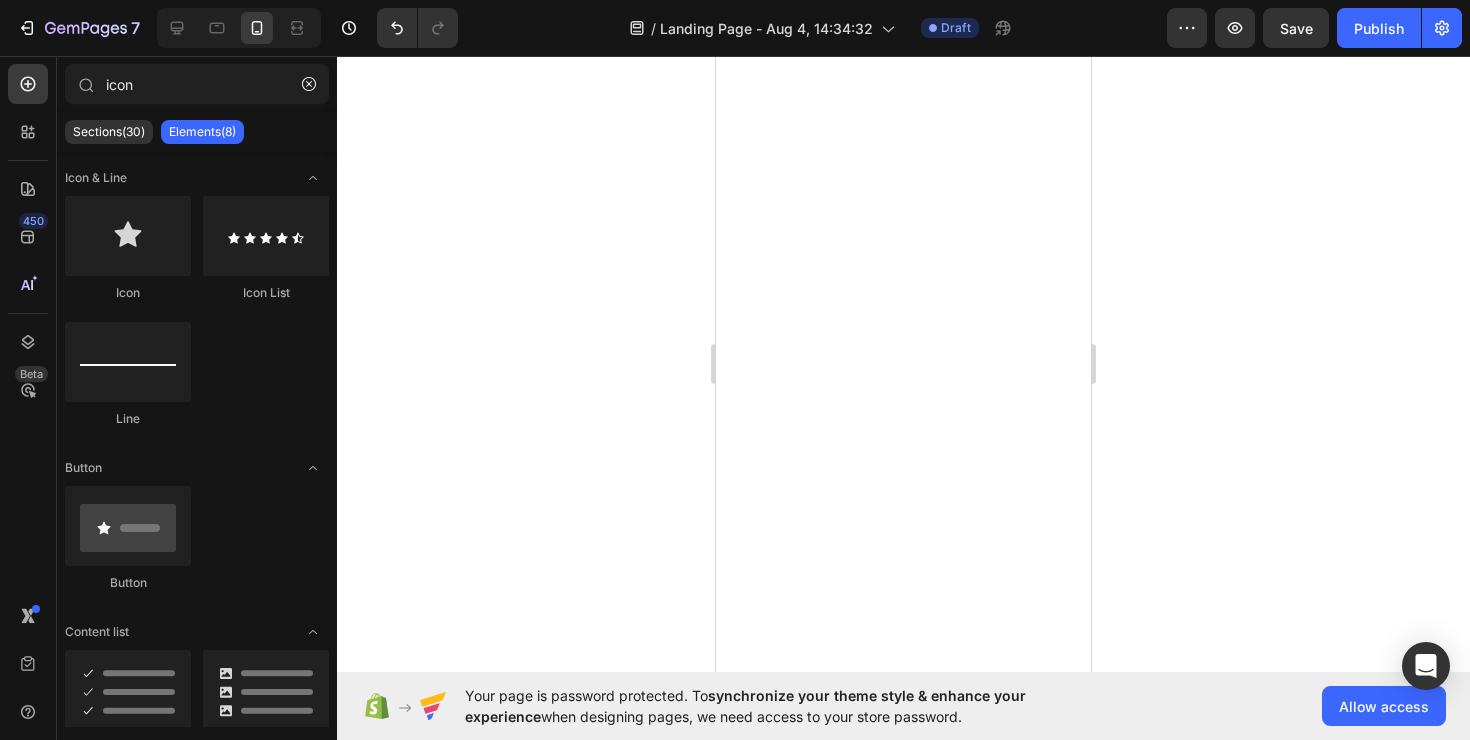 scroll, scrollTop: 0, scrollLeft: 0, axis: both 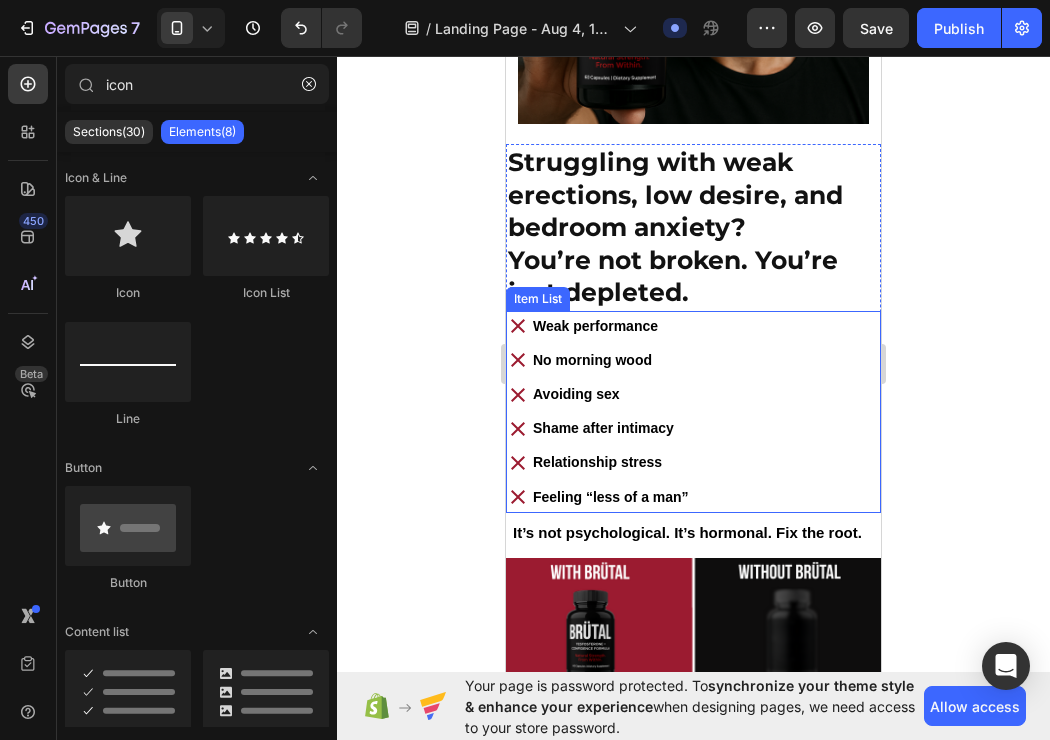 click on "Weak performance No morning wood Avoiding sex Shame after intimacy Relationship stress Feeling “less of a man”" at bounding box center (693, 412) 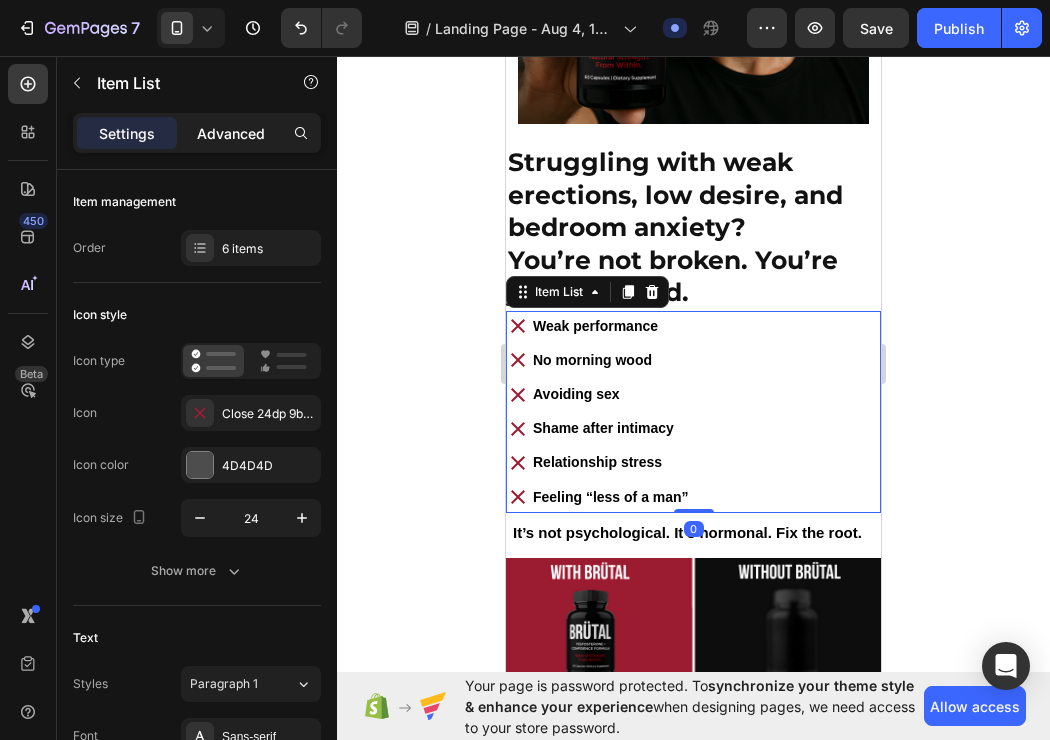 click on "Advanced" 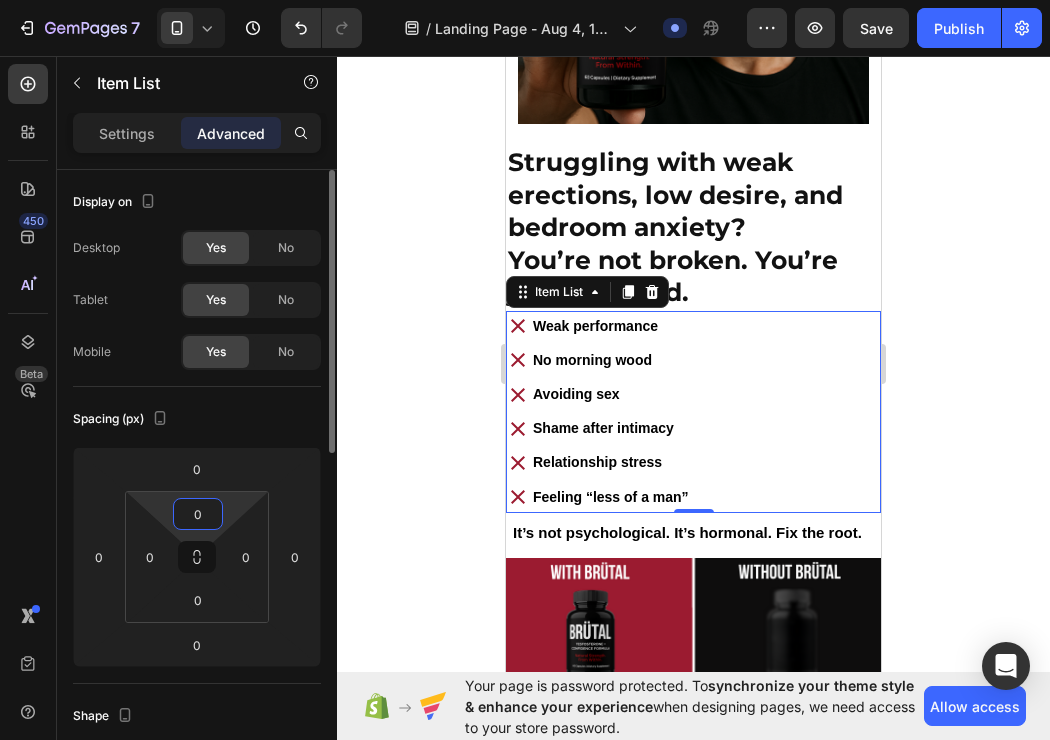 click on "0" at bounding box center [198, 514] 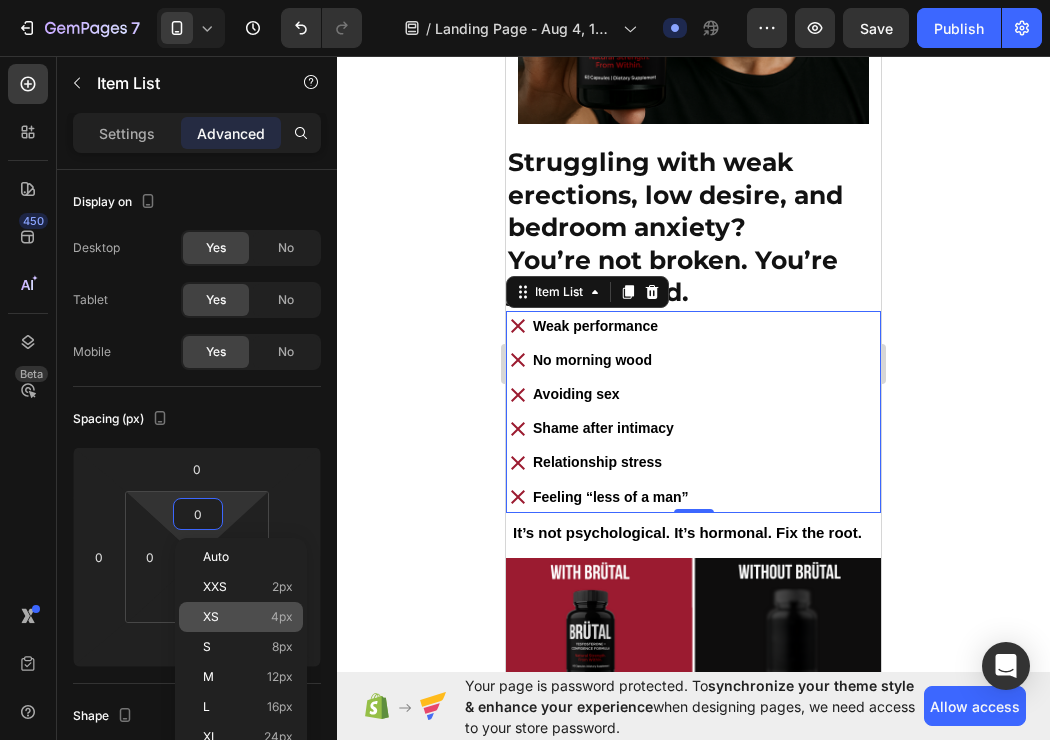 click on "XS 4px" 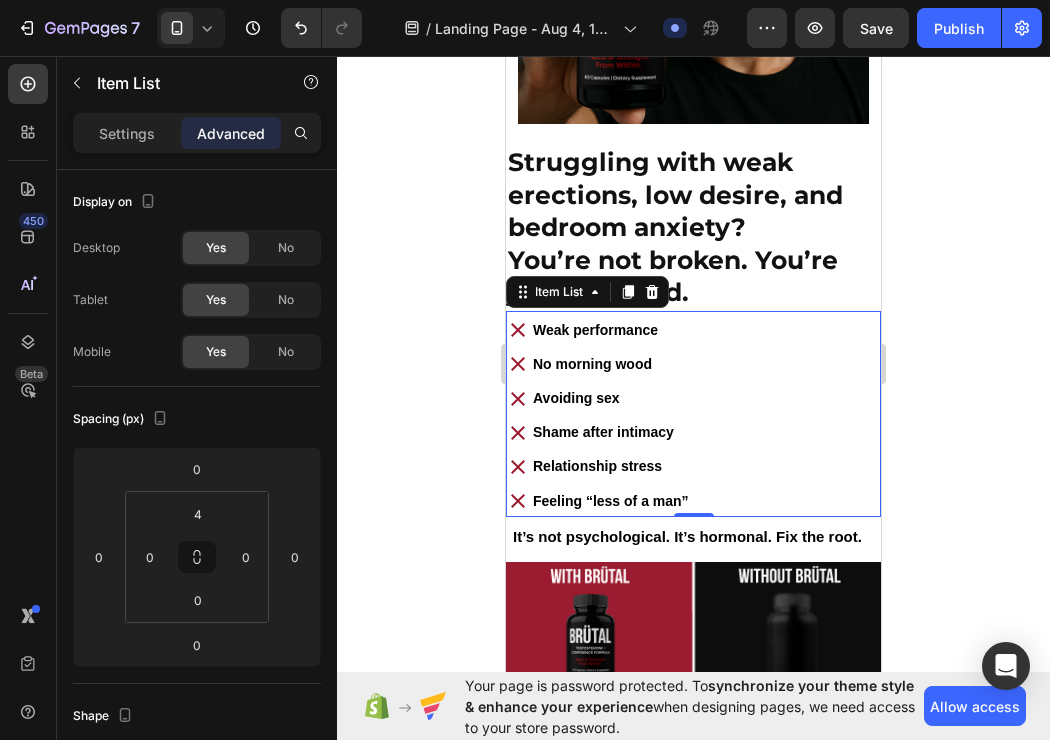 click 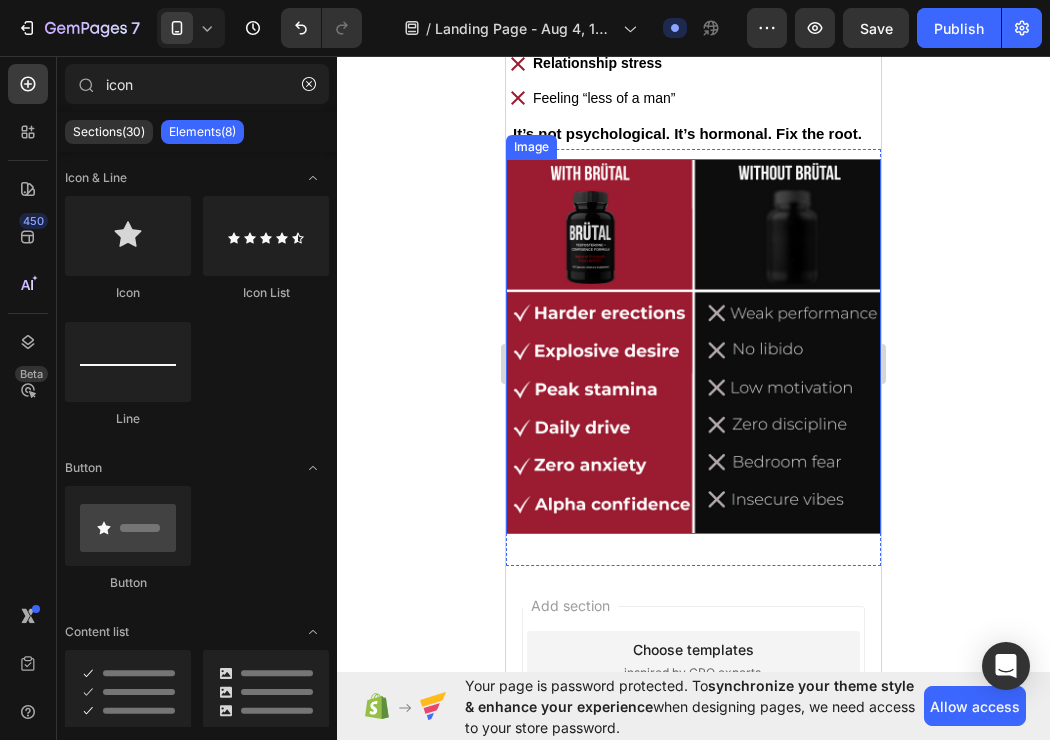 scroll, scrollTop: 1006, scrollLeft: 0, axis: vertical 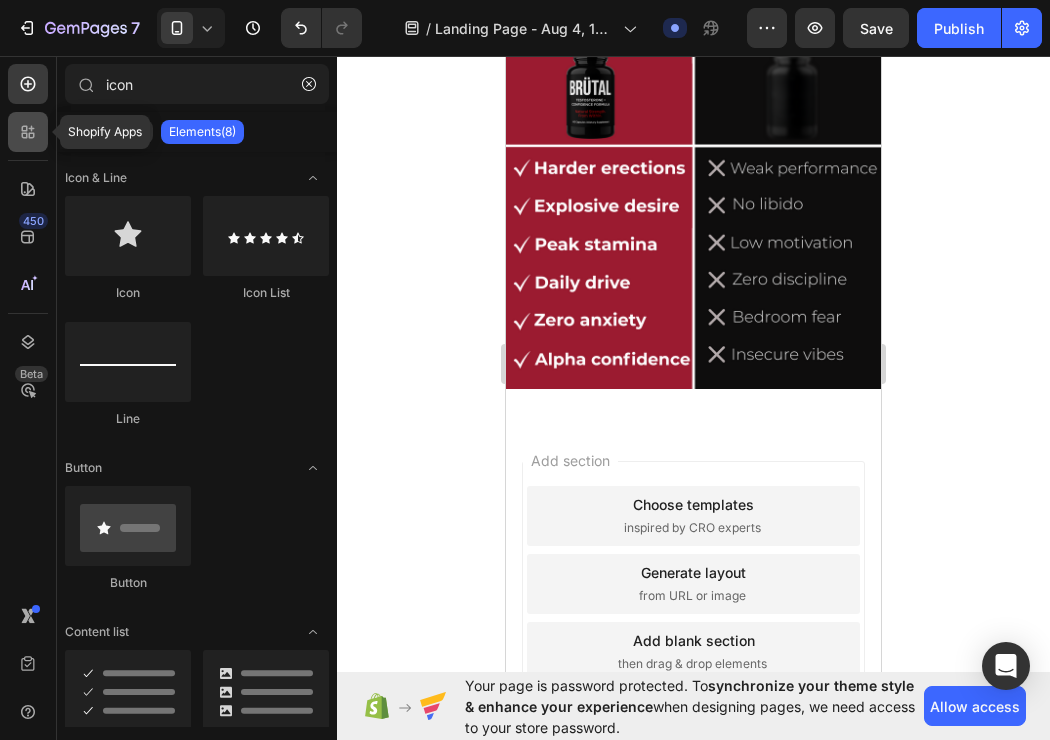 click 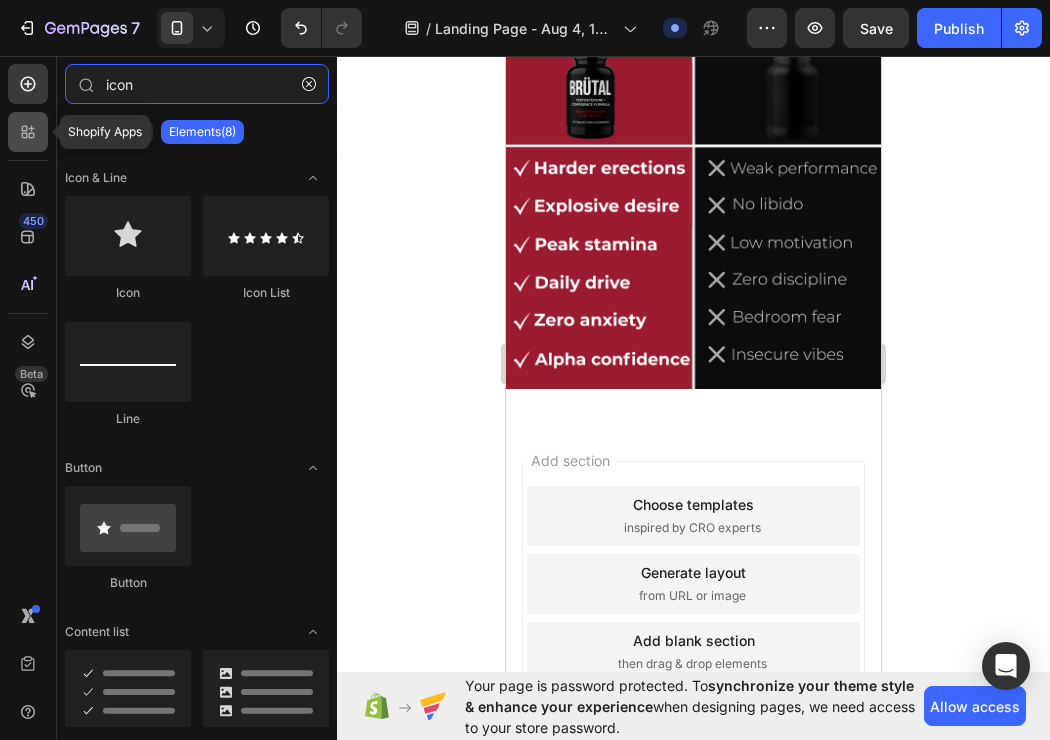 type 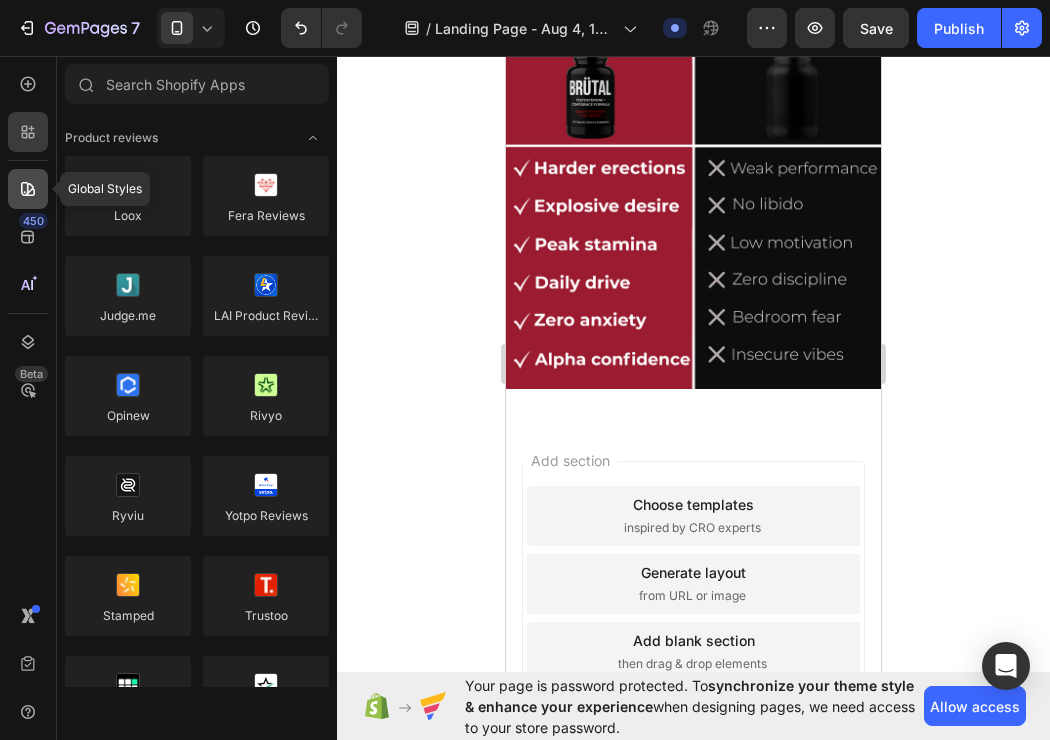 click 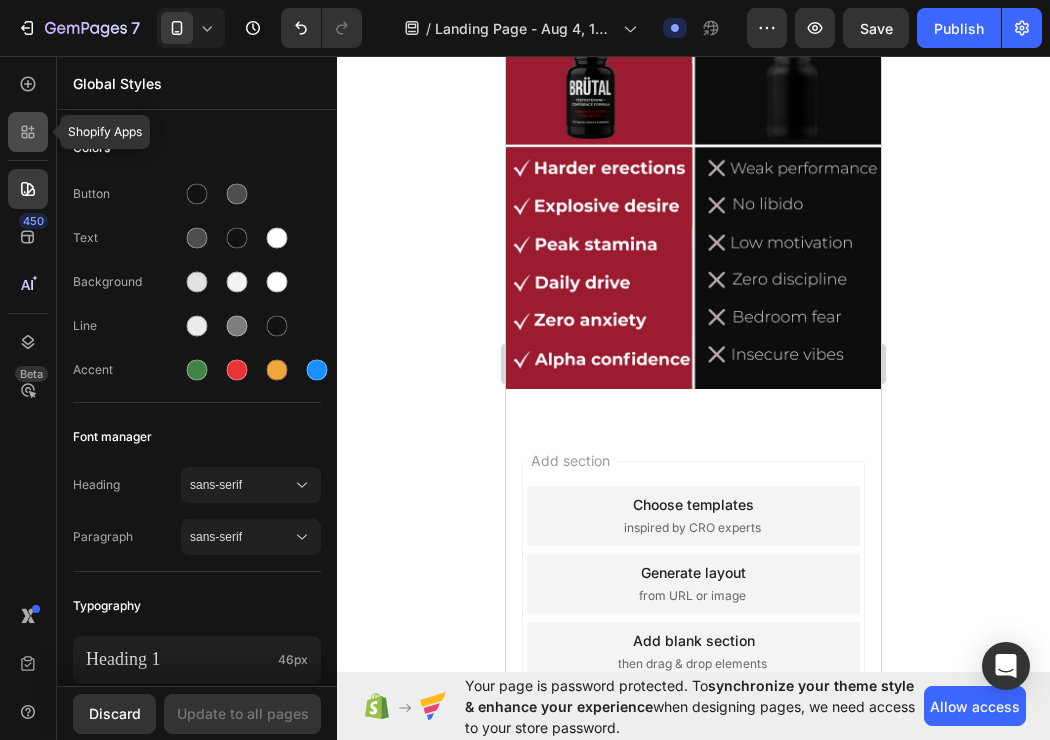 click 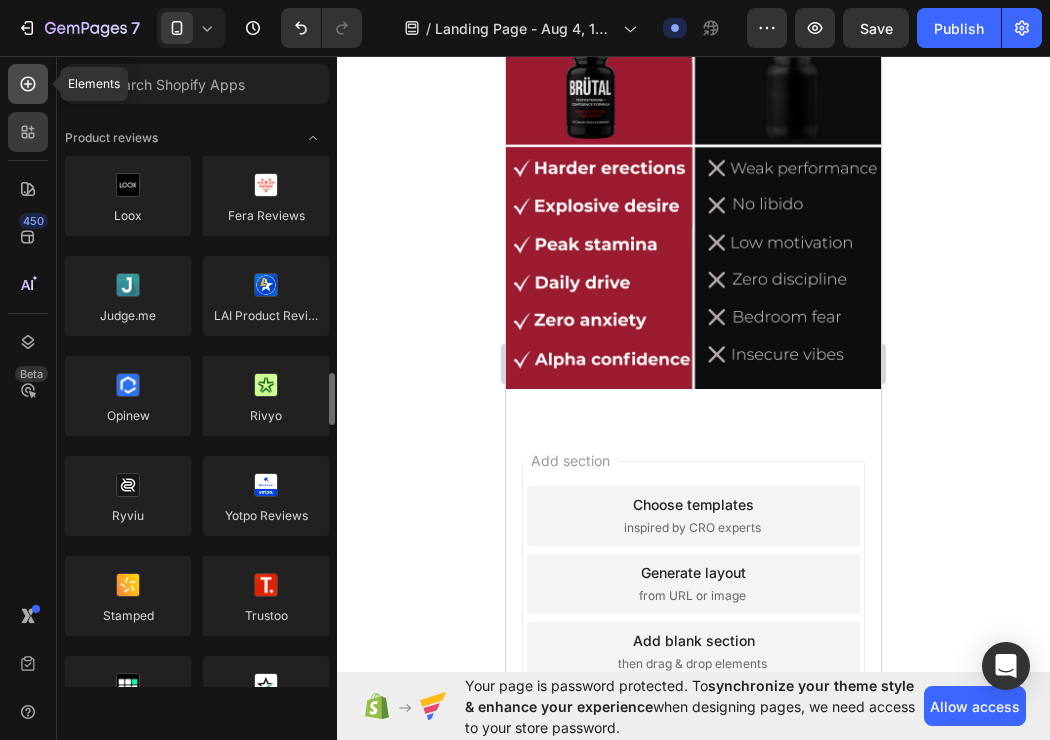 click 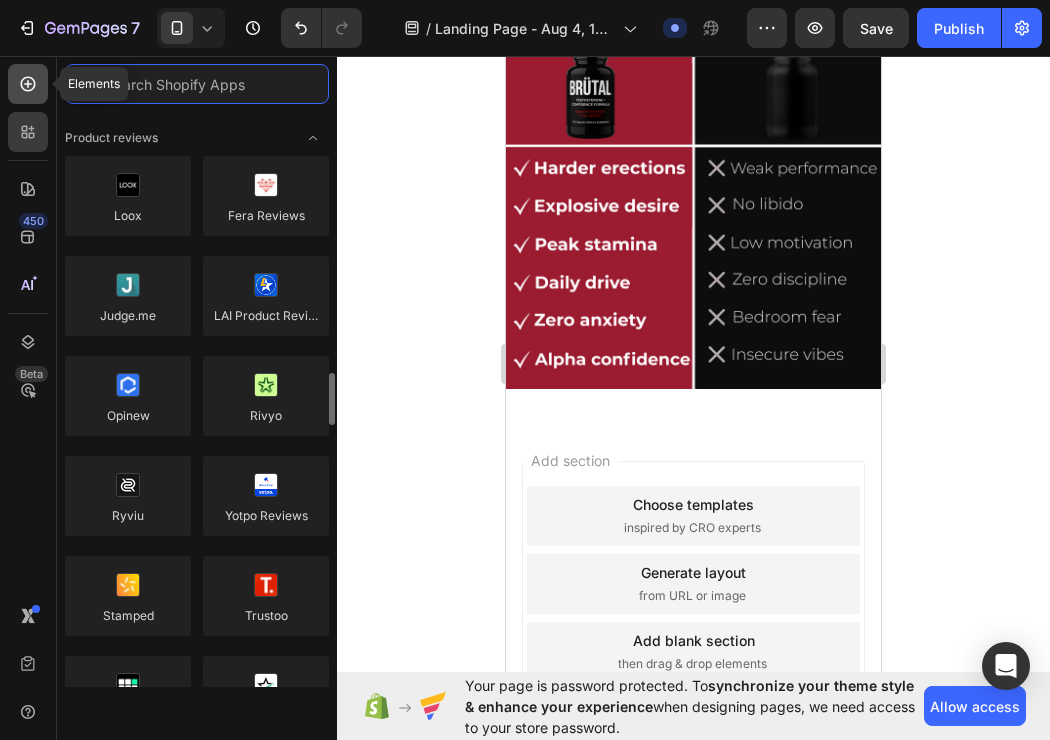 scroll, scrollTop: 240, scrollLeft: 0, axis: vertical 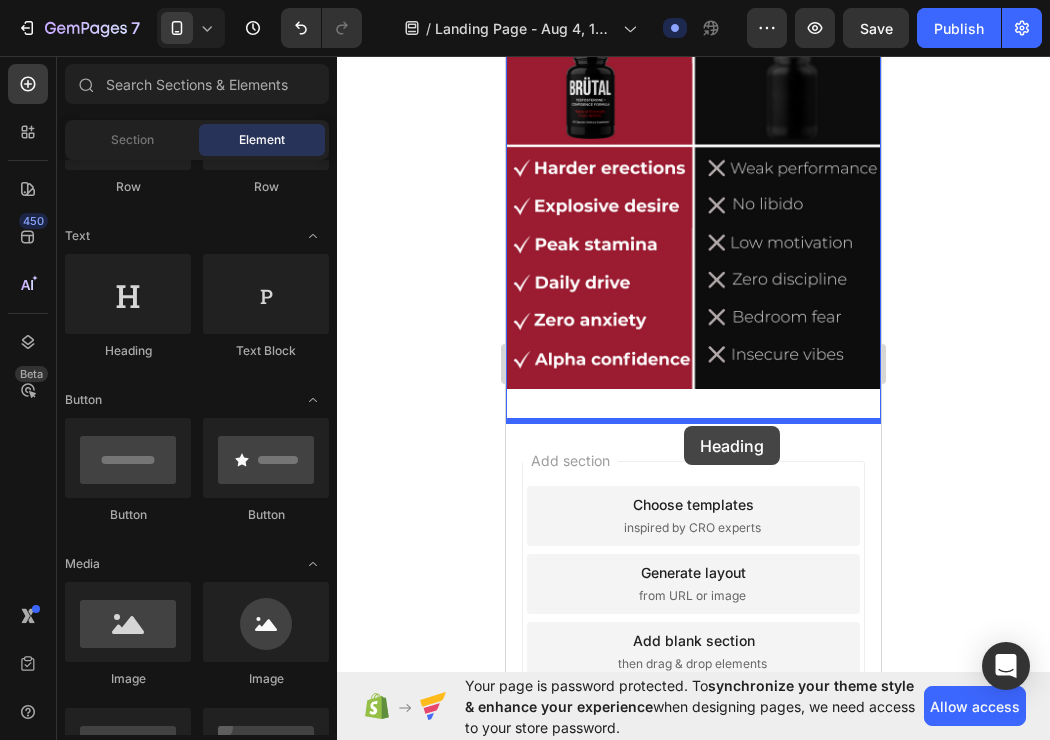 drag, startPoint x: 649, startPoint y: 327, endPoint x: 683, endPoint y: 426, distance: 104.67569 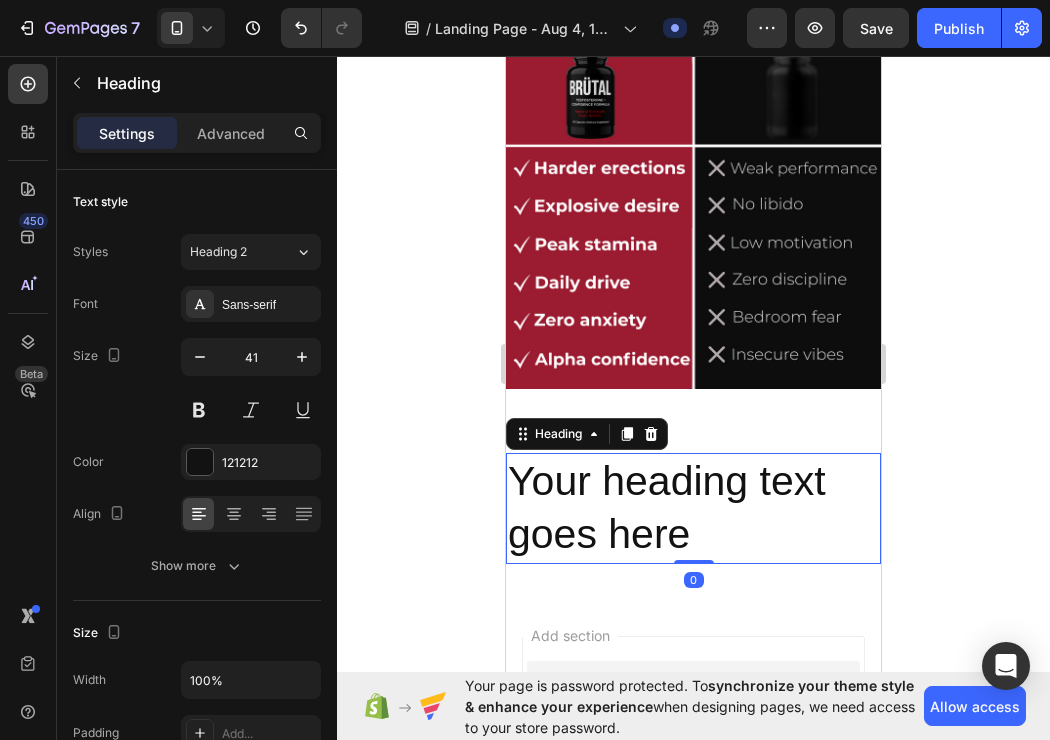 click on "Your heading text goes here" at bounding box center (693, 508) 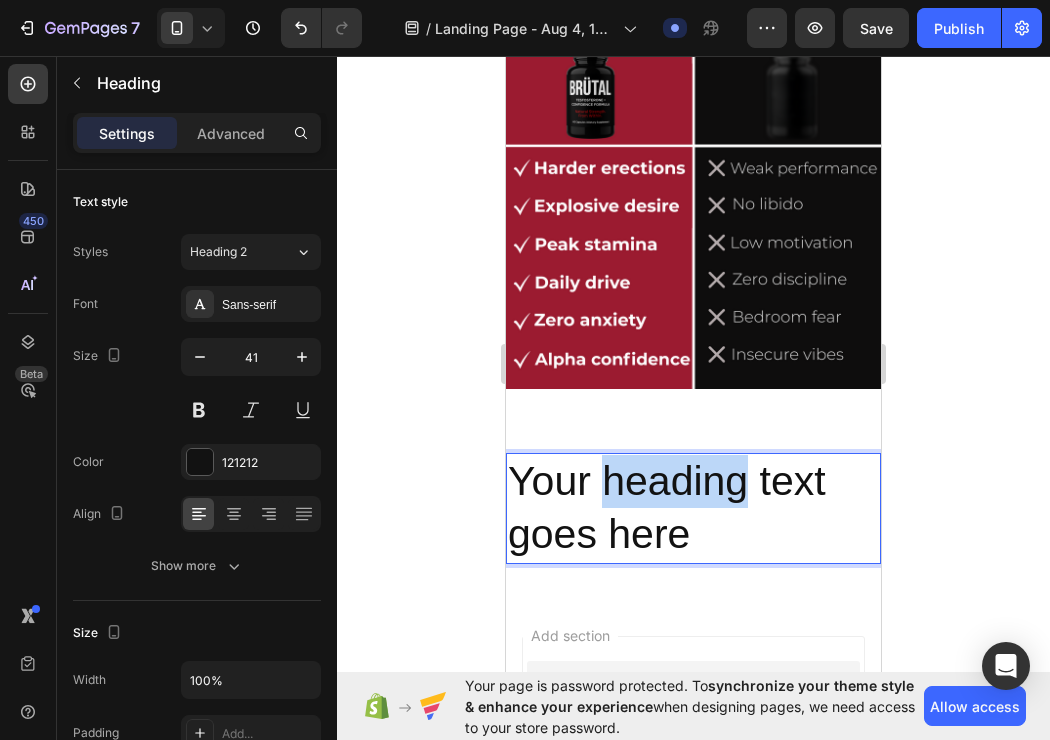 click on "Your heading text goes here" at bounding box center [693, 508] 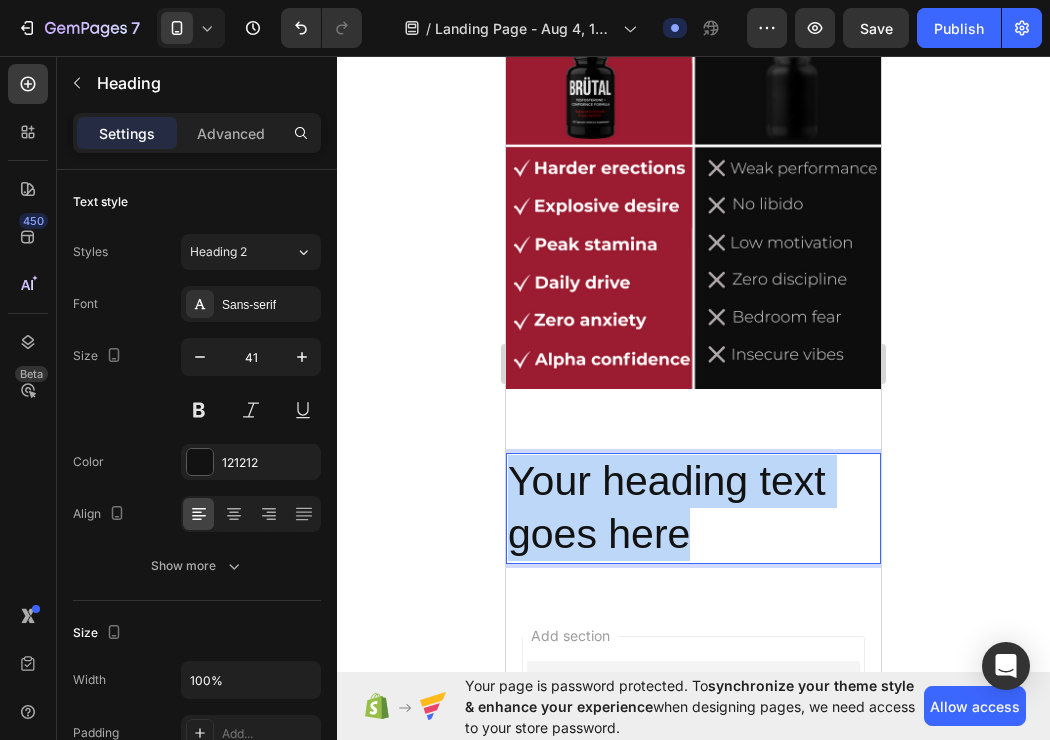 click on "Your heading text goes here" at bounding box center (693, 508) 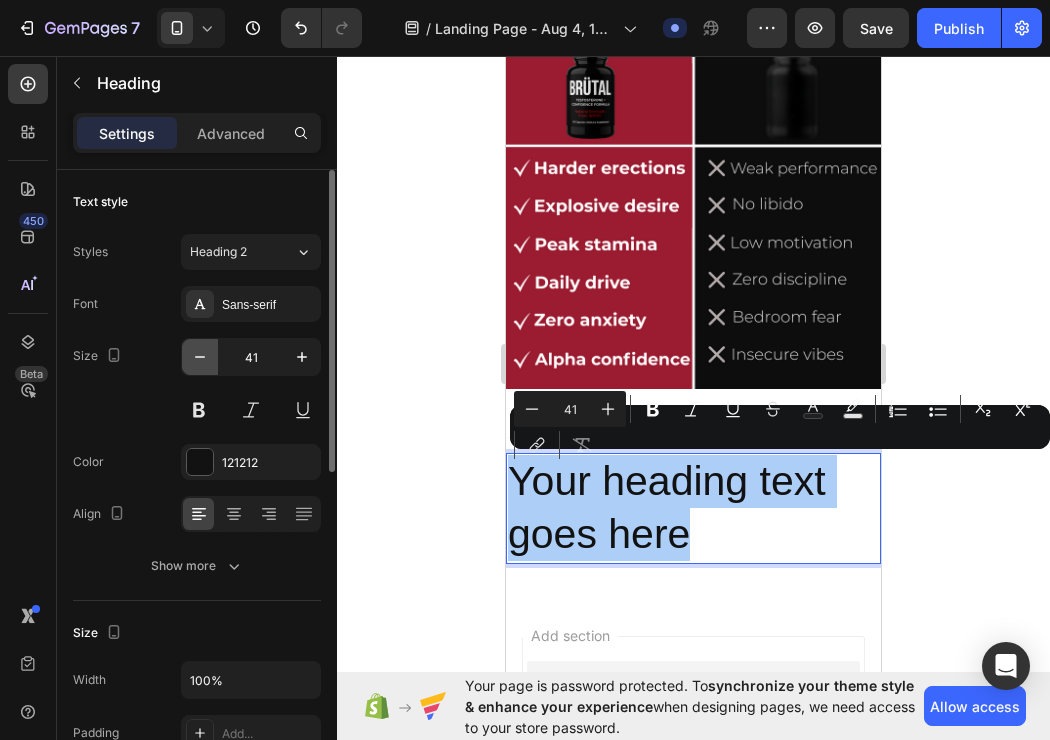 click at bounding box center (200, 357) 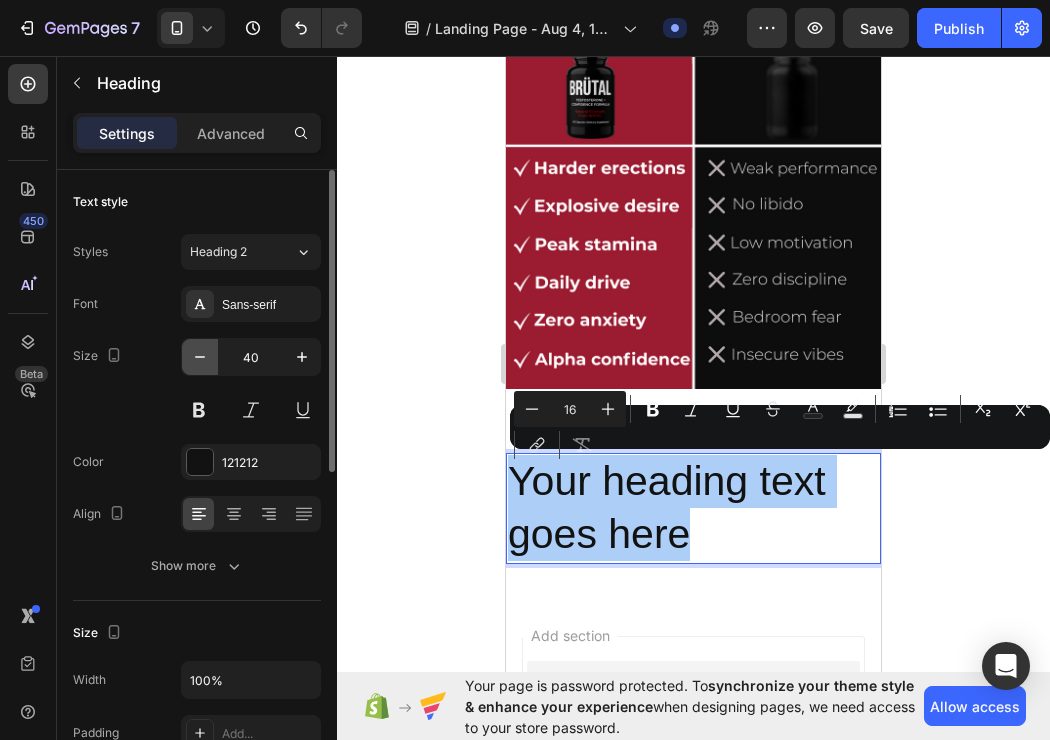 click at bounding box center [200, 357] 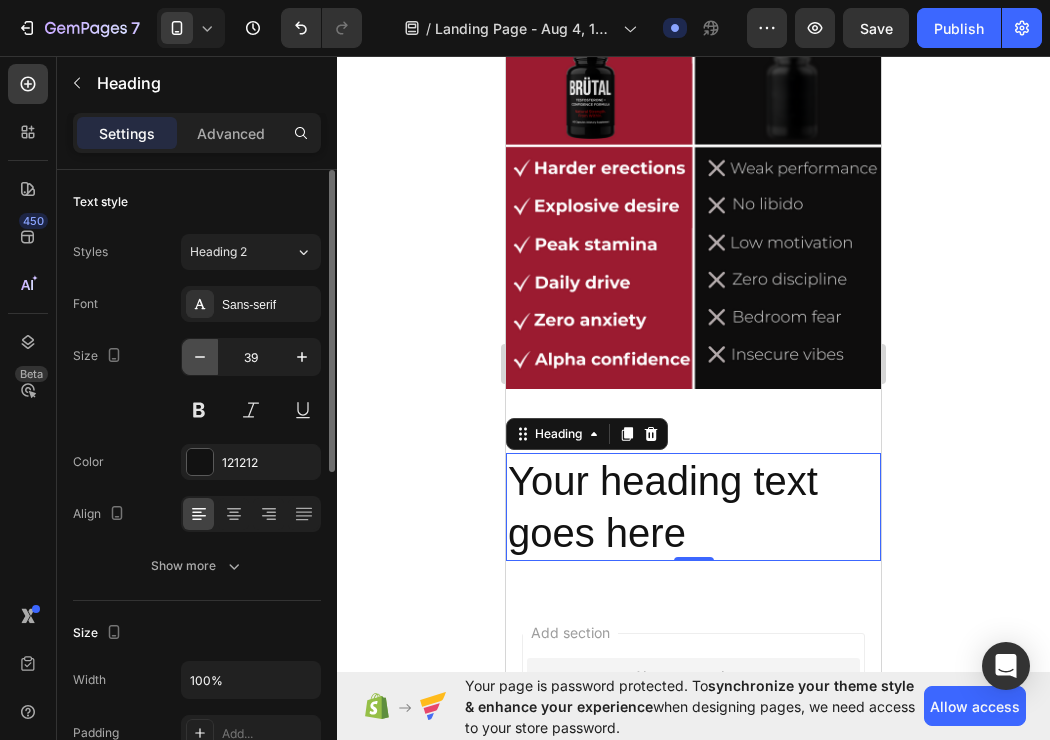 click at bounding box center (200, 357) 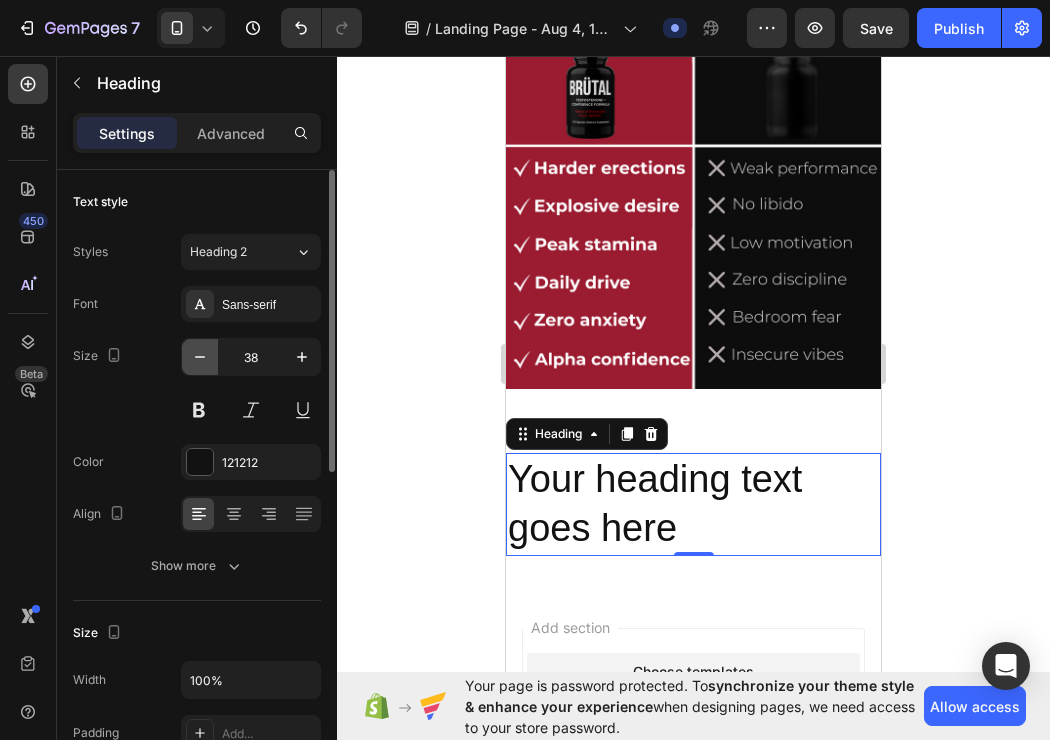 click at bounding box center (200, 357) 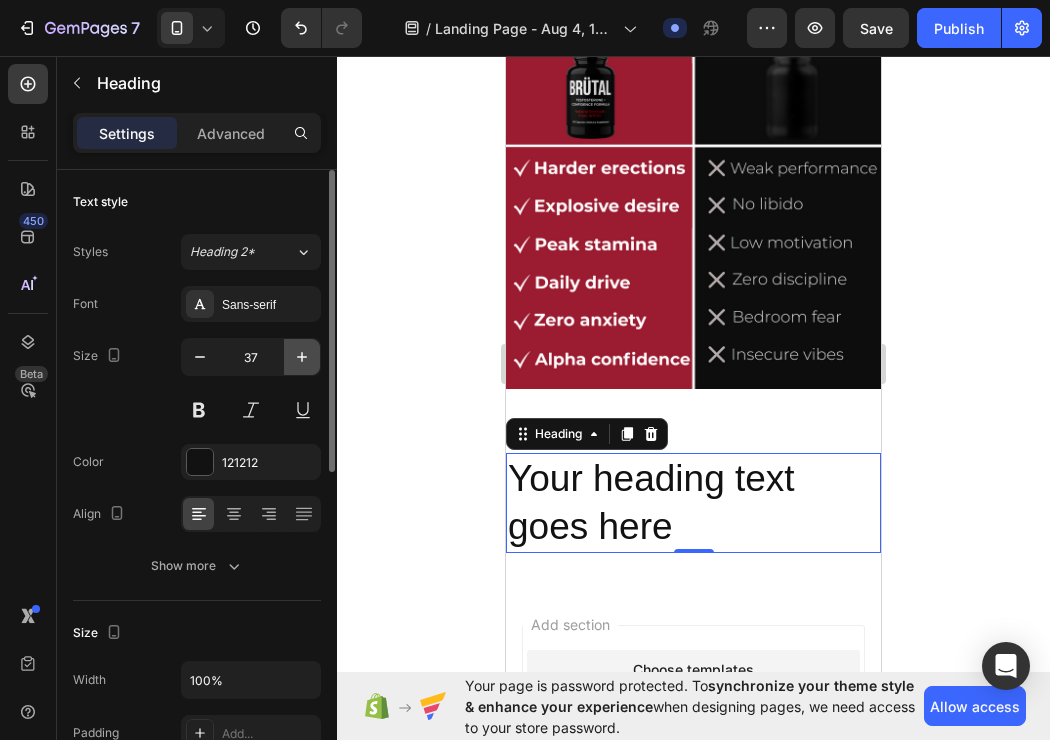 click 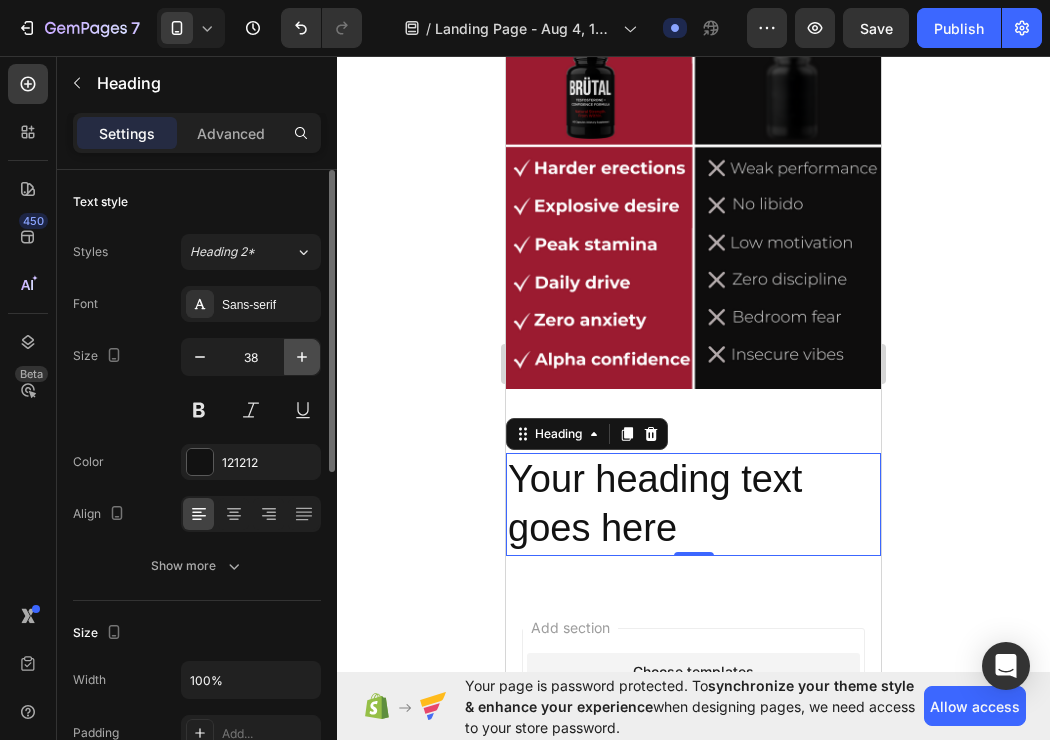 click 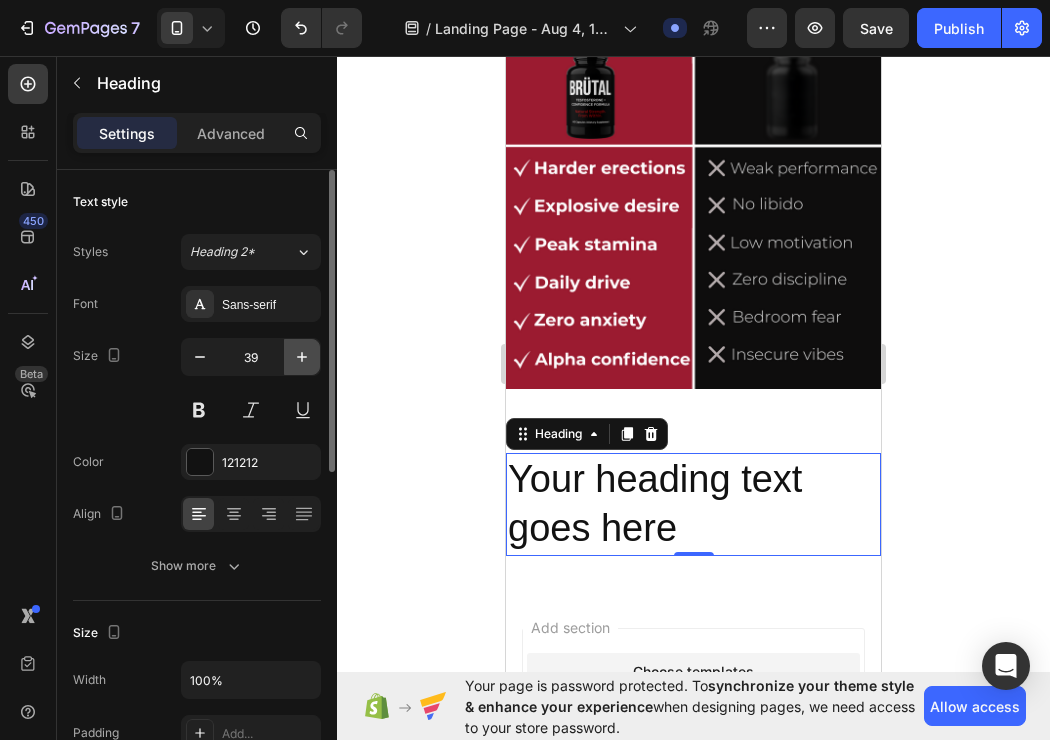 click 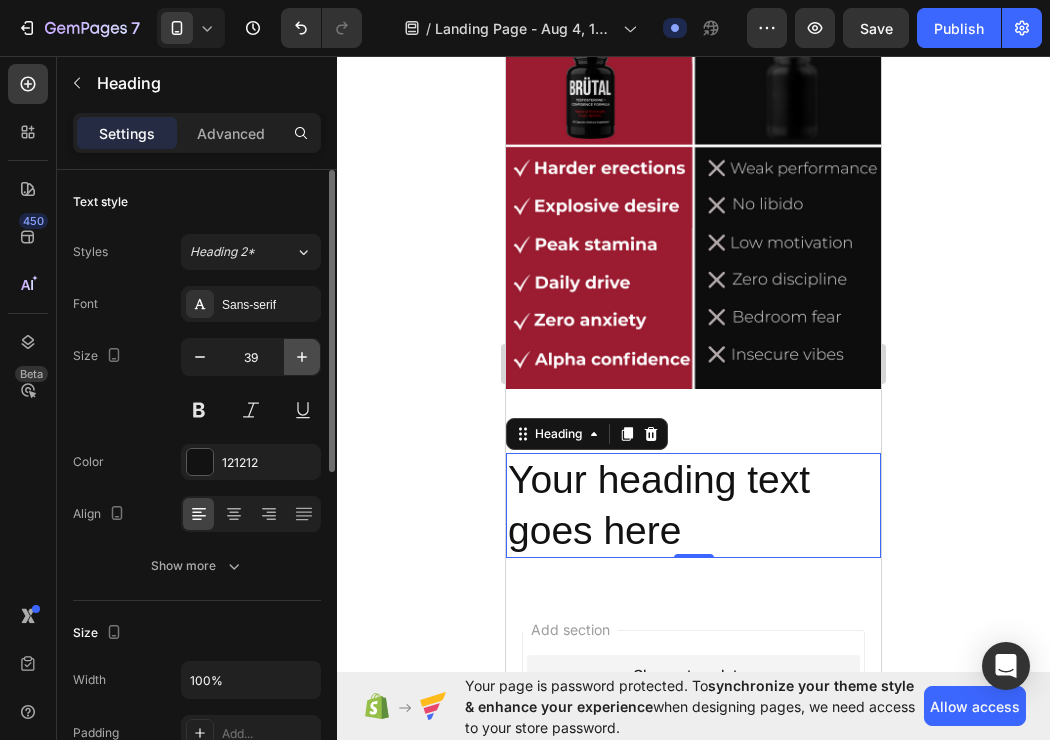 type on "40" 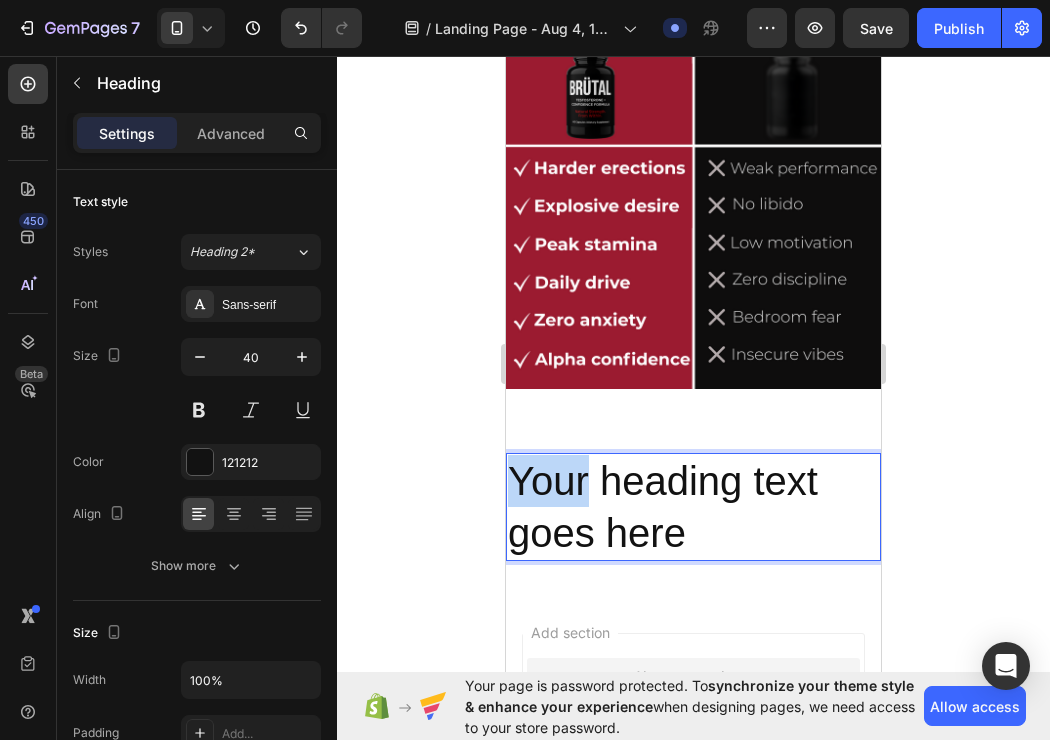 click on "Your heading text goes here" at bounding box center [693, 507] 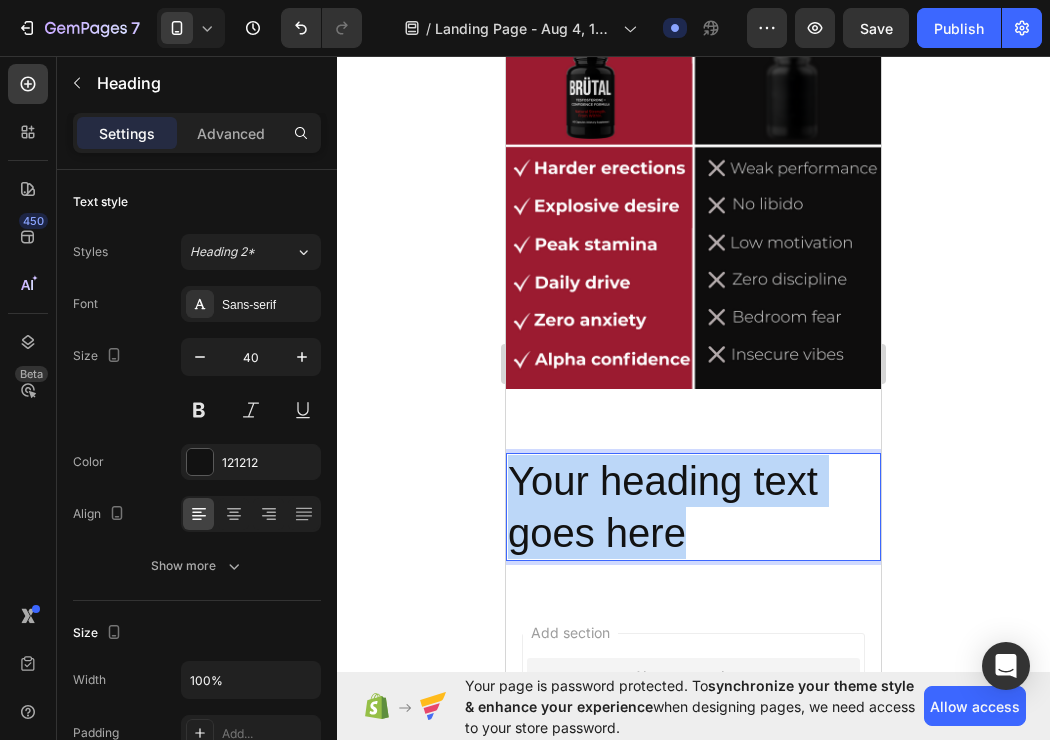 click on "Your heading text goes here" at bounding box center [693, 507] 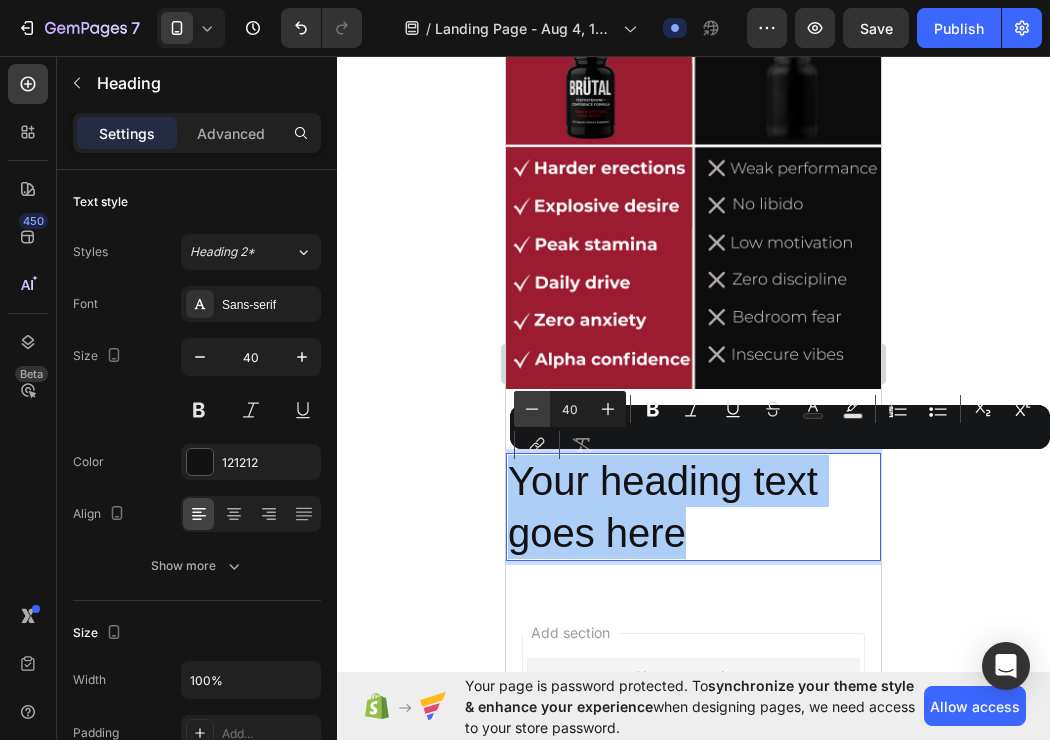 click 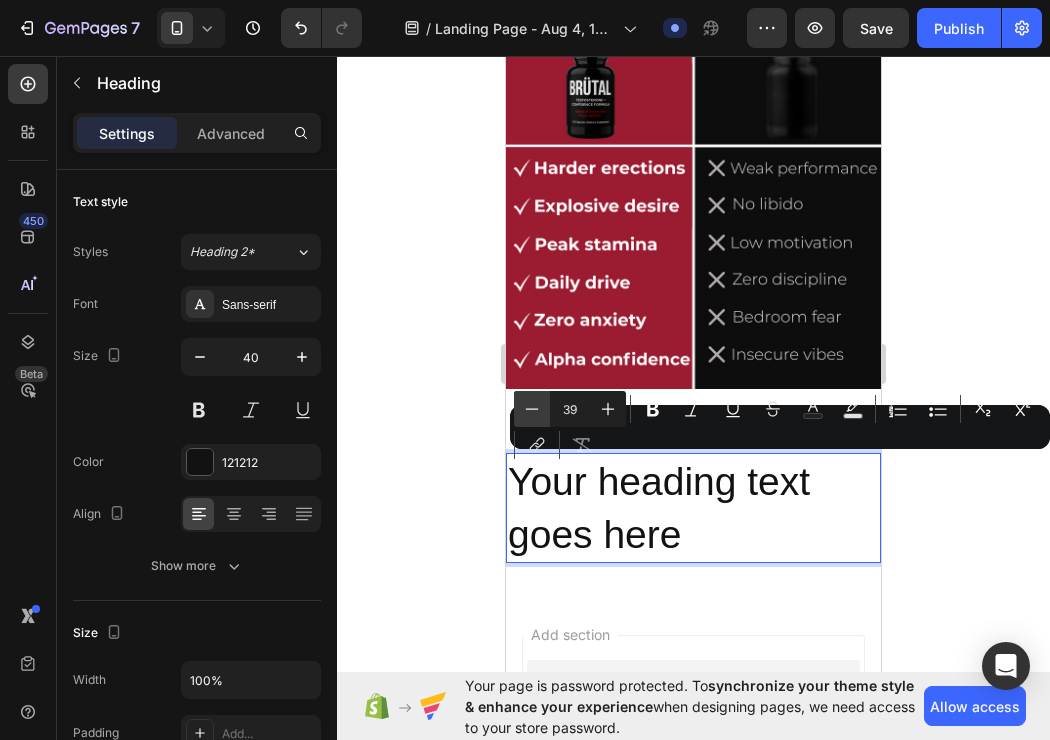 click 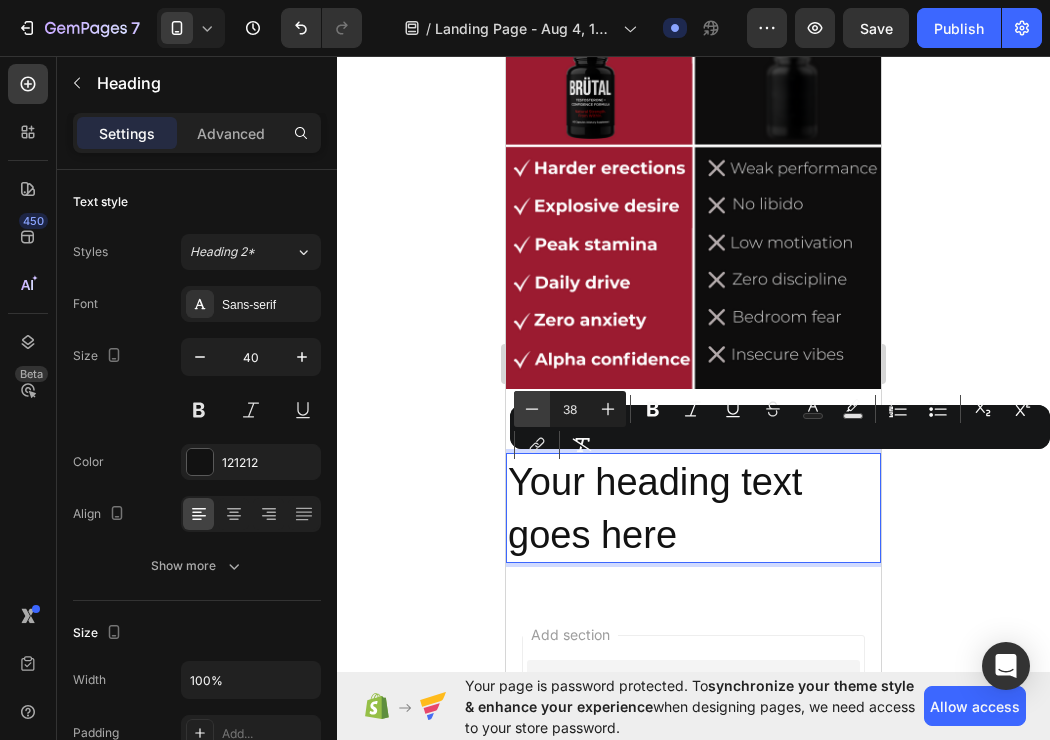 click 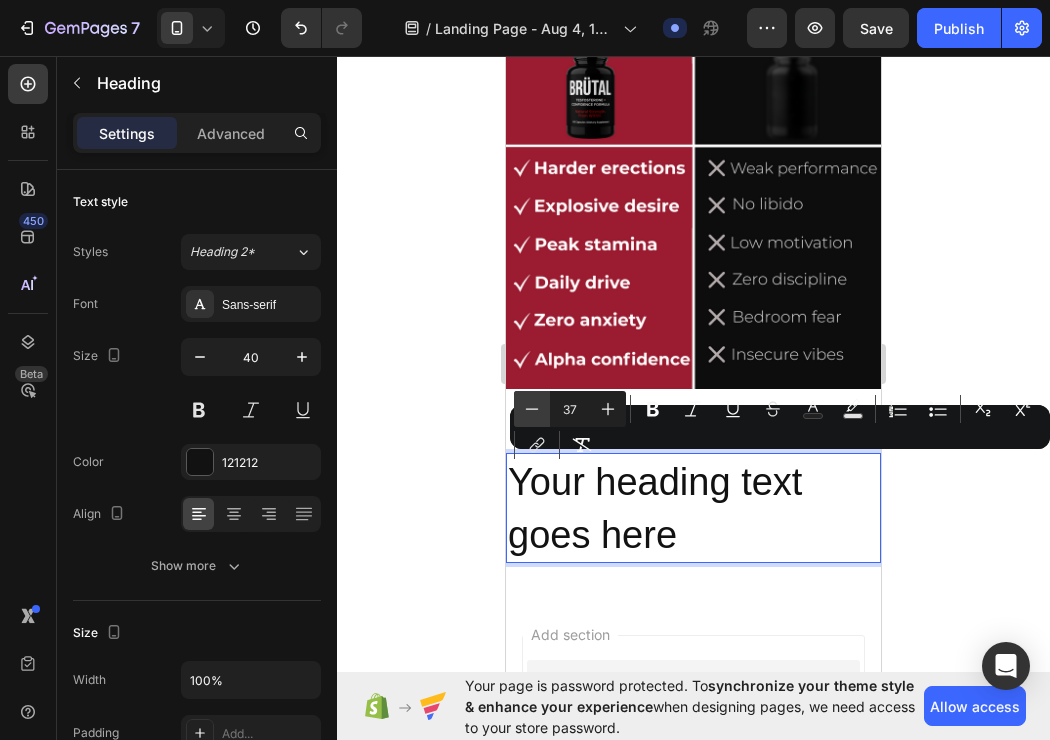 click 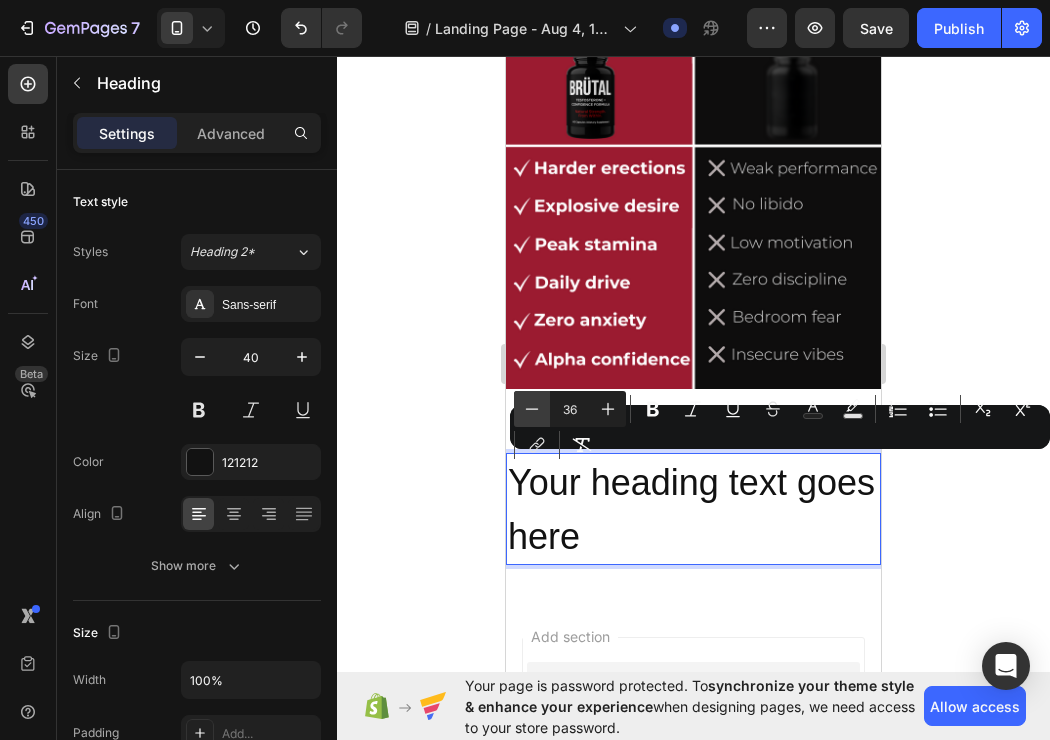 click 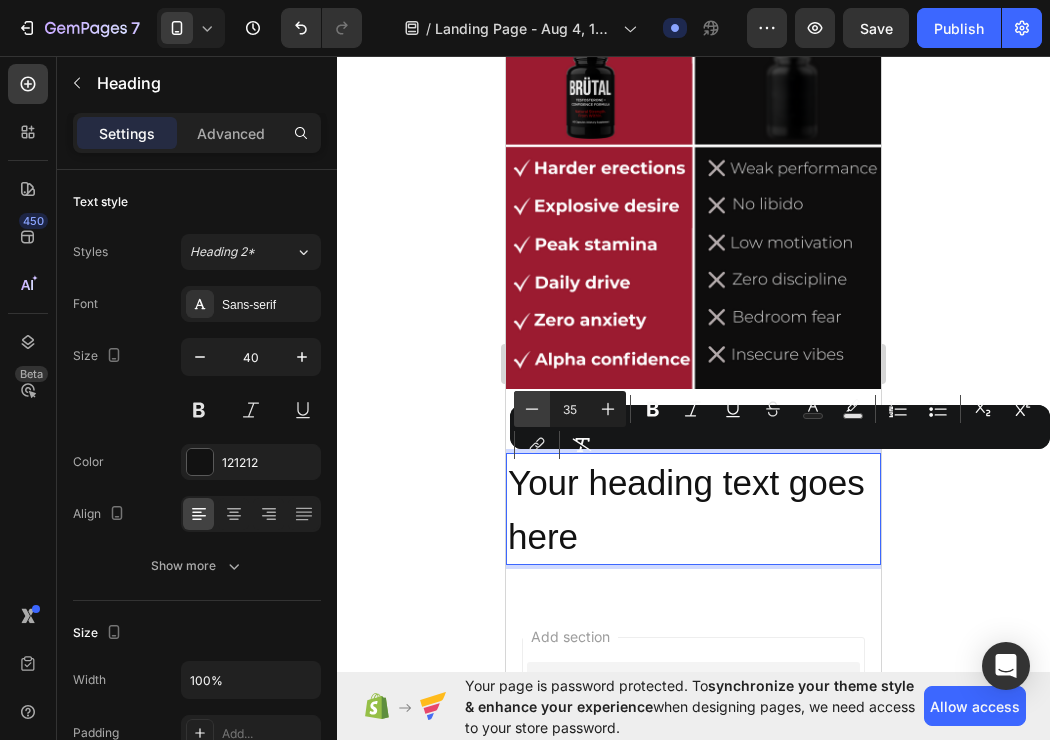 click 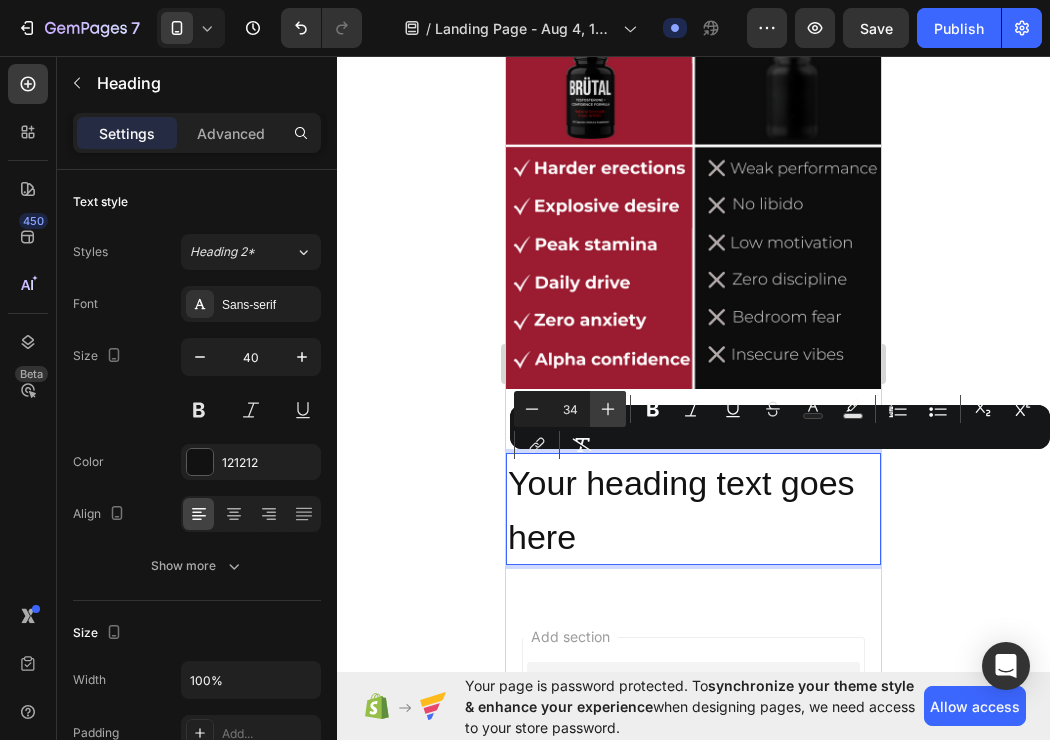 click 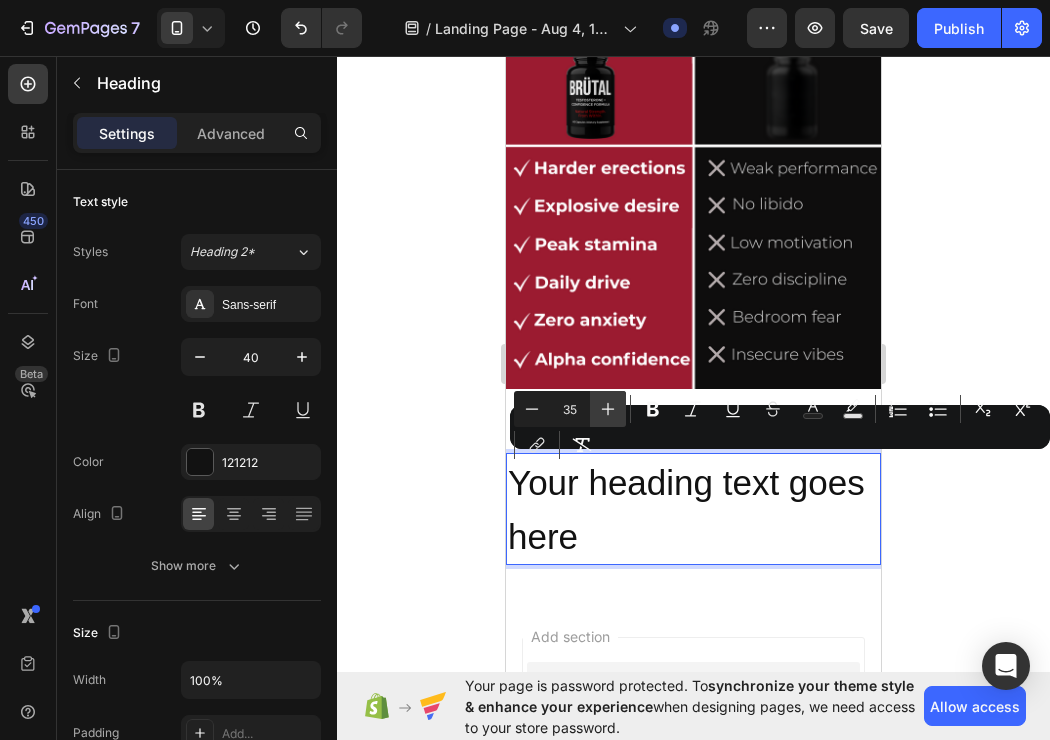 click 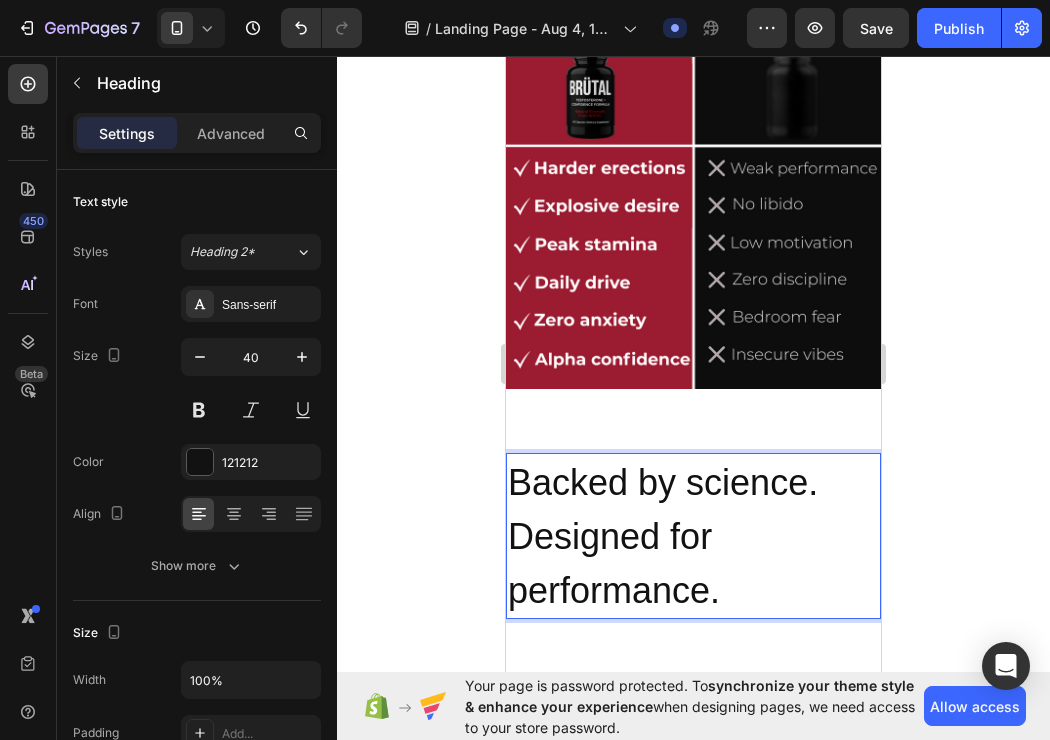 click on "Backed by science. Designed for performance." at bounding box center [693, 536] 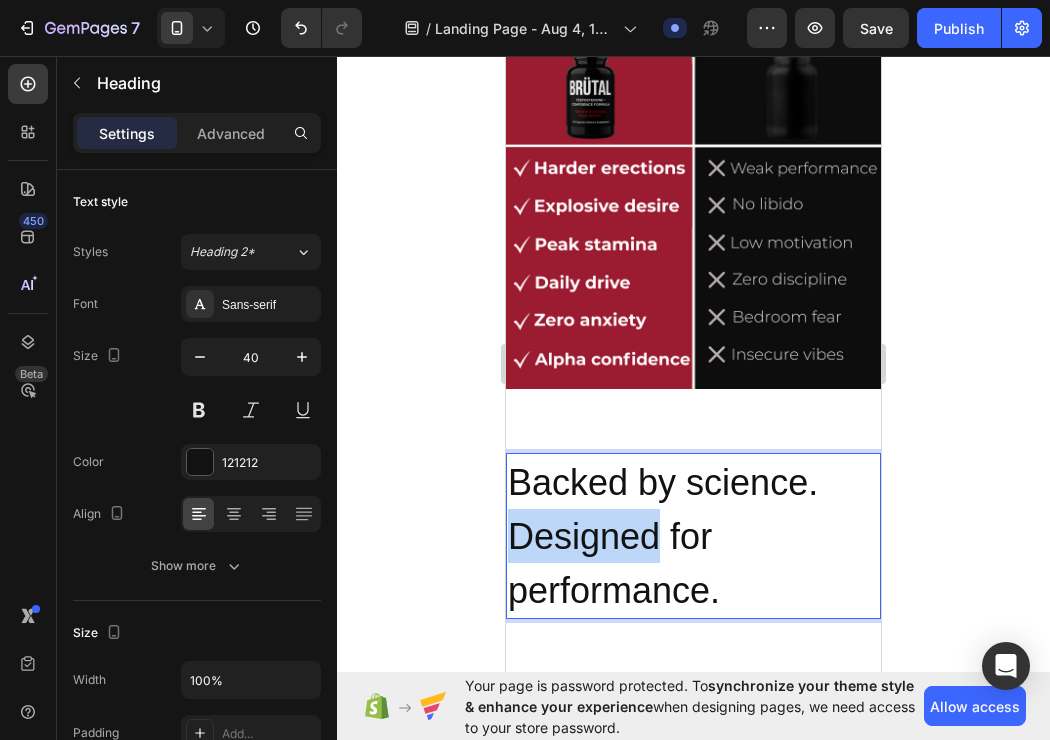 click on "Backed by science. Designed for performance." at bounding box center [693, 536] 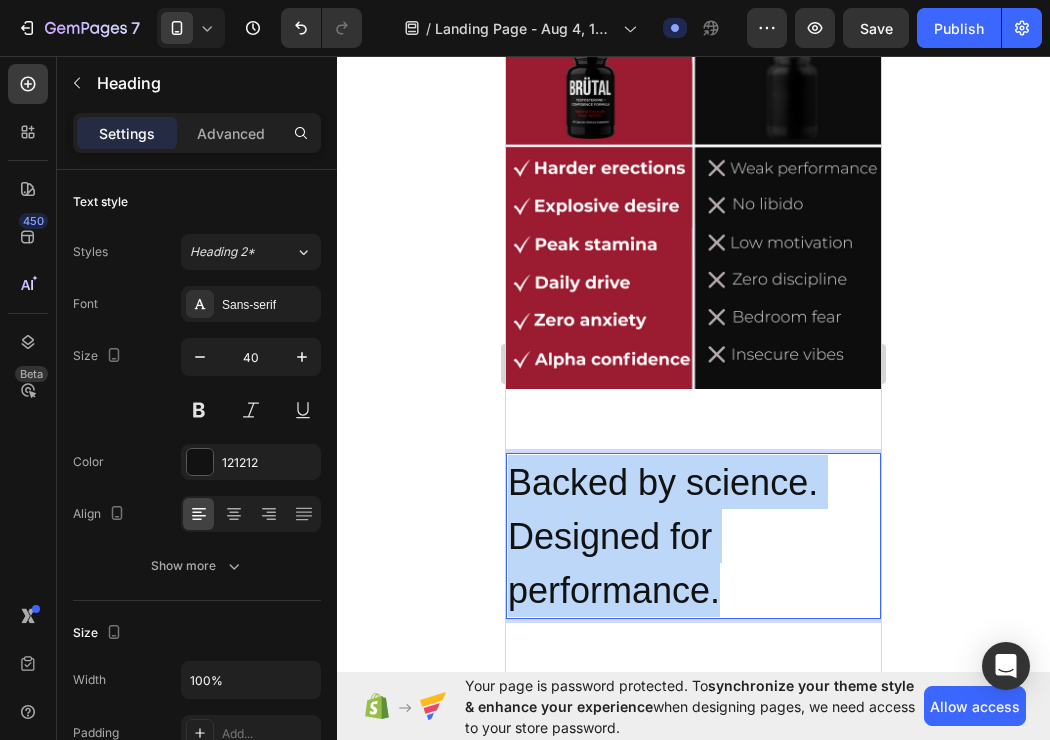 click on "Backed by science. Designed for performance." at bounding box center (693, 536) 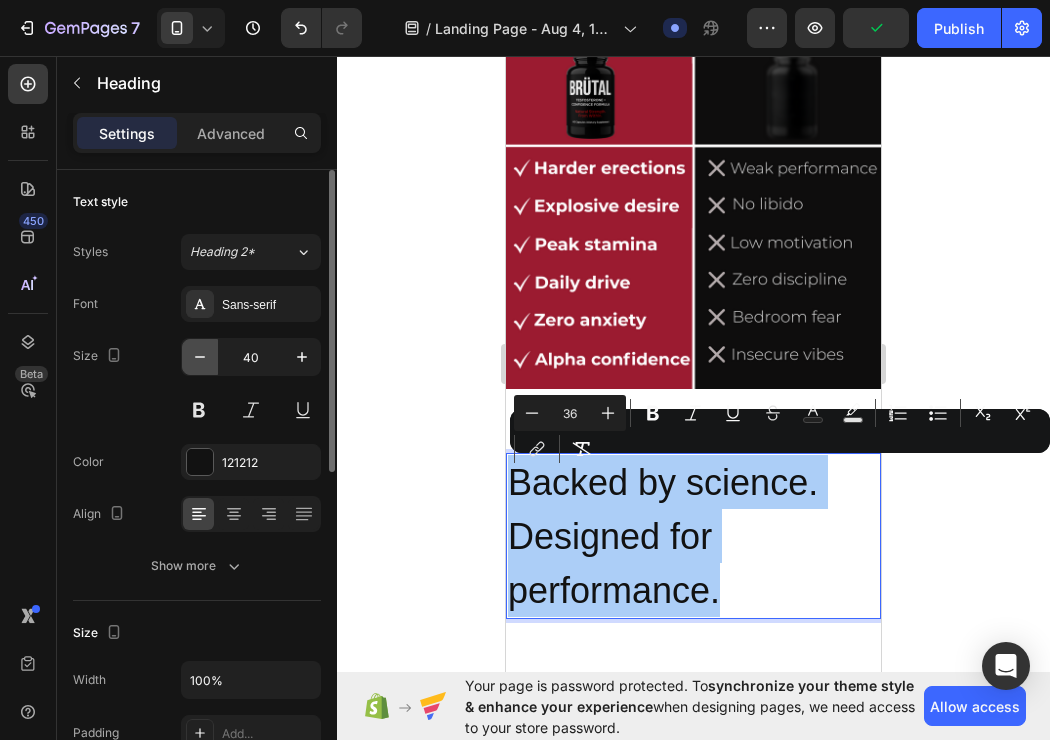click at bounding box center (200, 357) 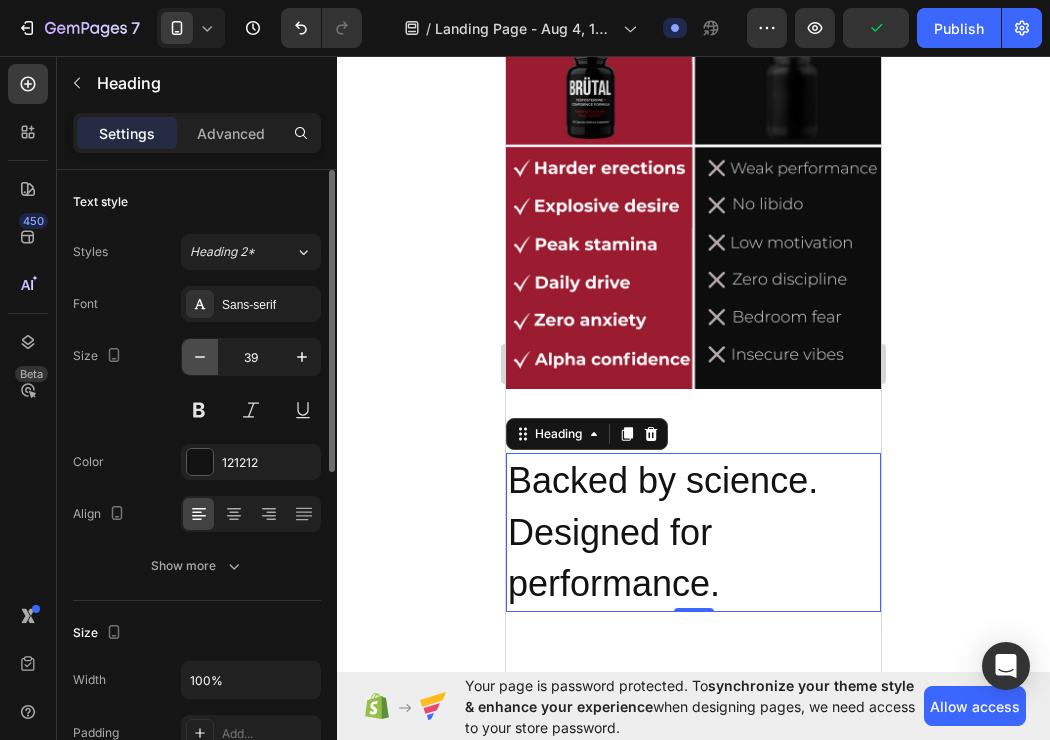 click at bounding box center (200, 357) 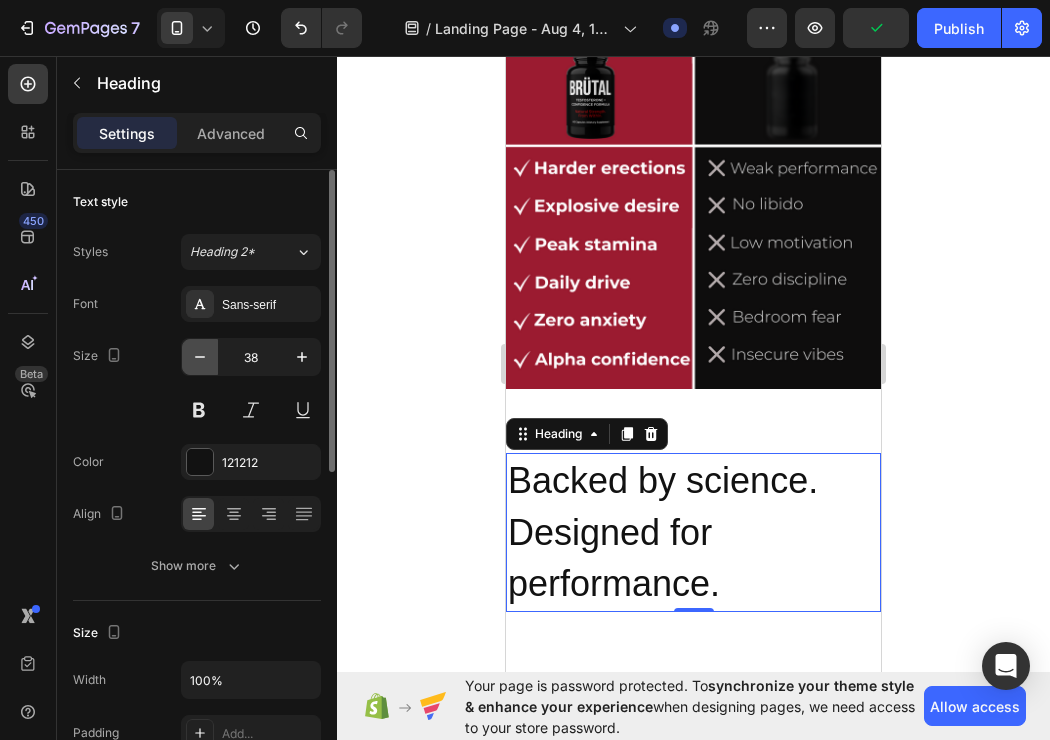 click at bounding box center [200, 357] 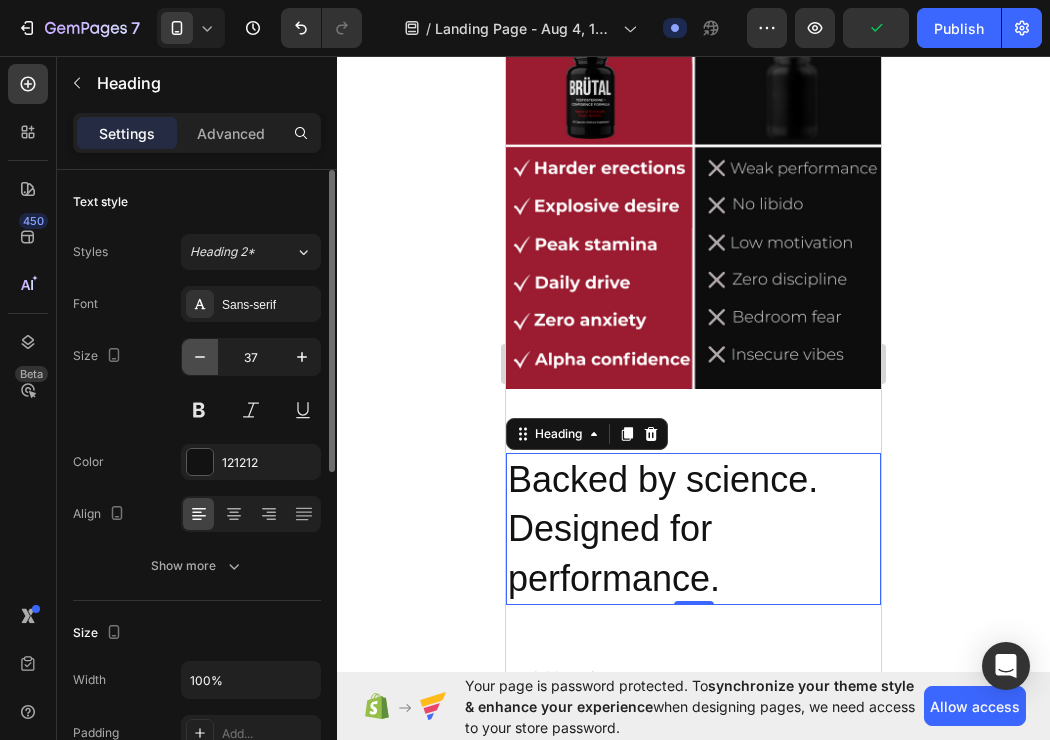 click at bounding box center (200, 357) 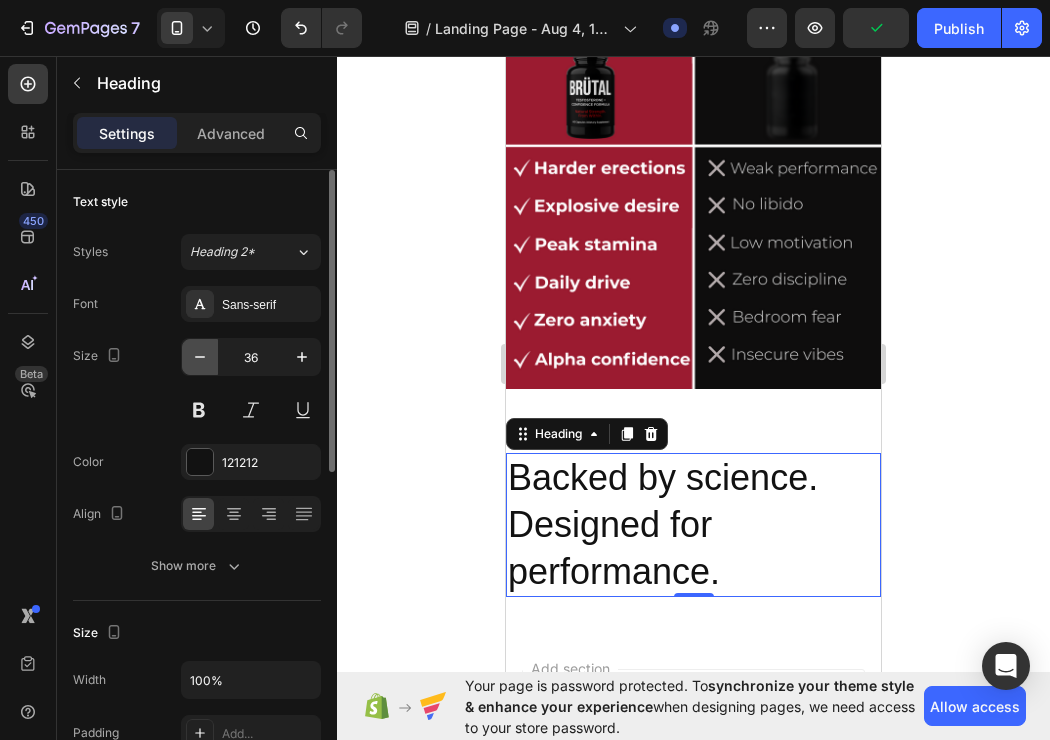 click at bounding box center (200, 357) 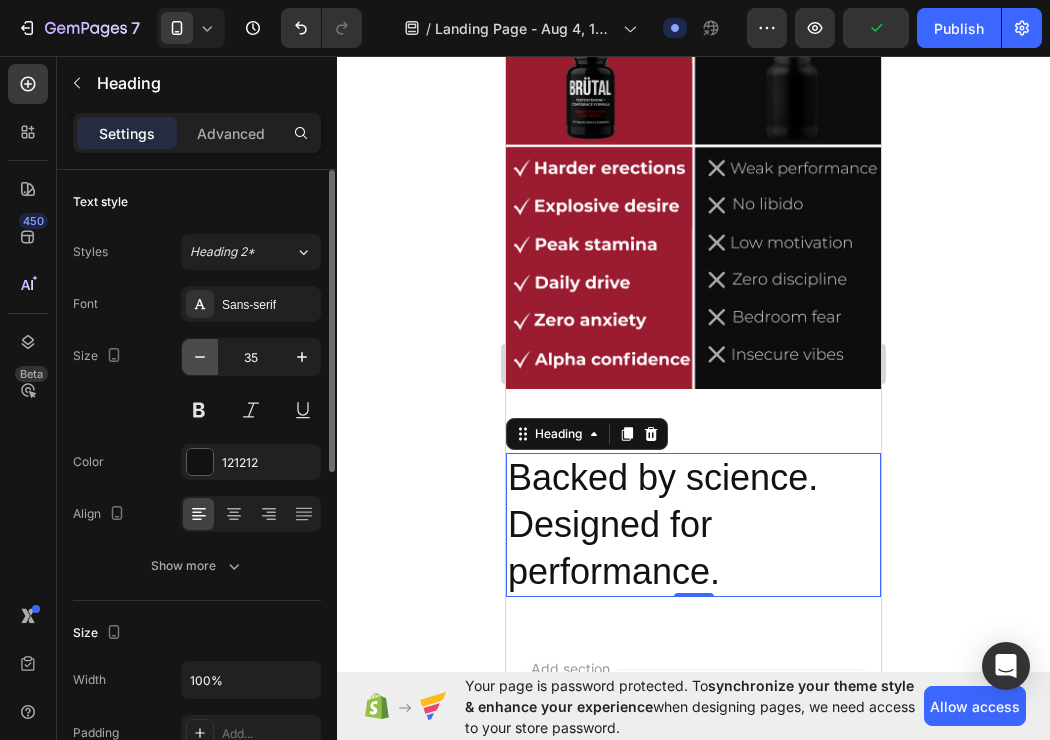 click at bounding box center [200, 357] 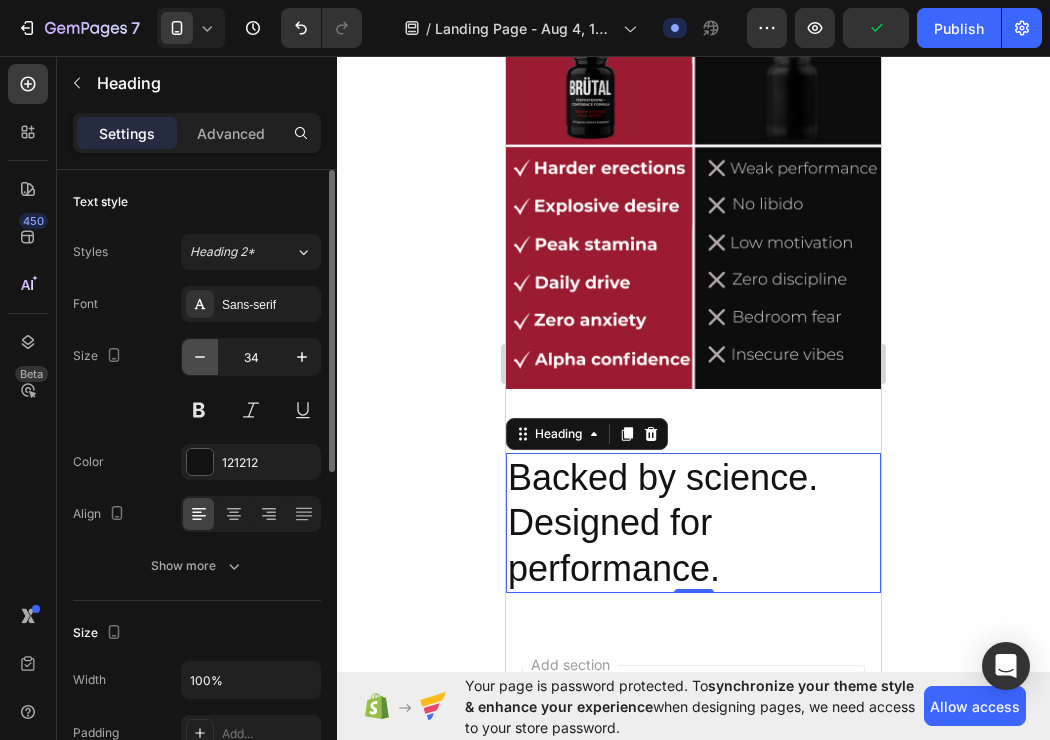 click at bounding box center (200, 357) 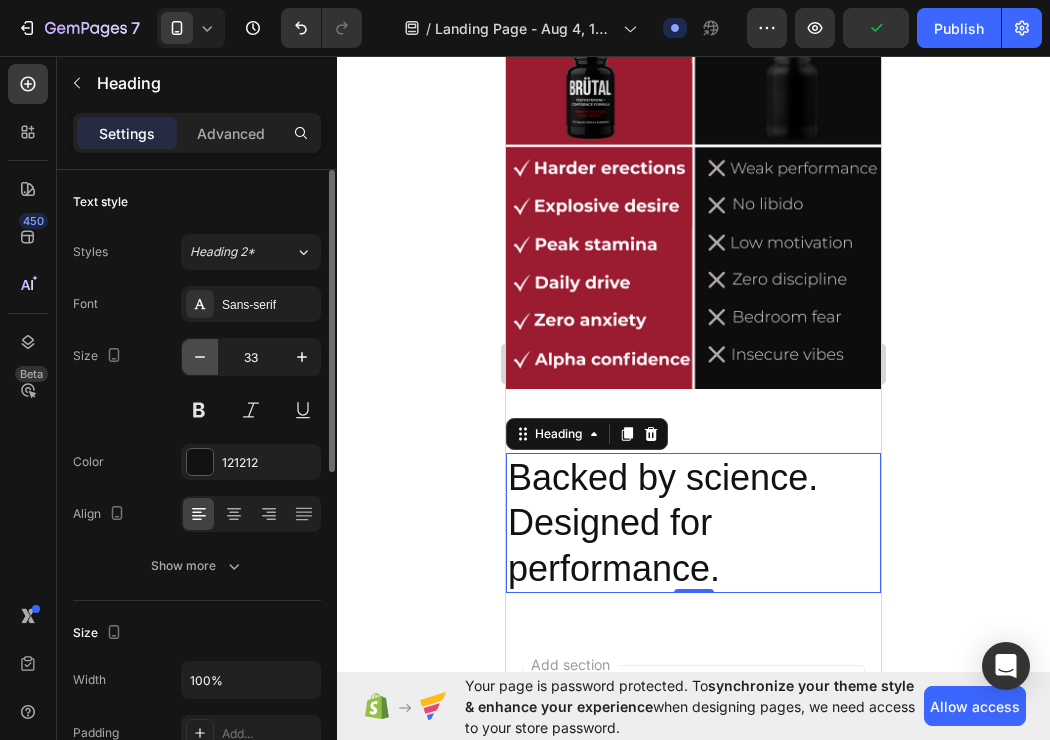 click at bounding box center (200, 357) 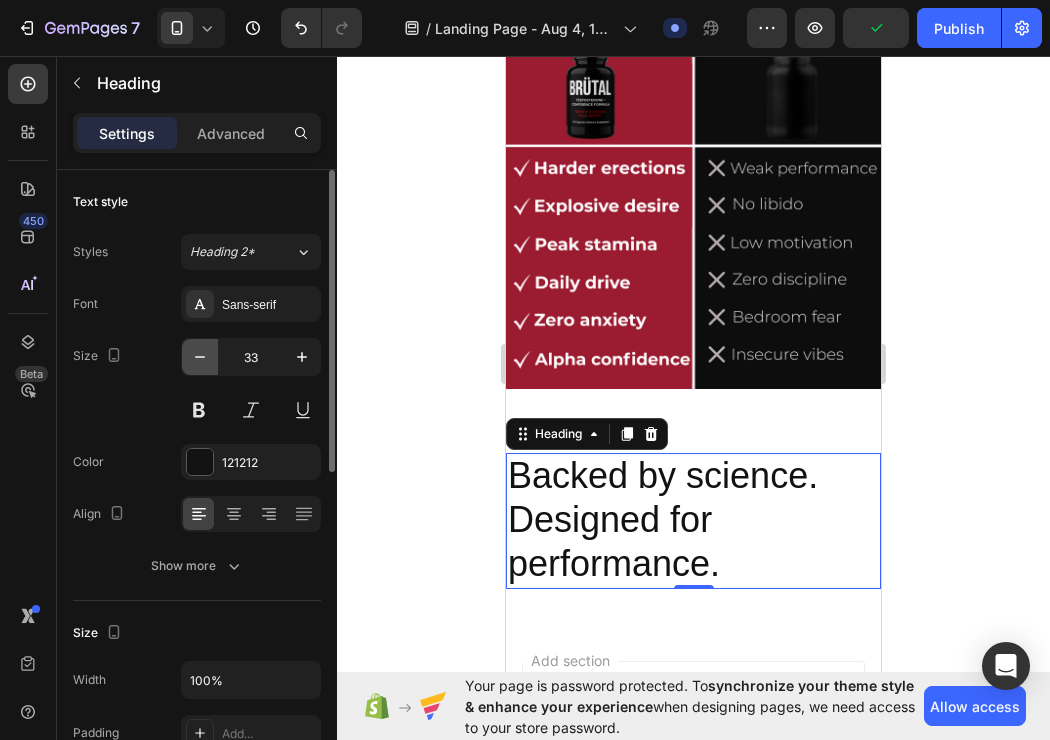 type on "32" 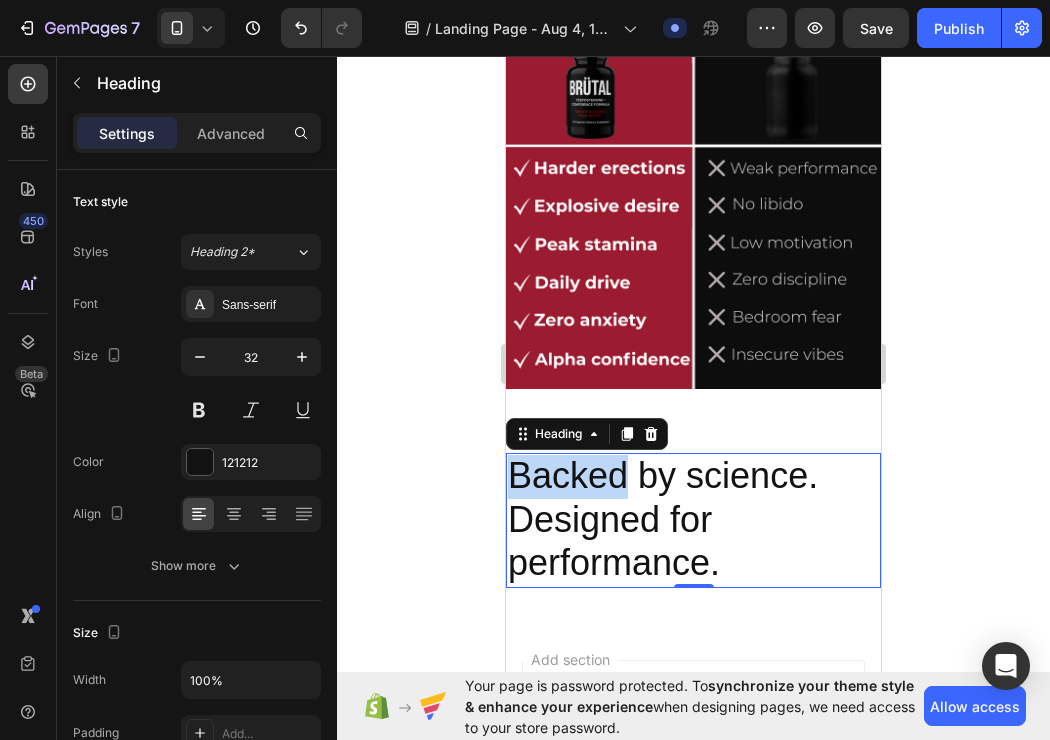 click on "Backed by science. Designed for performance." at bounding box center (663, 519) 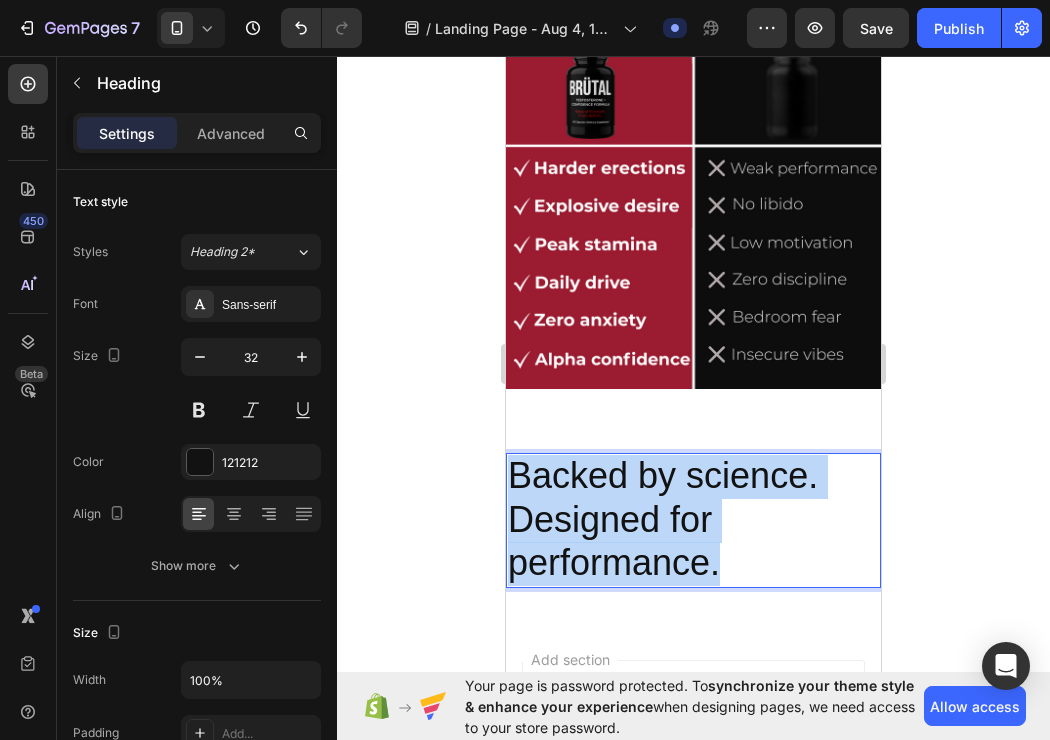 click on "Backed by science. Designed for performance." at bounding box center [663, 519] 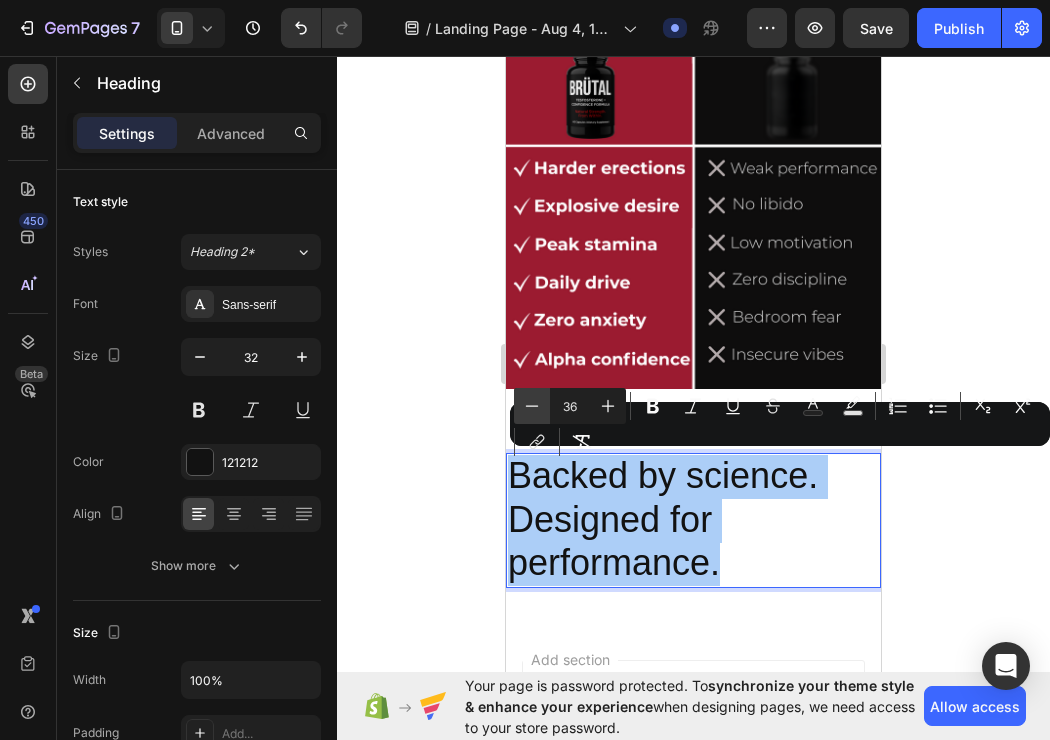 click 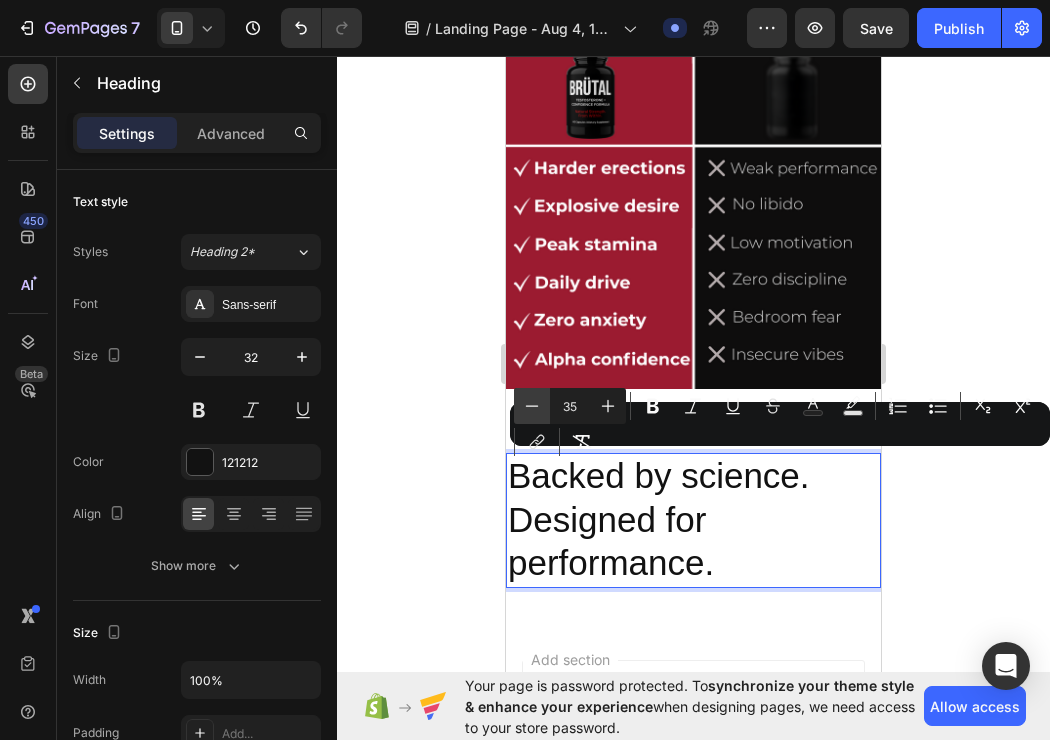 click 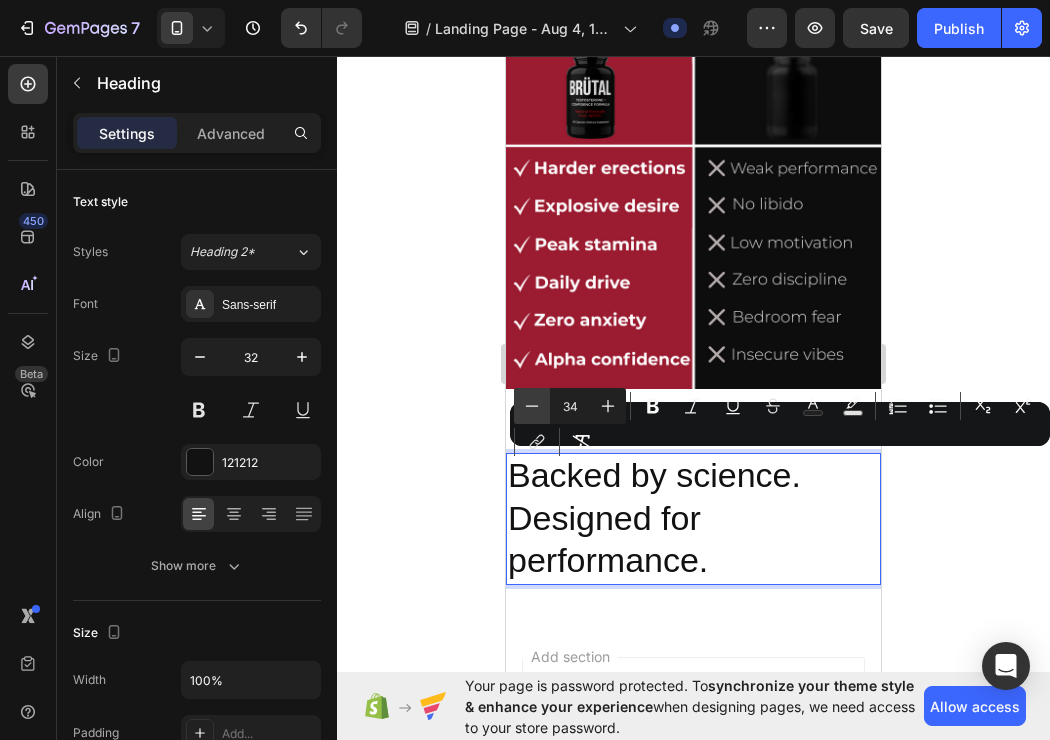 click 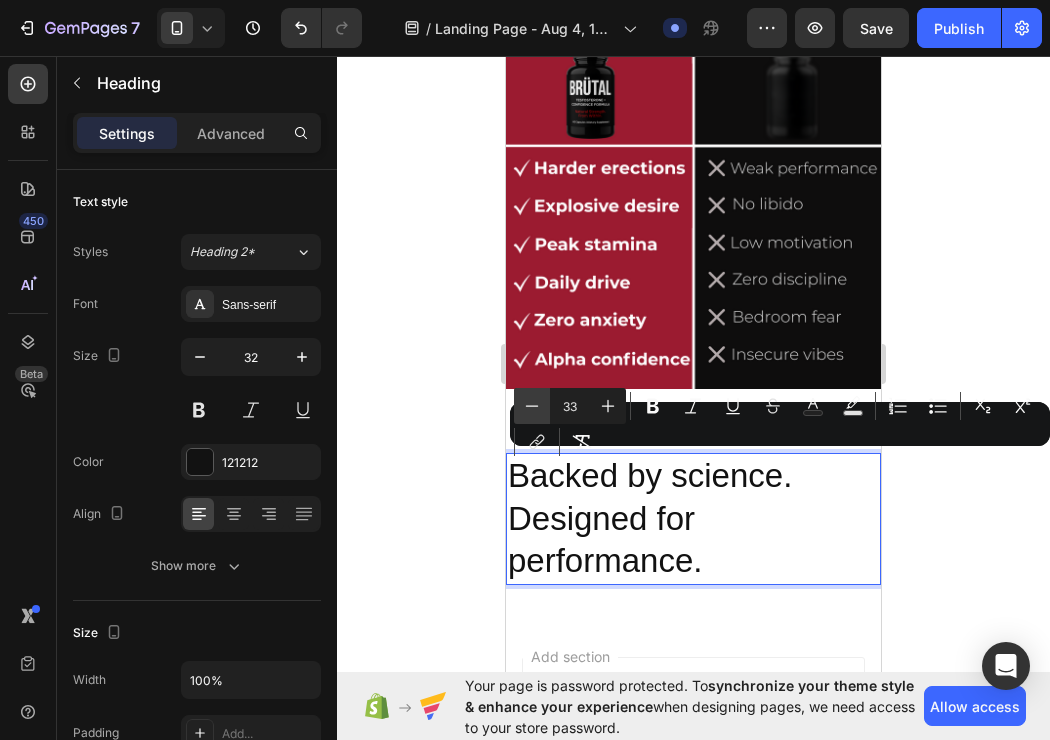 click 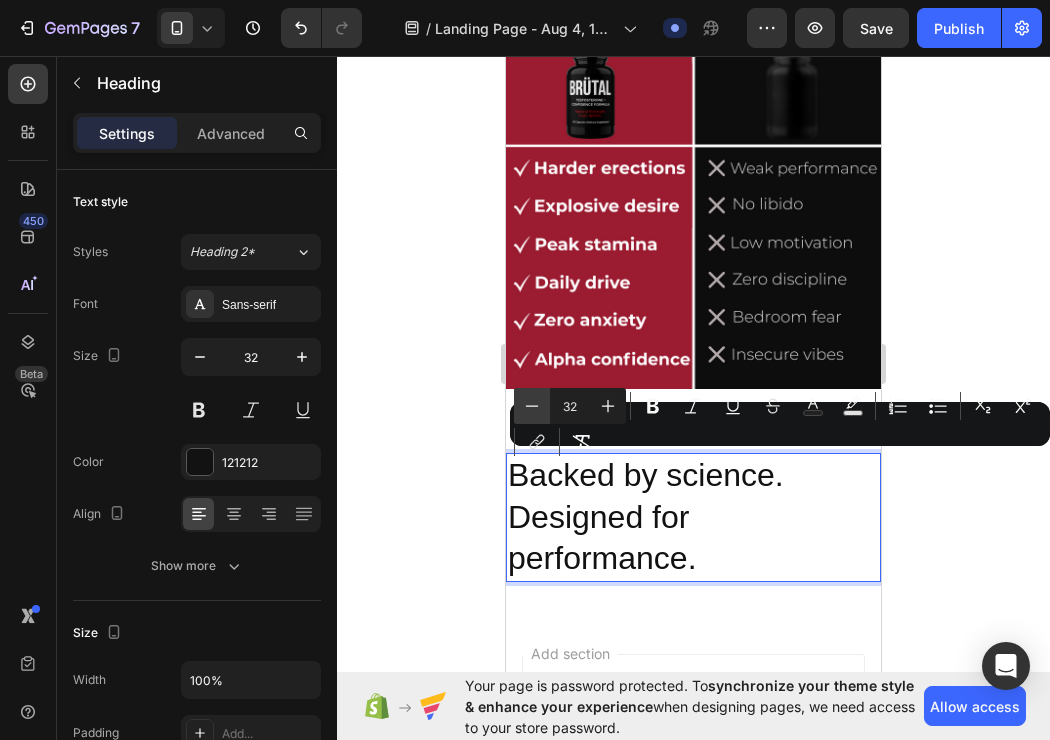 click 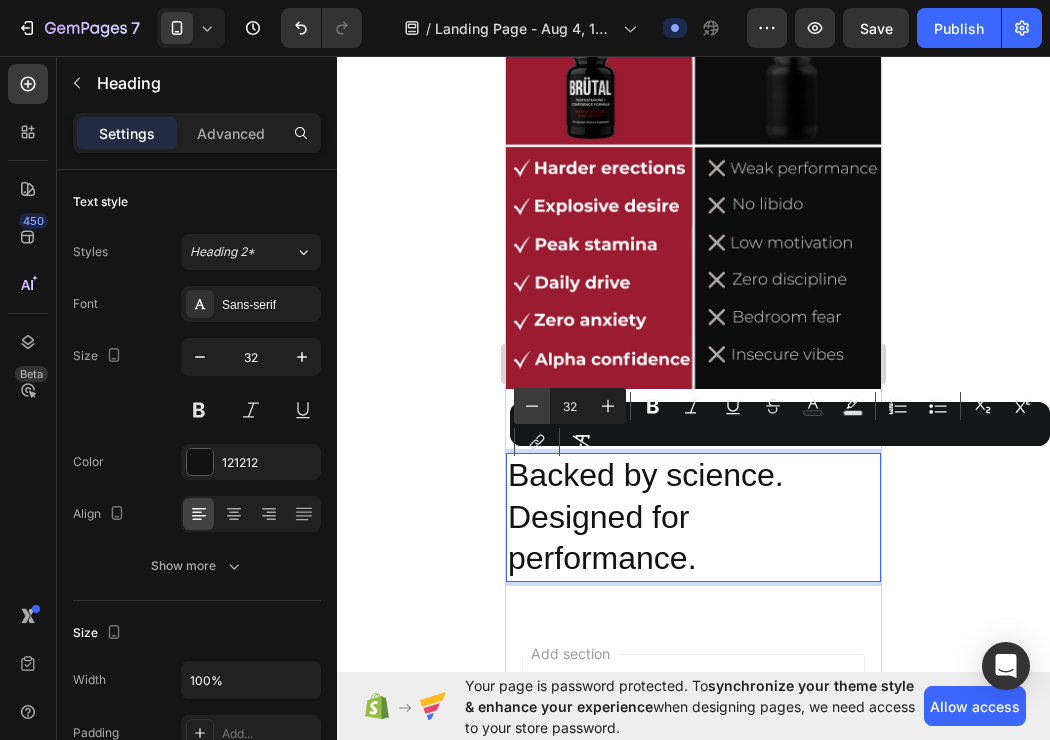 type on "31" 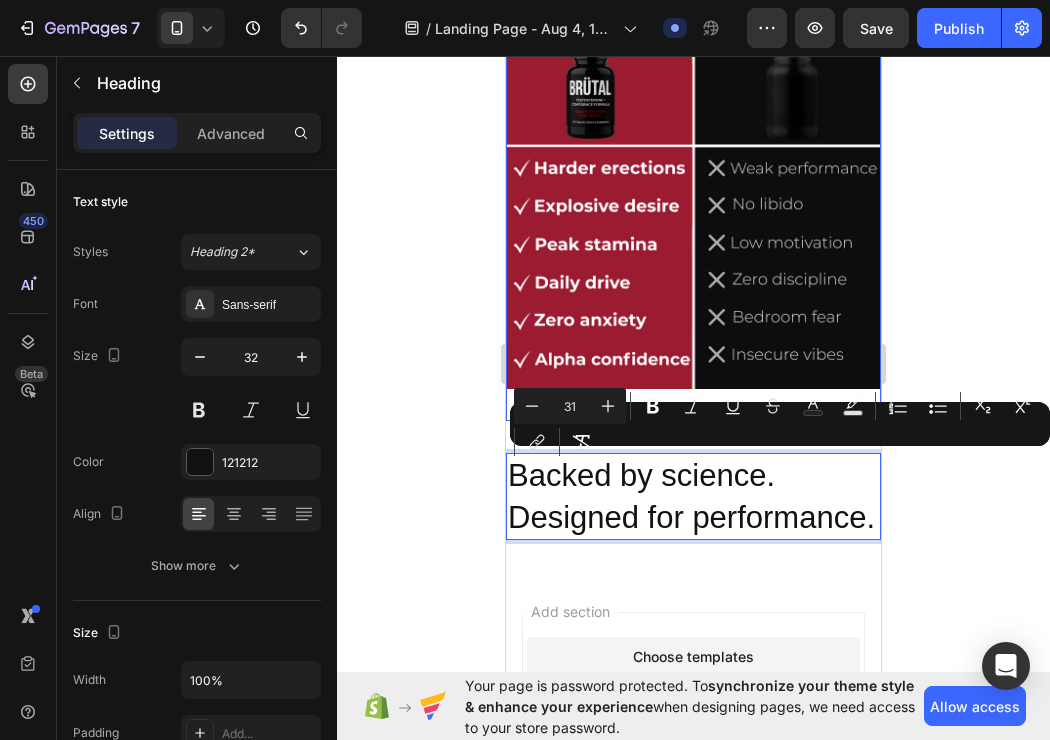 click 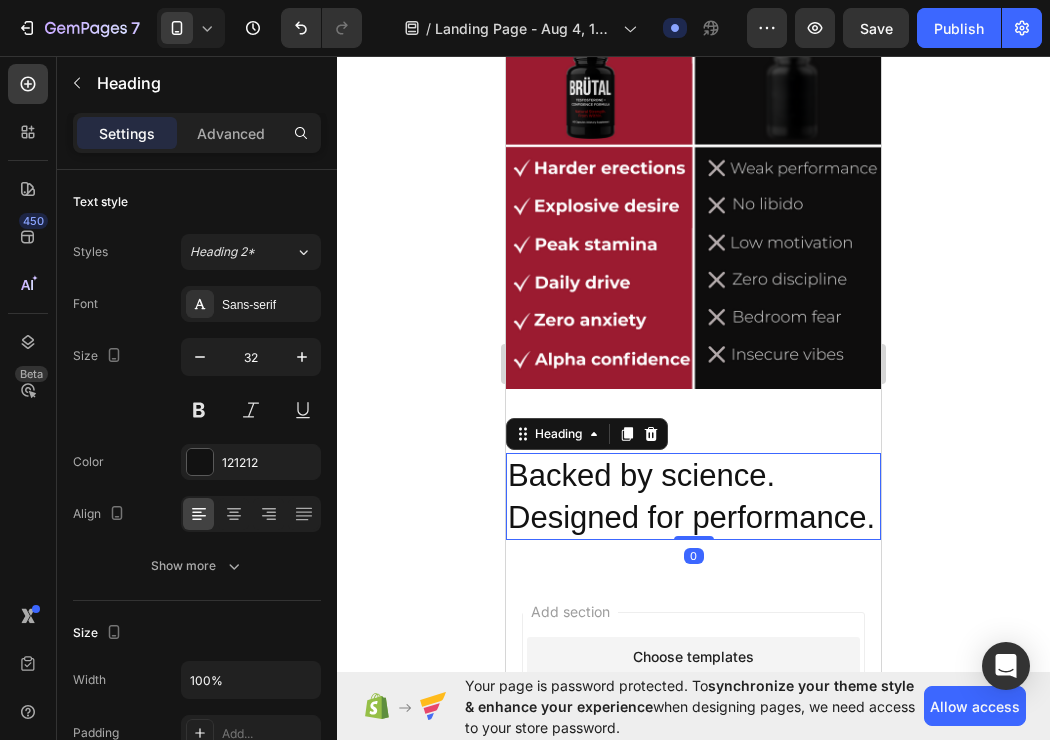 click on "Backed by science. Designed for performance." at bounding box center (691, 496) 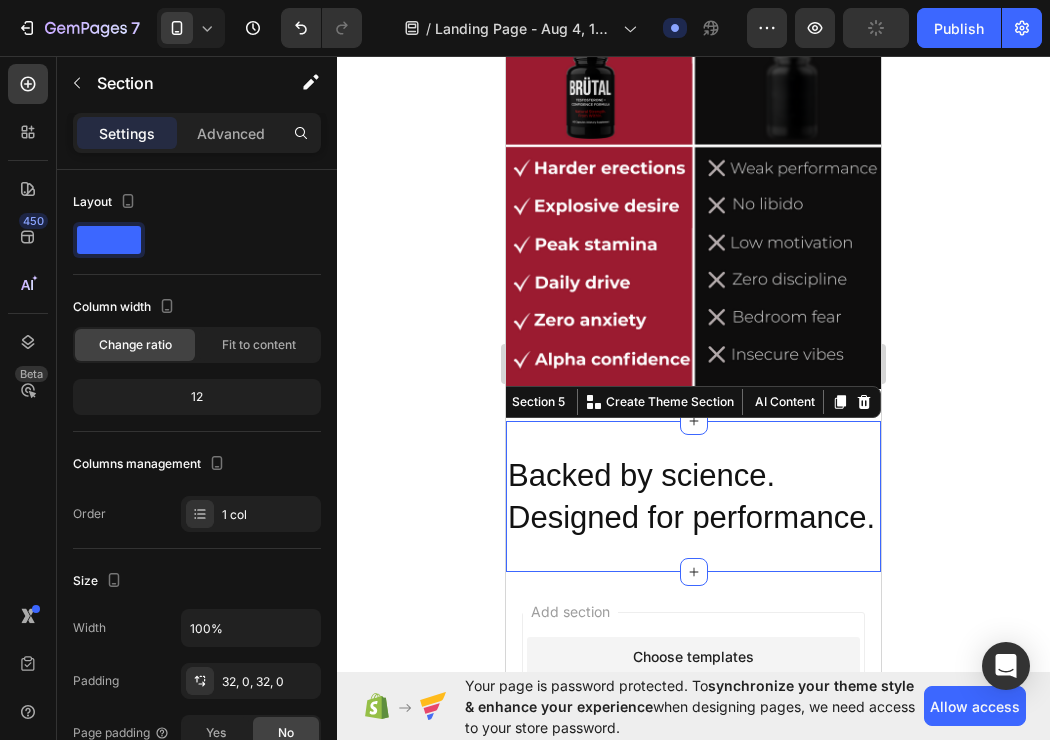 click on "⁠⁠⁠⁠⁠⁠⁠ Backed by science. Designed for performance. Heading Section 5   You can create reusable sections Create Theme Section AI Content Write with GemAI What would you like to describe here? Tone and Voice Persuasive Product BRÜTAL MASS Show more Generate" at bounding box center (693, 496) 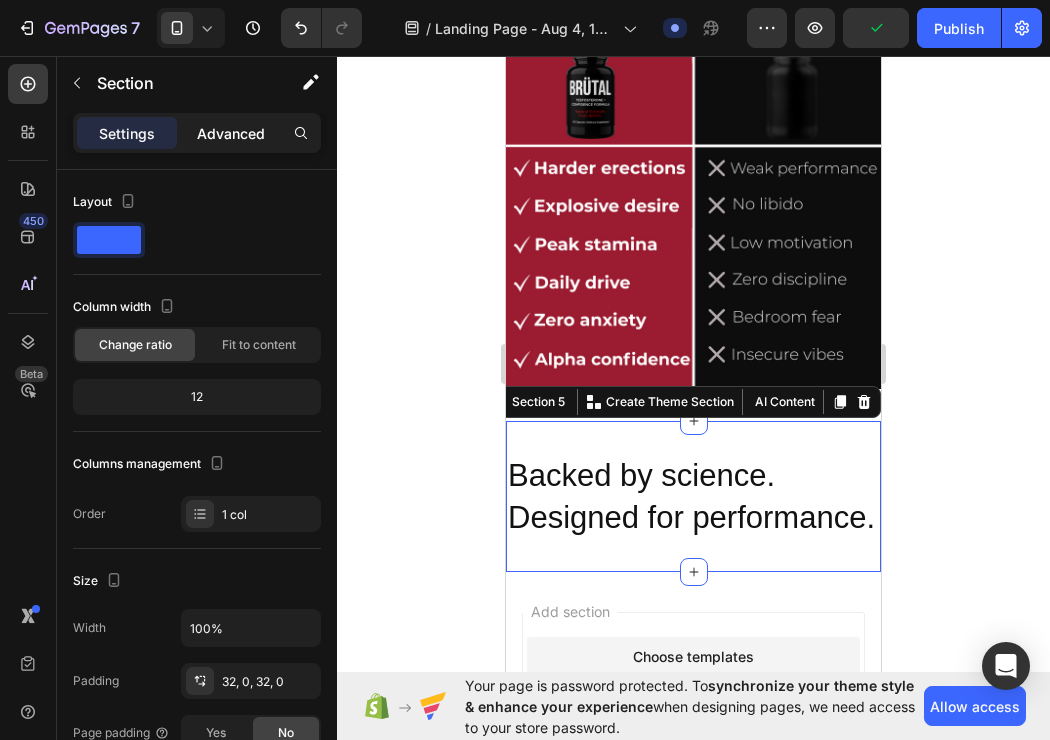 click on "Advanced" at bounding box center [231, 133] 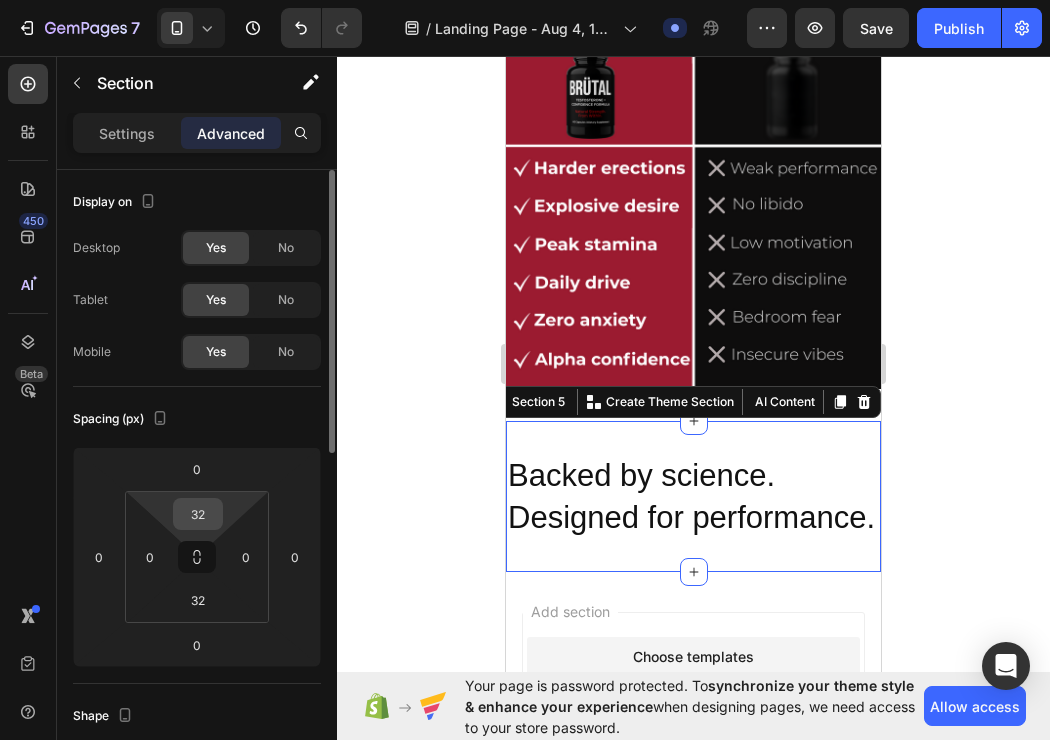 click on "32" at bounding box center [198, 514] 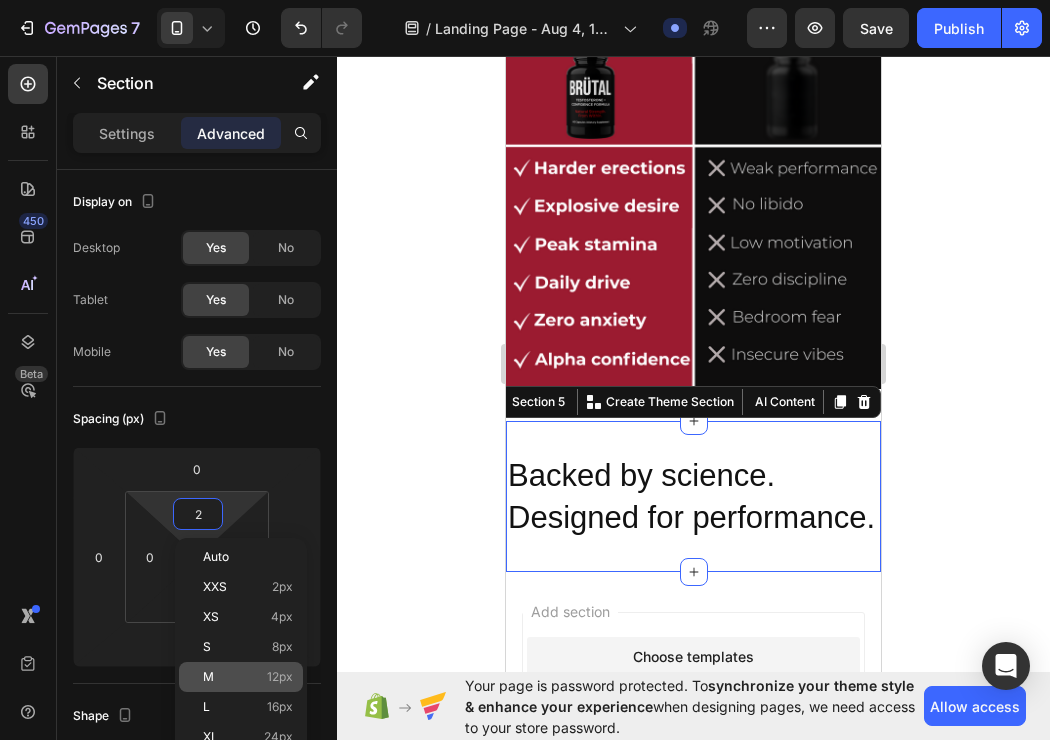 click on "M 12px" 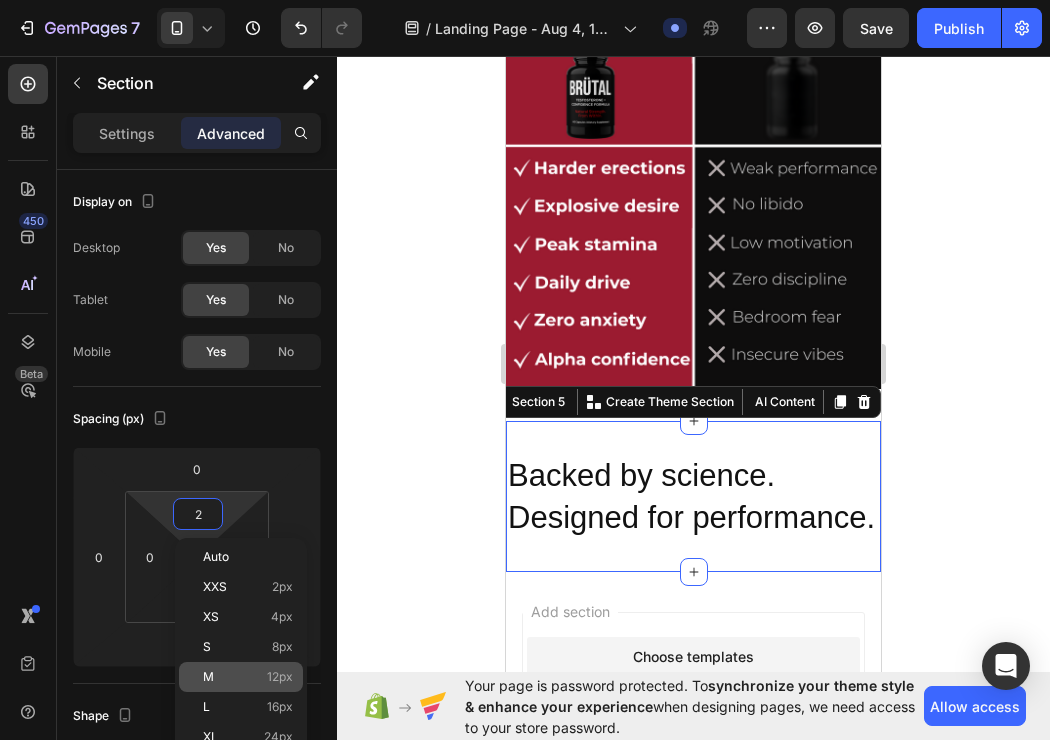 type on "12" 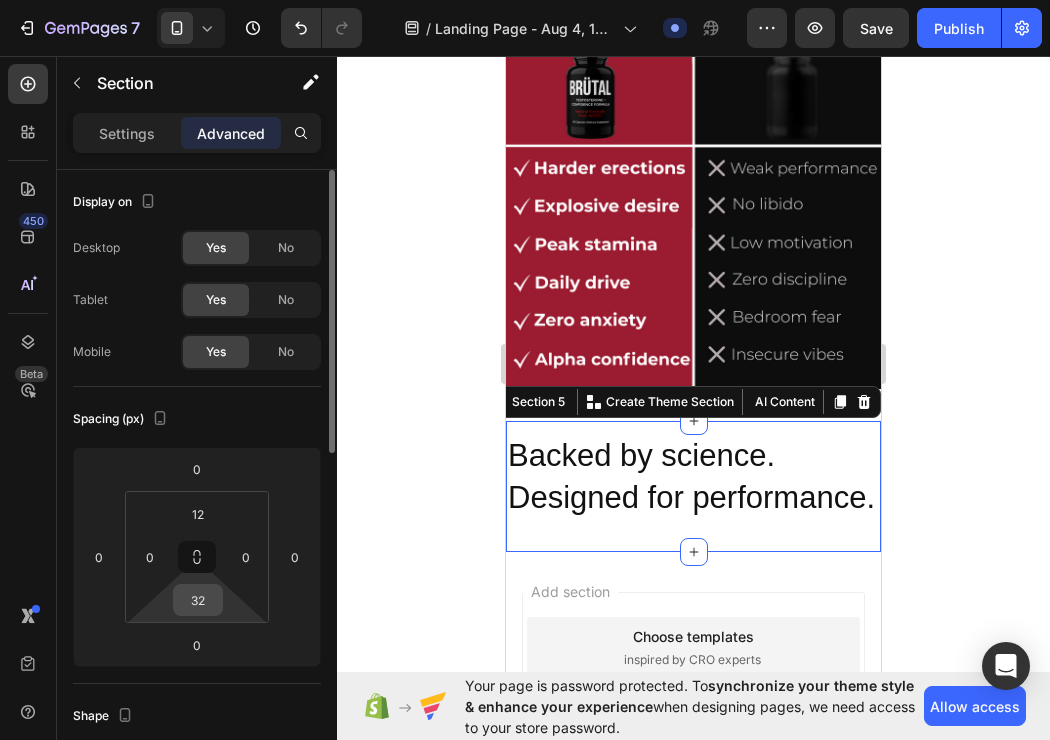 click on "32" at bounding box center (198, 600) 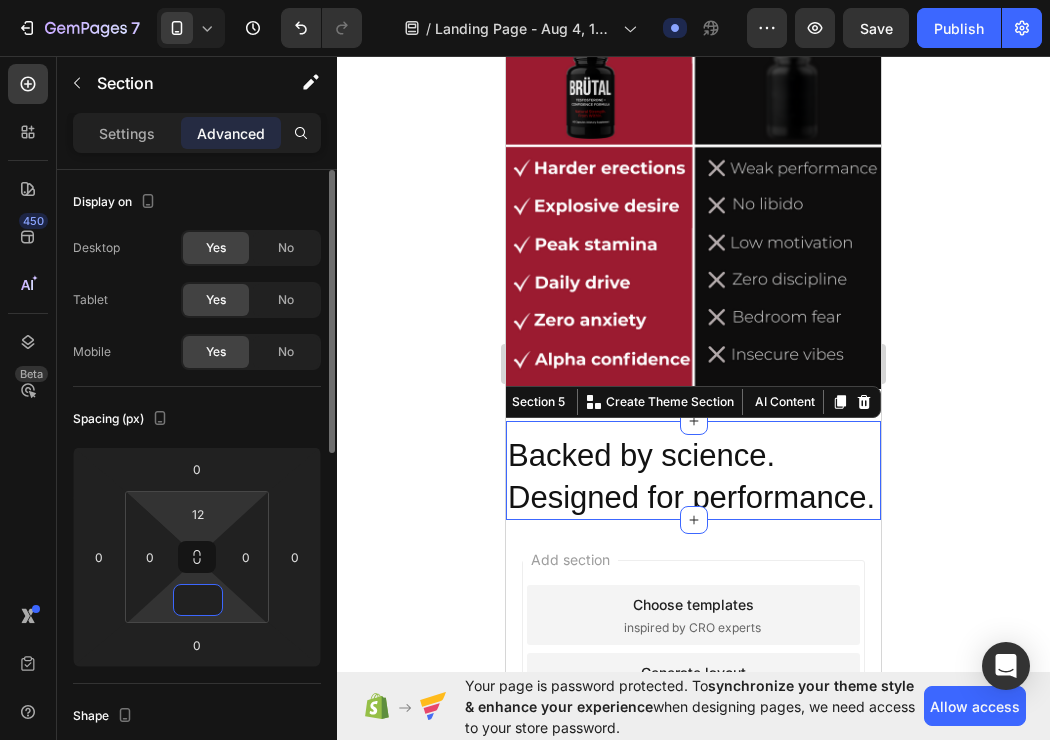 click on "7   /  Landing Page - Aug 4, 14:34:32 Draft Preview  Save   Publish  450 Beta Sections(30) Elements(83) Section Element Hero Section Product Detail Brands Trusted Badges Guarantee Product Breakdown How to use Testimonials Compare Bundle FAQs Social Proof Brand Story Product List Collection Blog List Contact Sticky Add to Cart Custom Footer Browse Library 450 Layout
Row
Row
Row
Row Text
Heading
Text Block Button
Button
Button Media
Image
Image" at bounding box center (525, 0) 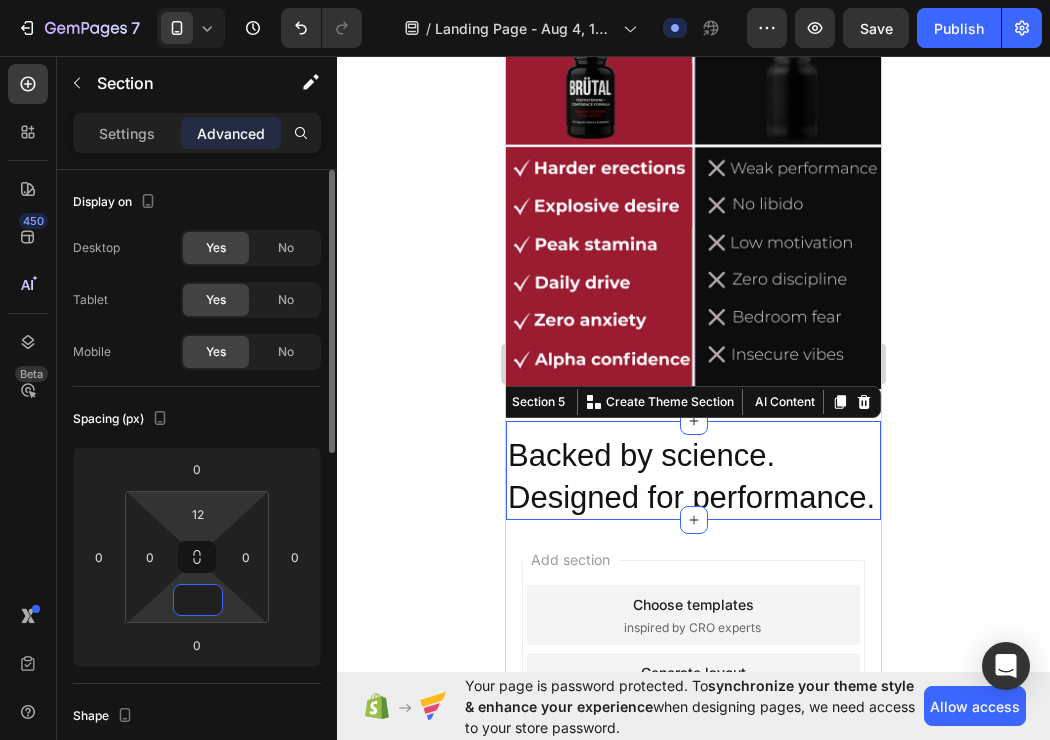 type on "0" 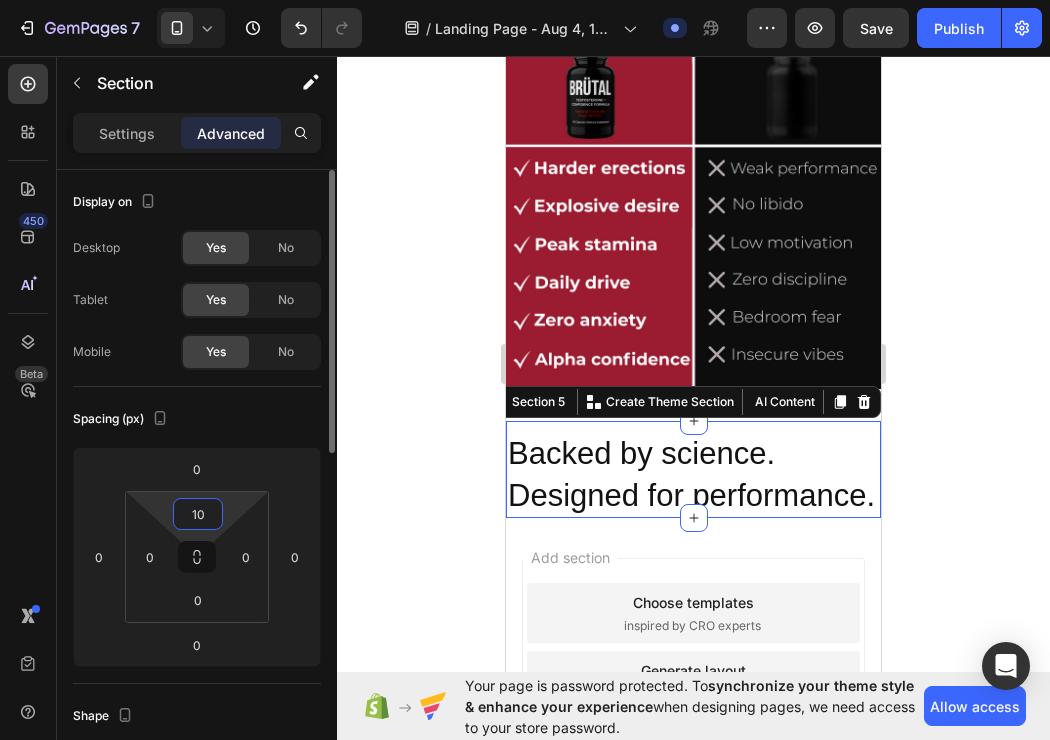 type on "1" 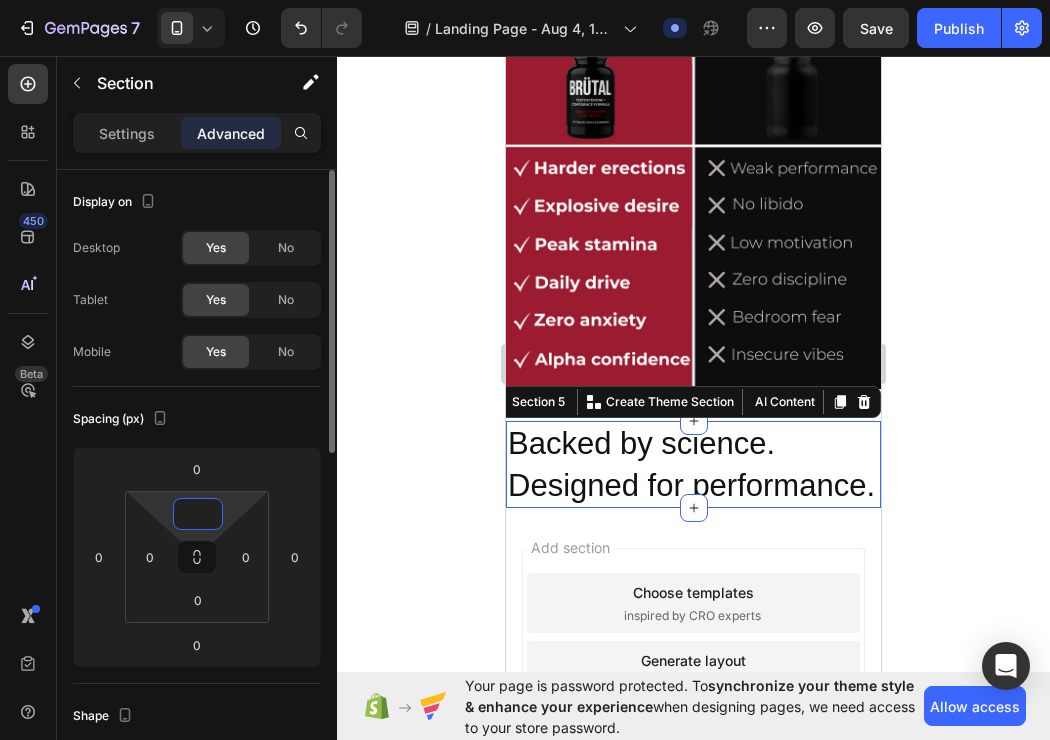 type on "8" 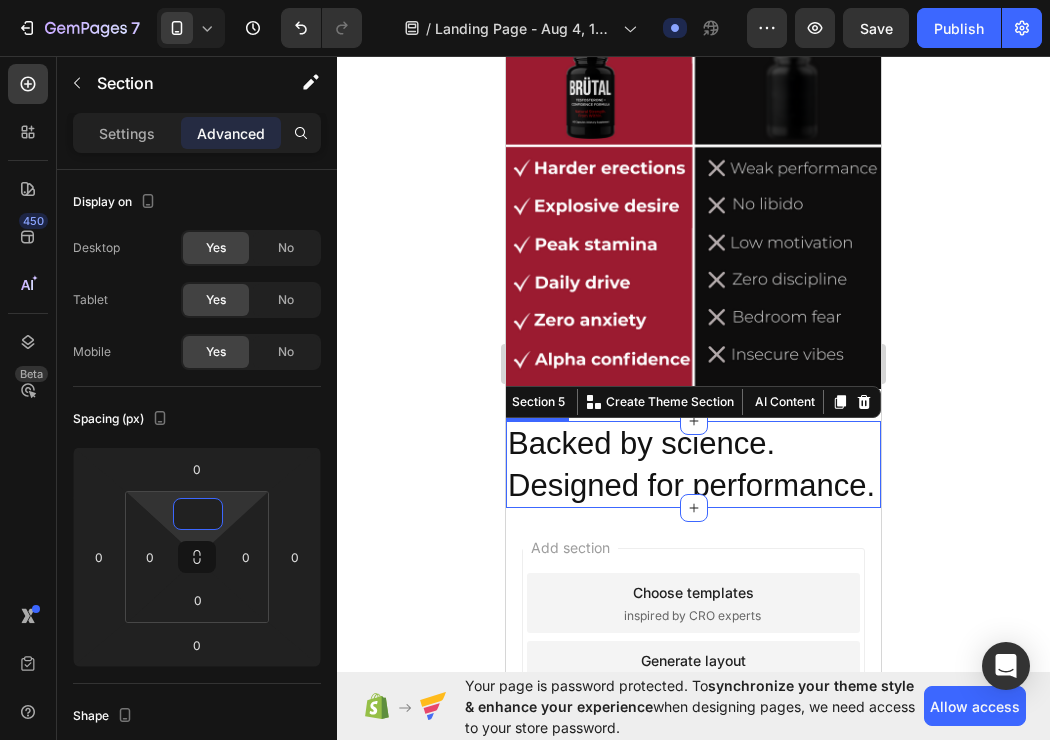 type on "5" 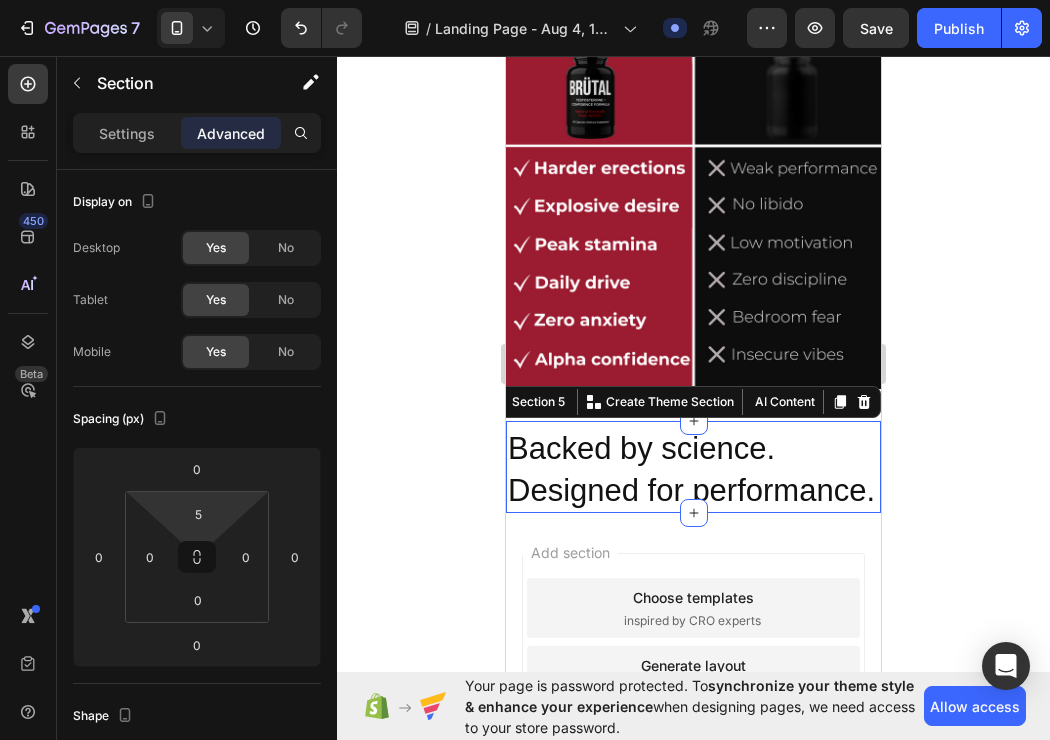 click 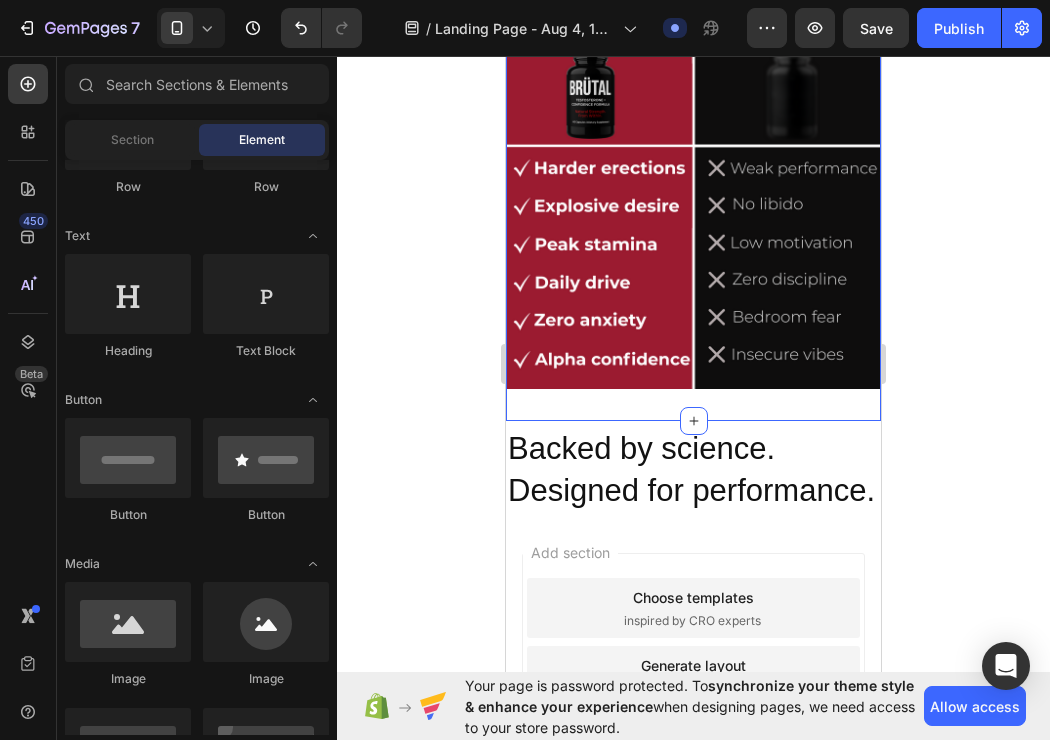 click on "Image Section 4" at bounding box center (693, 212) 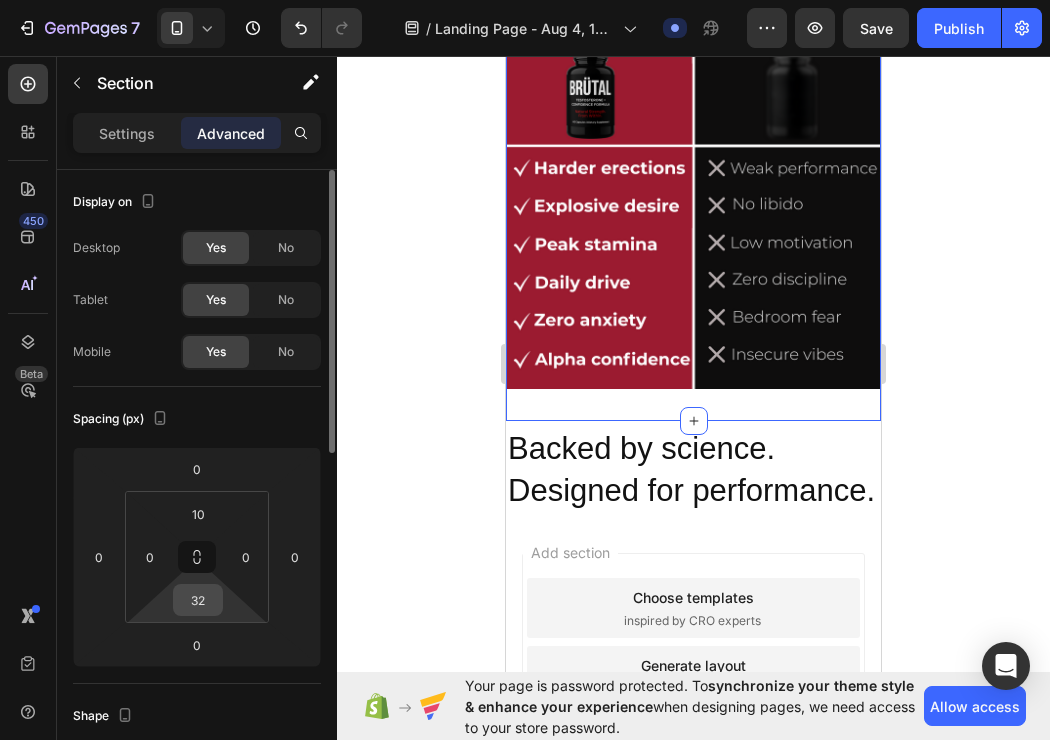 click on "32" at bounding box center [198, 600] 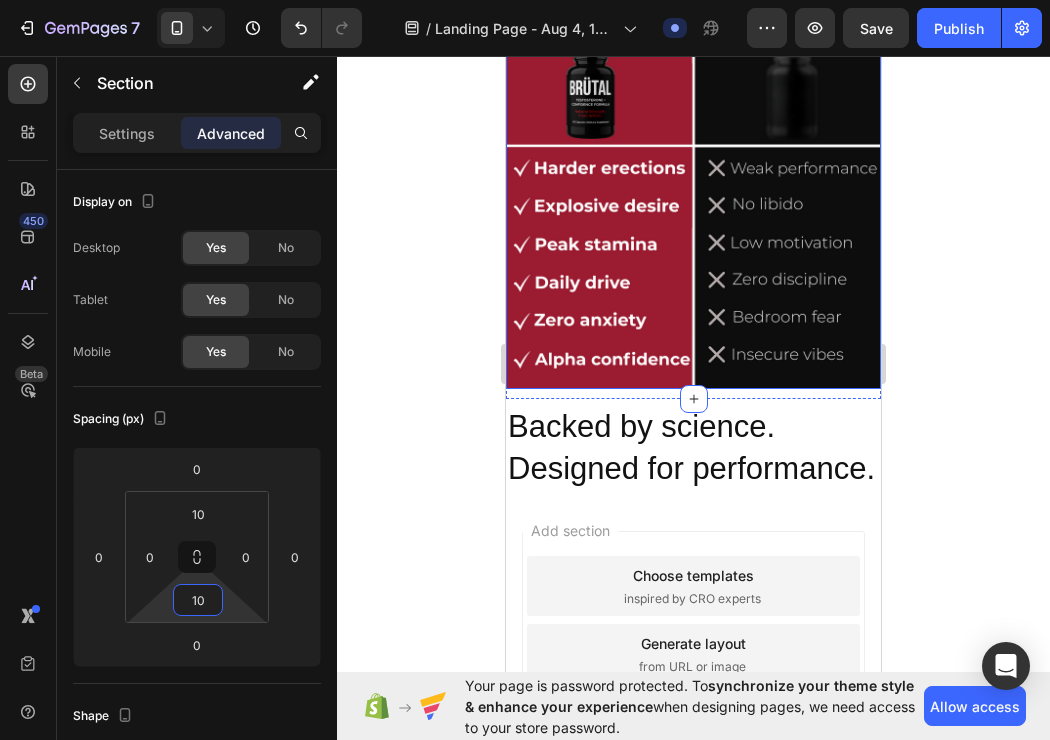 type on "10" 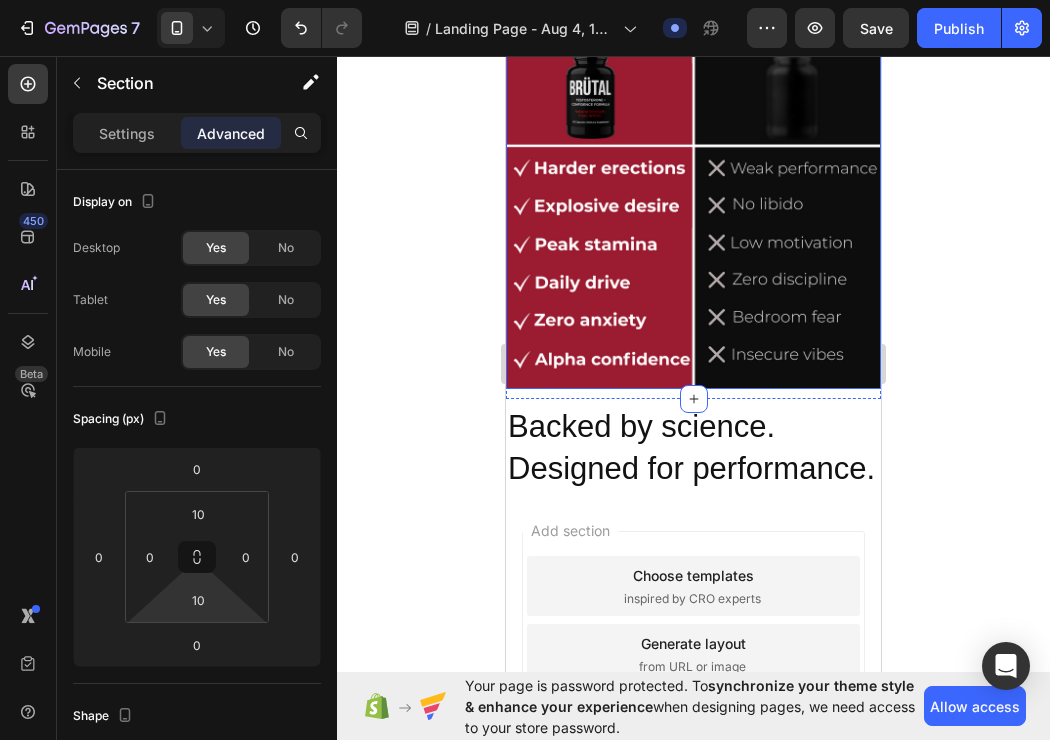 click 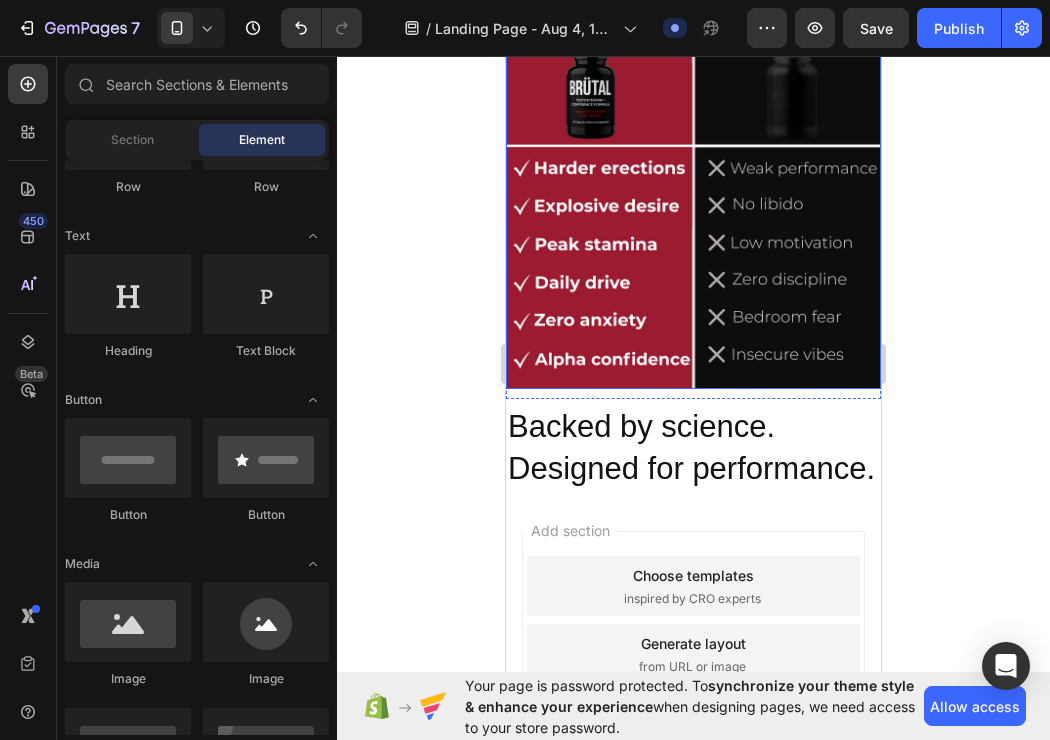 click 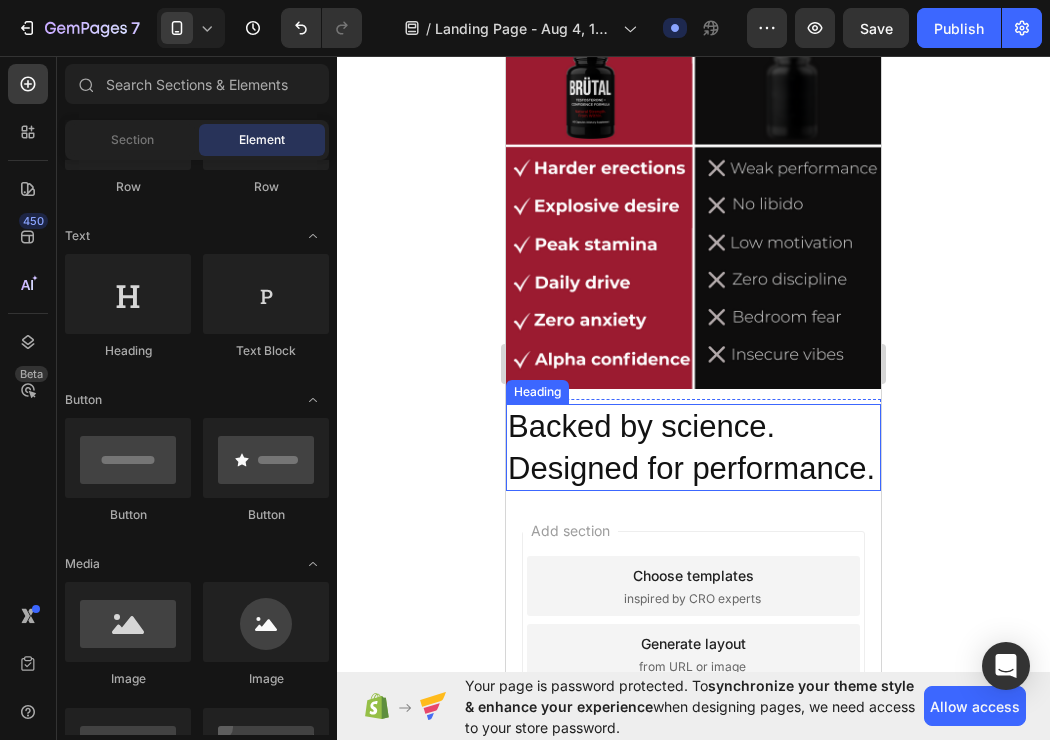 click on "Backed by science. Designed for performance." at bounding box center (691, 447) 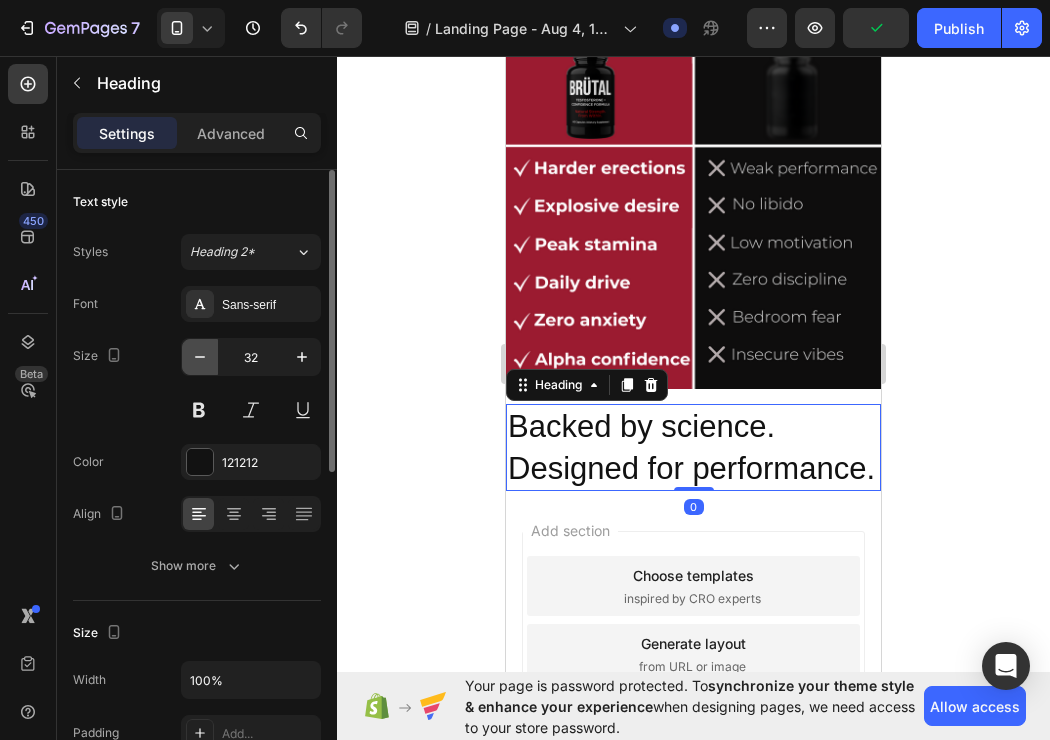 click 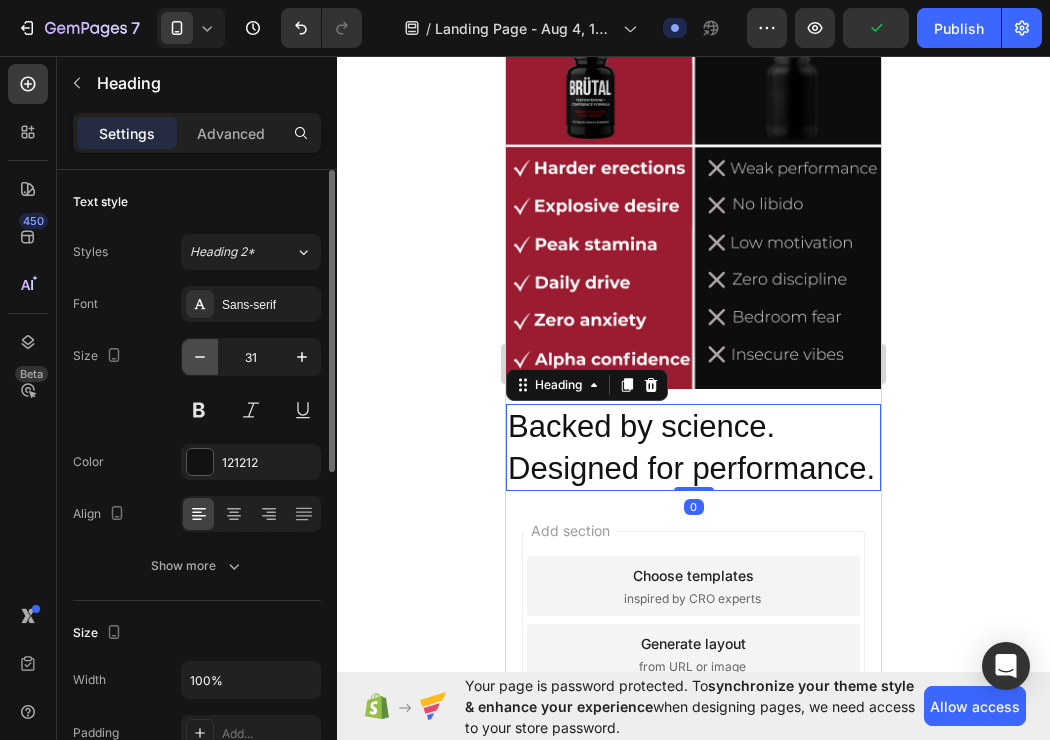 click 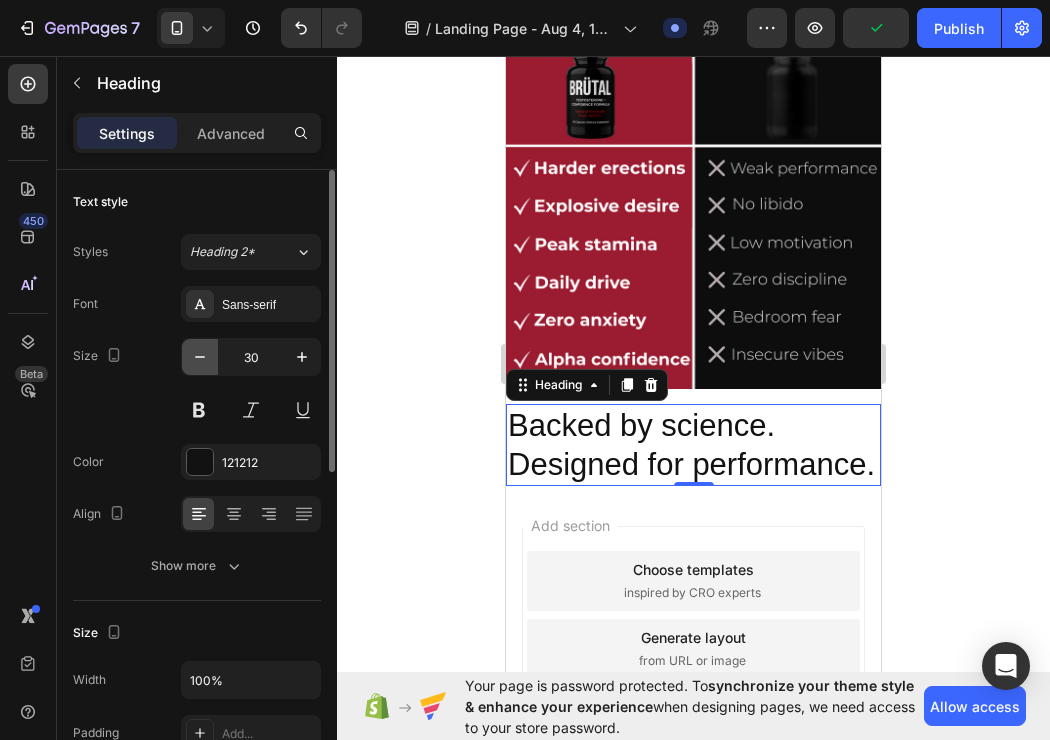 click 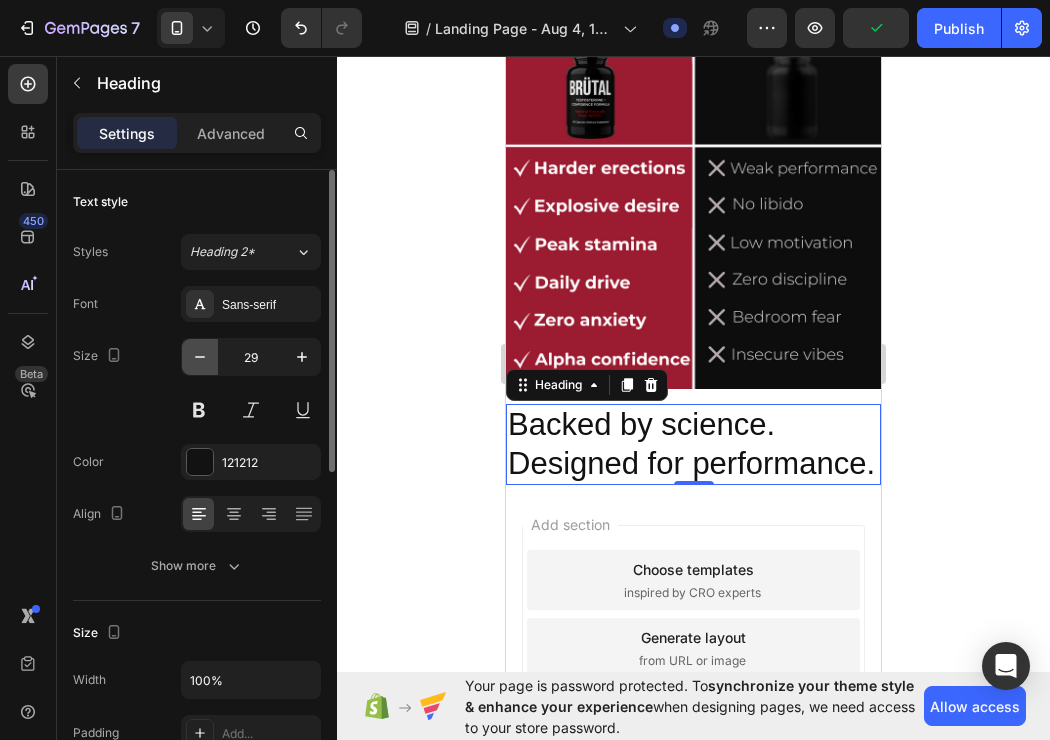 click 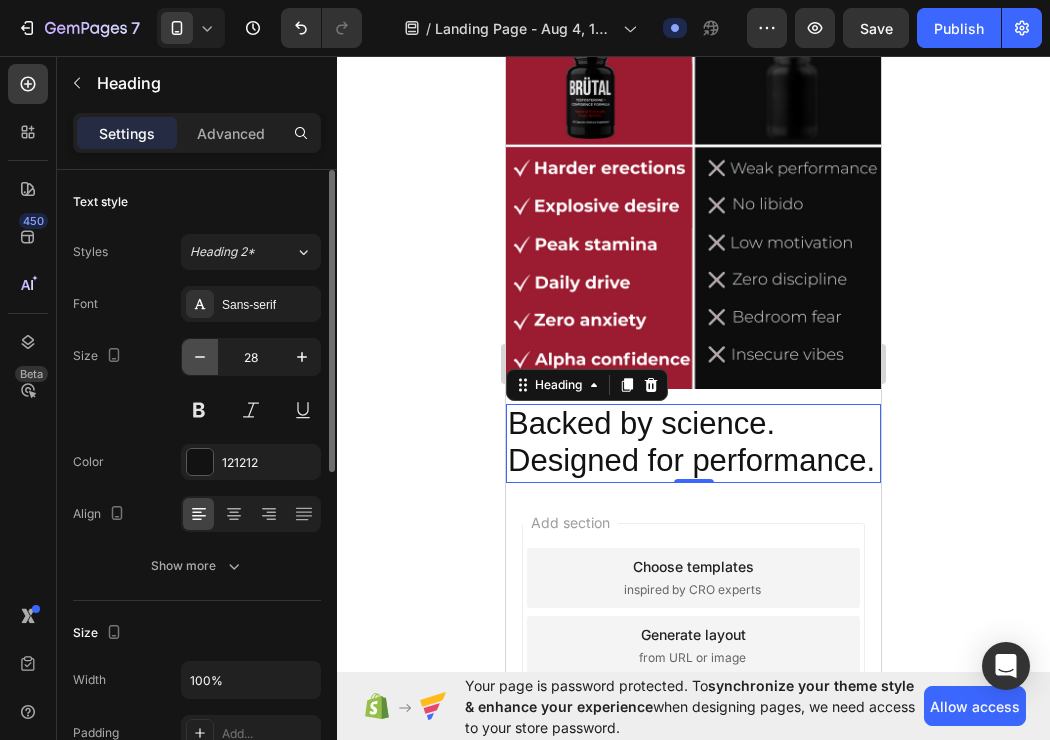 click 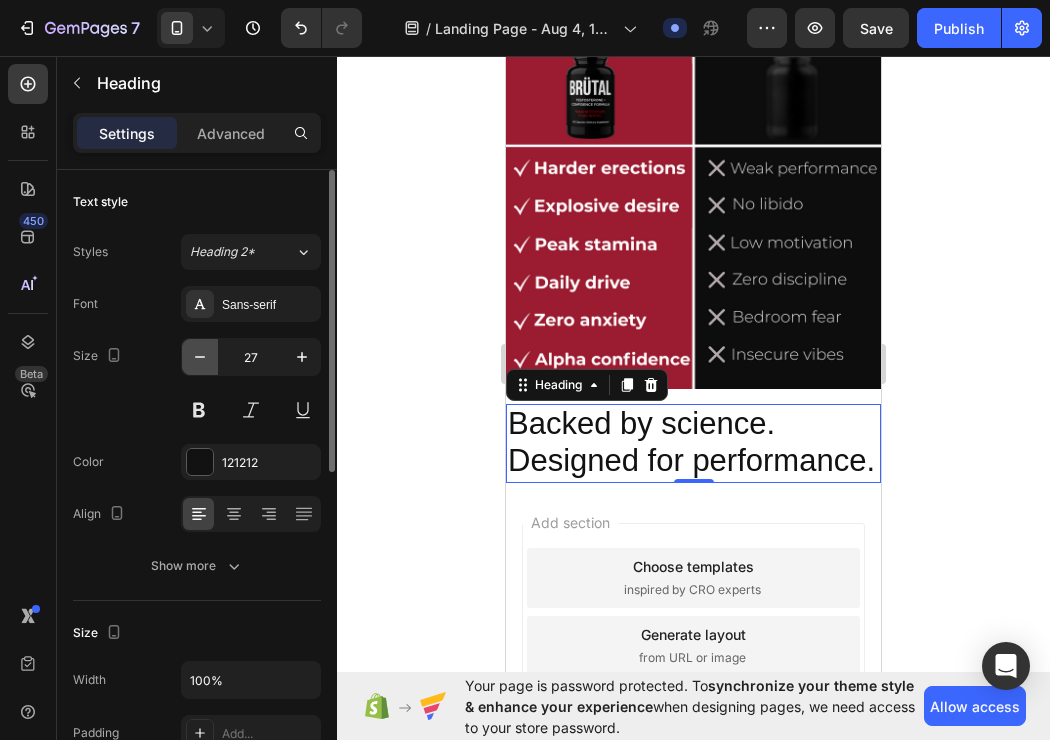 click 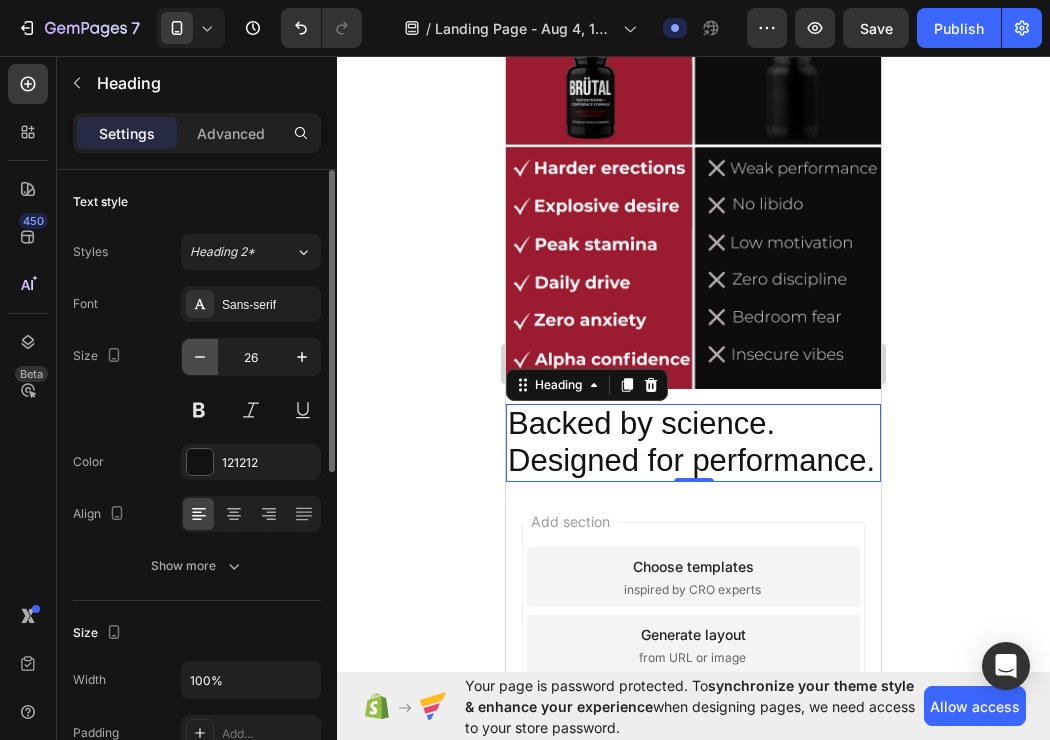 click 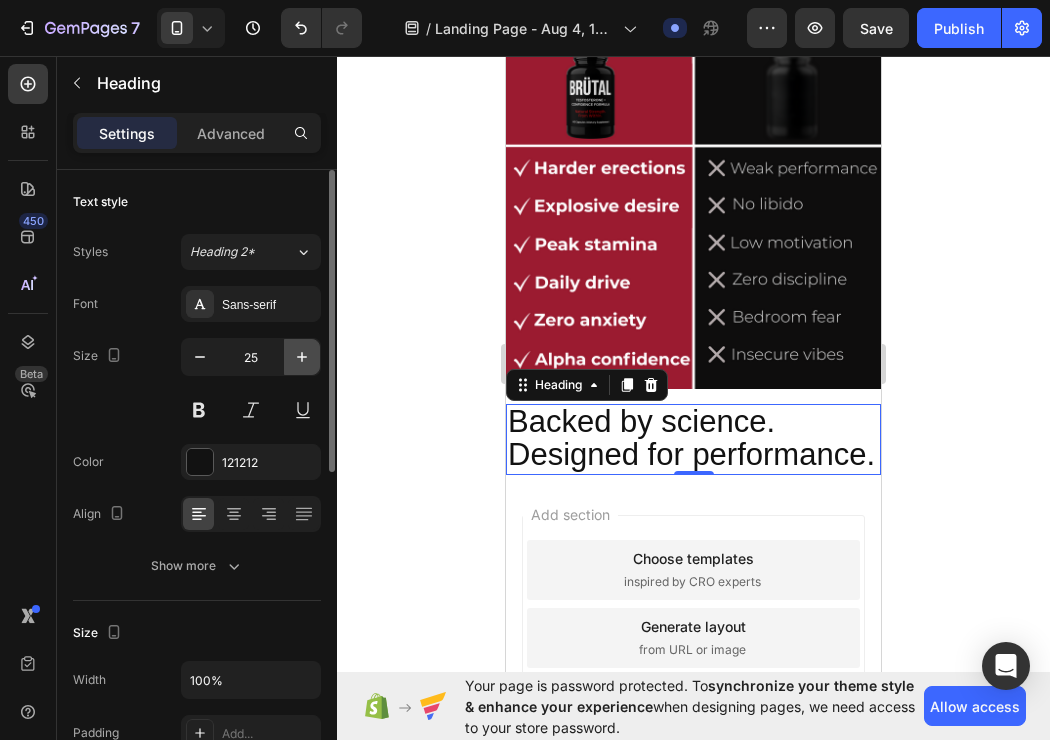 click 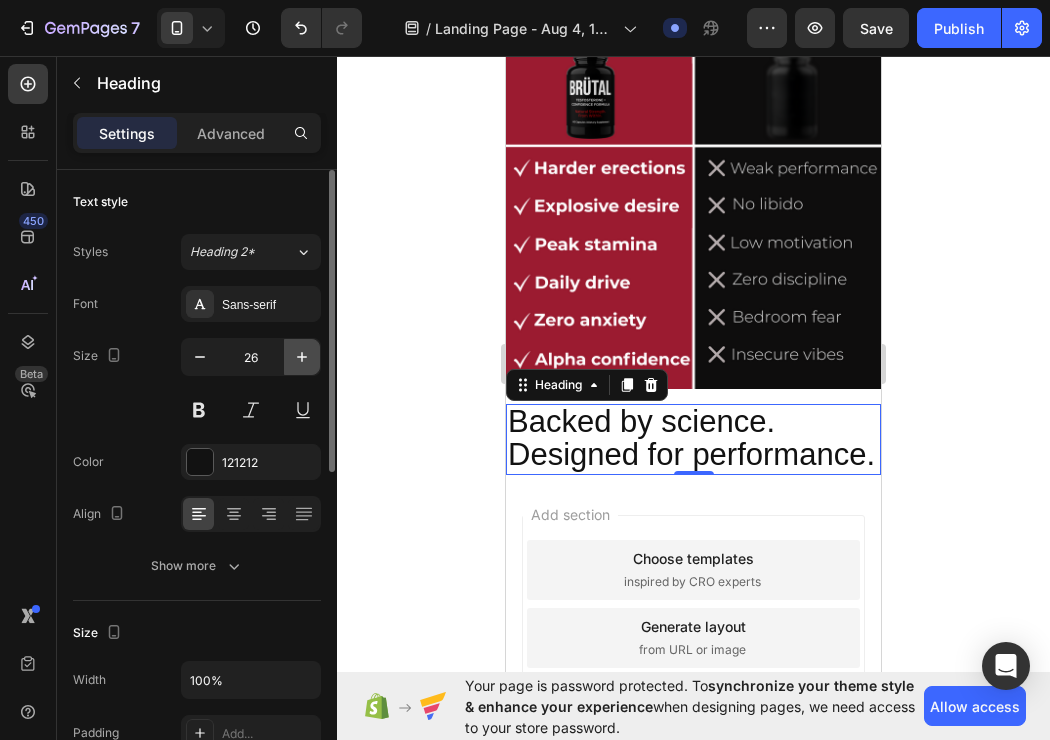 click 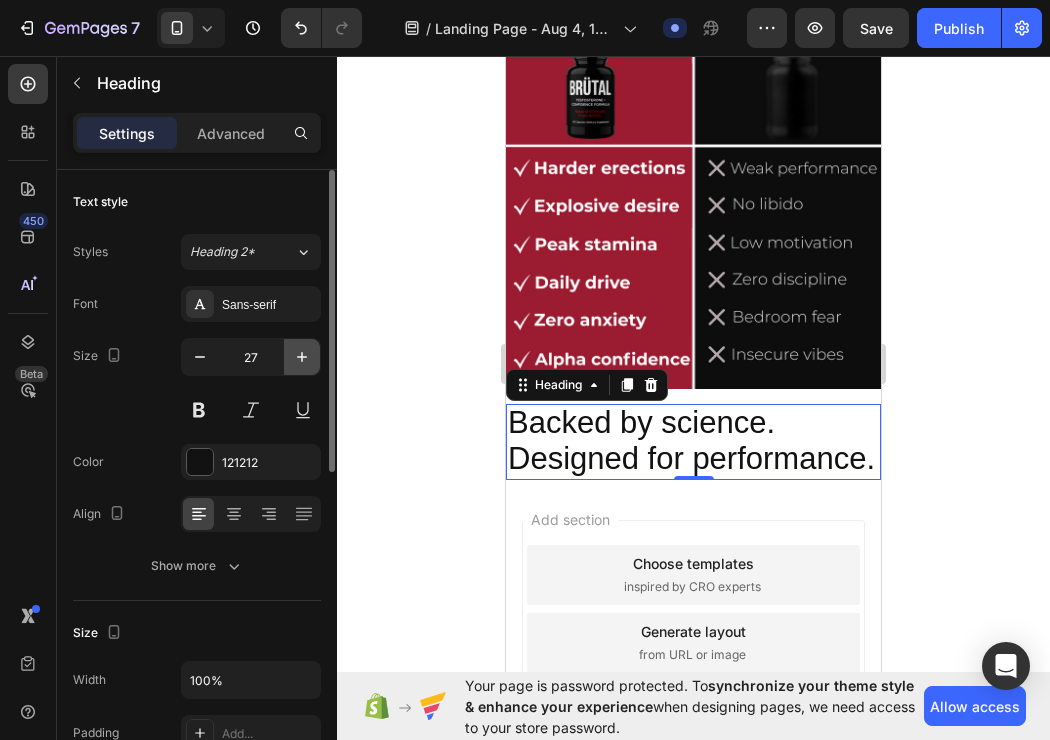 click 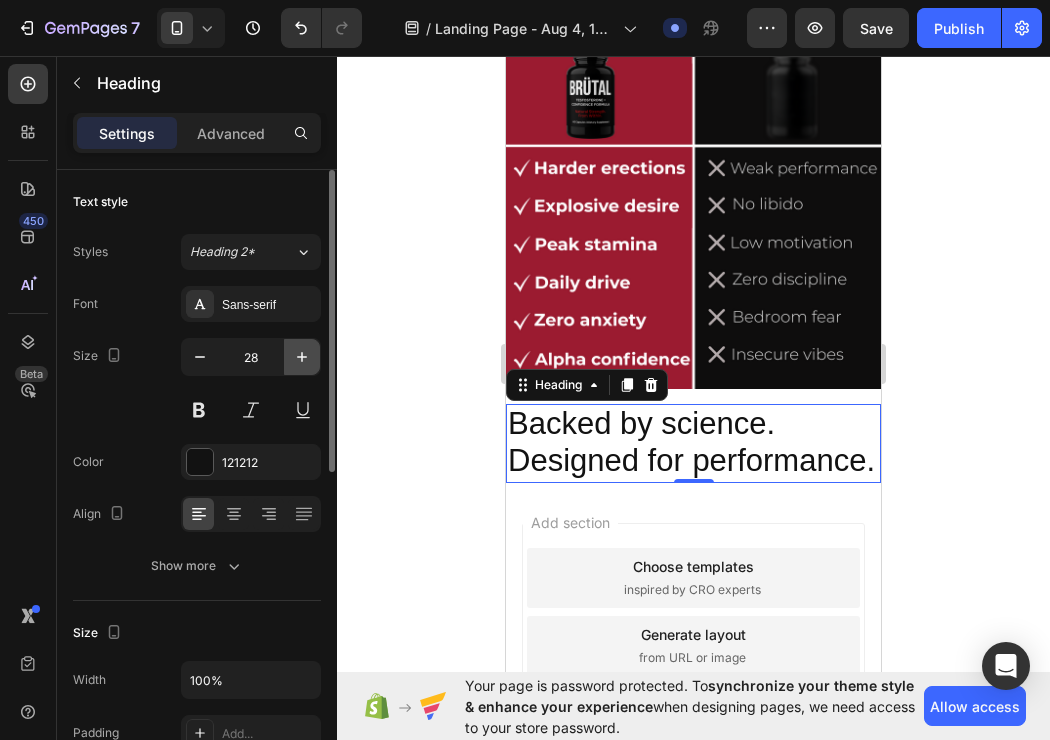 click 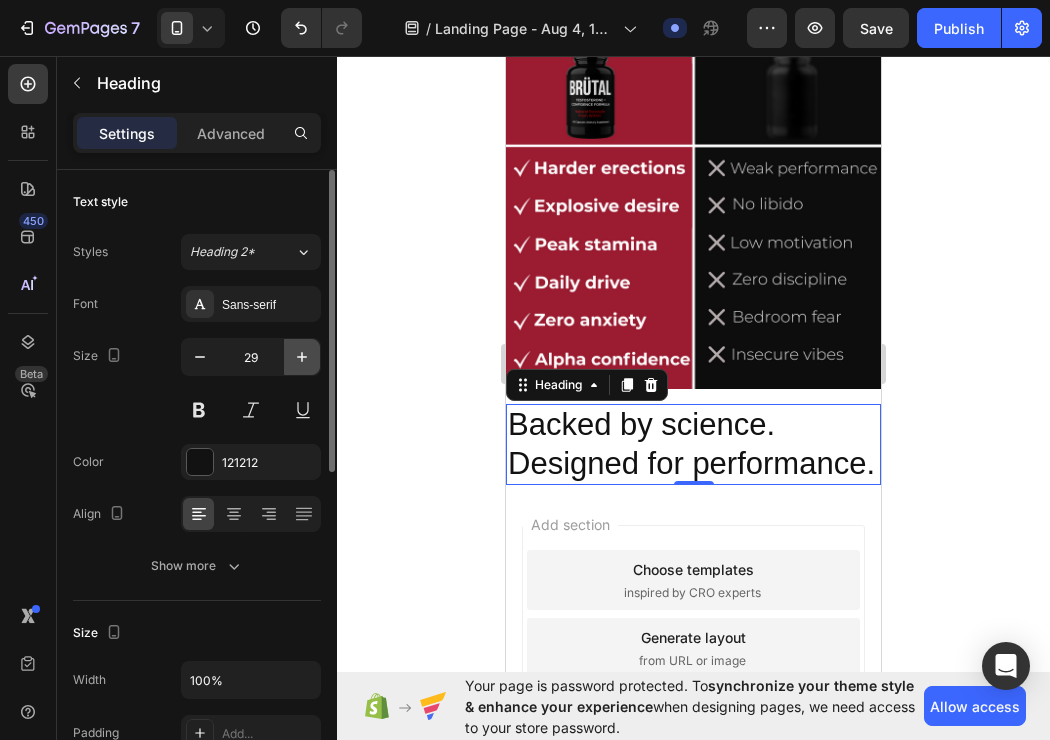 click 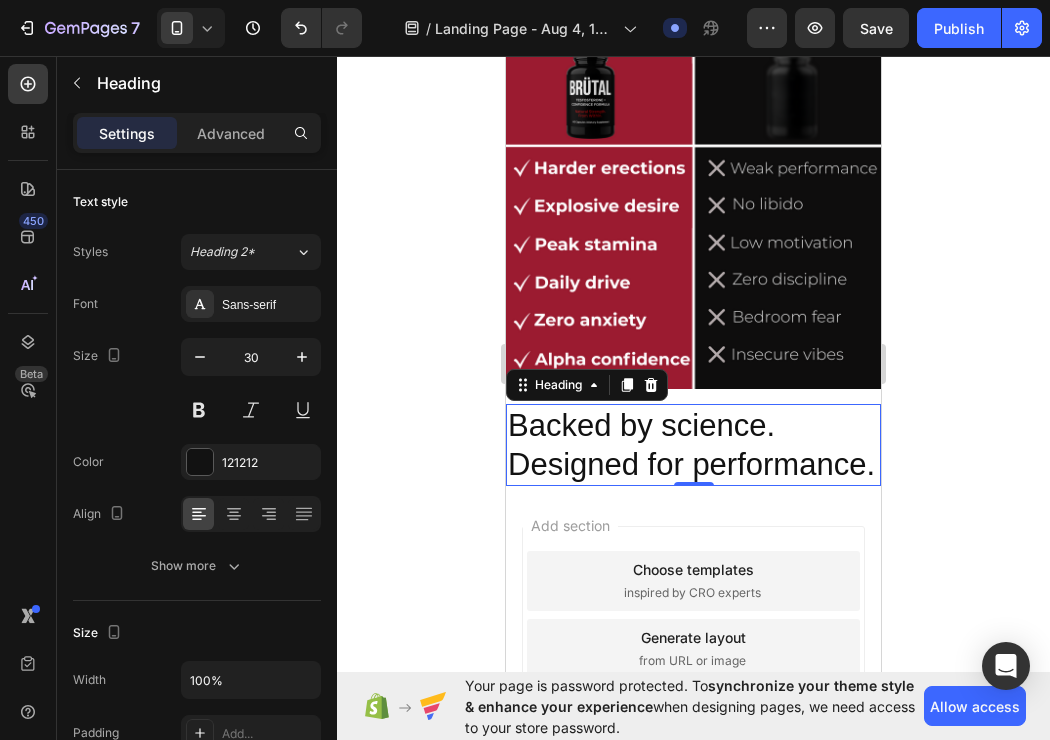 click 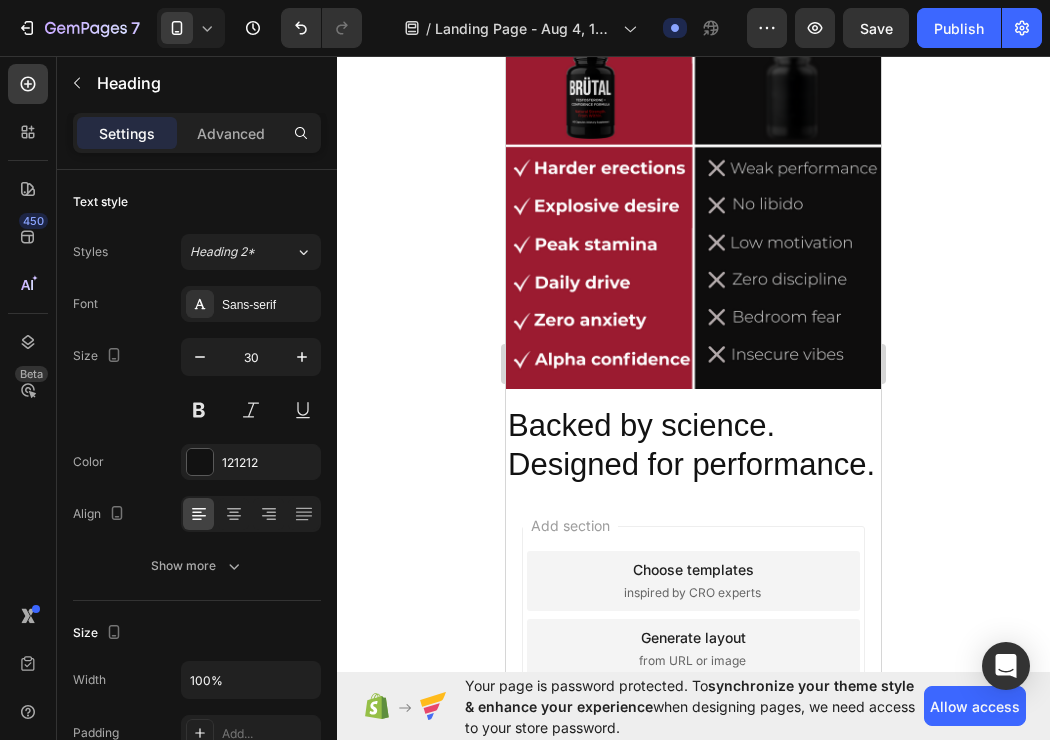 click 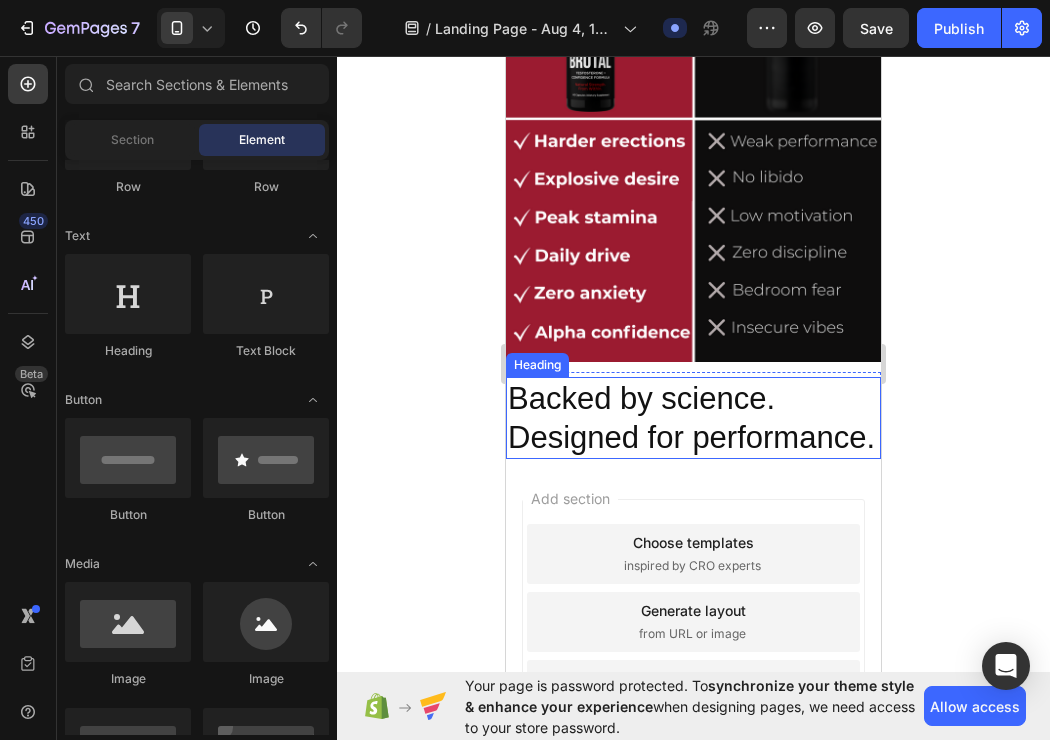 scroll, scrollTop: 1034, scrollLeft: 0, axis: vertical 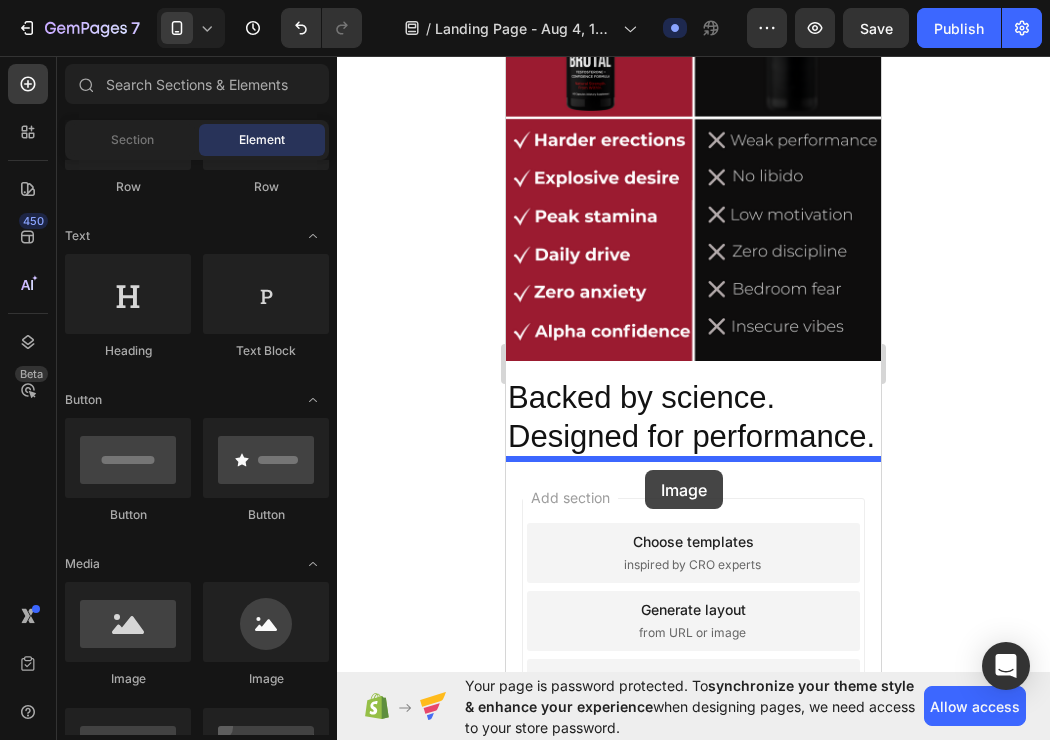 drag, startPoint x: 630, startPoint y: 684, endPoint x: 644, endPoint y: 468, distance: 216.45323 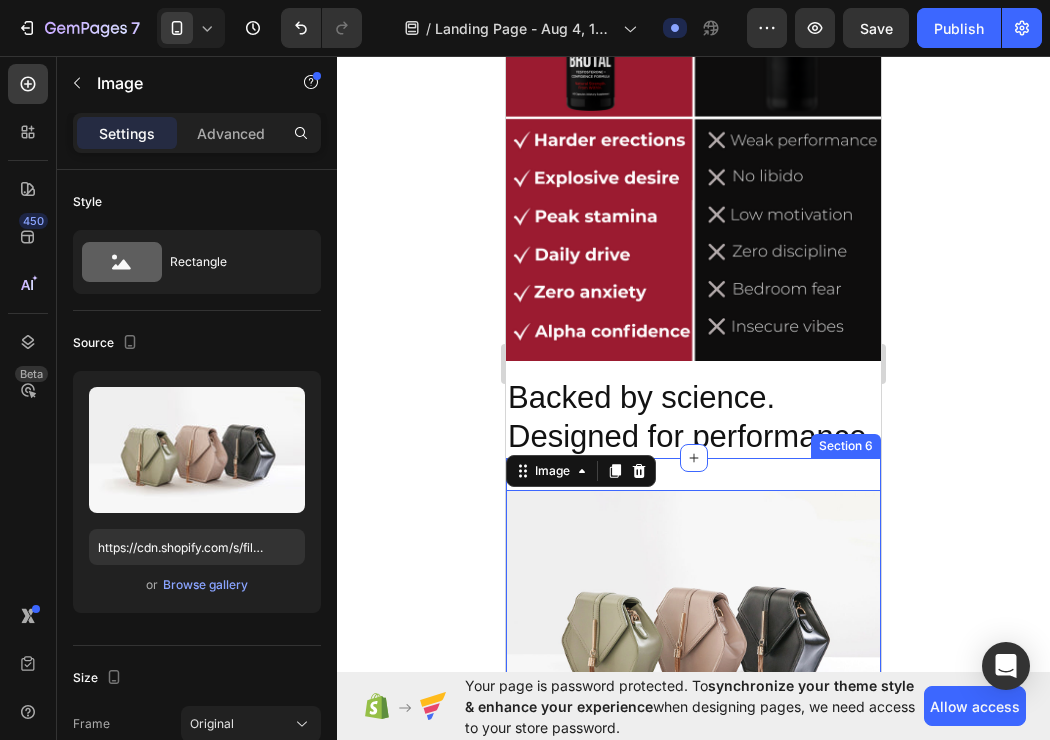 click on "Image   0 Section 6" at bounding box center [693, 630] 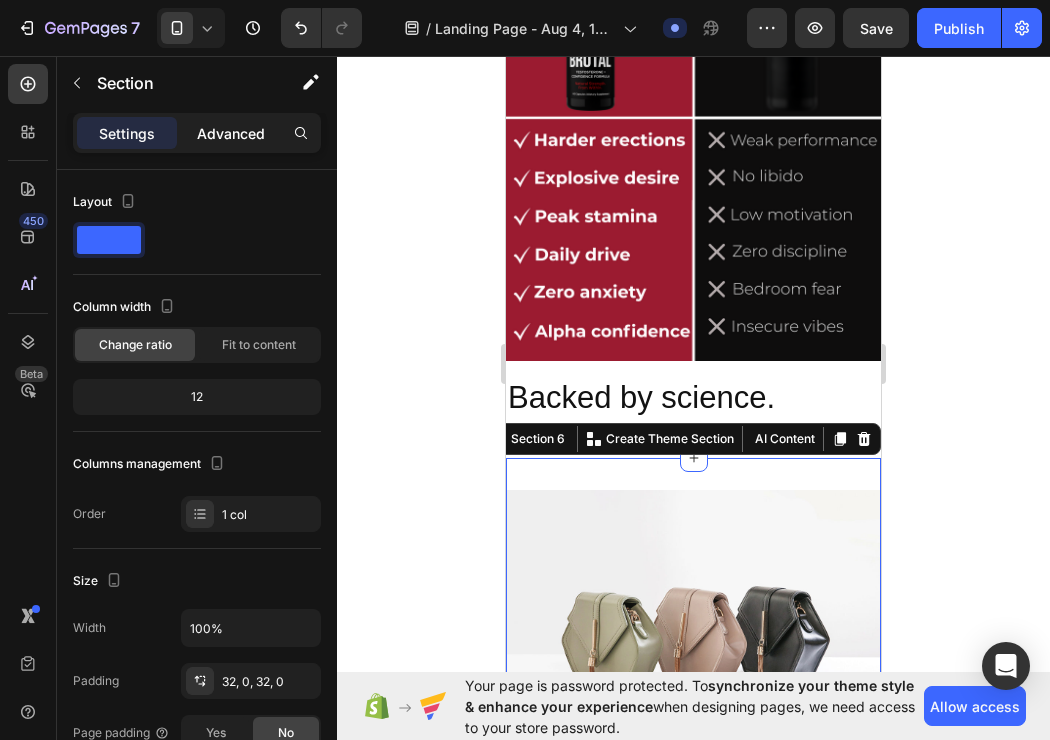 click on "Advanced" at bounding box center (231, 133) 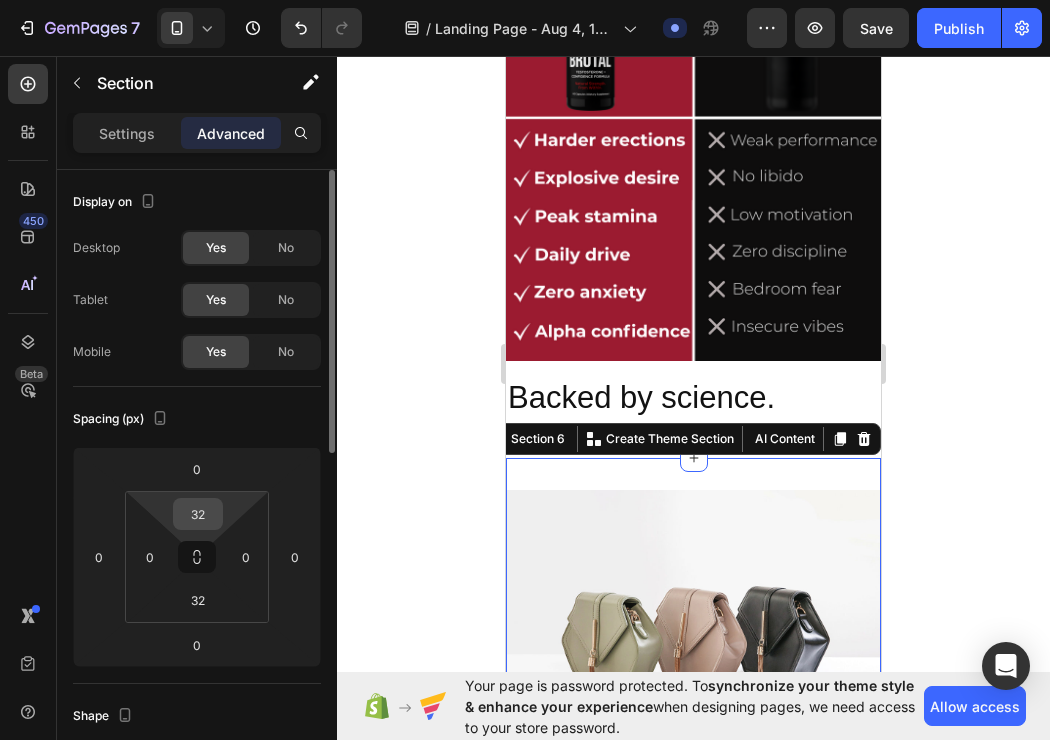 click on "32" at bounding box center [198, 514] 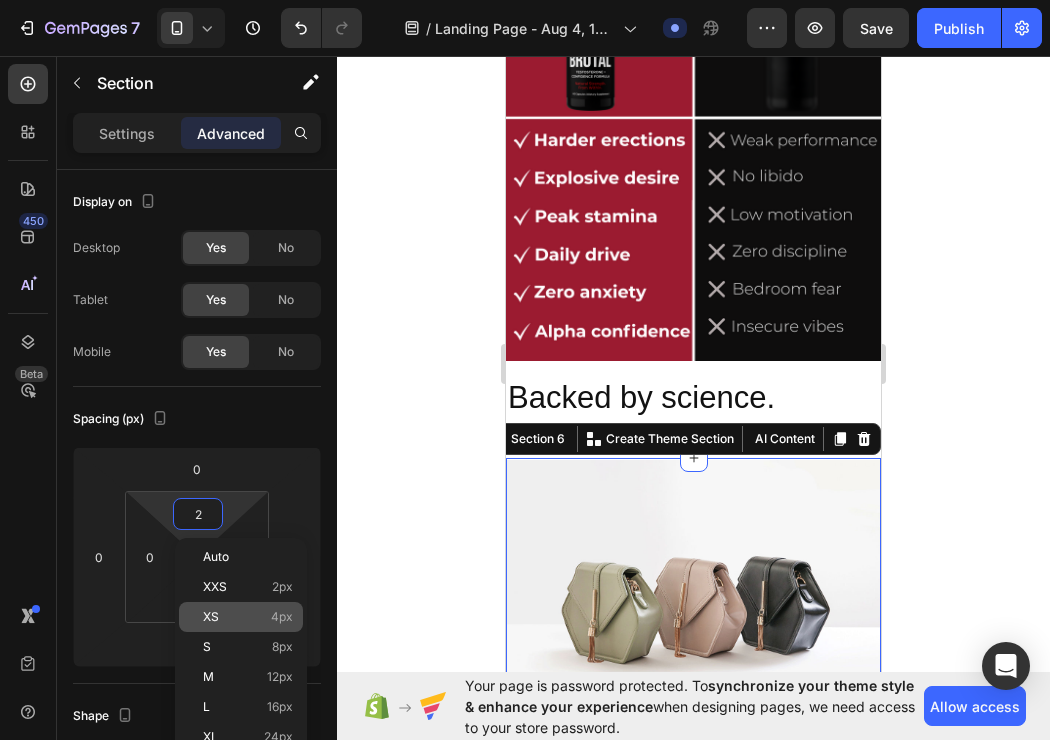 click on "XS 4px" 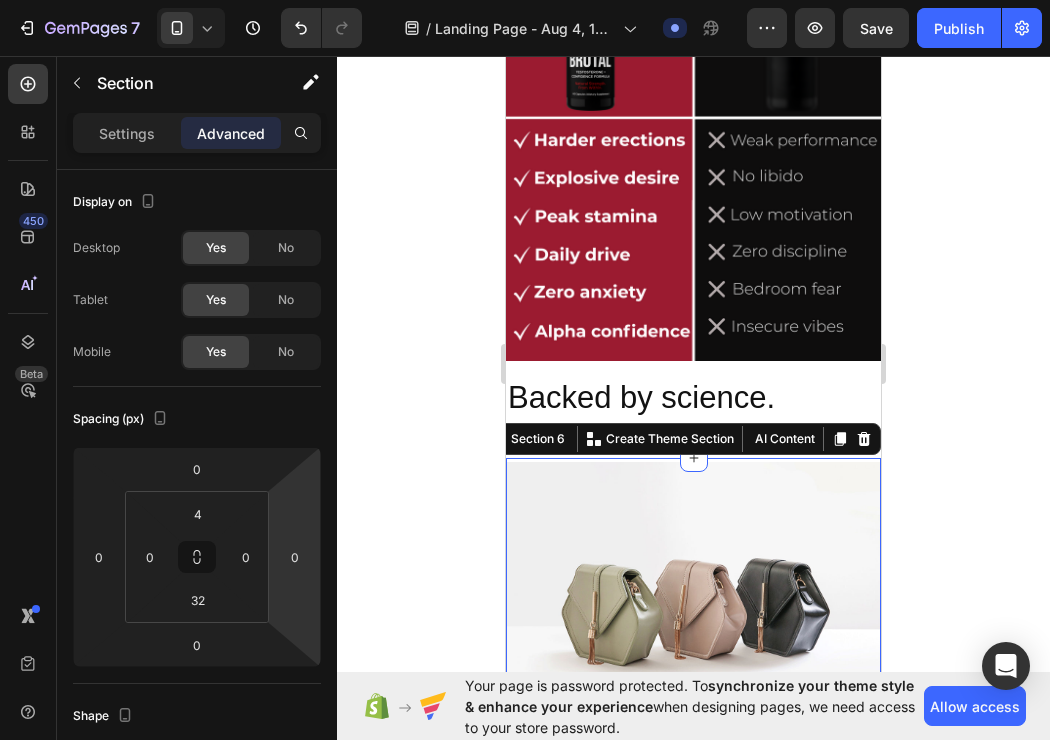 click 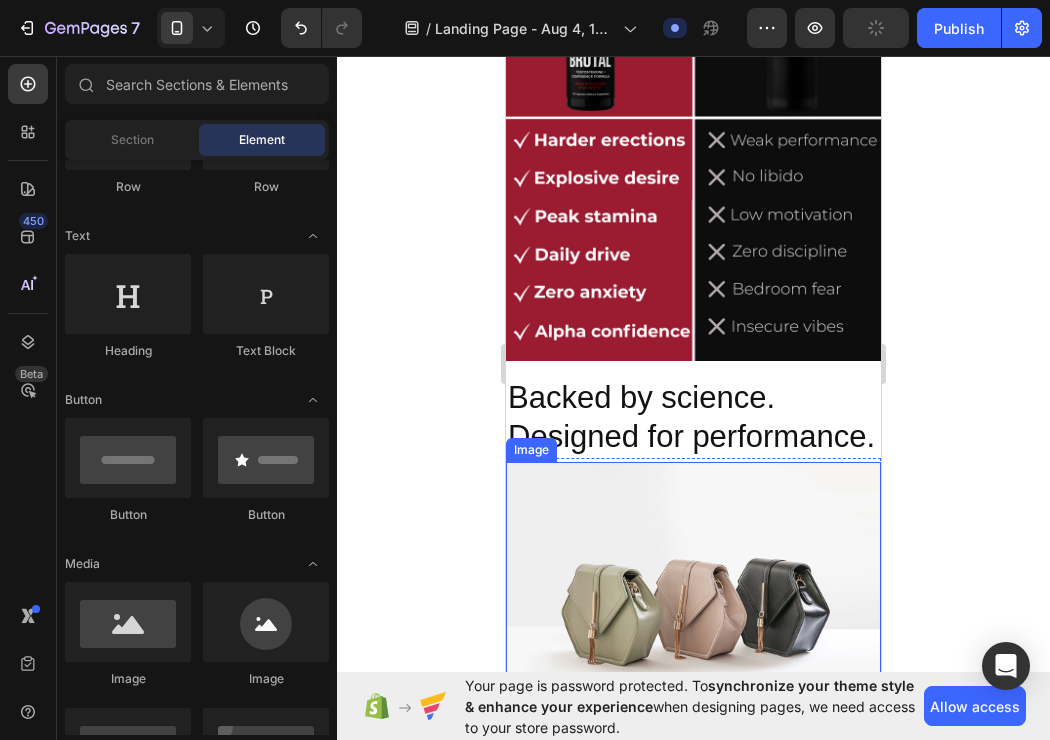 click at bounding box center [693, 602] 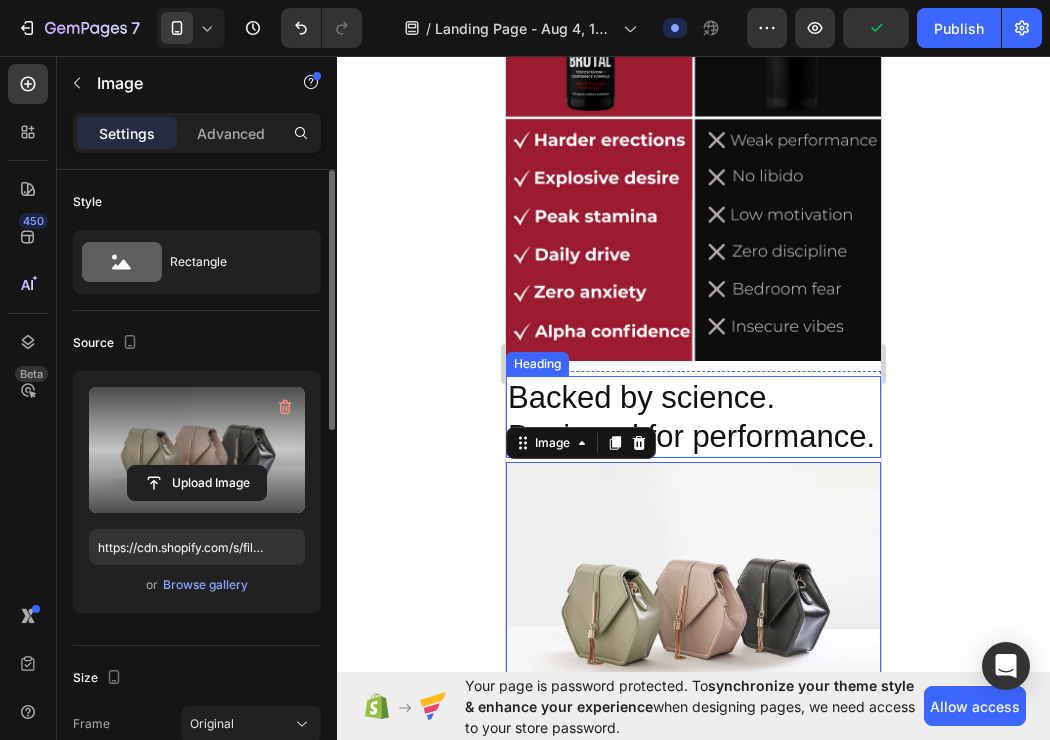 click at bounding box center (197, 450) 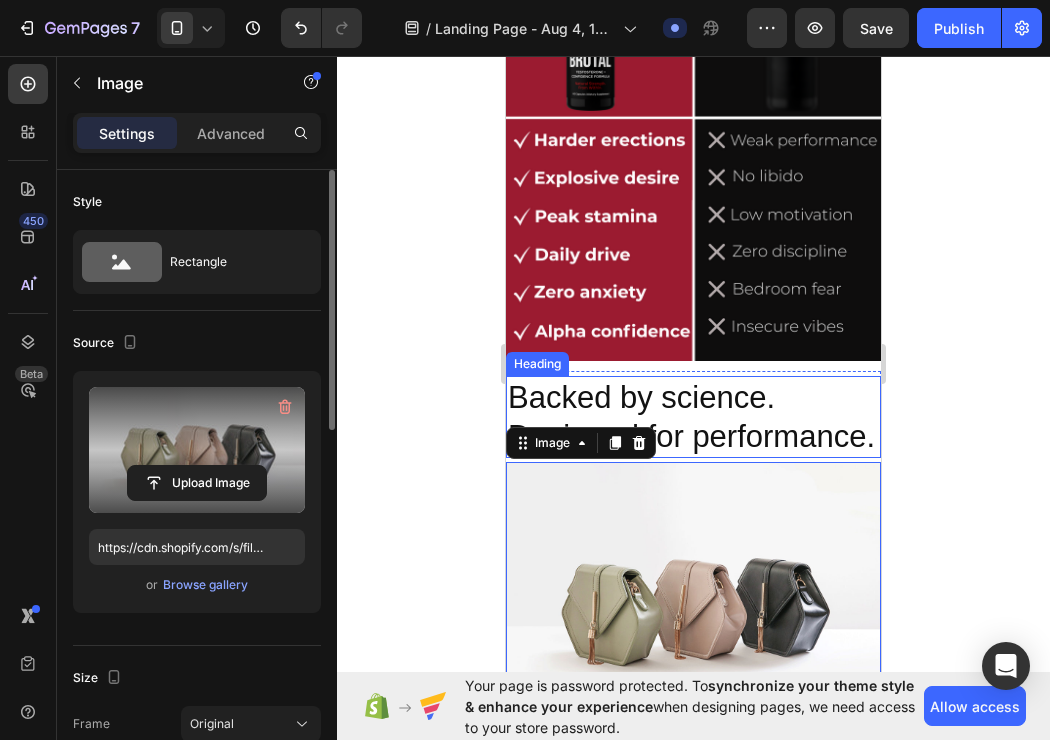 click at bounding box center (197, 450) 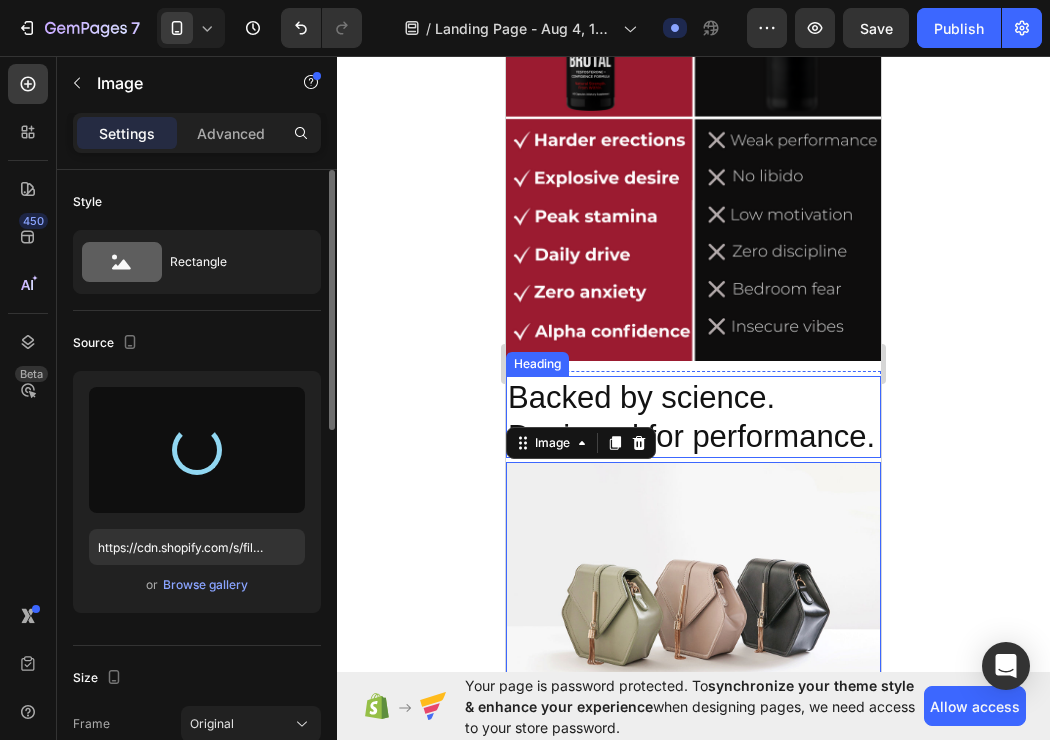 type on "https://cdn.shopify.com/s/files/1/0771/4295/0138/files/gempages_578432543401968513-1a0eab77-1dd5-436d-83c8-efd04369bee0.png" 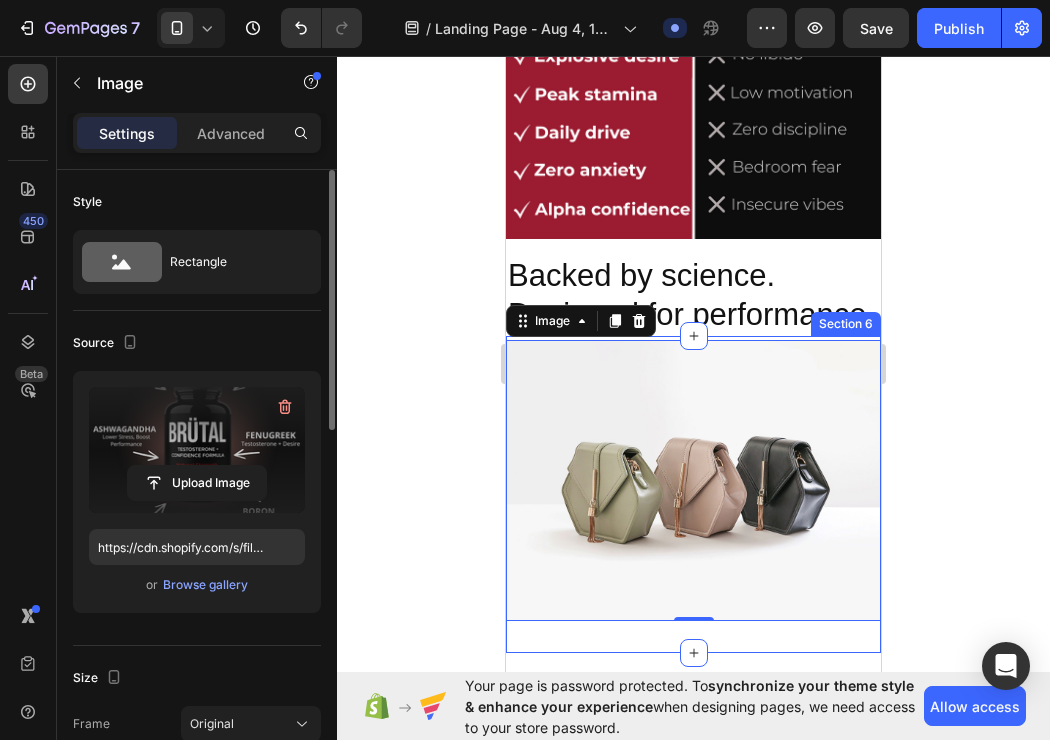 scroll, scrollTop: 1190, scrollLeft: 0, axis: vertical 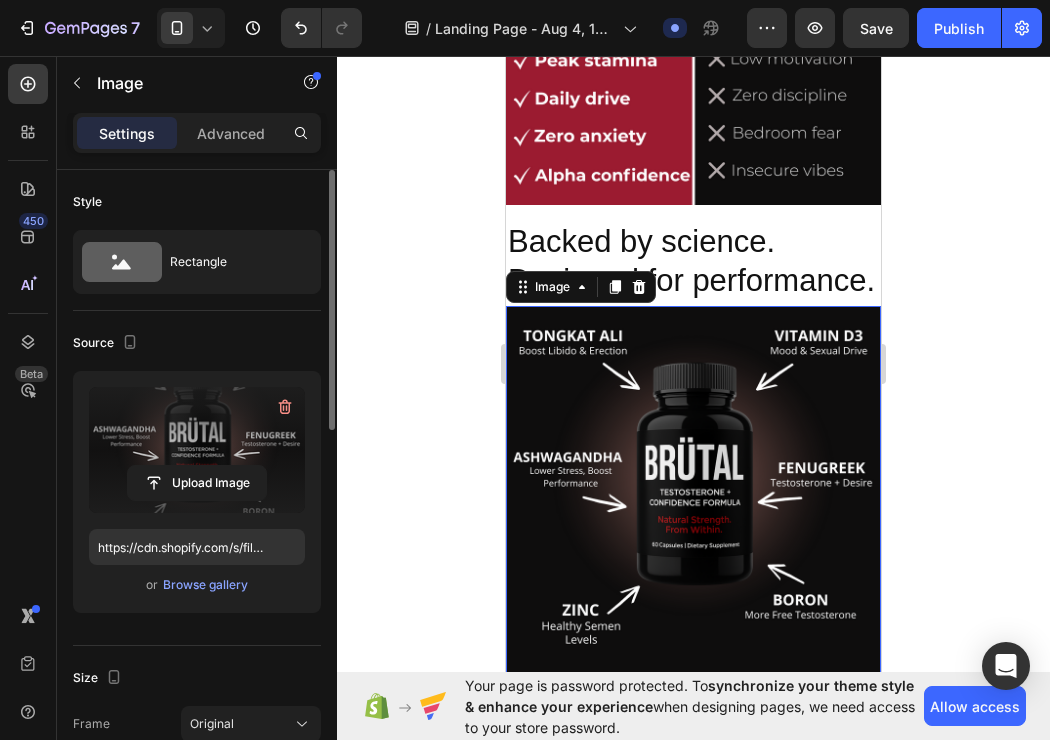 click 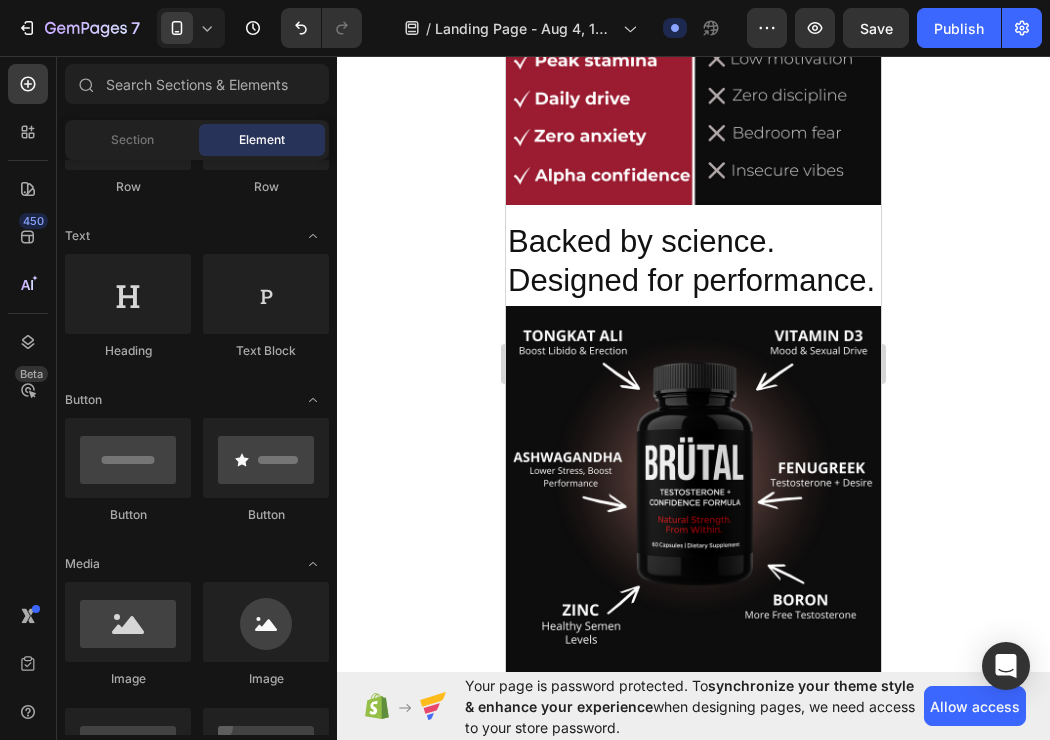 drag, startPoint x: 472, startPoint y: 309, endPoint x: 897, endPoint y: 478, distance: 457.36856 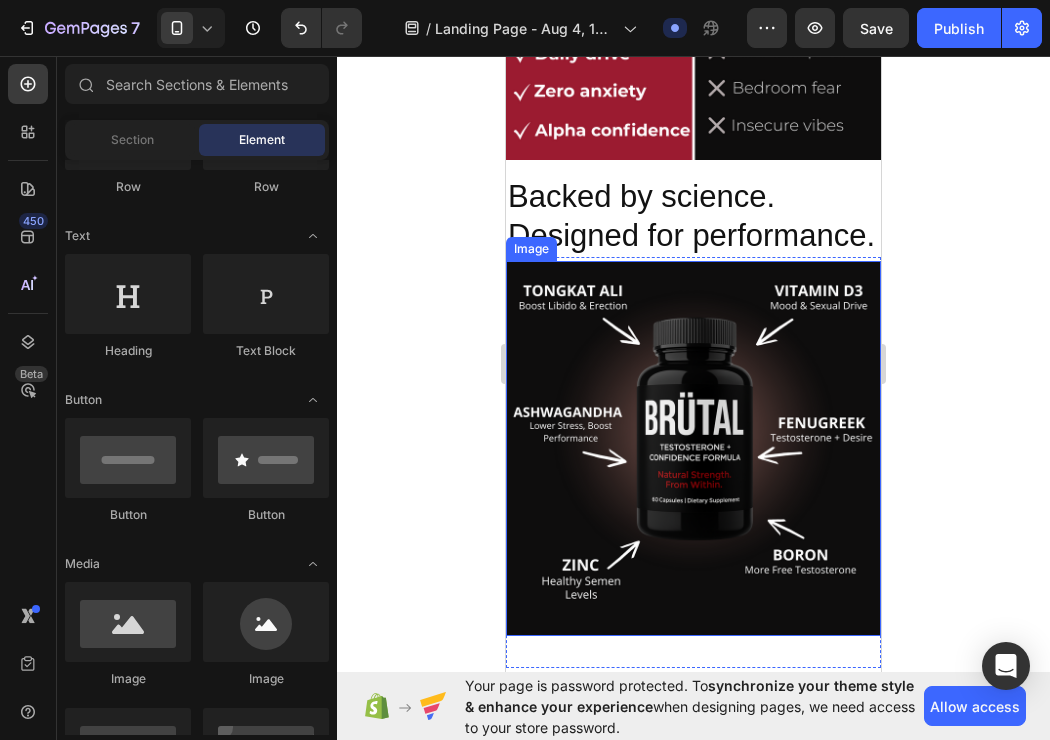 scroll, scrollTop: 1236, scrollLeft: 0, axis: vertical 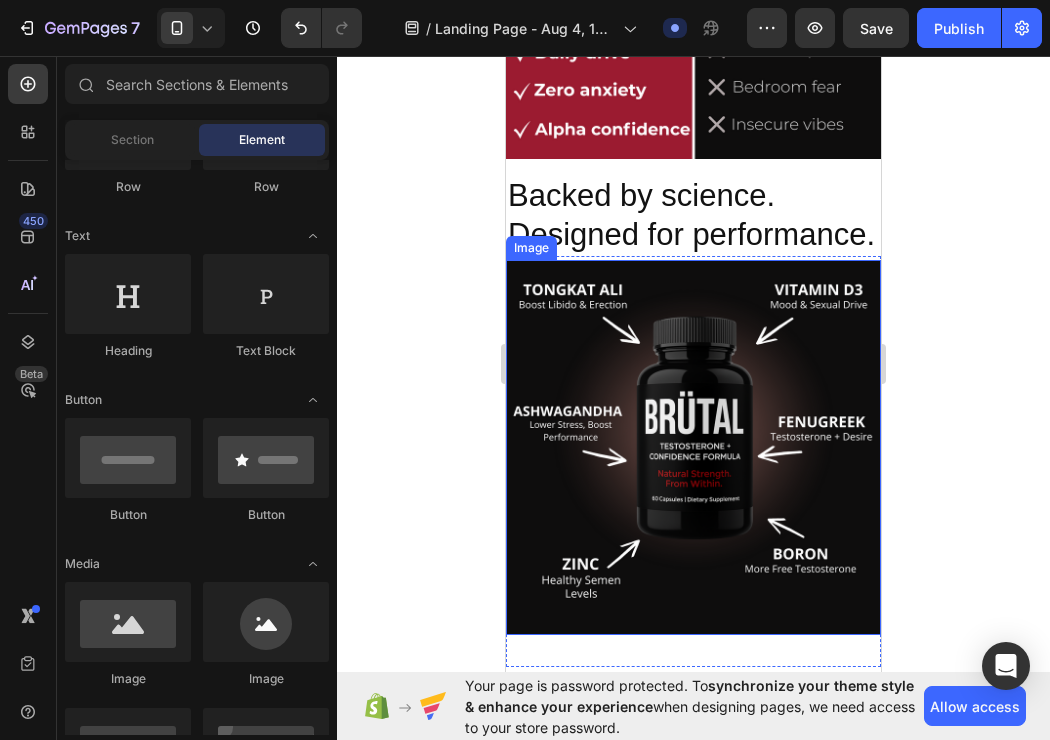 click at bounding box center (693, 447) 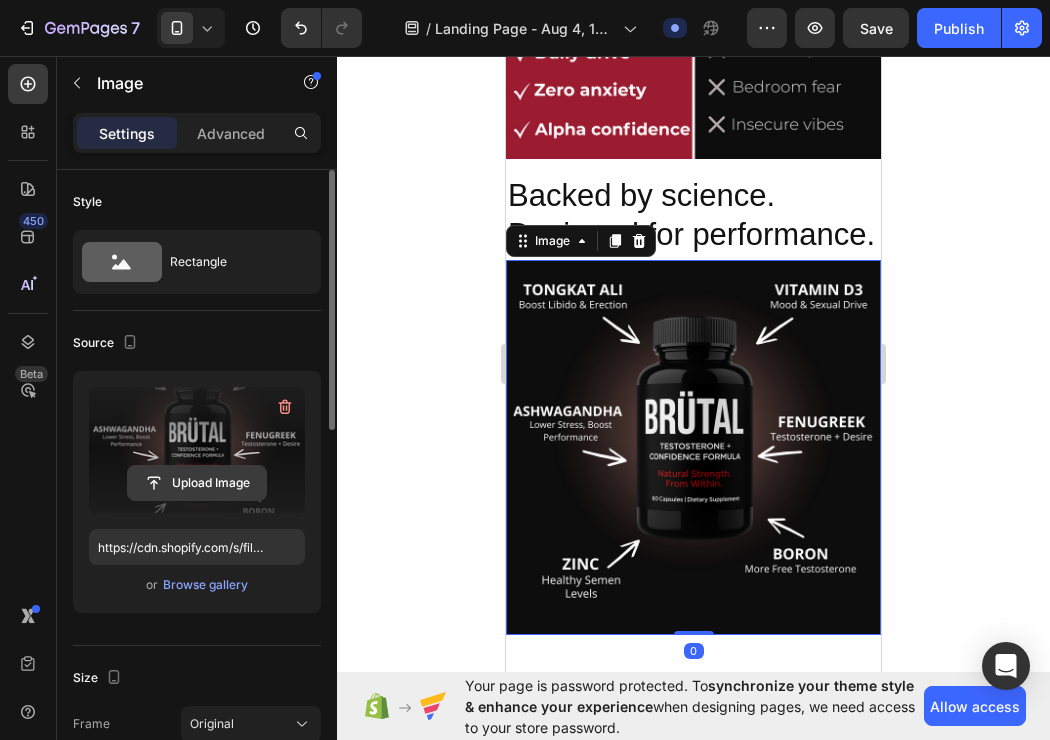 click 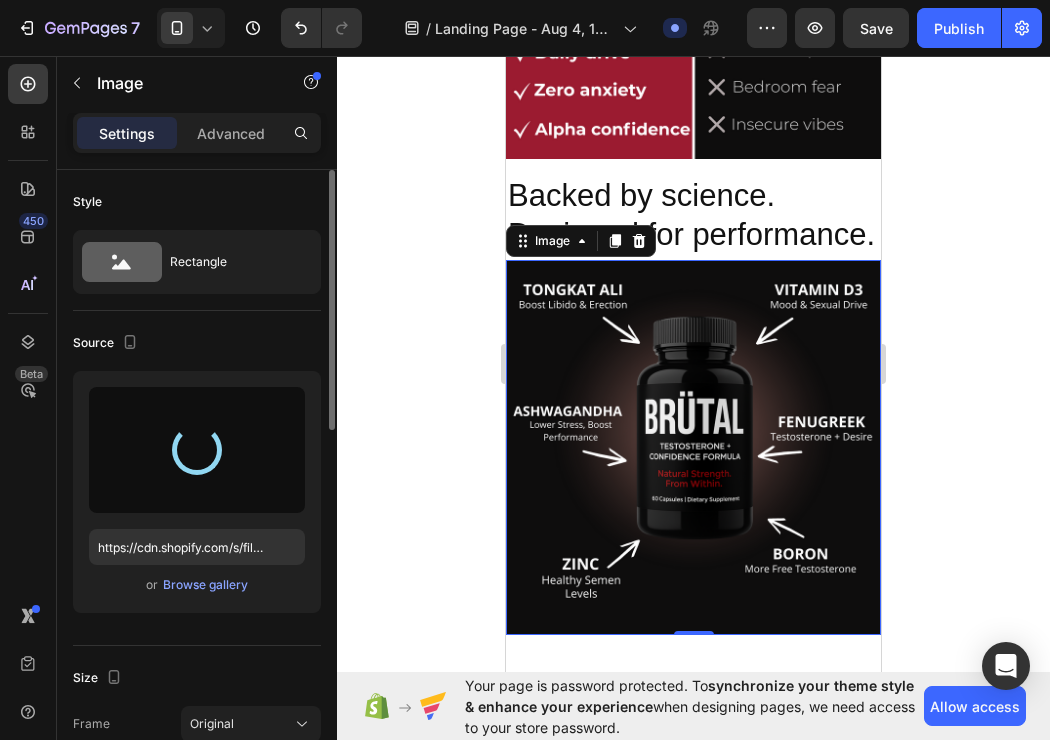 type on "https://cdn.shopify.com/s/files/1/0771/4295/0138/files/gempages_578432543401968513-d2b1be82-74af-4028-88d5-59caf99d106b.png" 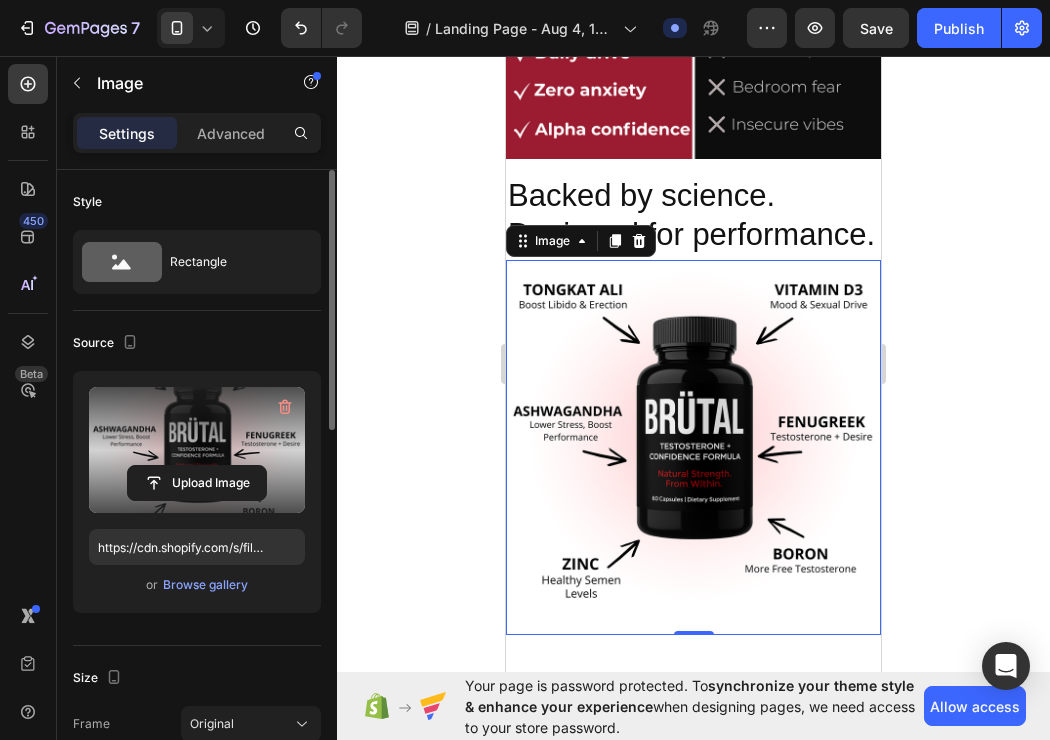 click 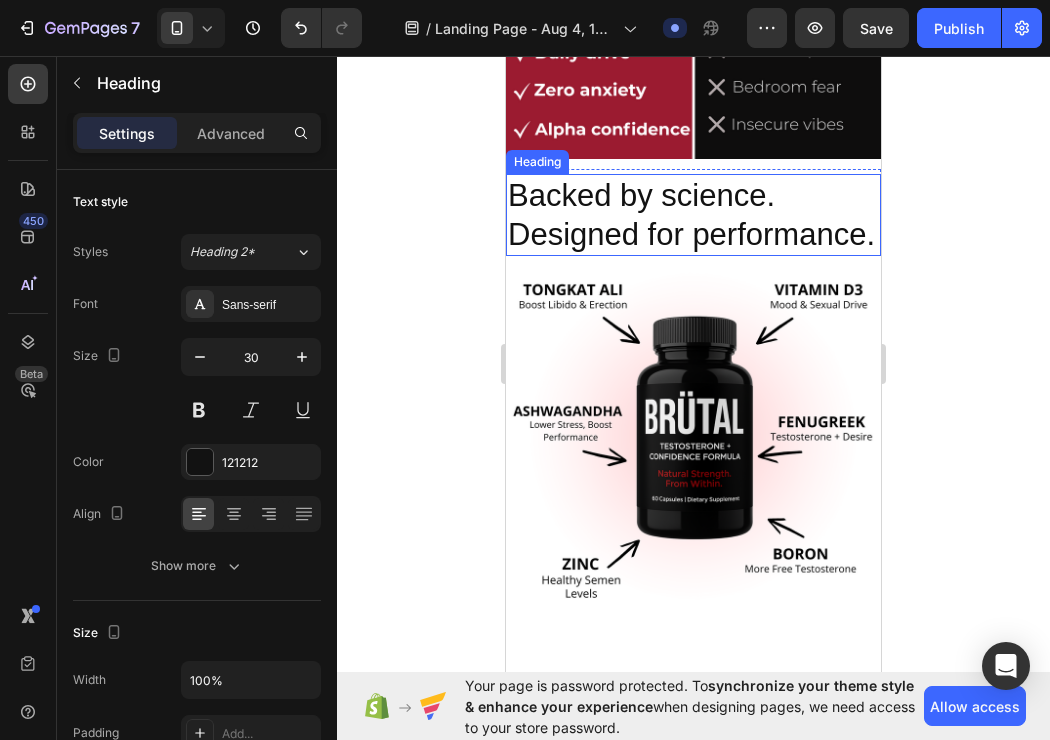 click on "Backed by science. Designed for performance." at bounding box center [691, 215] 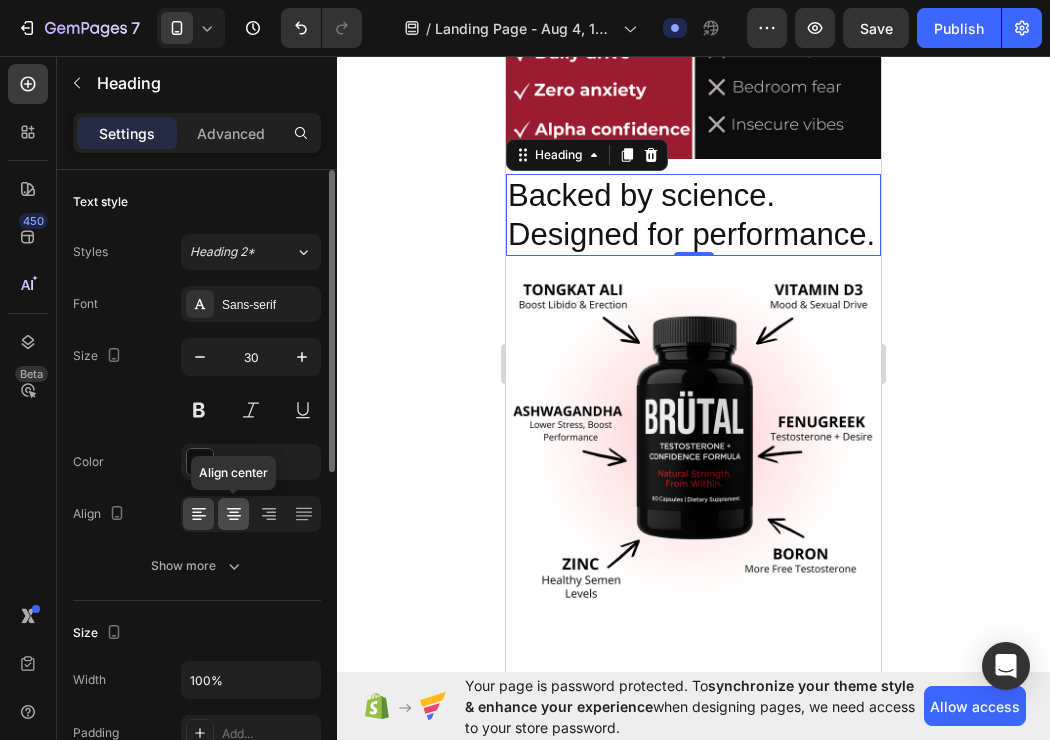 click 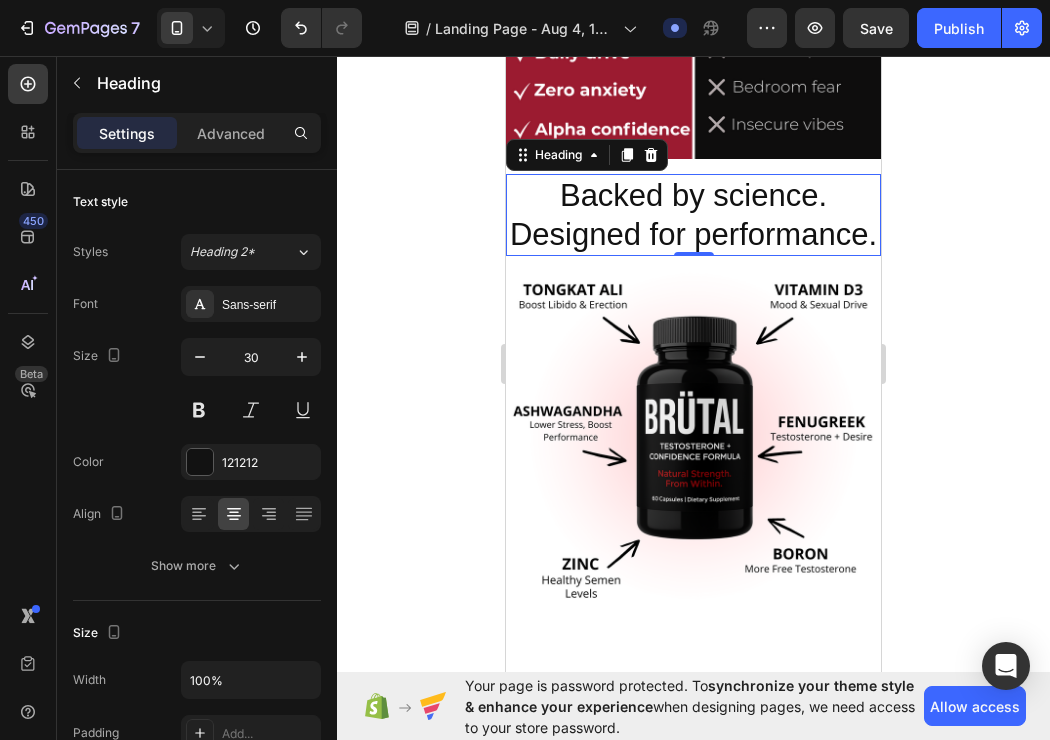click 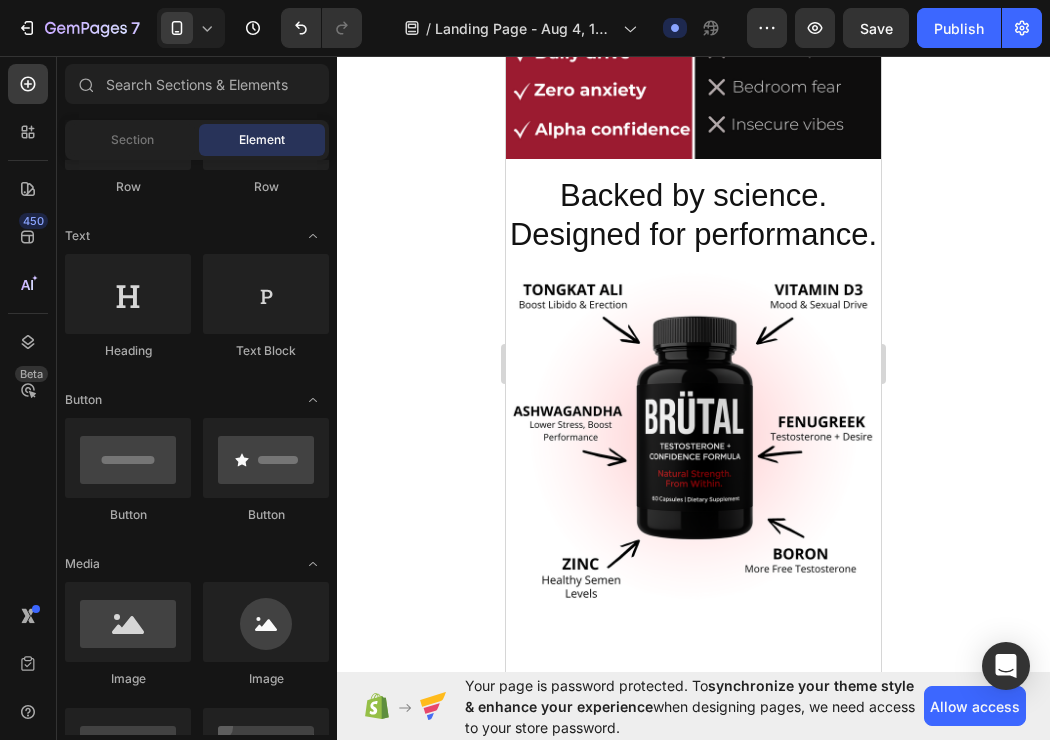 click 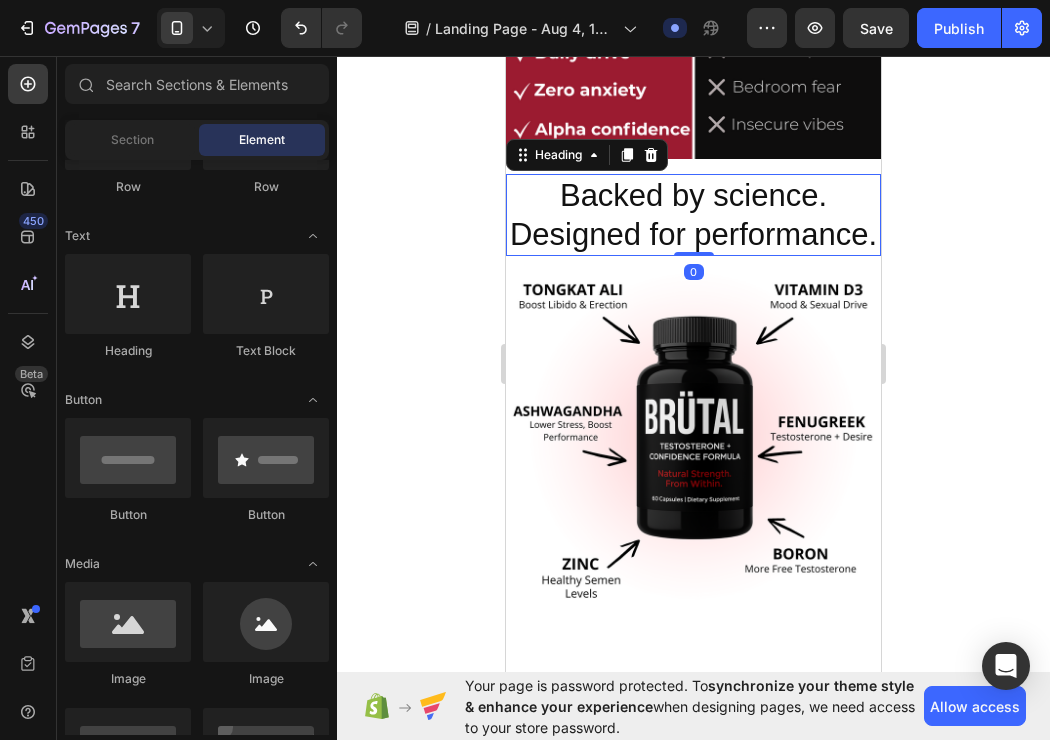 click on "Backed by science. Designed for performance." at bounding box center [693, 215] 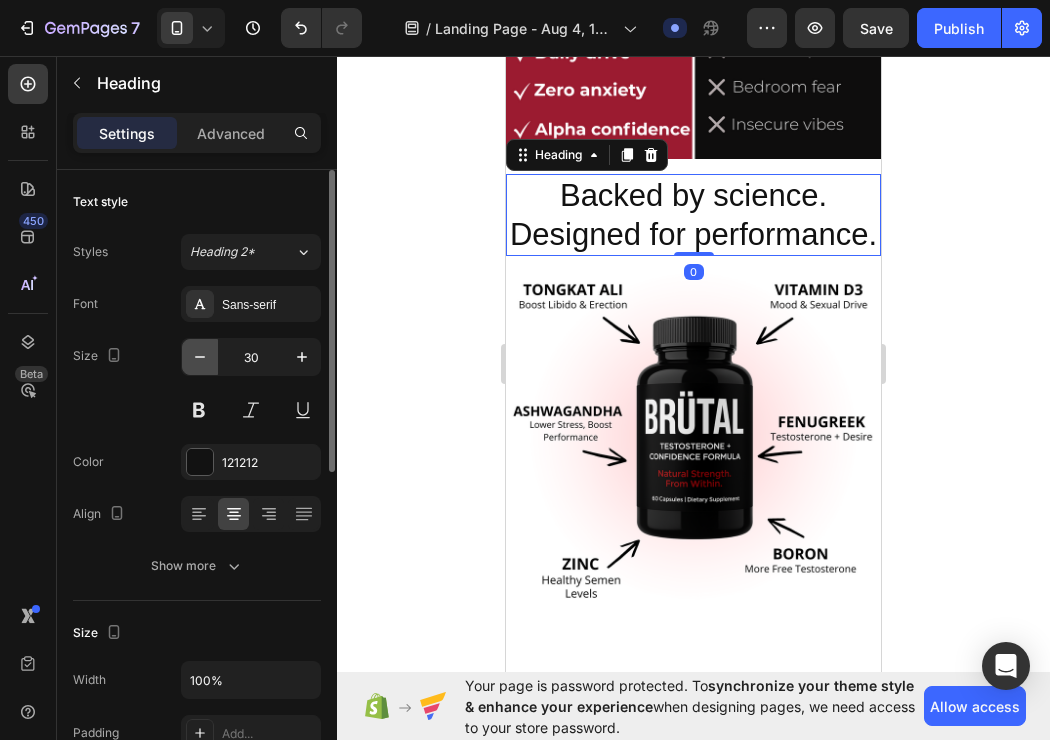 click 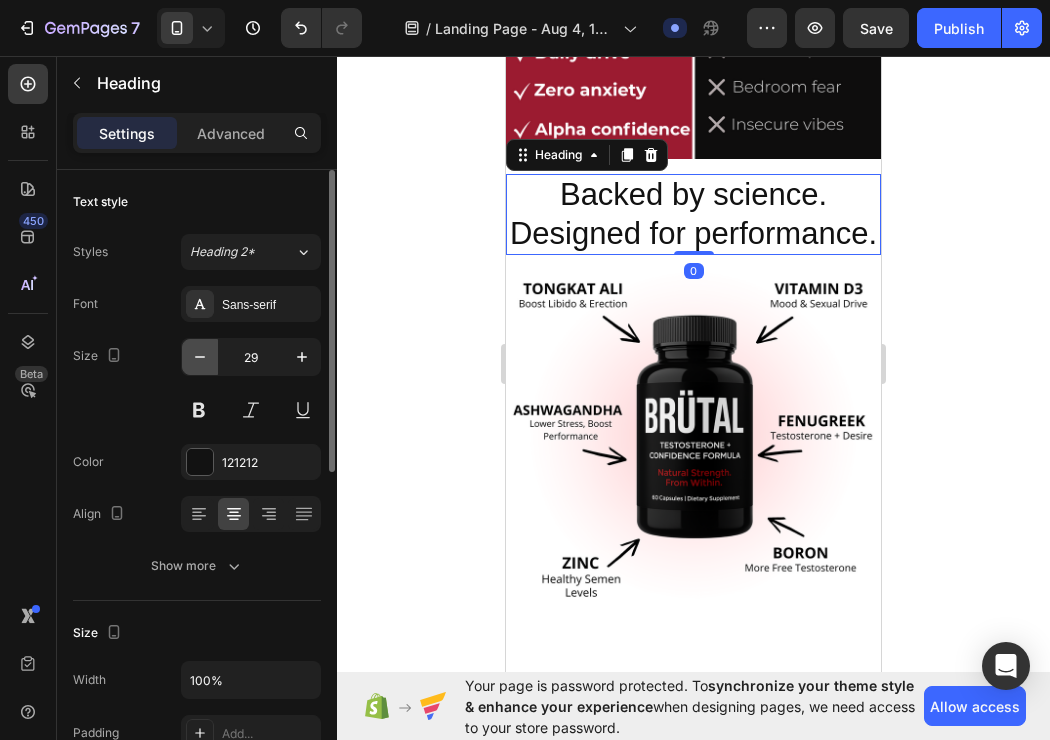 click 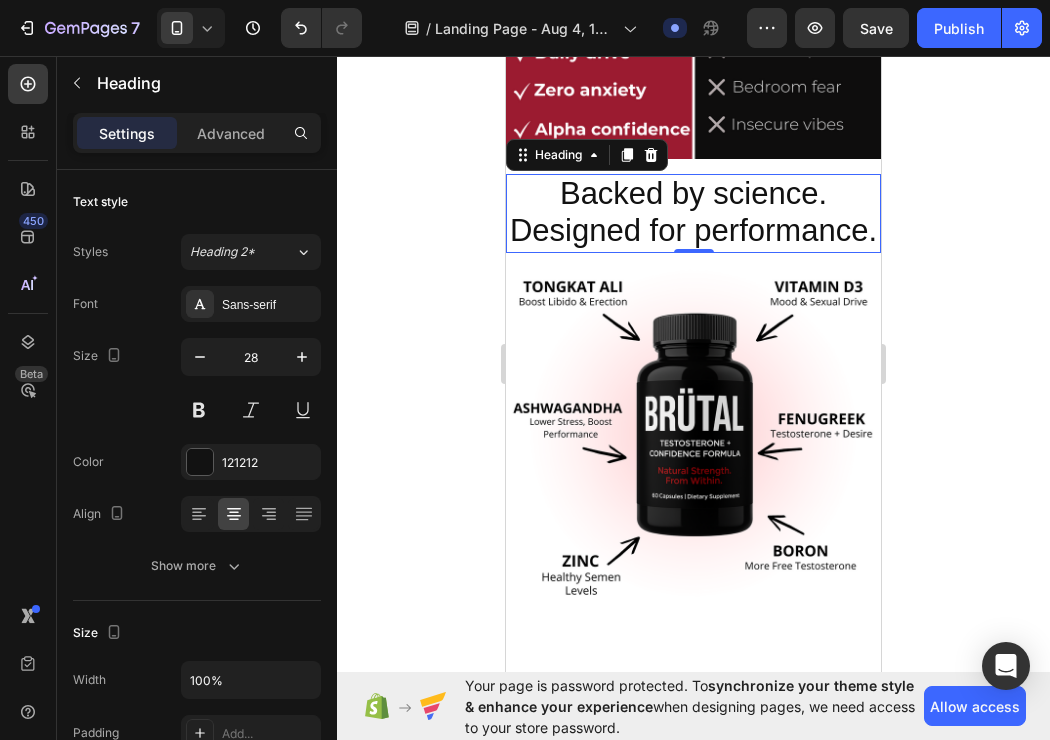 click 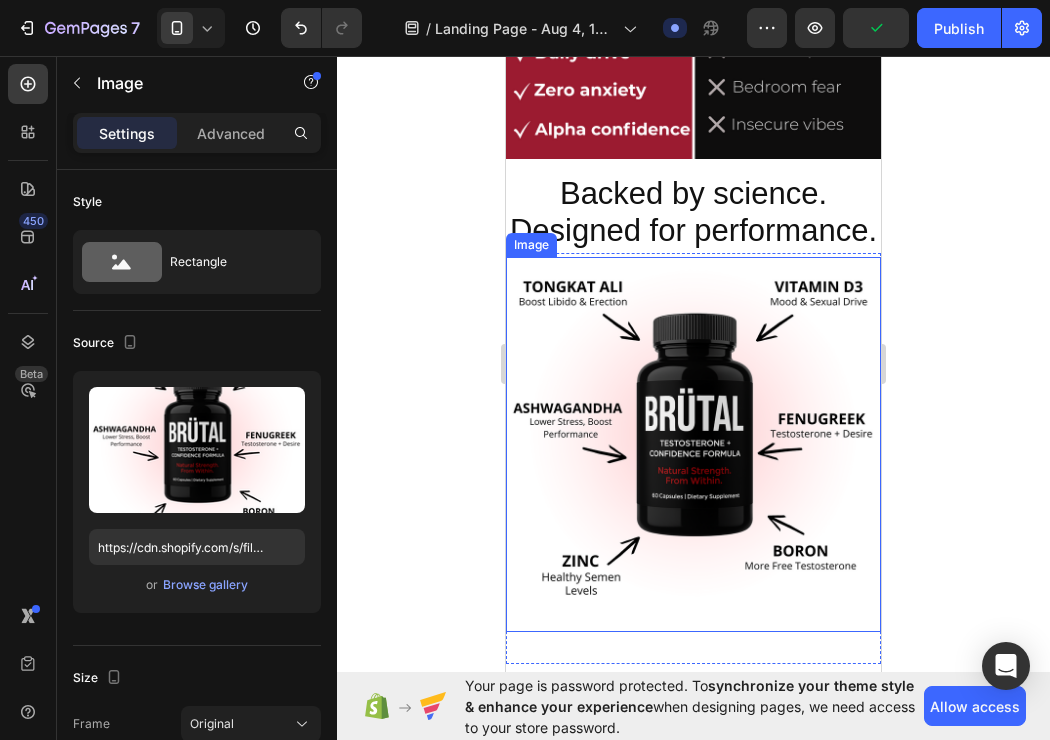 click at bounding box center [693, 444] 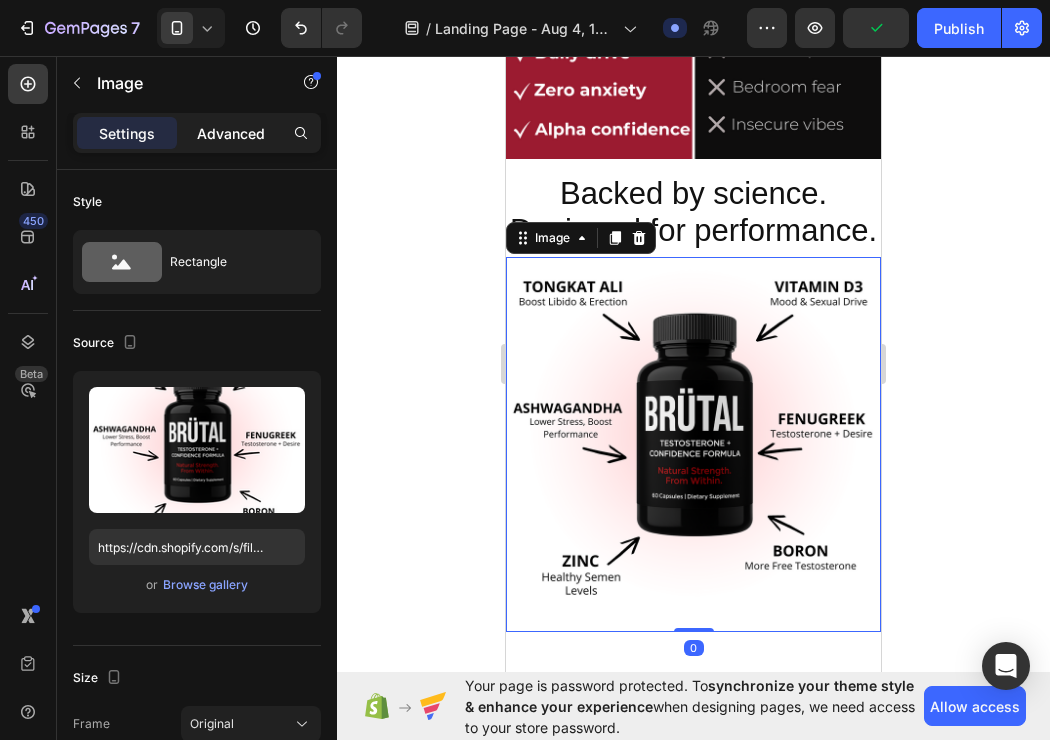 click on "Advanced" at bounding box center [231, 133] 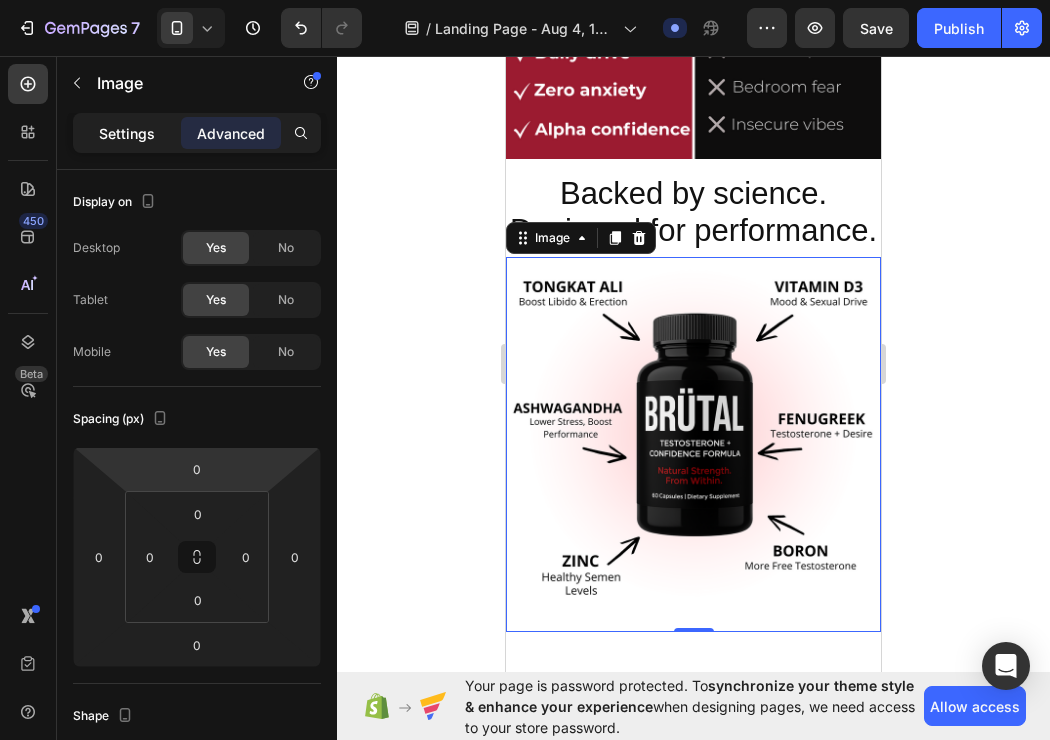 click on "Settings" at bounding box center (127, 133) 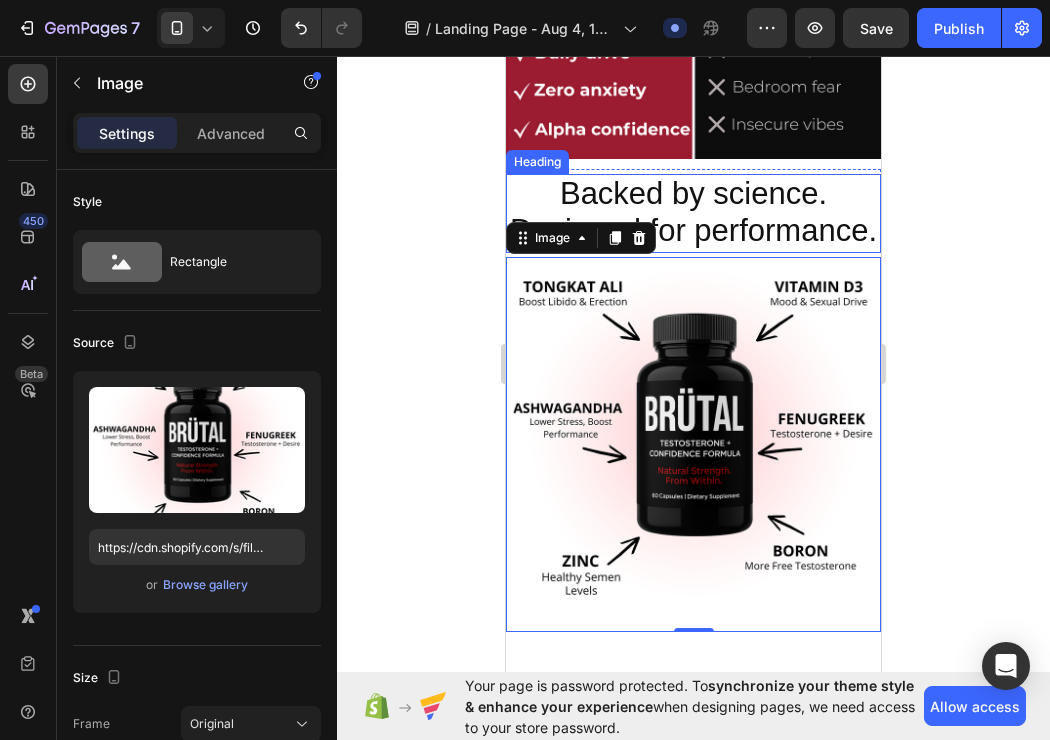 click on "Backed by science. Designed for performance." at bounding box center (693, 212) 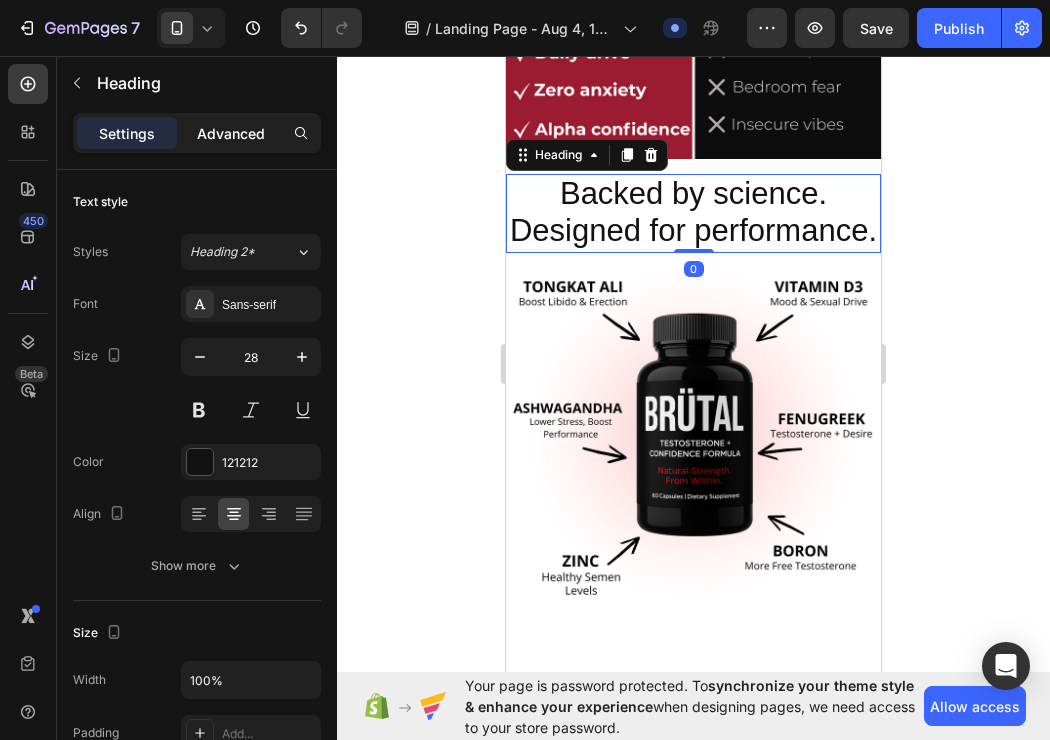 click on "Advanced" at bounding box center [231, 133] 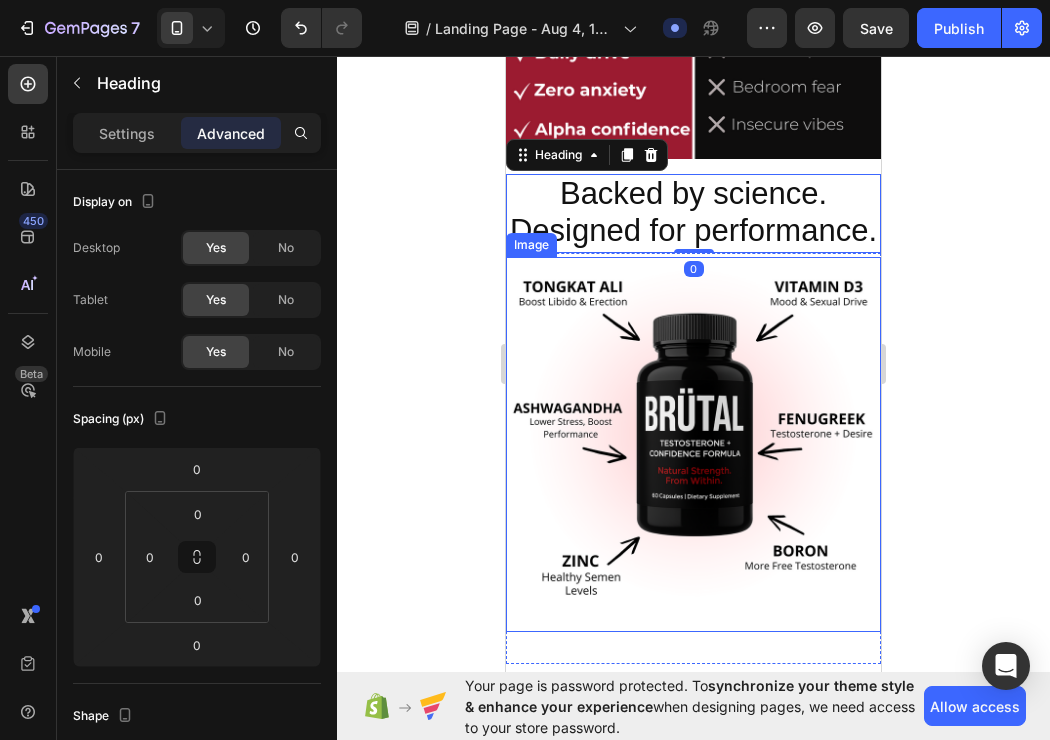 click at bounding box center (693, 444) 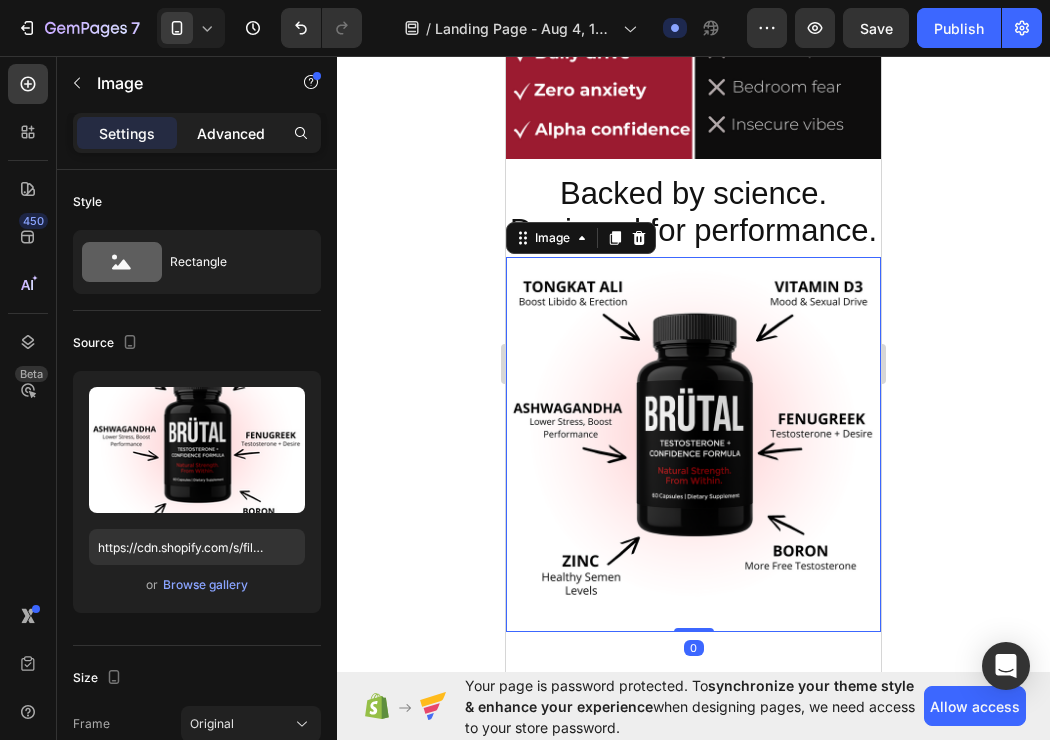 click on "Advanced" 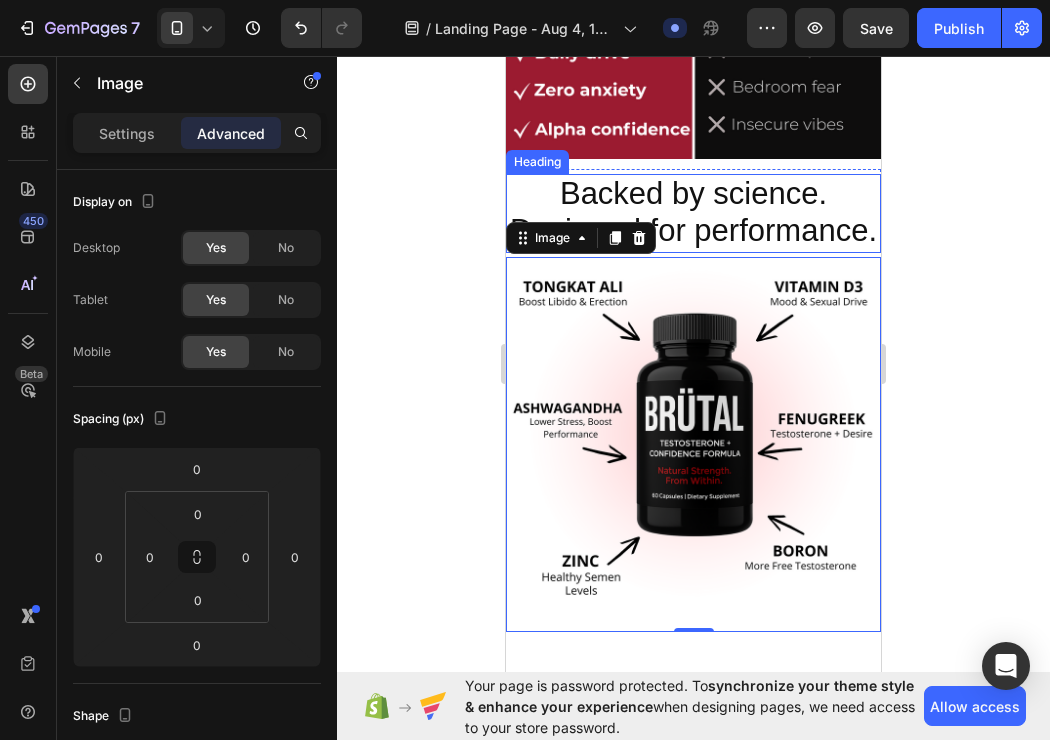 click on "Backed by science. Designed for performance." at bounding box center (693, 212) 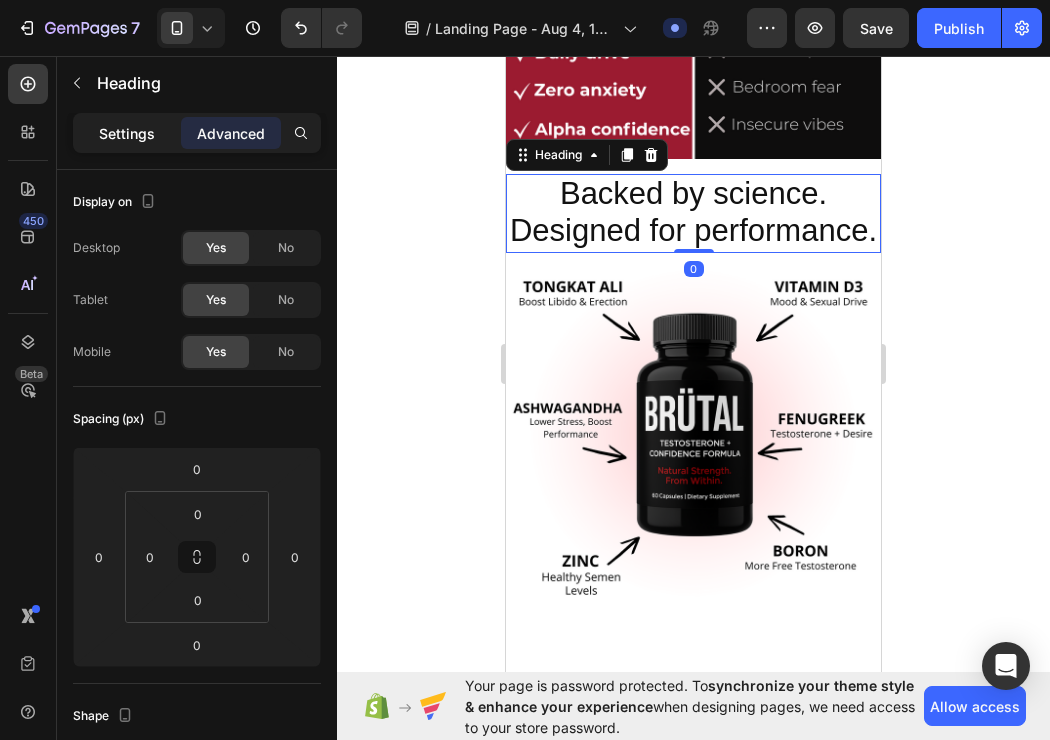 click on "Settings" 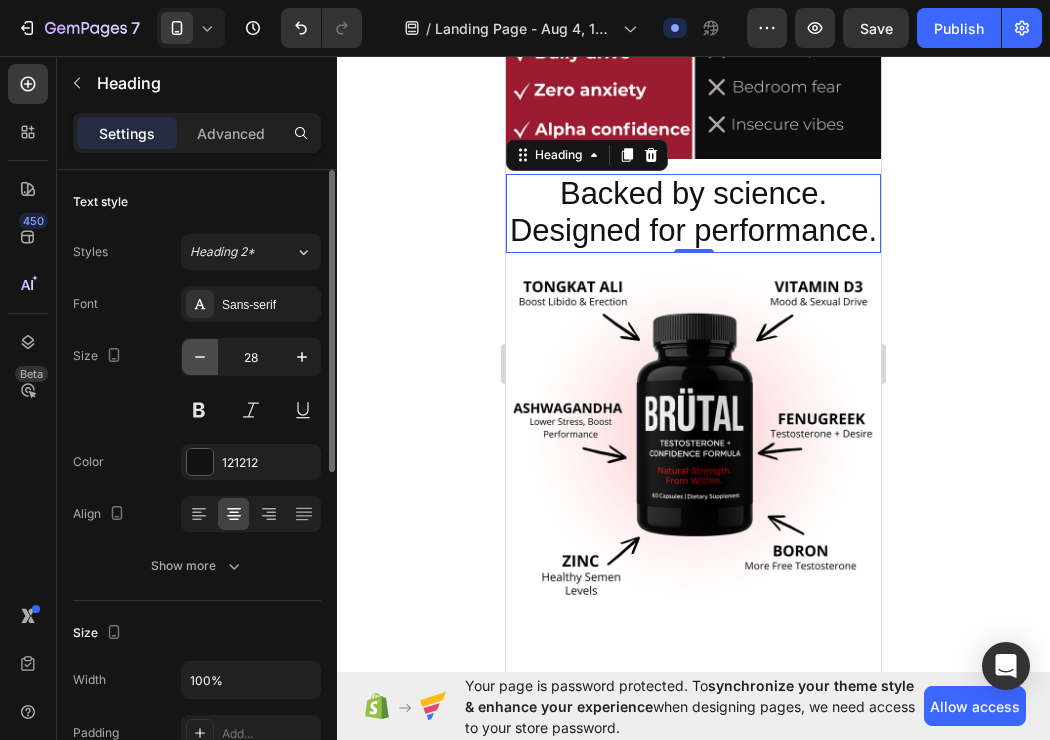 click 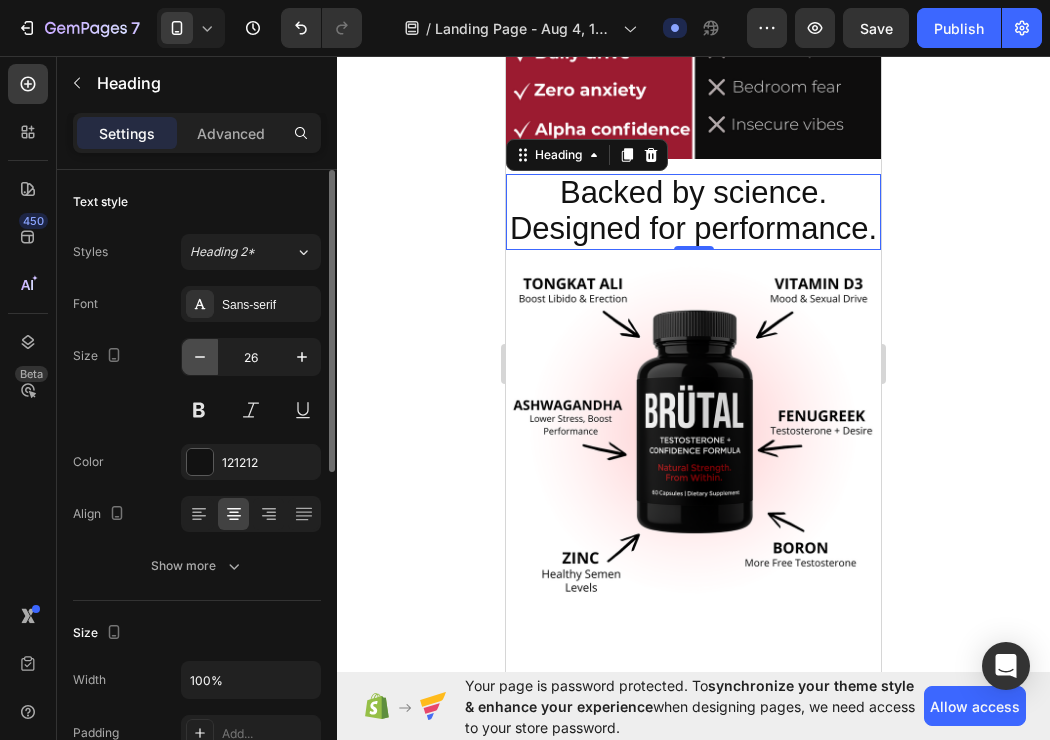 click 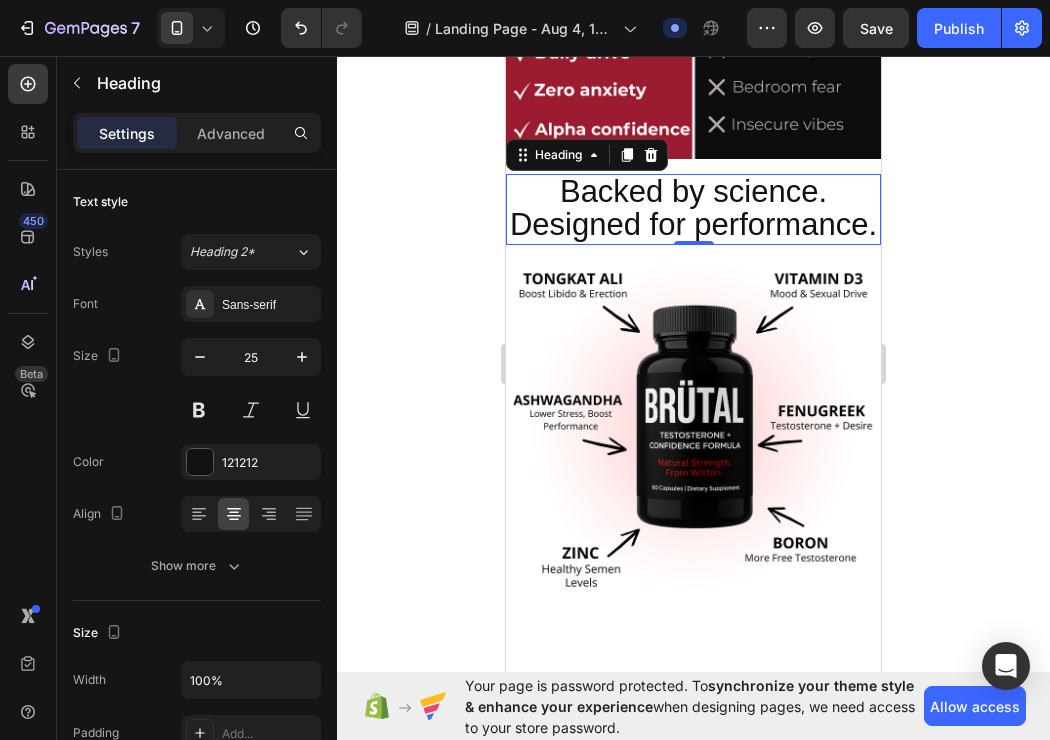 click 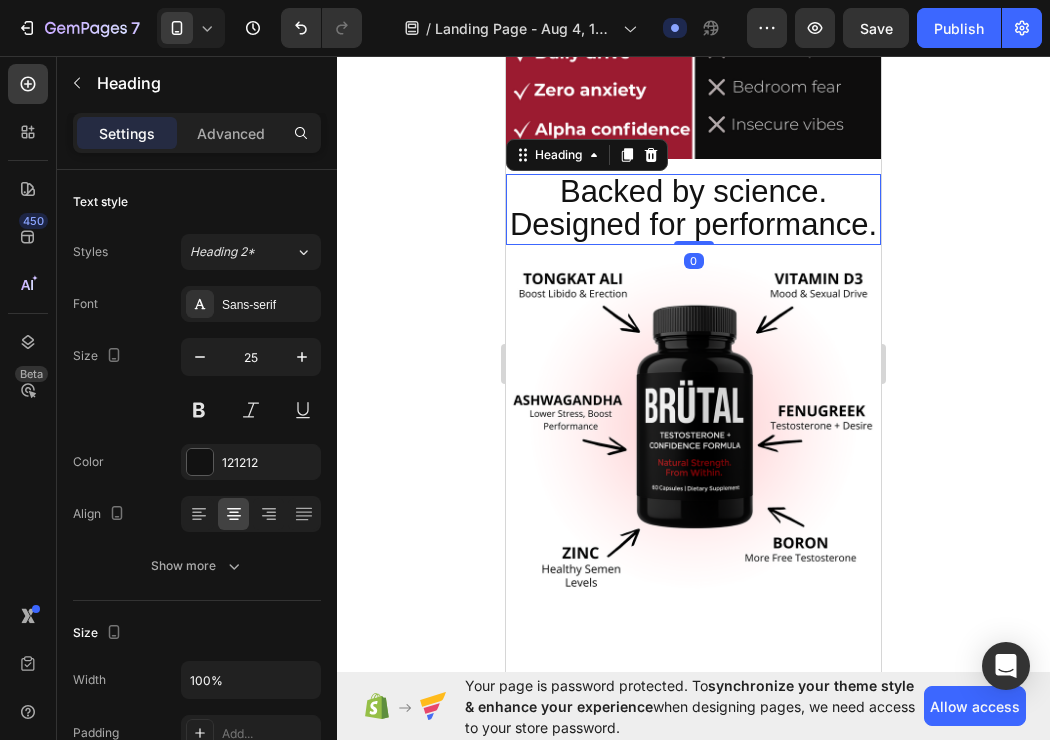 click on "Backed by science. Designed for performance." at bounding box center (693, 208) 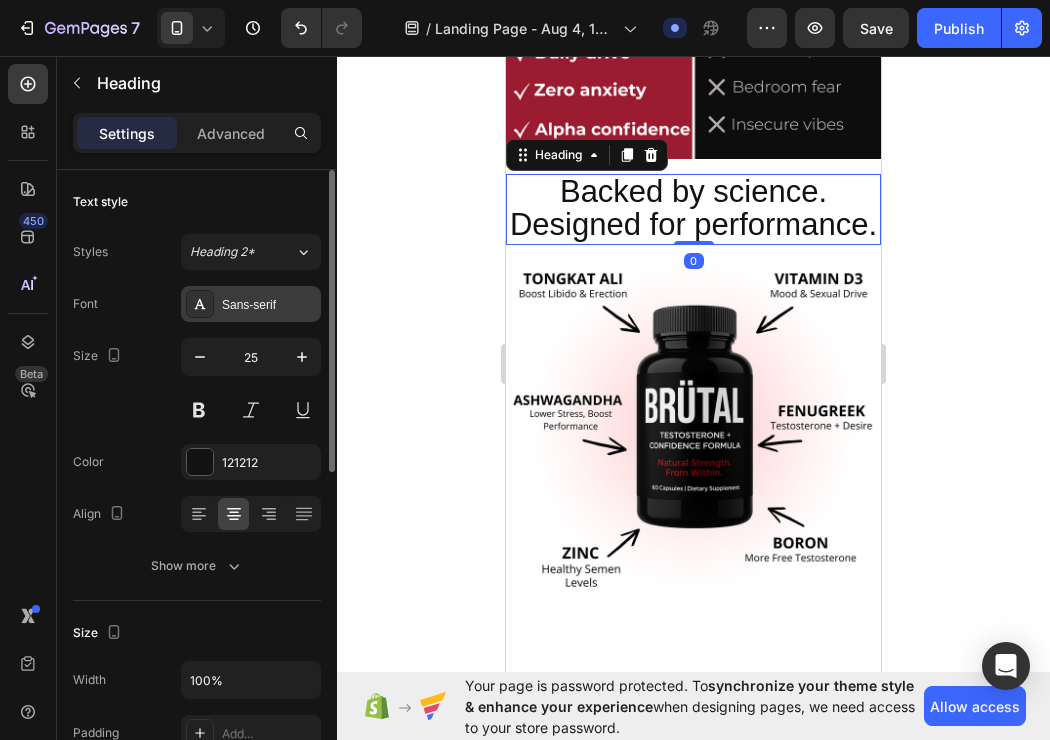 click on "Sans-serif" at bounding box center (251, 304) 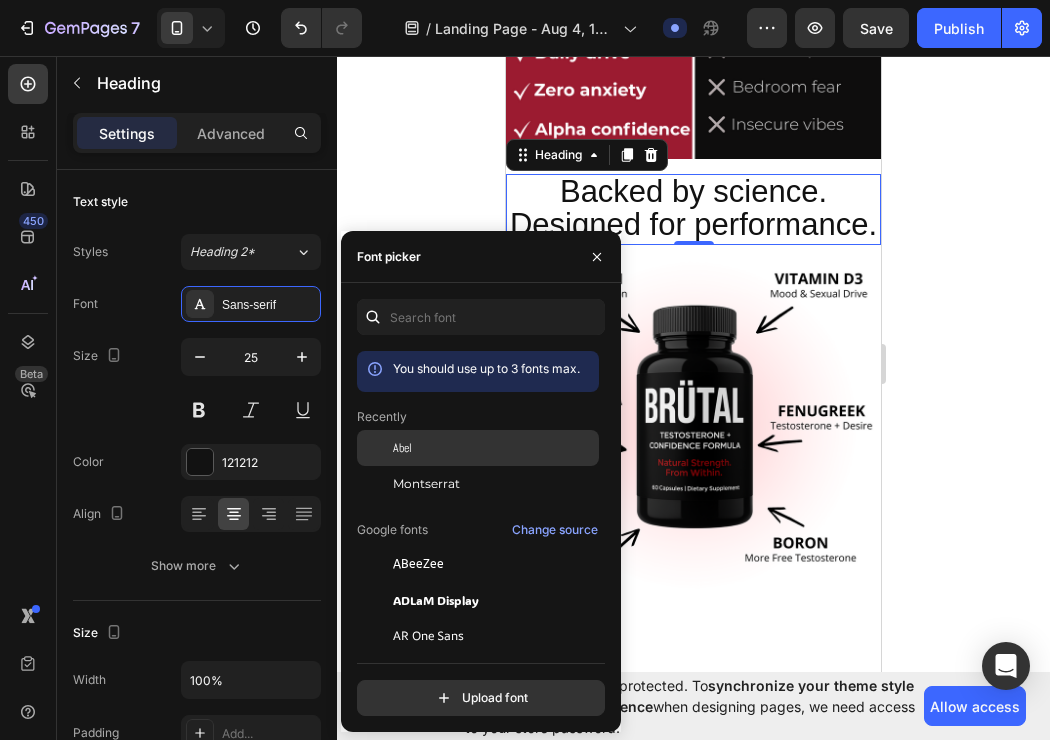 click on "Abel" at bounding box center [402, 448] 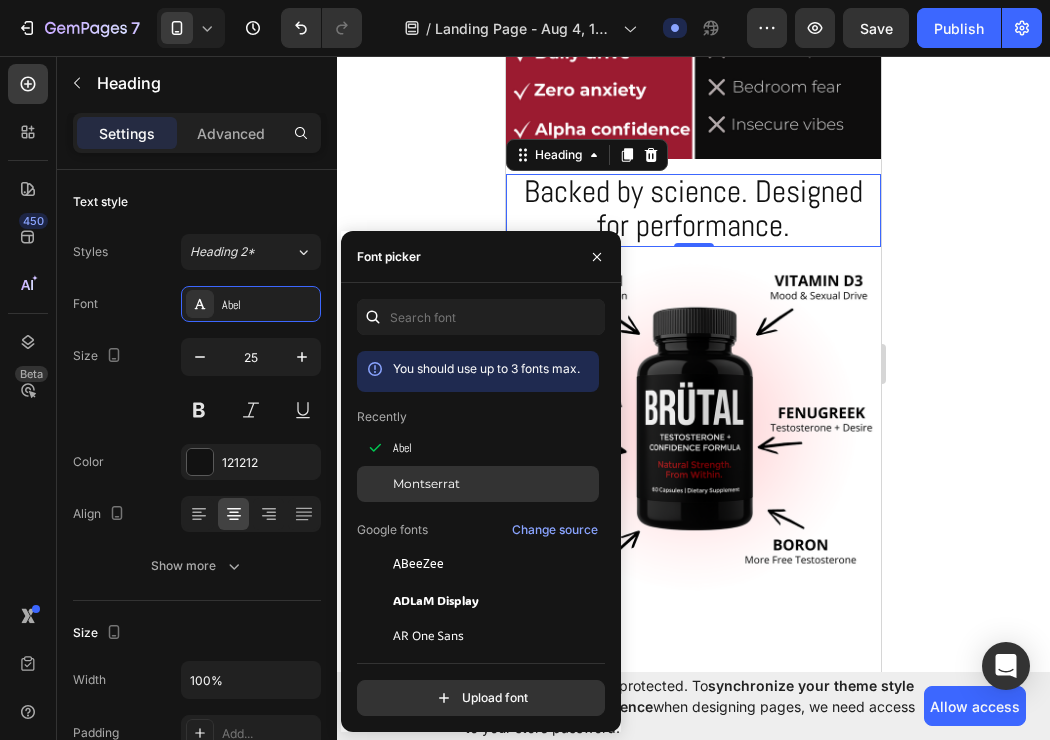 click on "Montserrat" at bounding box center (426, 484) 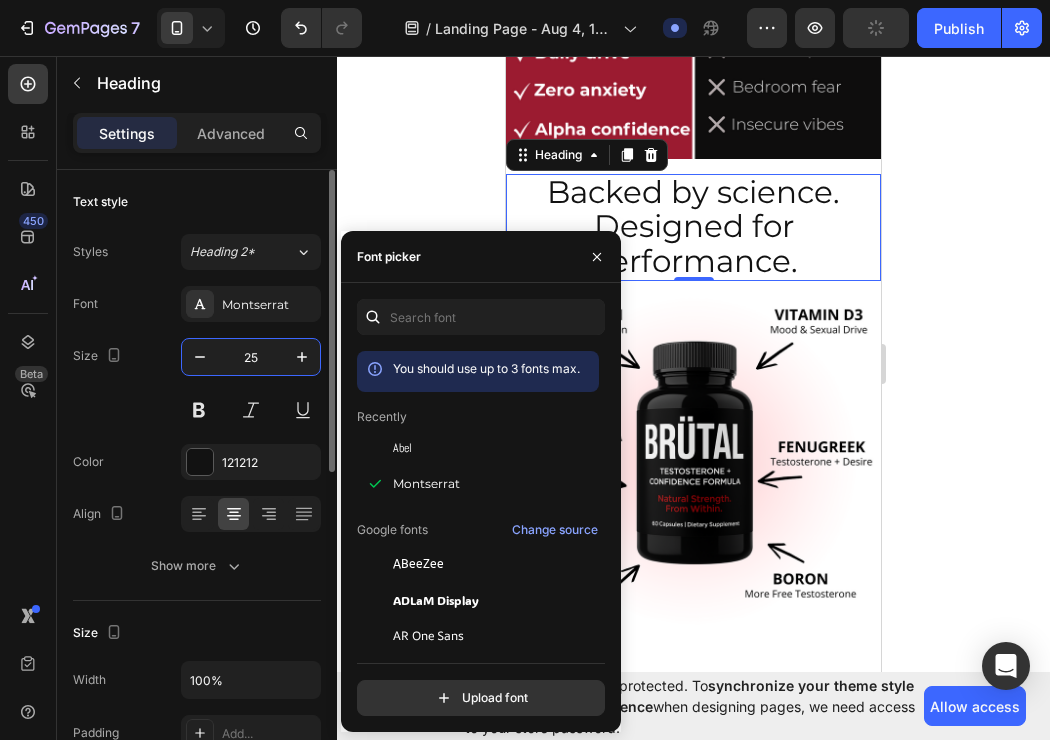 click on "25" at bounding box center [251, 357] 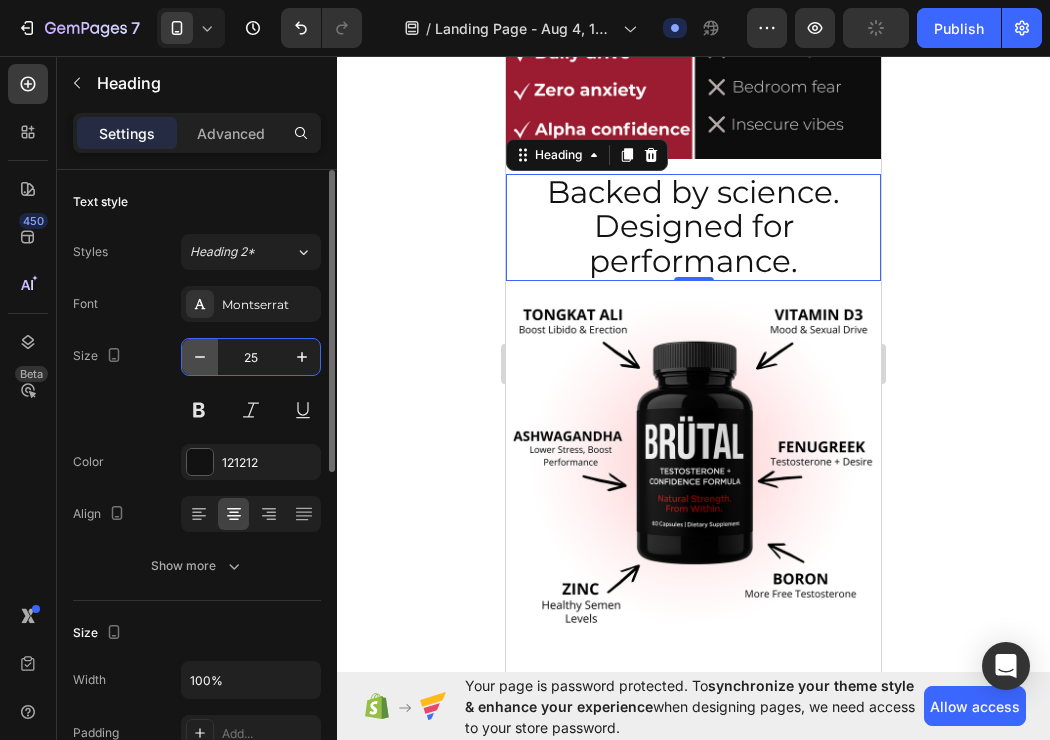 click 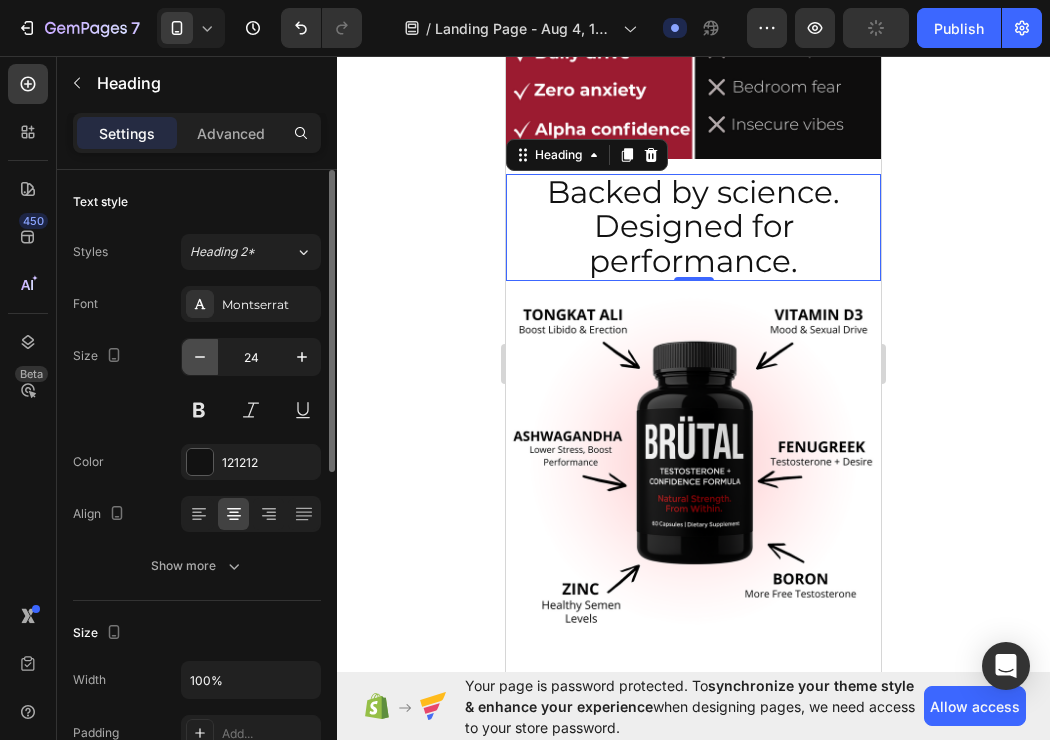 click 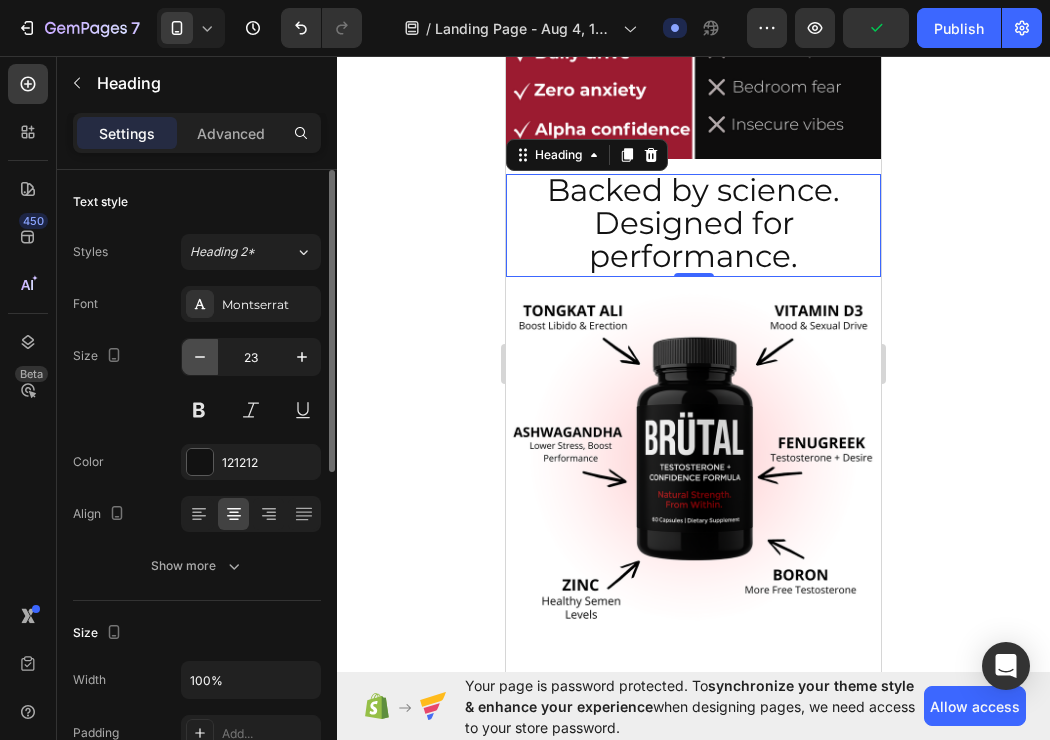 click 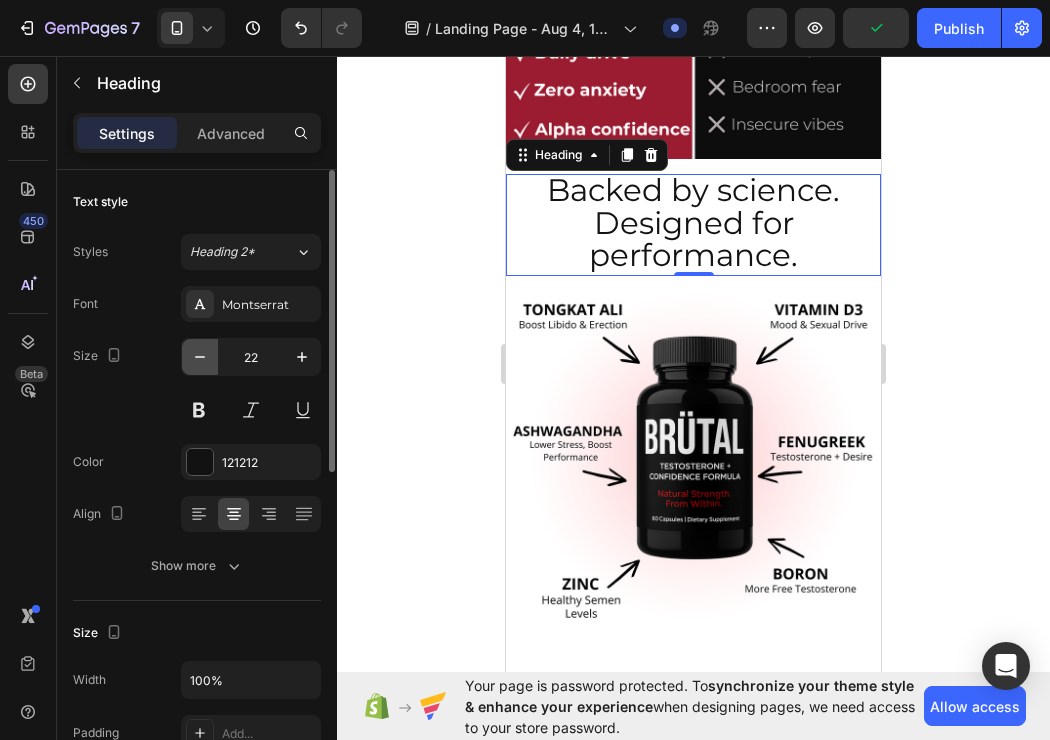 click 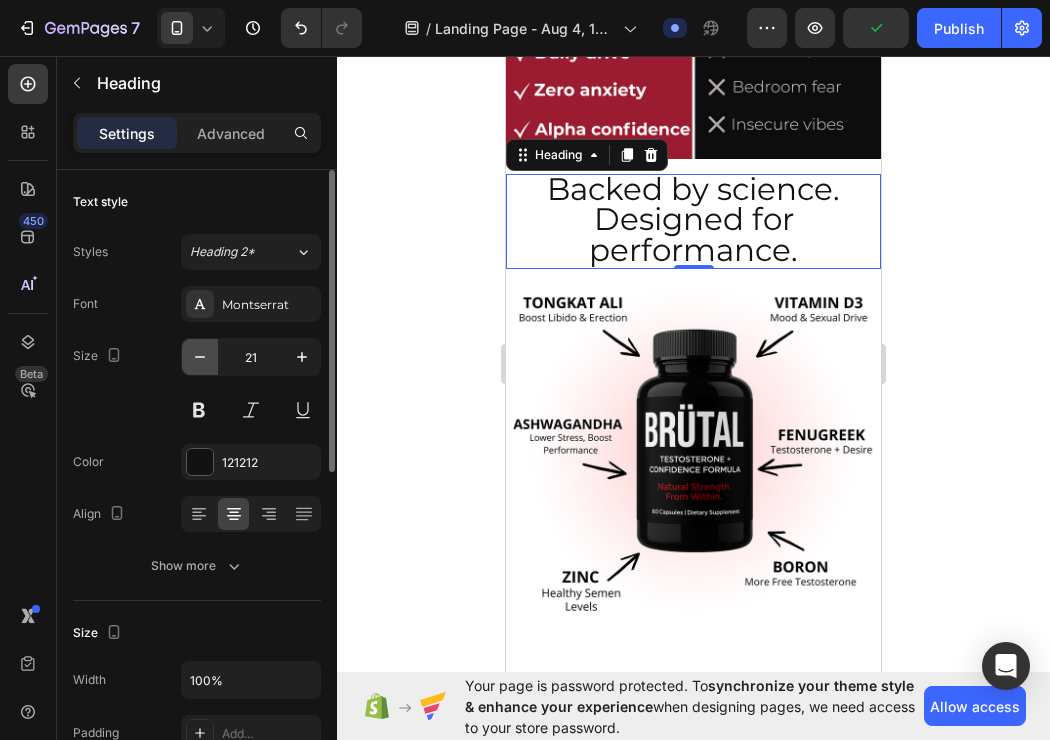 click 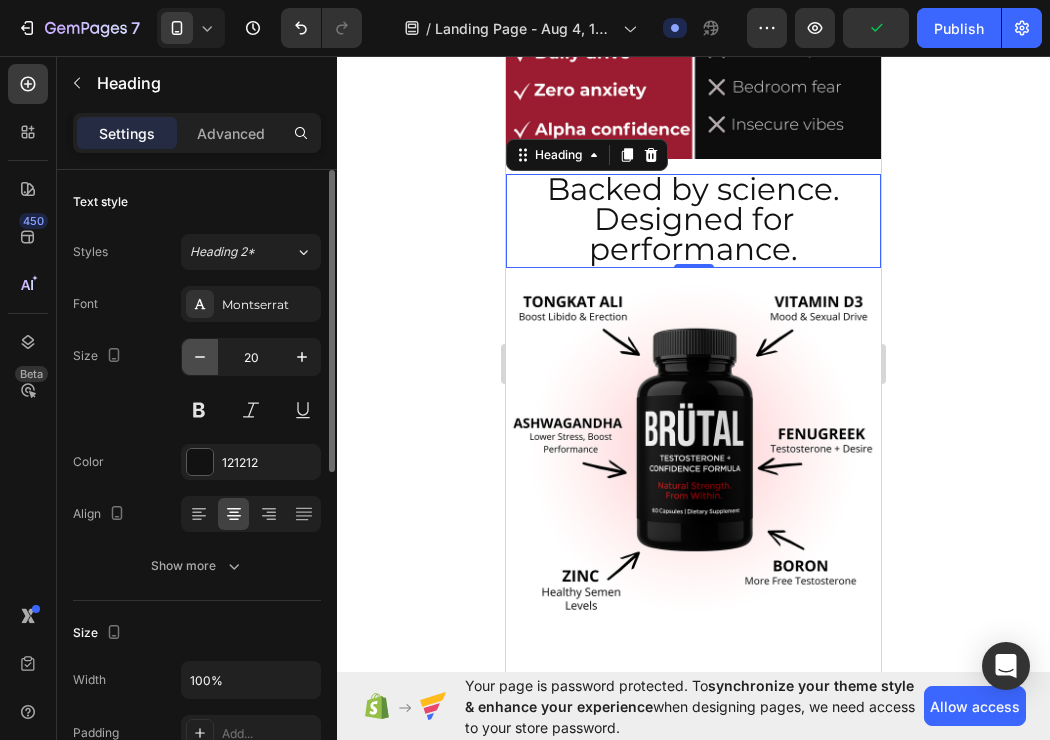 click 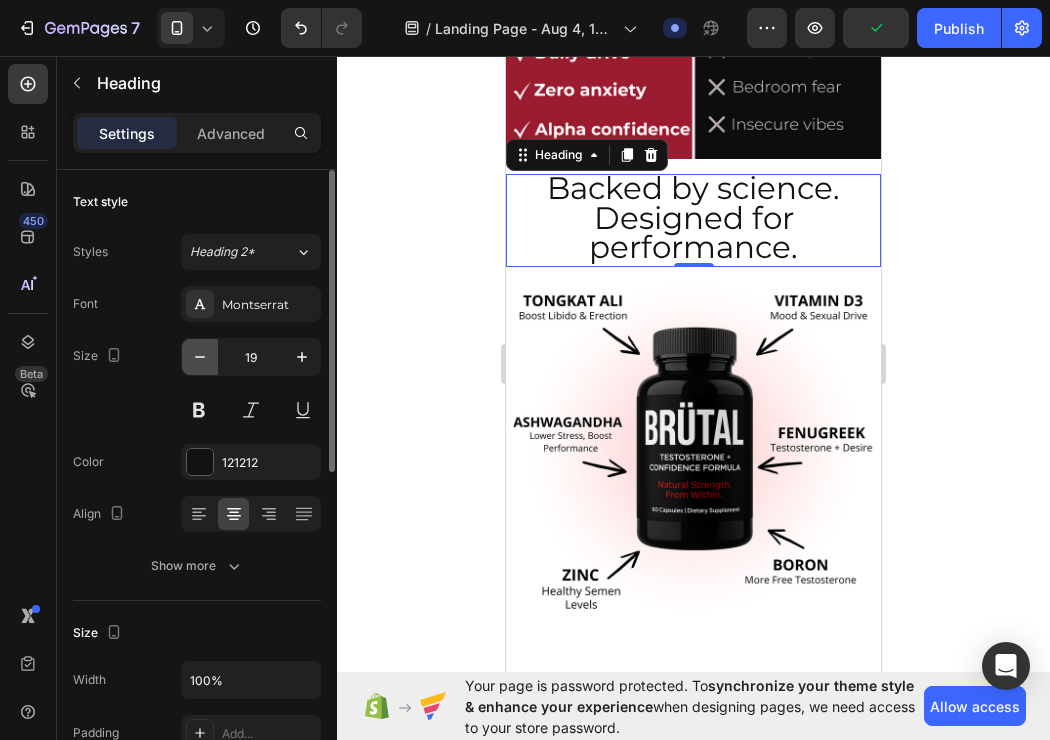 click 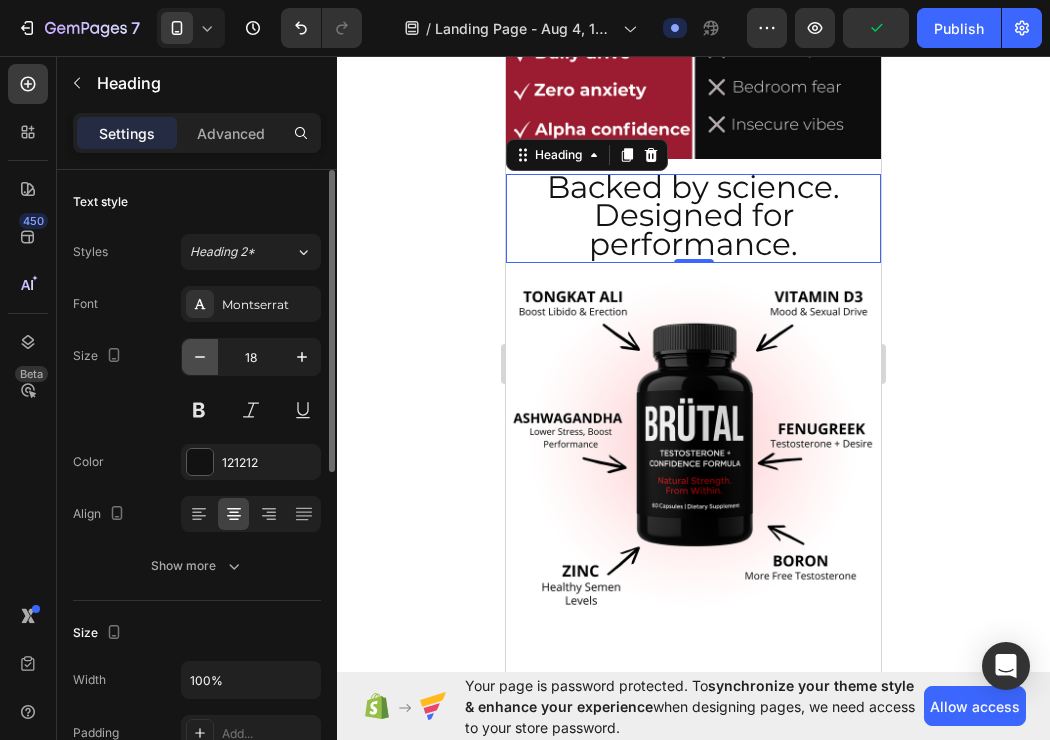 click 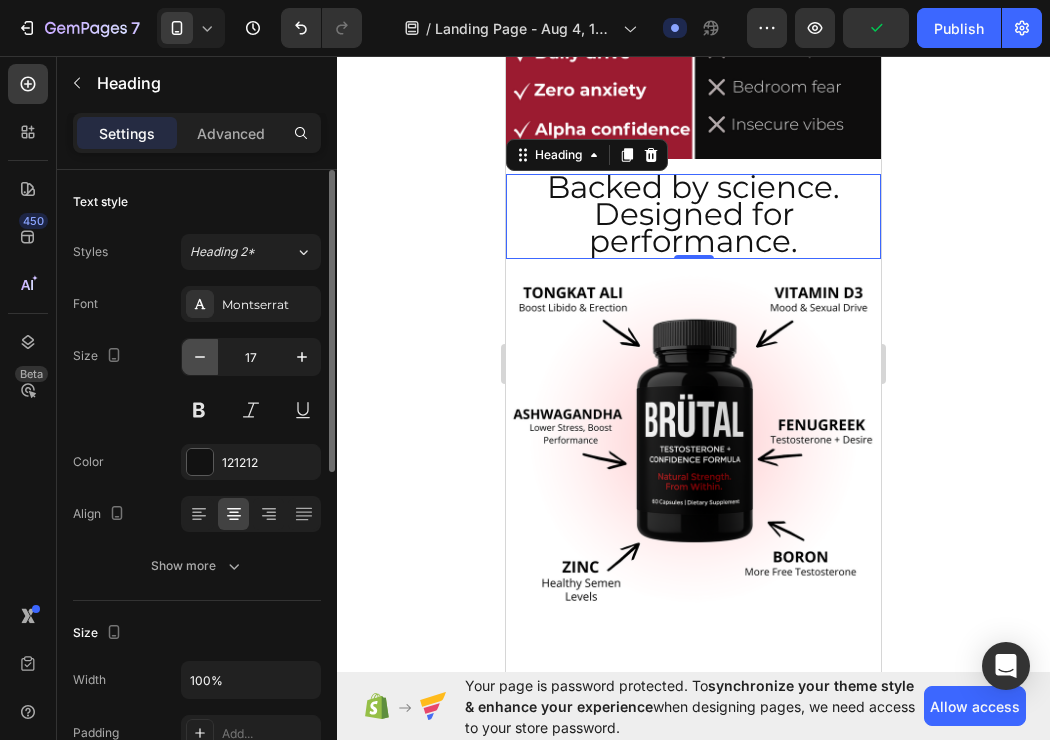 click 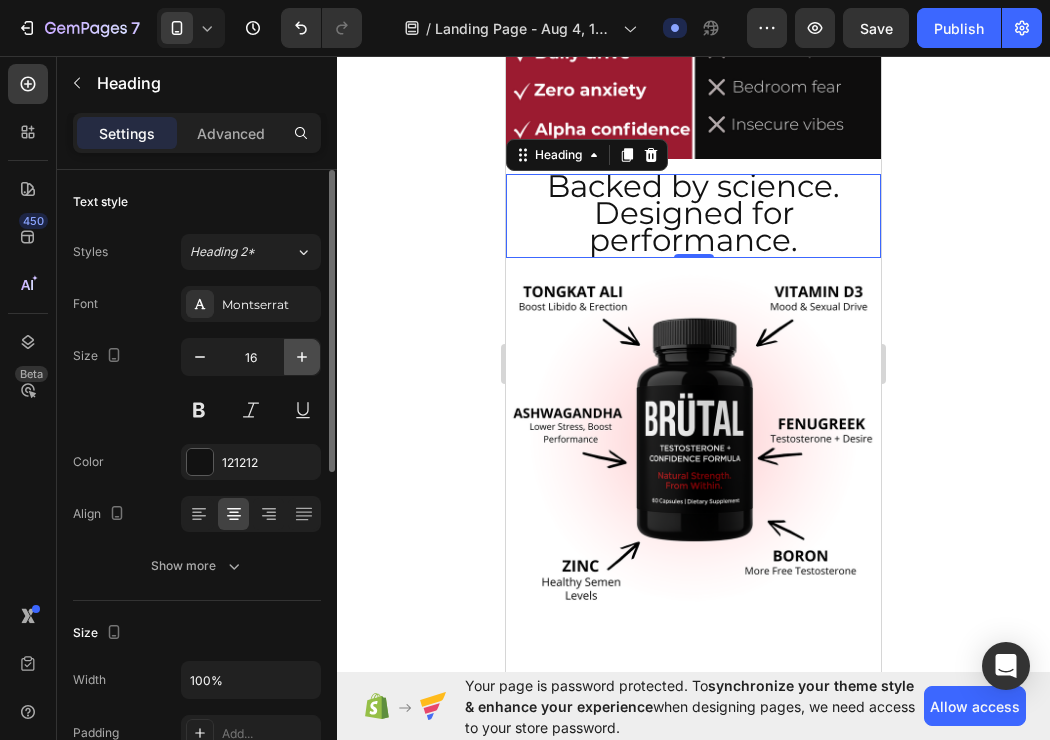 click 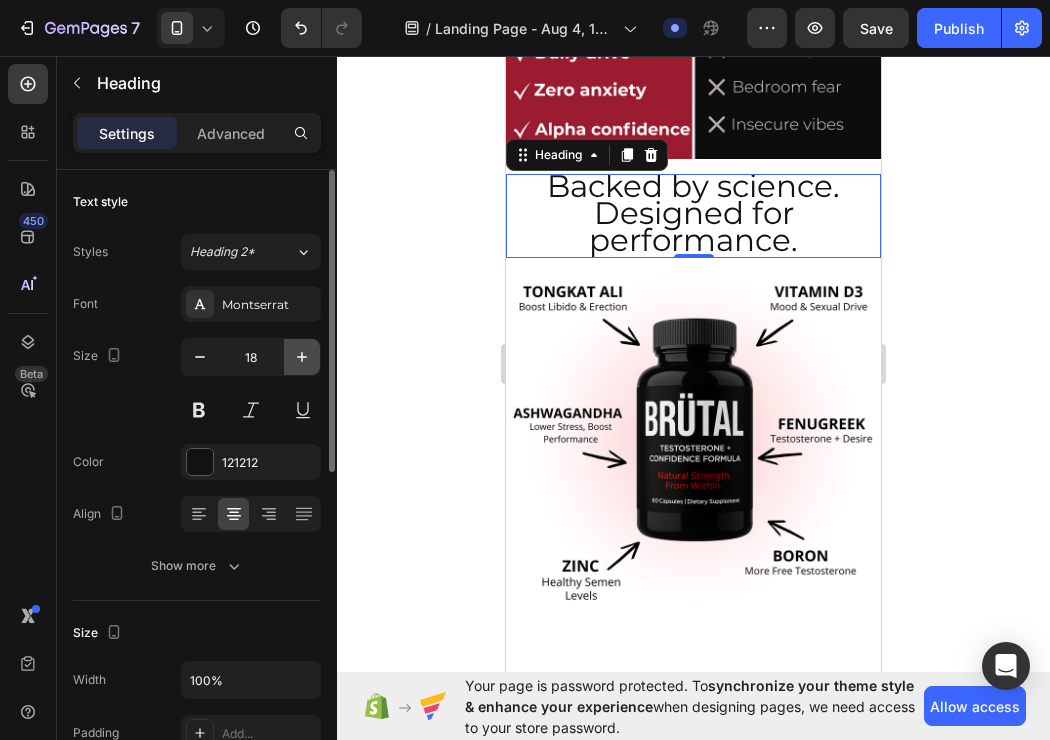 click 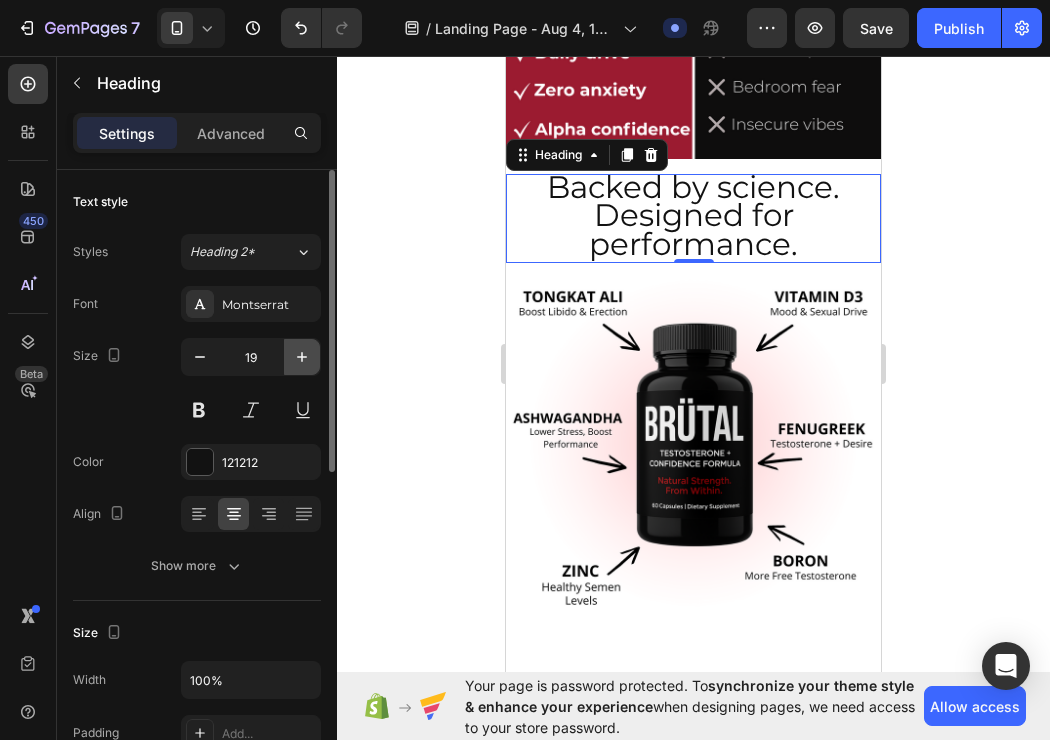 click 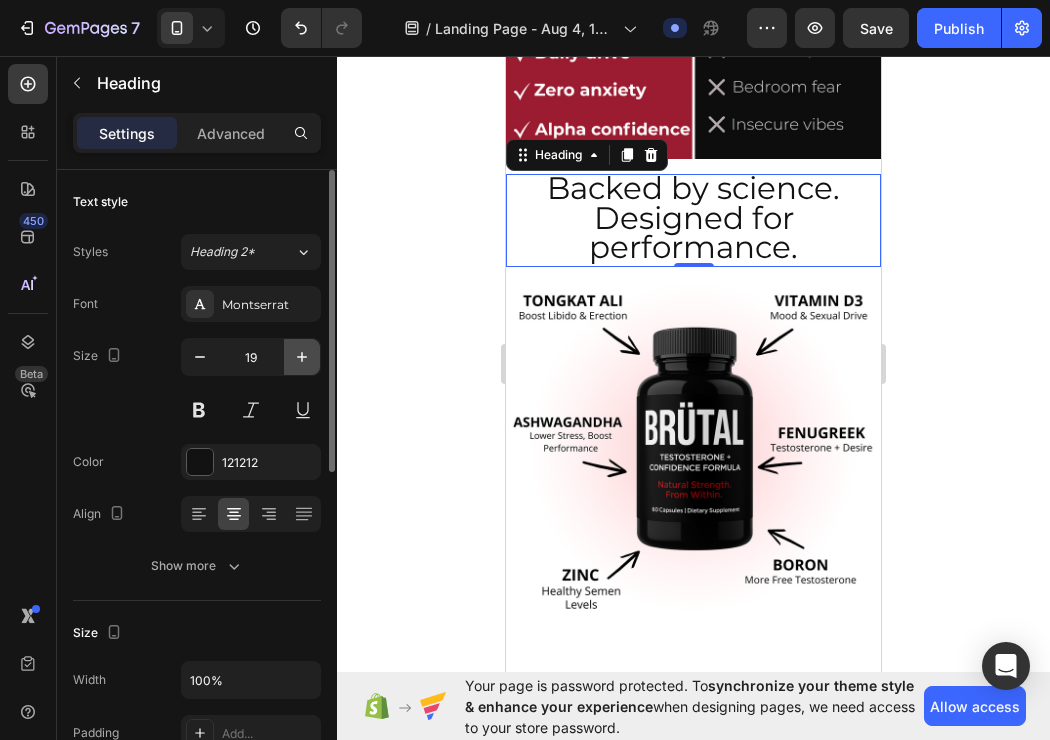 click 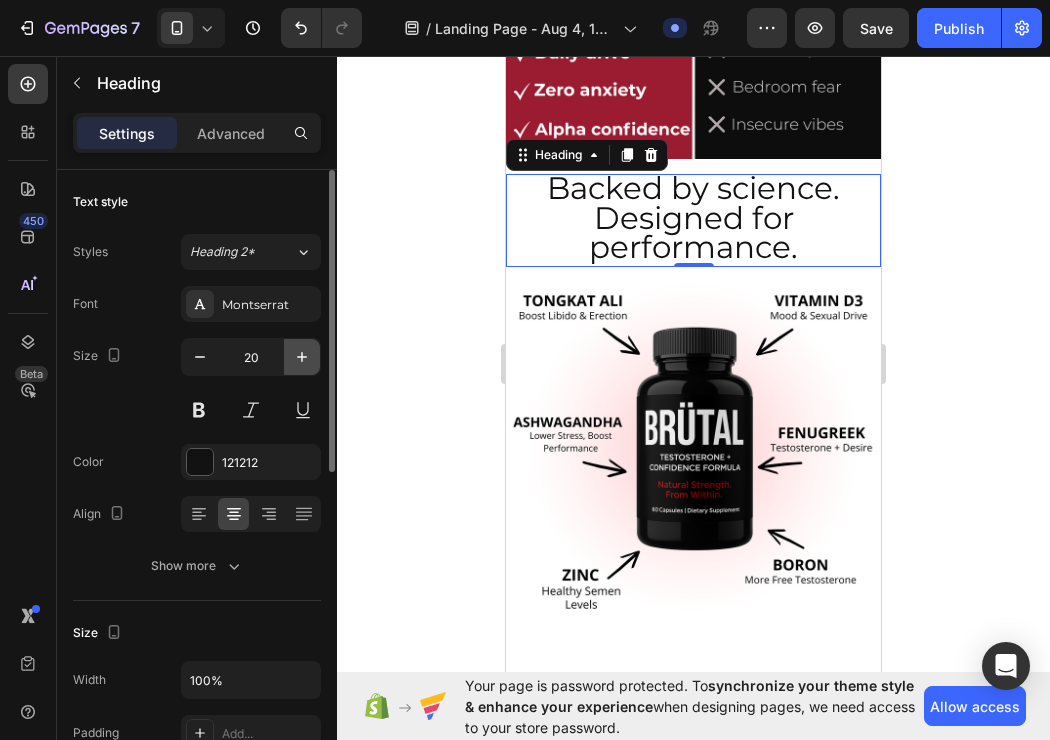 click 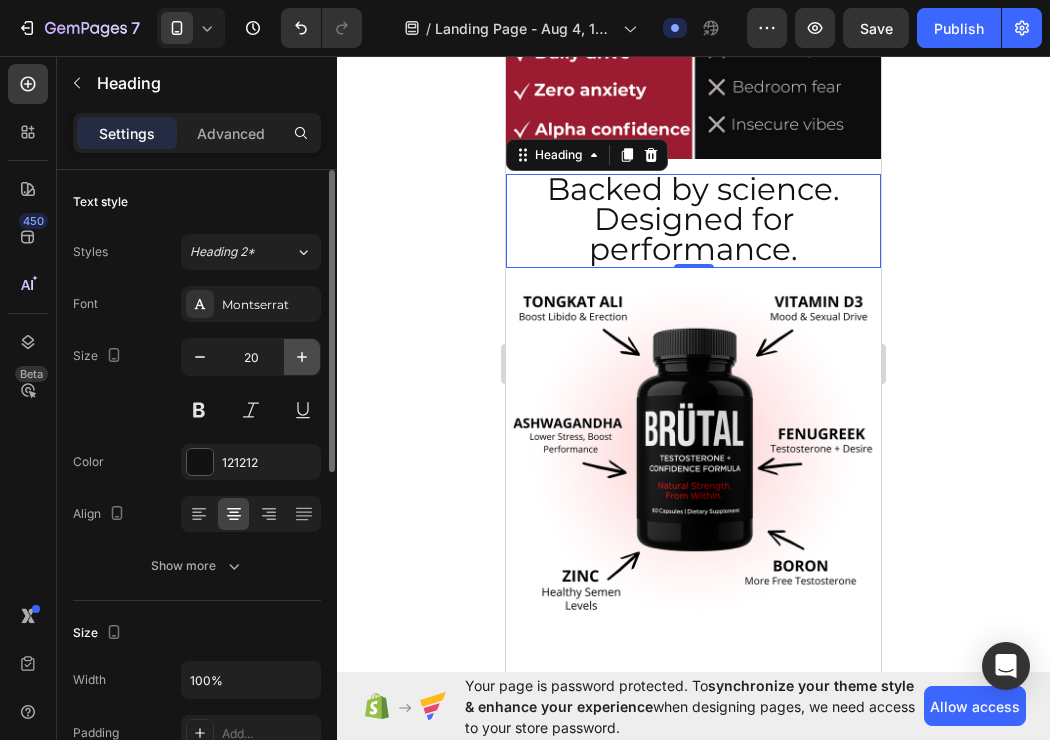 click 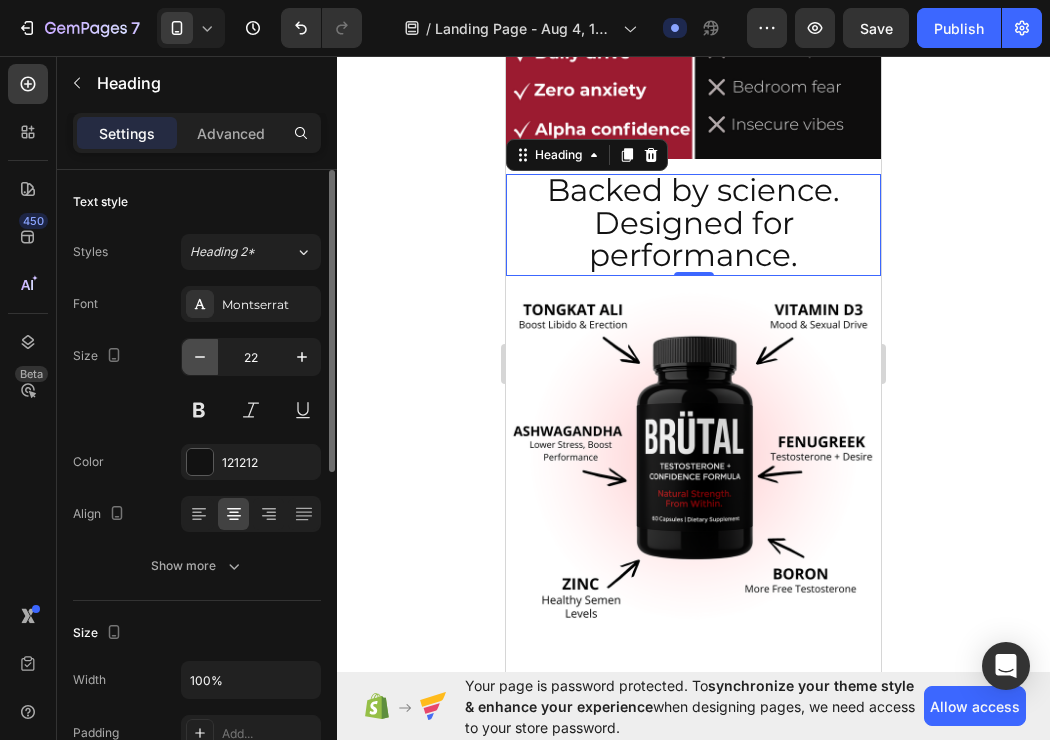 click 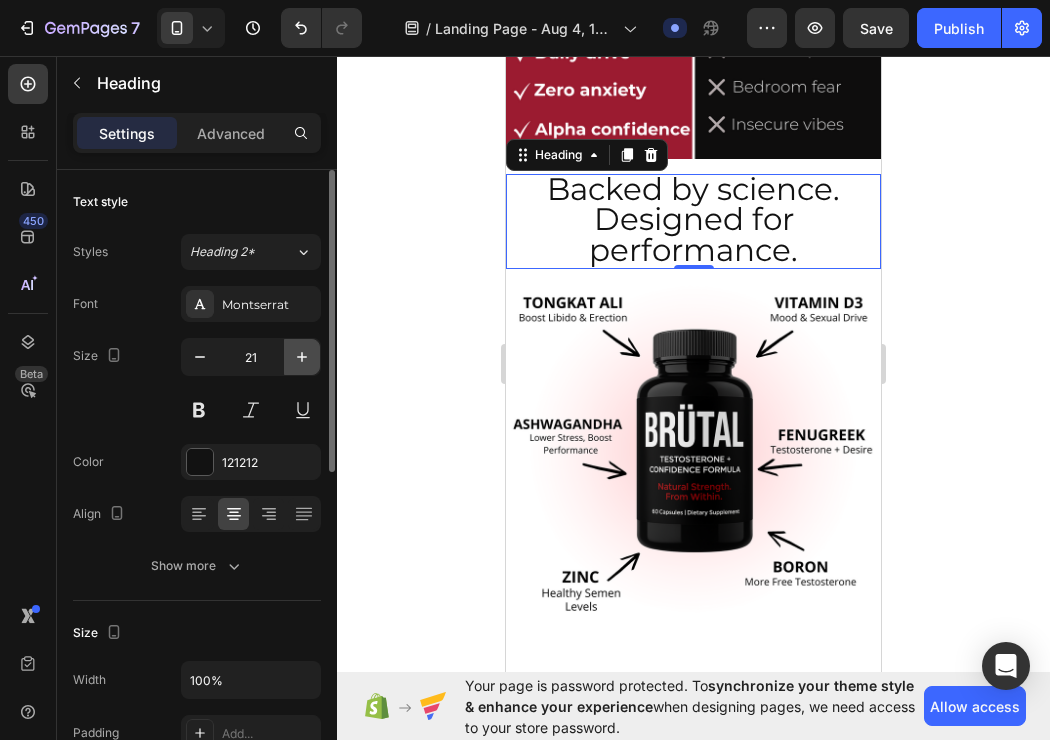 click 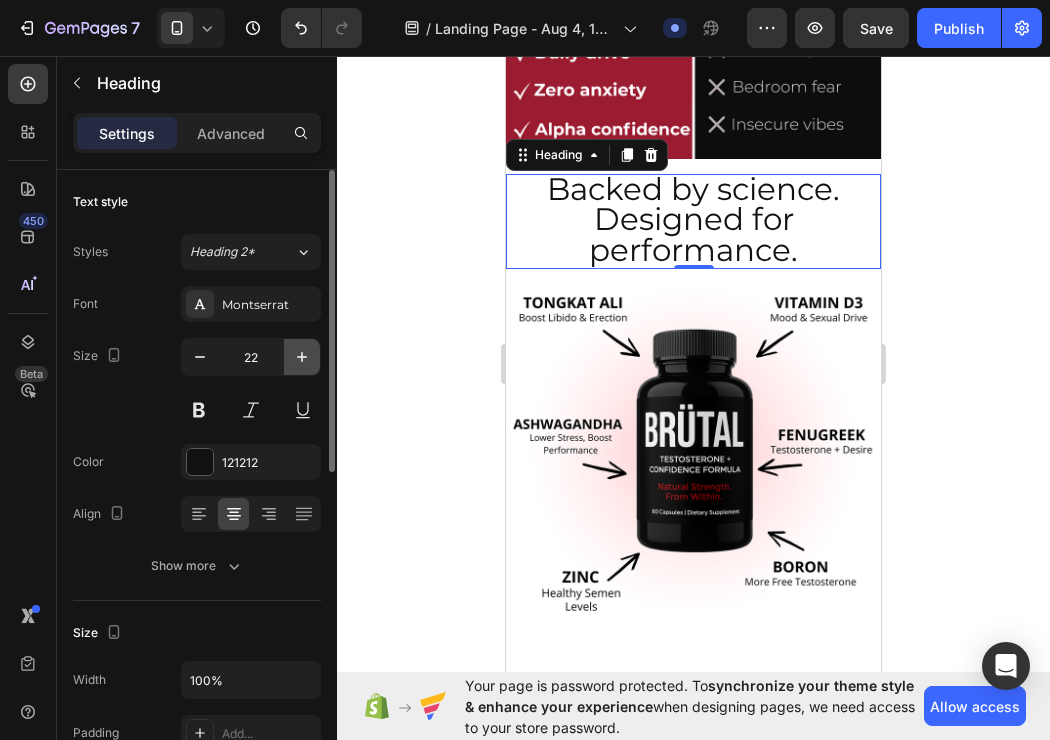 click 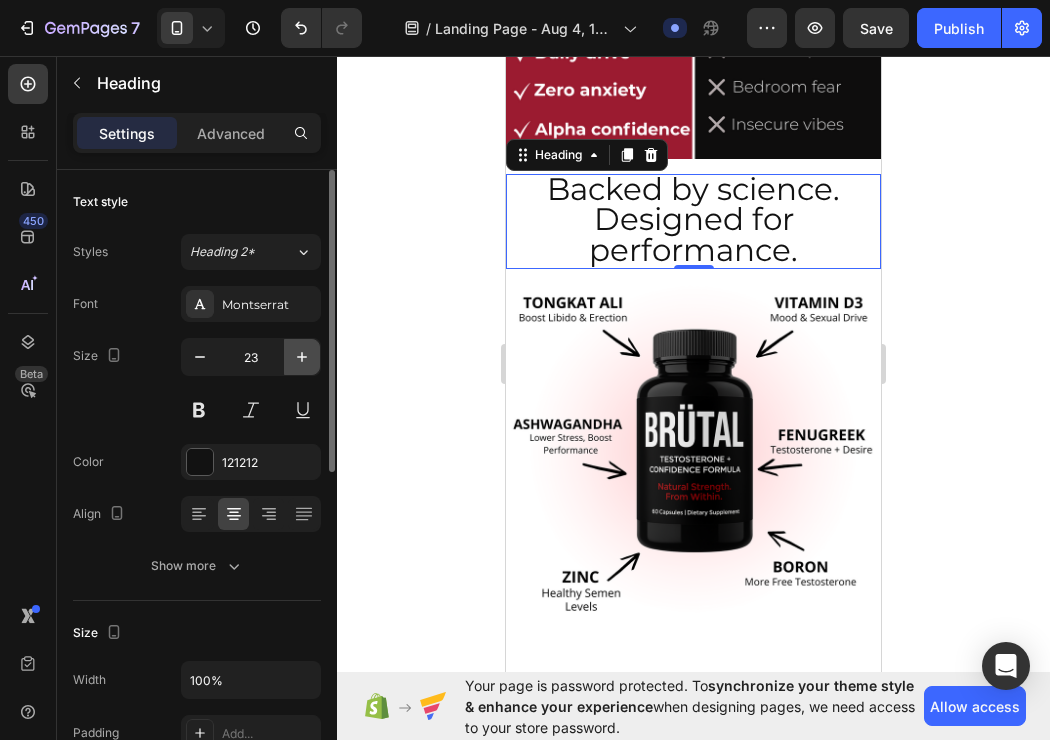 click 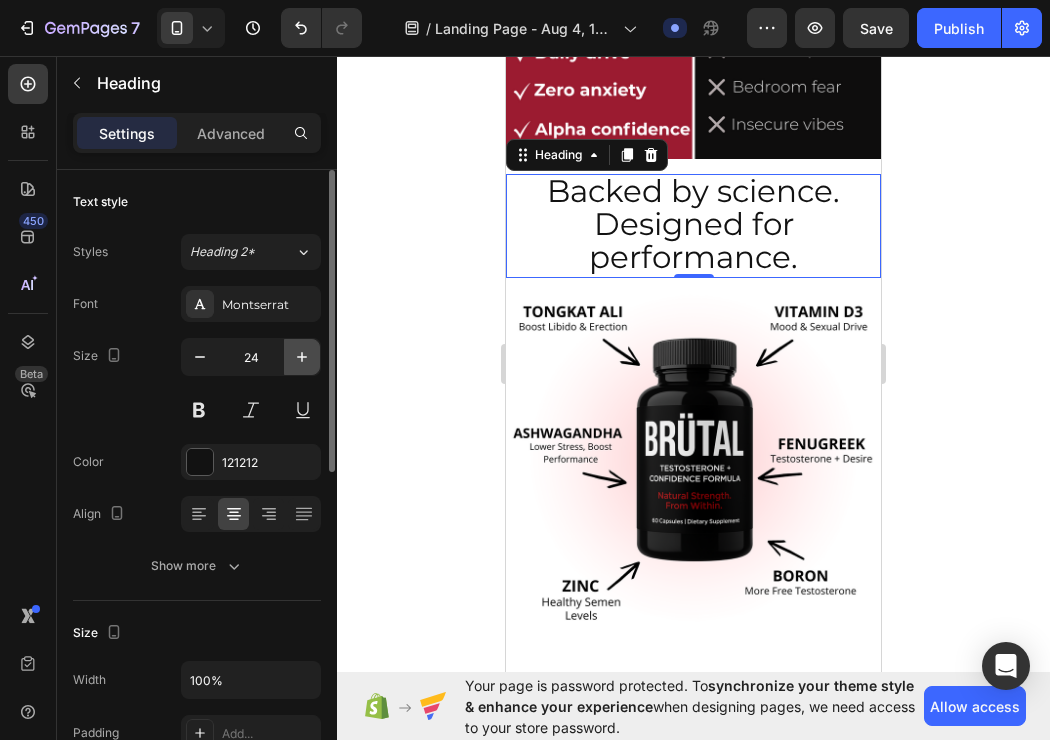 click 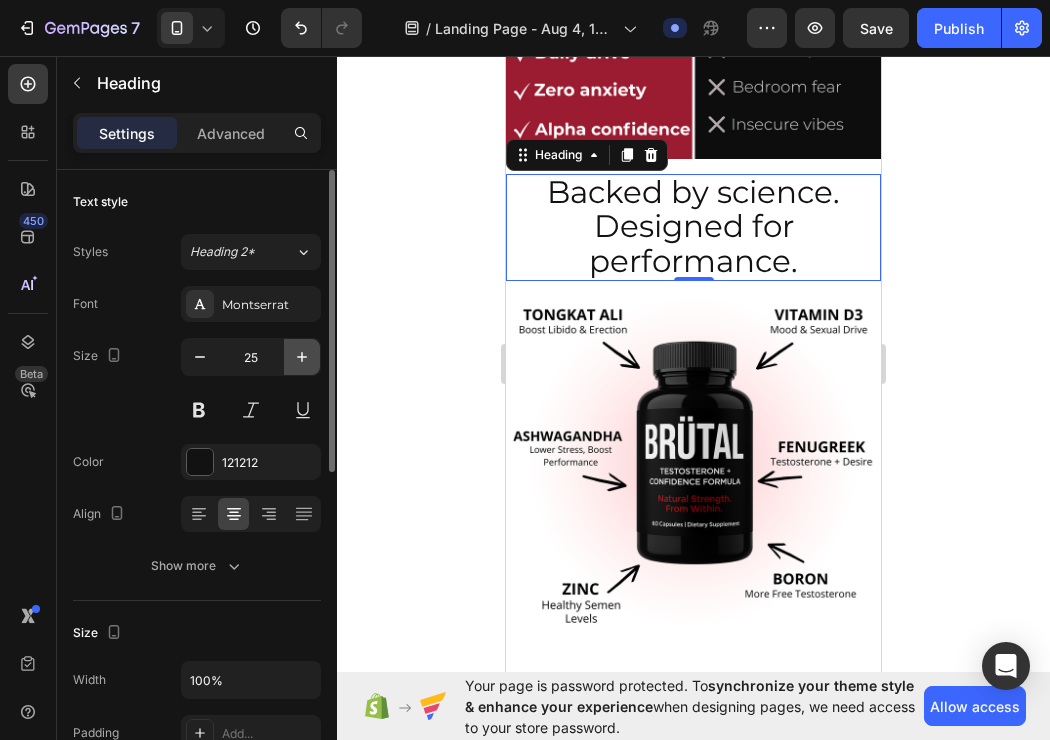 click 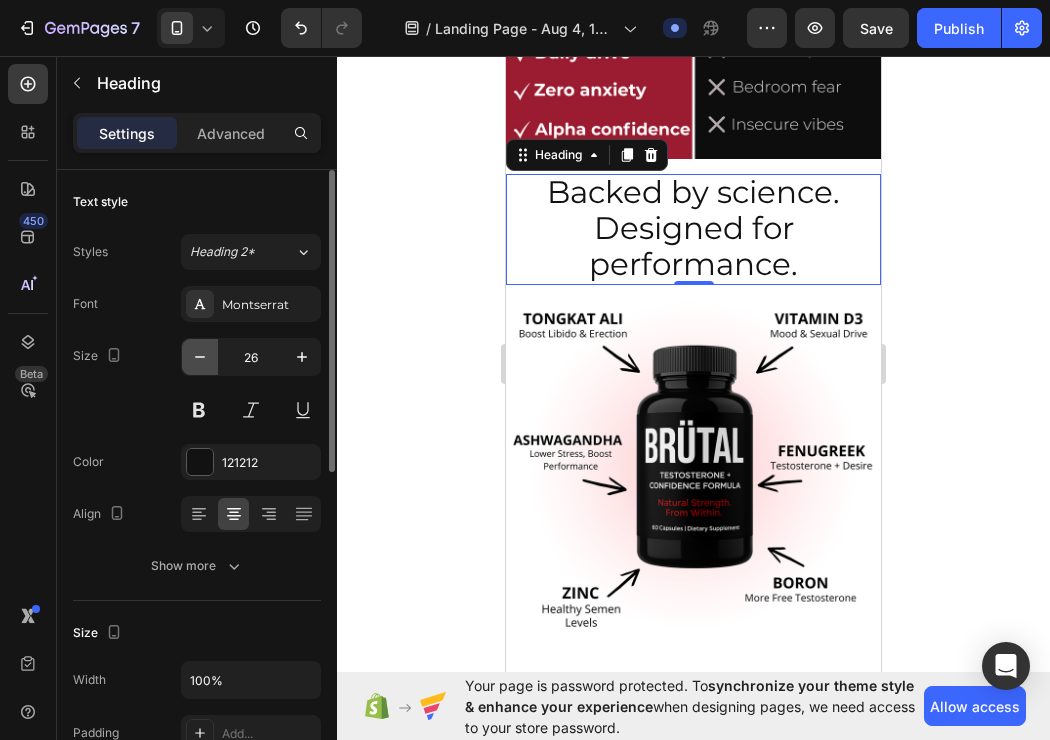 click at bounding box center [200, 357] 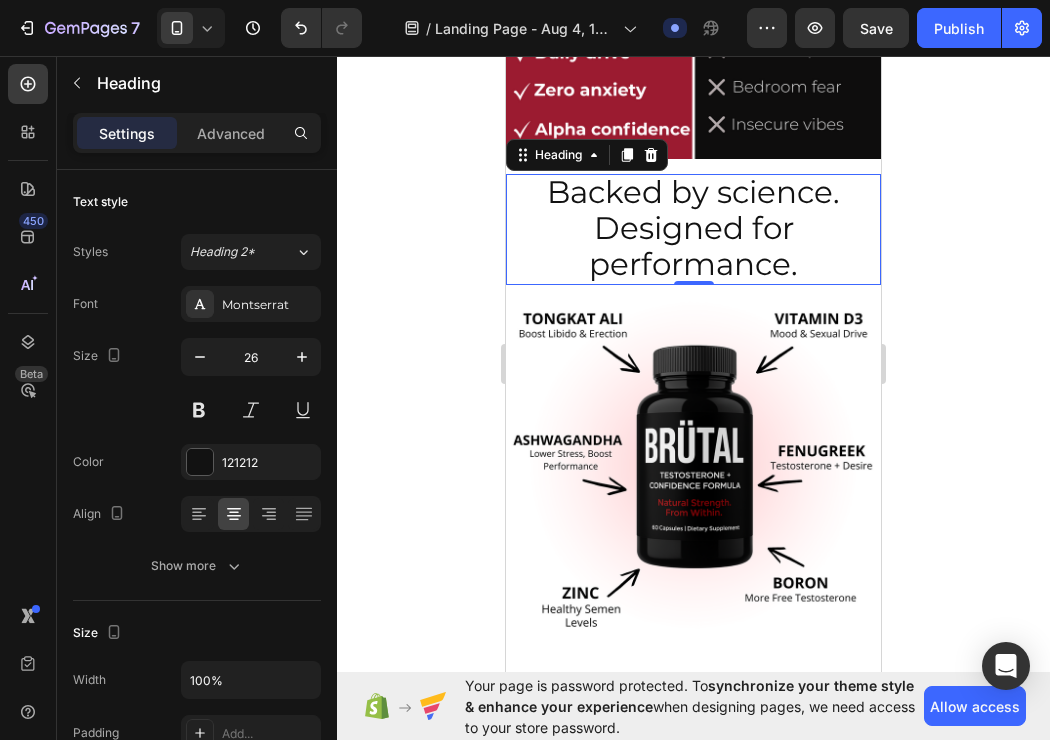 type on "25" 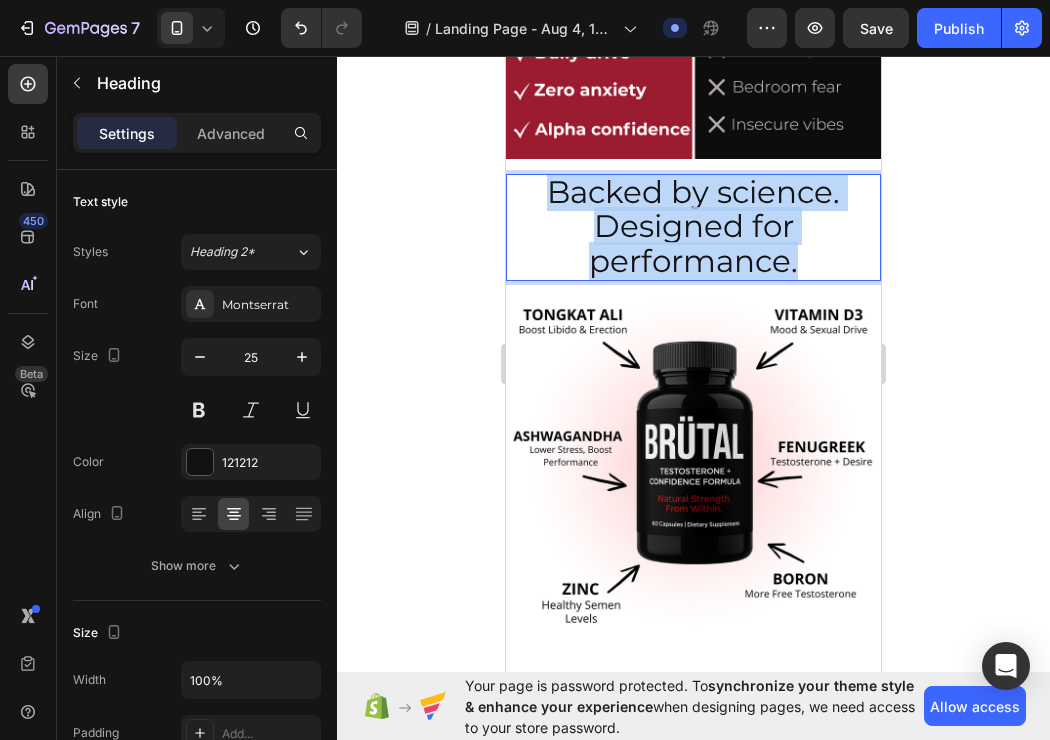 click on "Backed by science. Designed for performance." at bounding box center (693, 226) 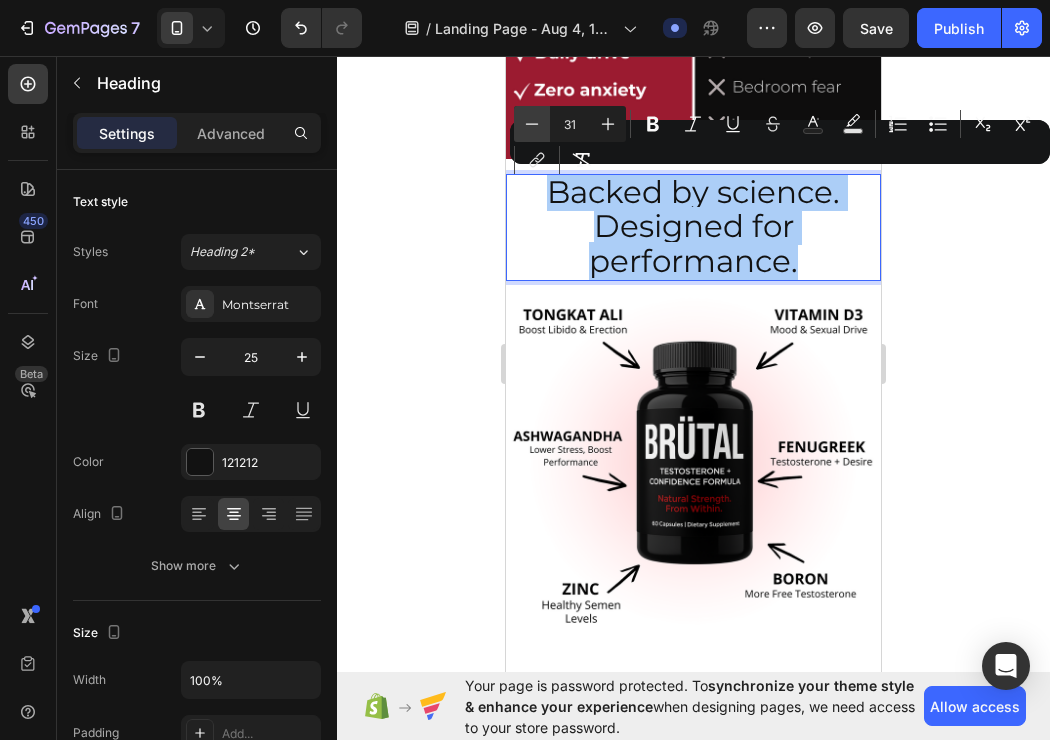click 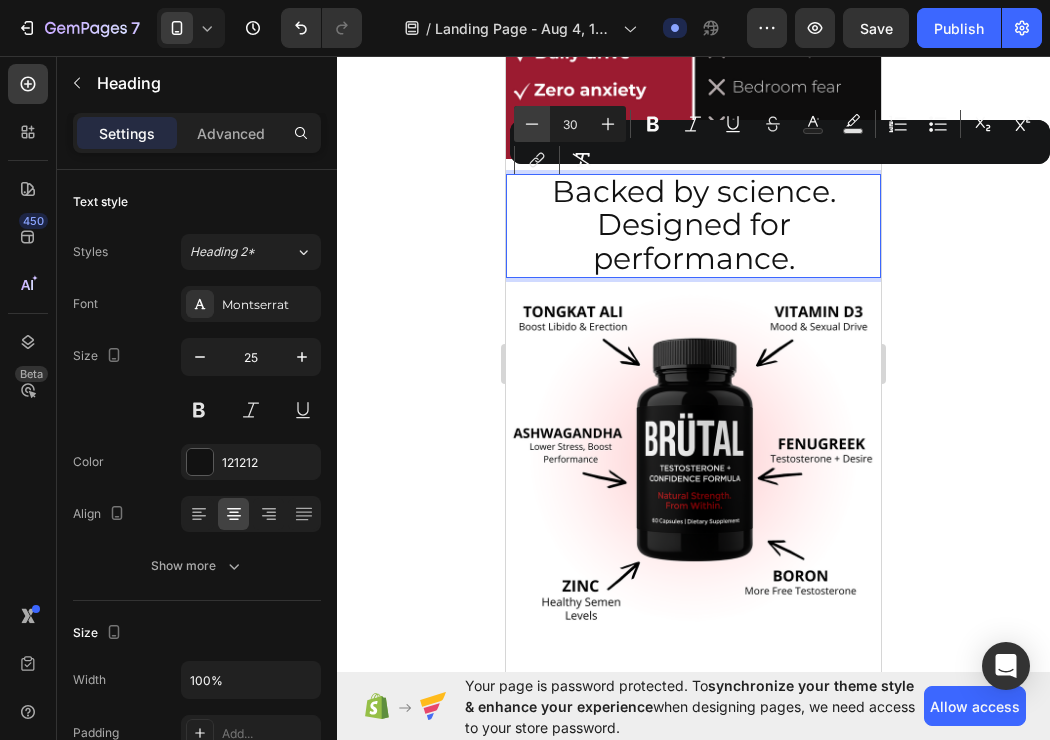 click 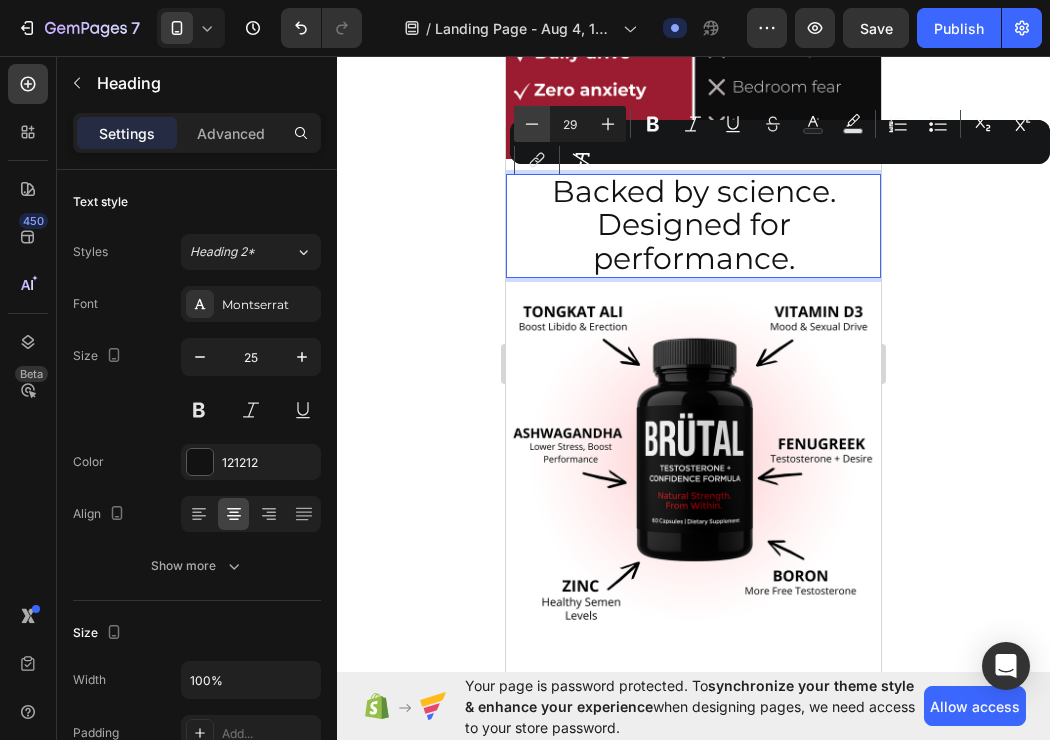 click 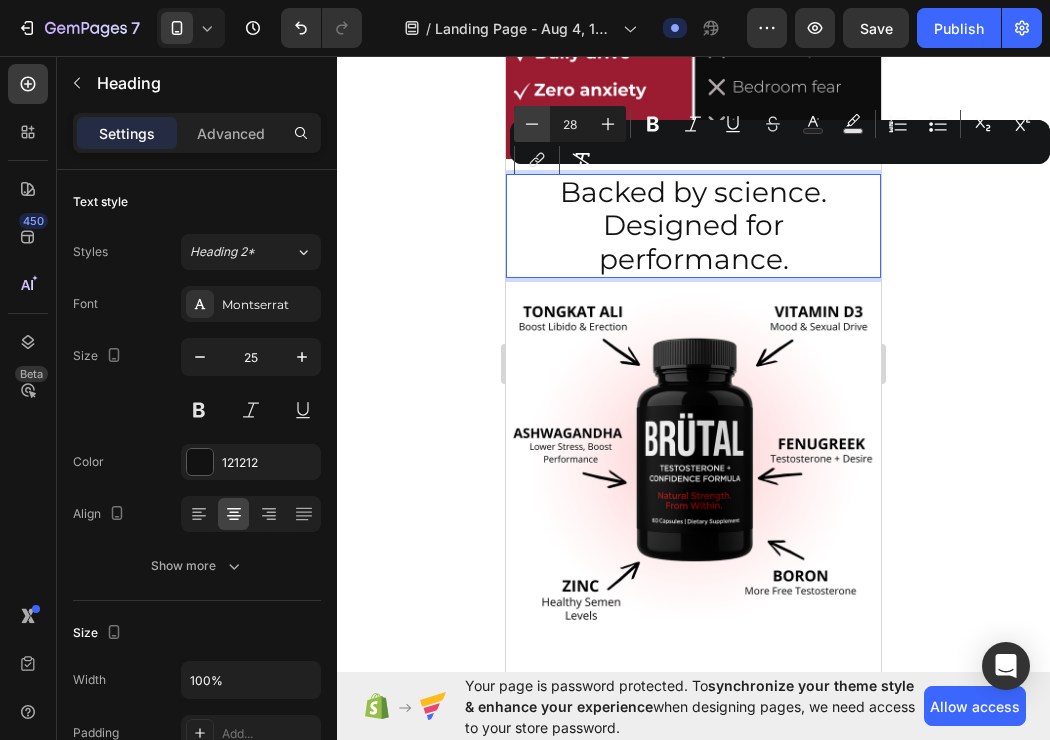click 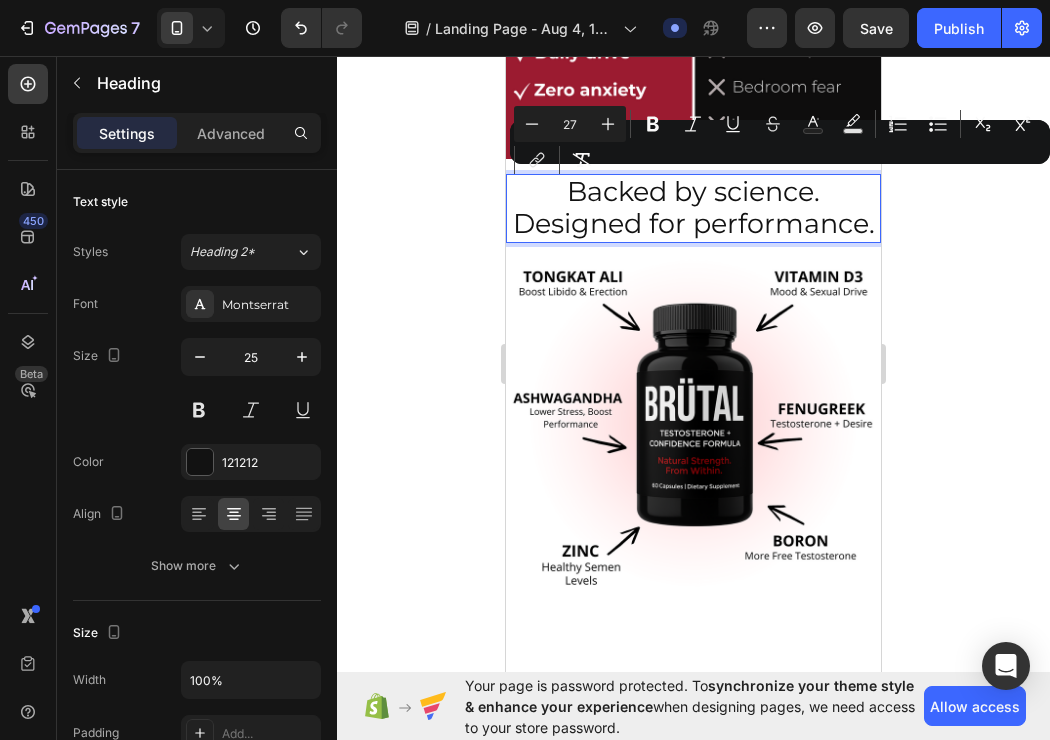 click 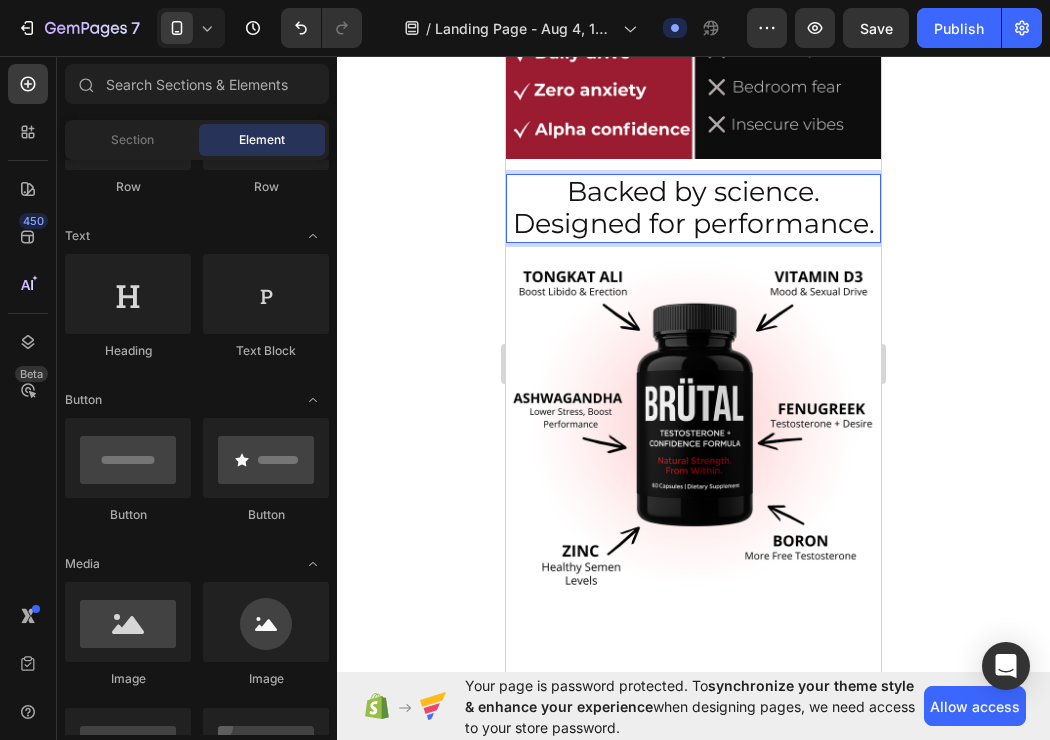 click 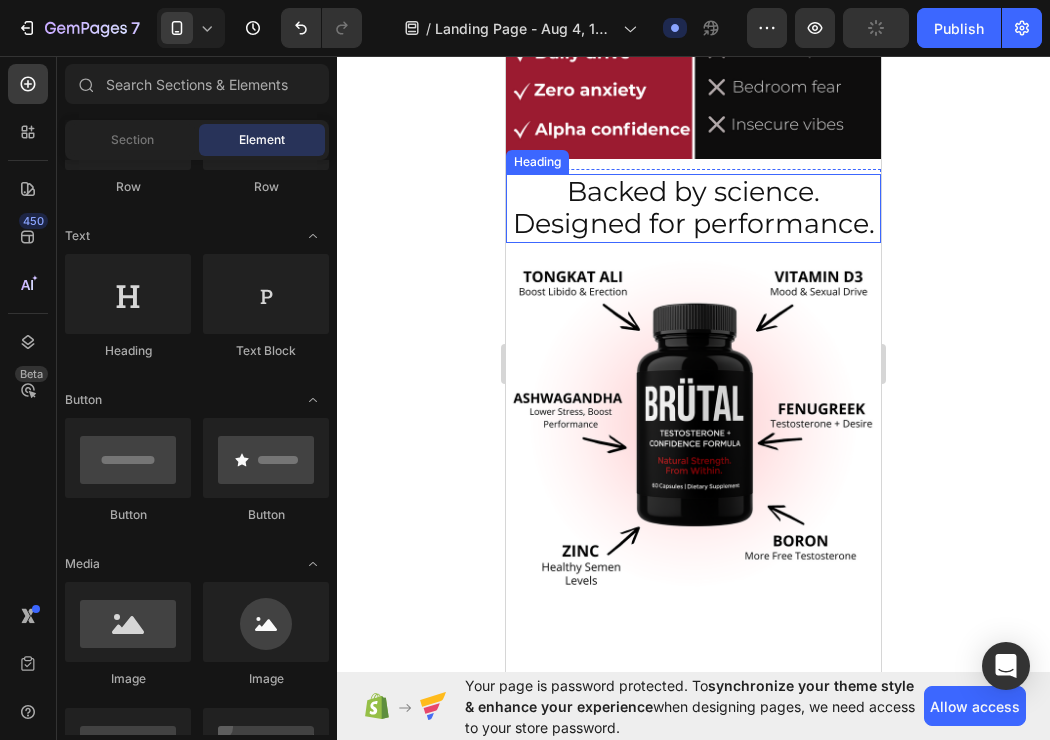 click on "Backed by science. Designed for performance." at bounding box center [694, 208] 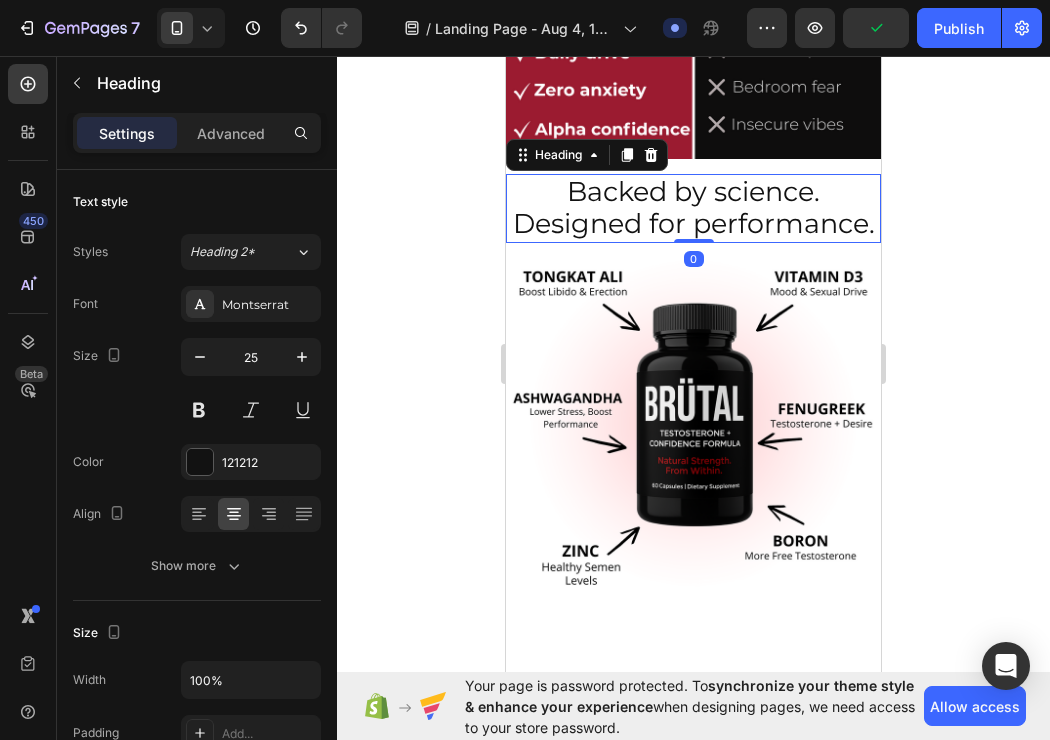 click on "Backed by science. Designed for performance." at bounding box center (694, 208) 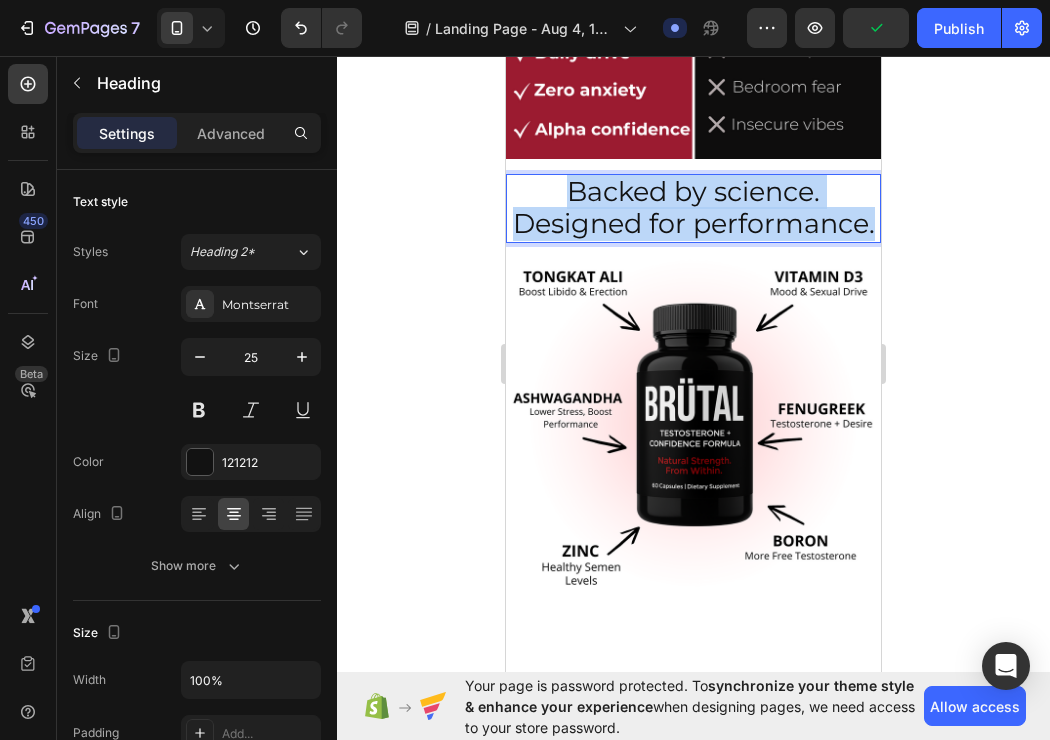 click on "Backed by science. Designed for performance." at bounding box center [694, 208] 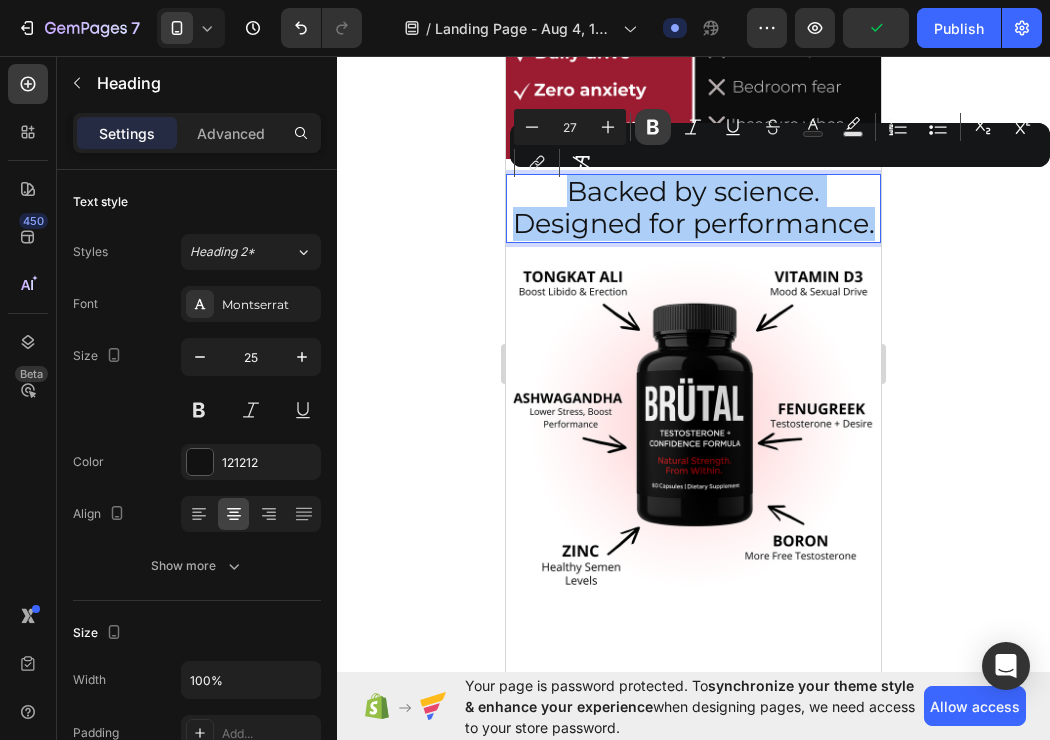 click on "Bold" at bounding box center (653, 127) 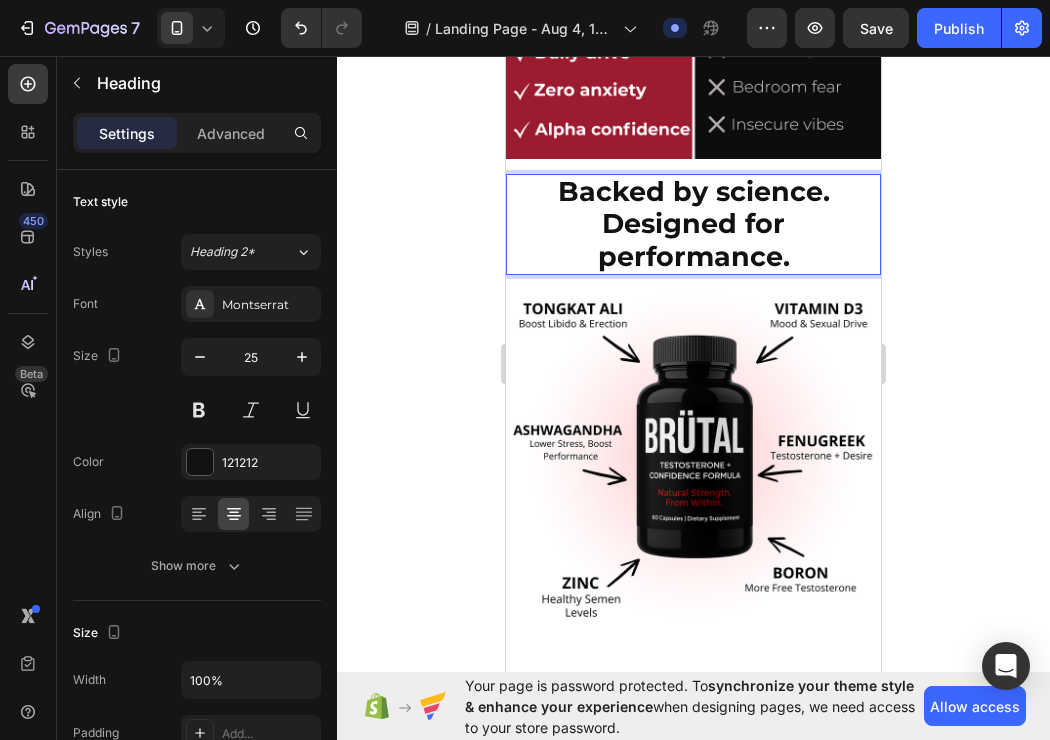 click on "Backed by science. Designed for performance." at bounding box center (694, 224) 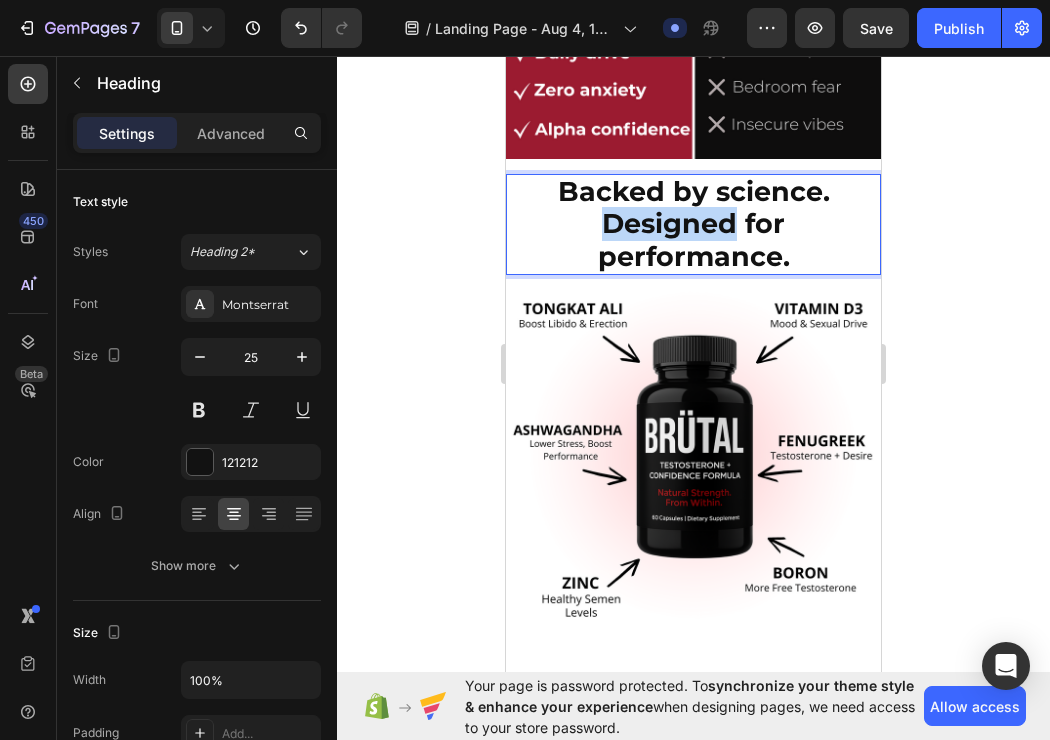 click on "Backed by science. Designed for performance." at bounding box center [694, 224] 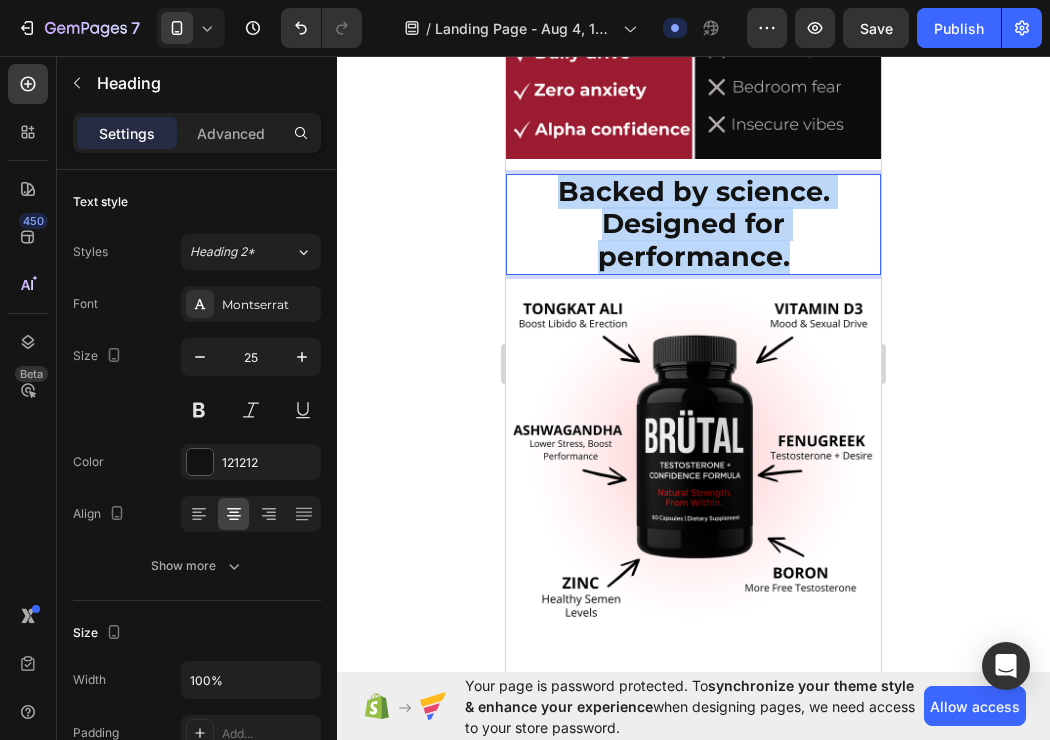 click on "Backed by science. Designed for performance." at bounding box center [694, 224] 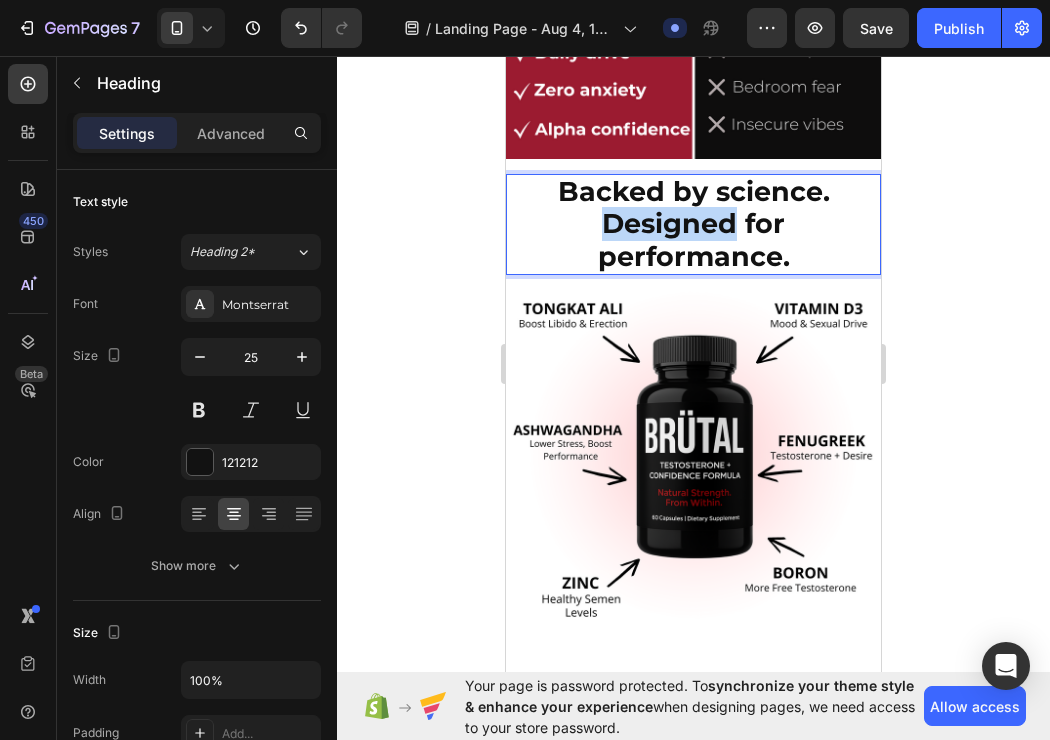 click on "Backed by science. Designed for performance." at bounding box center [693, 225] 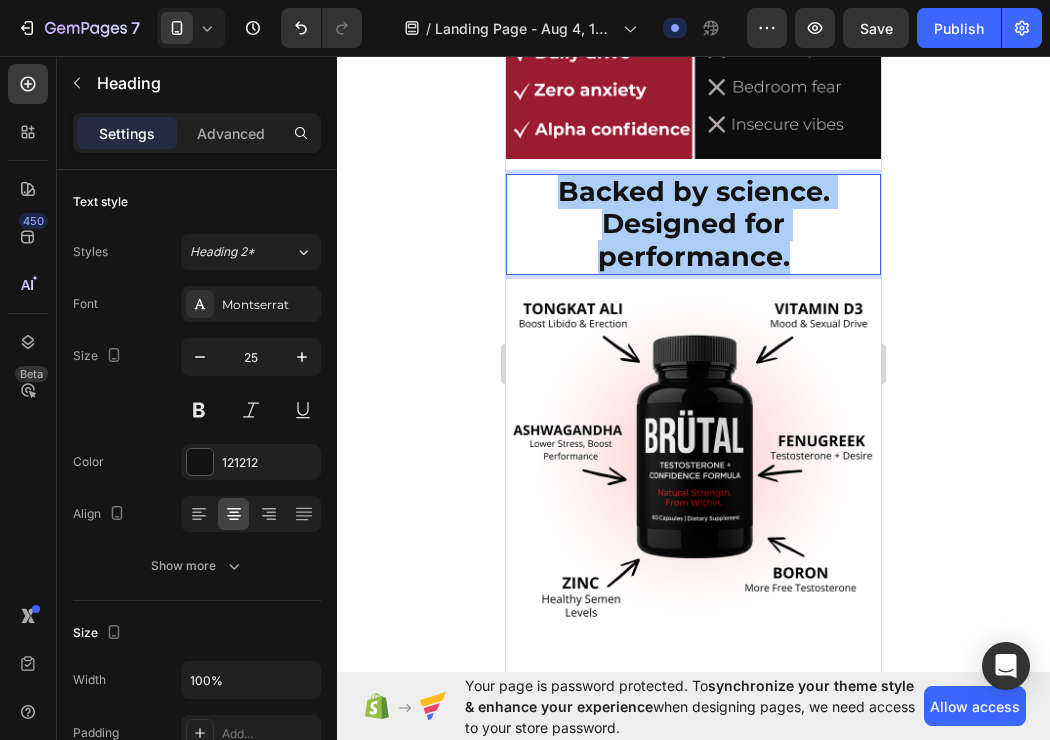 click 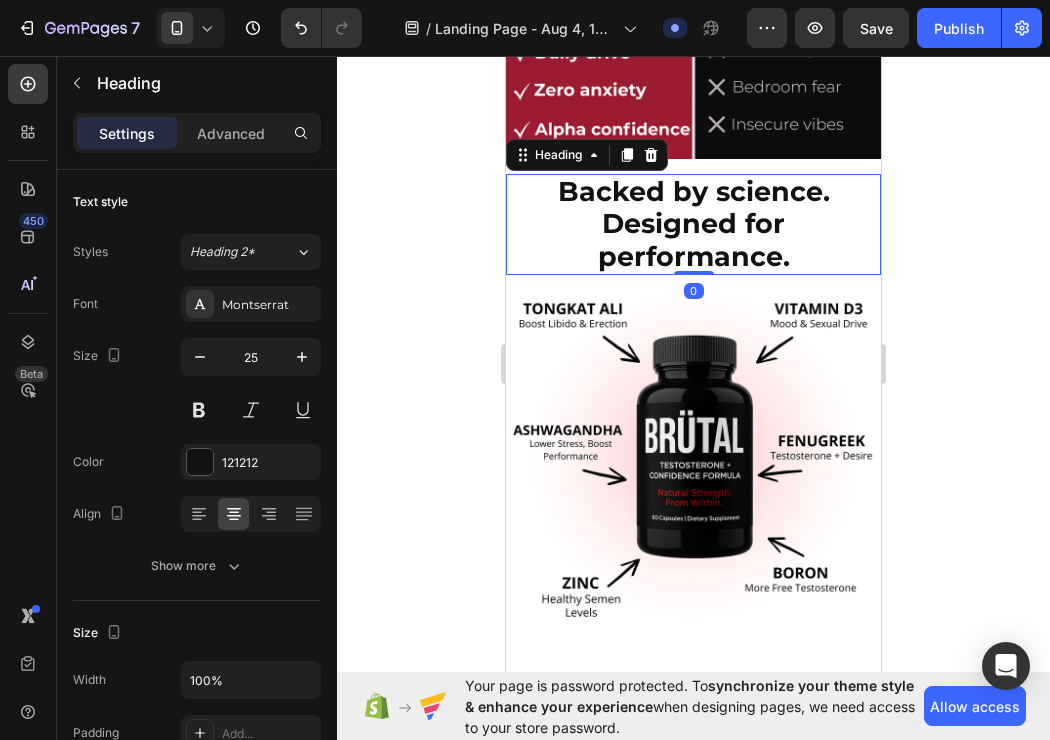 click on "⁠⁠⁠⁠⁠⁠⁠ Backed by science. Designed for performance." at bounding box center [693, 225] 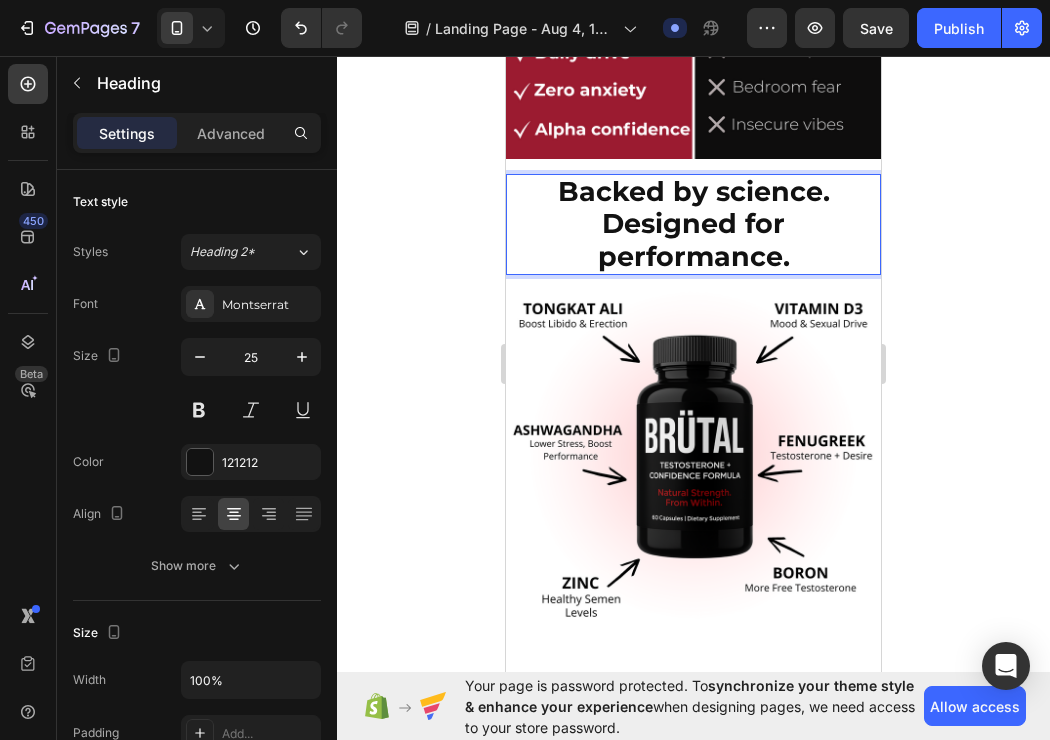 click on "Backed by science. Designed for performance." at bounding box center [694, 224] 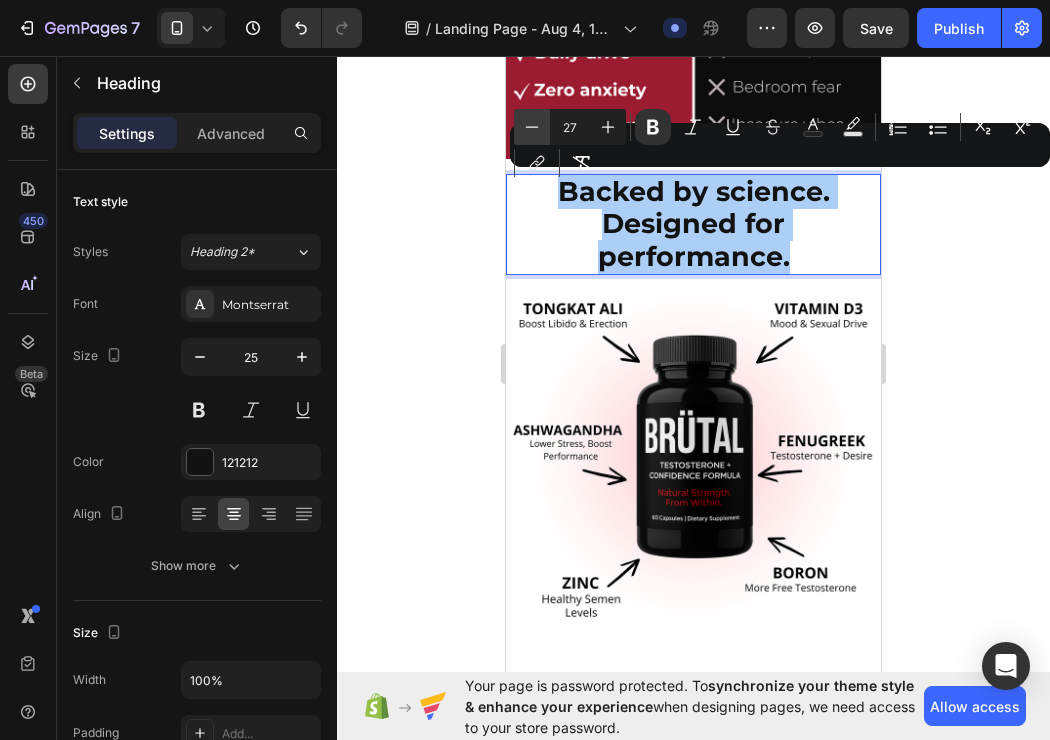 click 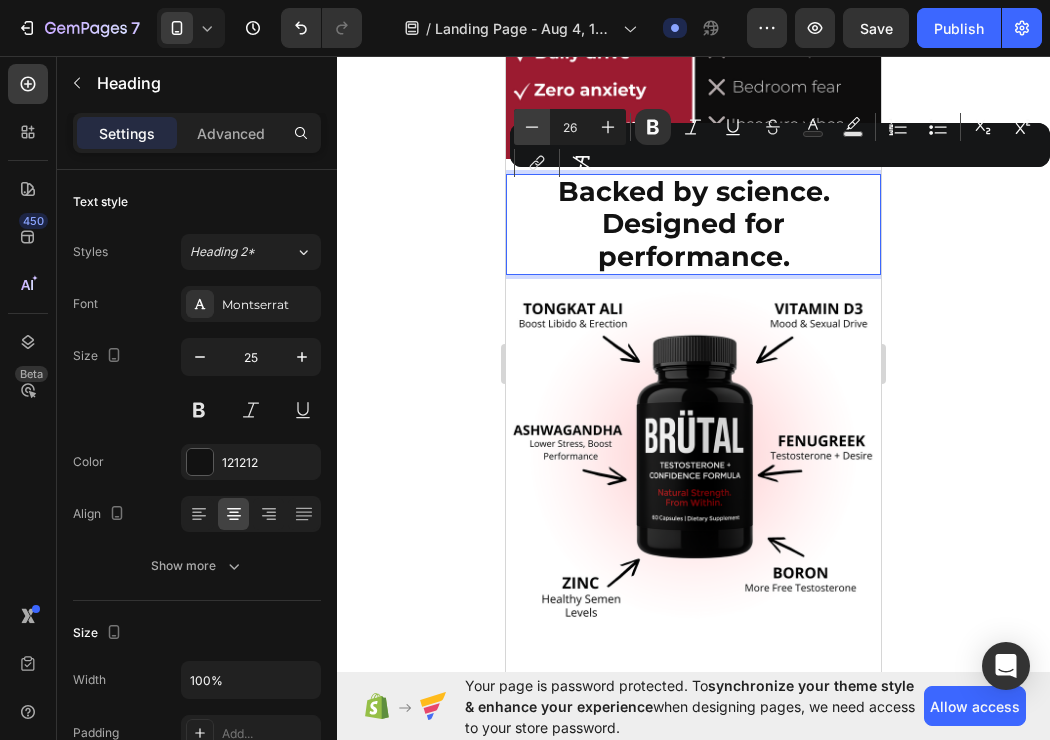 click 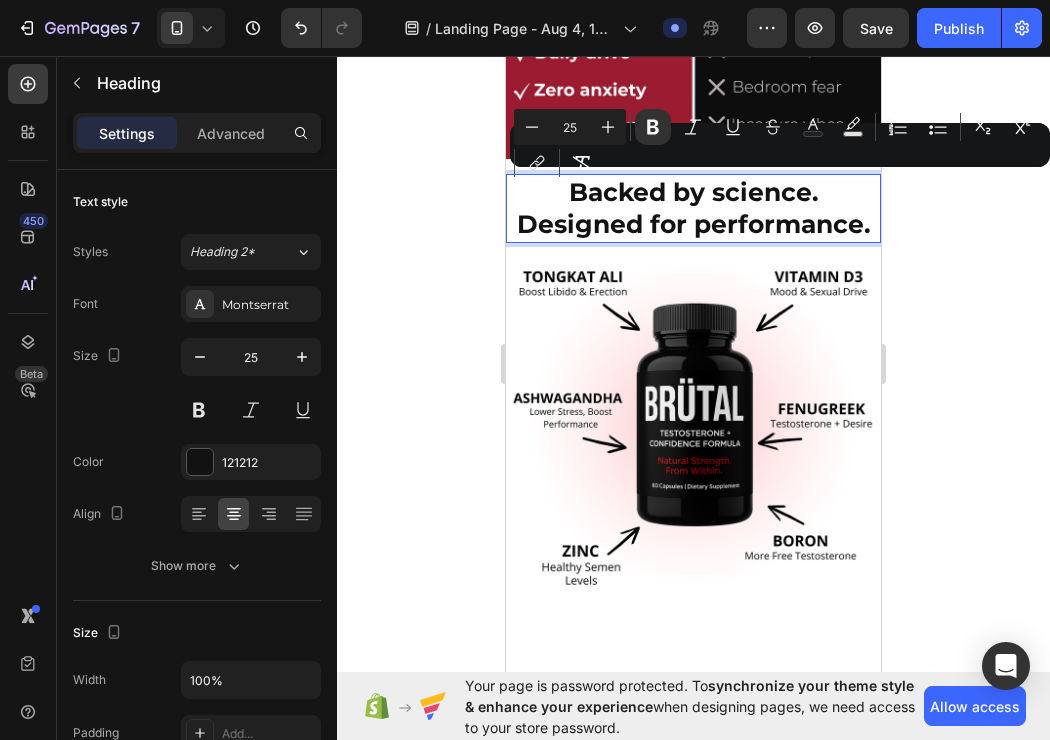 click 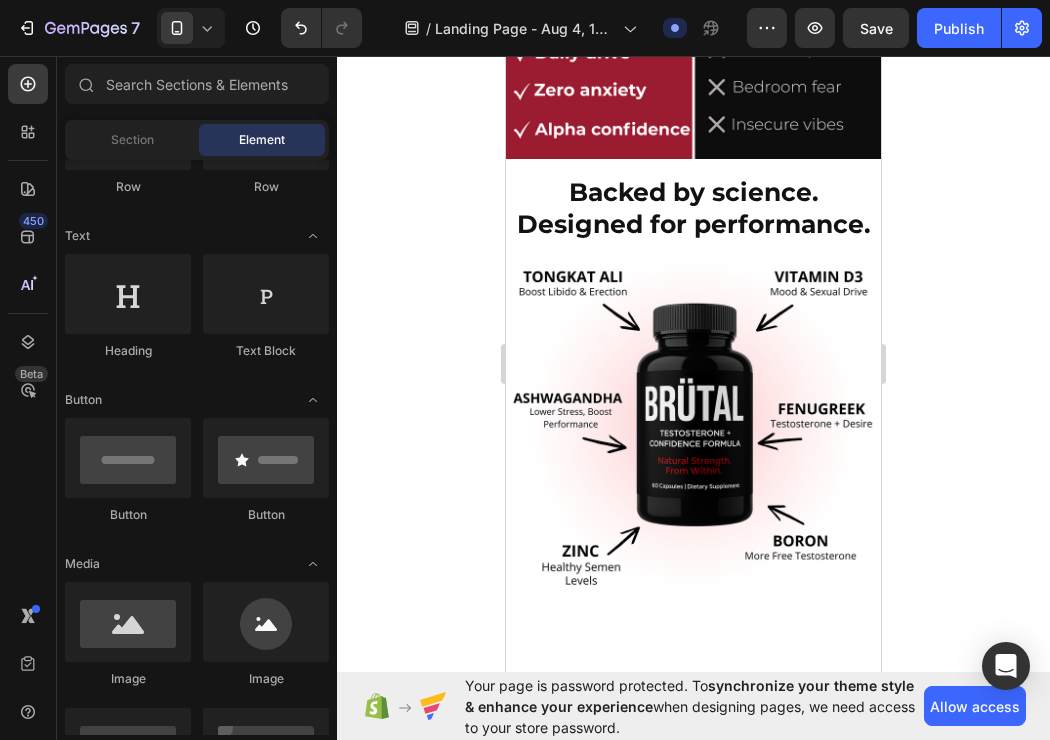 click 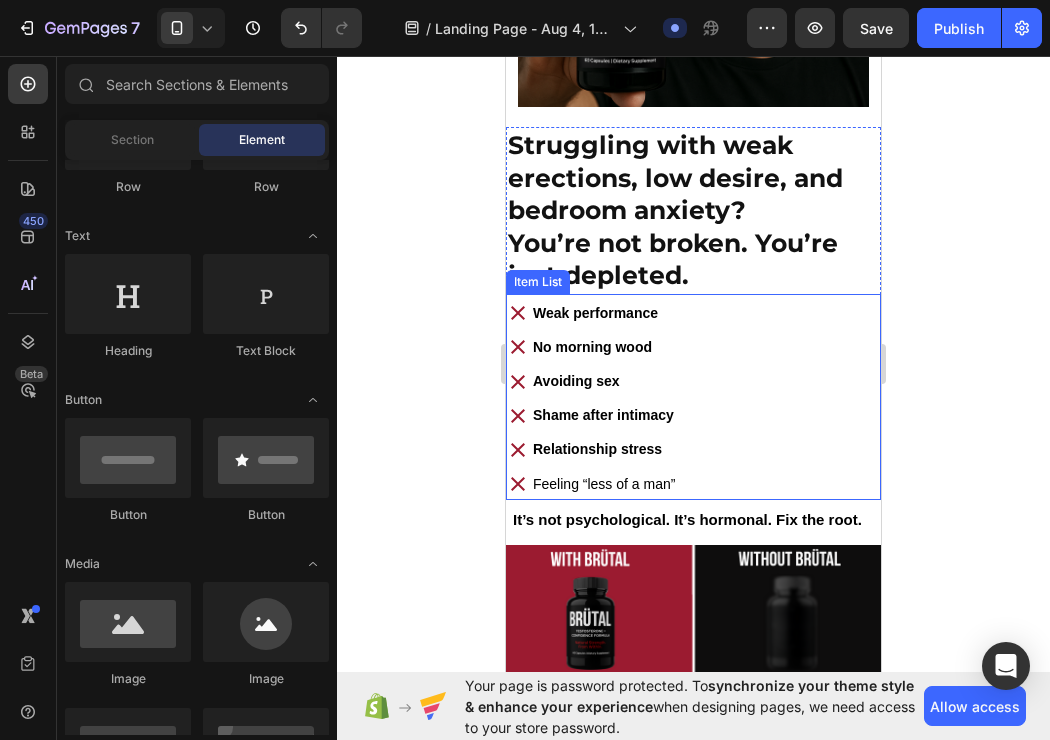 scroll, scrollTop: 475, scrollLeft: 0, axis: vertical 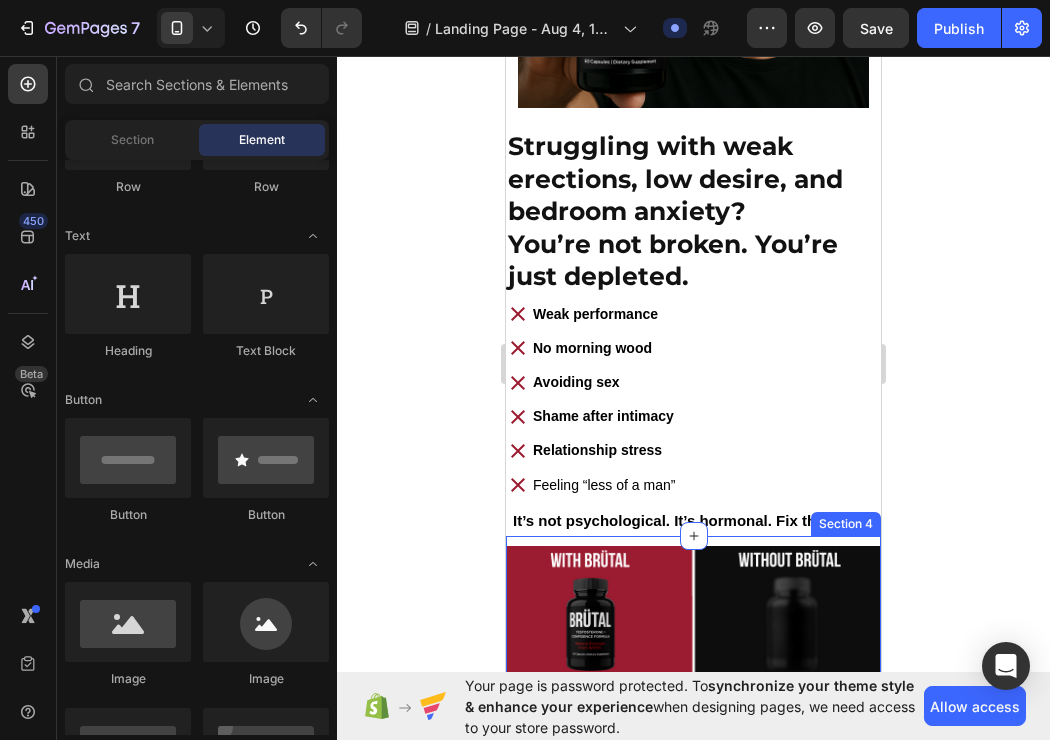 click on "Image Section 4" at bounding box center (693, 733) 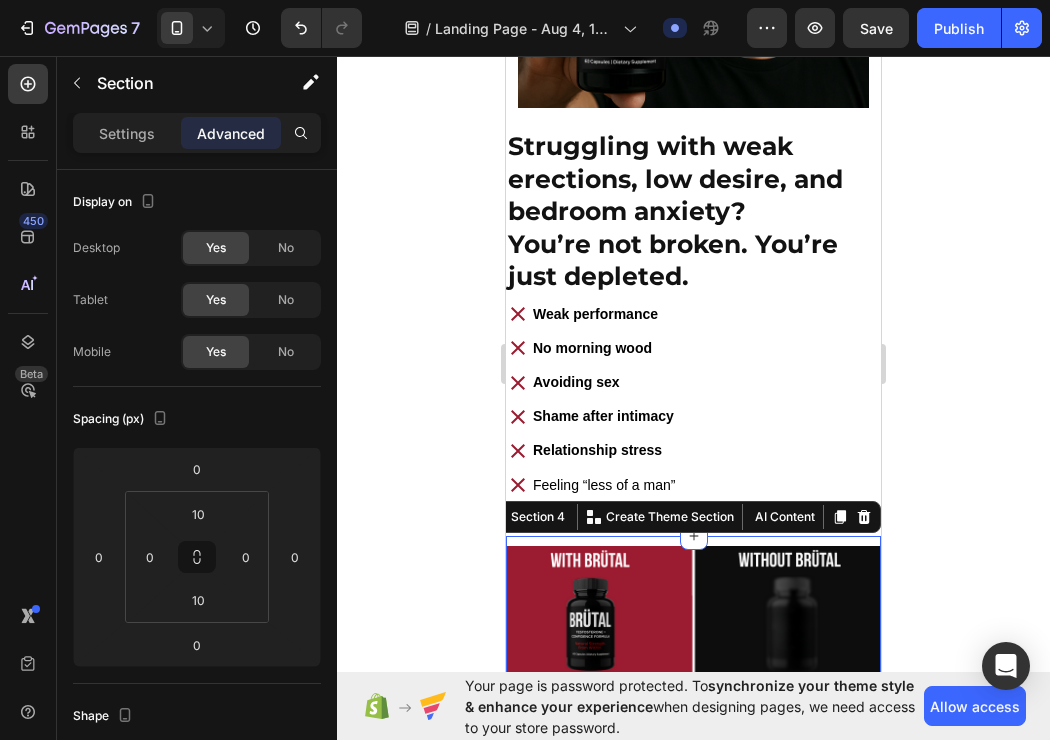click 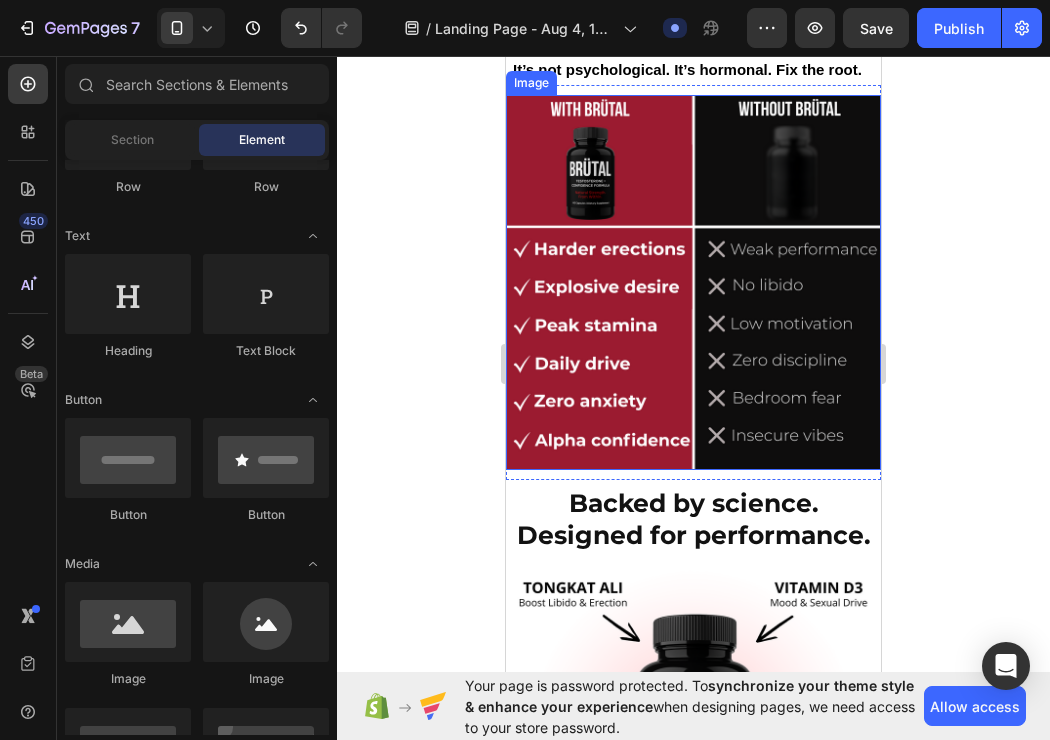 scroll, scrollTop: 1007, scrollLeft: 0, axis: vertical 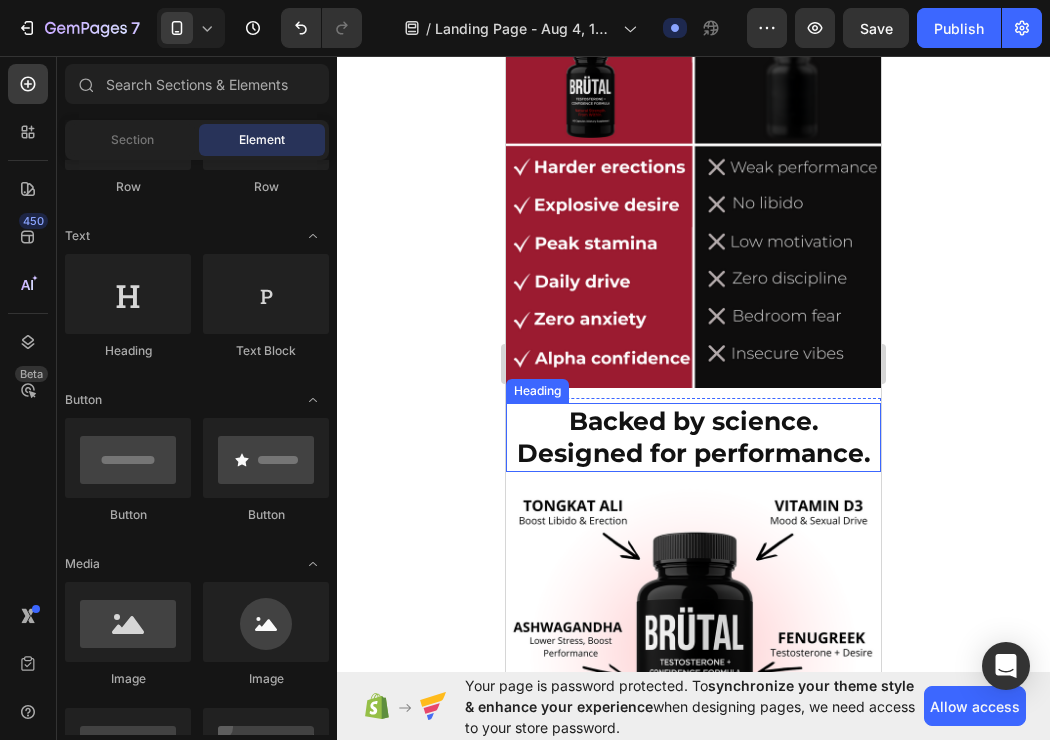 click on "Backed by science. Designed for performance." at bounding box center (694, 437) 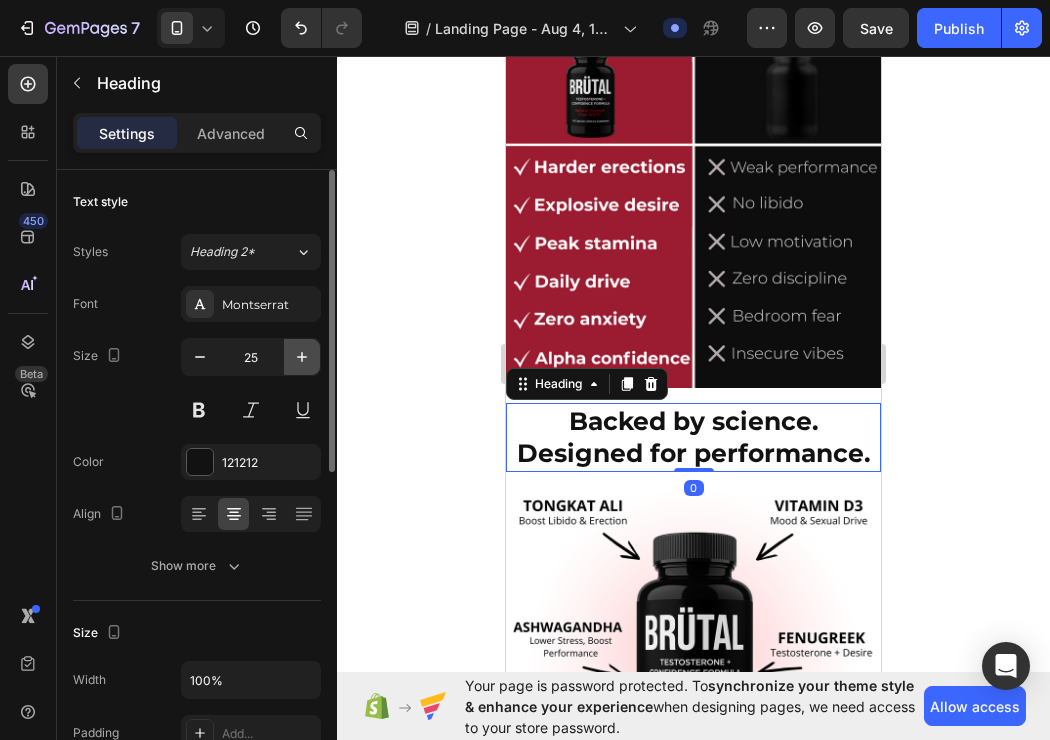 click at bounding box center (302, 357) 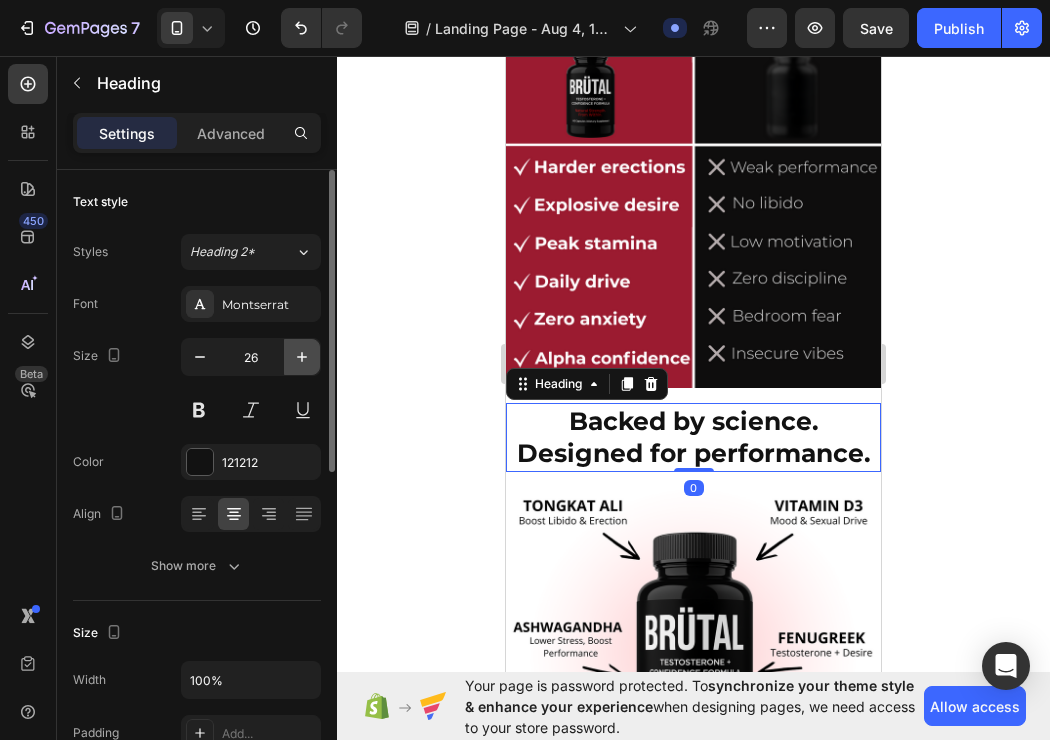 click at bounding box center [302, 357] 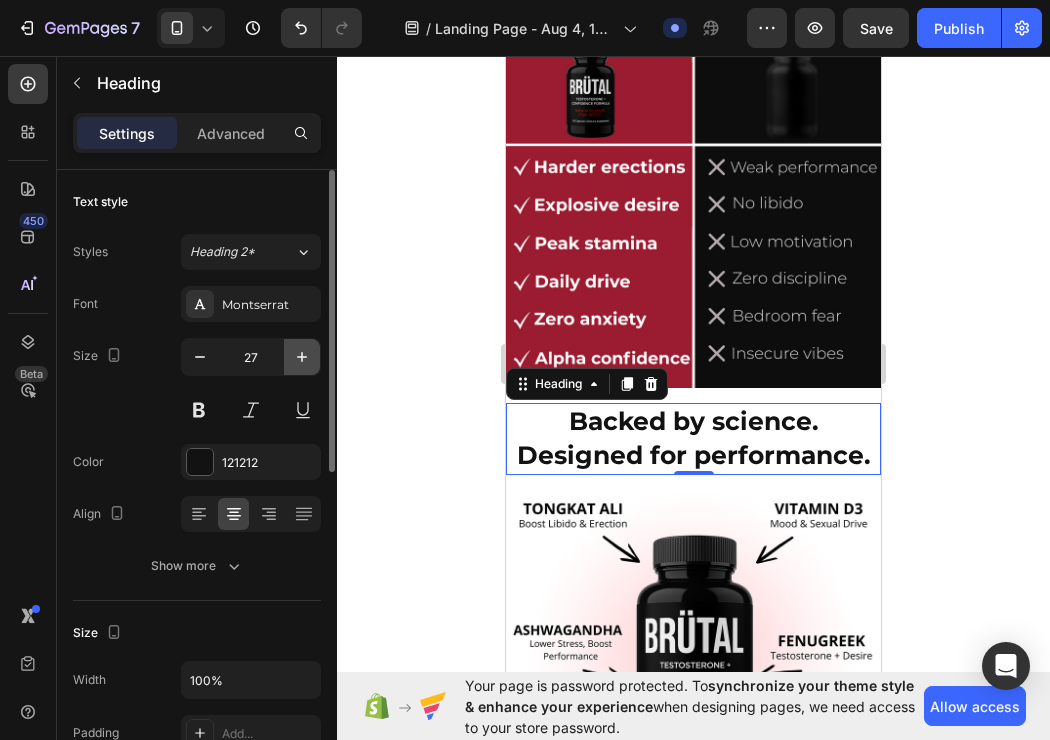 click at bounding box center (302, 357) 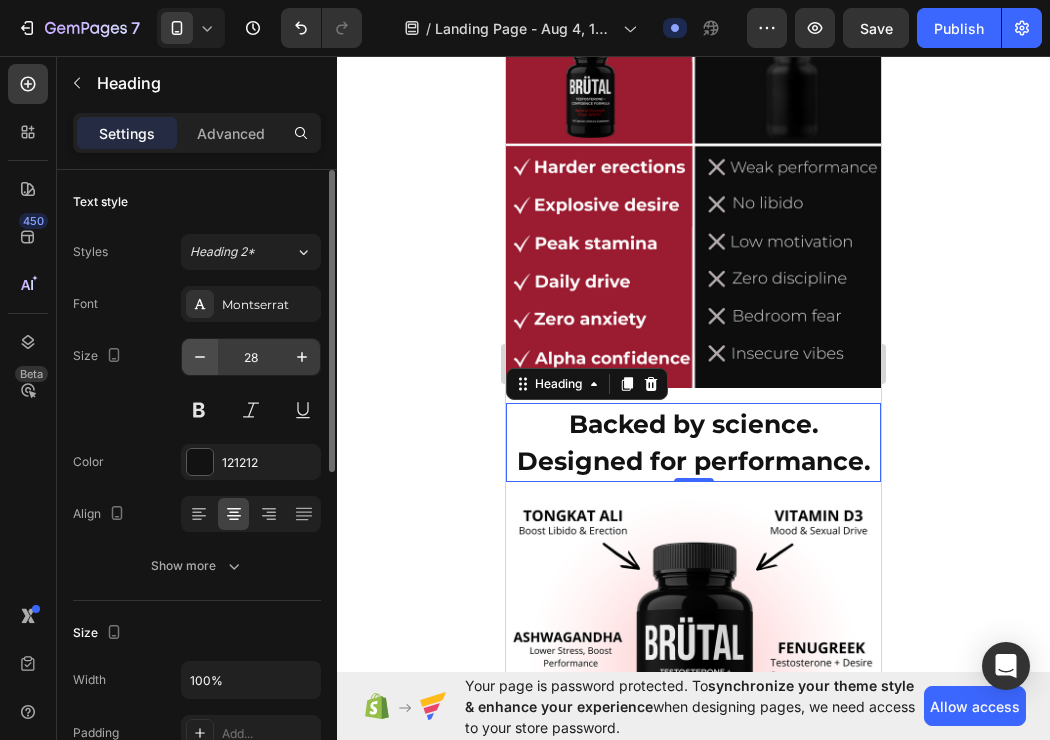 click 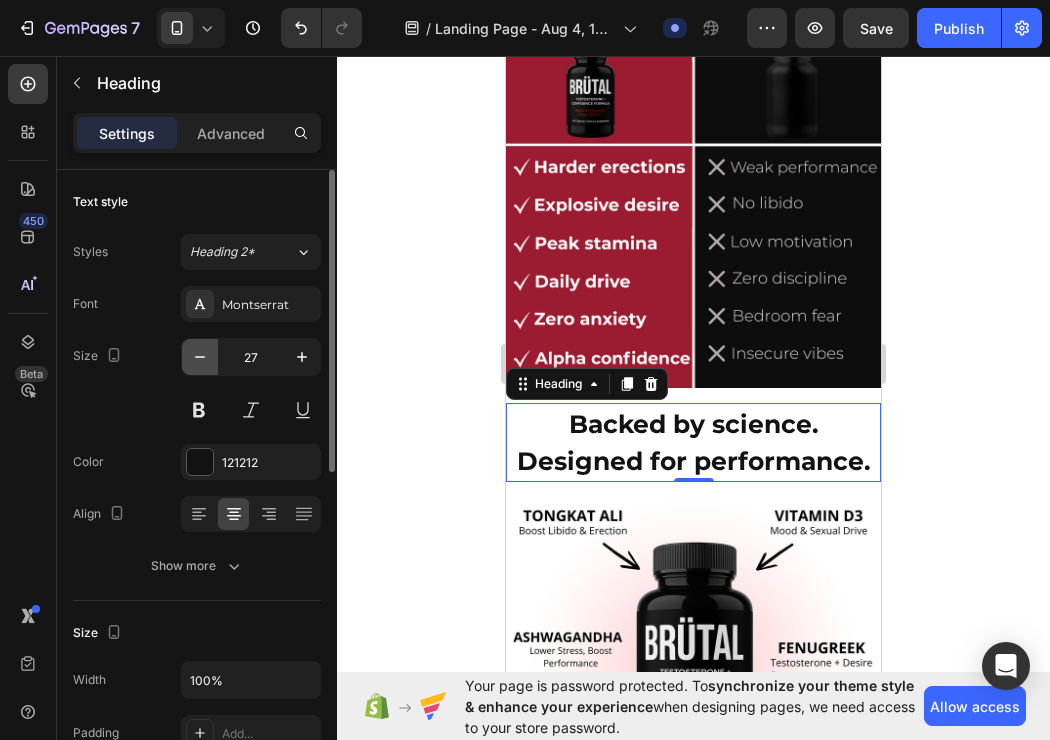 click 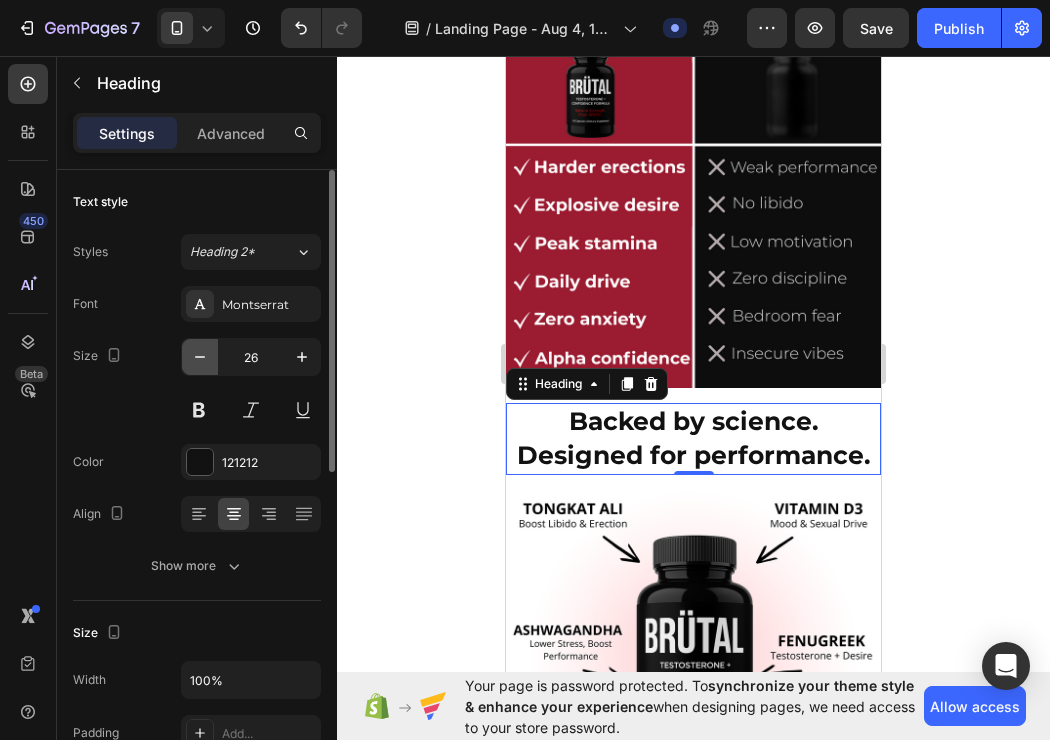 click 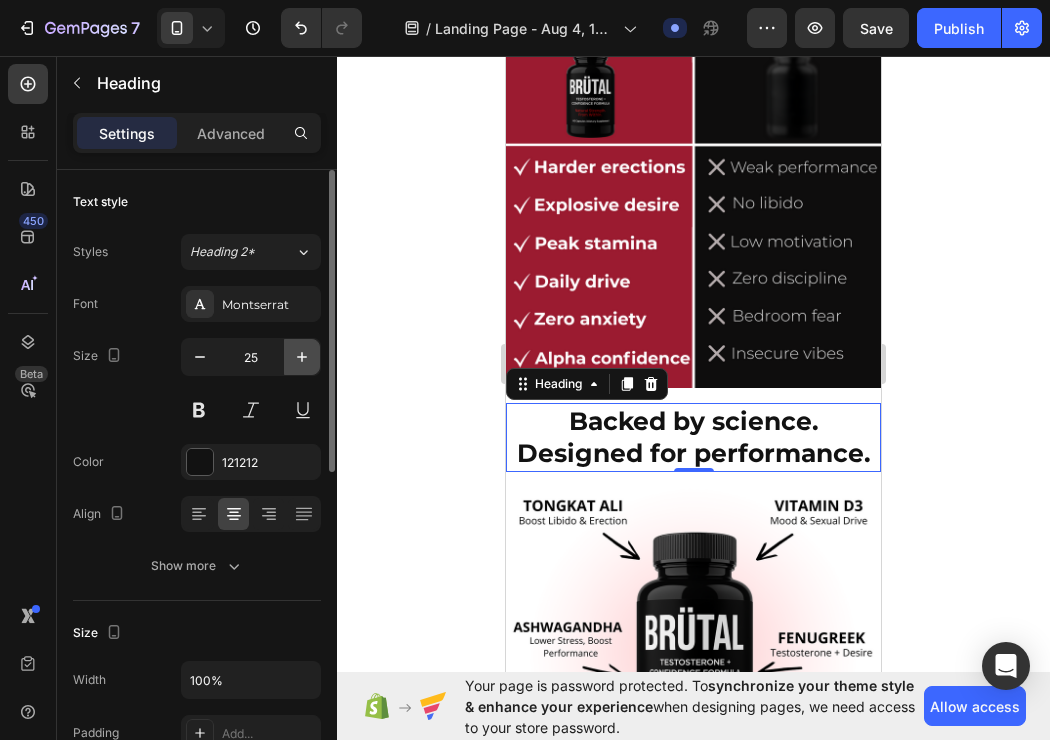 click 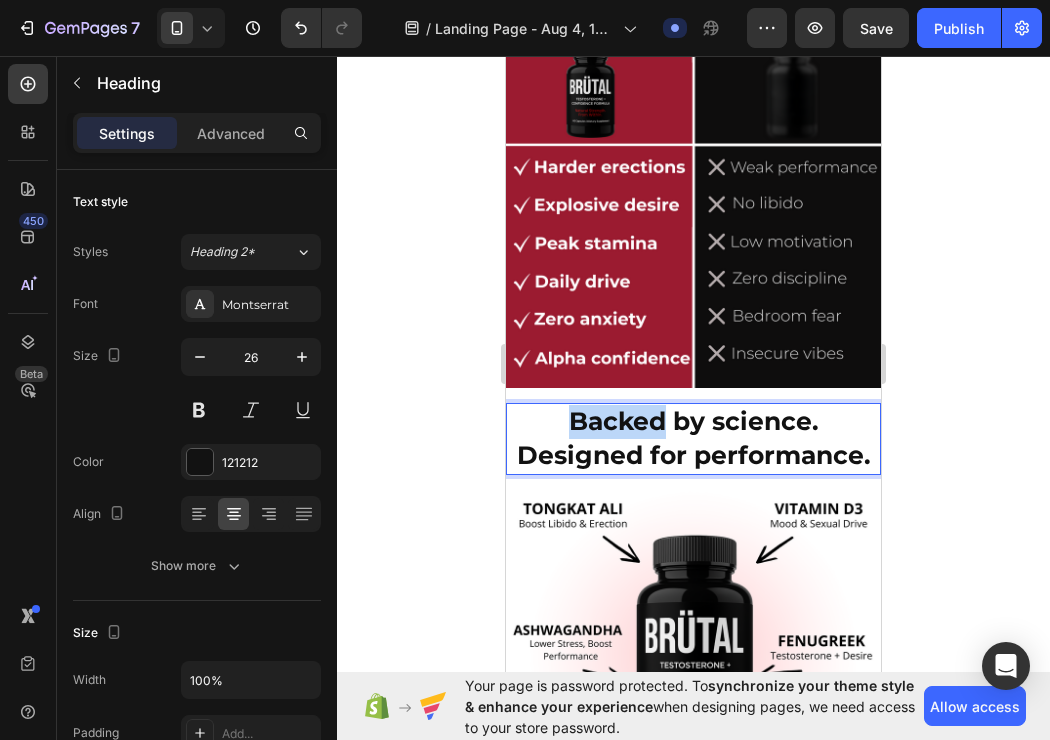 click on "Backed by science. Designed for performance." at bounding box center [694, 438] 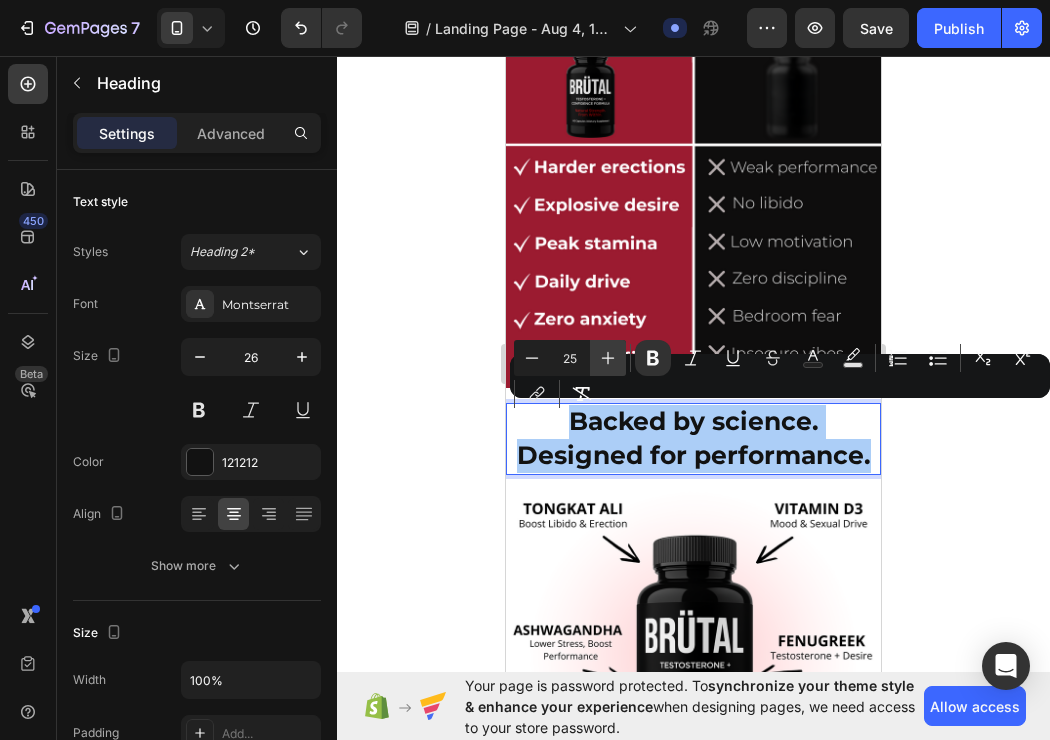click 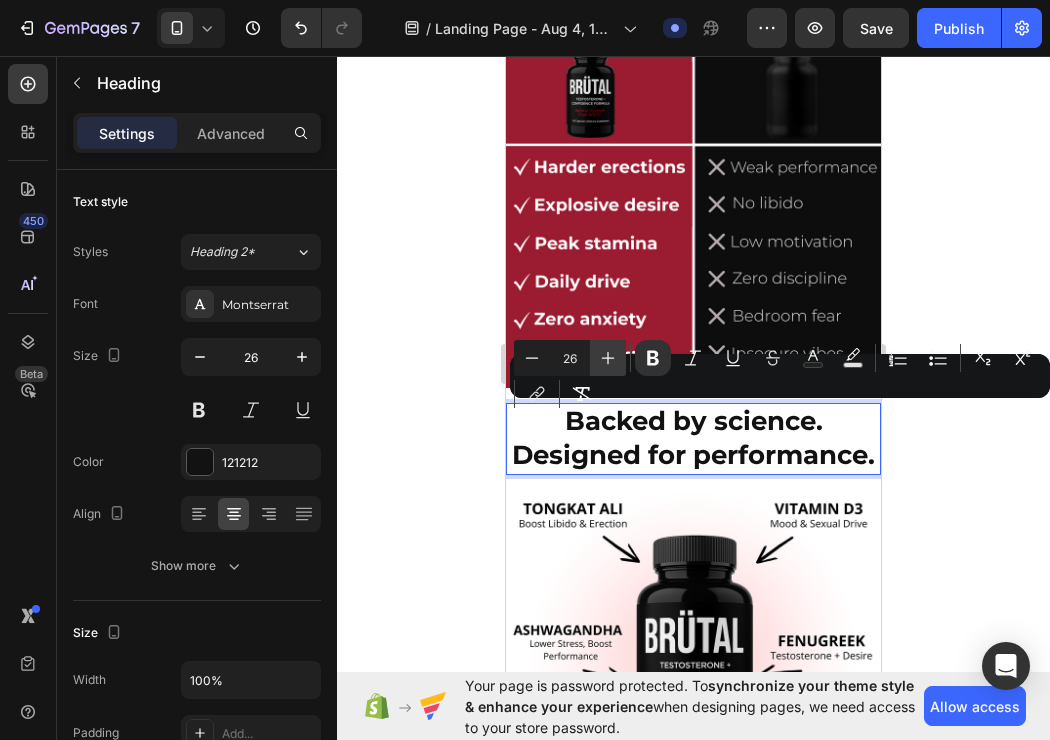 click 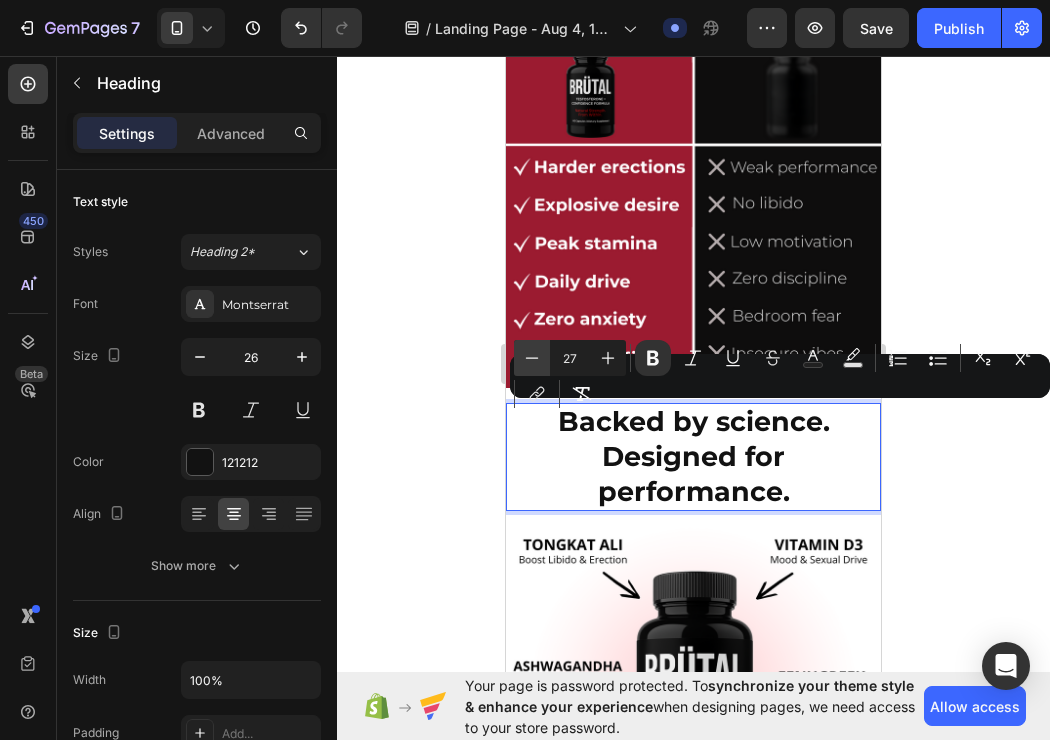 click on "Minus" at bounding box center (532, 358) 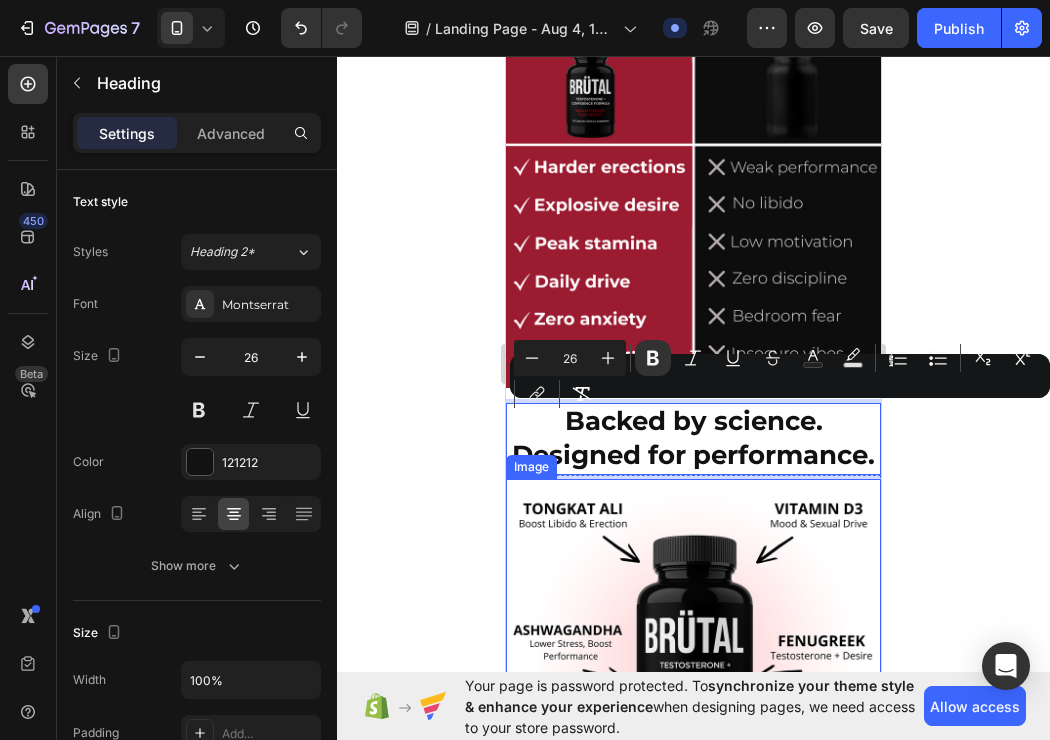 click 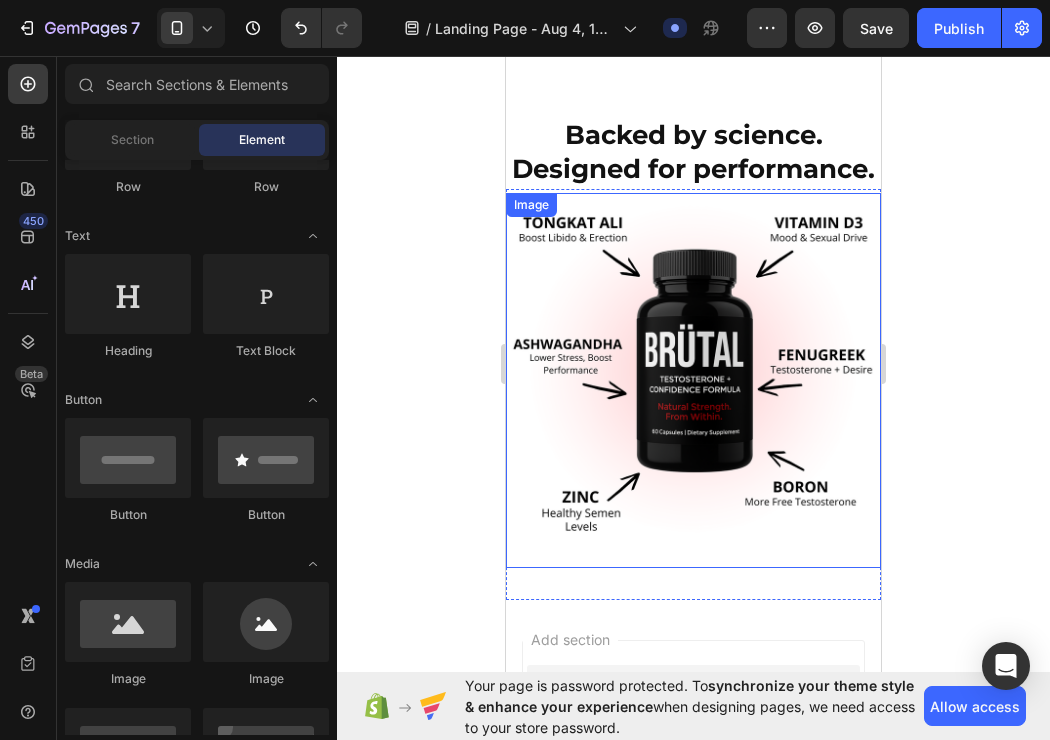 scroll, scrollTop: 1106, scrollLeft: 0, axis: vertical 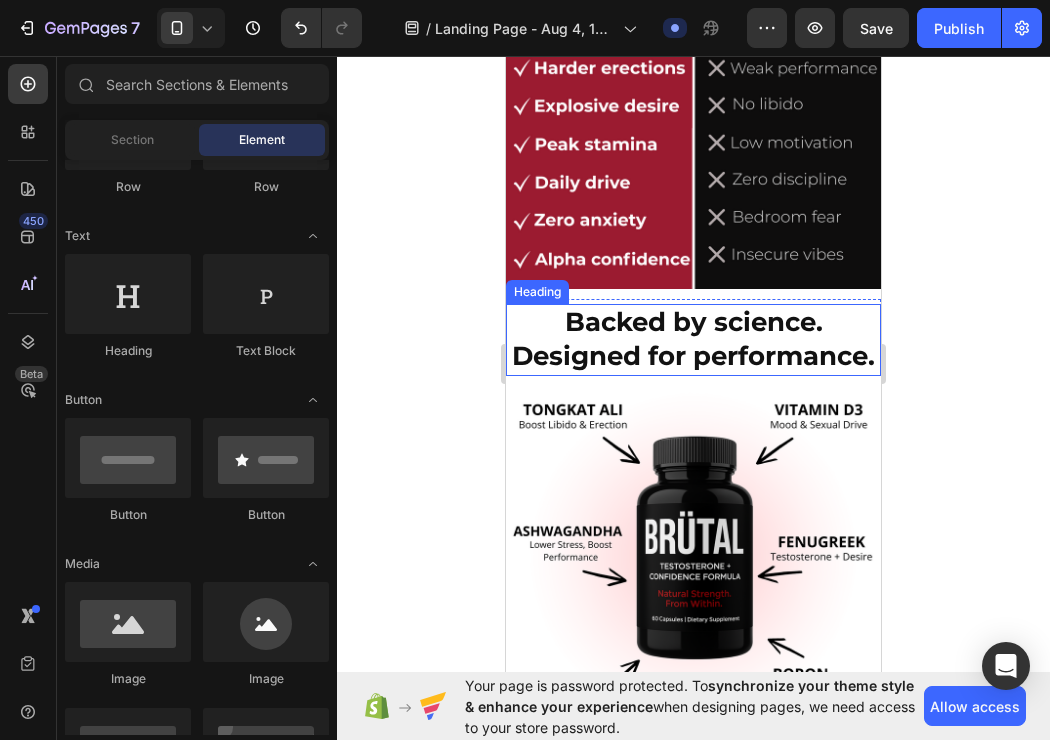 click 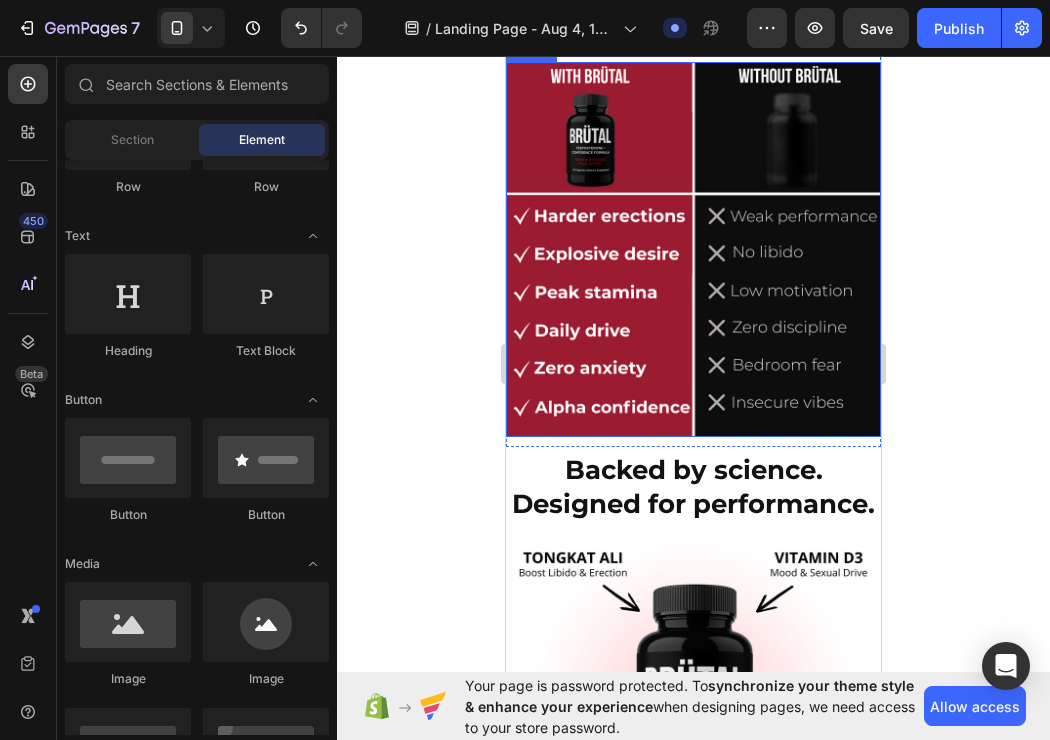 scroll, scrollTop: 1159, scrollLeft: 0, axis: vertical 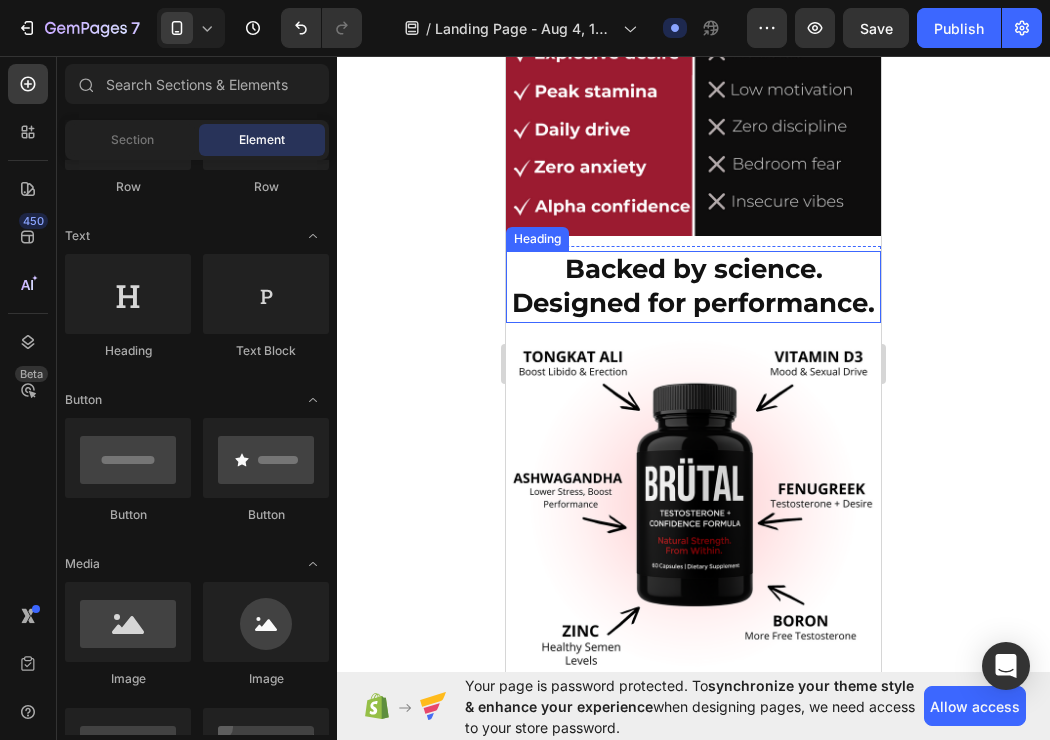 click on "Backed by science. Designed for performance." at bounding box center [693, 286] 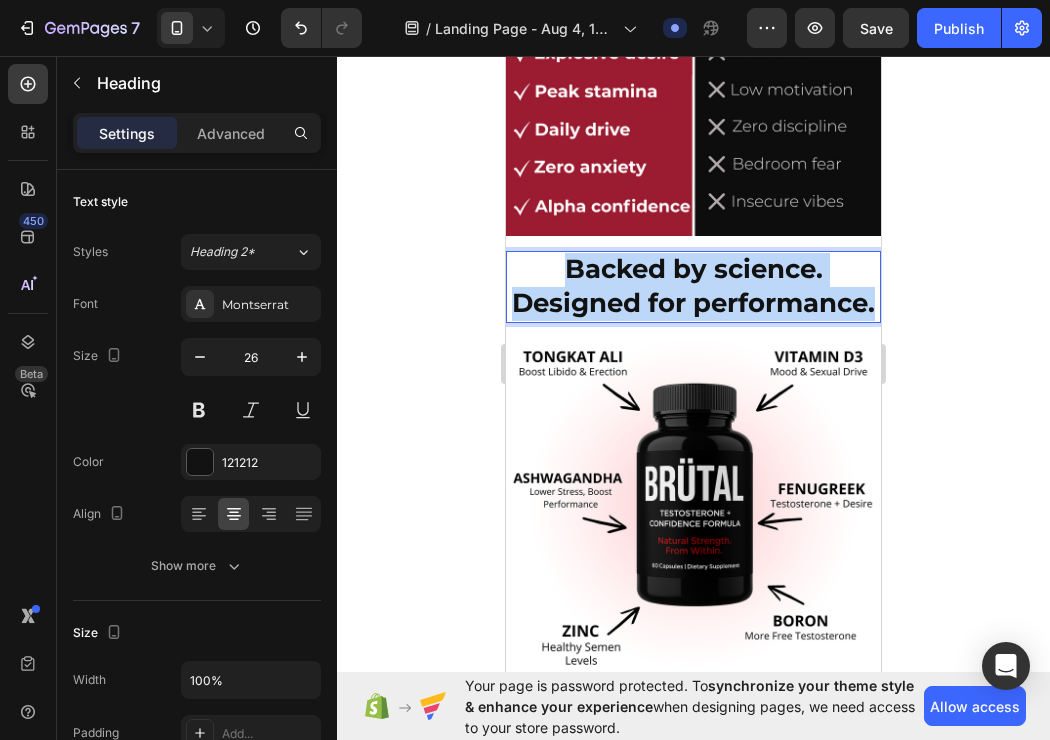 click on "Backed by science. Designed for performance." at bounding box center [693, 286] 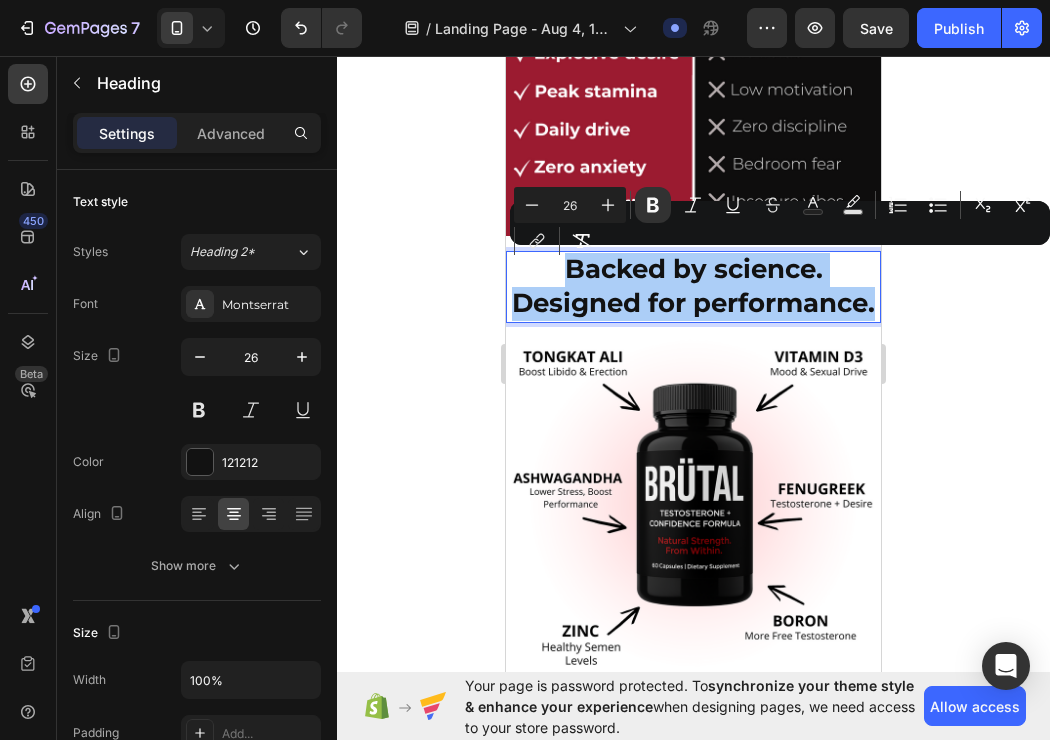 click 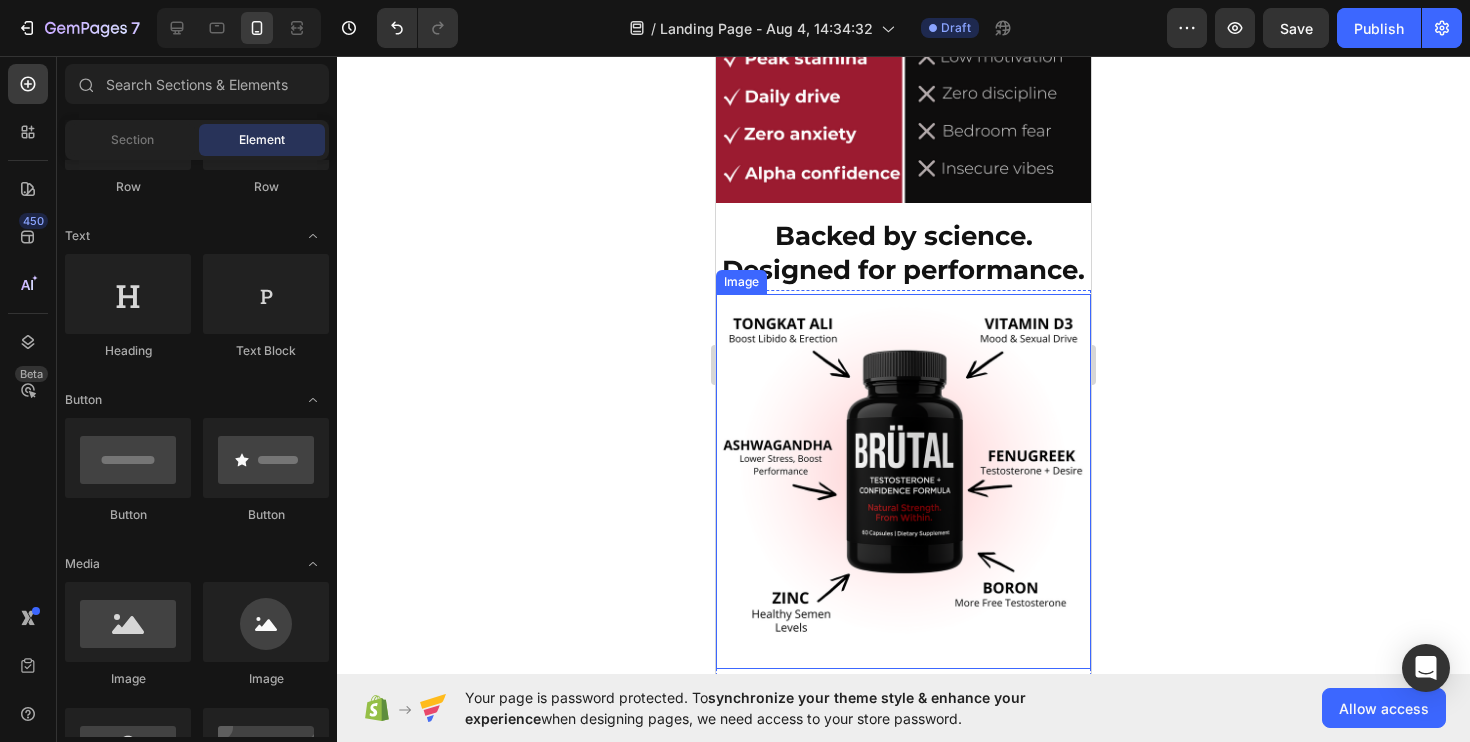 scroll, scrollTop: 1525, scrollLeft: 0, axis: vertical 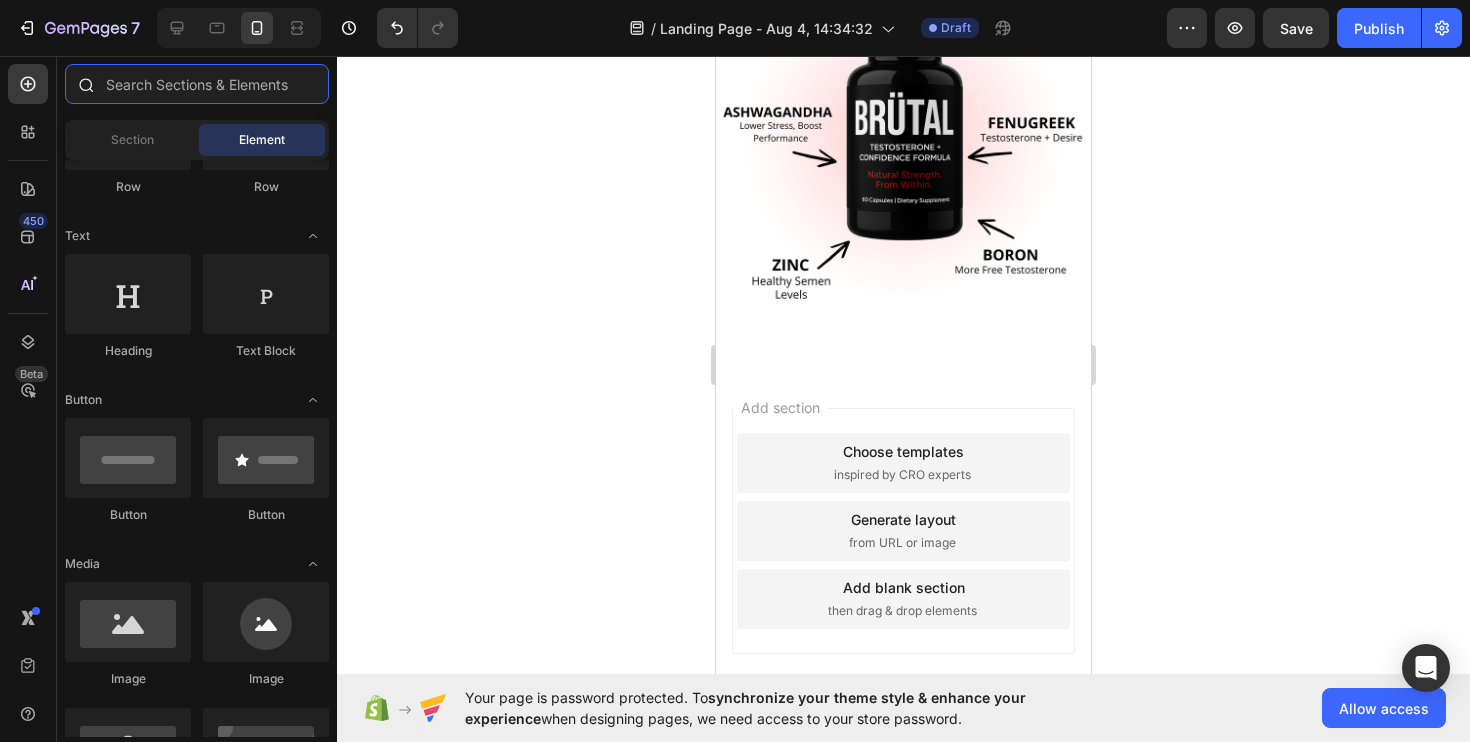 click at bounding box center [197, 84] 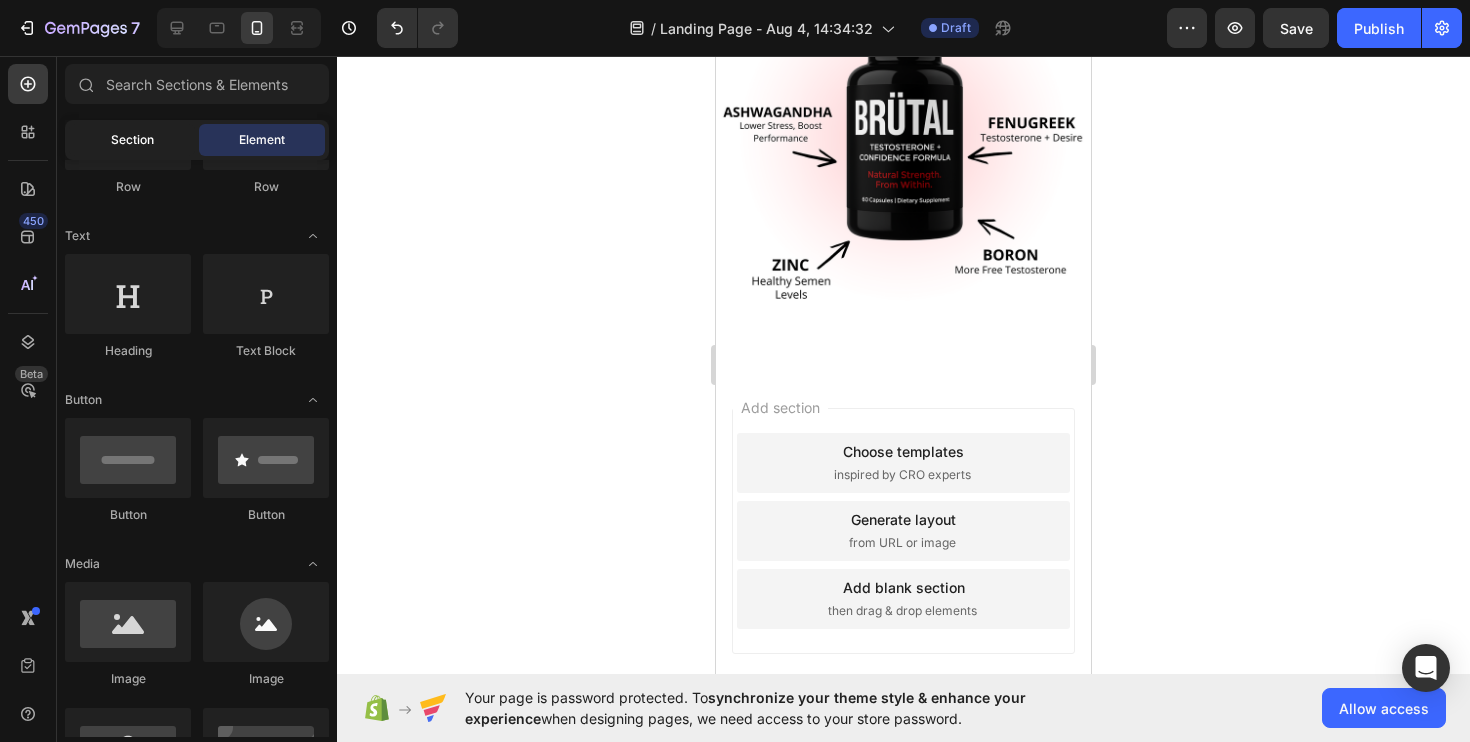 click on "Section" 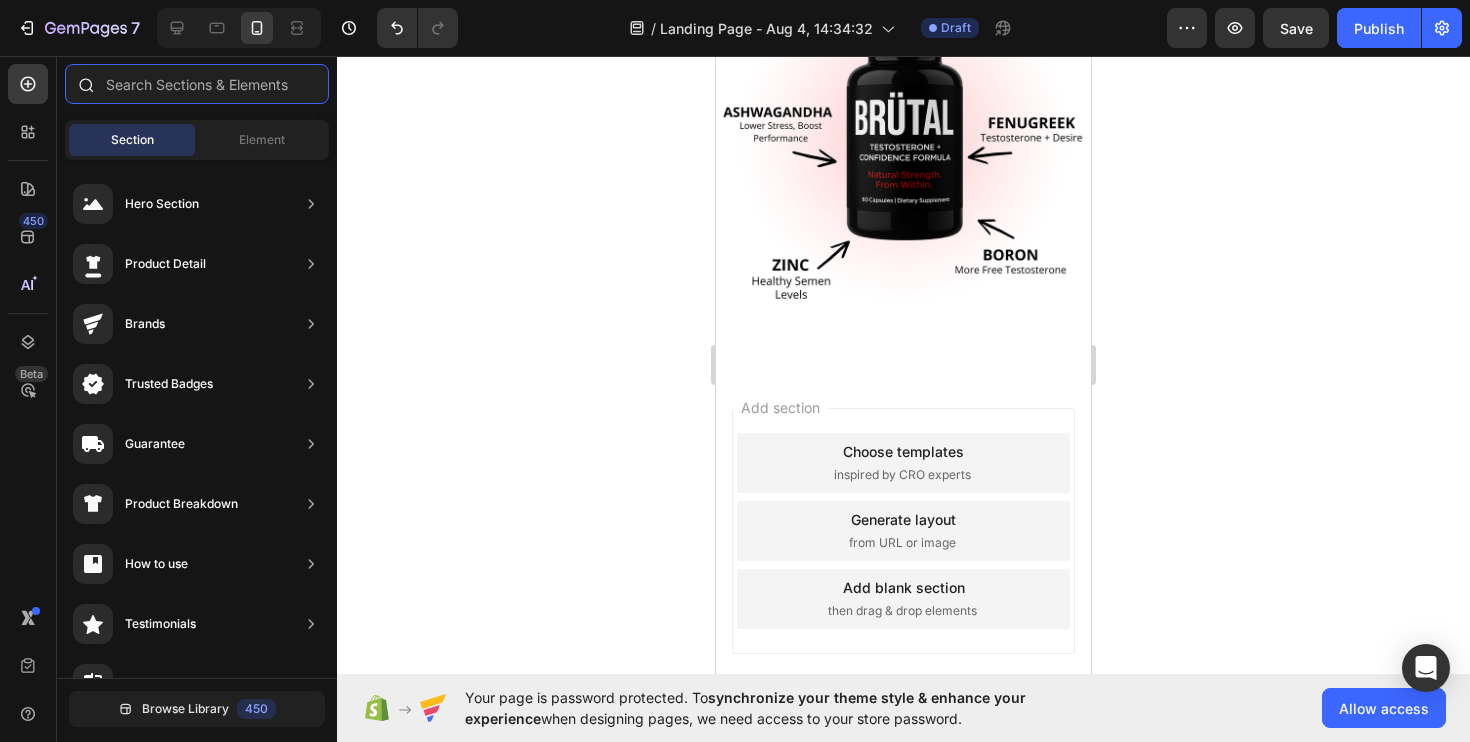 click at bounding box center [197, 84] 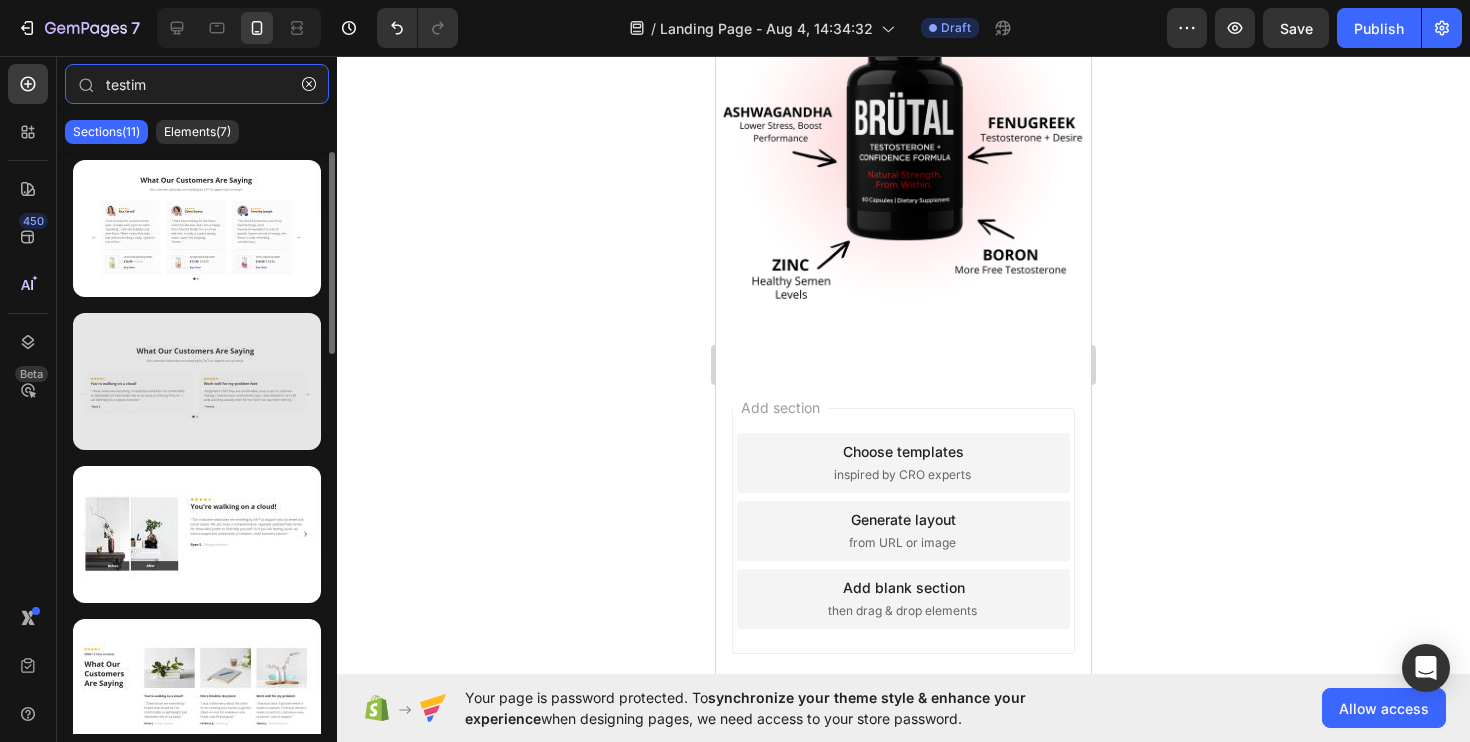 type on "testim" 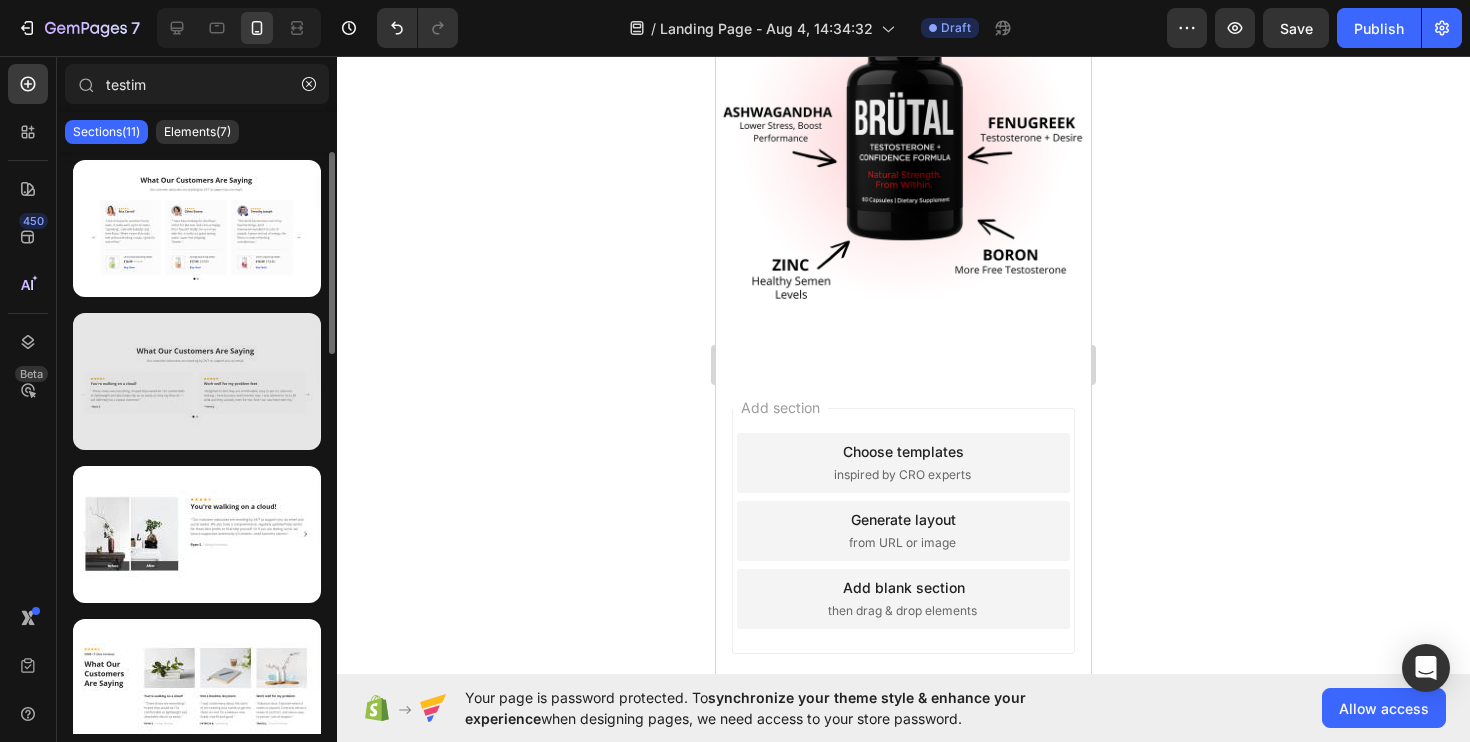 click at bounding box center [197, 381] 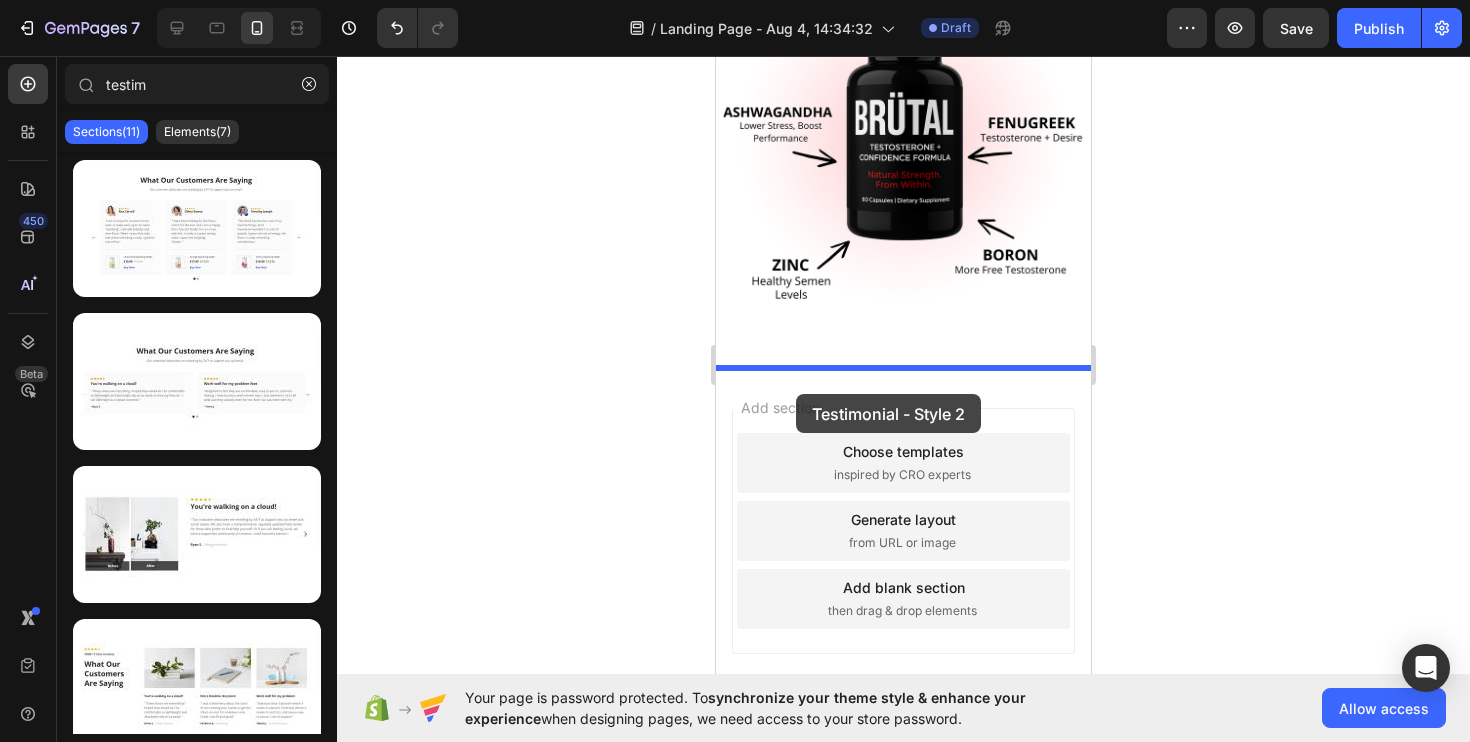 drag, startPoint x: 910, startPoint y: 468, endPoint x: 796, endPoint y: 394, distance: 135.91174 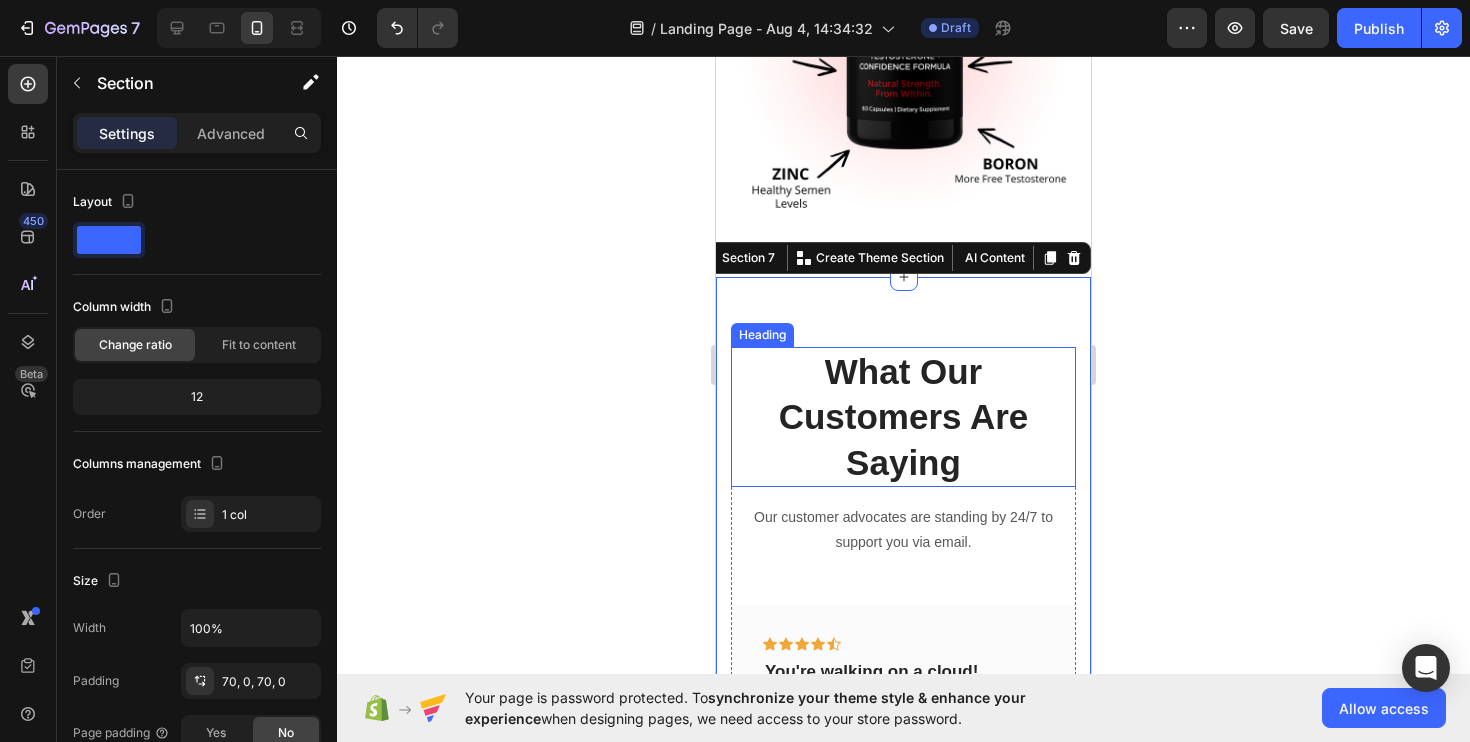 scroll, scrollTop: 1657, scrollLeft: 0, axis: vertical 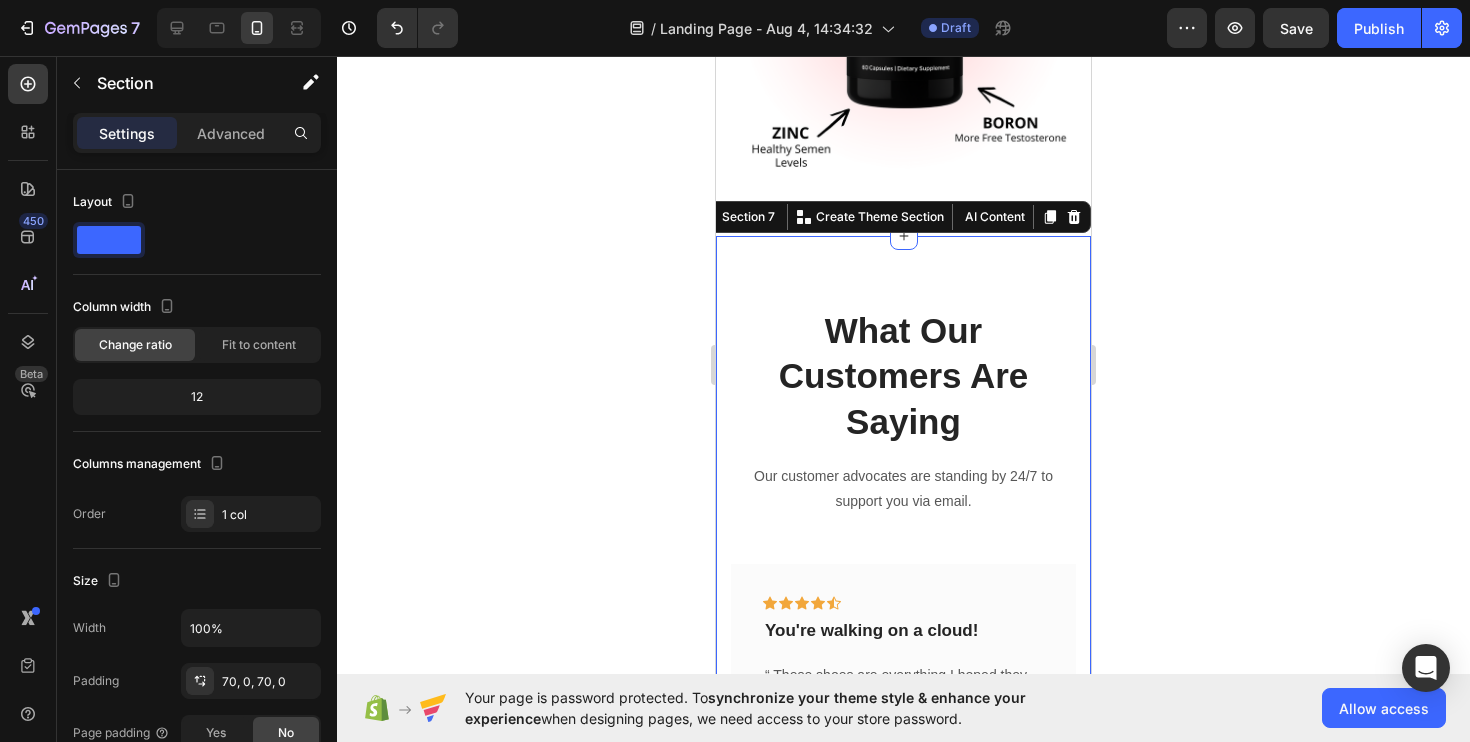 click on "What Our Customers Are Saying Heading Our customer advocates are standing by 24/7 to support you via email. Text block
Icon
Icon
Icon
Icon
Icon Row You're walking on a cloud! Text block “ These shoes are everything I hoped they would be ! So comfortable so lightweight and absolutely slip on as easily as they say they do - I will definitely be a repeat customer.” Text block - Ryan S. Text block Row
Icon
Icon
Icon
Icon
Icon Row Work well for my problem feet Text block "Delighted to find they are comfortable, easy to put on, and nice-looking. I have bunions and hammer toes. I was advised to try to EE wide and they actually work for me. And I can use them with my." Text block - Travis J. Text block Row
Icon
Icon
Icon
Icon
Icon Row You're walking on a cloud! Text block Row" at bounding box center [903, 597] 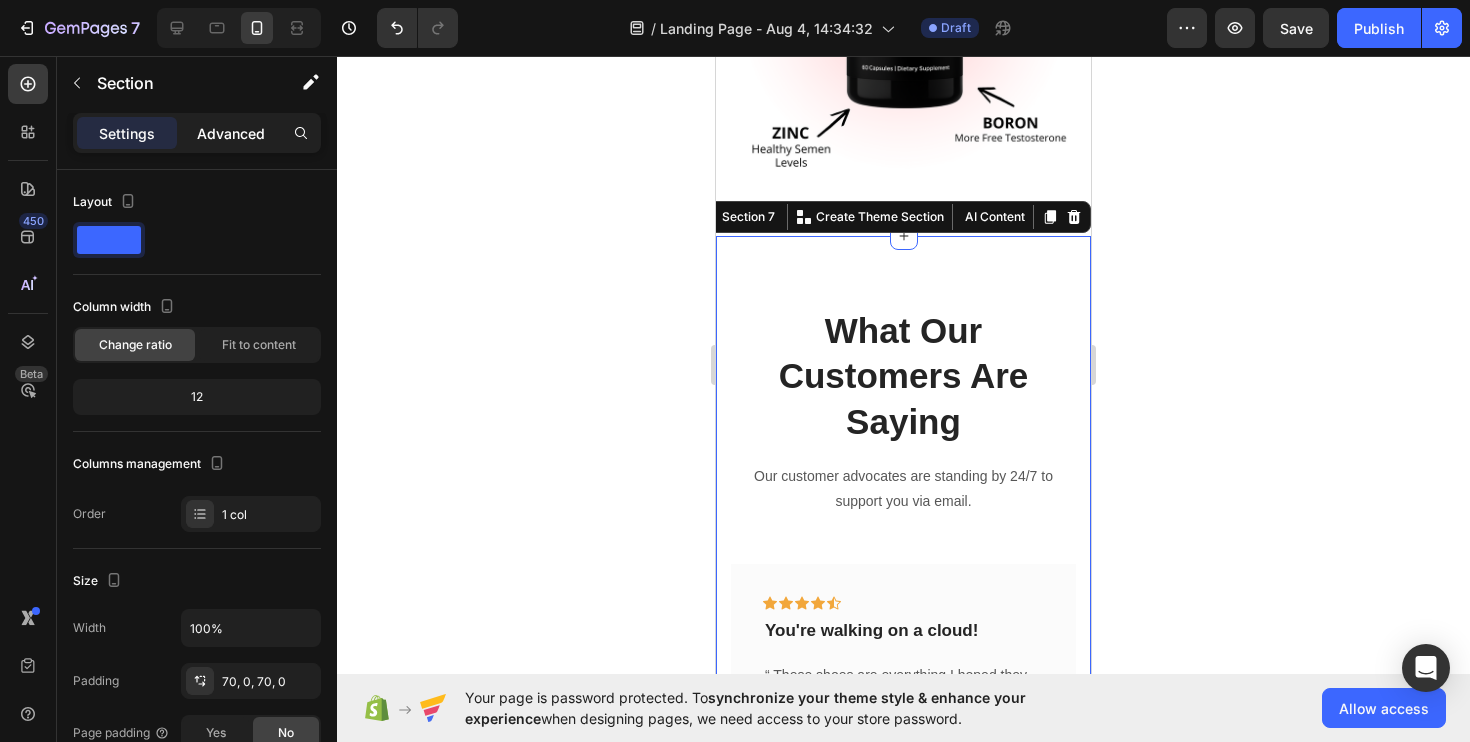 click on "Advanced" at bounding box center (231, 133) 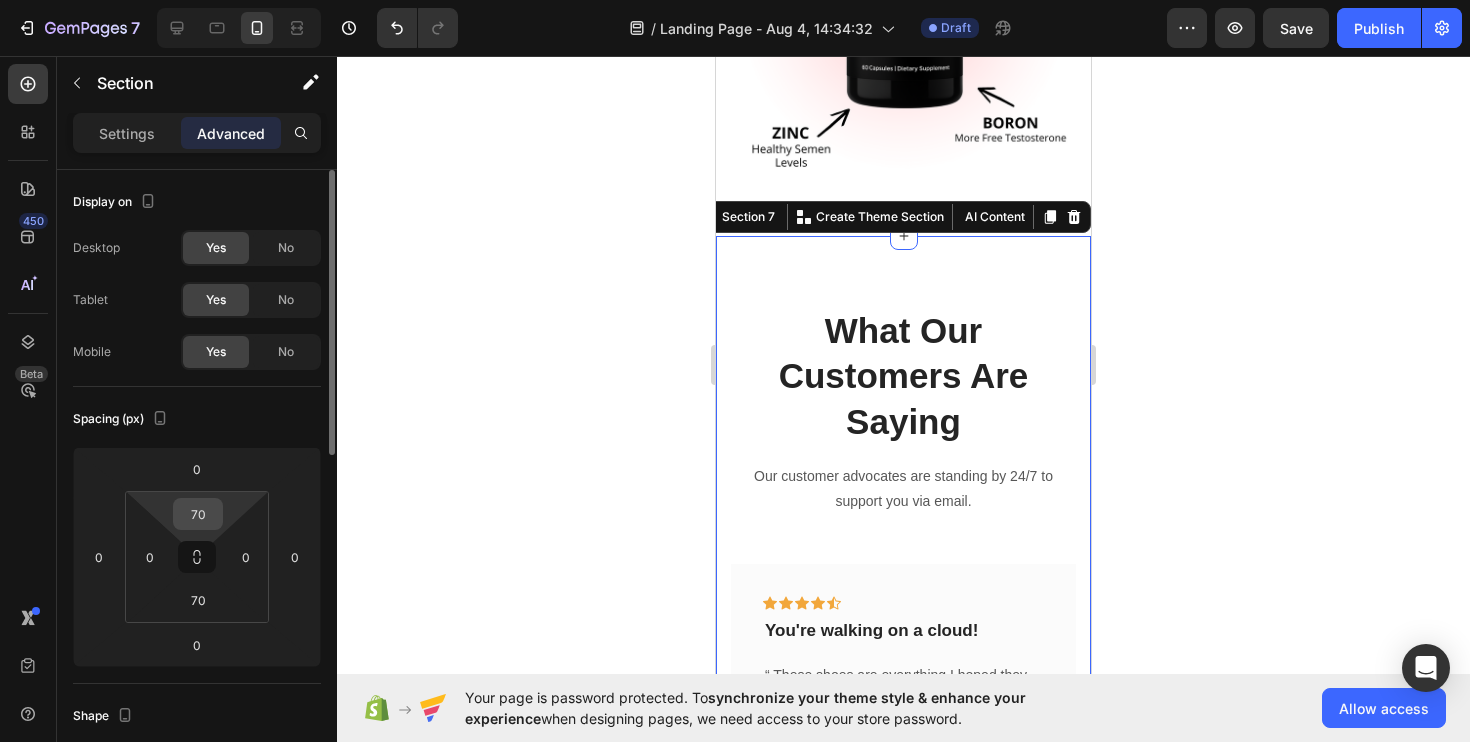 click on "70" at bounding box center [198, 514] 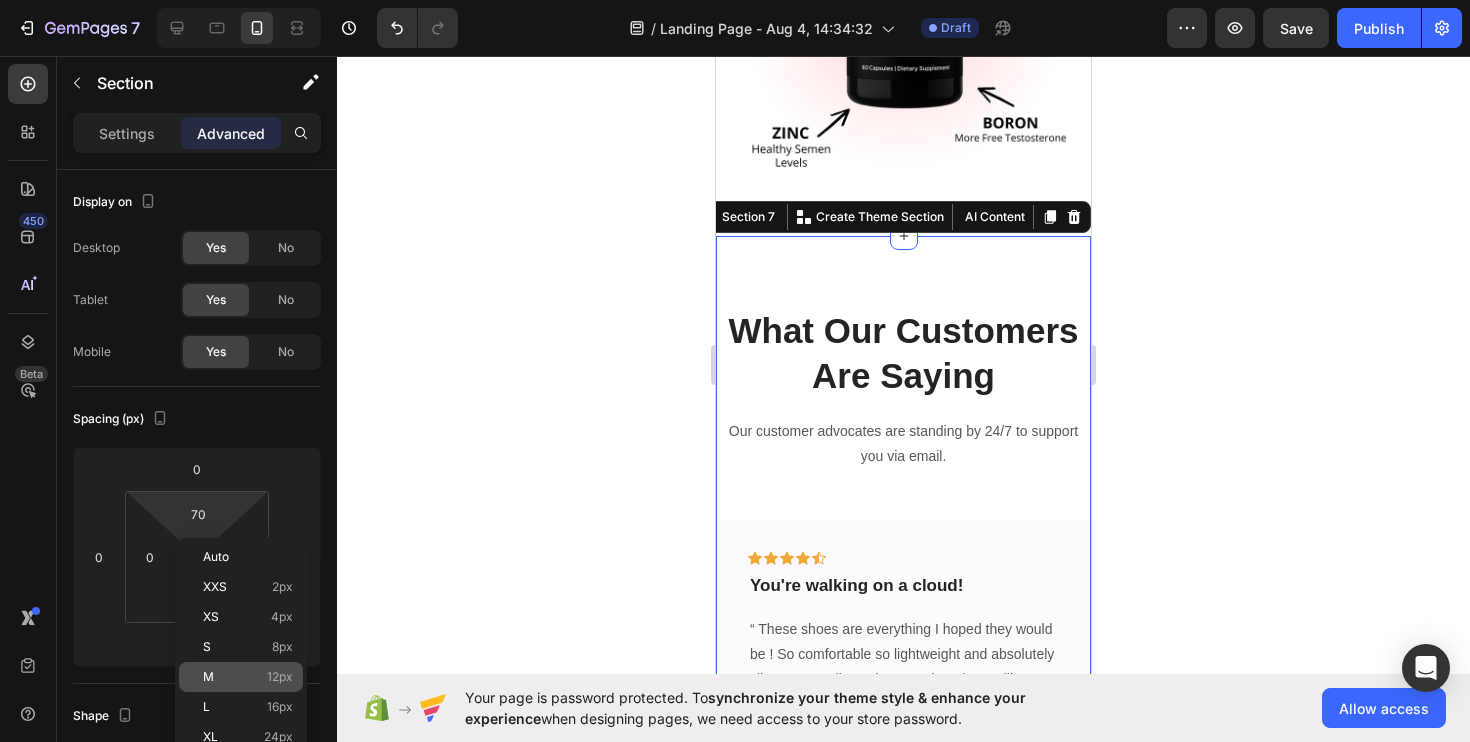 click on "M 12px" 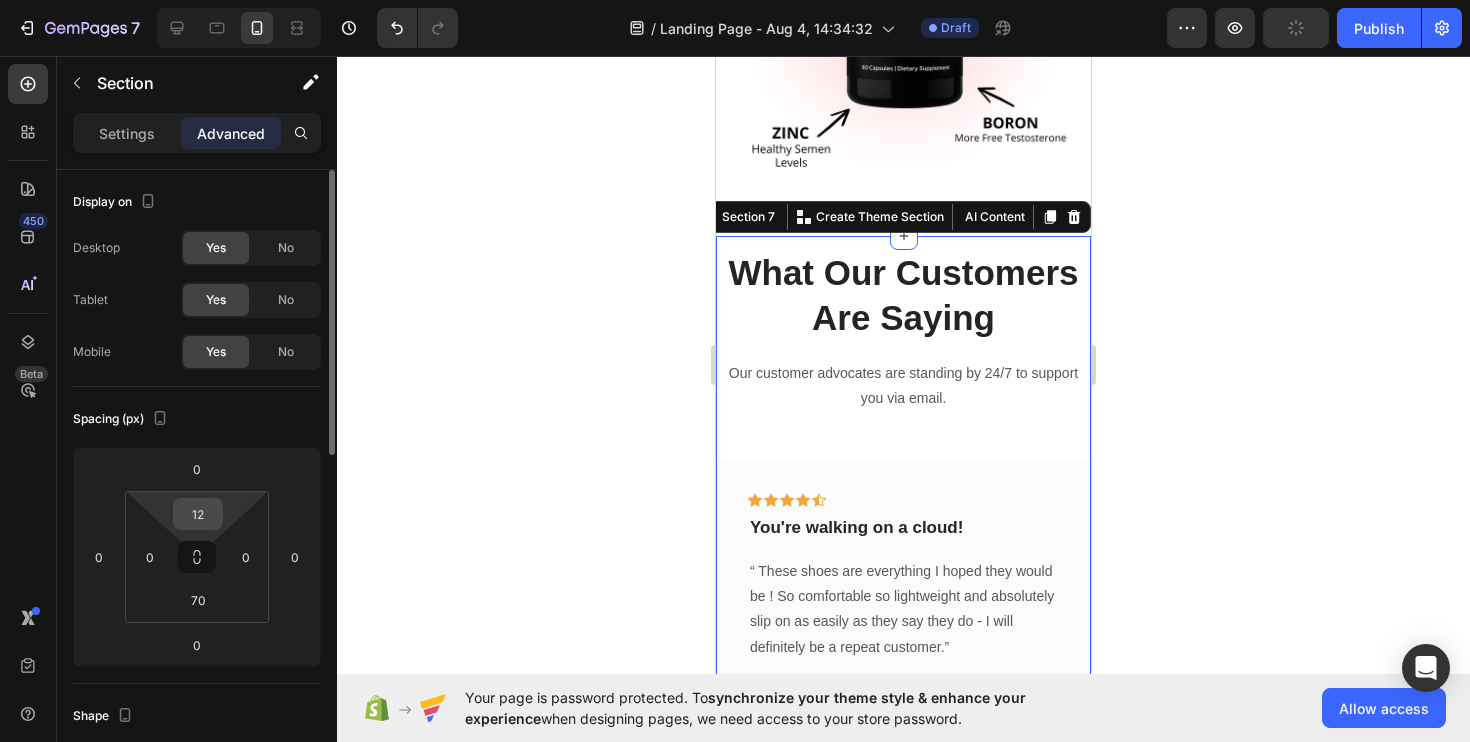 click on "12" at bounding box center (198, 514) 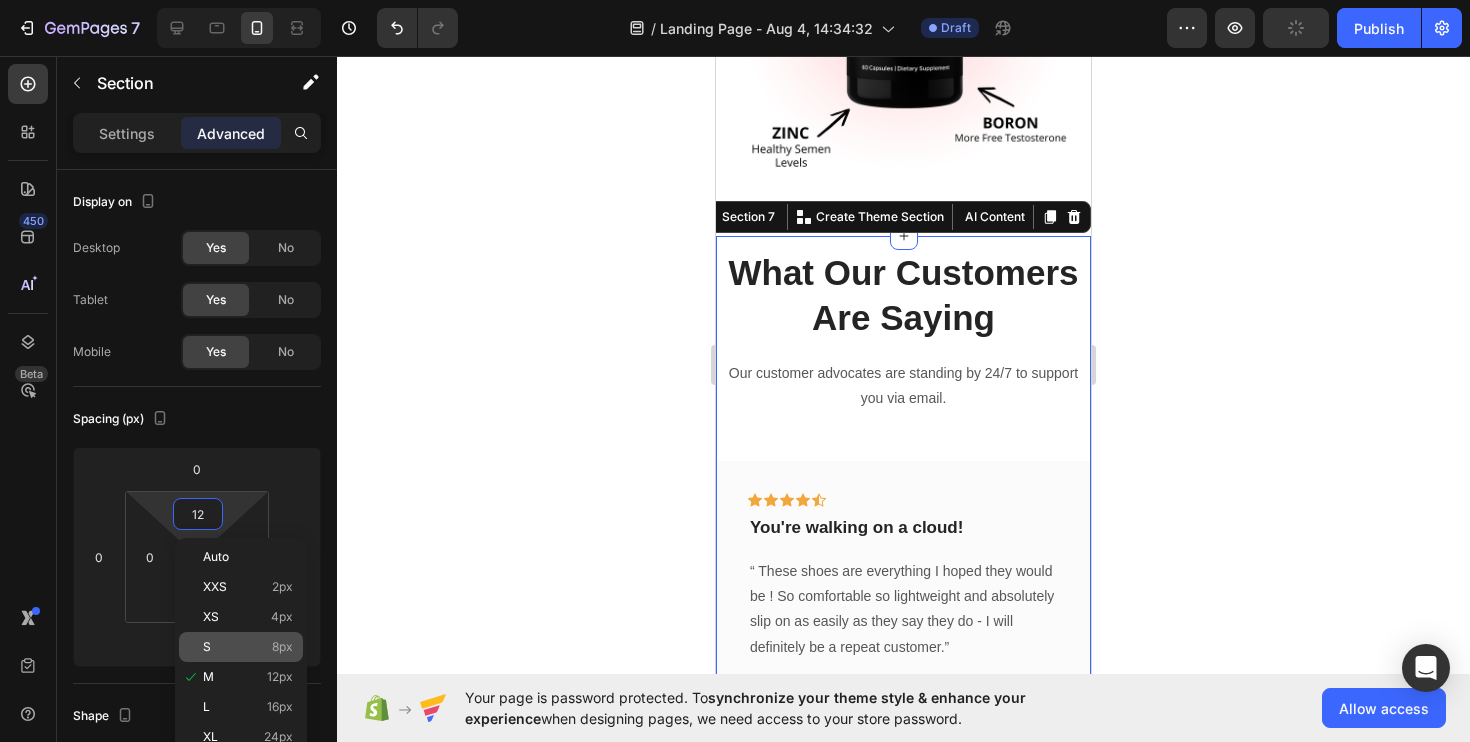 click on "S 8px" at bounding box center (248, 647) 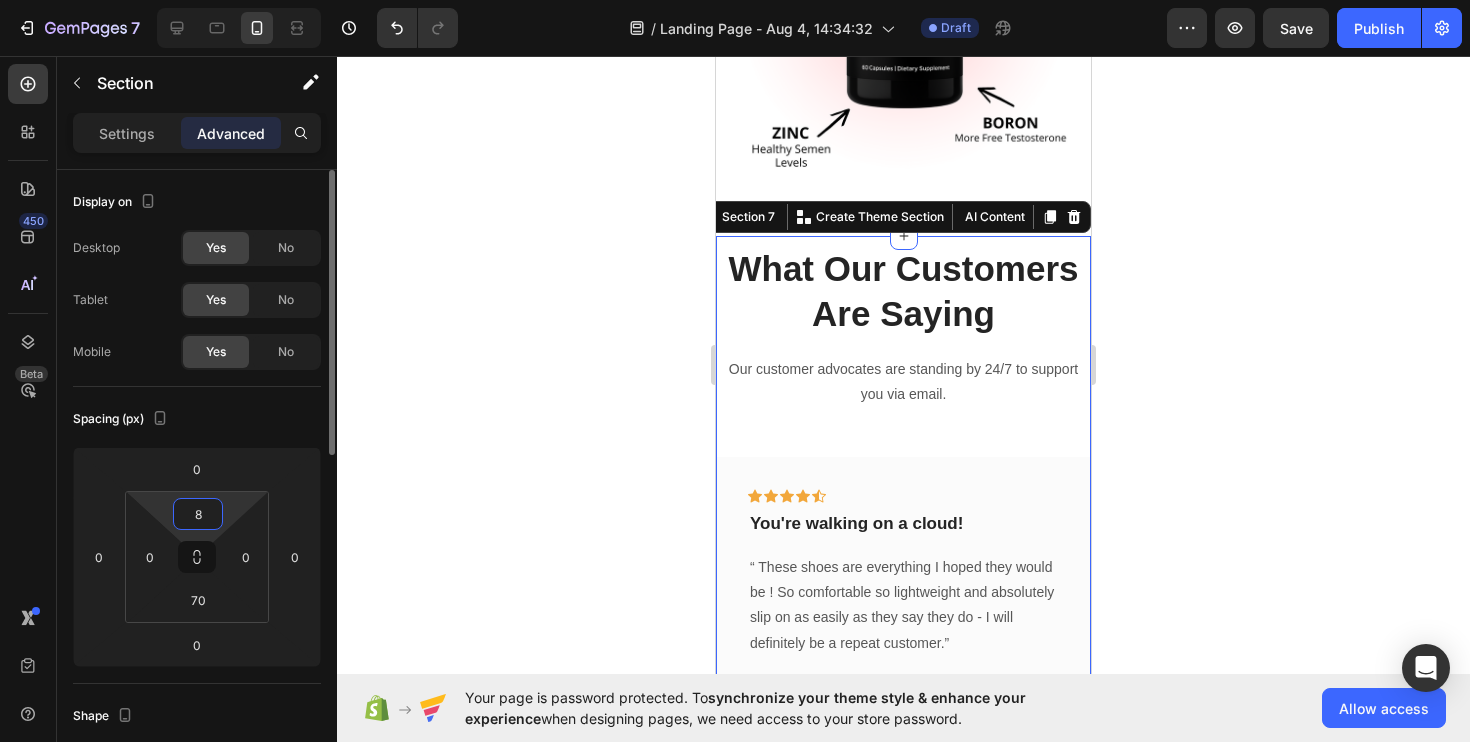 click on "8" at bounding box center (198, 514) 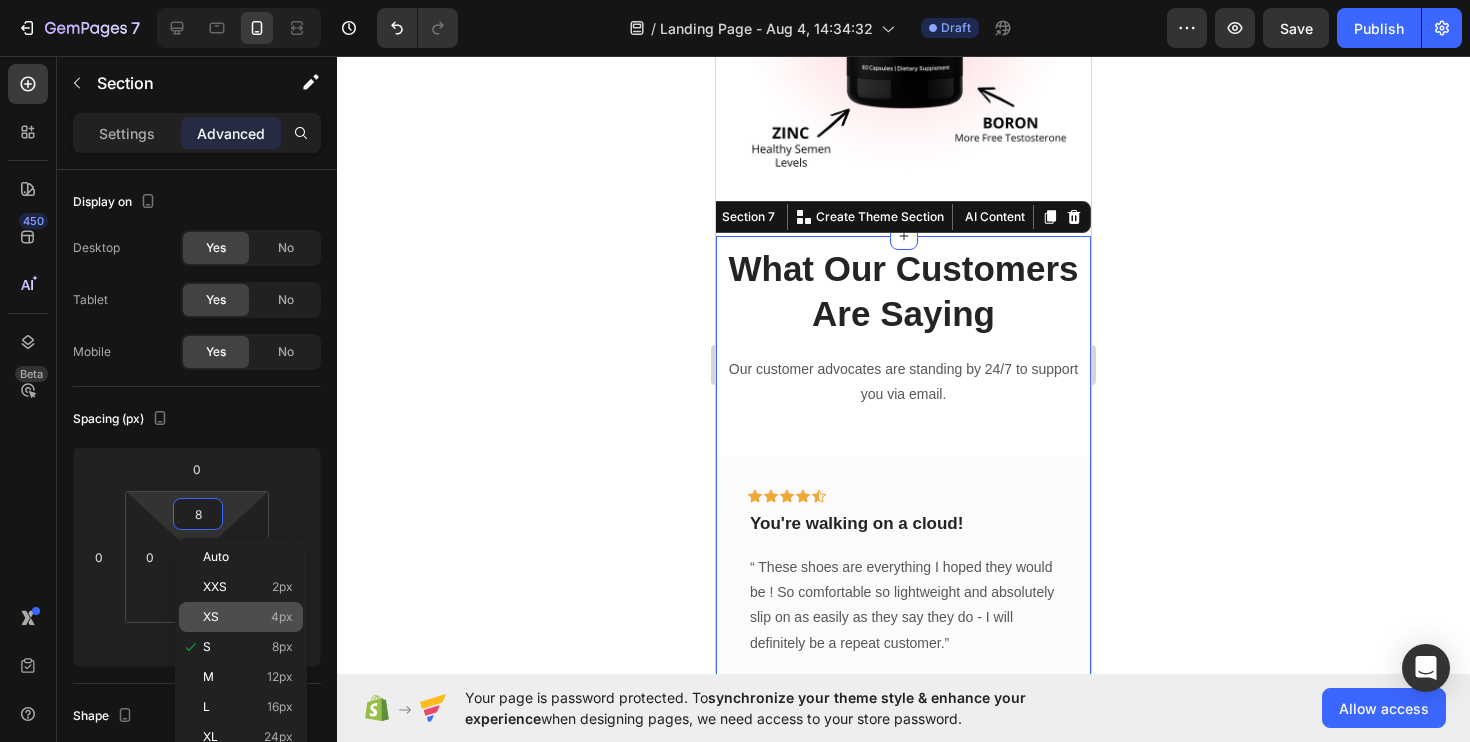 click on "XS 4px" 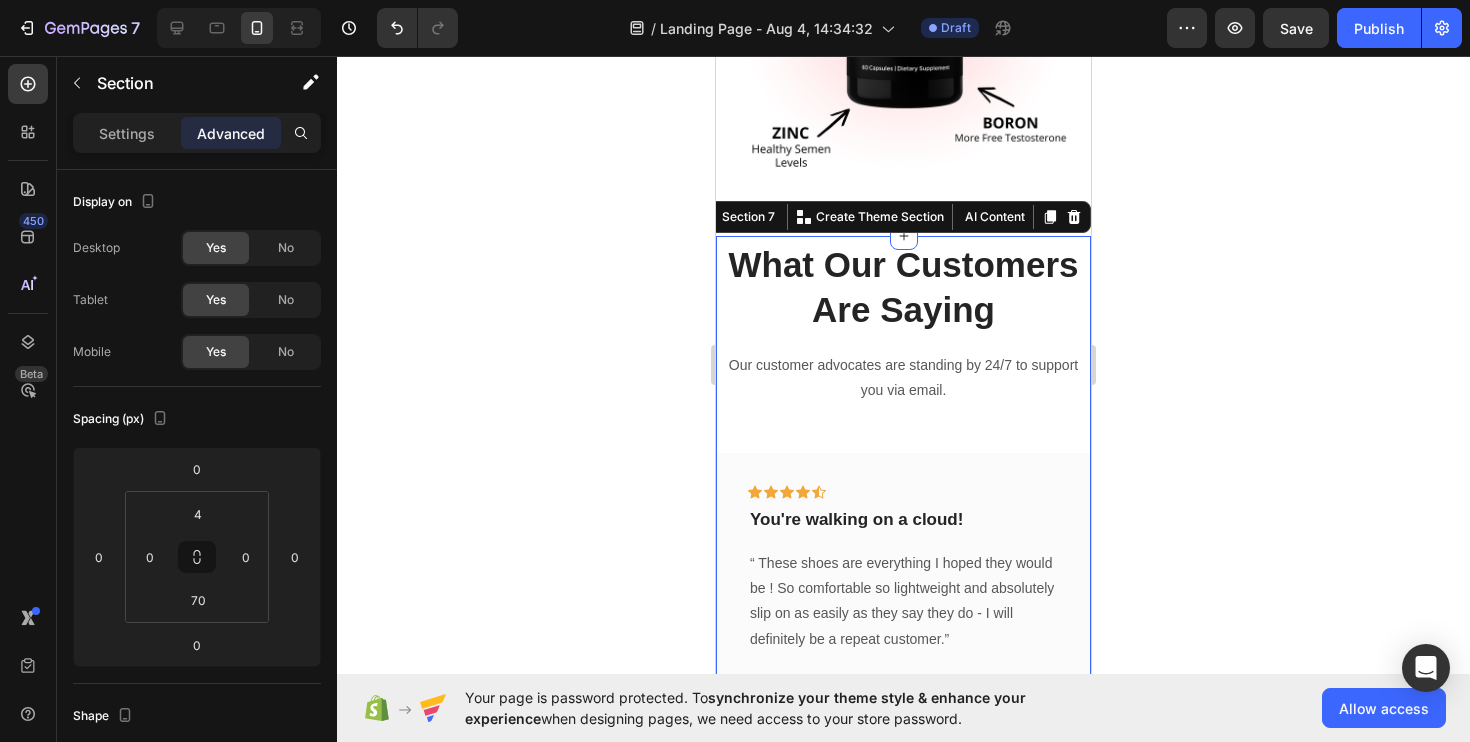 click 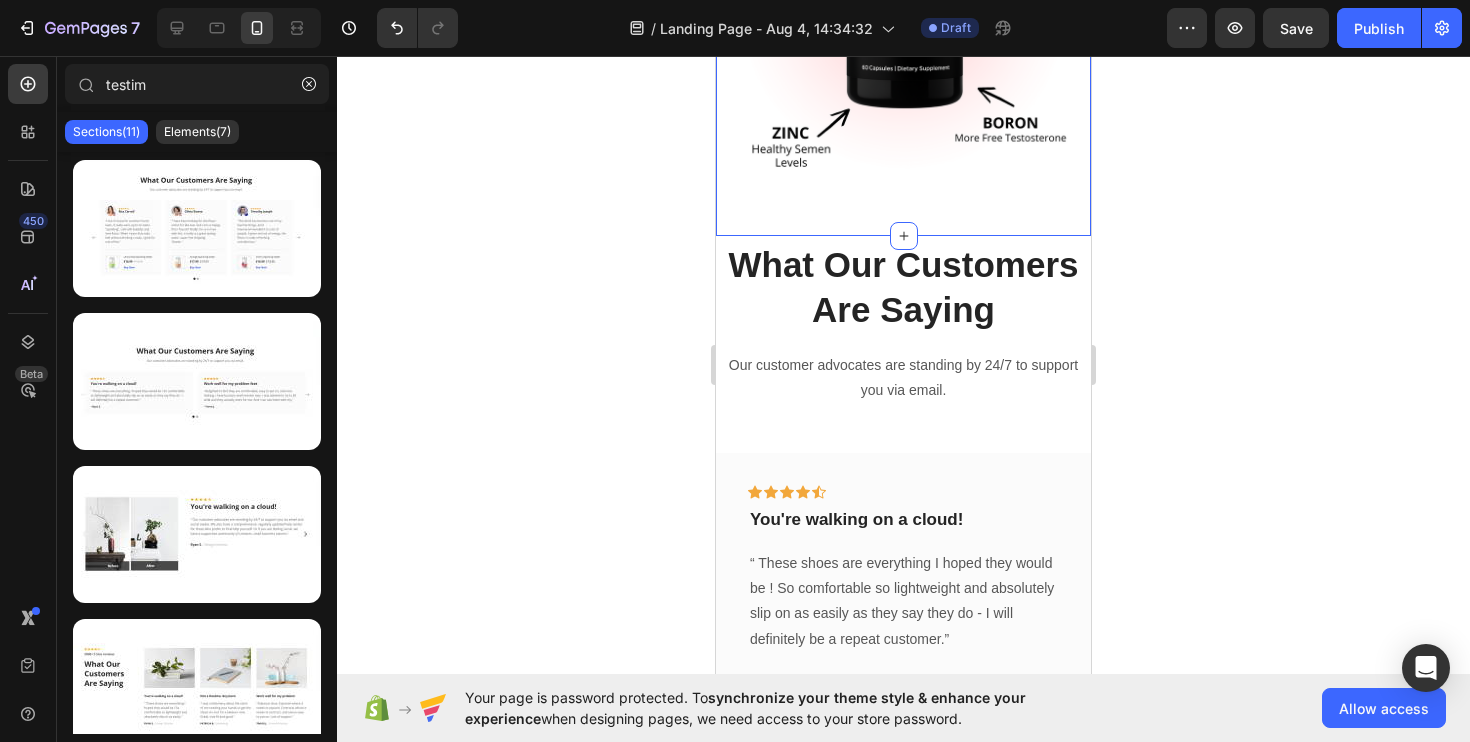 click on "Image Section 6" at bounding box center (903, 30) 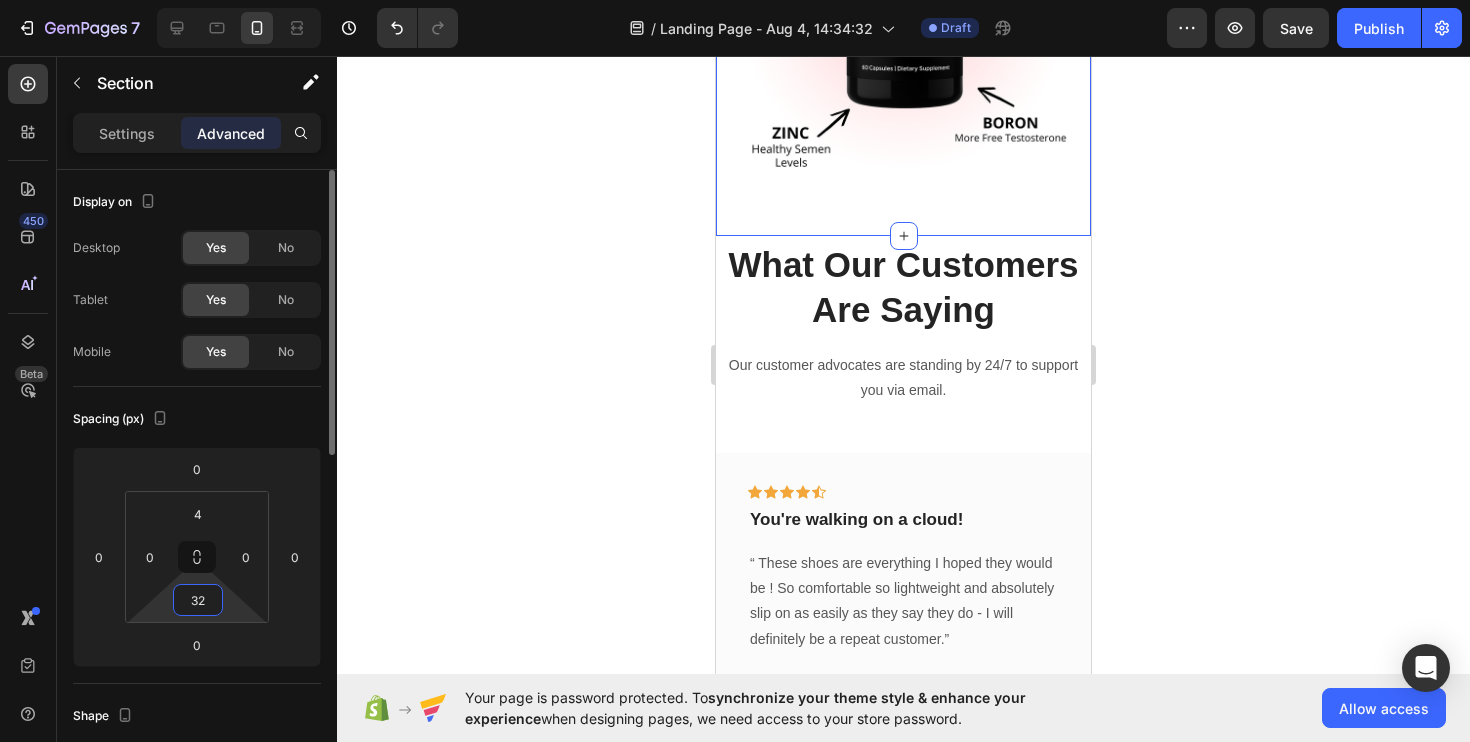 click on "32" at bounding box center [198, 600] 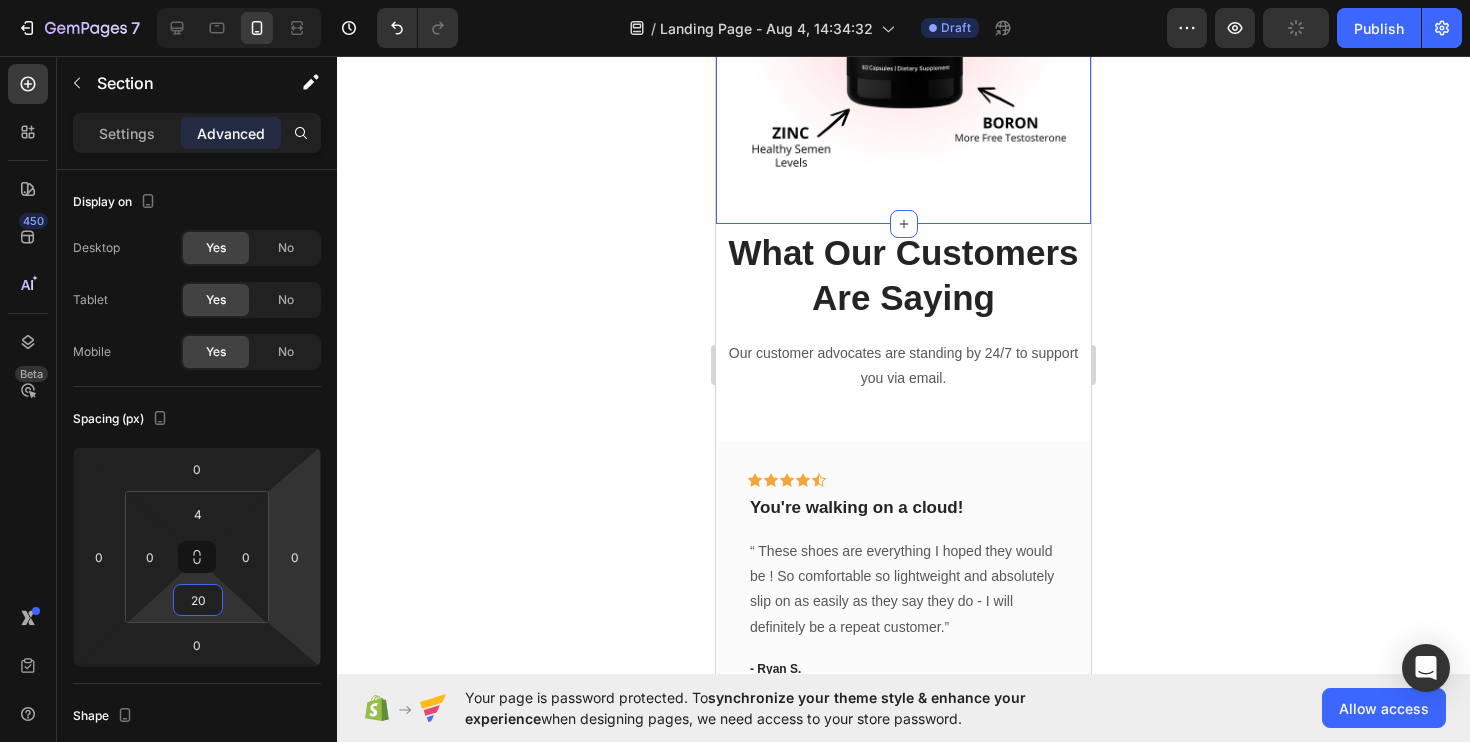 type on "20" 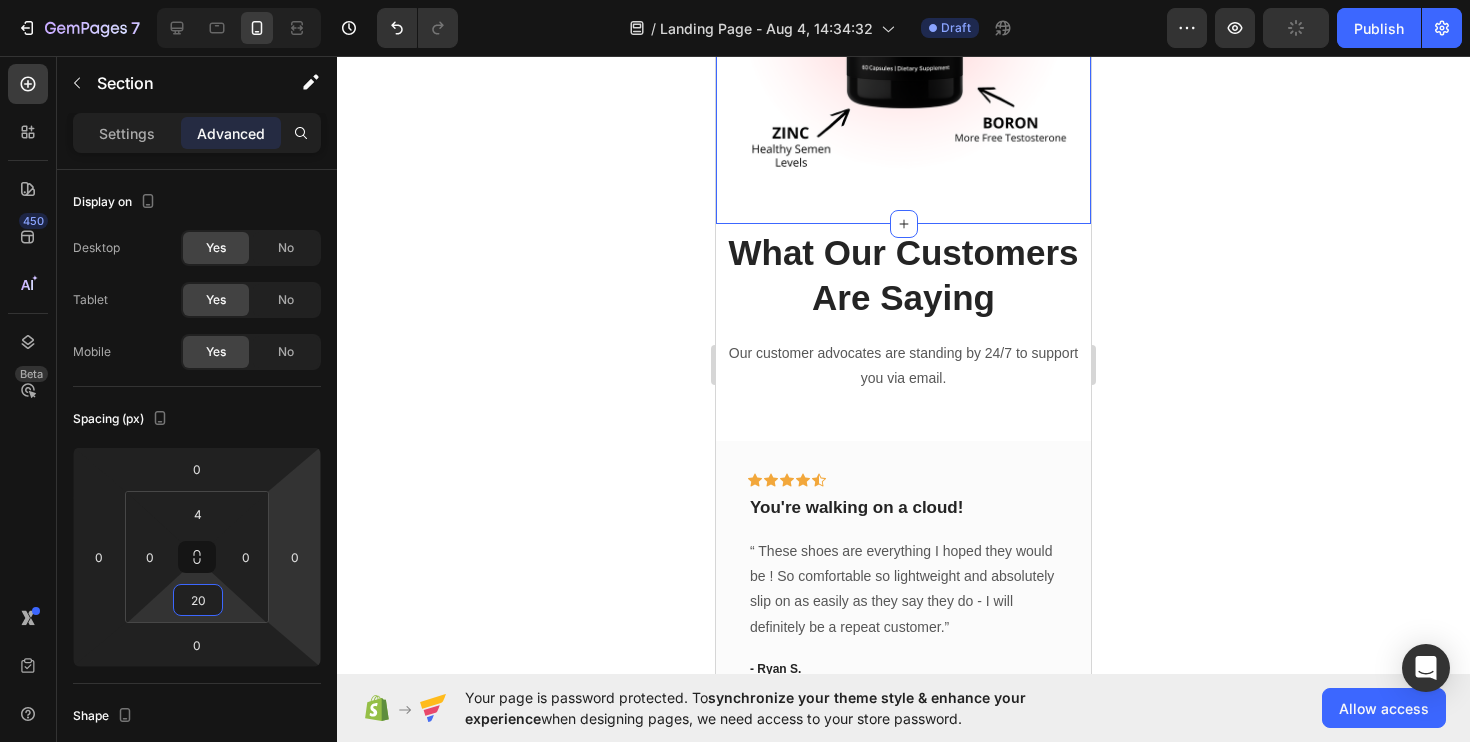 click 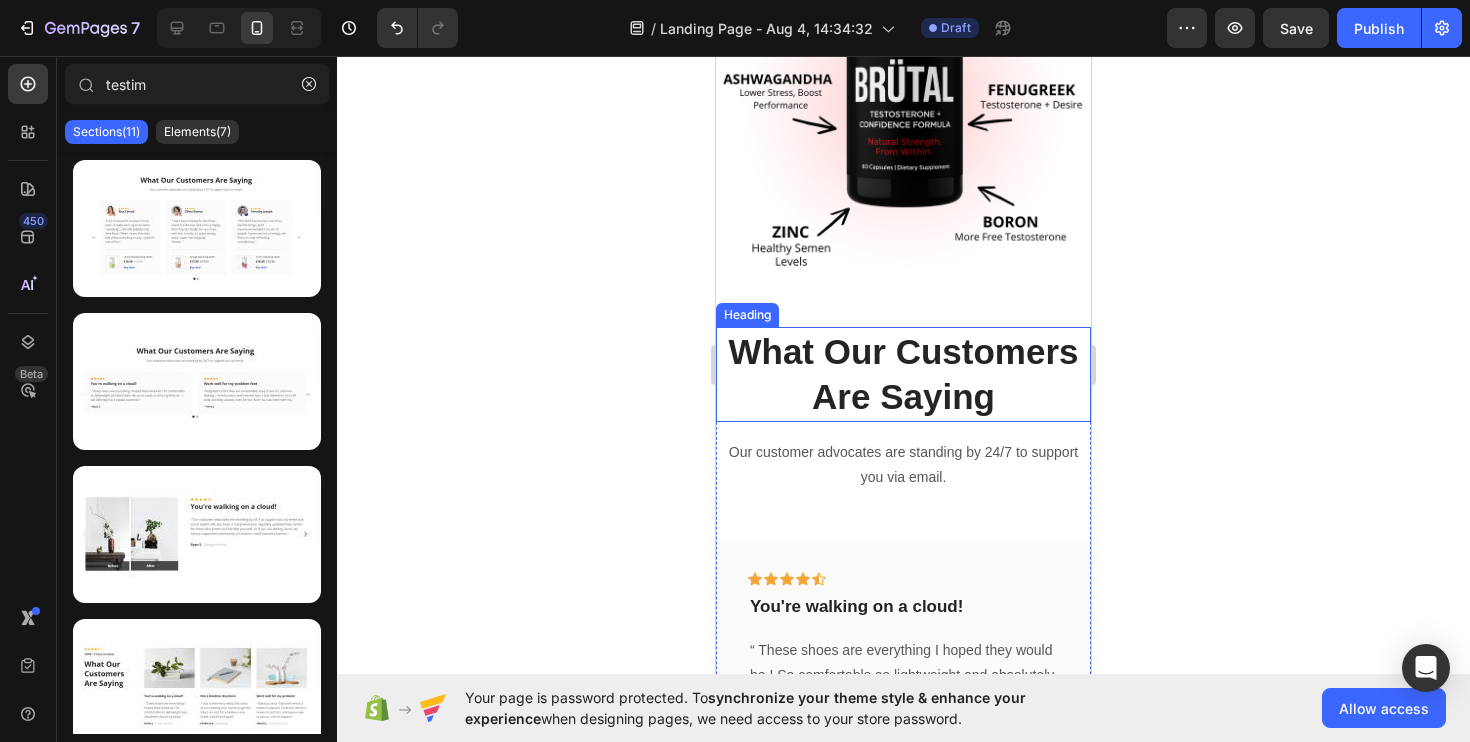 scroll, scrollTop: 1607, scrollLeft: 0, axis: vertical 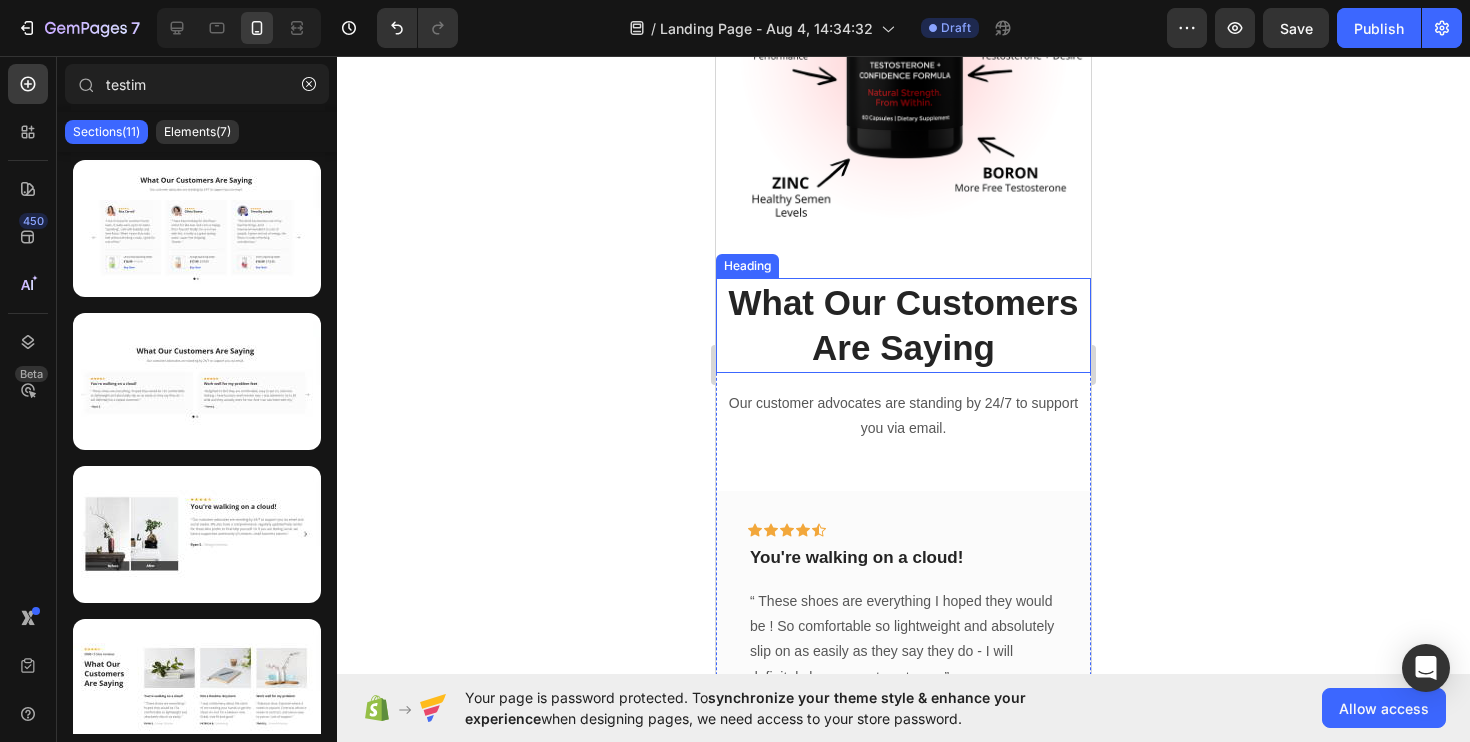 click on "What Our Customers Are Saying" at bounding box center [903, 325] 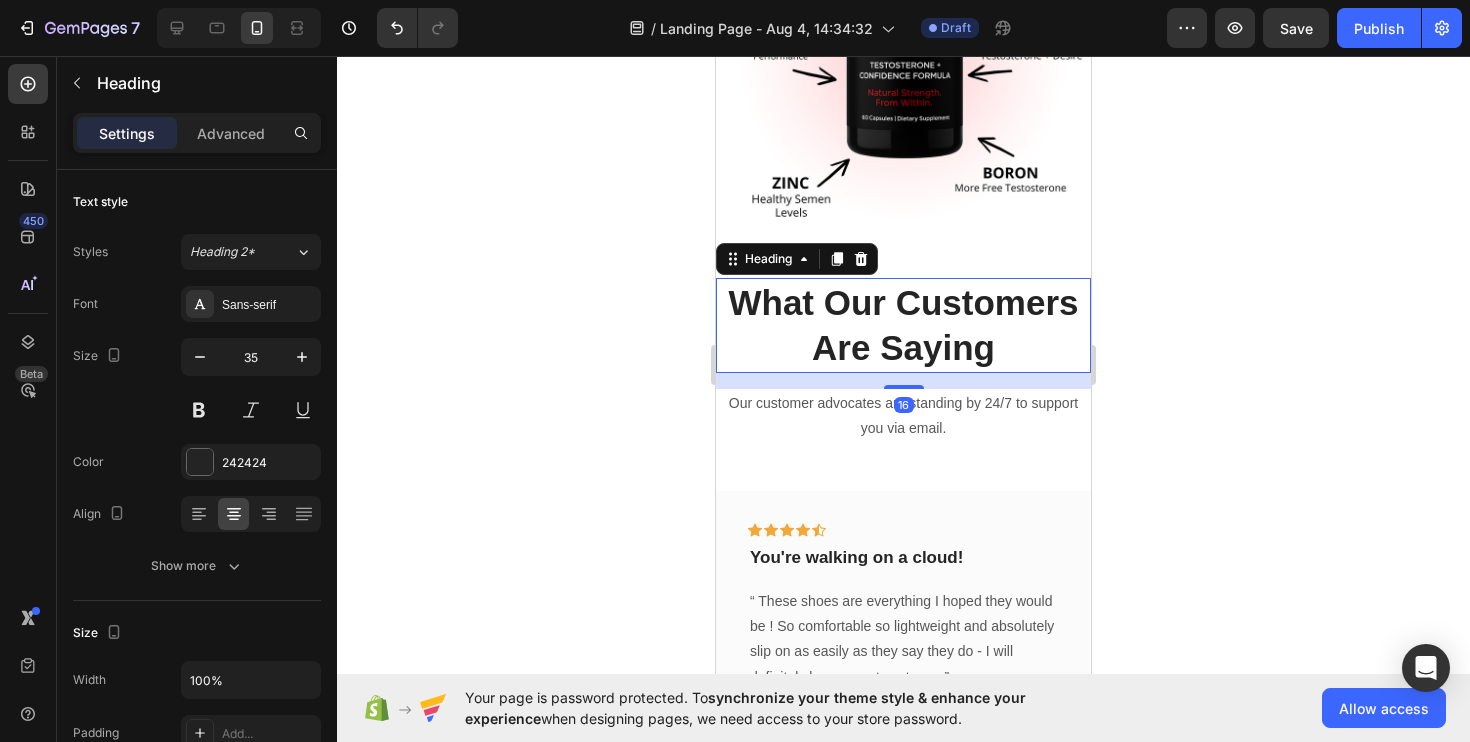click on "What Our Customers Are Saying" at bounding box center [903, 325] 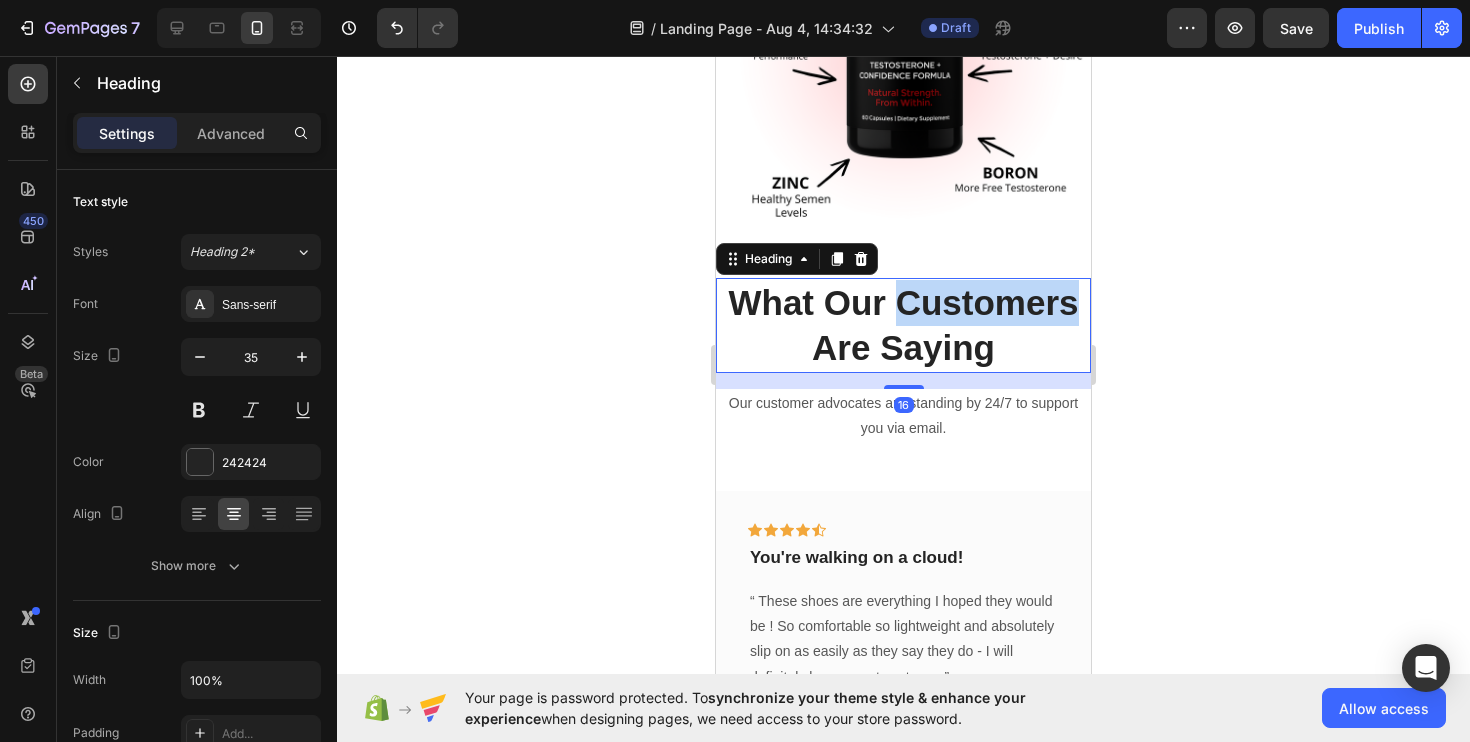 click on "What Our Customers Are Saying" at bounding box center [903, 325] 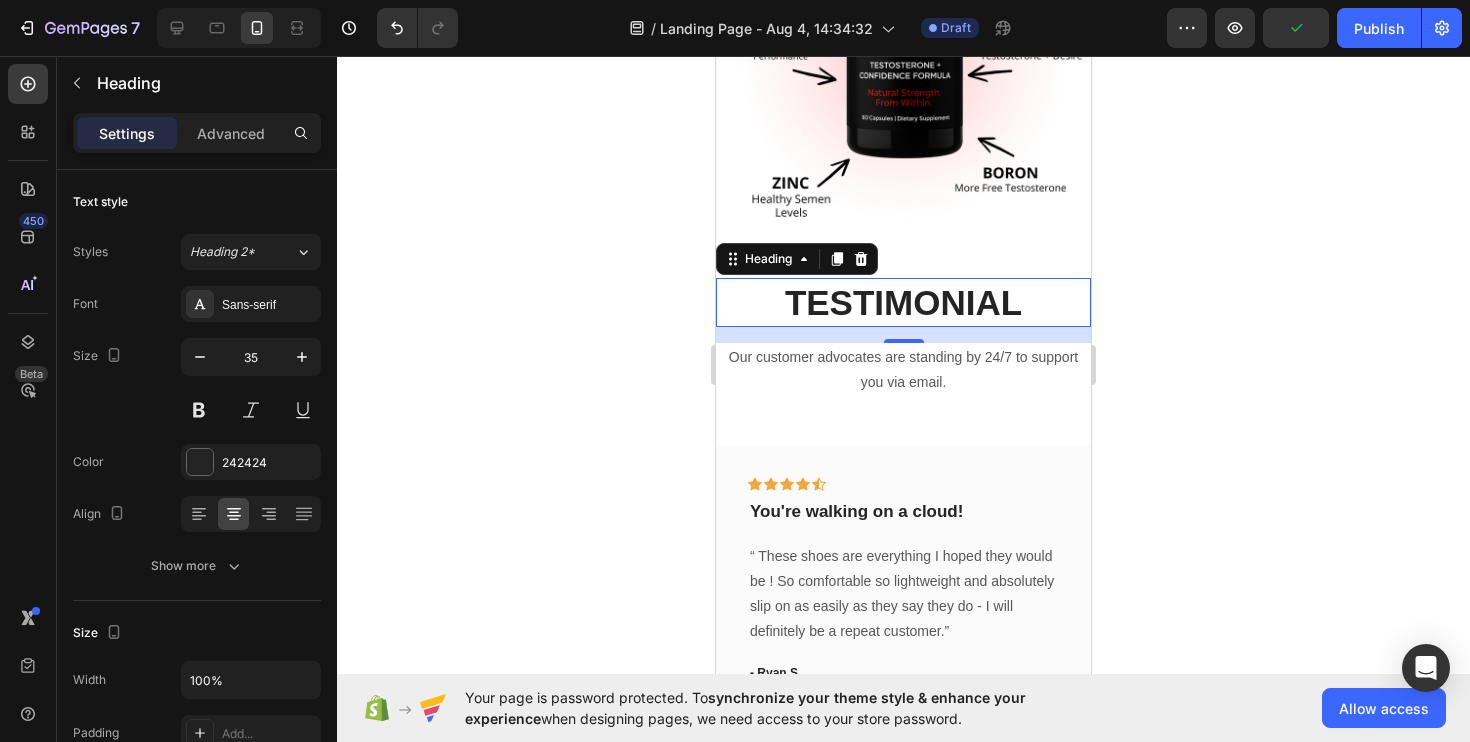 click 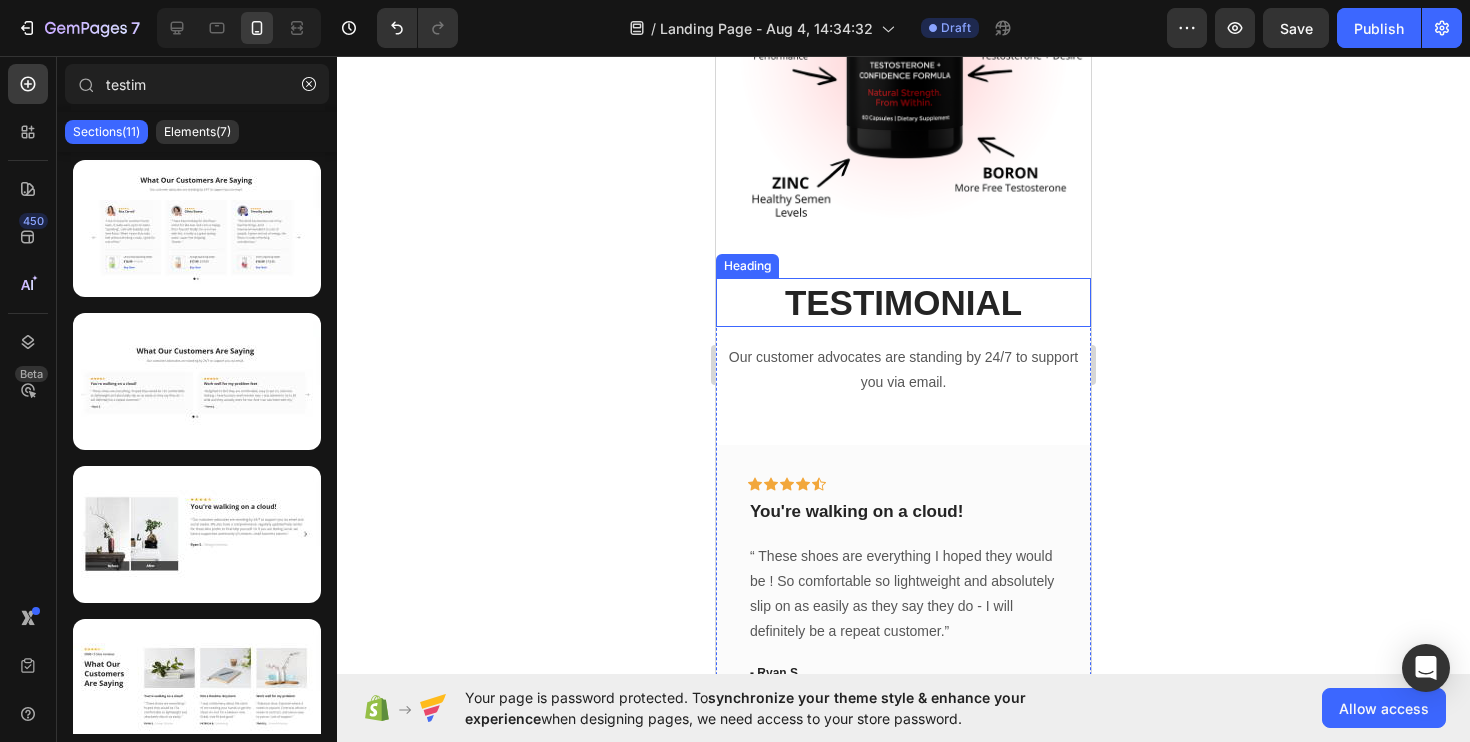 click on "TESTIMONIAL" at bounding box center [903, 303] 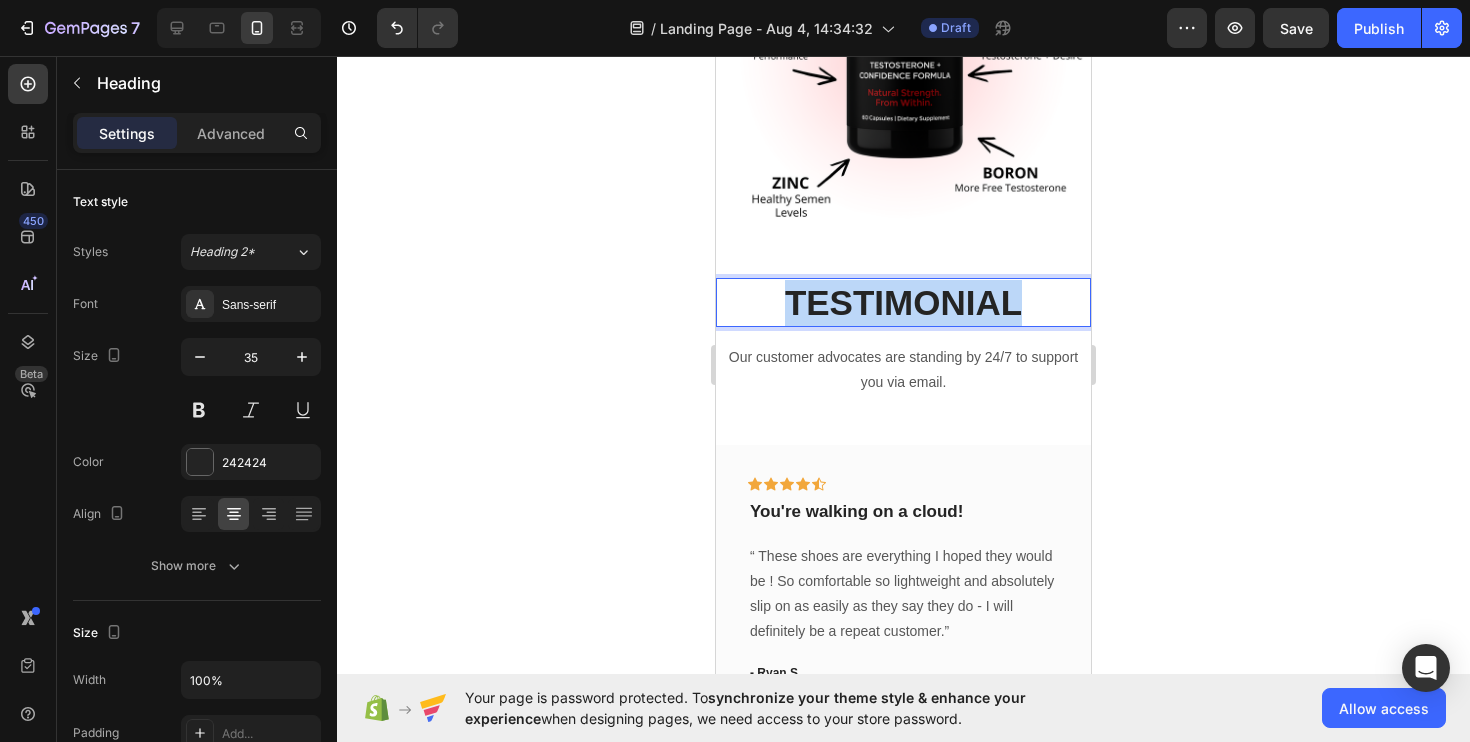 click on "TESTIMONIAL" at bounding box center (903, 303) 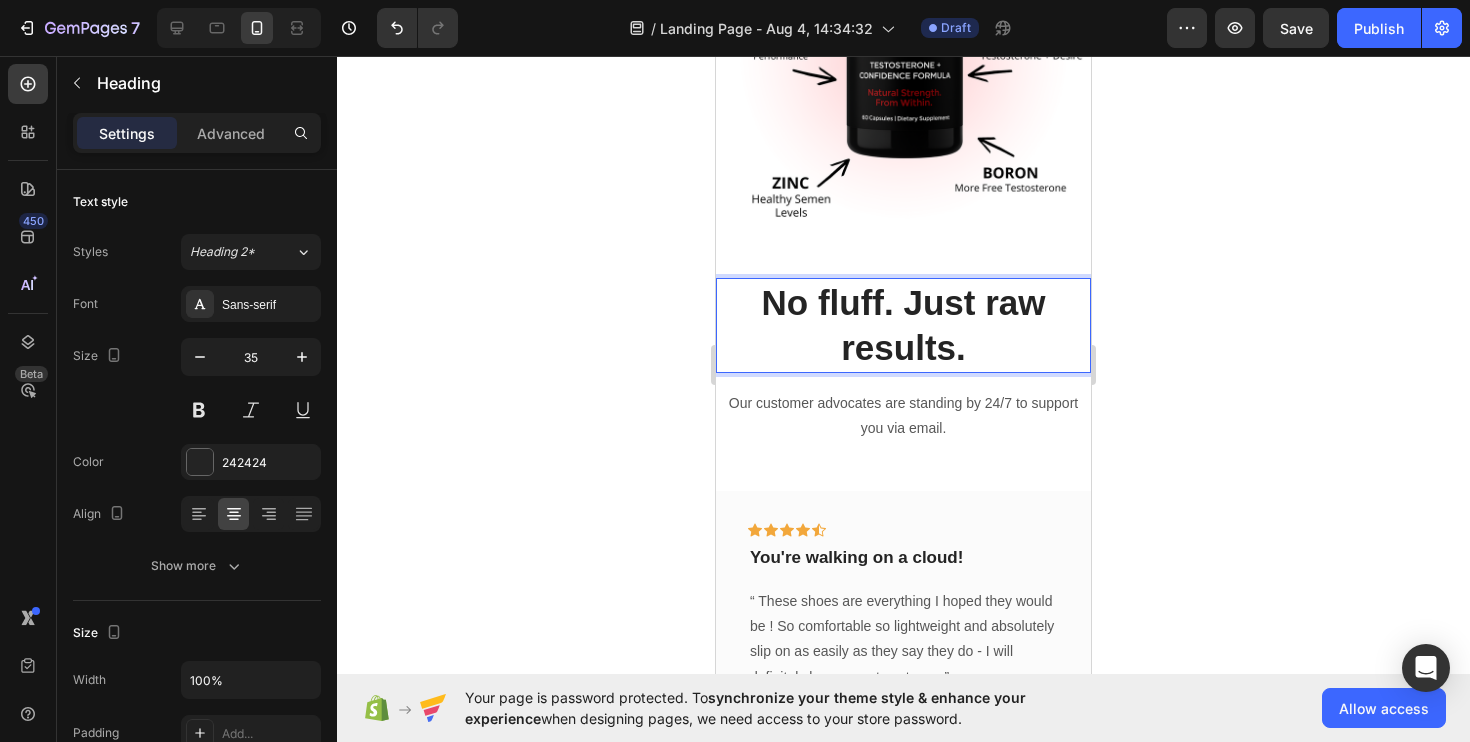 click on "No fluff. Just raw results." at bounding box center (904, 325) 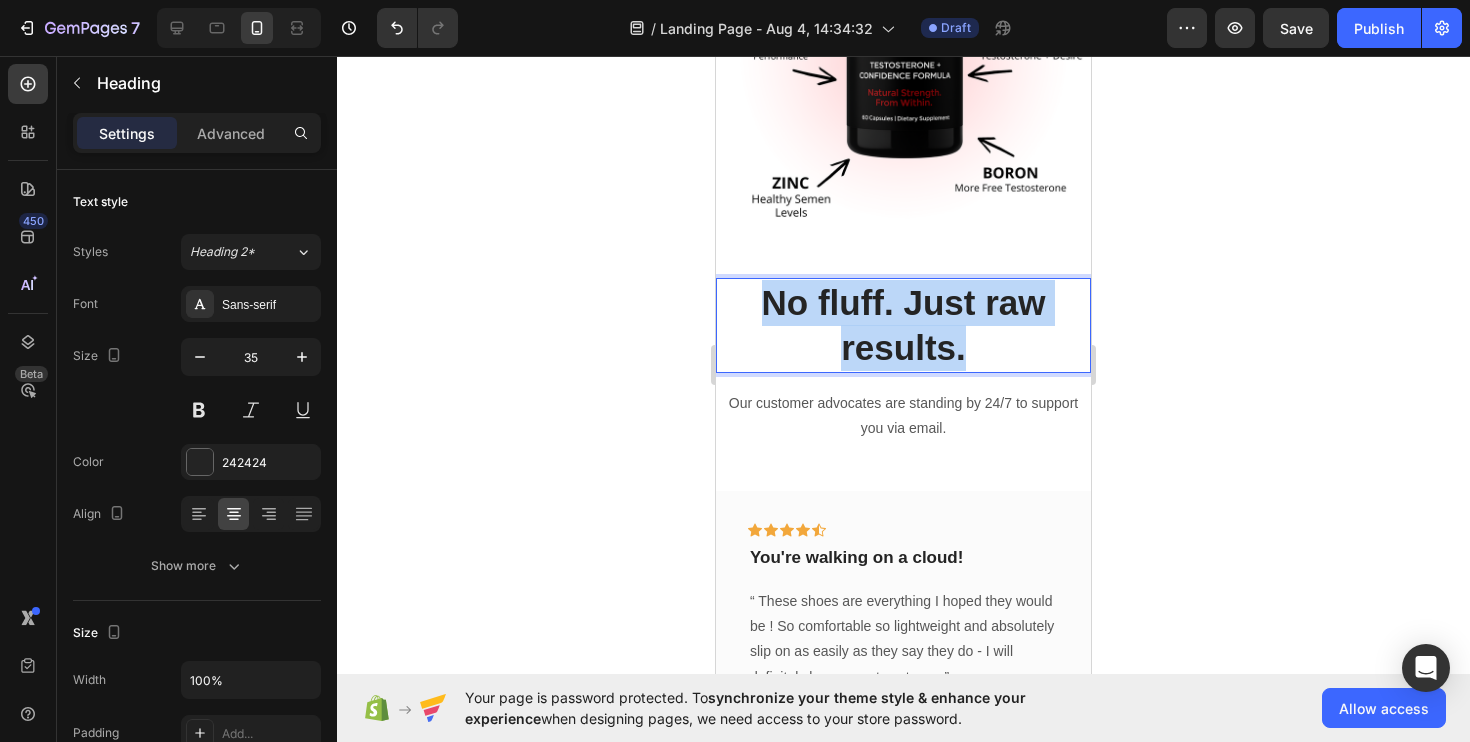 click on "No fluff. Just raw results." at bounding box center [904, 325] 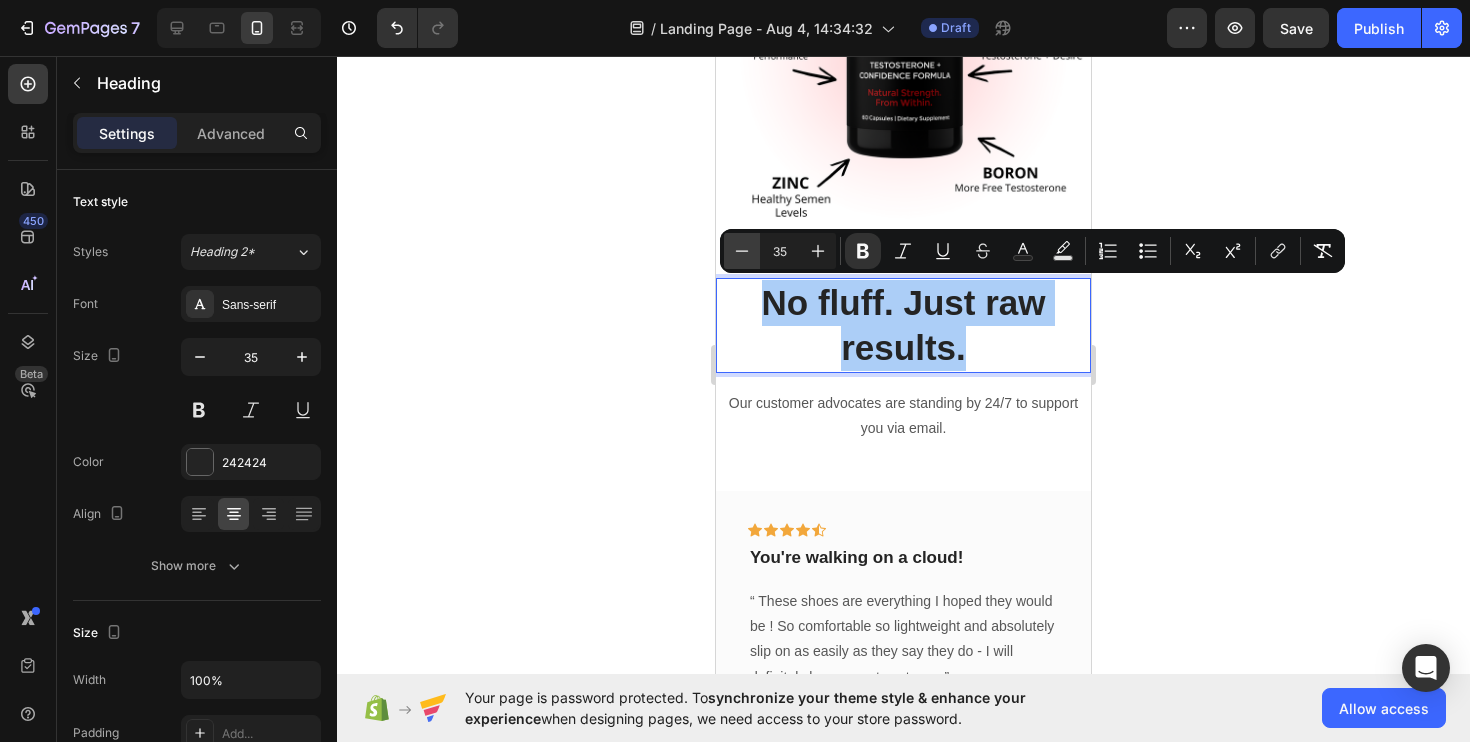 click 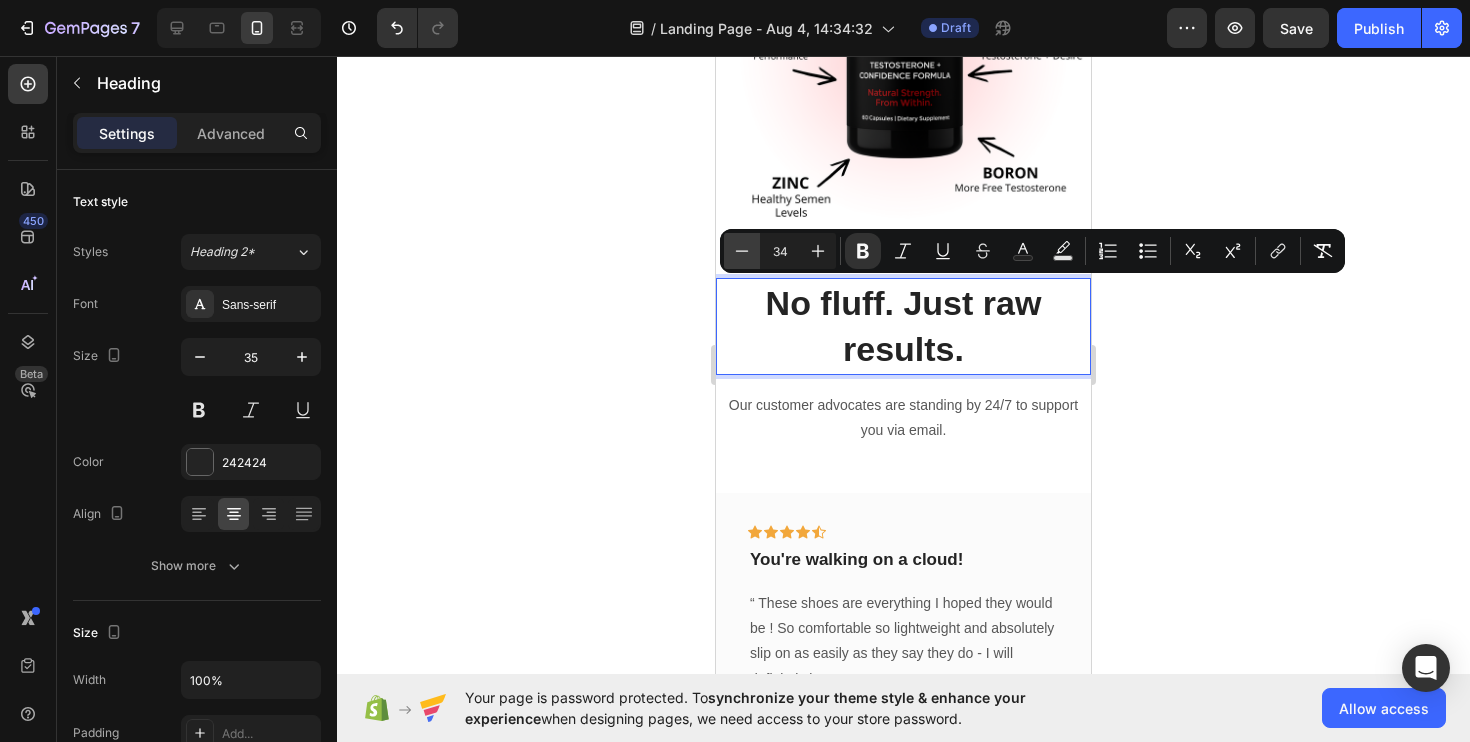 click 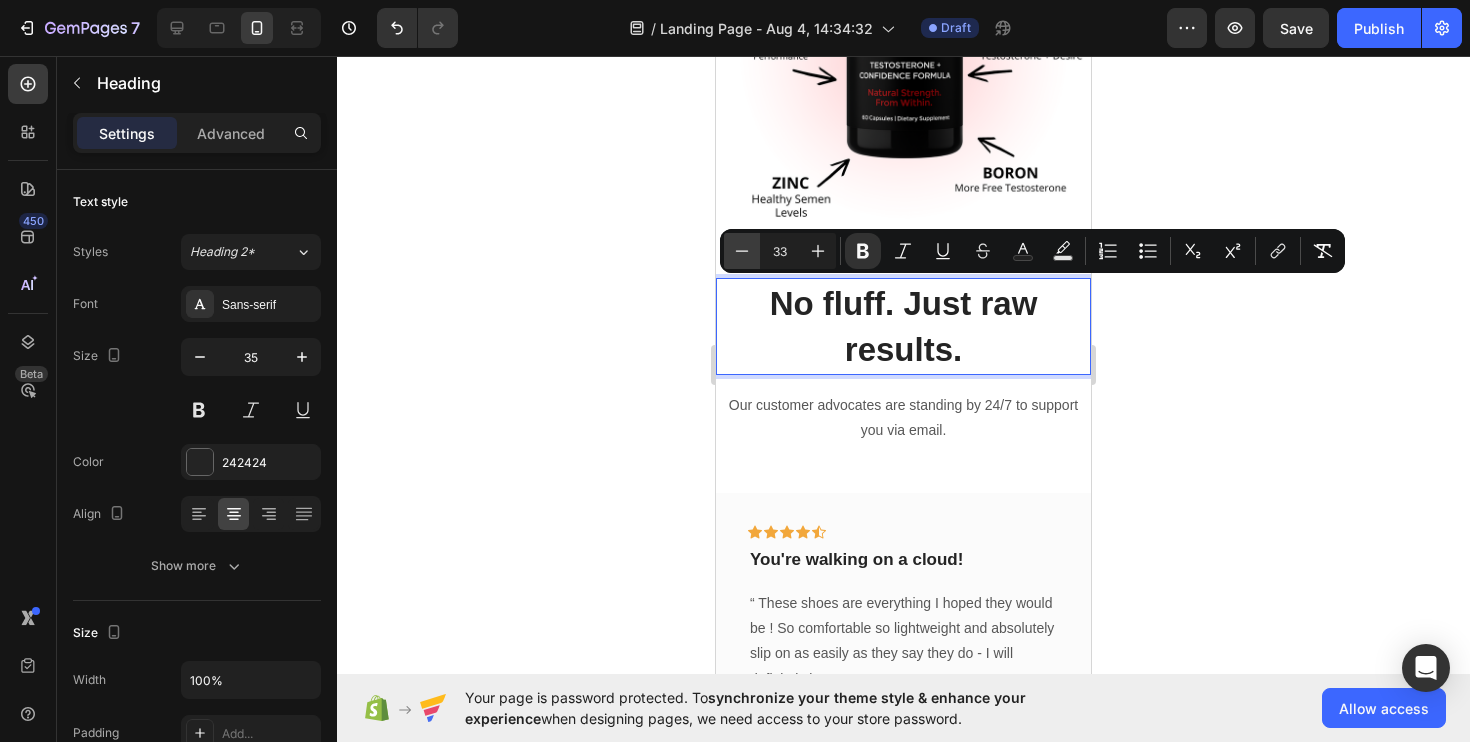 click 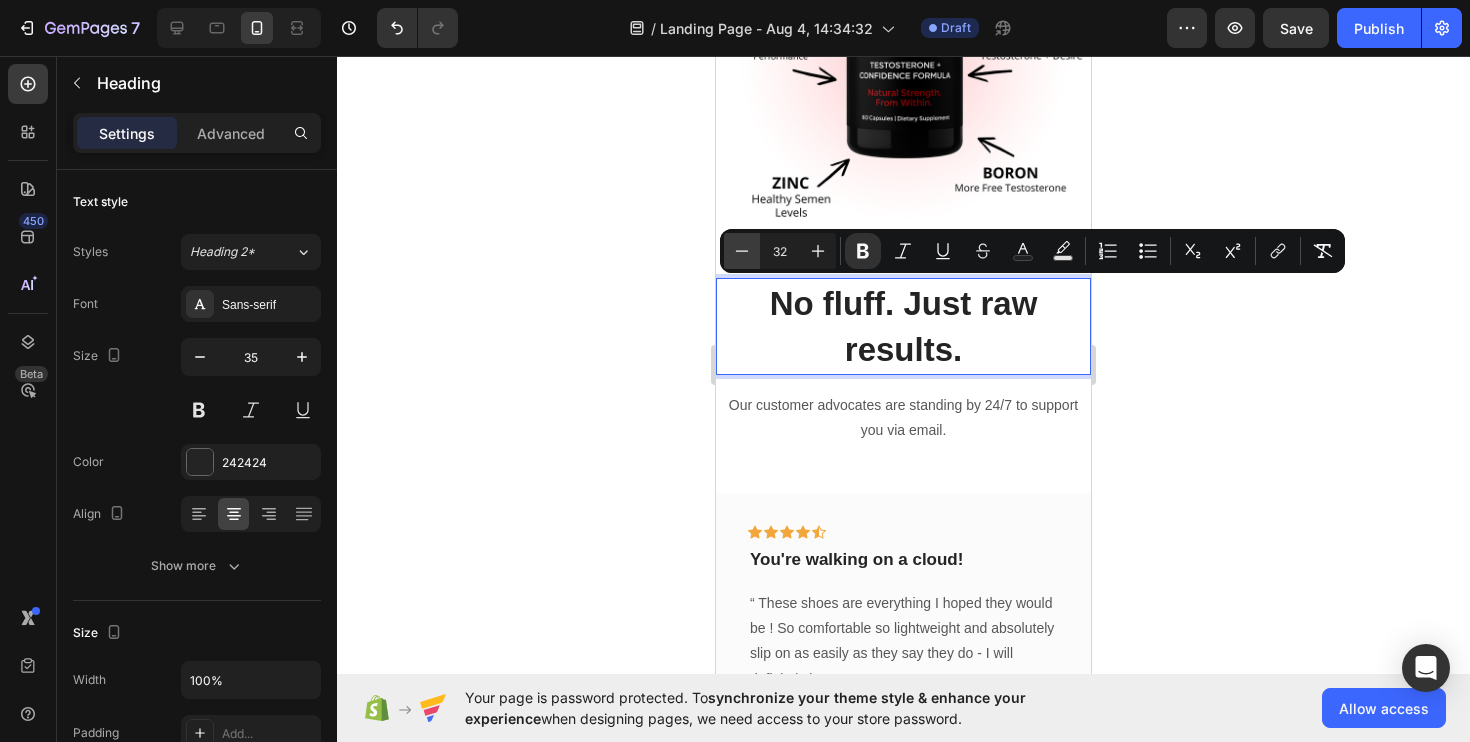 click 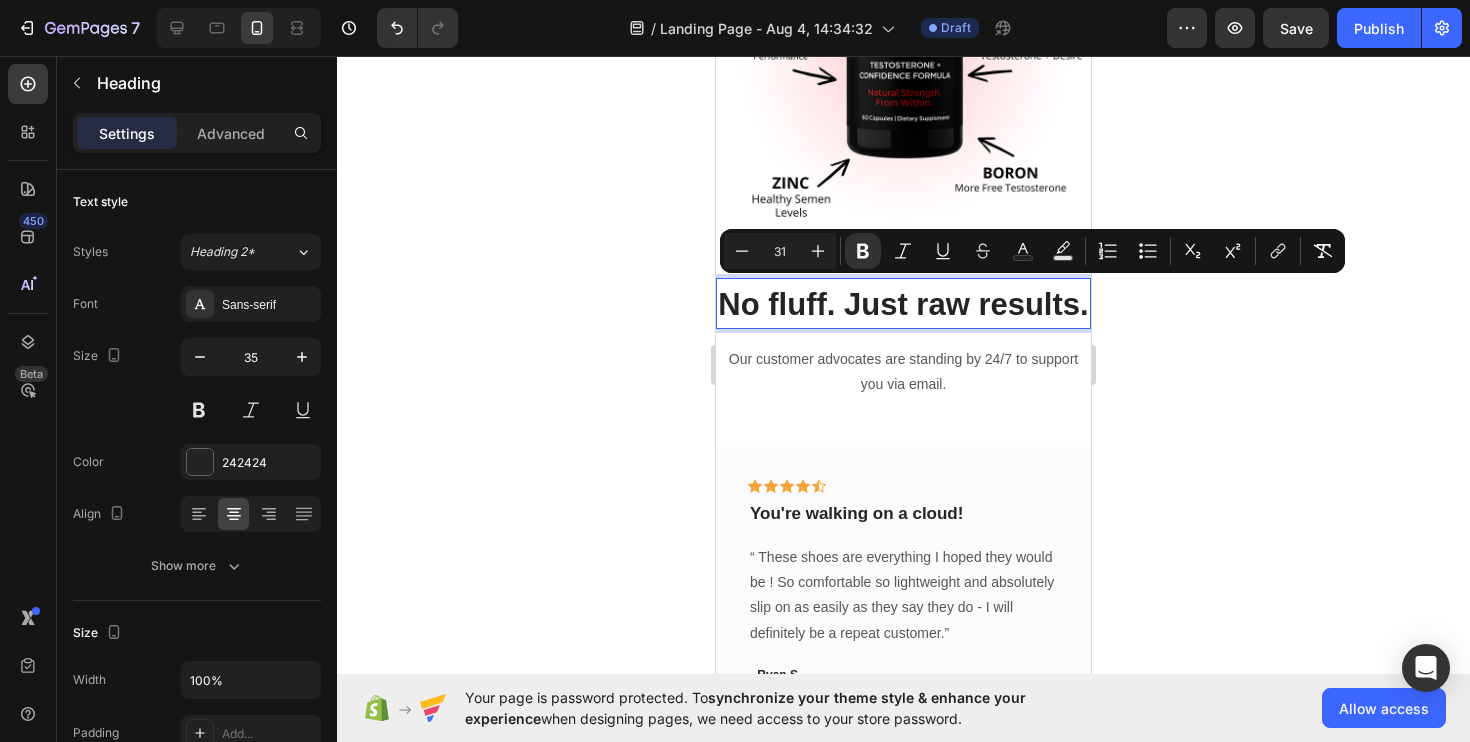 click 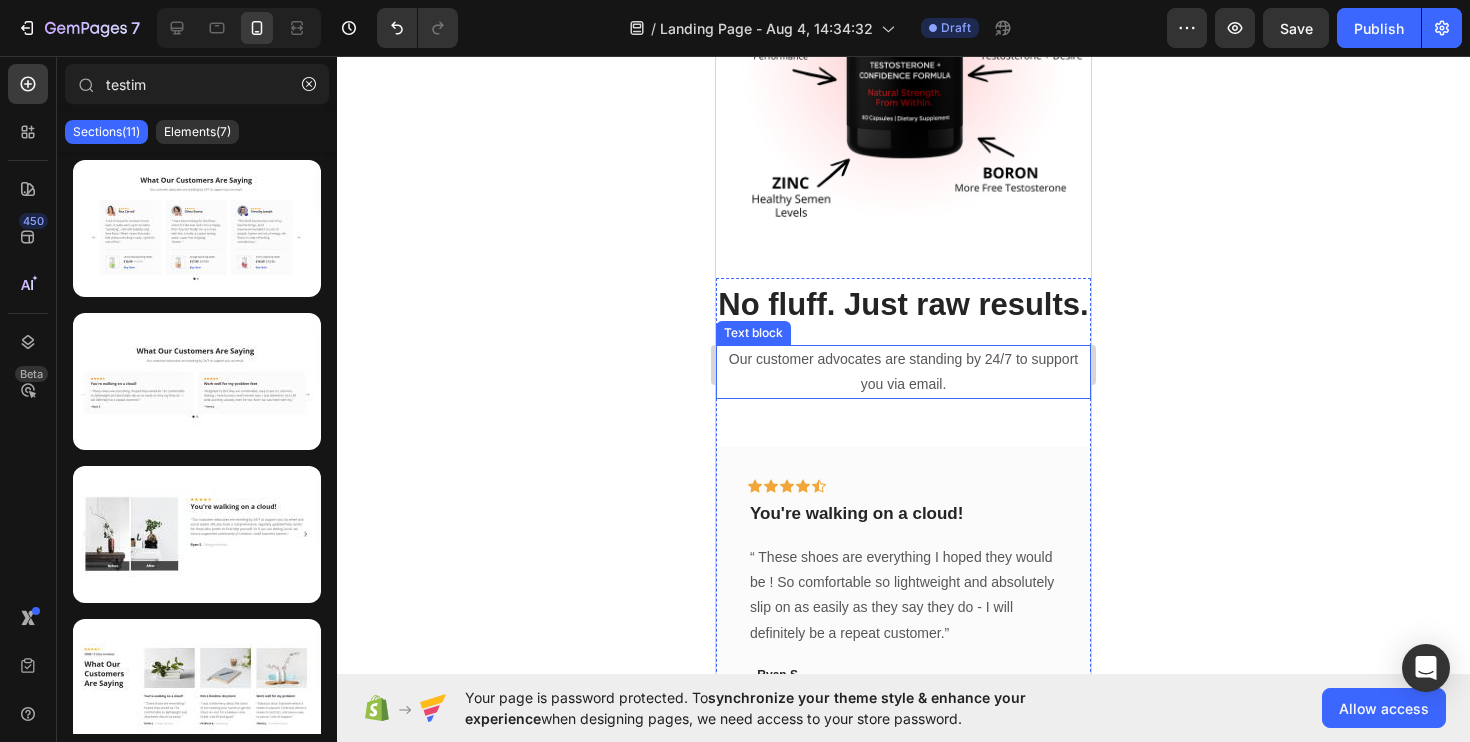 click on "No fluff. Just raw results." at bounding box center [903, 304] 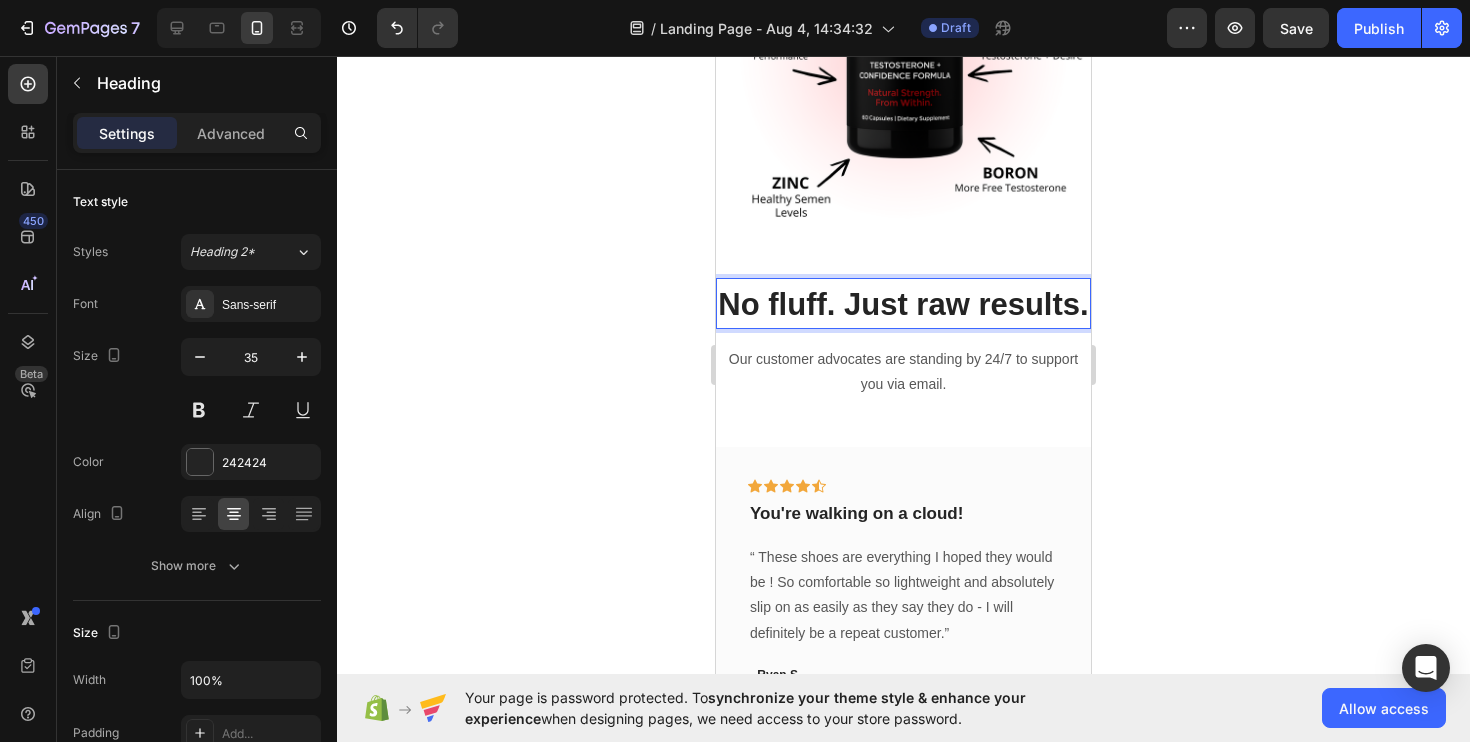 click on "No fluff. Just raw results." at bounding box center [903, 304] 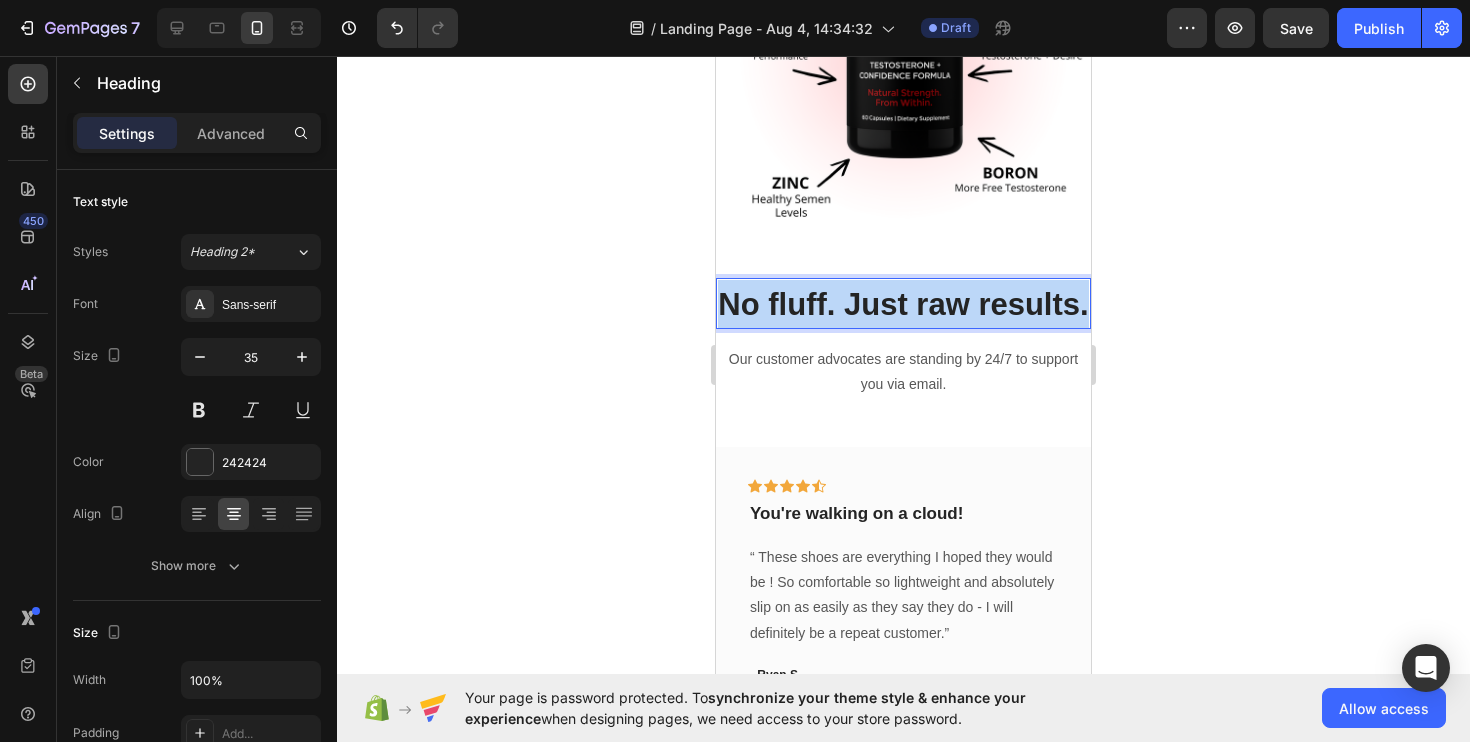 click on "No fluff. Just raw results." at bounding box center (903, 304) 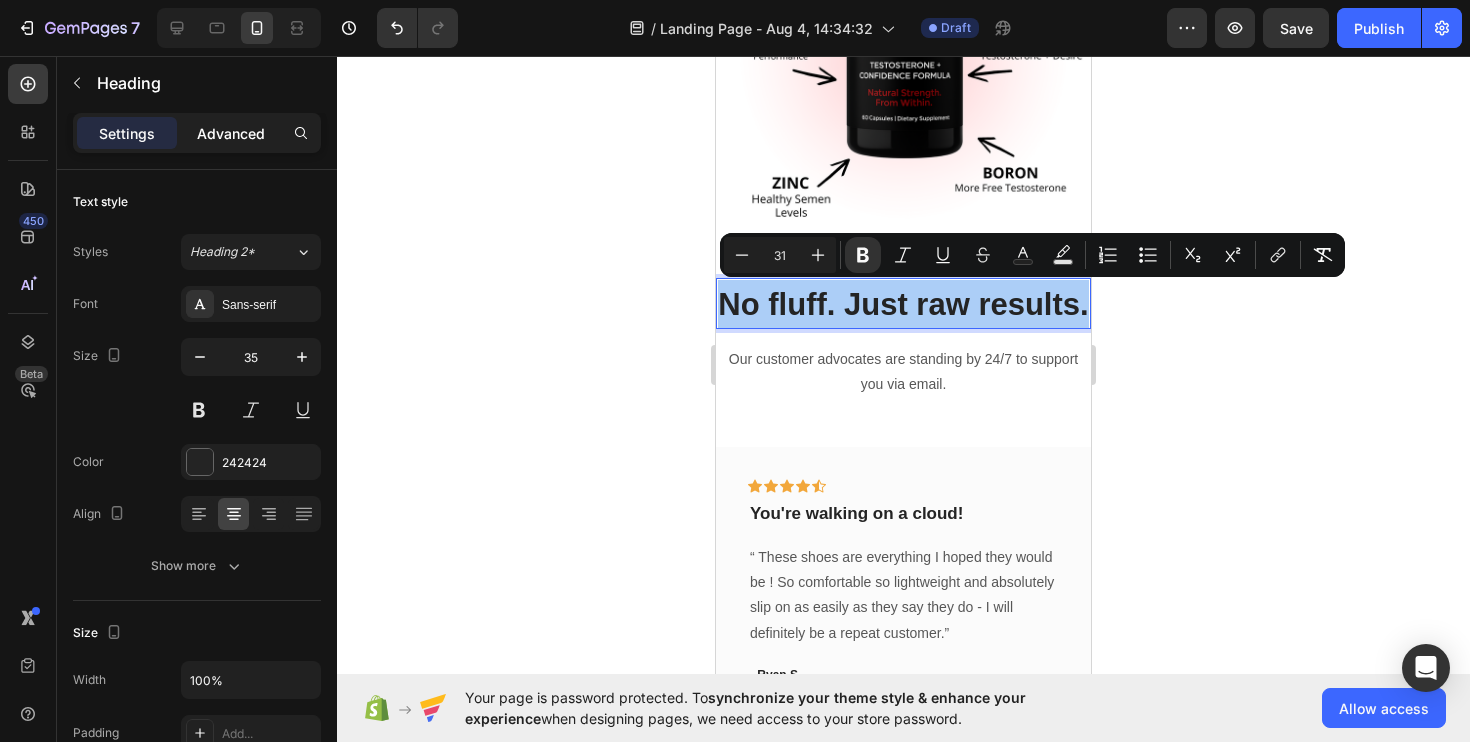 click on "Advanced" 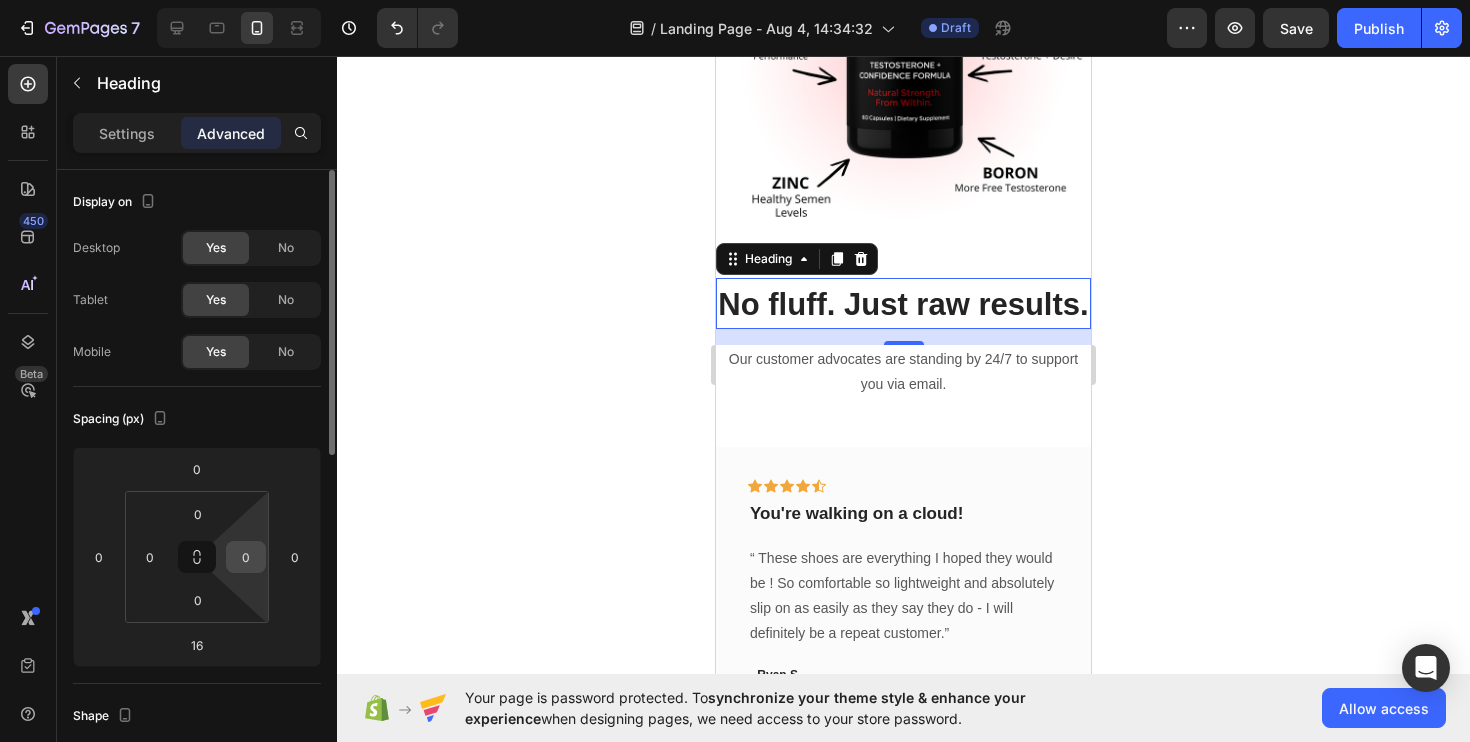 click on "0" at bounding box center [246, 557] 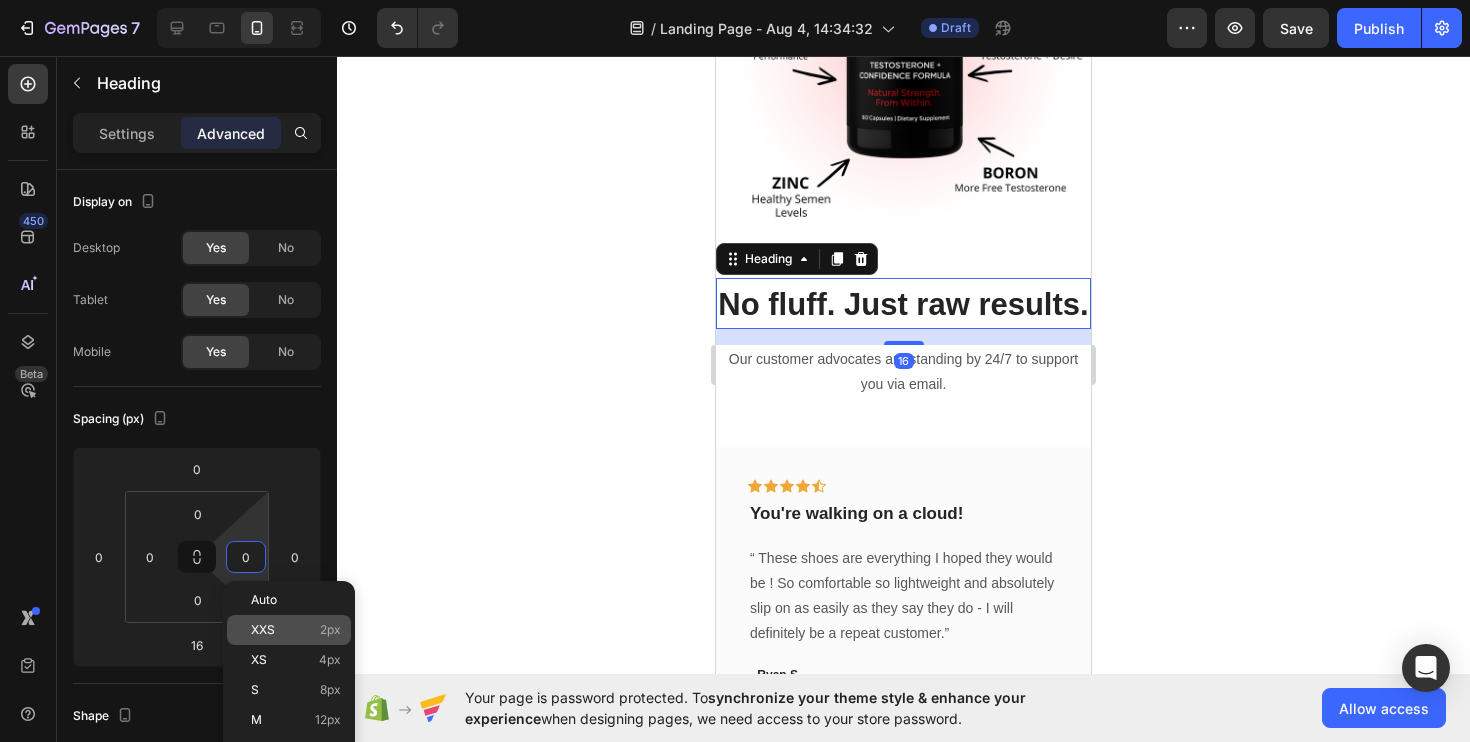 click on "XXS" at bounding box center (263, 630) 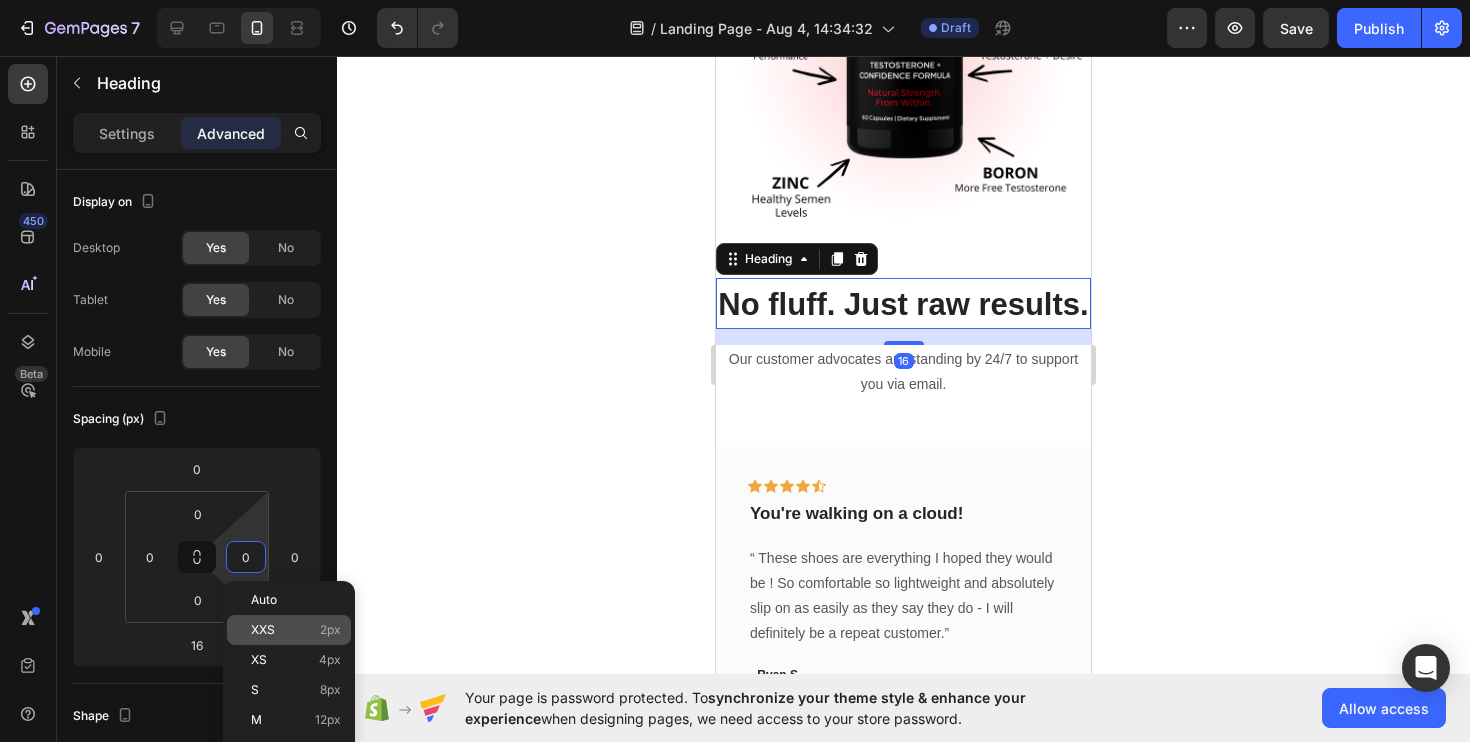 type on "2" 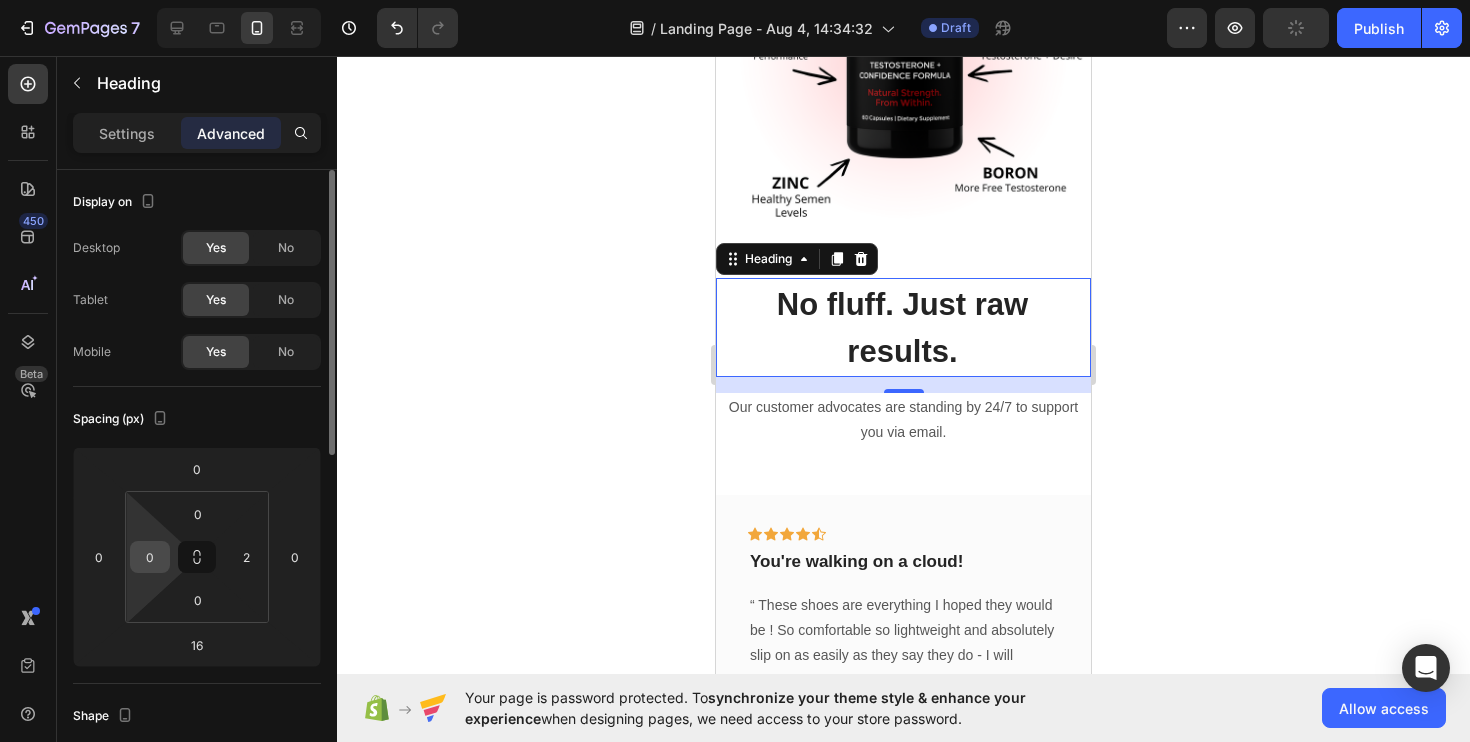 click on "0" at bounding box center (150, 557) 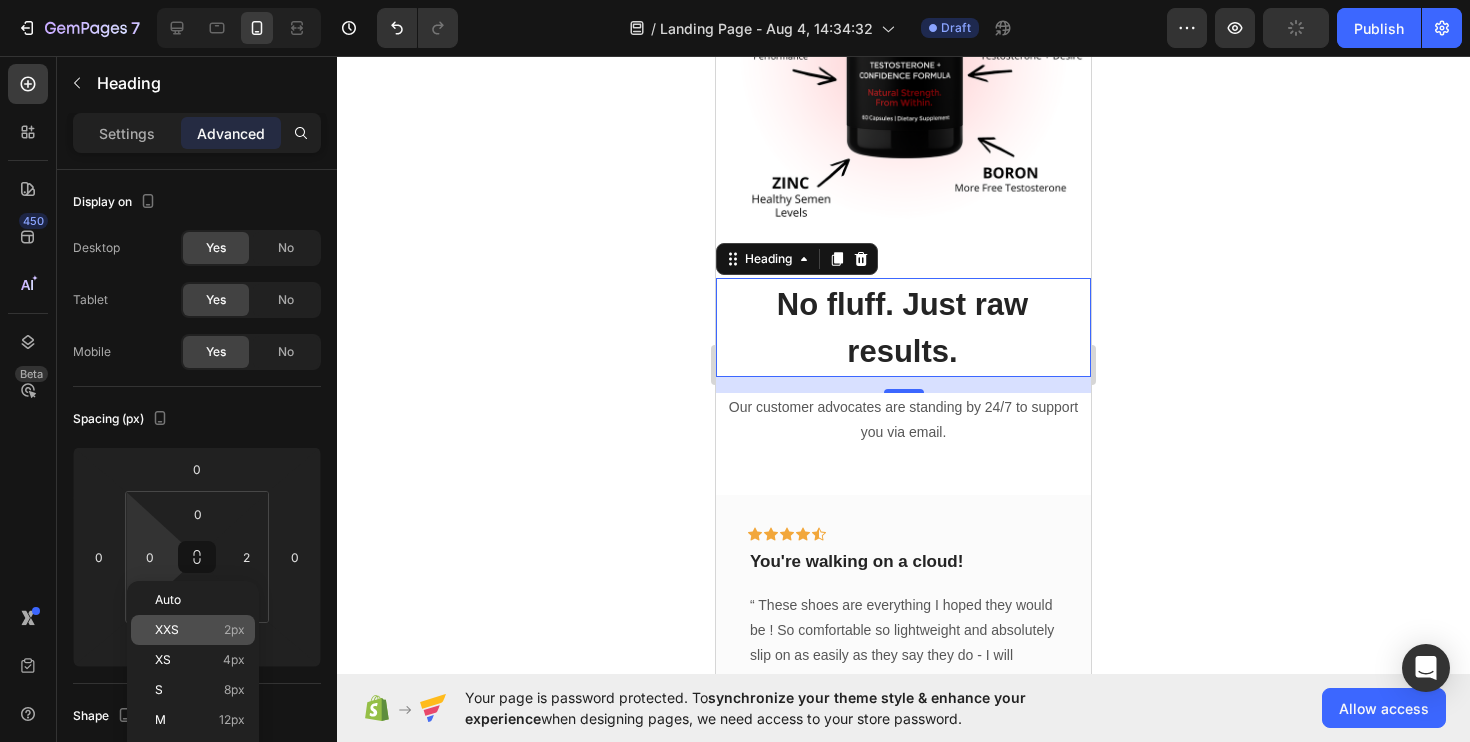 click on "XXS 2px" at bounding box center [200, 630] 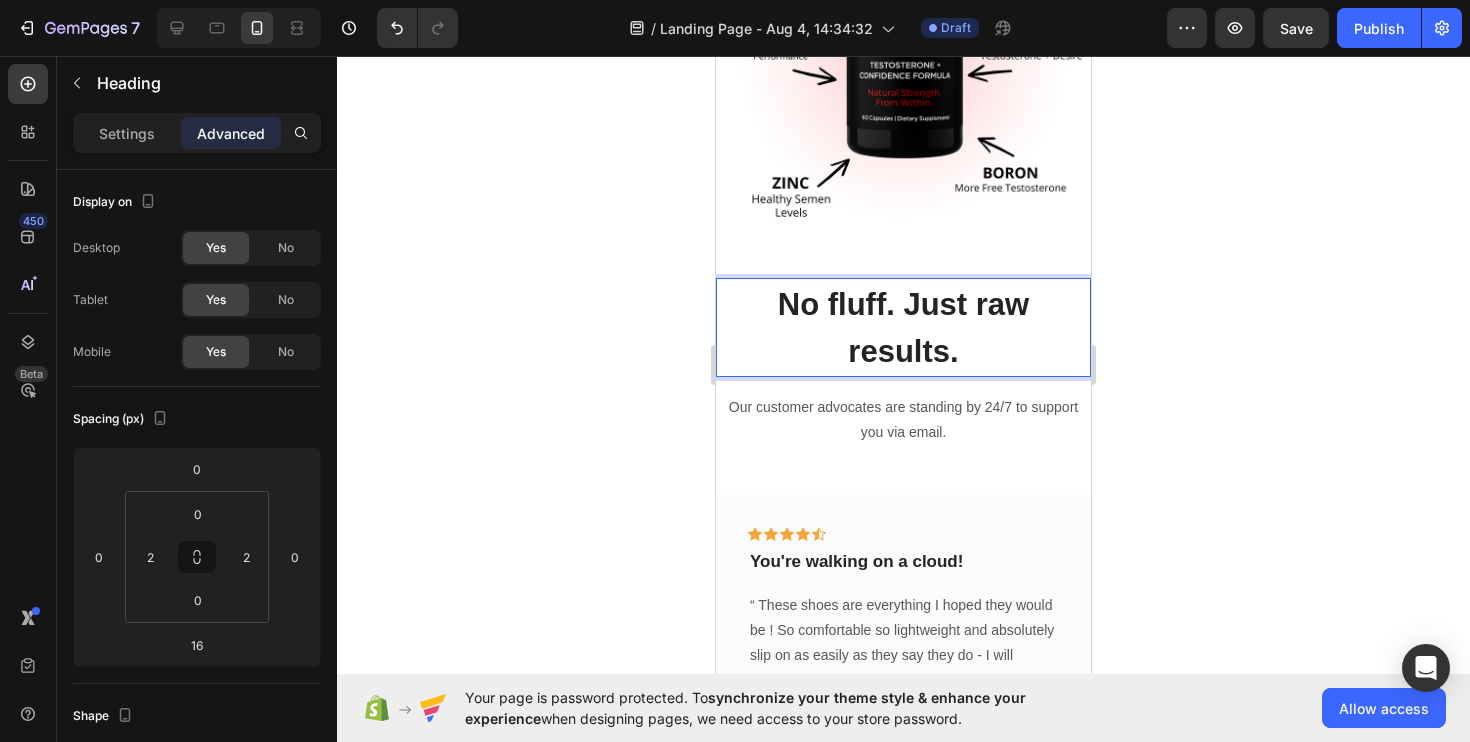click on "No fluff. Just raw results." at bounding box center (903, 328) 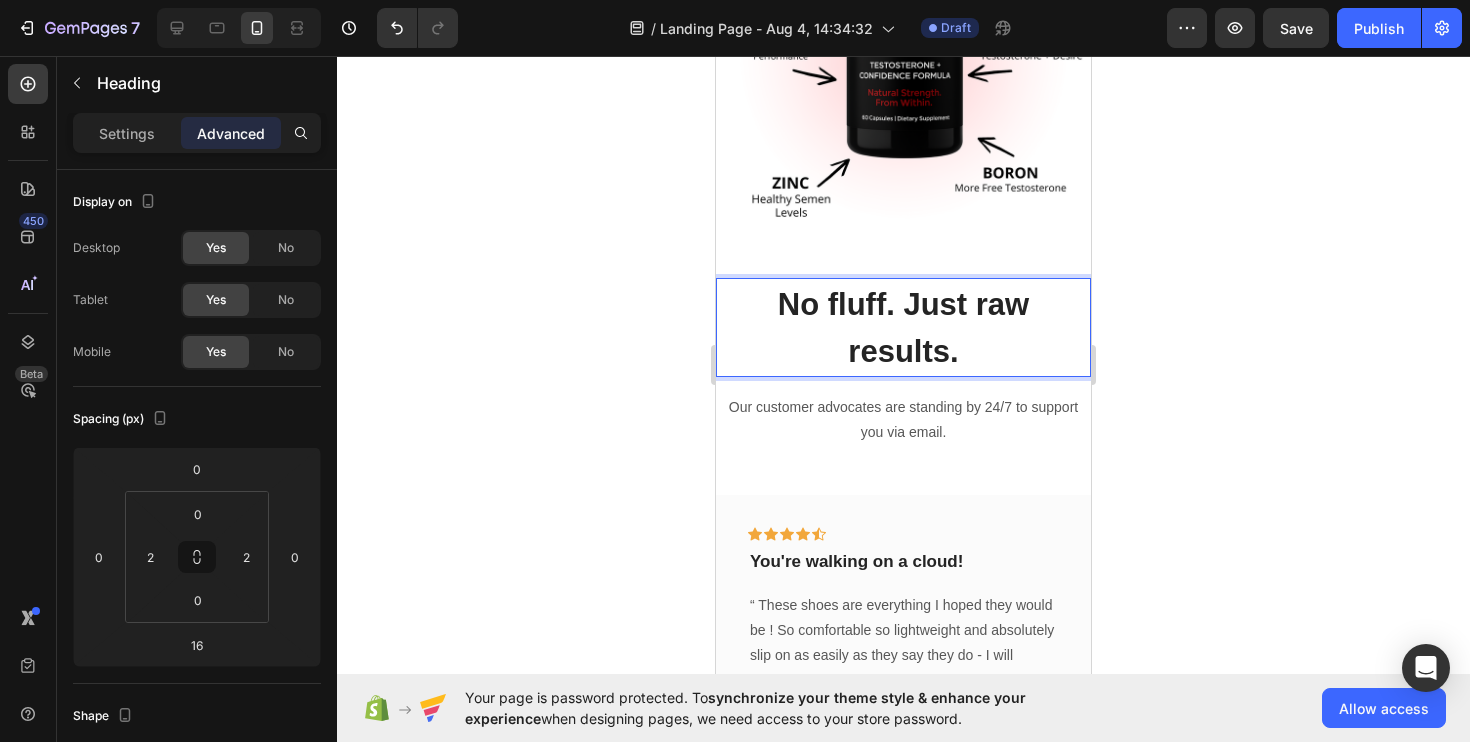 click on "No fluff. Just raw results." at bounding box center [903, 328] 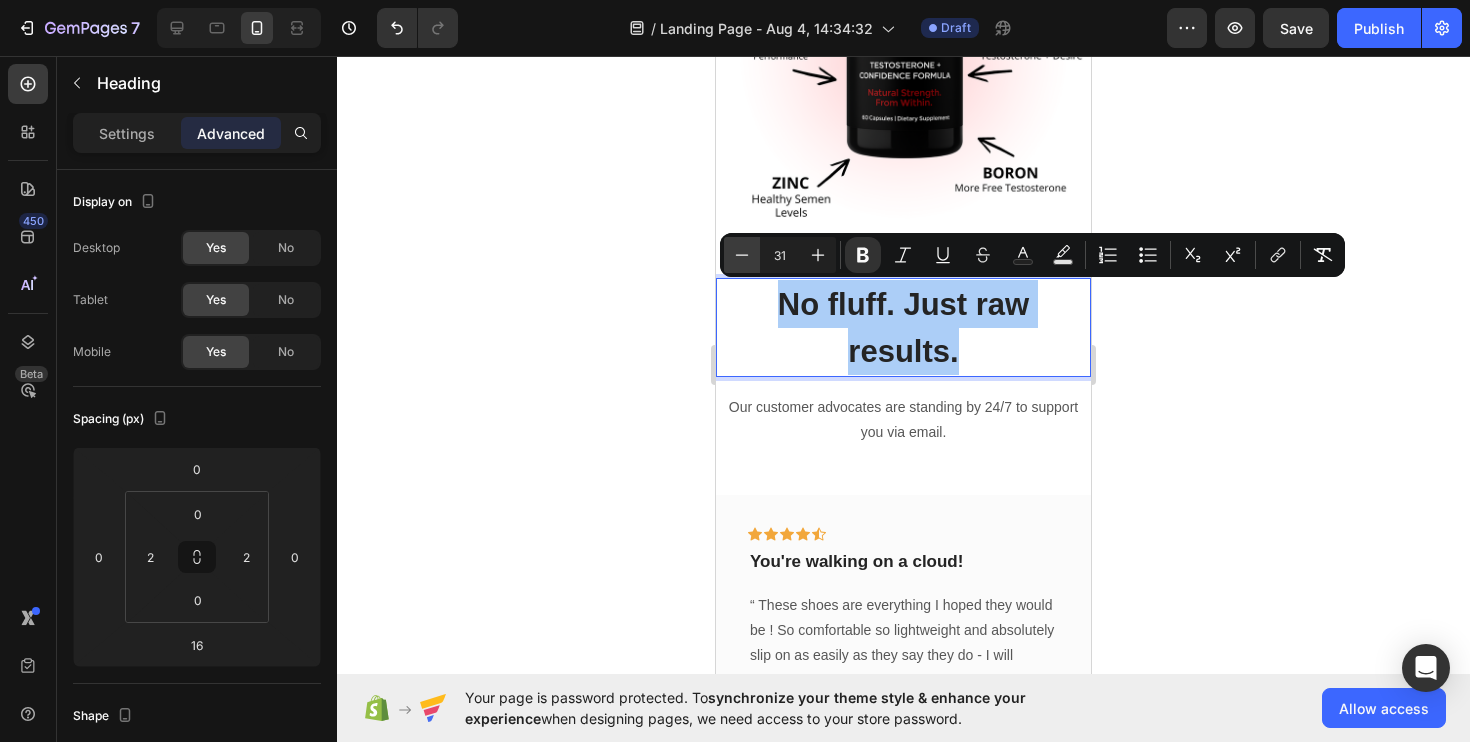 click 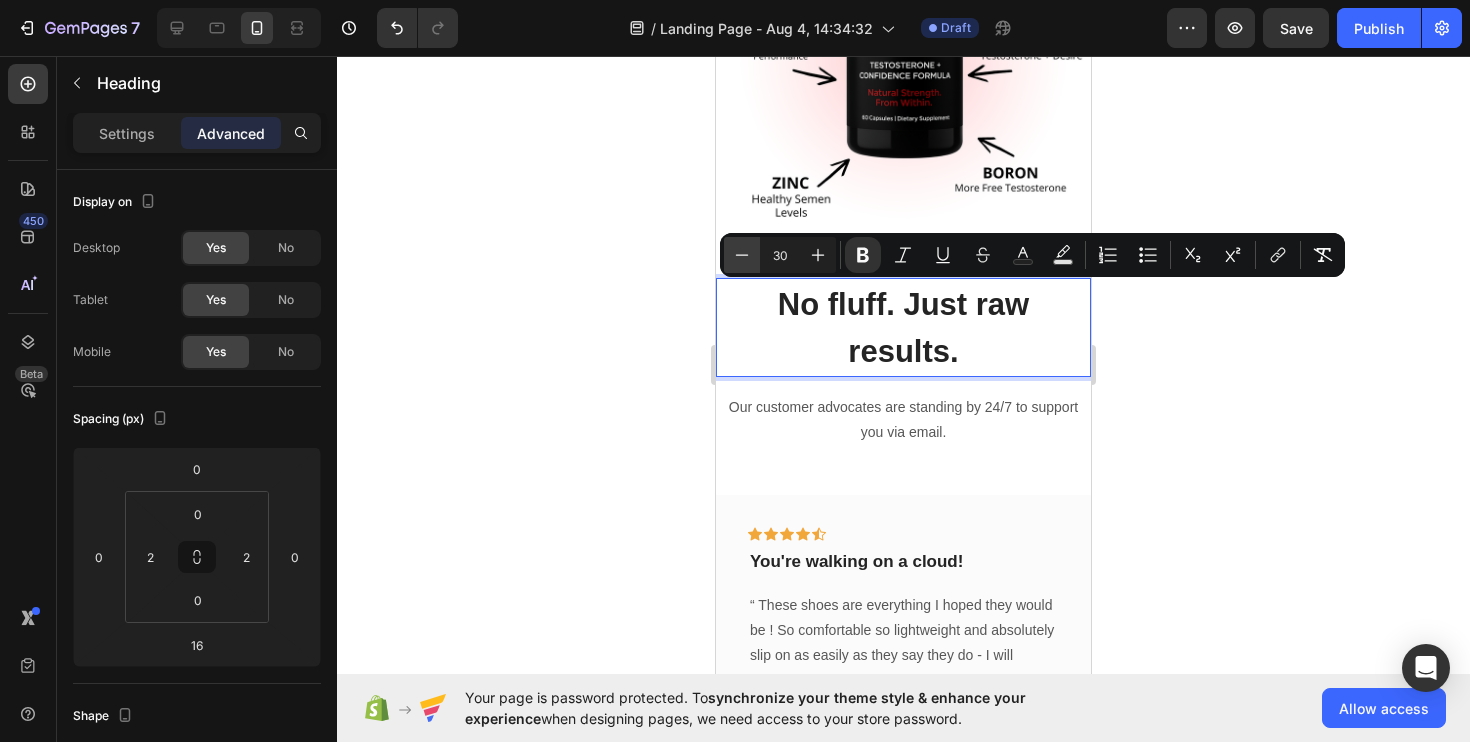 click 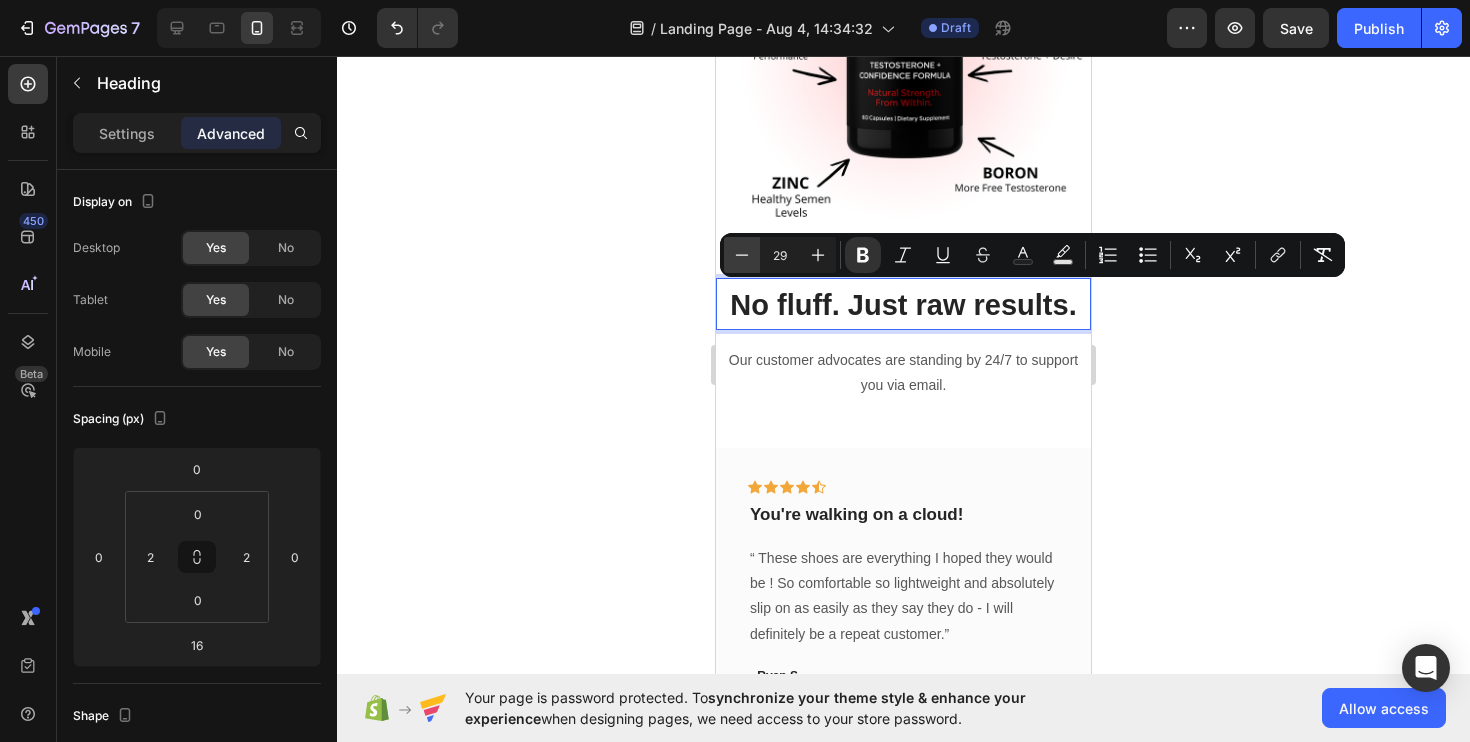 click 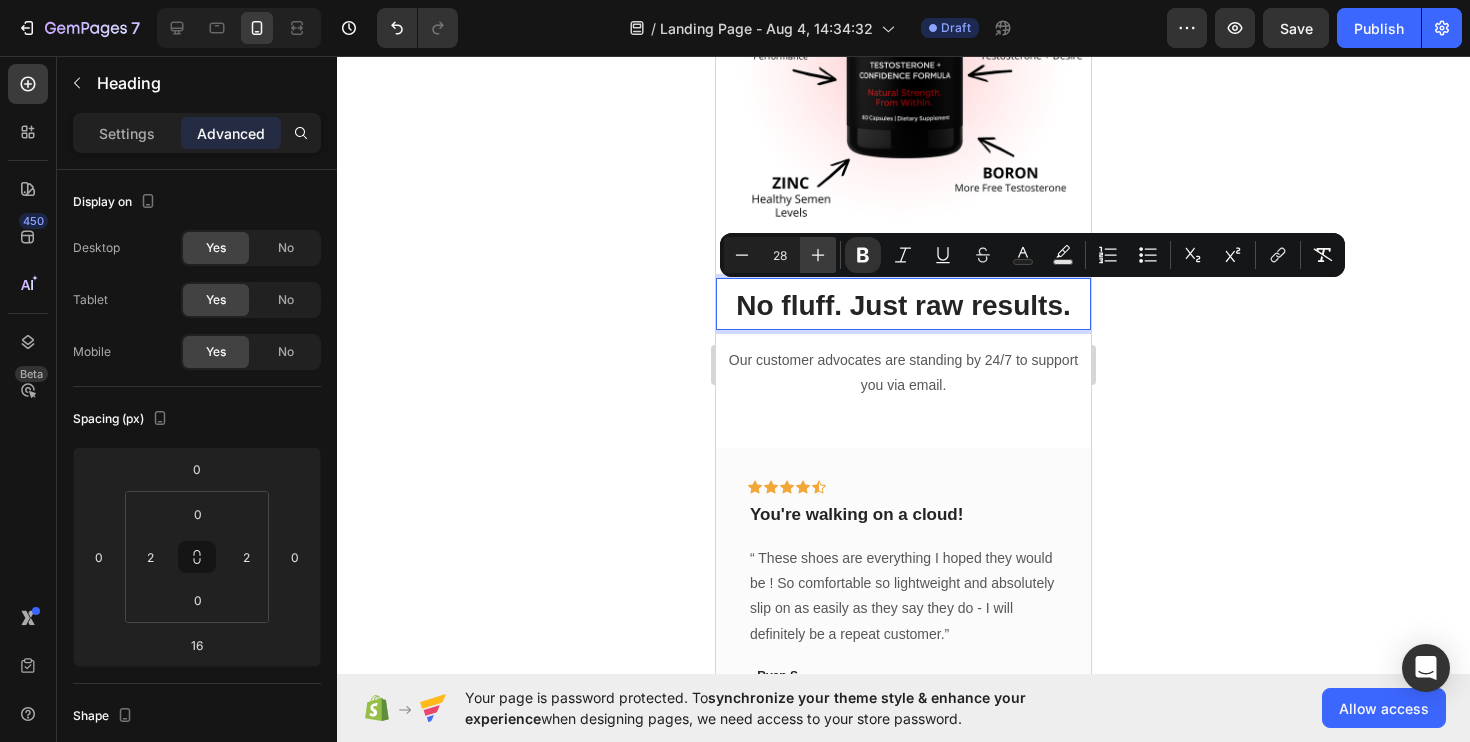 click 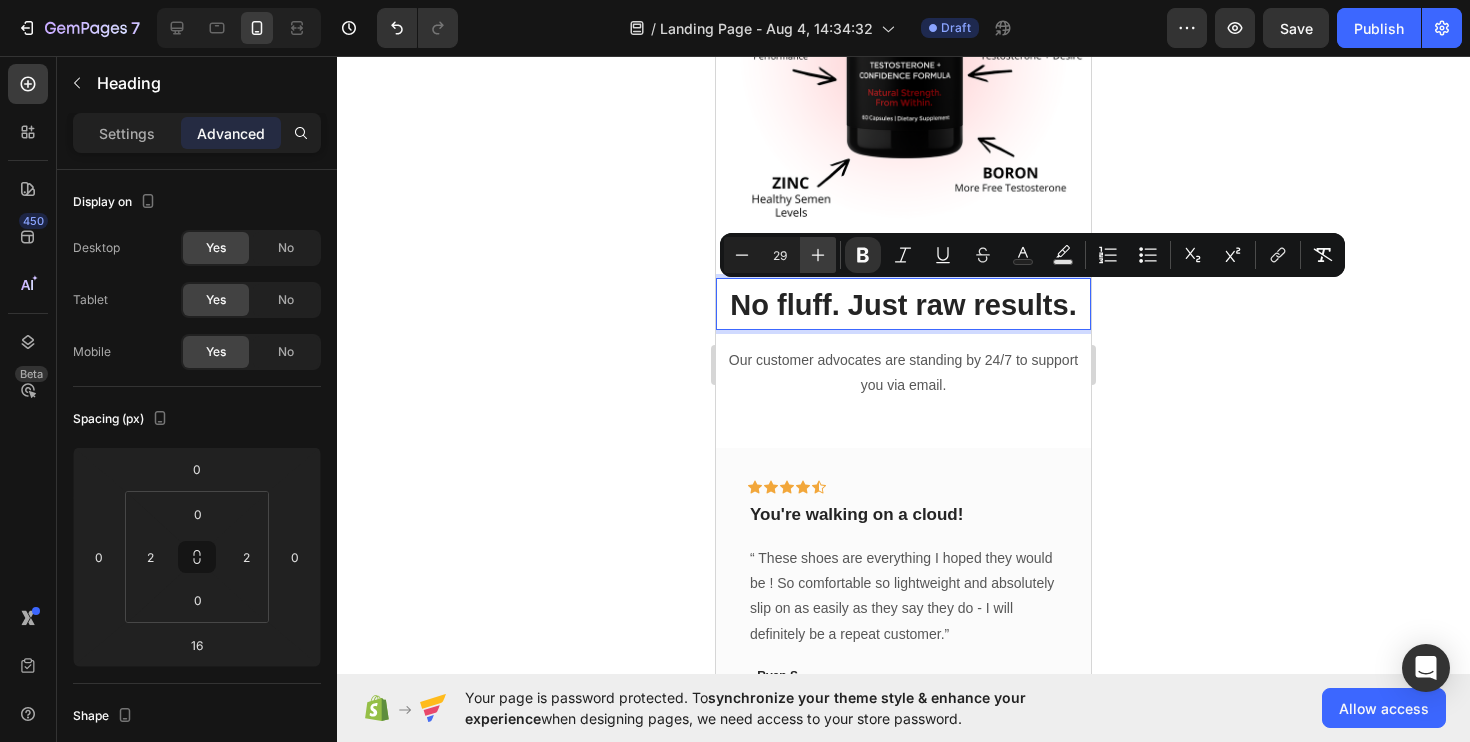 click on "Plus" at bounding box center (818, 255) 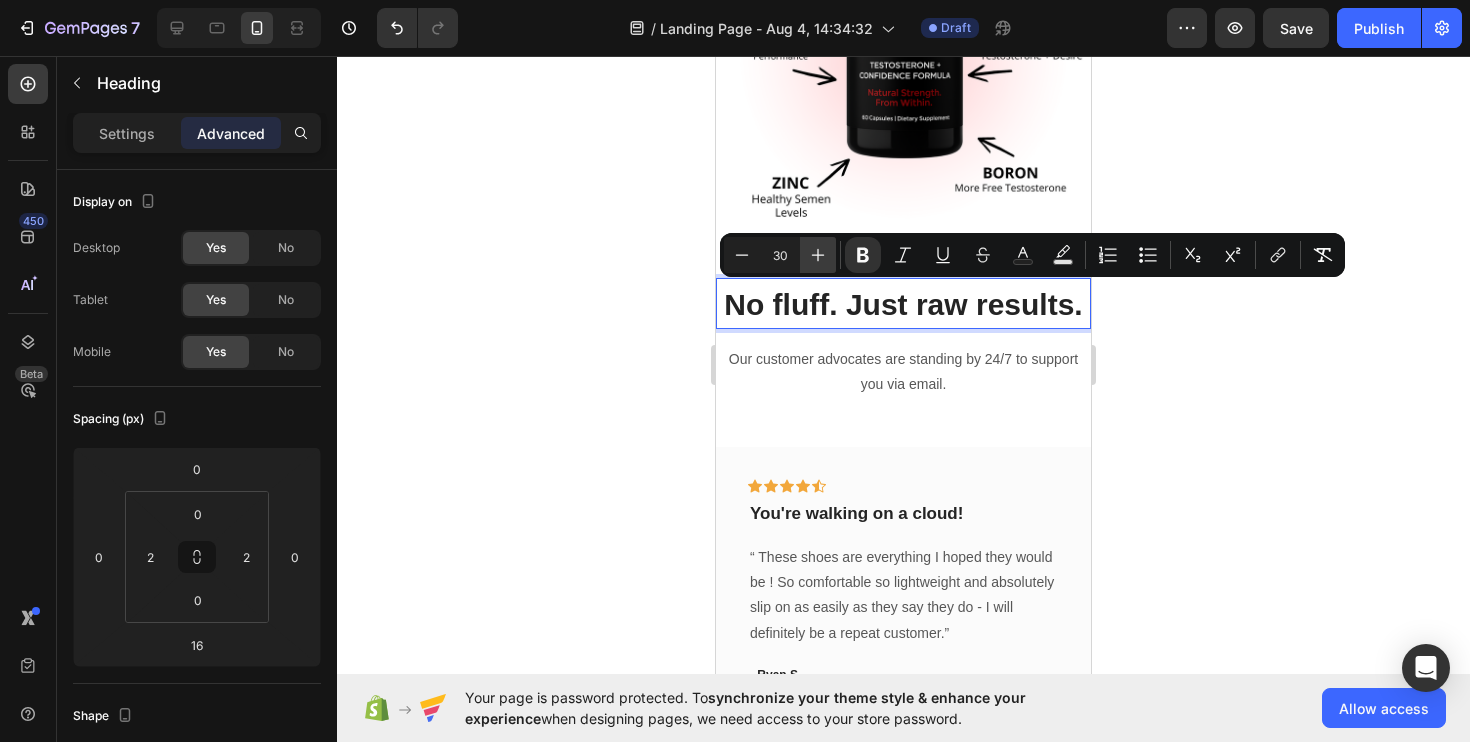 click on "Plus" at bounding box center (818, 255) 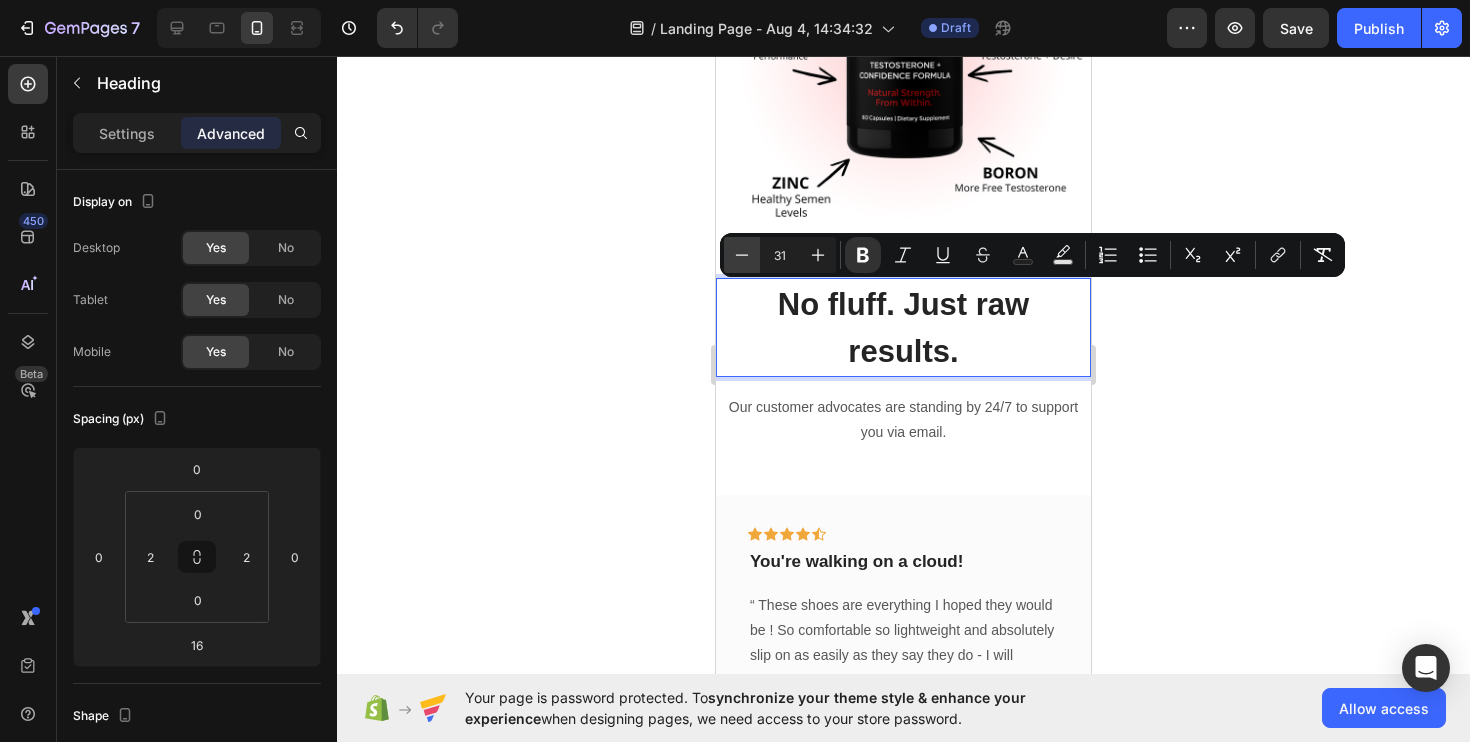 click 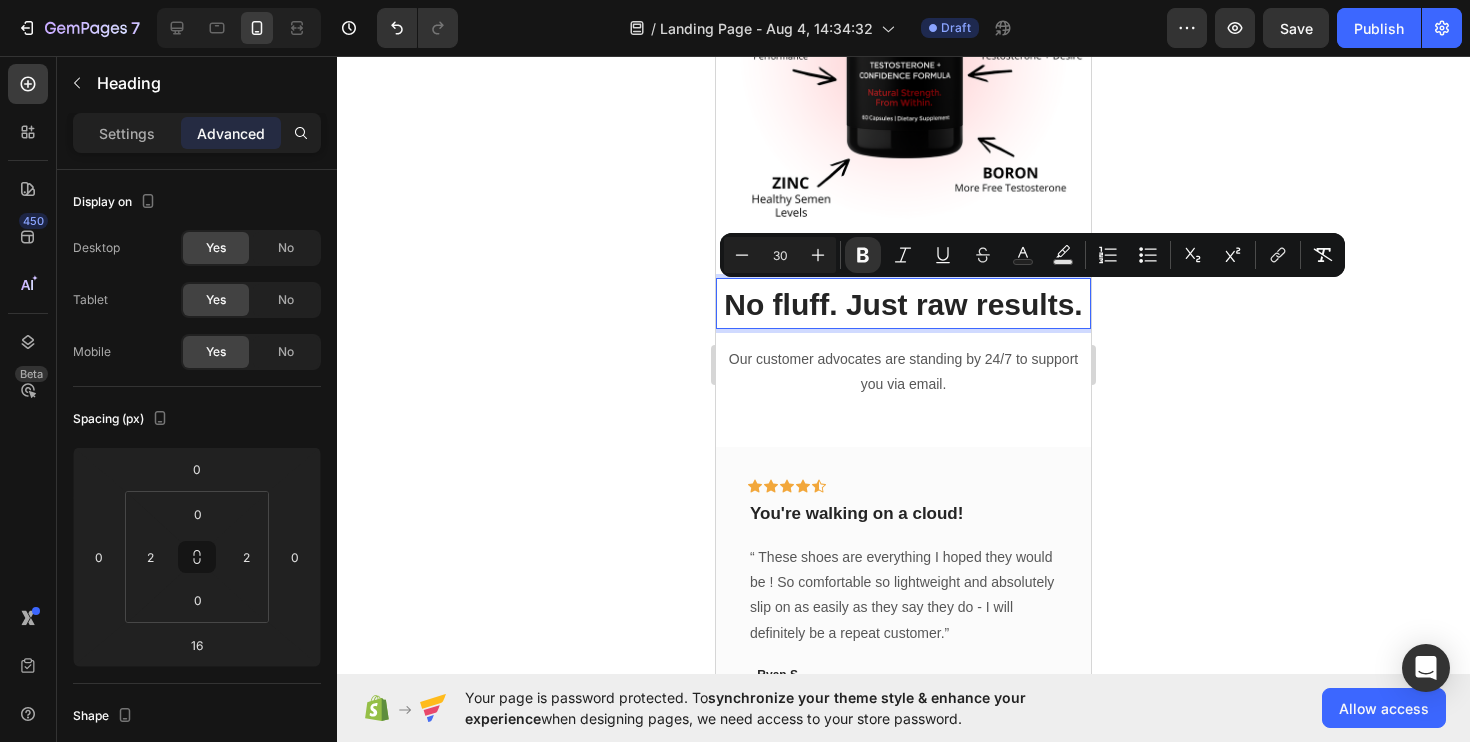click 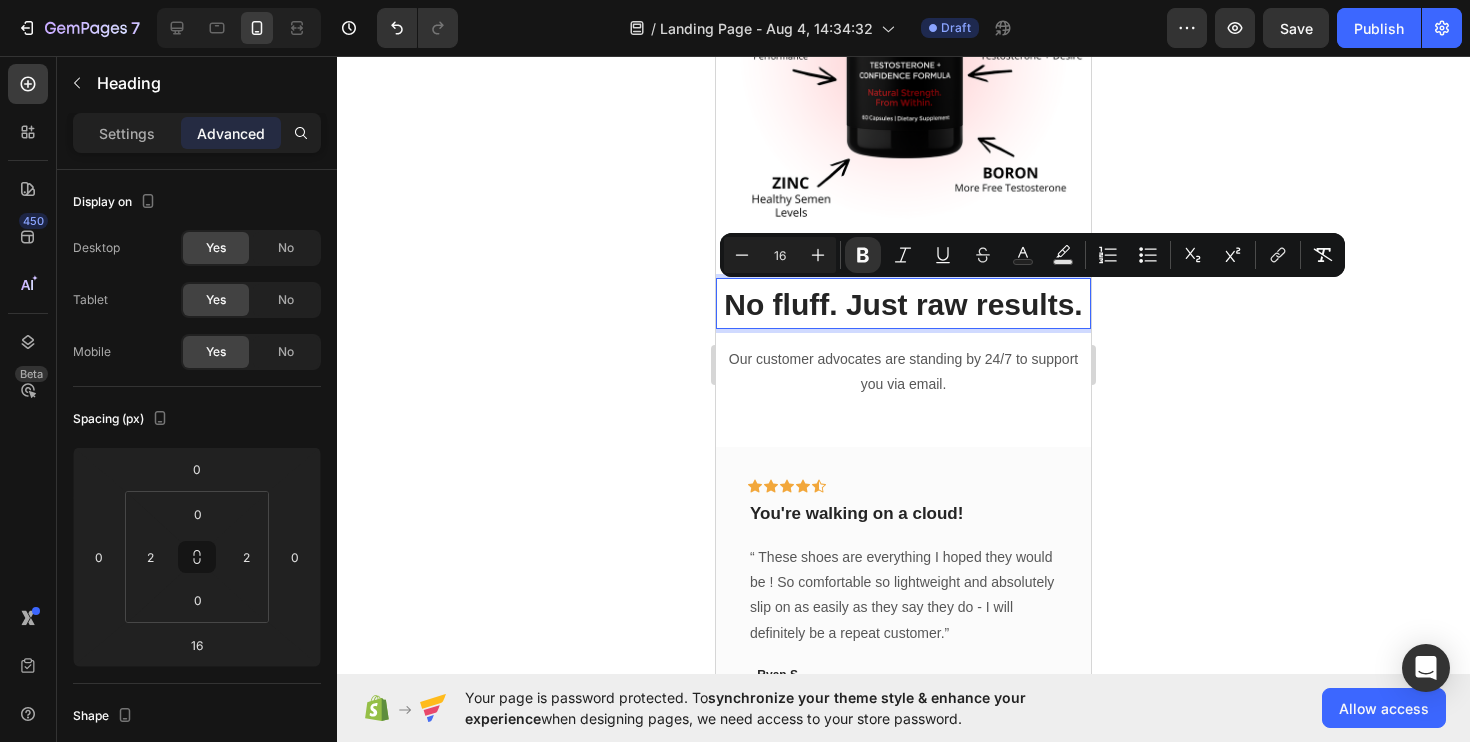 click 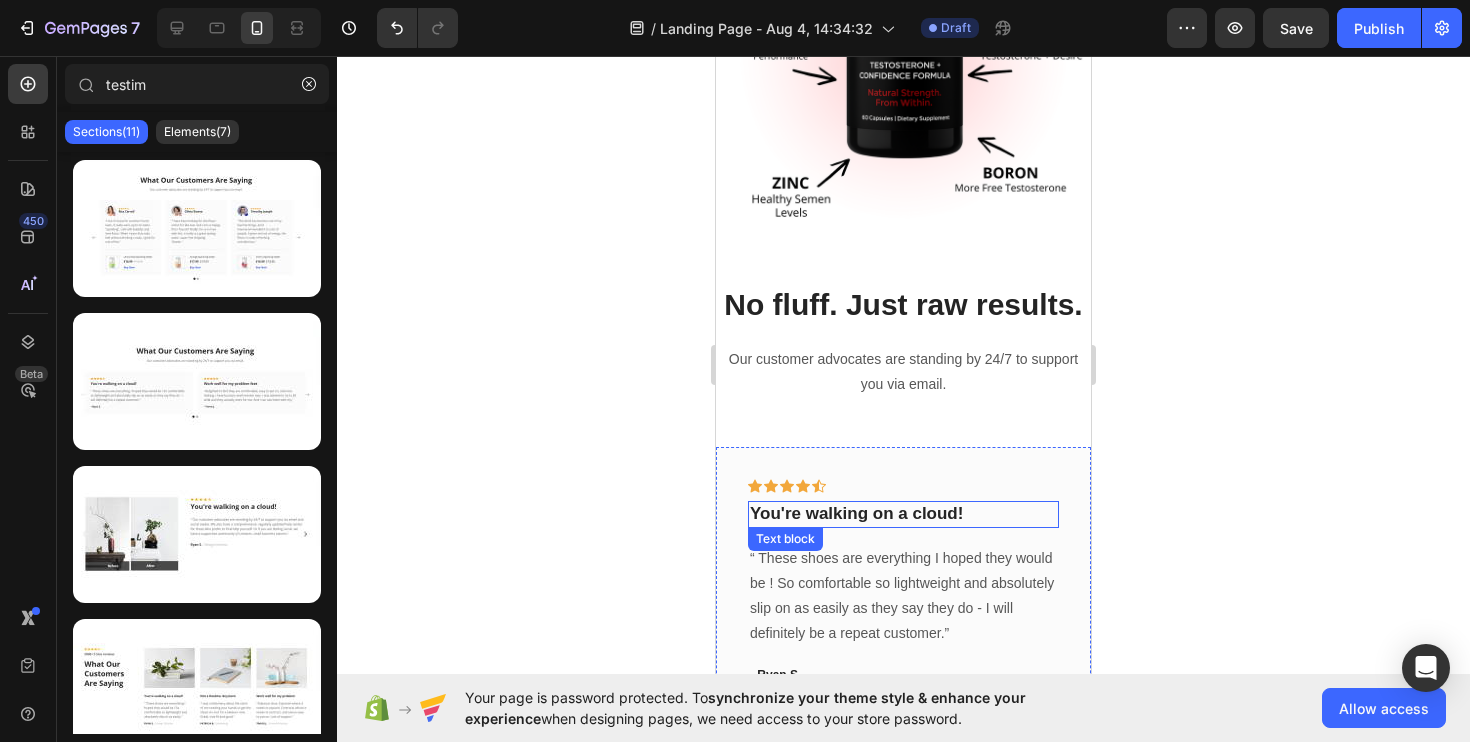 click on "You're walking on a cloud!" at bounding box center [903, 514] 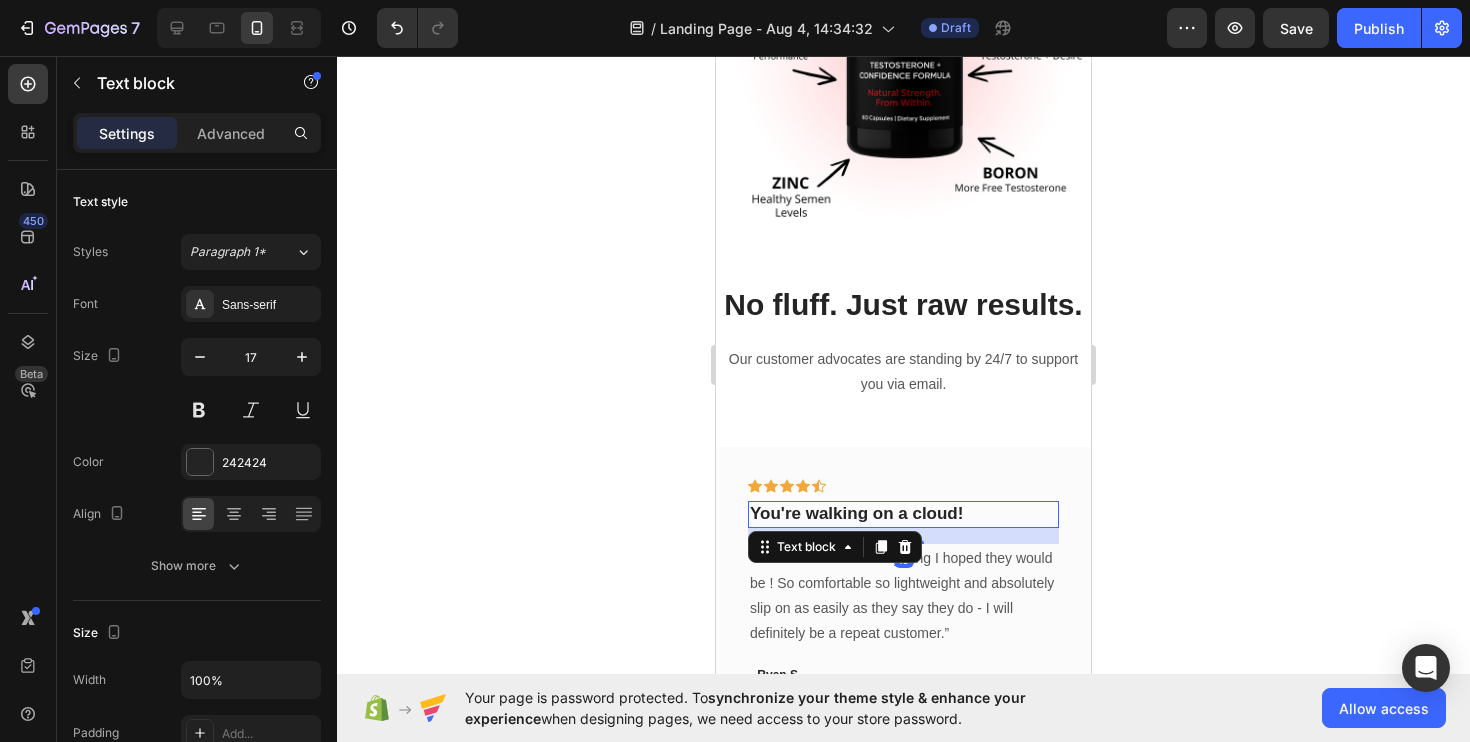 click on "You're walking on a cloud!" at bounding box center (903, 514) 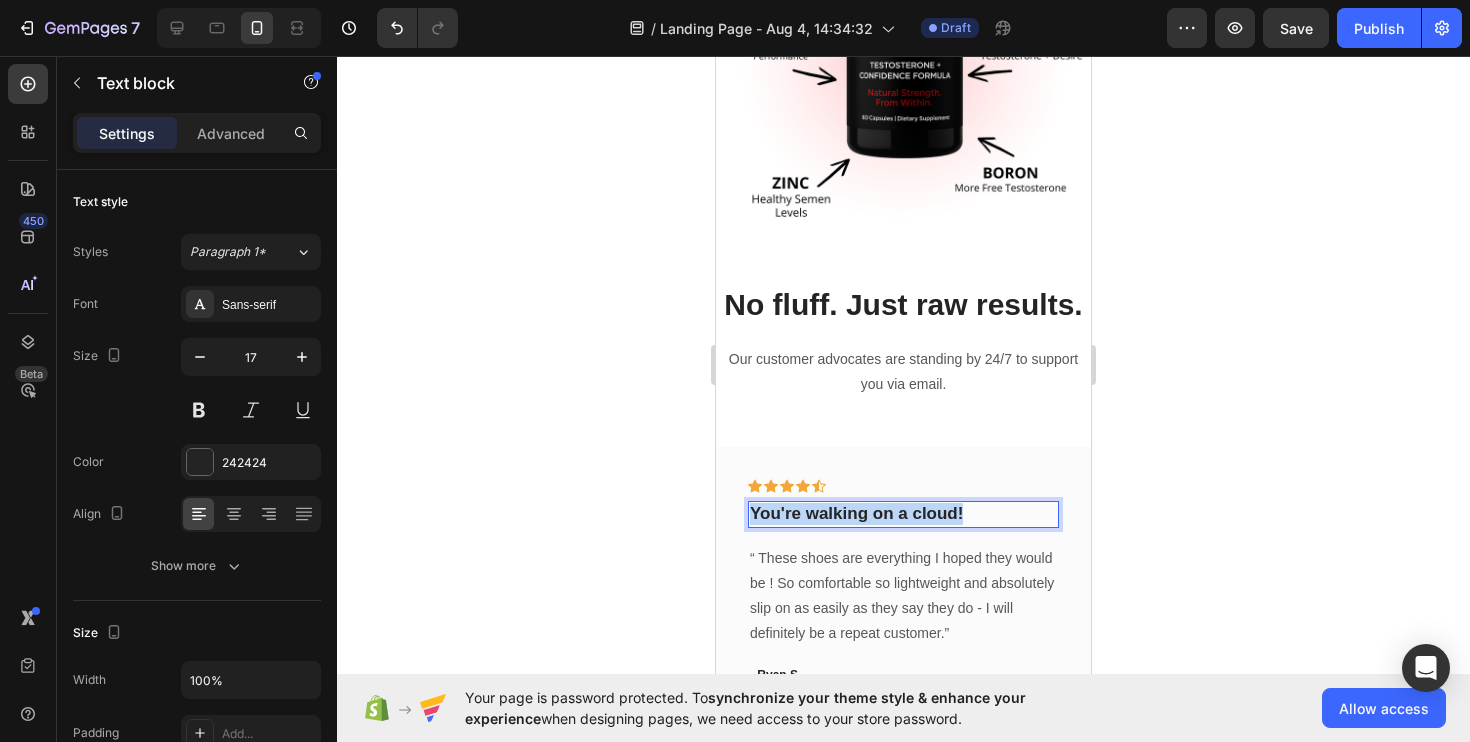 click on "You're walking on a cloud!" at bounding box center (903, 514) 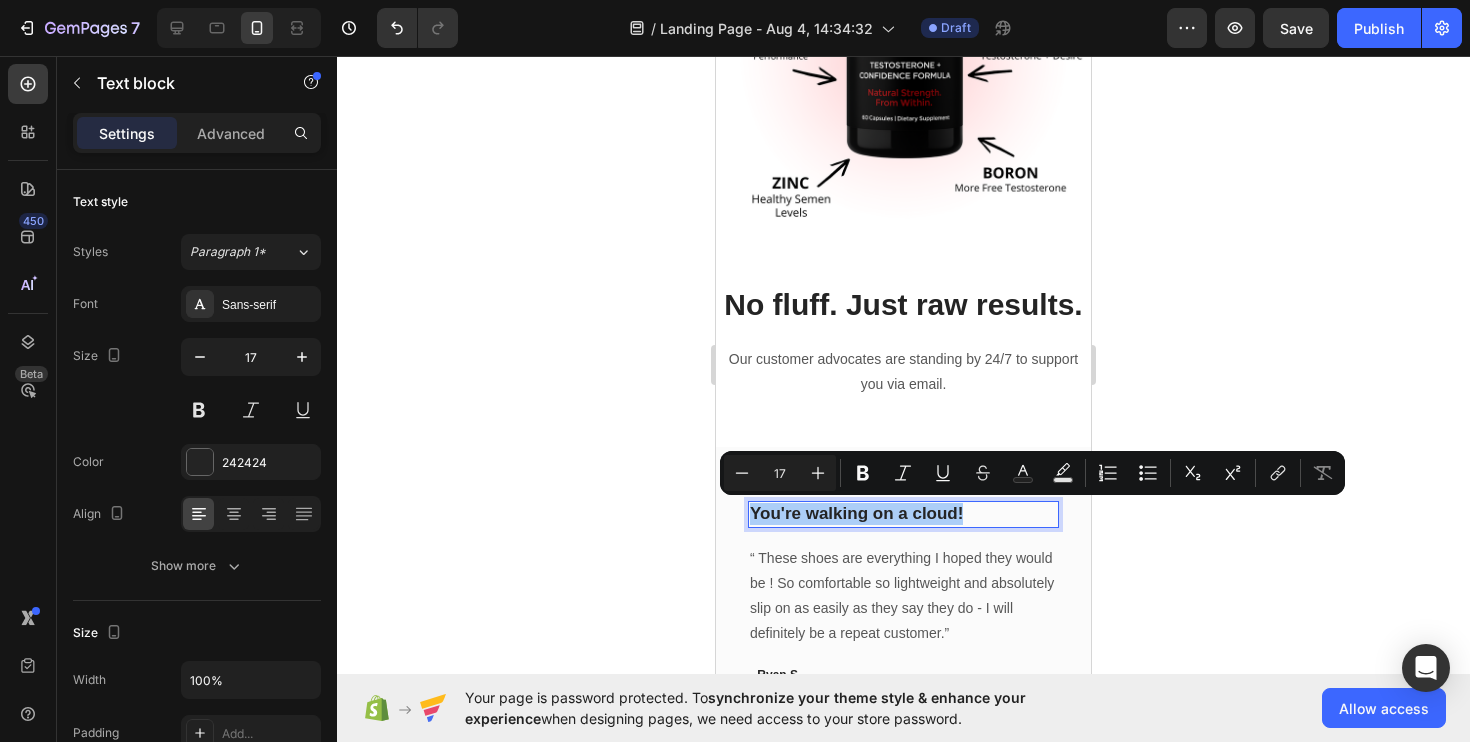 click 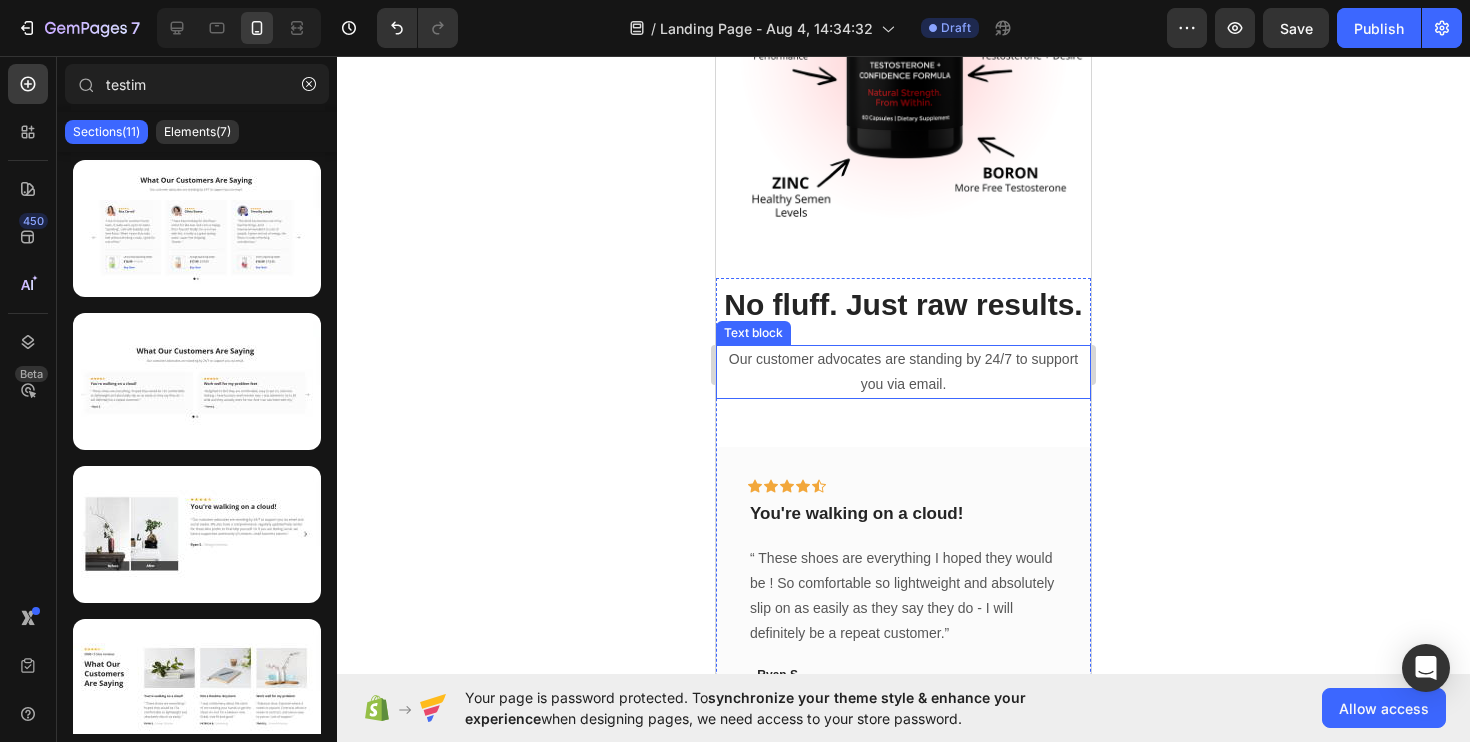 click on "Our customer advocates are standing by 24/7 to support you via email." at bounding box center [903, 372] 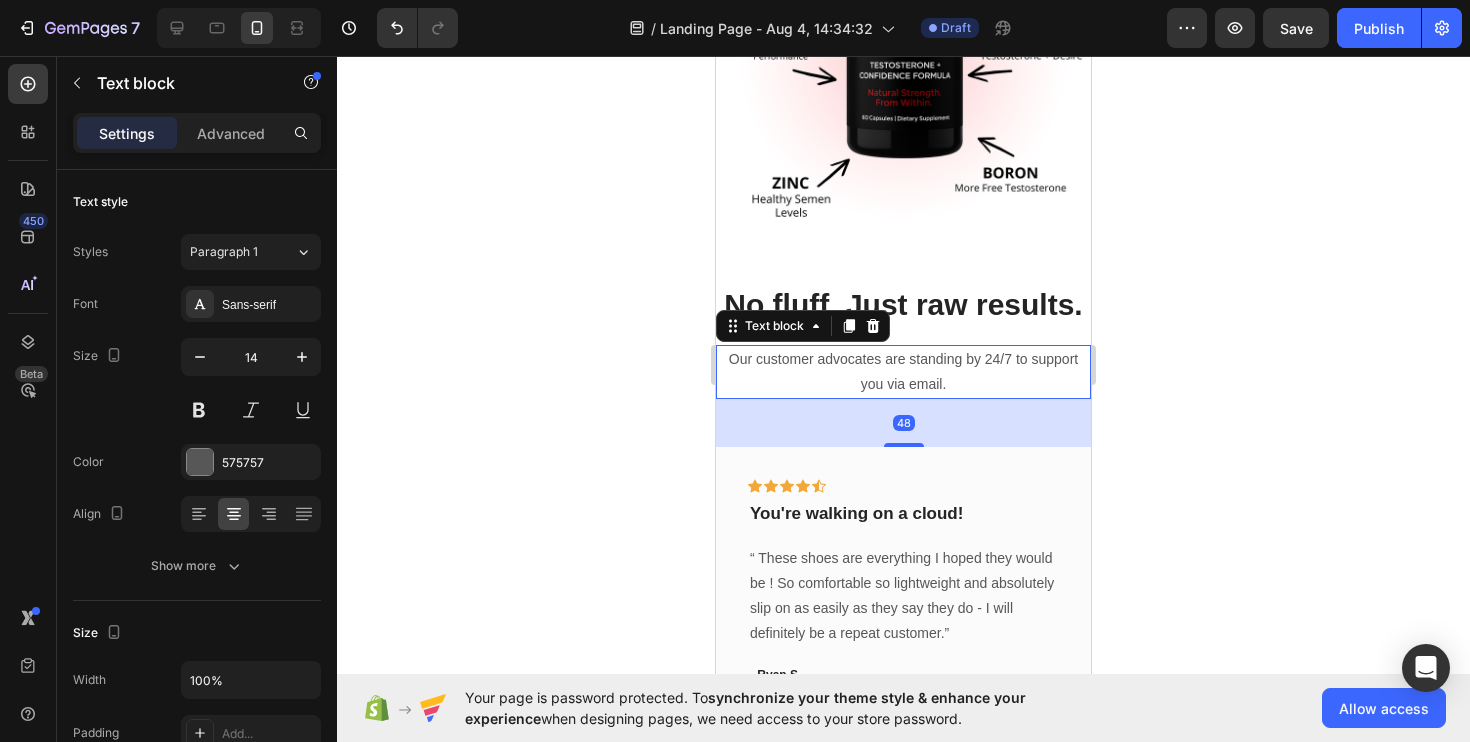 click on "Our customer advocates are standing by 24/7 to support you via email." at bounding box center [903, 372] 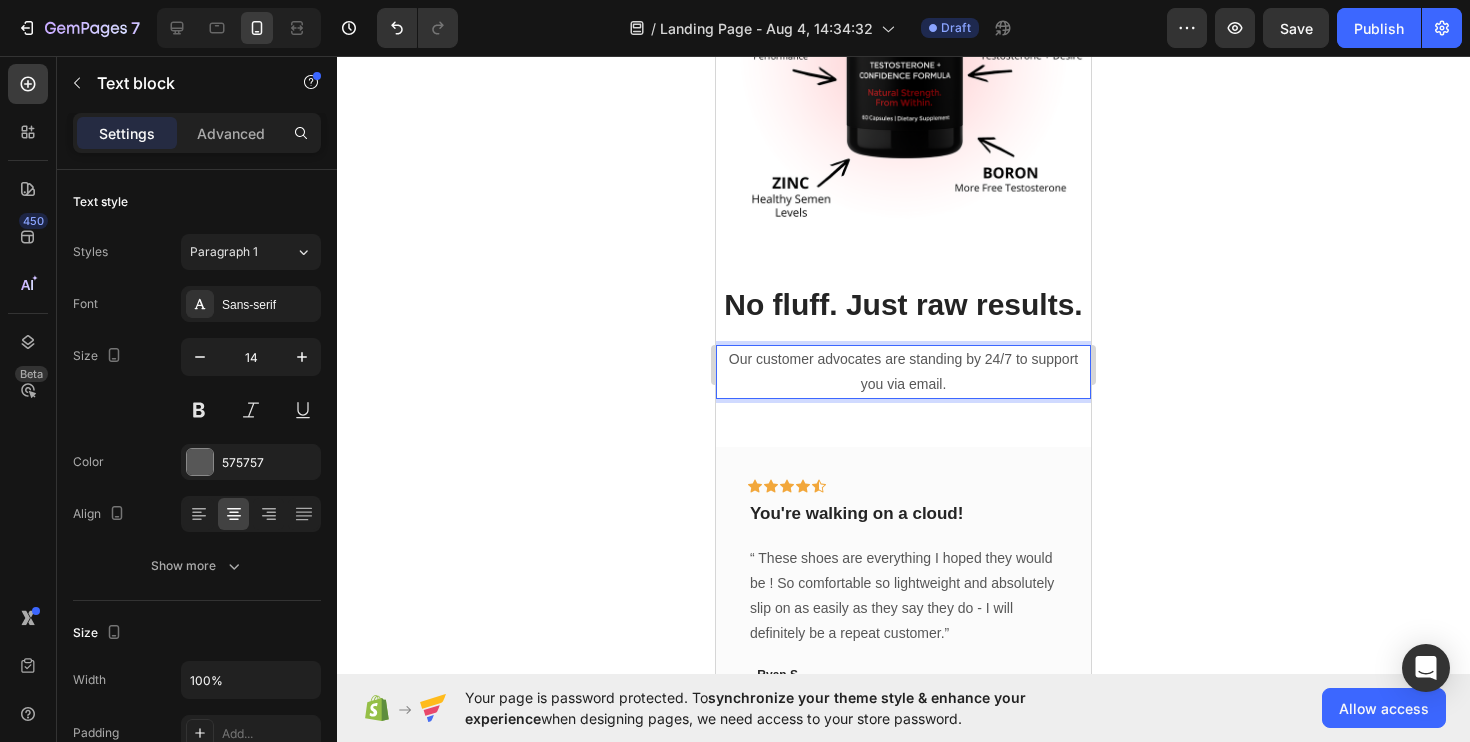 click on "Our customer advocates are standing by 24/7 to support you via email." at bounding box center (903, 372) 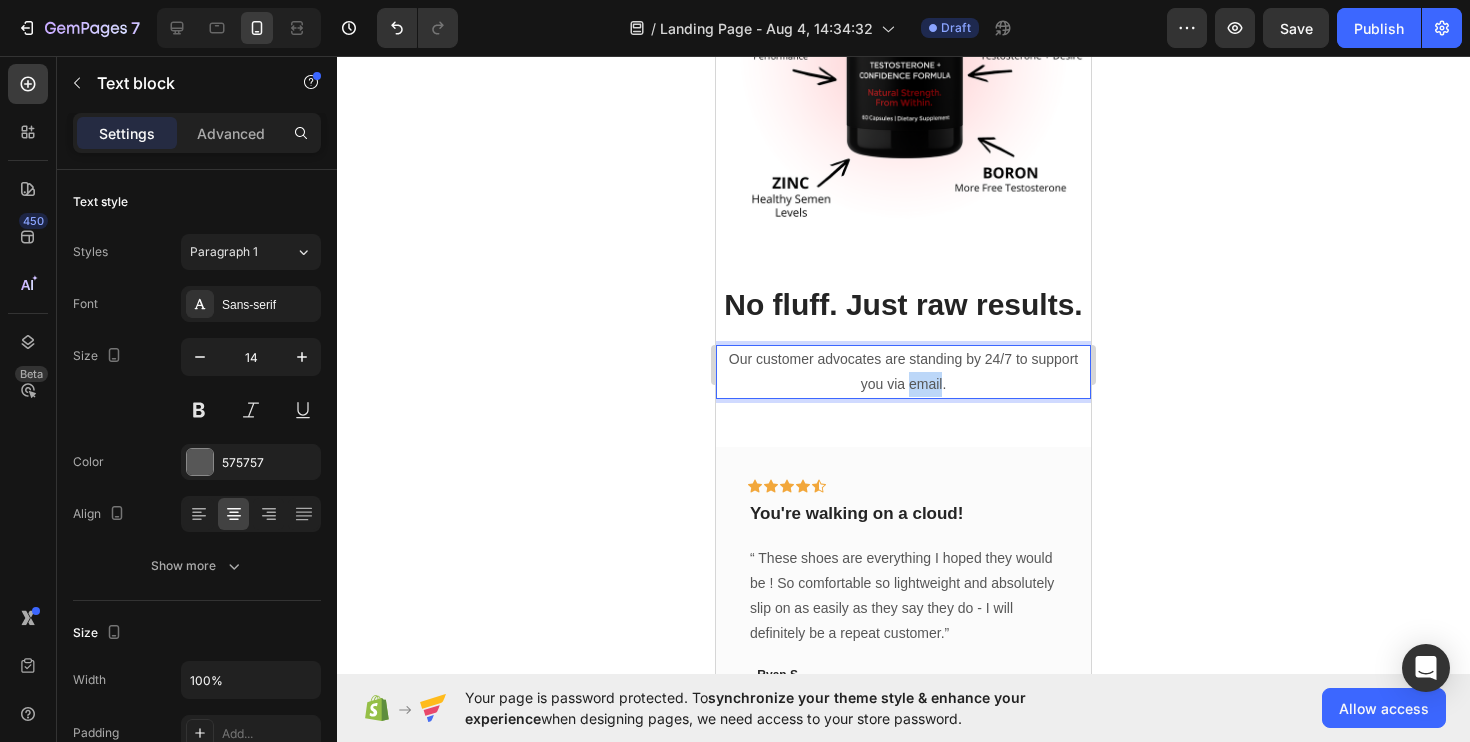 click on "Our customer advocates are standing by 24/7 to support you via email." at bounding box center (903, 372) 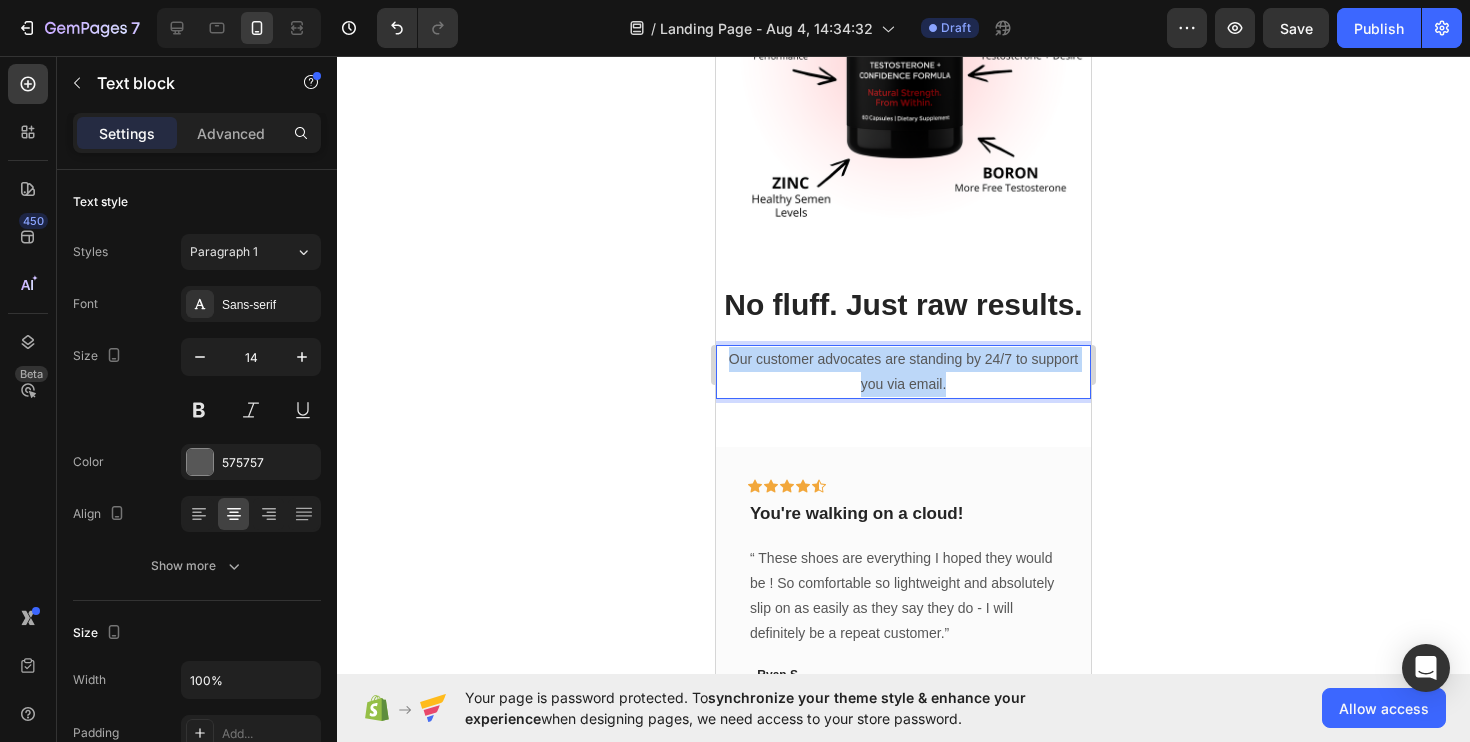 click on "Our customer advocates are standing by 24/7 to support you via email." at bounding box center [903, 372] 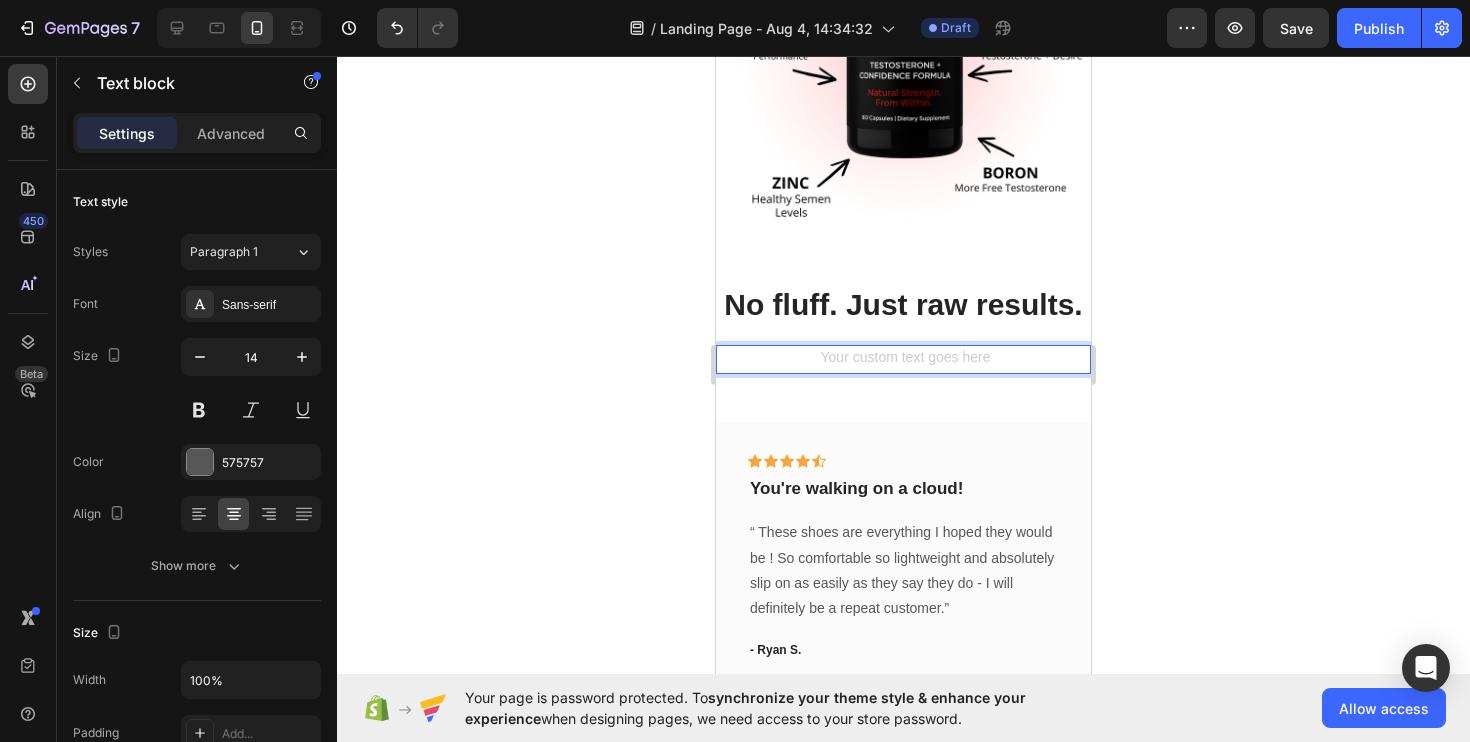 click 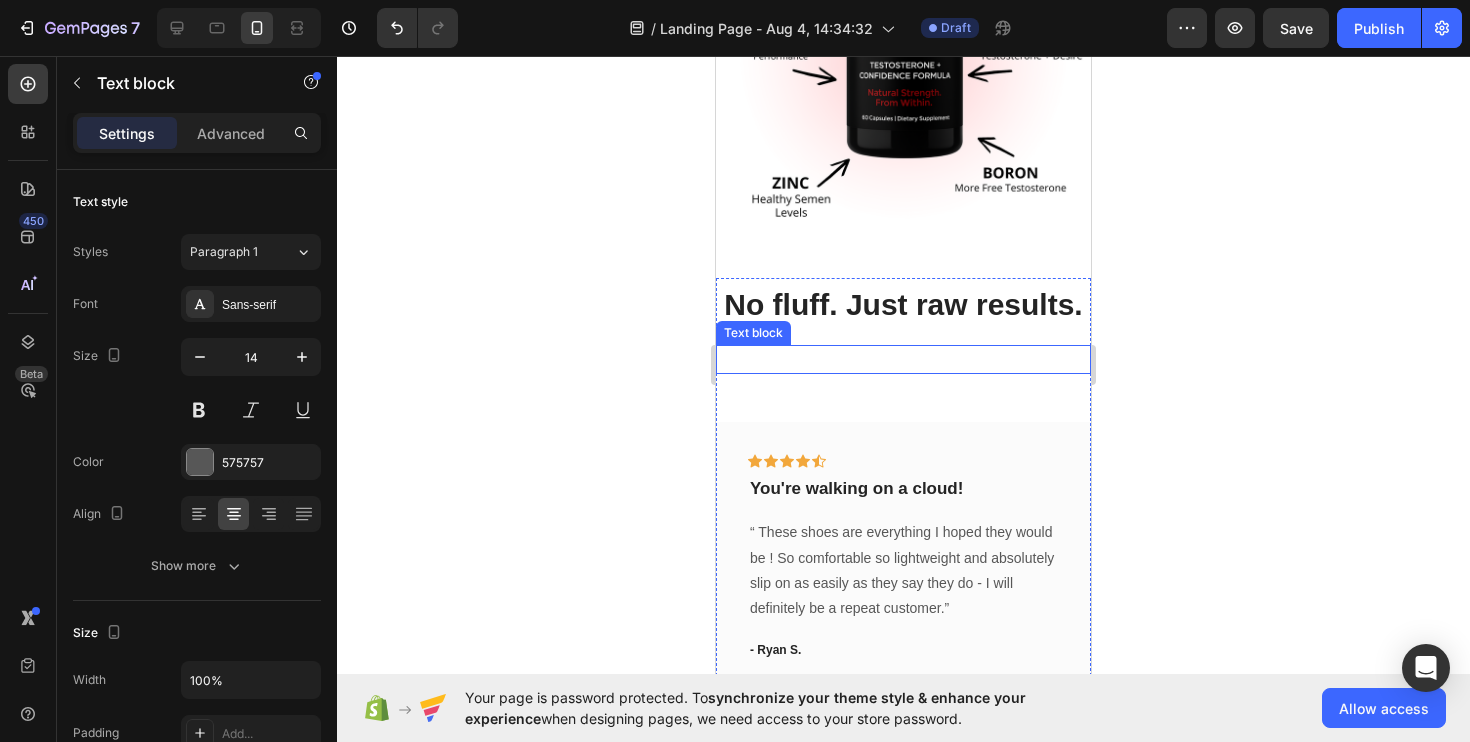 click at bounding box center (903, 359) 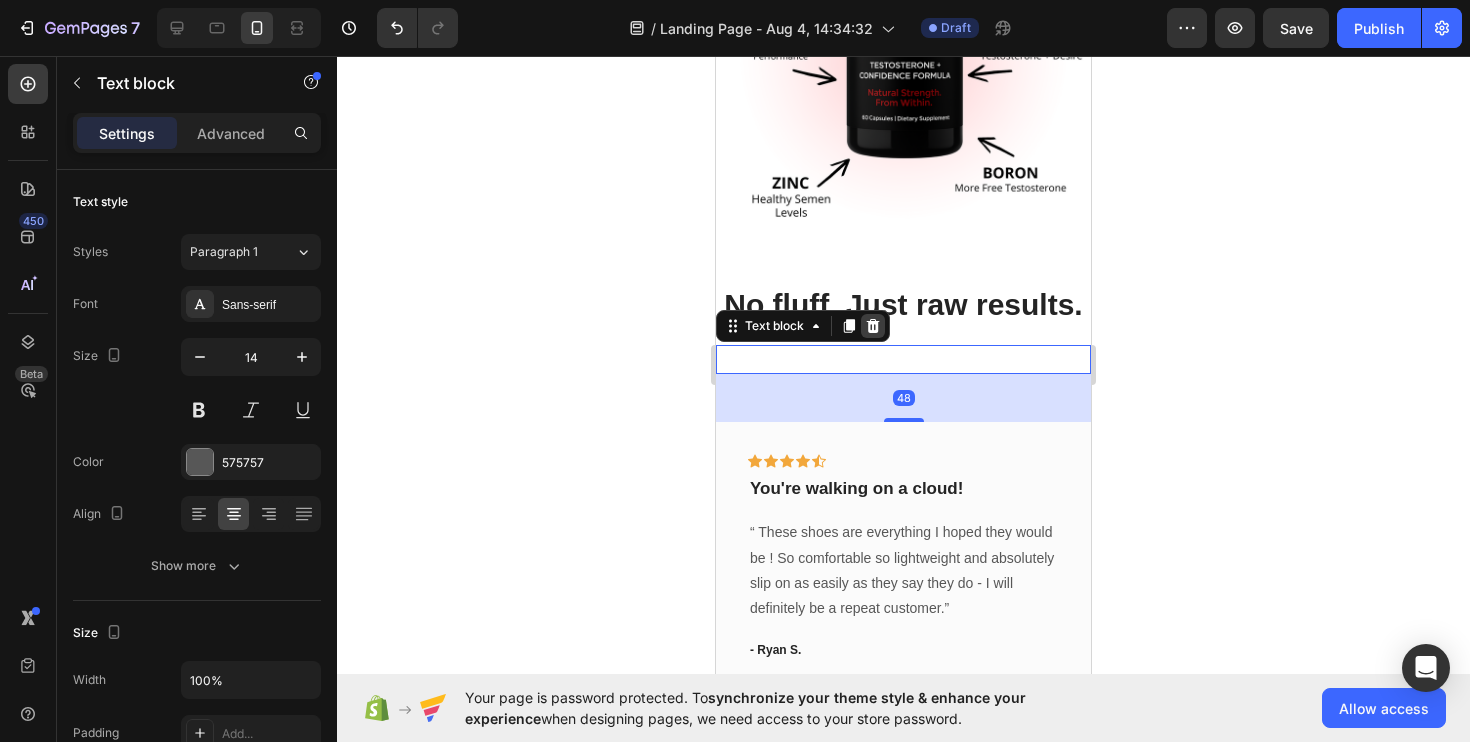 click 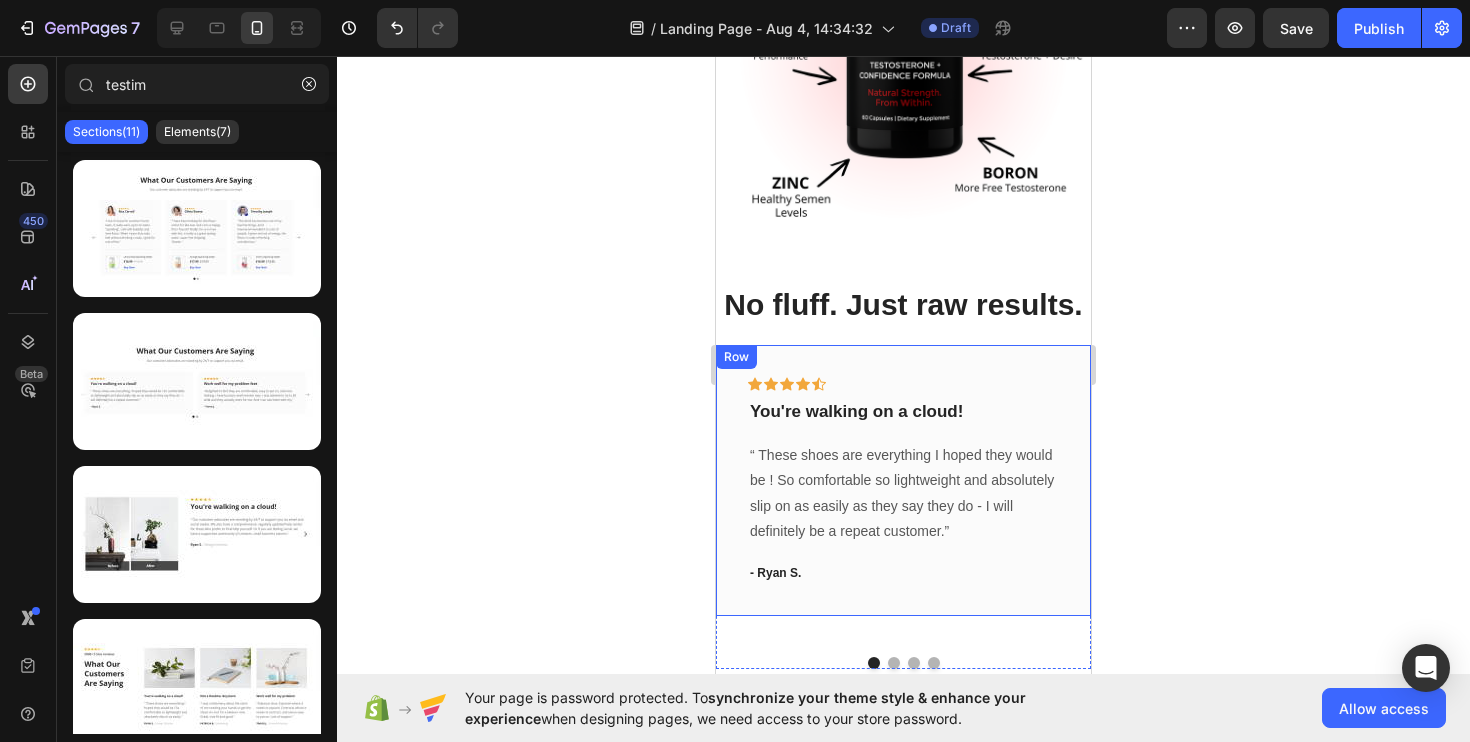 click on "Icon
Icon
Icon
Icon
Icon Row You're walking on a cloud! Text block “ These shoes are everything I hoped they would be ! So comfortable so lightweight and absolutely slip on as easily as they say they do - I will definitely be a repeat customer.” Text block - Ryan S. Text block Row" at bounding box center [903, 480] 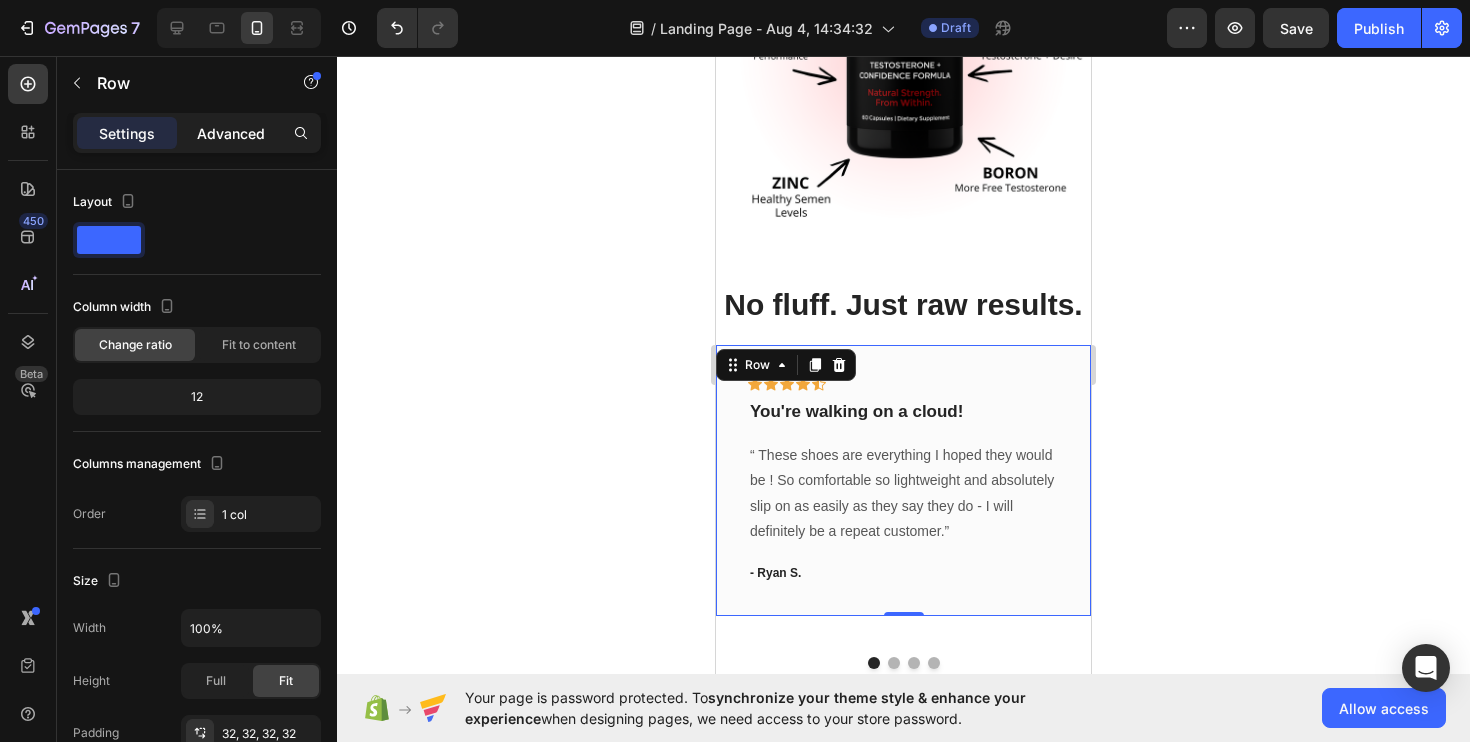 click on "Advanced" at bounding box center [231, 133] 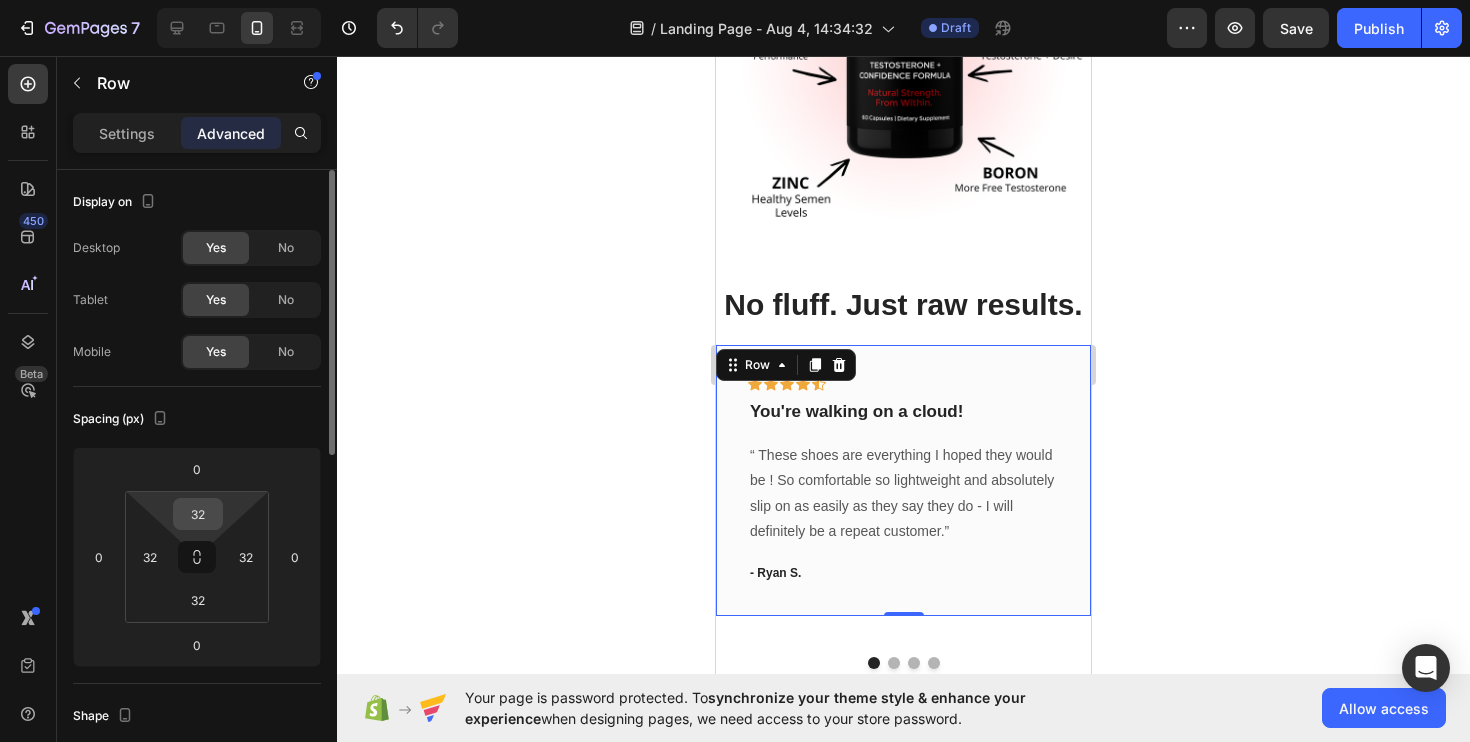 click on "32" at bounding box center [198, 514] 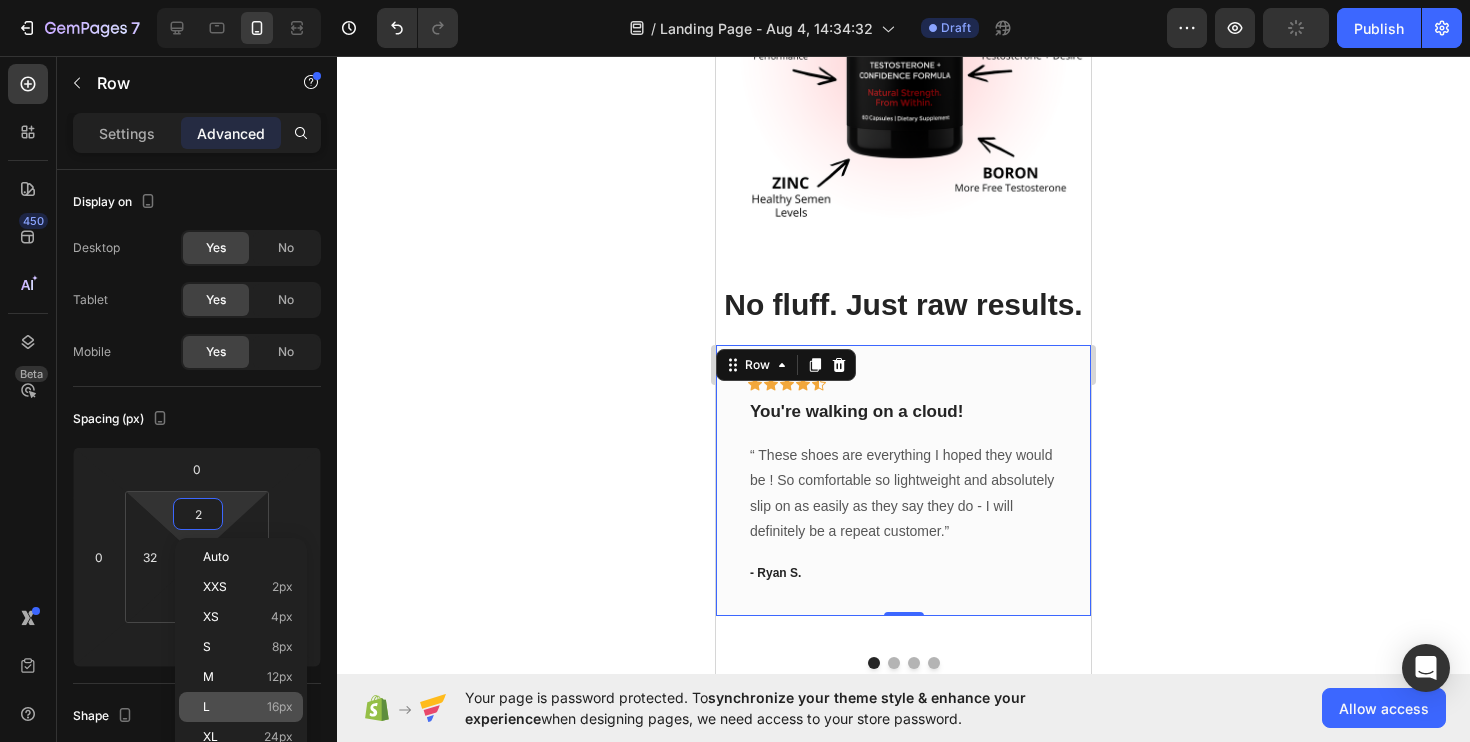 click on "L 16px" at bounding box center [248, 707] 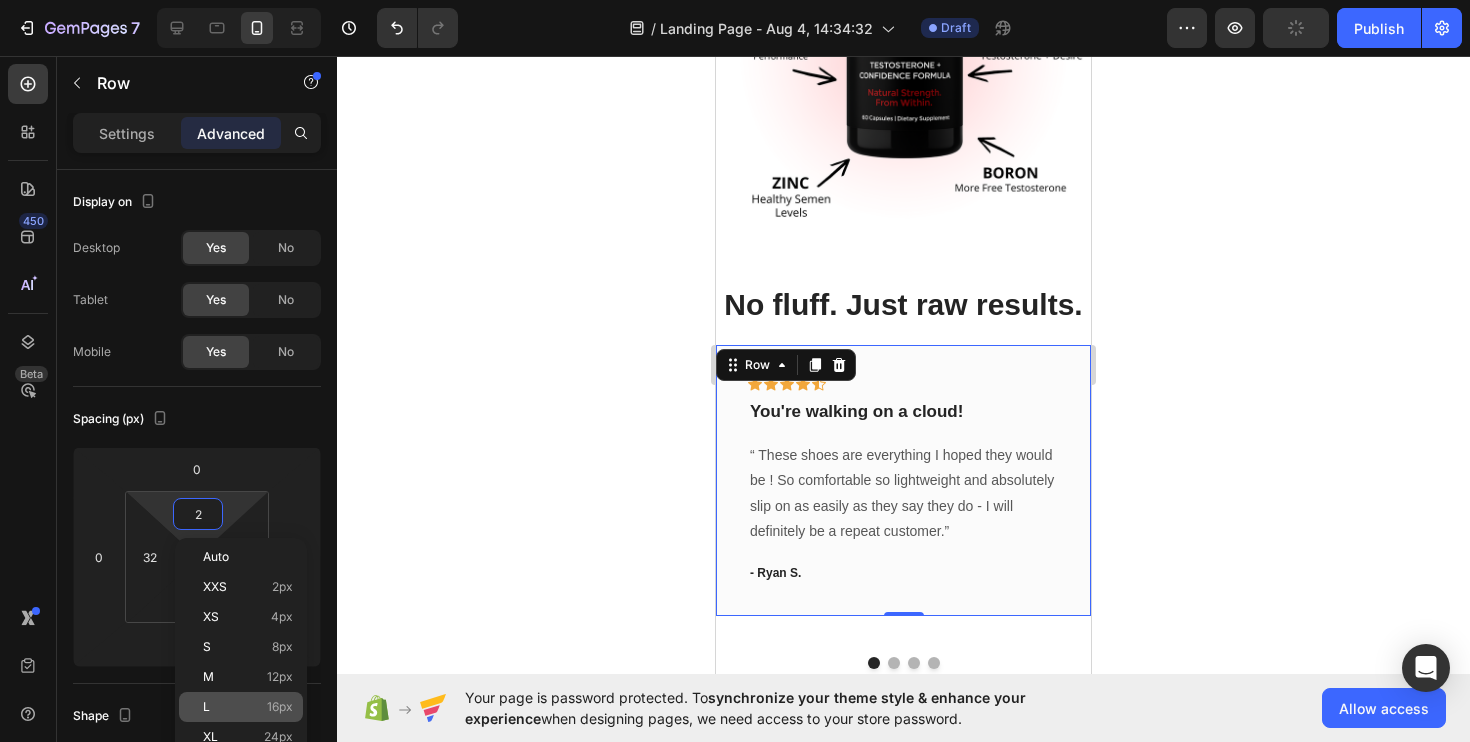 type on "16" 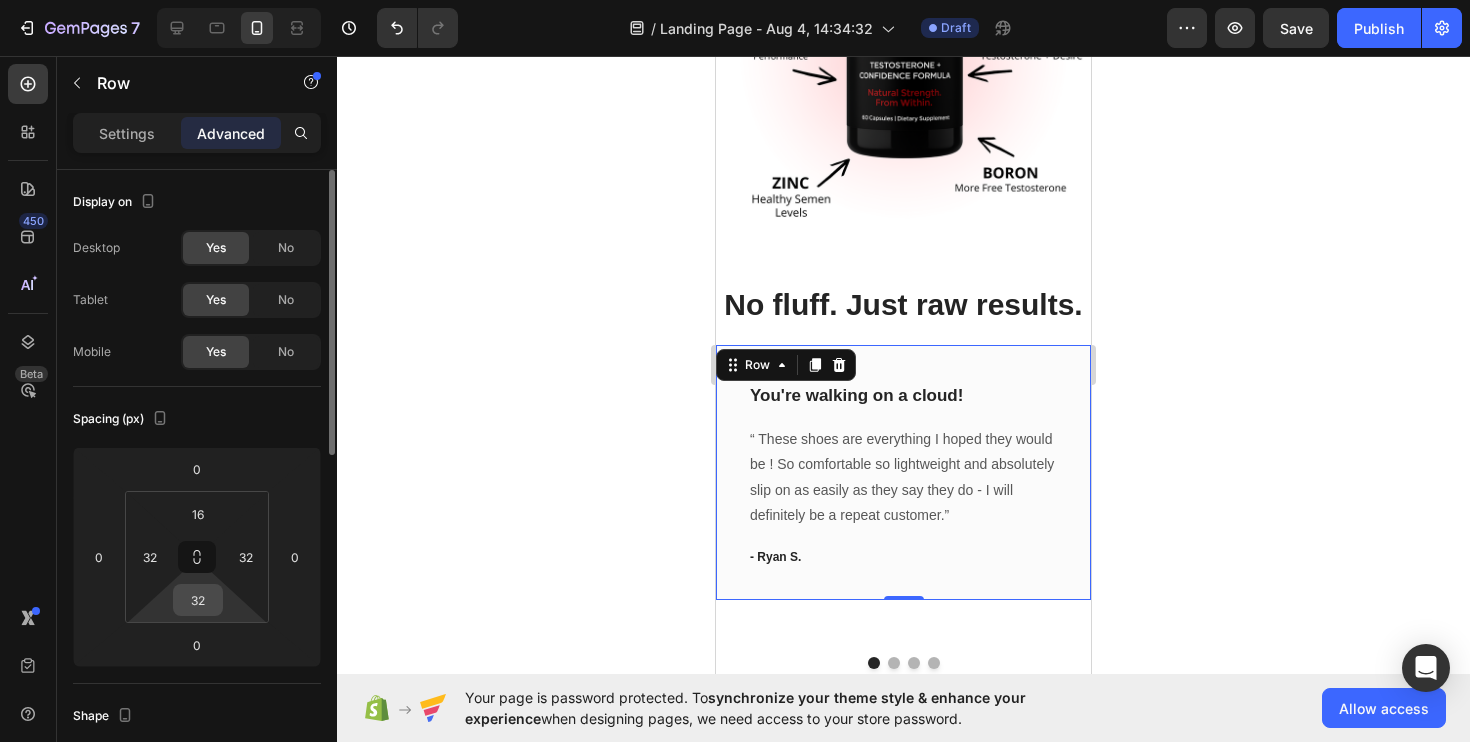 click on "32" at bounding box center [198, 600] 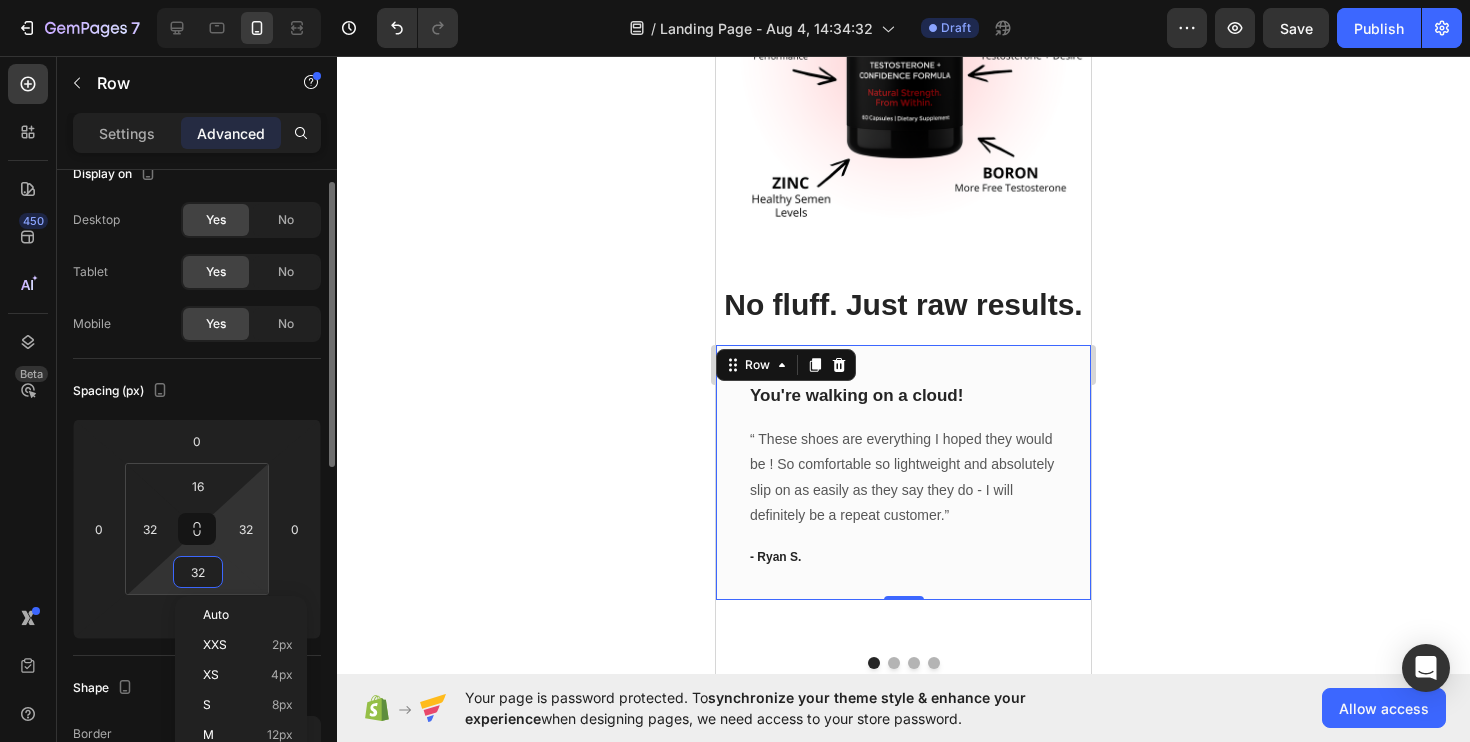 scroll, scrollTop: 63, scrollLeft: 0, axis: vertical 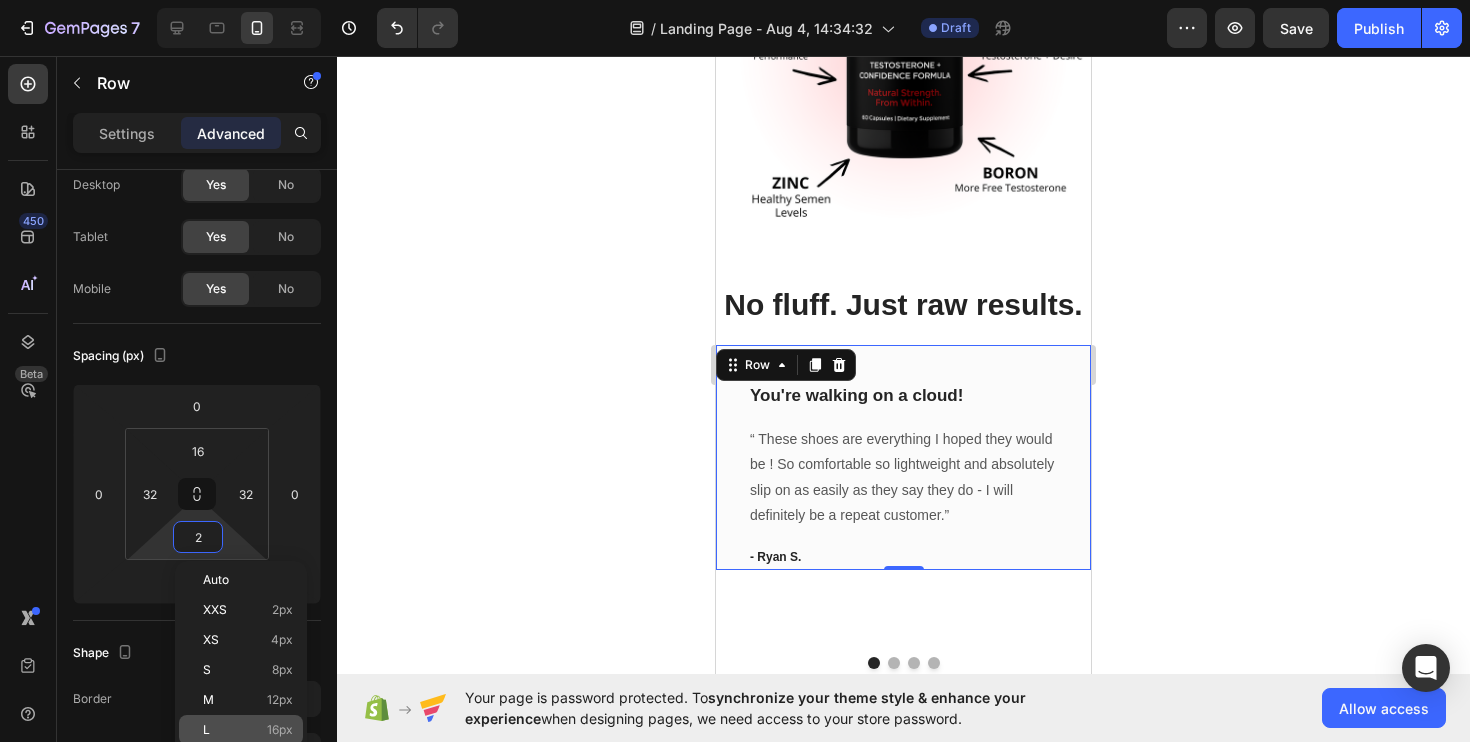 click on "L 16px" at bounding box center [248, 730] 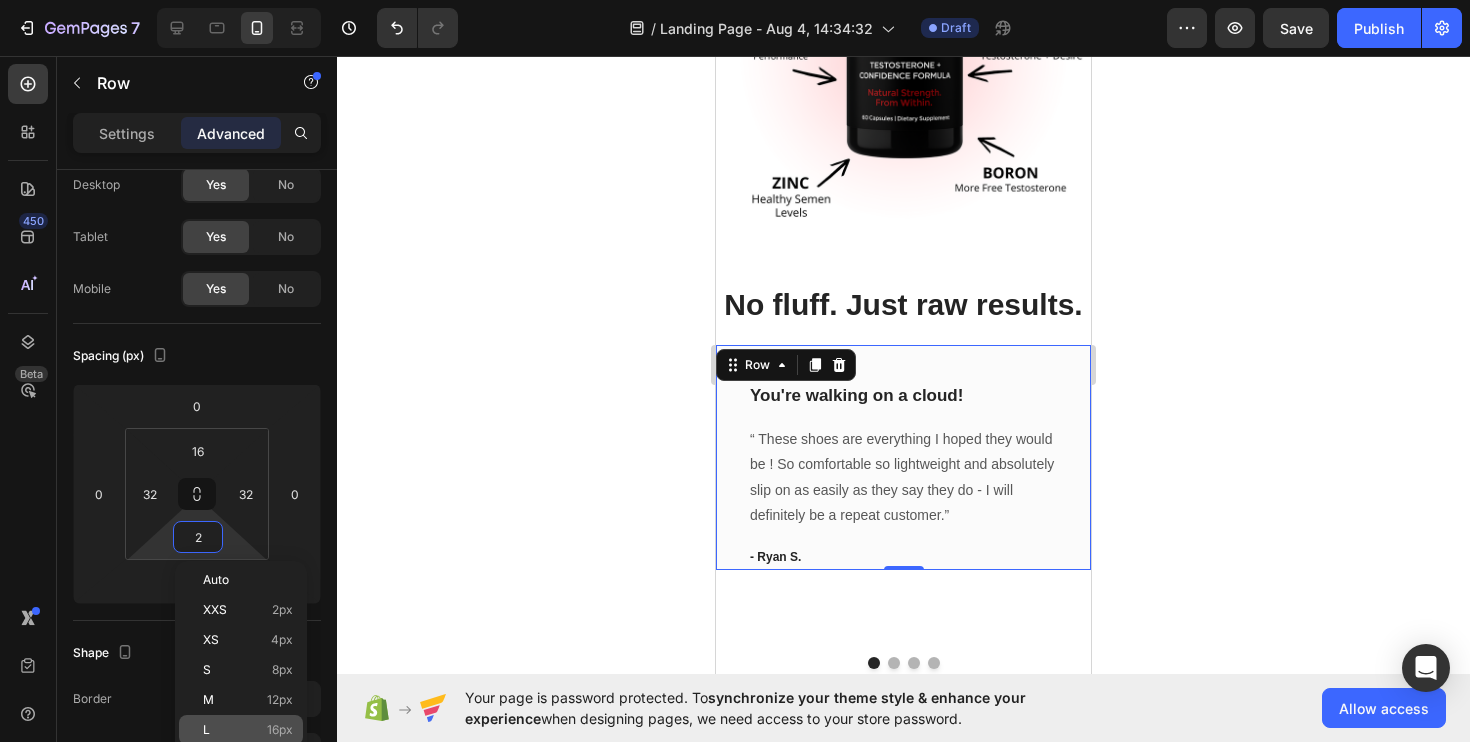 type on "16" 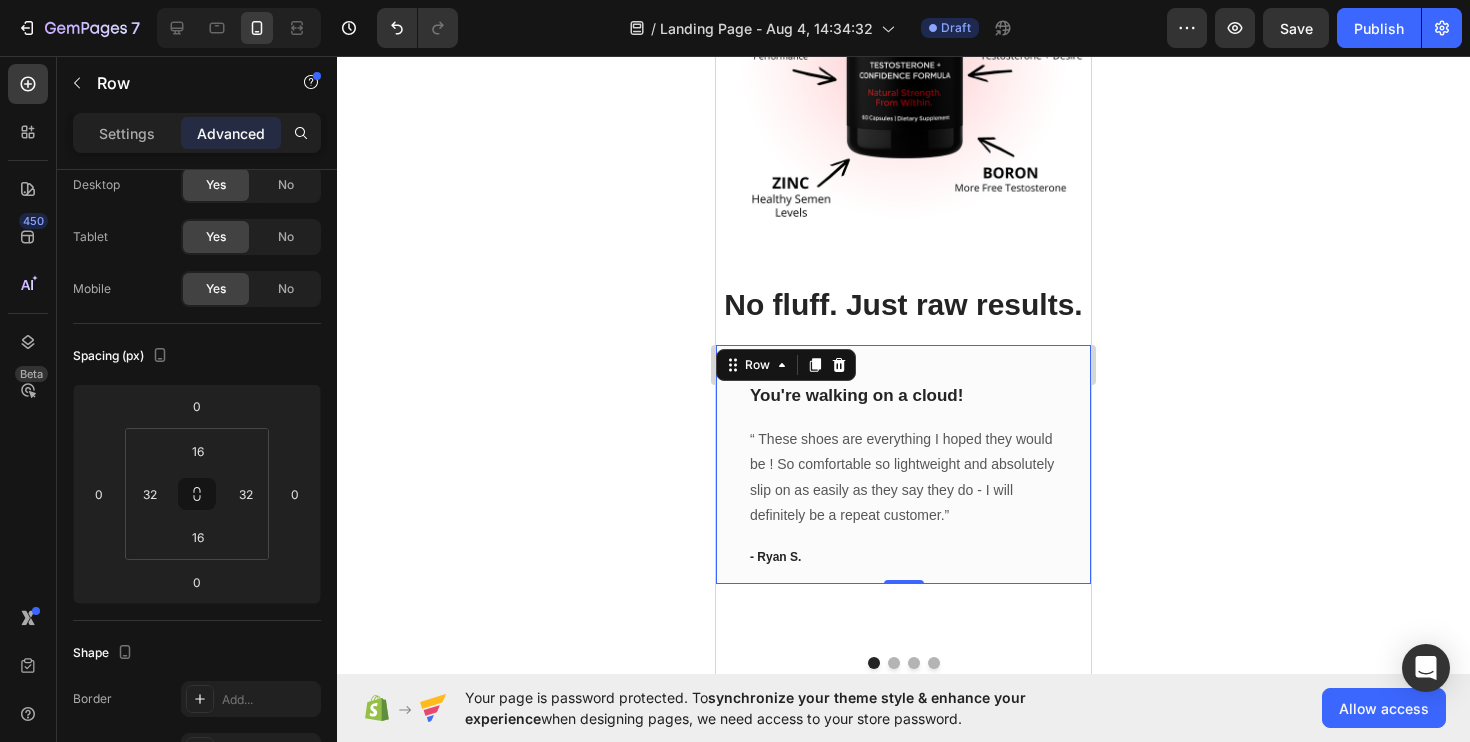 click 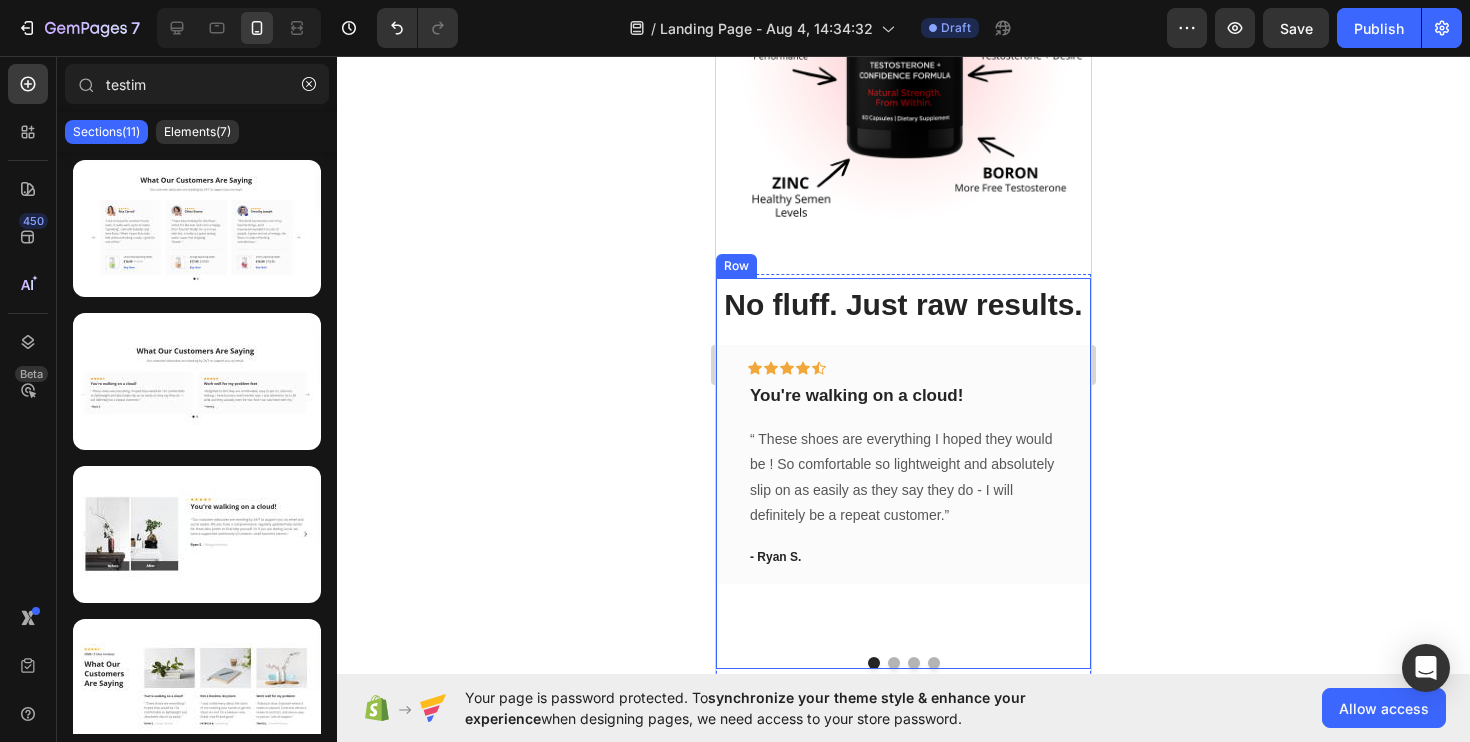 click on "⁠⁠⁠⁠⁠⁠⁠ No fluff. Just raw results. Heading
Icon
Icon
Icon
Icon
Icon Row You're walking on a cloud! Text block “ These shoes are everything I hoped they would be ! So comfortable so lightweight and absolutely slip on as easily as they say they do - I will definitely be a repeat customer.” Text block - [FIRST] [LAST]. Text block Row
Icon
Icon
Icon
Icon
Icon Row Work well for my problem feet Text block "Delighted to find they are comfortable, easy to put on, and nice-looking. I have bunions and hammer toes. I was advised to try to EE wide and they actually work for me. And I can use them with my." Text block - [FIRST] [LAST]. Text block Row
Icon
Icon
Icon
Icon
Icon Row You're walking on a cloud! Text block Text block - [FIRST] [LAST]. Text block Row
Icon Icon Icon" at bounding box center [903, 474] 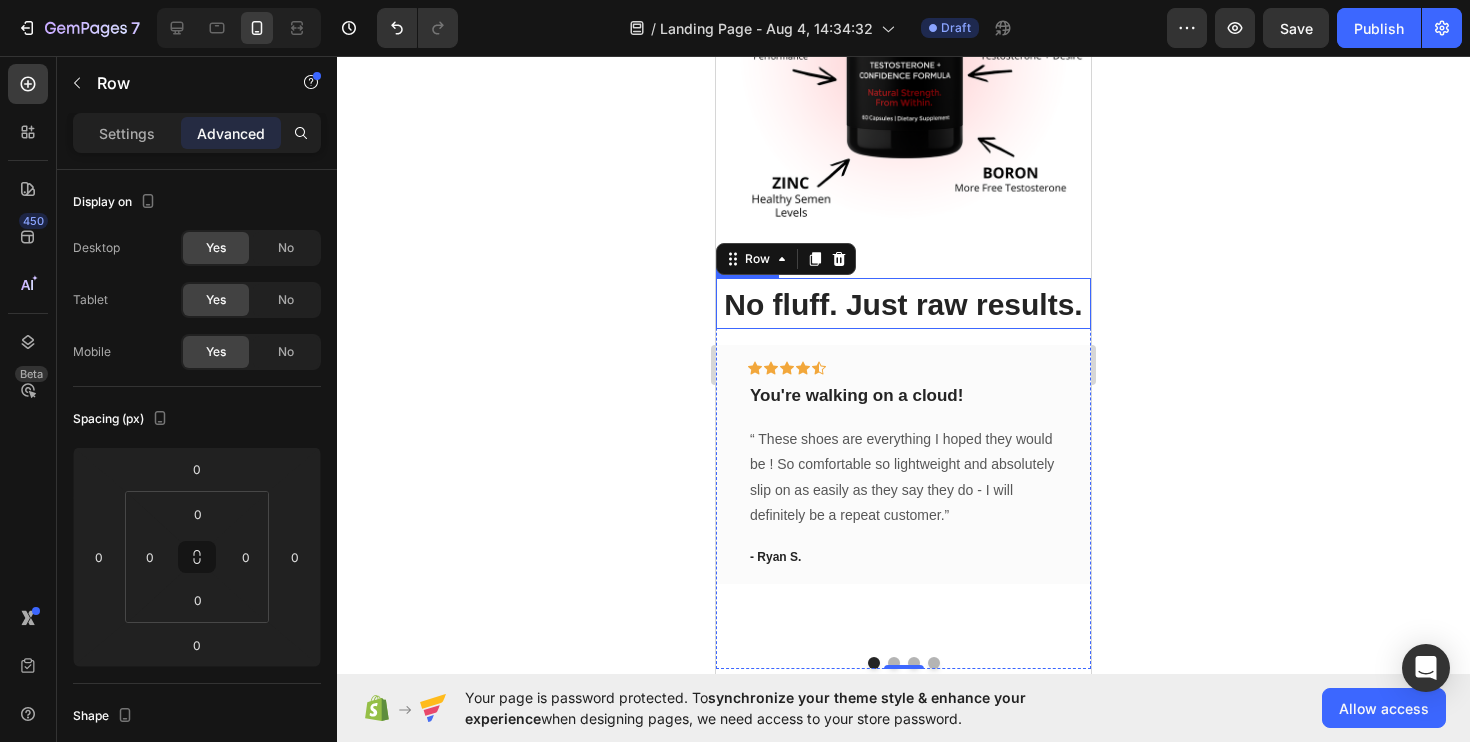 click on "No fluff. Just raw results." at bounding box center [903, 304] 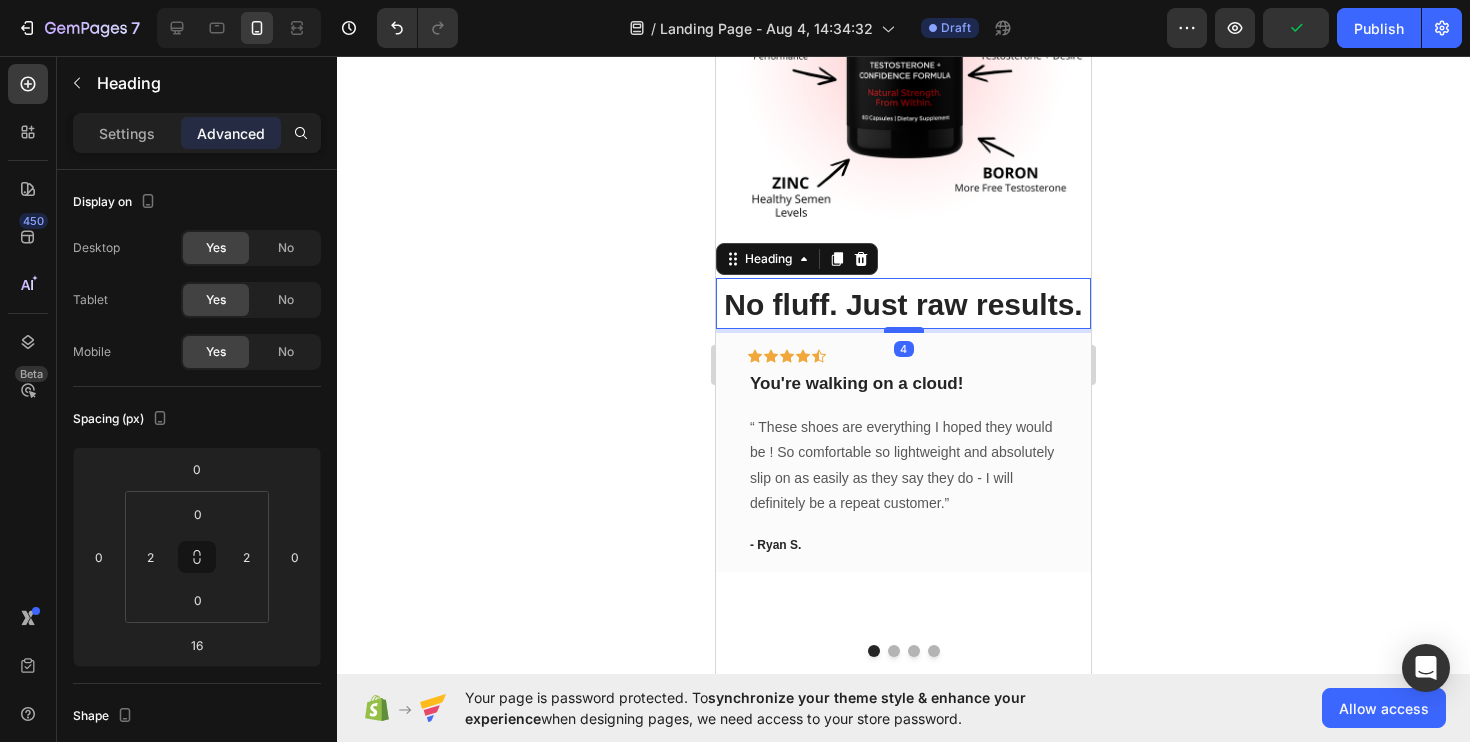 drag, startPoint x: 899, startPoint y: 340, endPoint x: 907, endPoint y: 328, distance: 14.422205 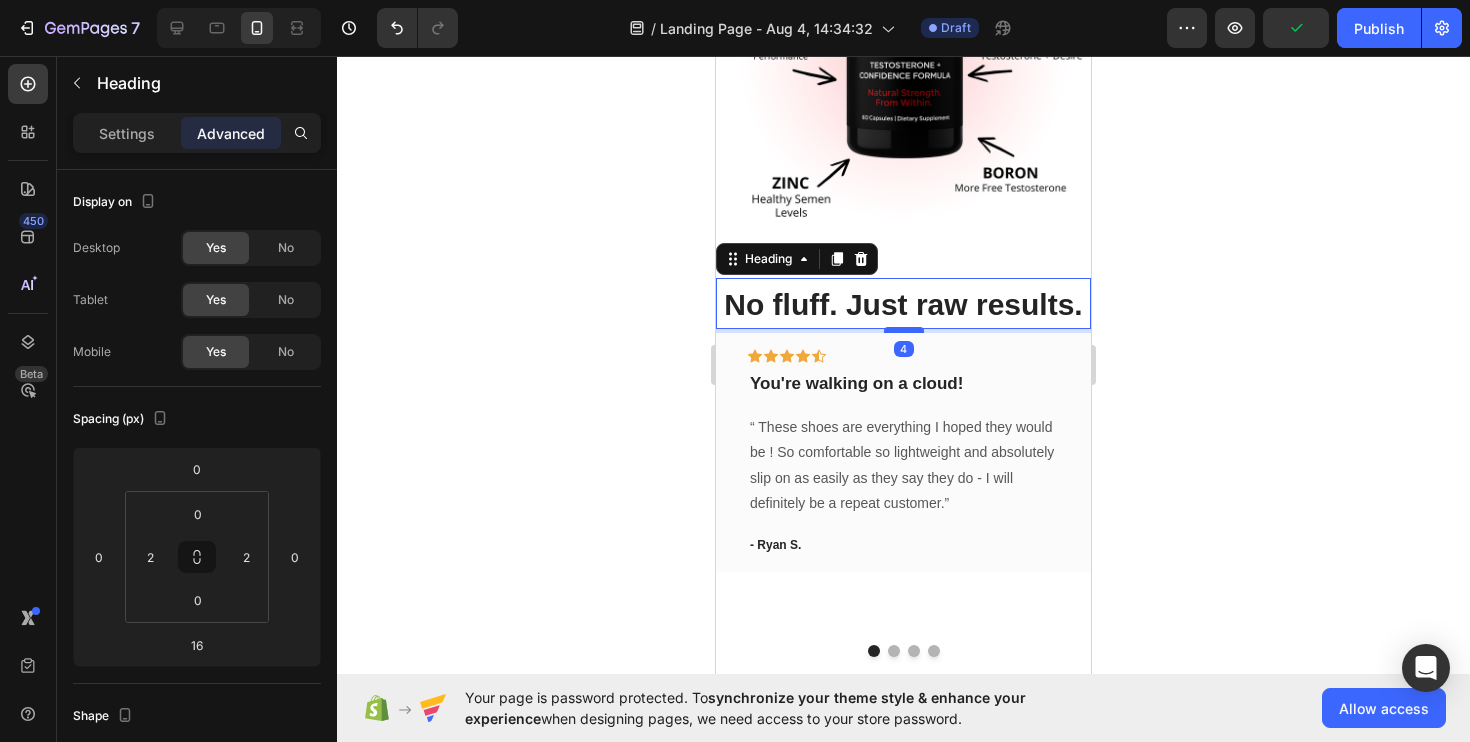 click at bounding box center (904, 330) 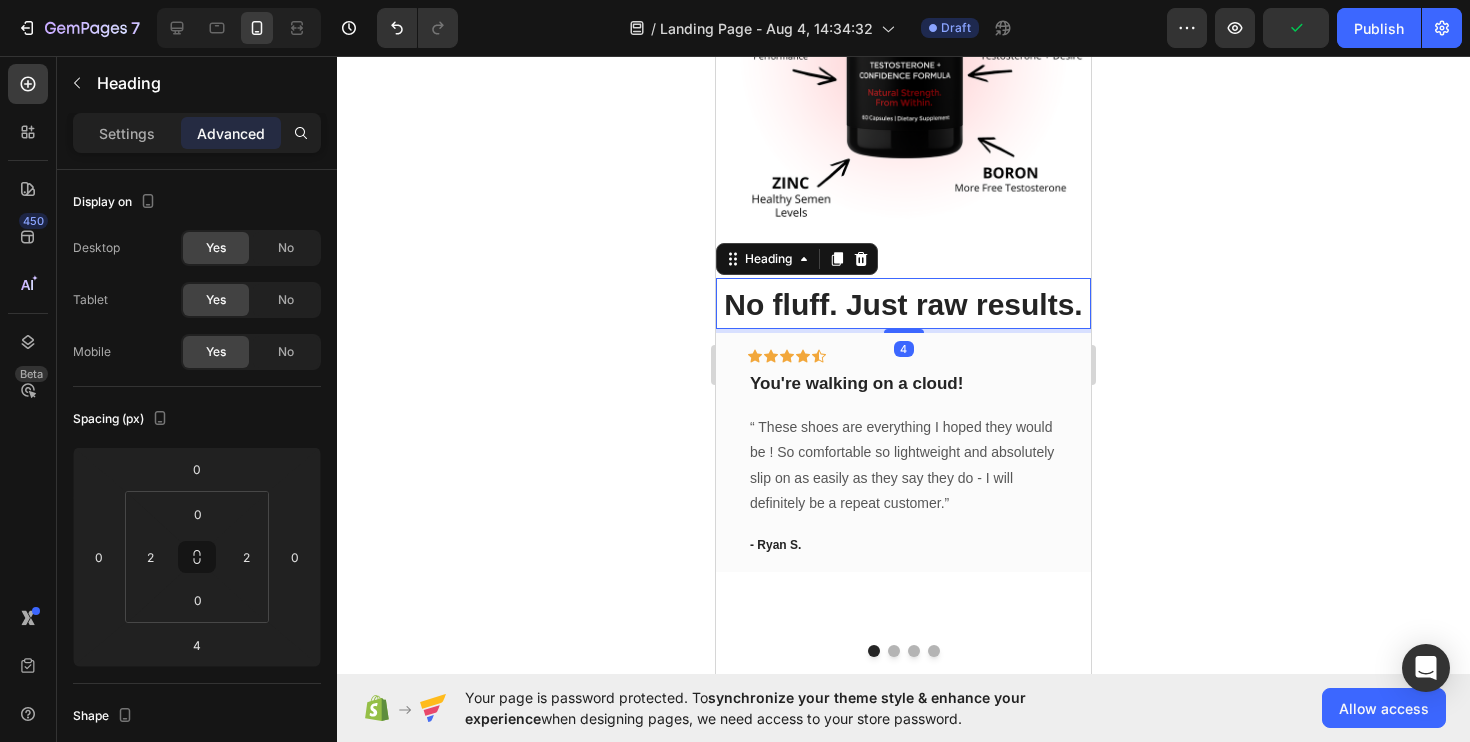 click 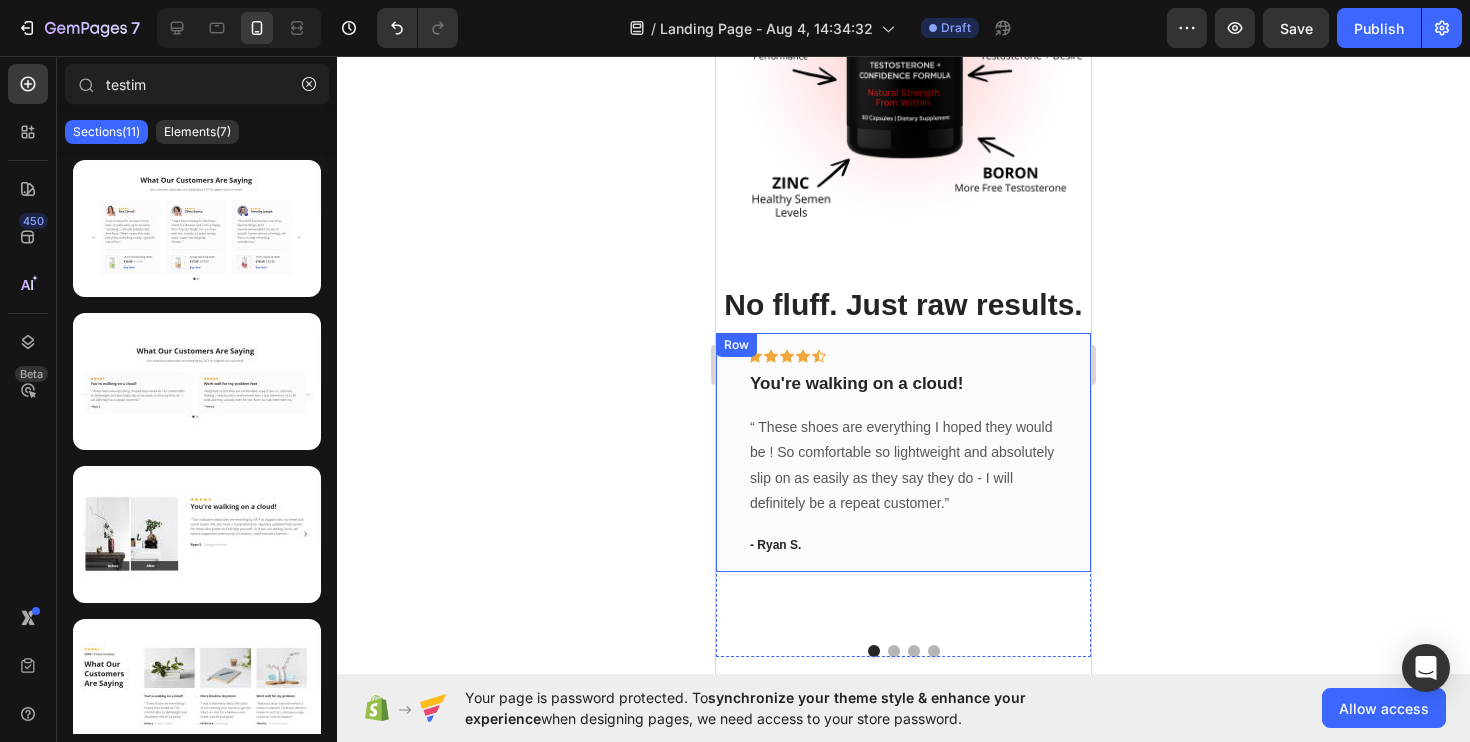 click on "⁠⁠⁠⁠⁠⁠⁠ No fluff. Just raw results." at bounding box center [903, 304] 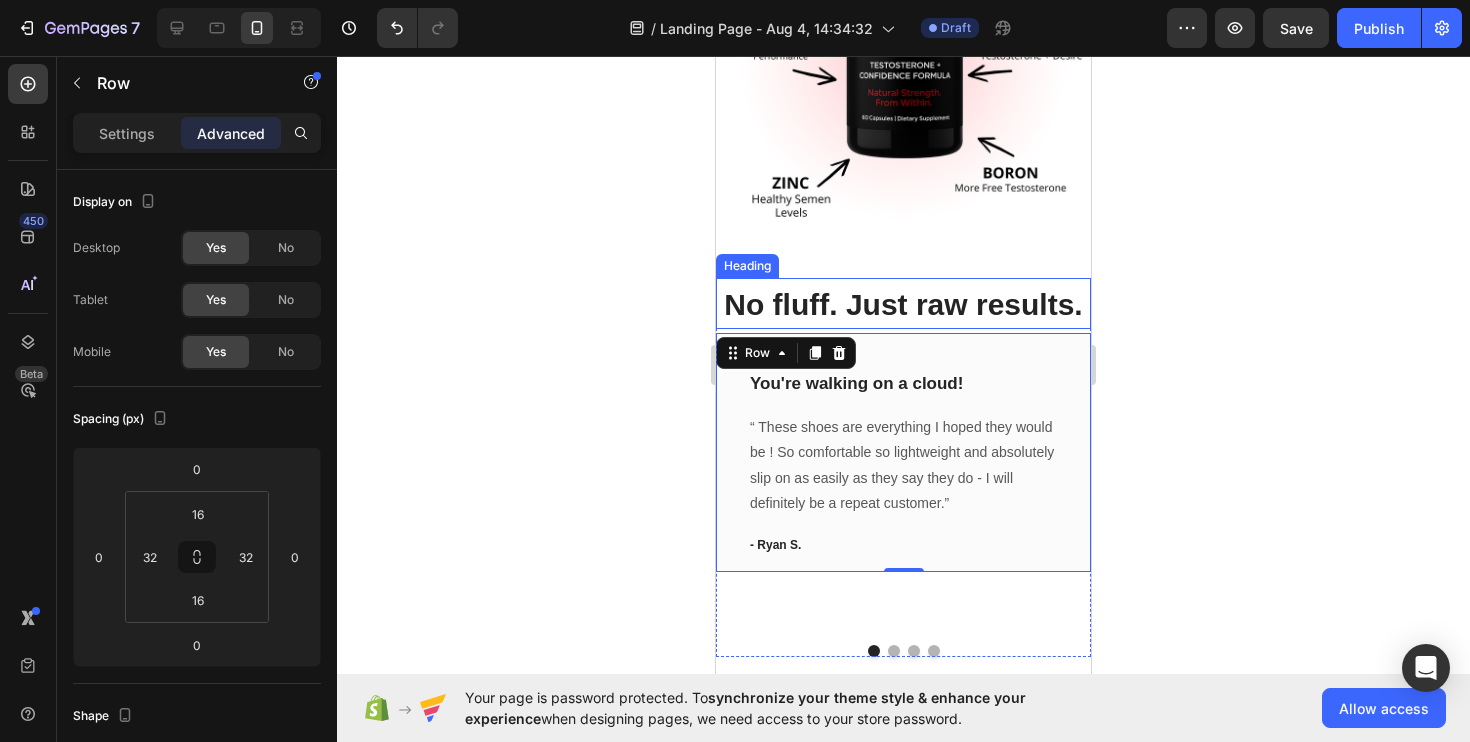 click on "⁠⁠⁠⁠⁠⁠⁠ No fluff. Just raw results." at bounding box center (903, 304) 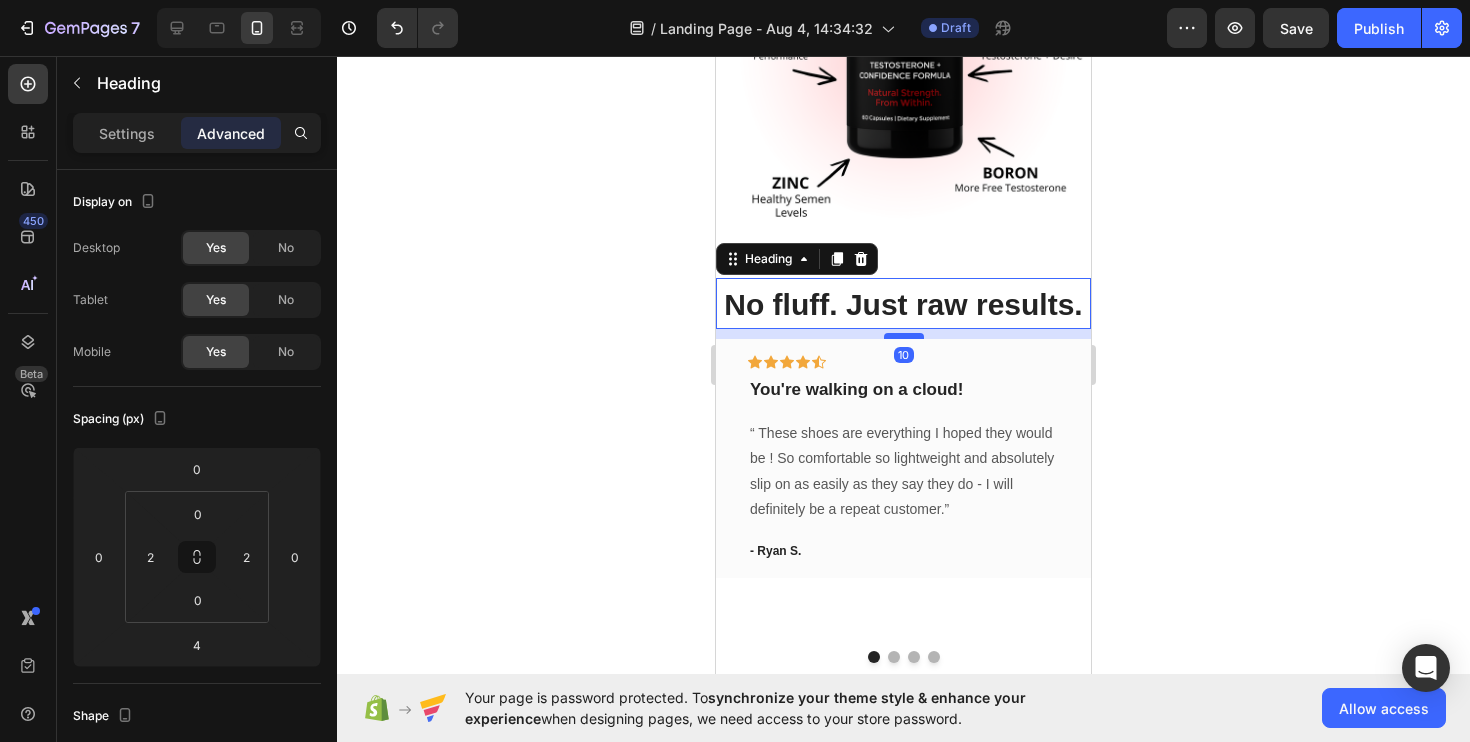 click at bounding box center (904, 336) 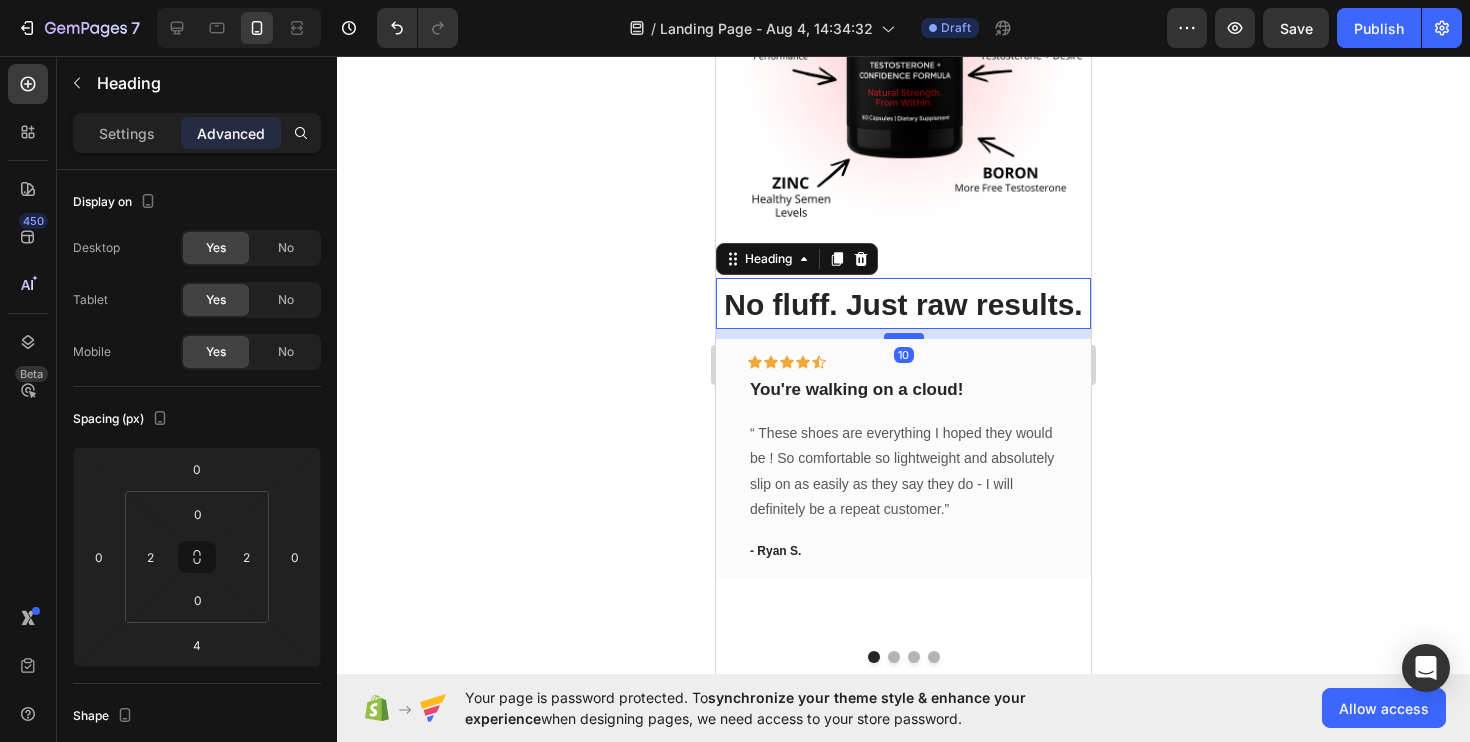 type on "10" 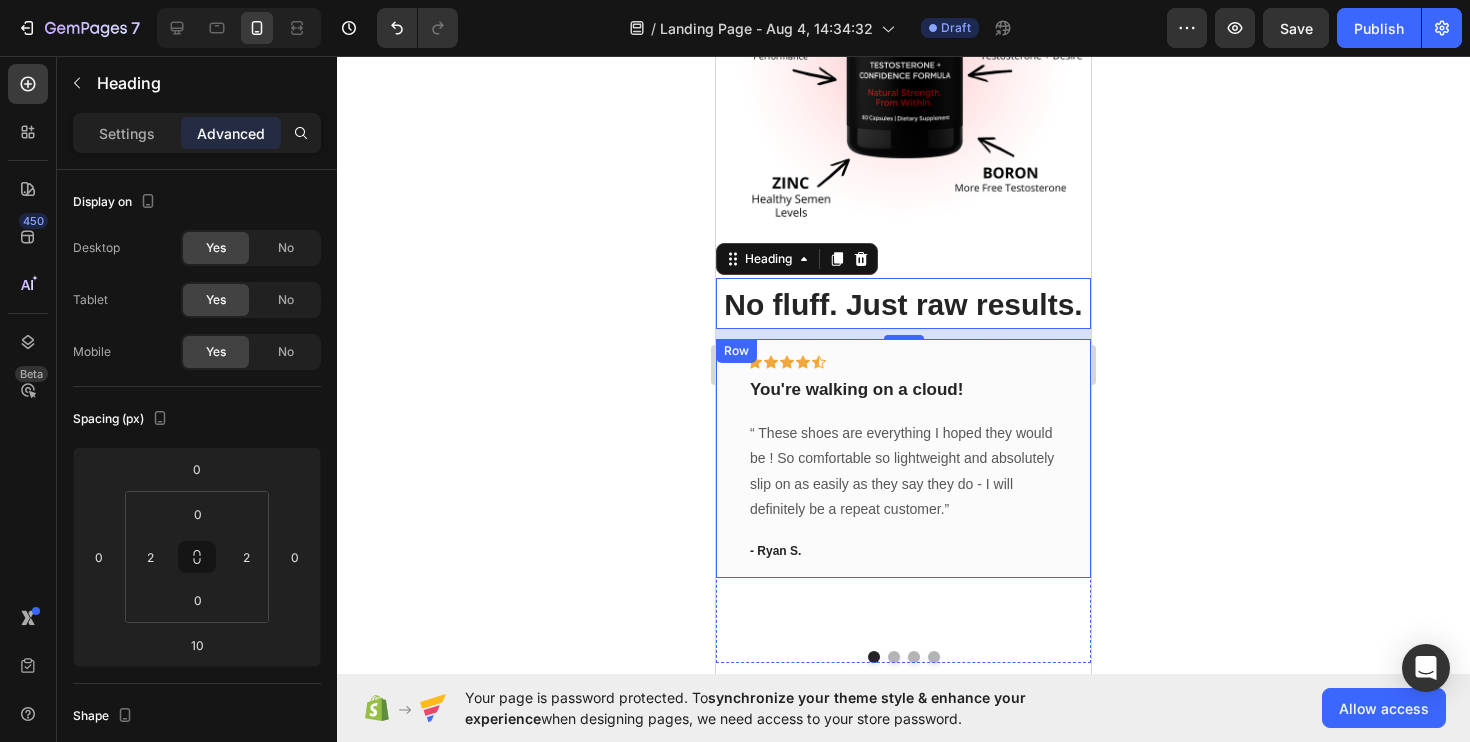 click on "Icon
Icon
Icon
Icon
Icon Row You're walking on a cloud! Text block “ These shoes are everything I hoped they would be ! So comfortable so lightweight and absolutely slip on as easily as they say they do - I will definitely be a repeat customer.” Text block - Ryan S. Text block Row" at bounding box center (903, 458) 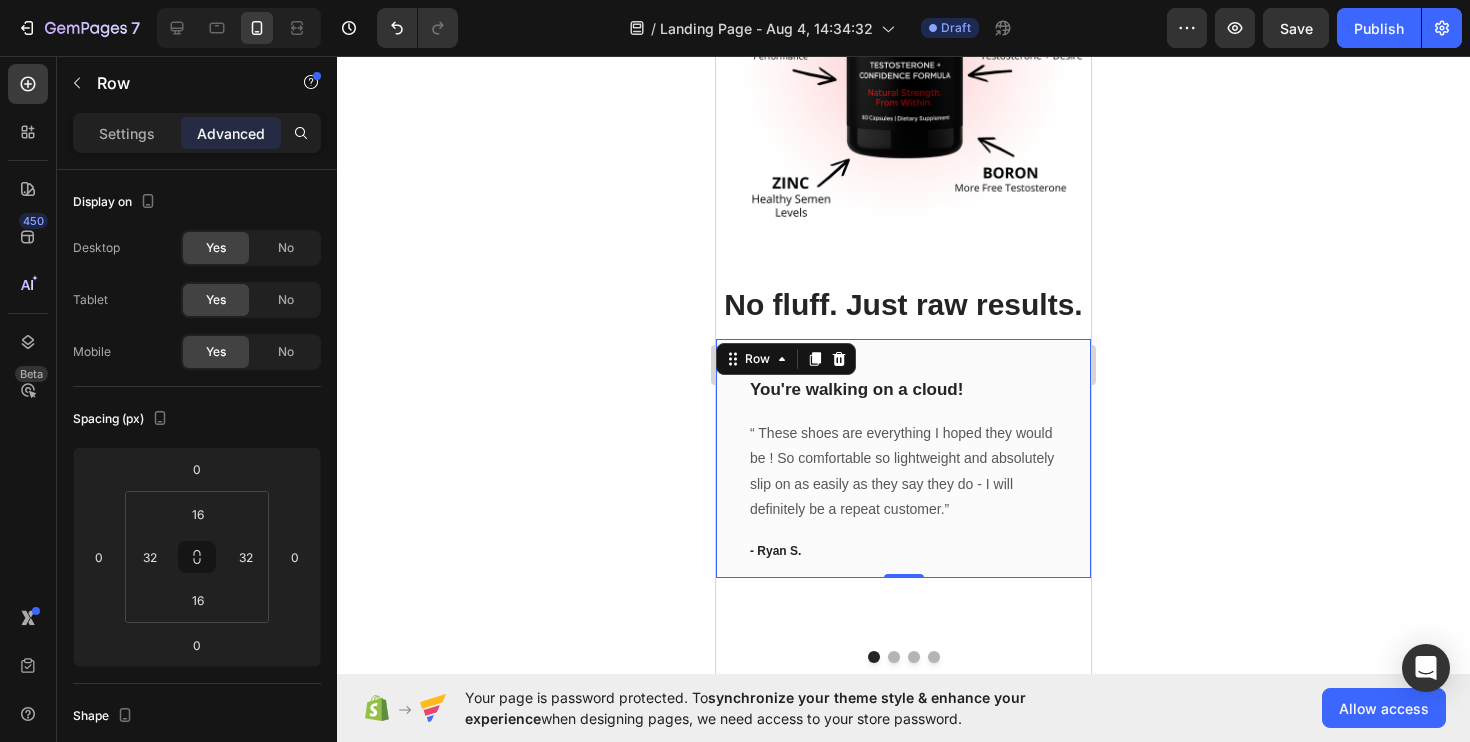 click 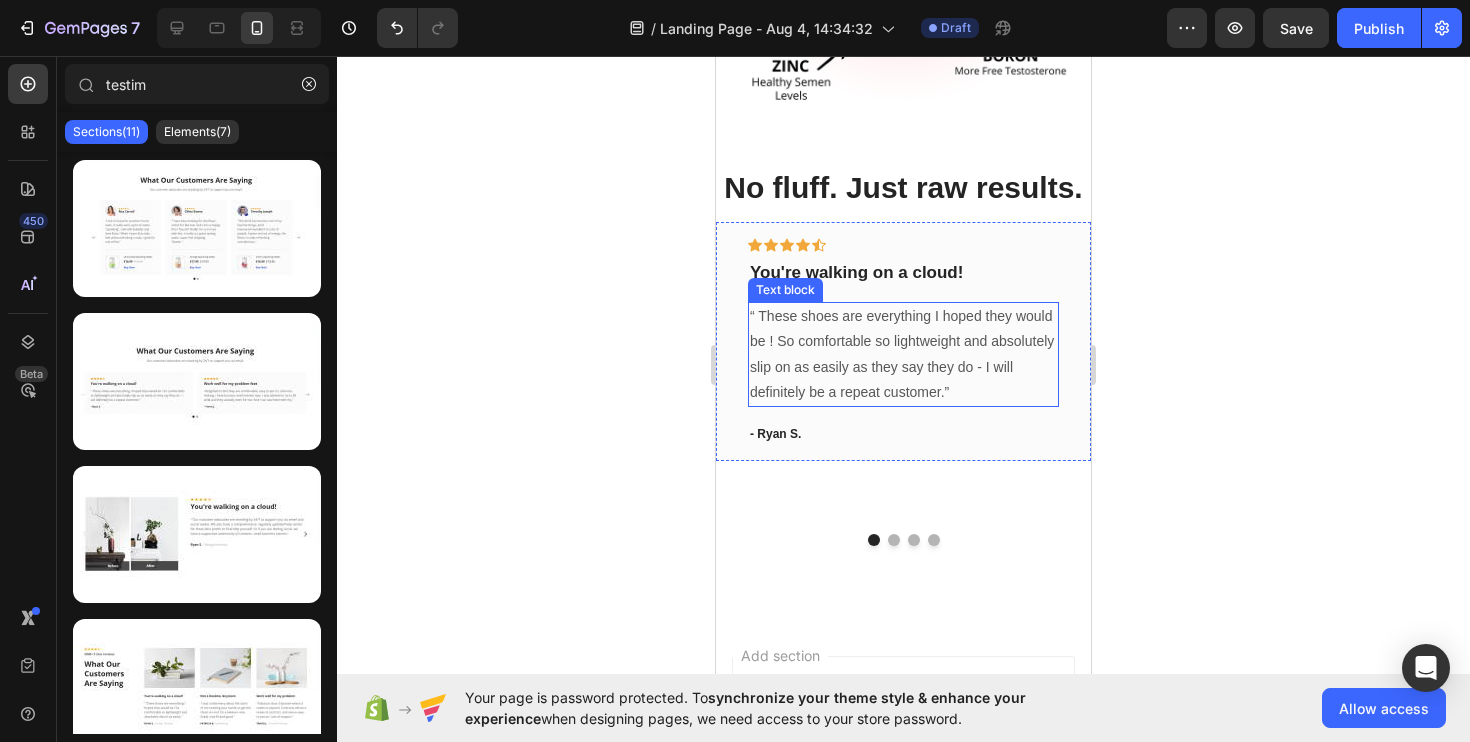 scroll, scrollTop: 1694, scrollLeft: 0, axis: vertical 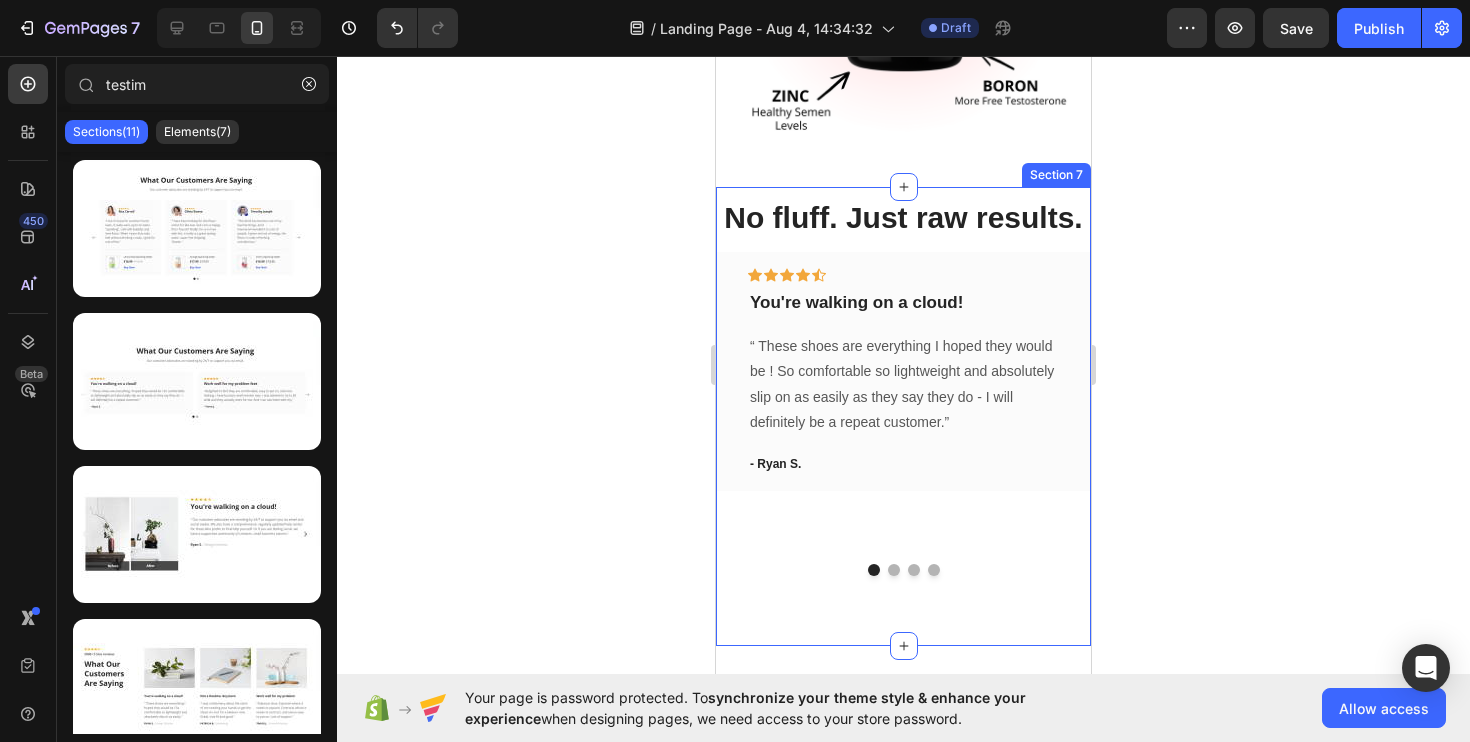 click on "Icon
Icon
Icon
Icon
Icon Row You're walking on a cloud! Text block “ These shoes are everything I hoped they would be ! So comfortable so lightweight and absolutely slip on as easily as they say they do - I will definitely be a repeat customer.” Text block - Ryan S. Text block Row" at bounding box center (903, 400) 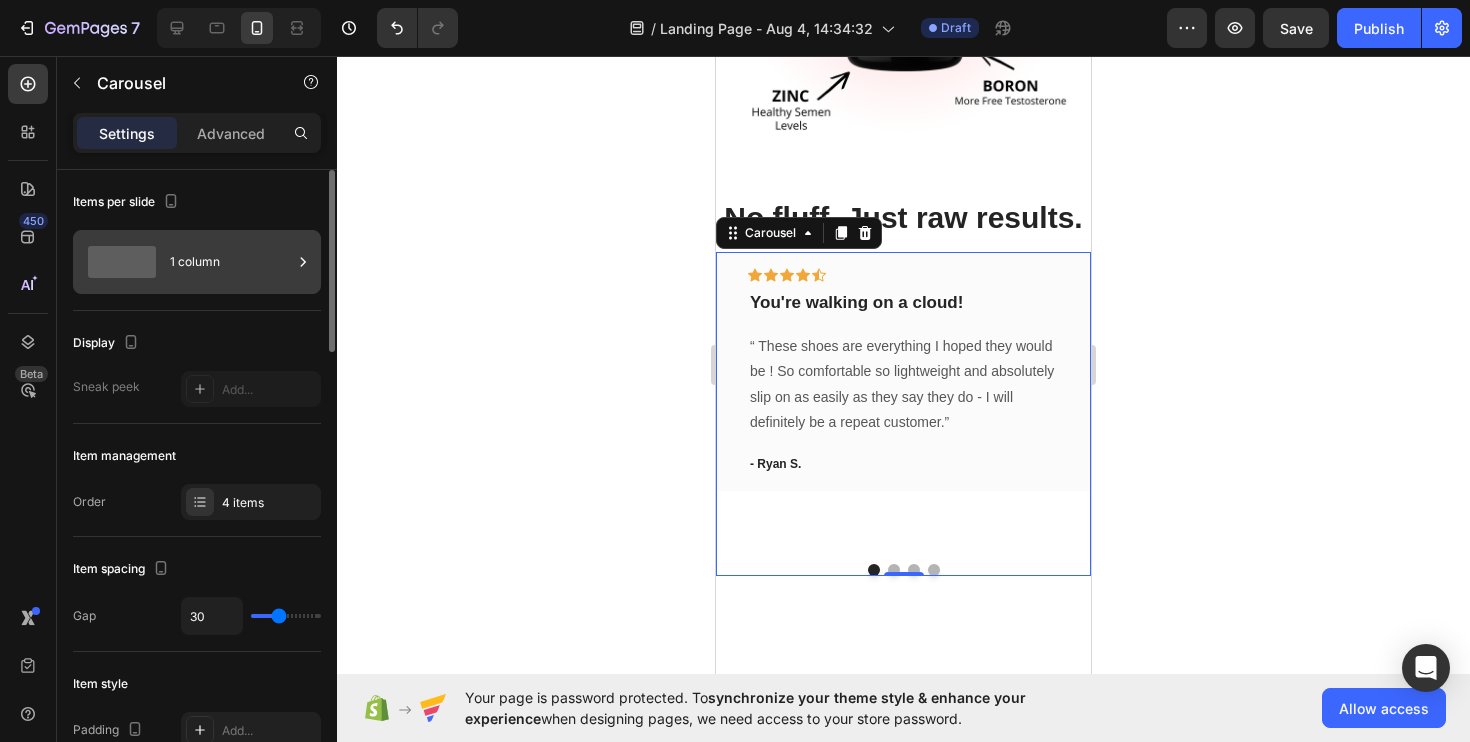 click on "1 column" at bounding box center [231, 262] 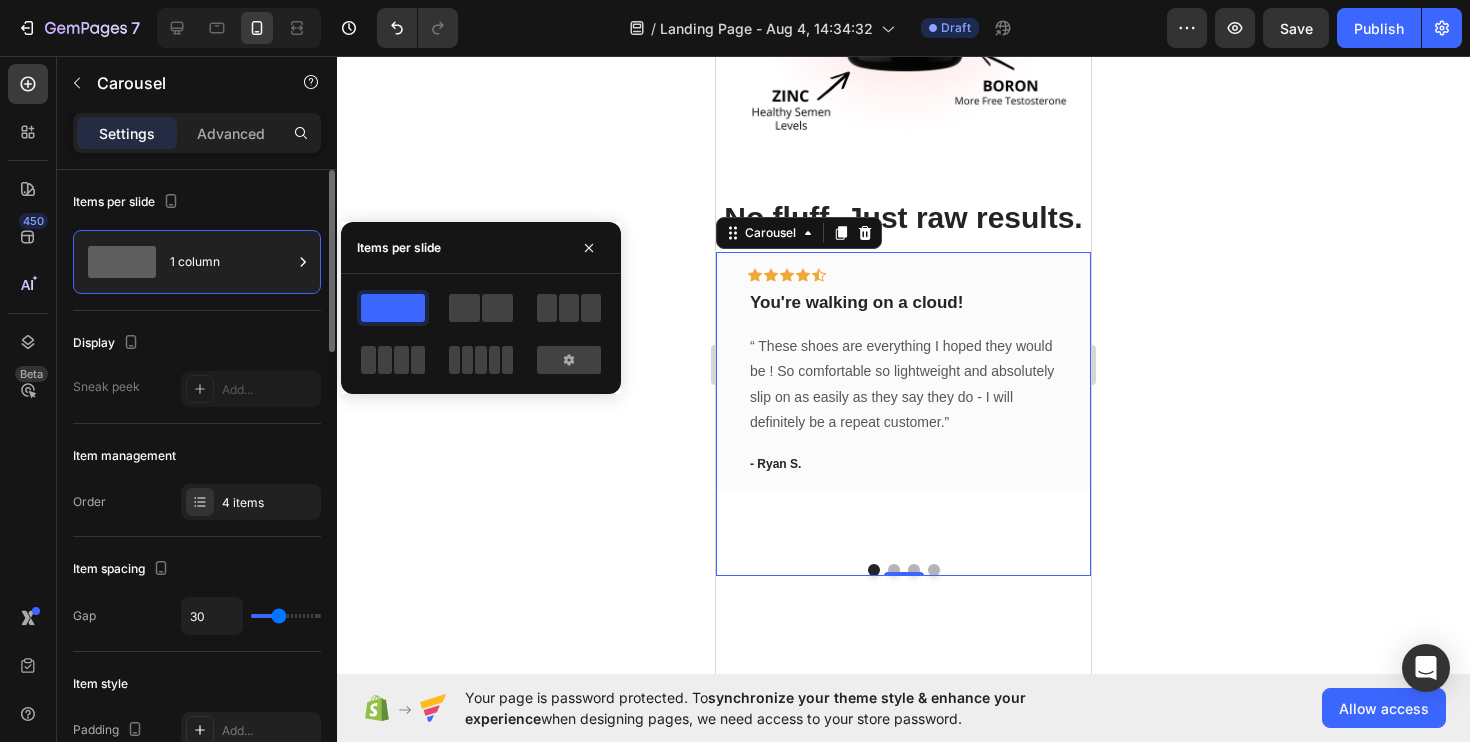 click on "Display Sneak peek Add..." 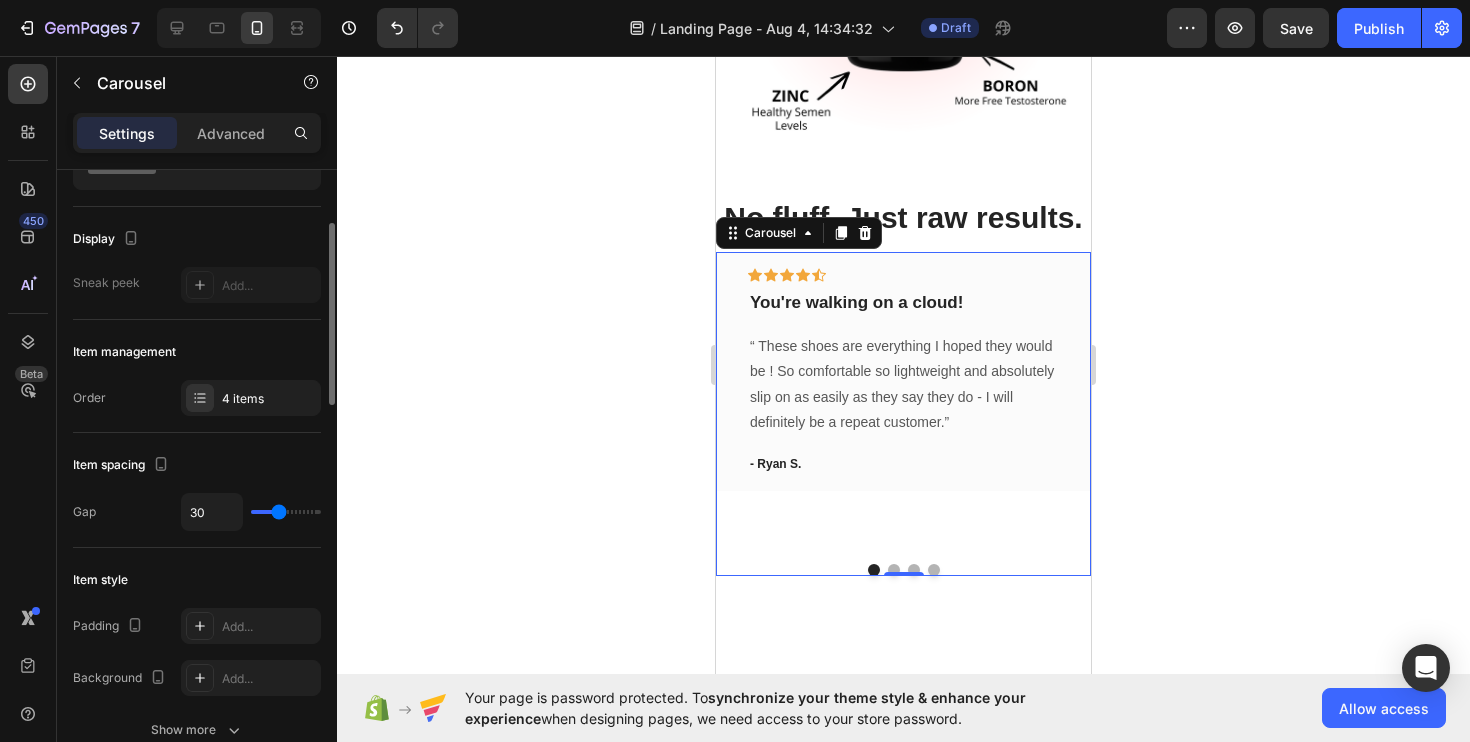 scroll, scrollTop: 125, scrollLeft: 0, axis: vertical 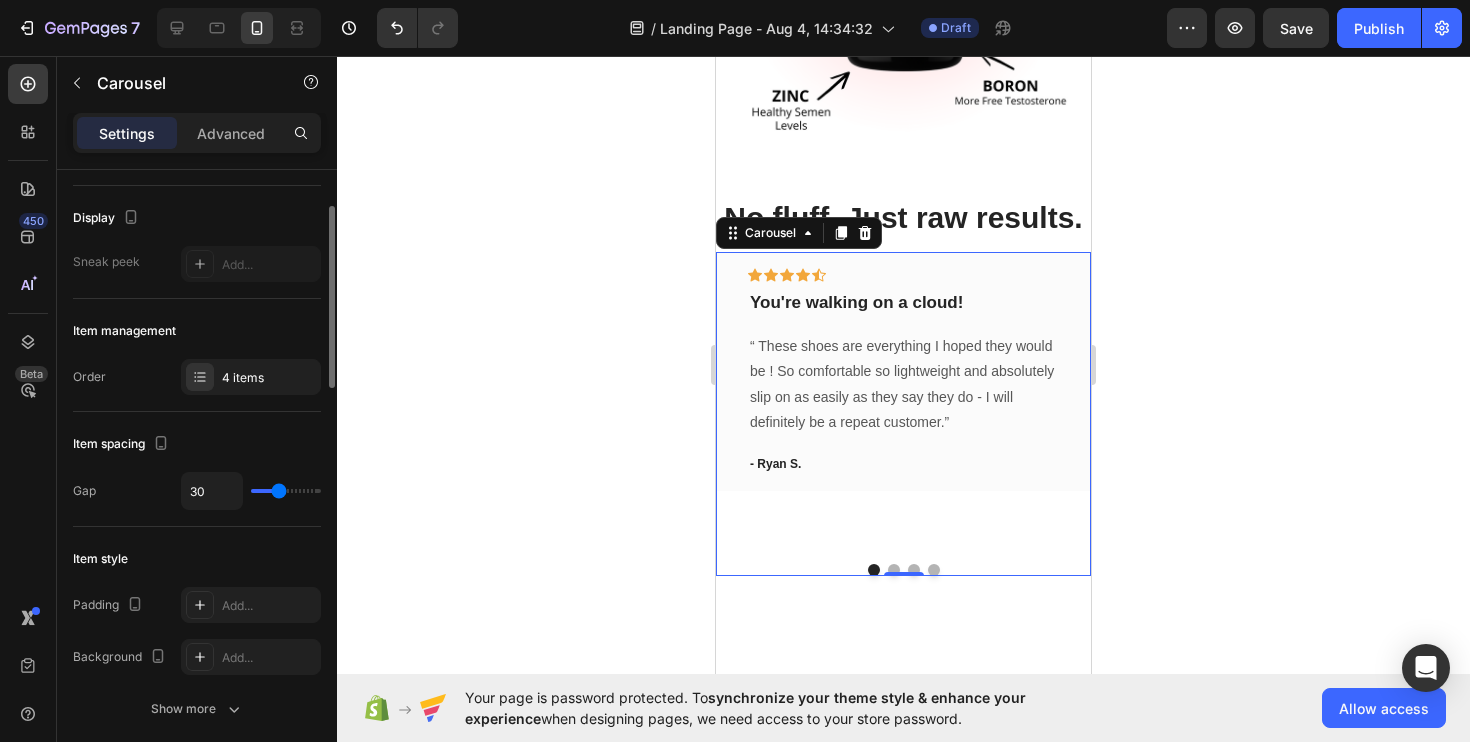 type on "0" 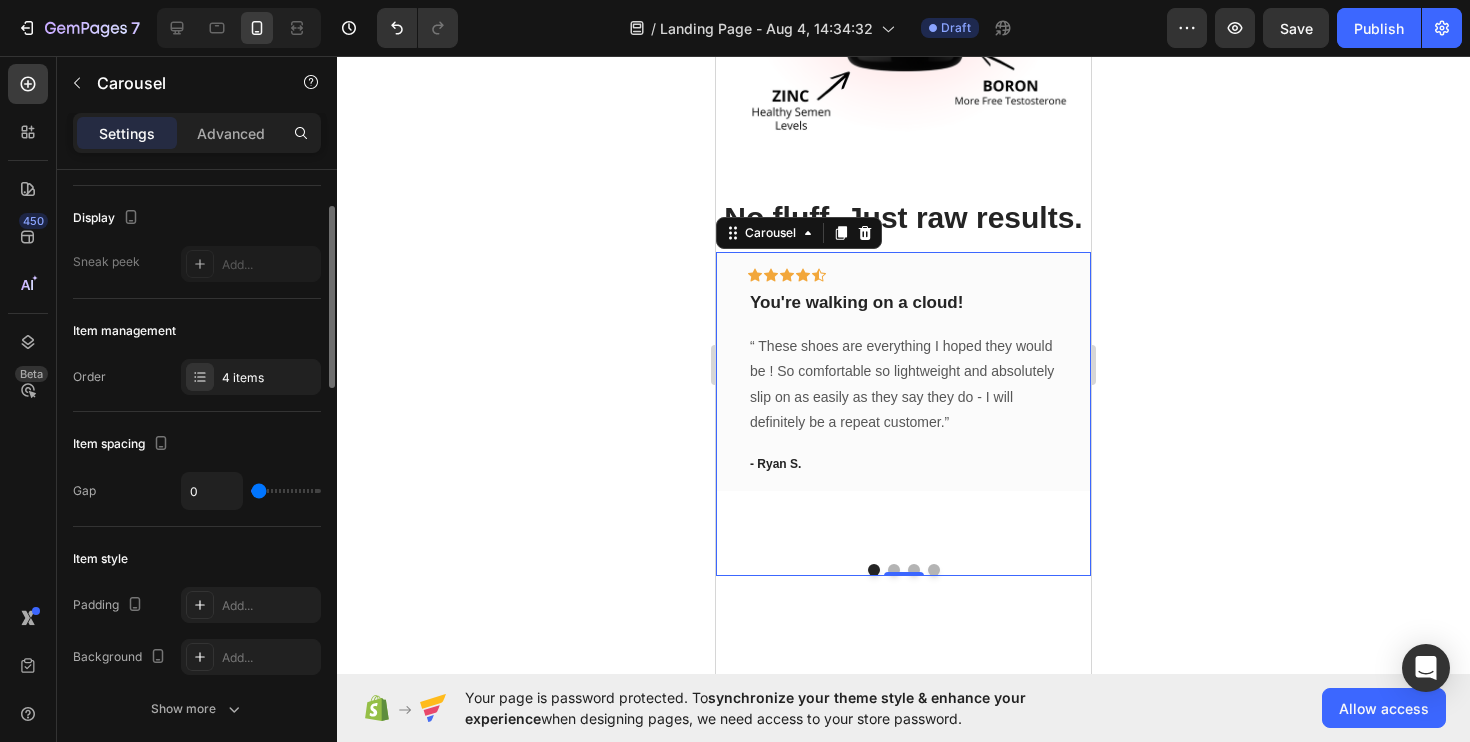 drag, startPoint x: 277, startPoint y: 491, endPoint x: 226, endPoint y: 493, distance: 51.0392 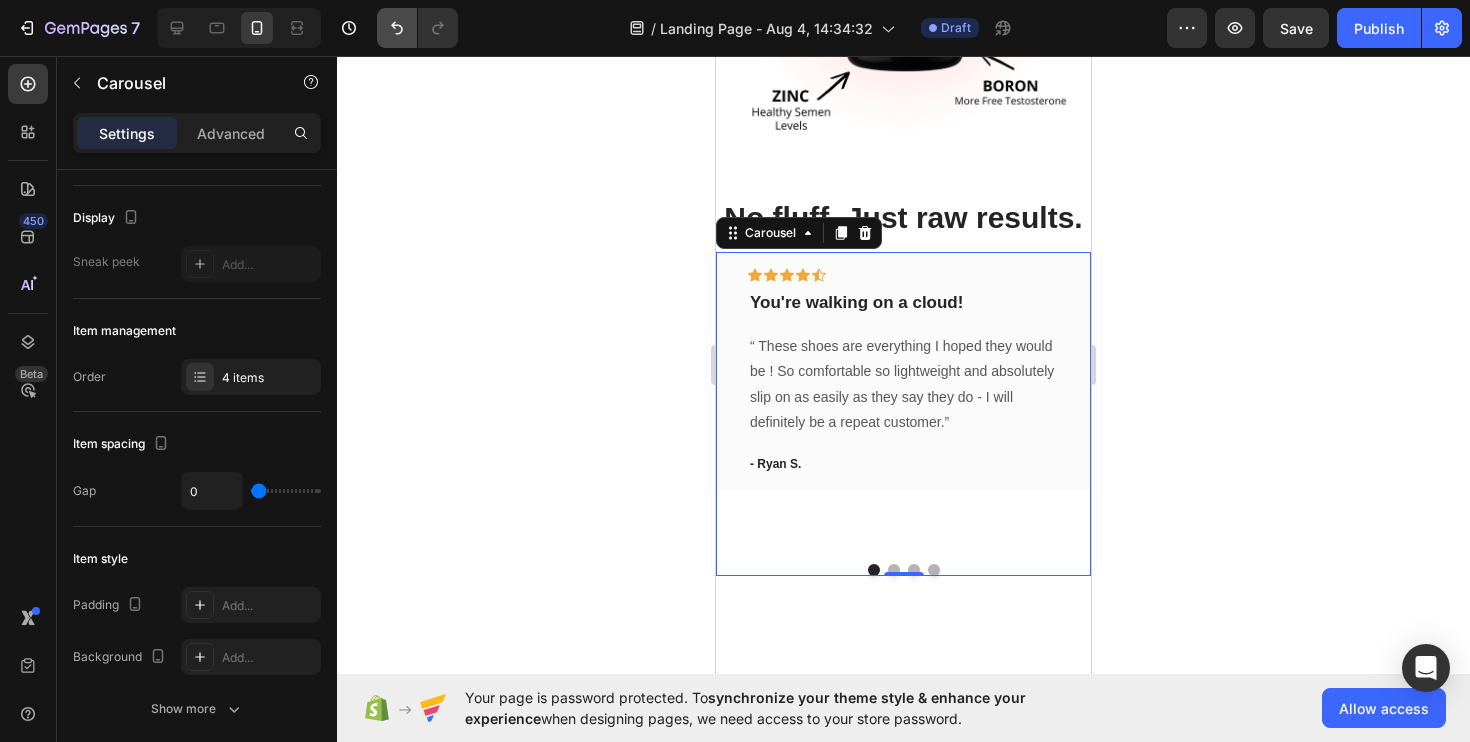 click 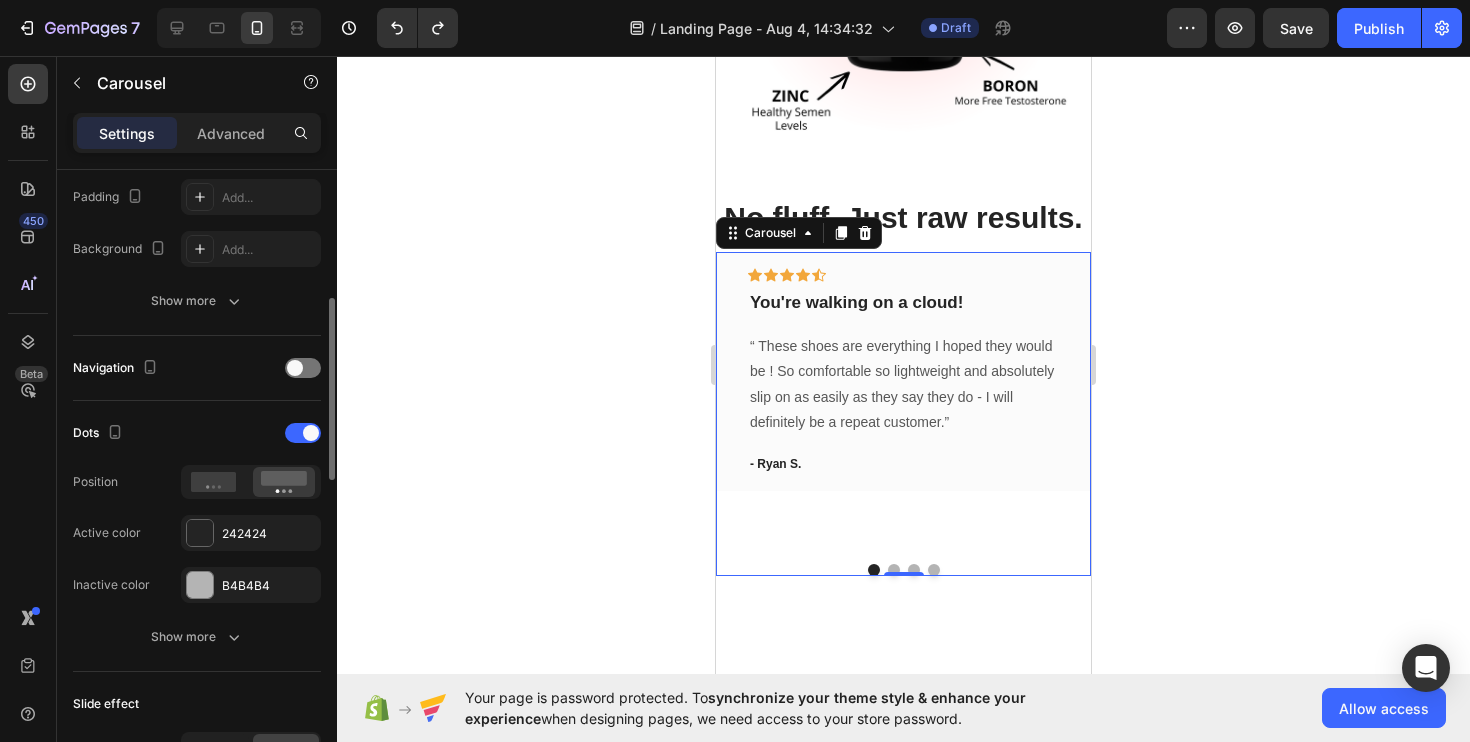 scroll, scrollTop: 586, scrollLeft: 0, axis: vertical 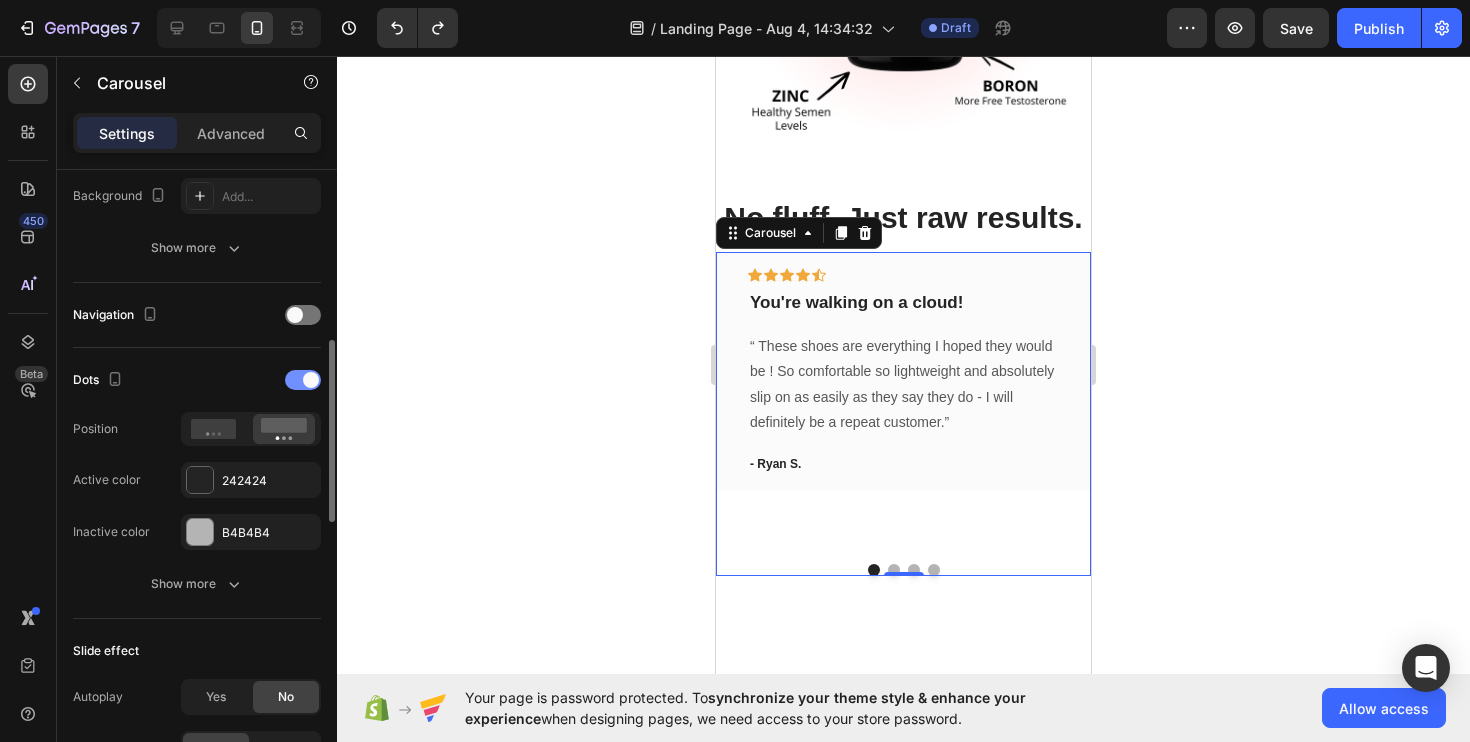 click at bounding box center (311, 380) 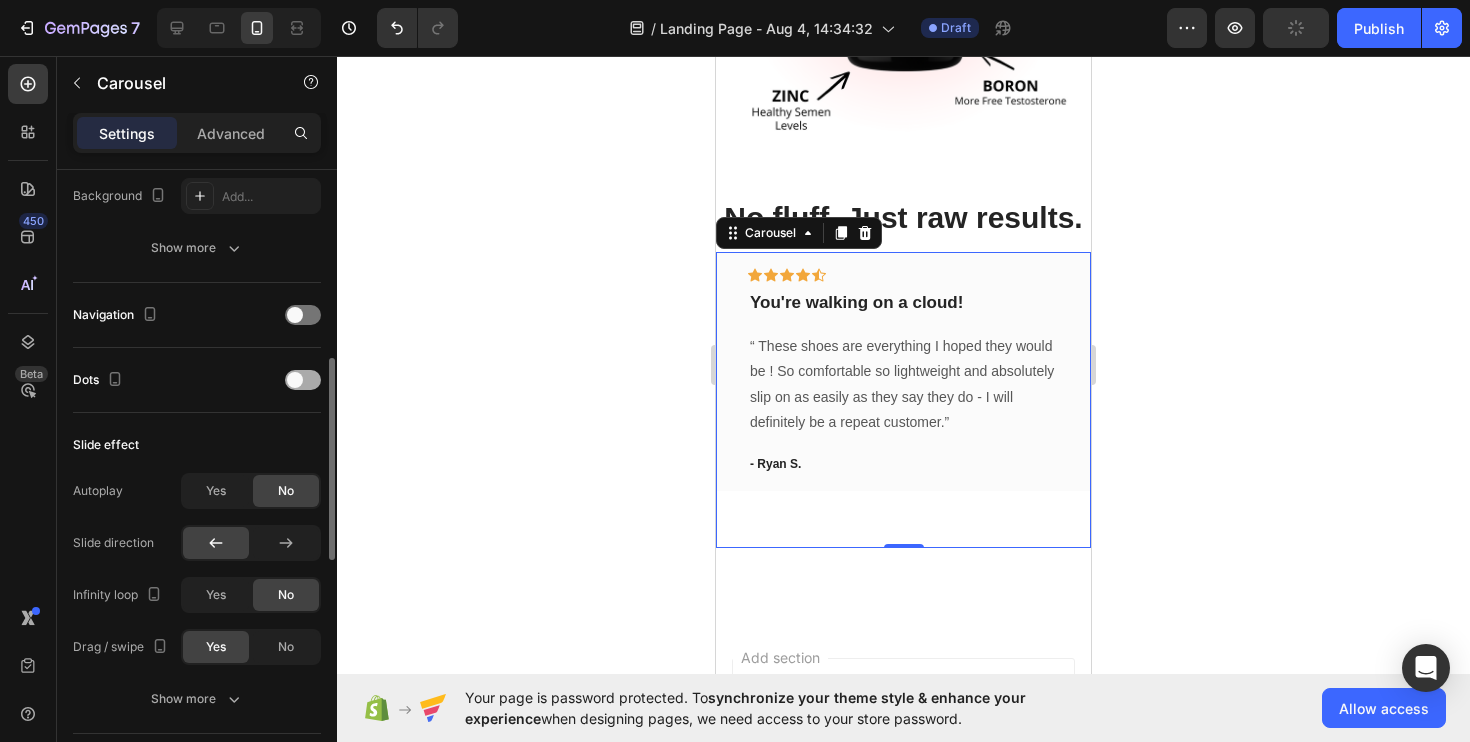 click at bounding box center [303, 380] 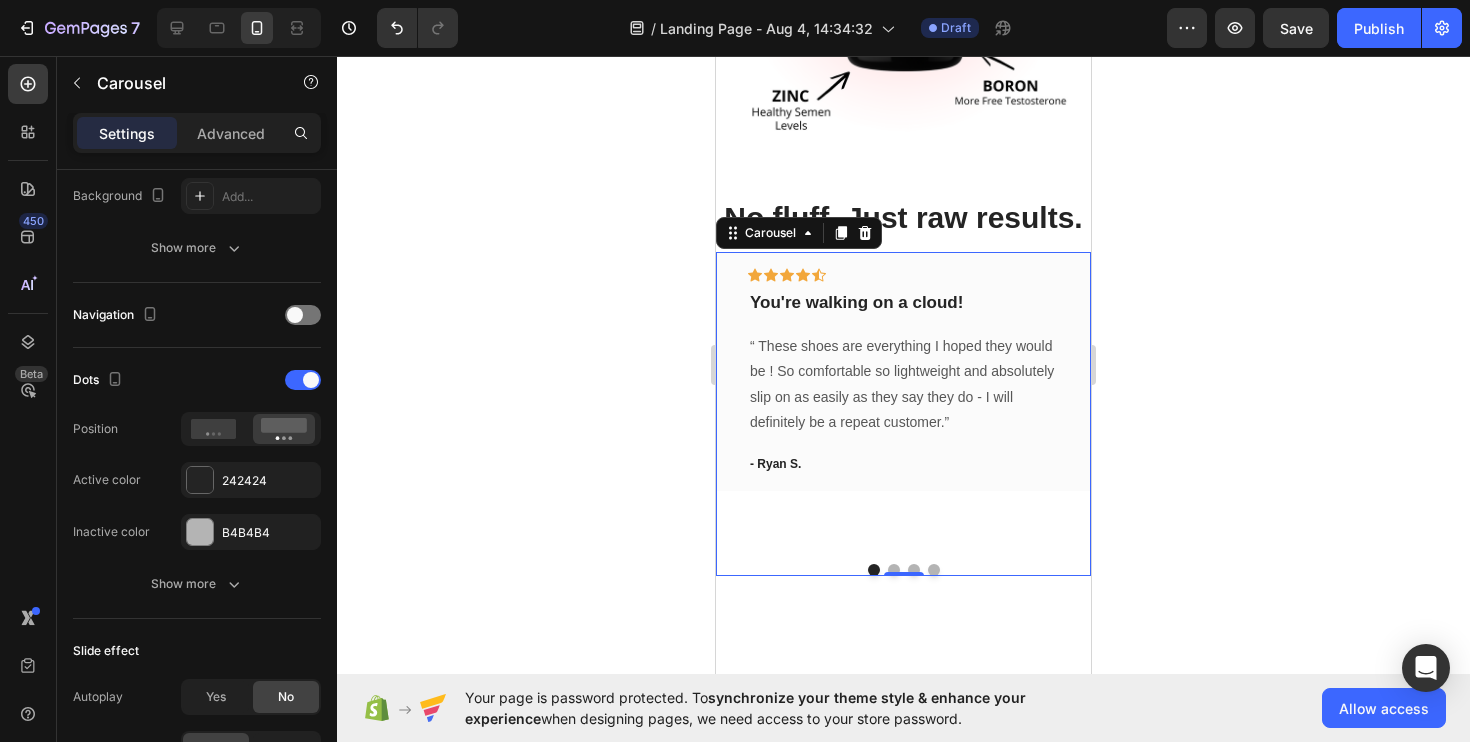 click on "Icon
Icon
Icon
Icon
Icon Row You're walking on a cloud! Text block “ These shoes are everything I hoped they would be ! So comfortable so lightweight and absolutely slip on as easily as they say they do - I will definitely be a repeat customer.” Text block - [FIRST] [LAST]. Text block Row
Icon
Icon
Icon
Icon
Icon Row Work well for my problem feet Text block "Delighted to find they are comfortable, easy to put on, and nice-looking. I have bunions and hammer toes. I was advised to try to EE wide and they actually work for me. And I can use them with my." Text block - [FIRST] [LAST]. Text block Row
Icon
Icon
Icon
Icon
Icon Row You're walking on a cloud! Text block Text block - [FIRST] [LAST]. Text block Row
Icon
Icon
Icon
Icon Icon" at bounding box center (903, 414) 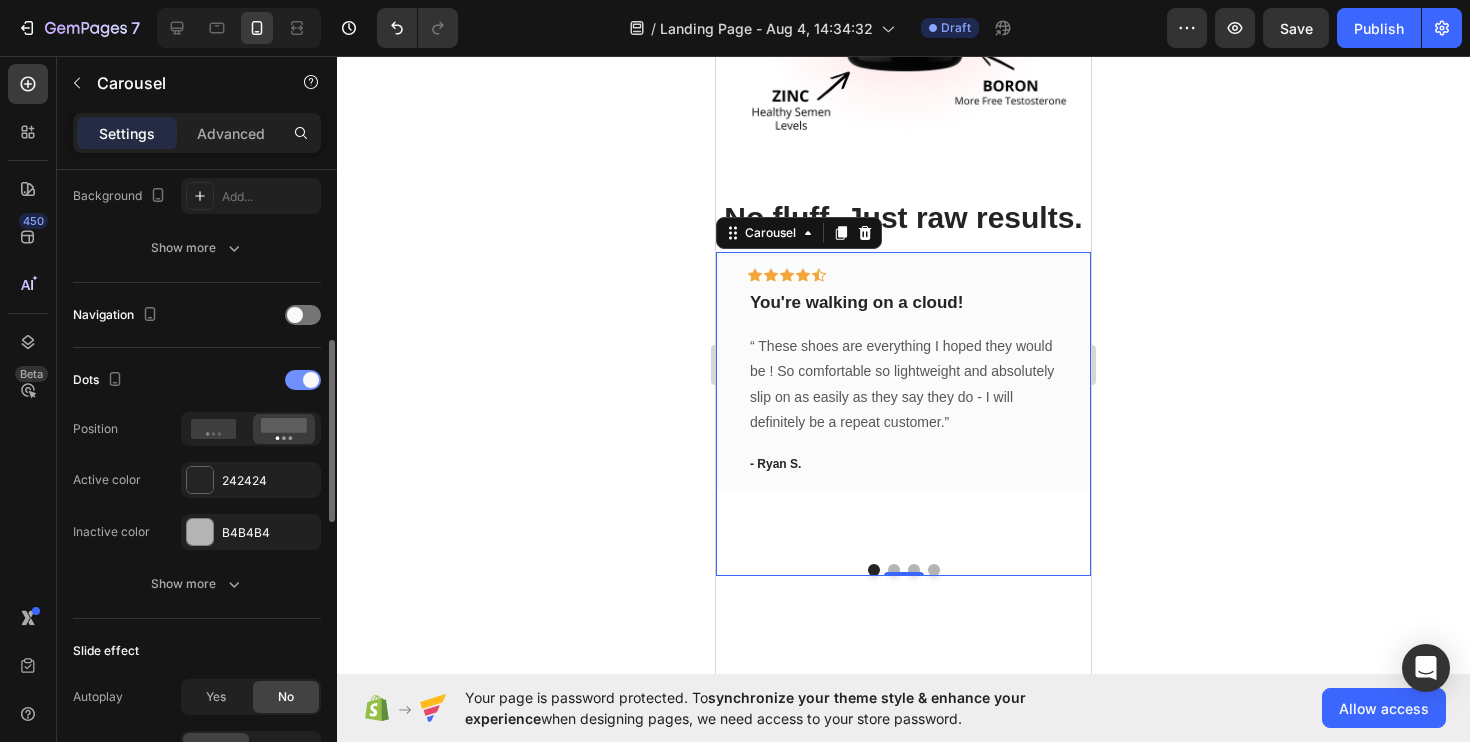 click at bounding box center [311, 380] 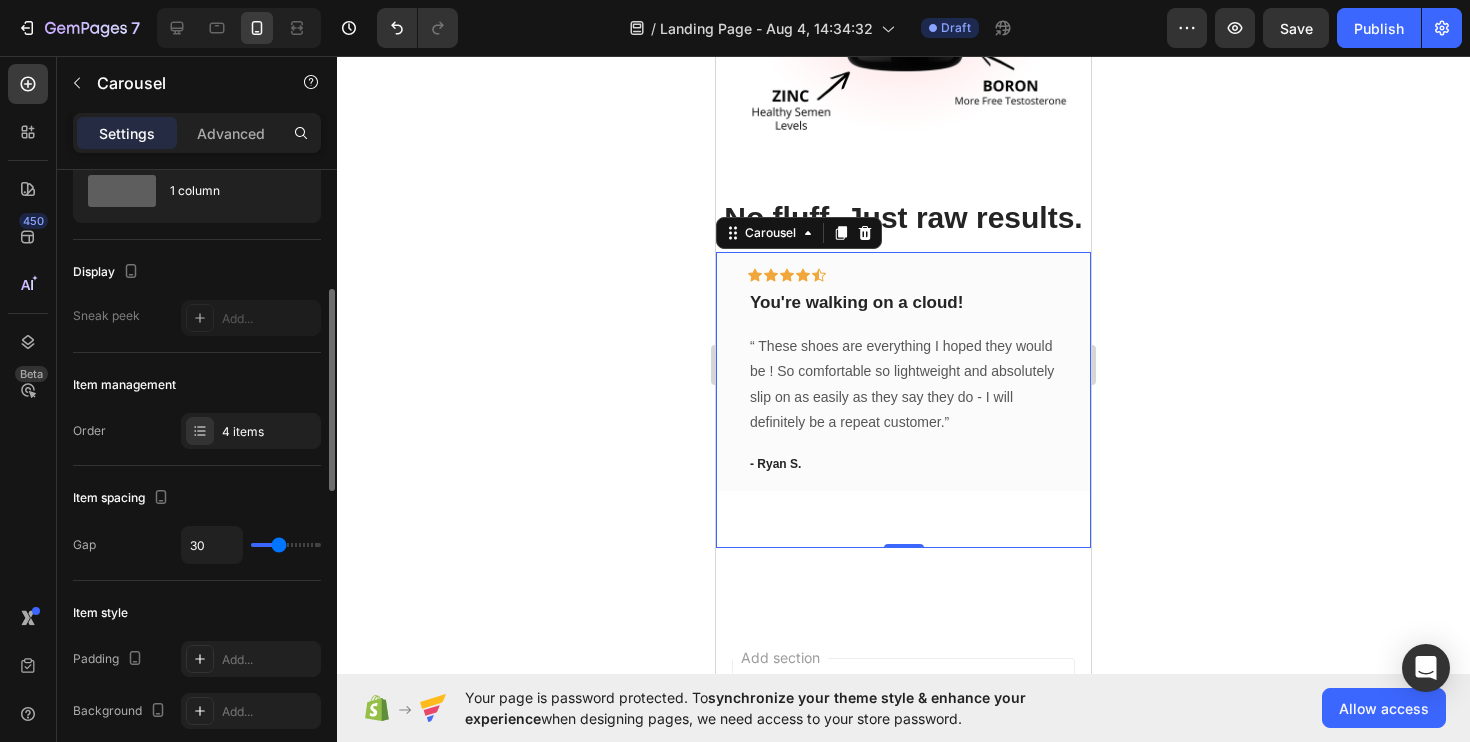 scroll, scrollTop: 0, scrollLeft: 0, axis: both 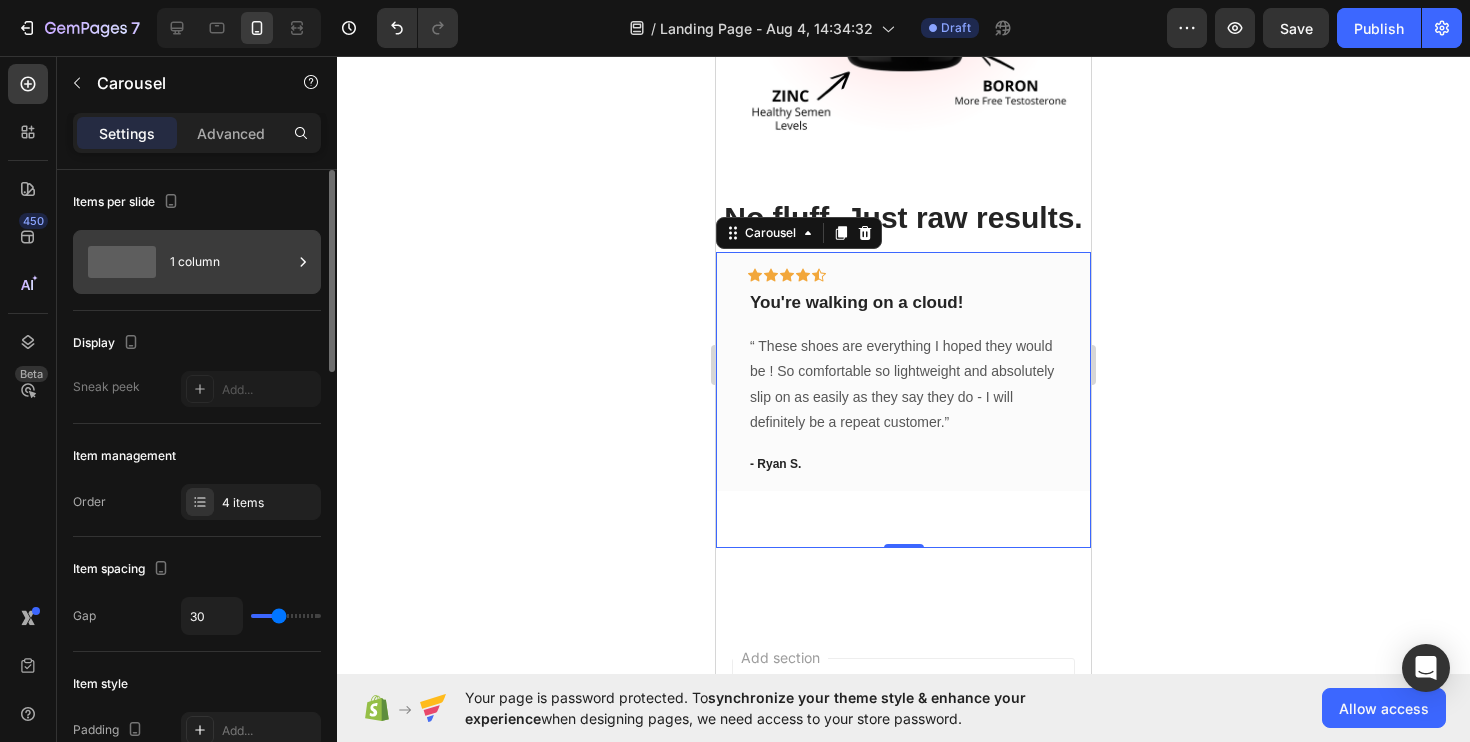 click on "1 column" at bounding box center (231, 262) 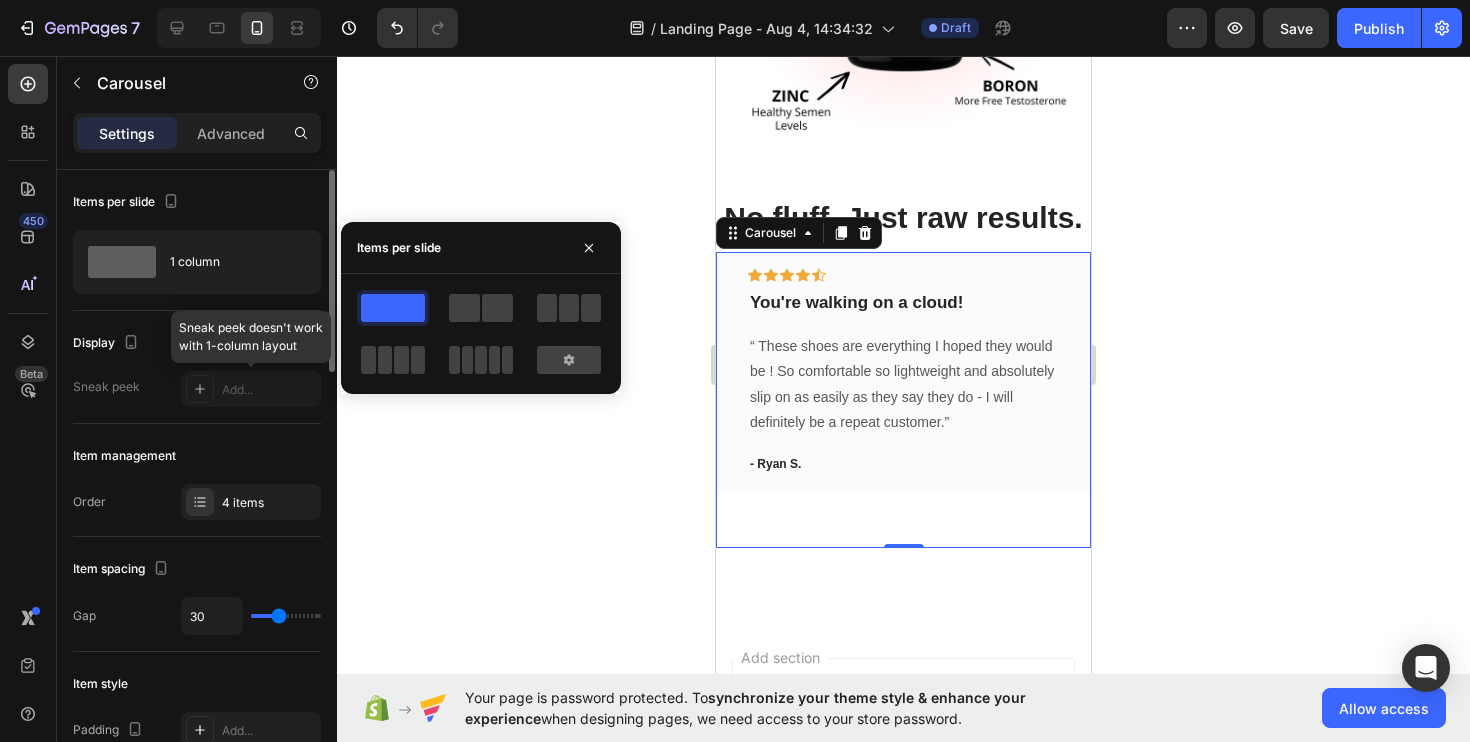 click 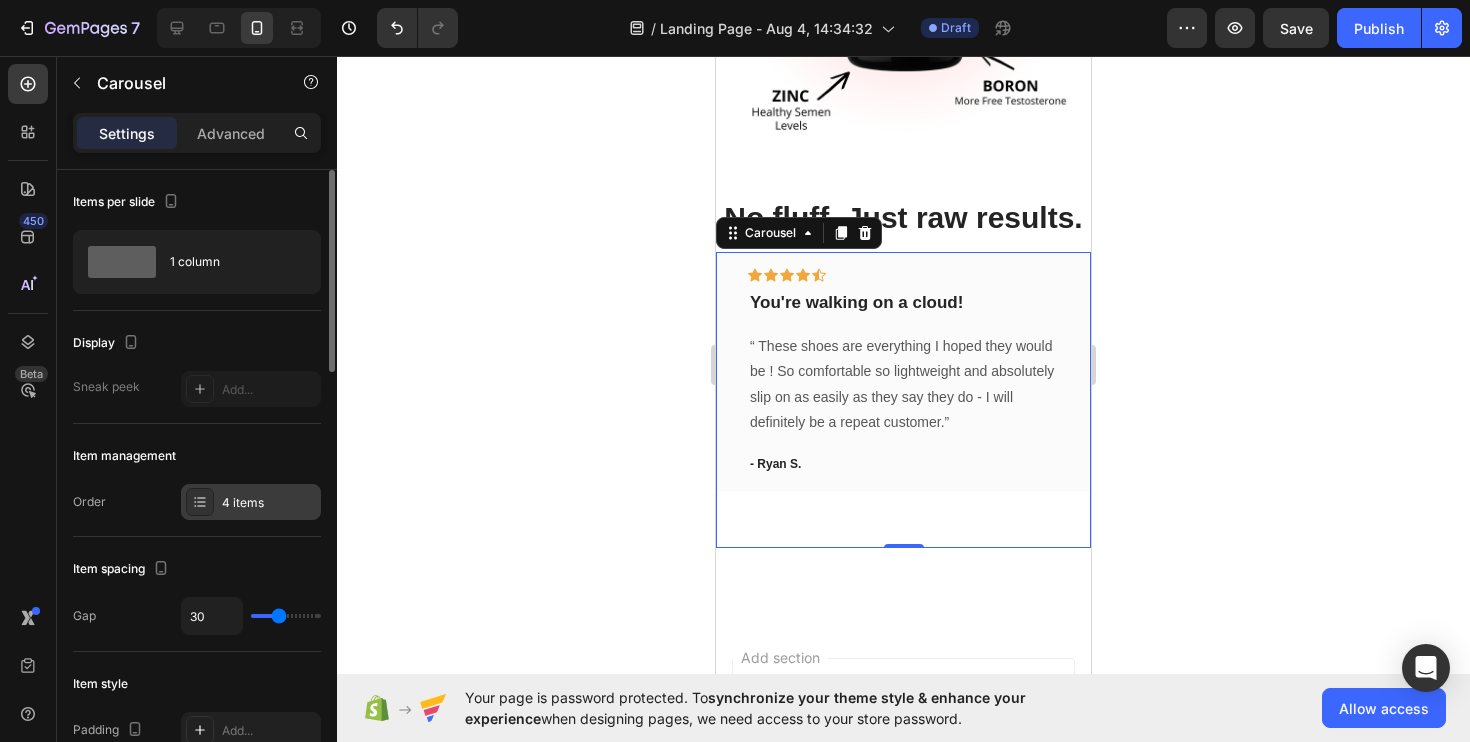 click on "4 items" at bounding box center [251, 502] 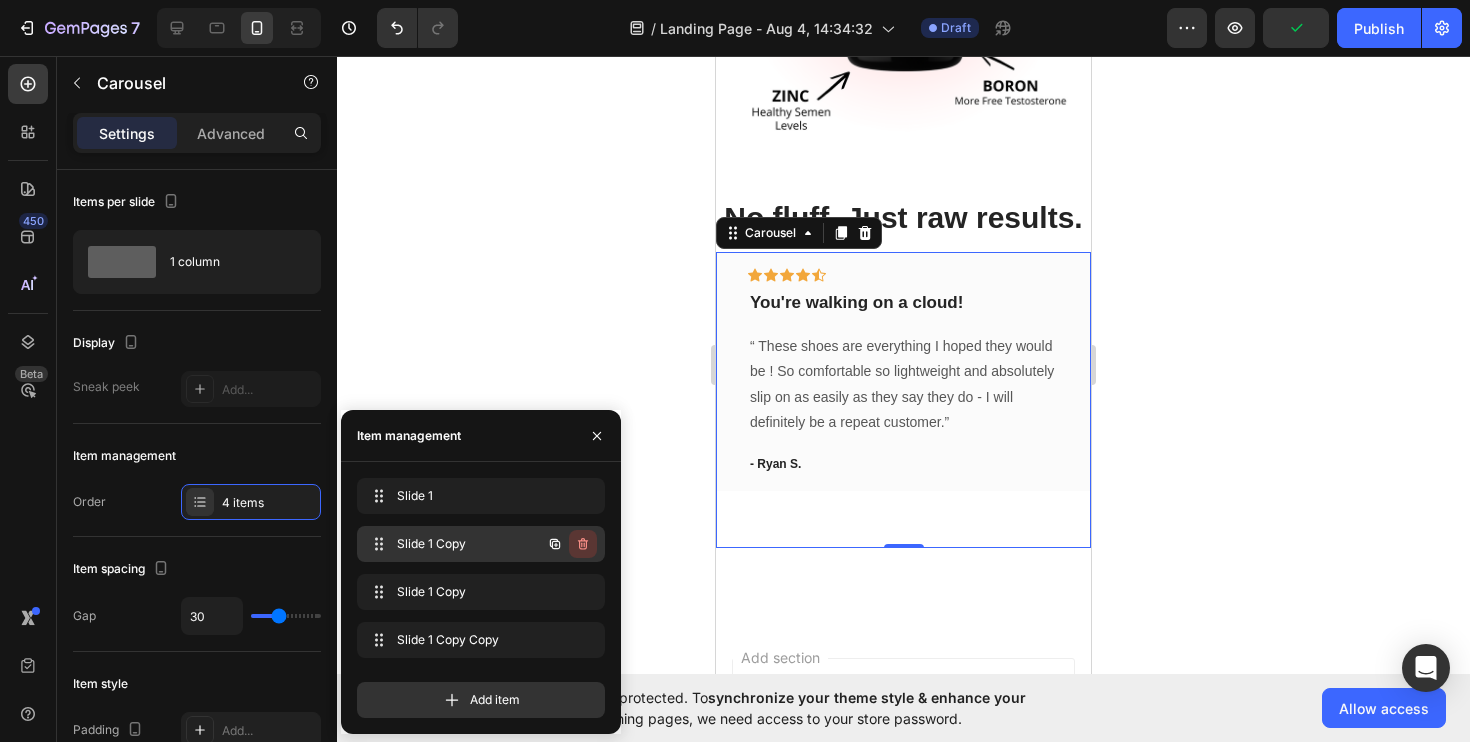 click 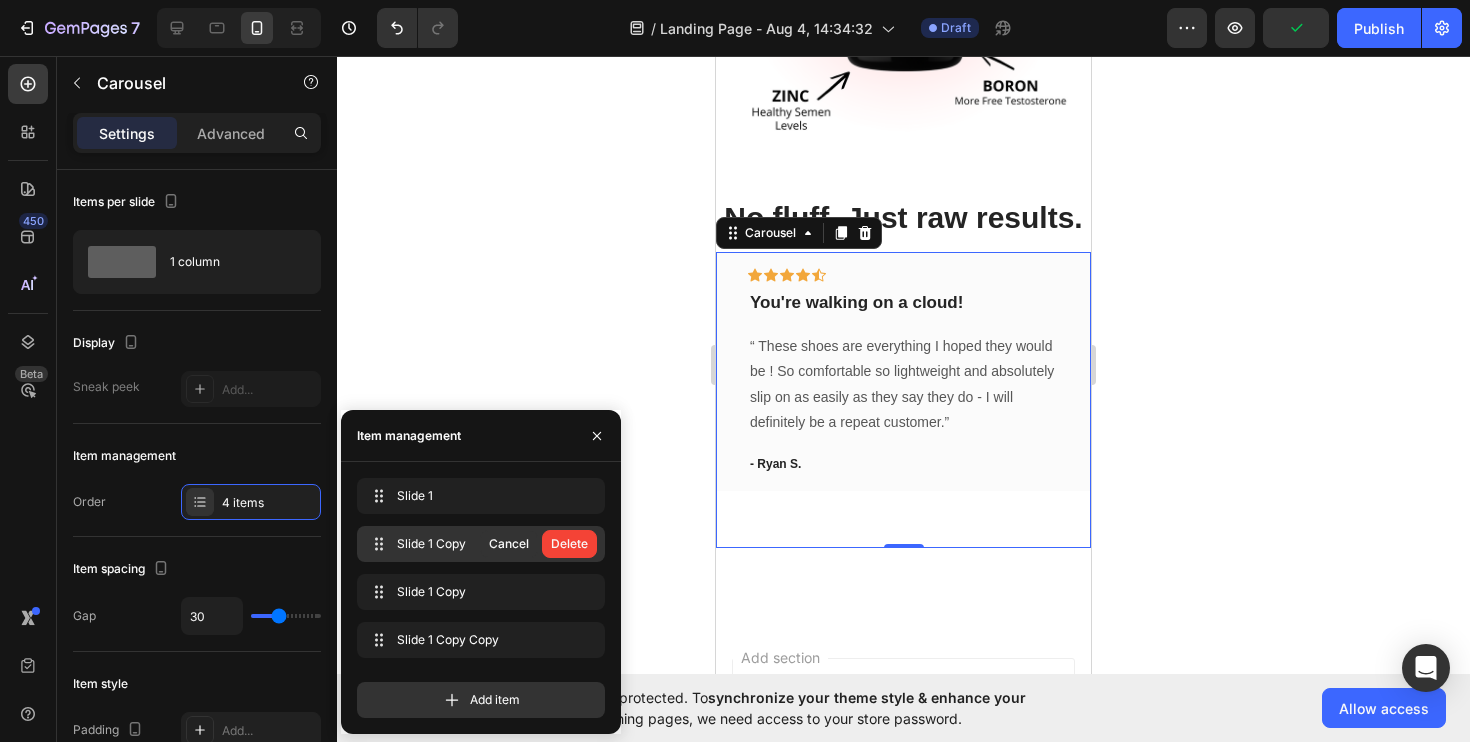 click on "Delete" at bounding box center [569, 544] 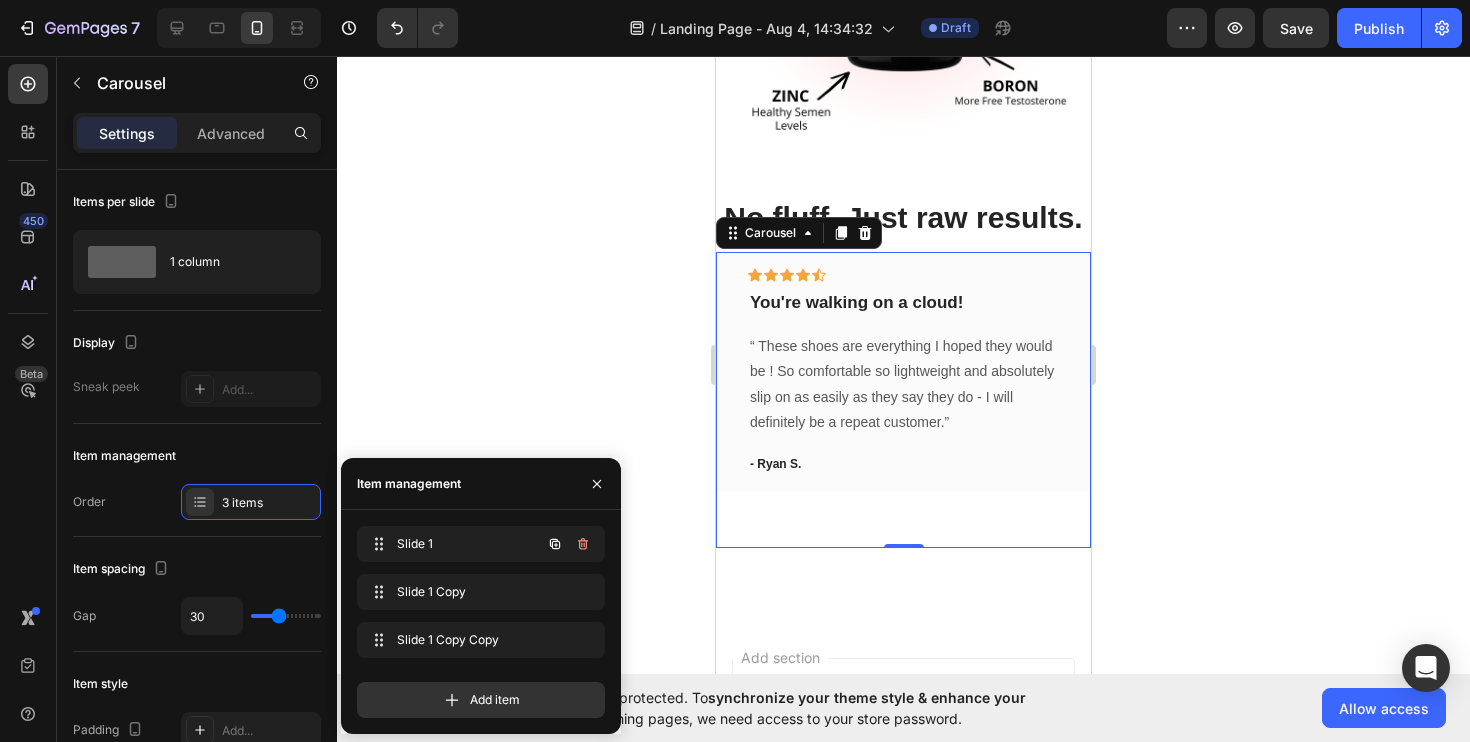 click 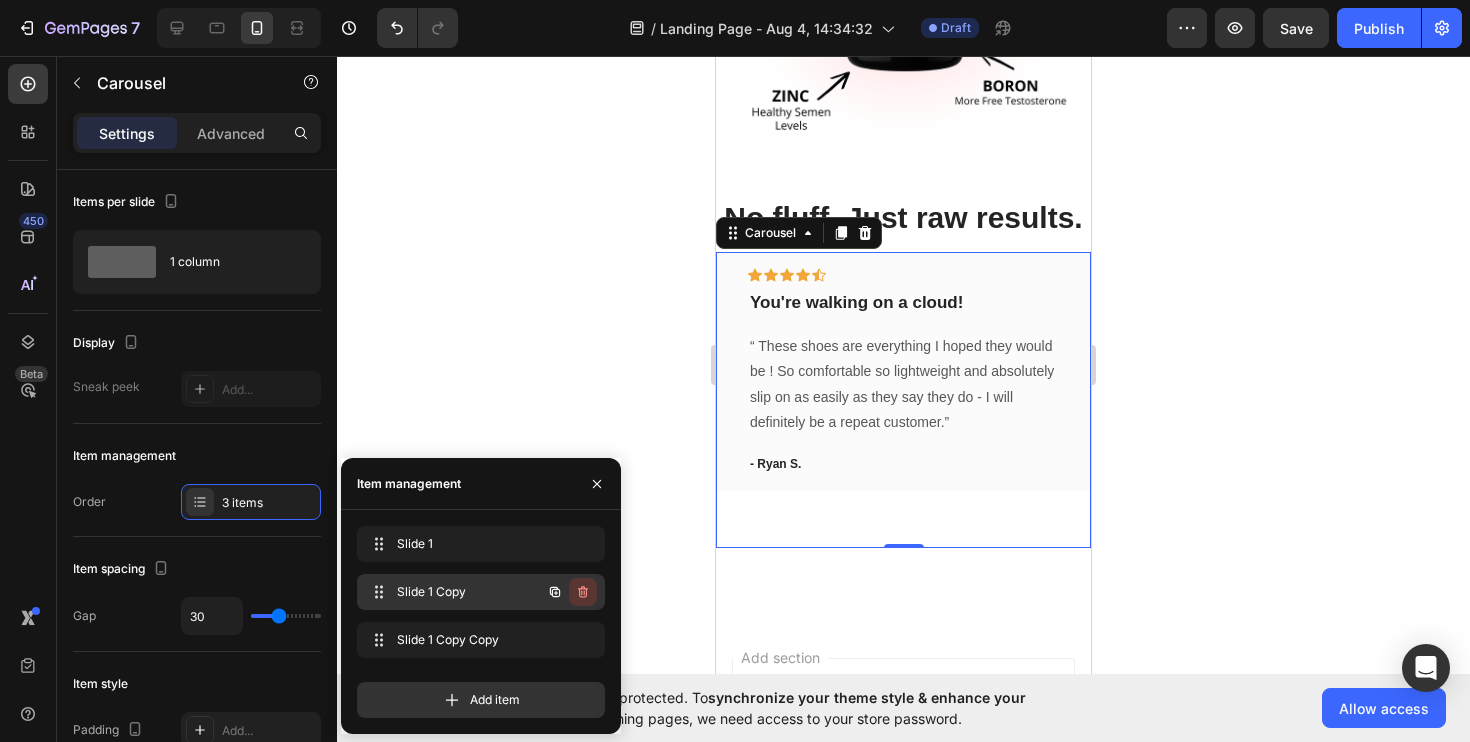 click 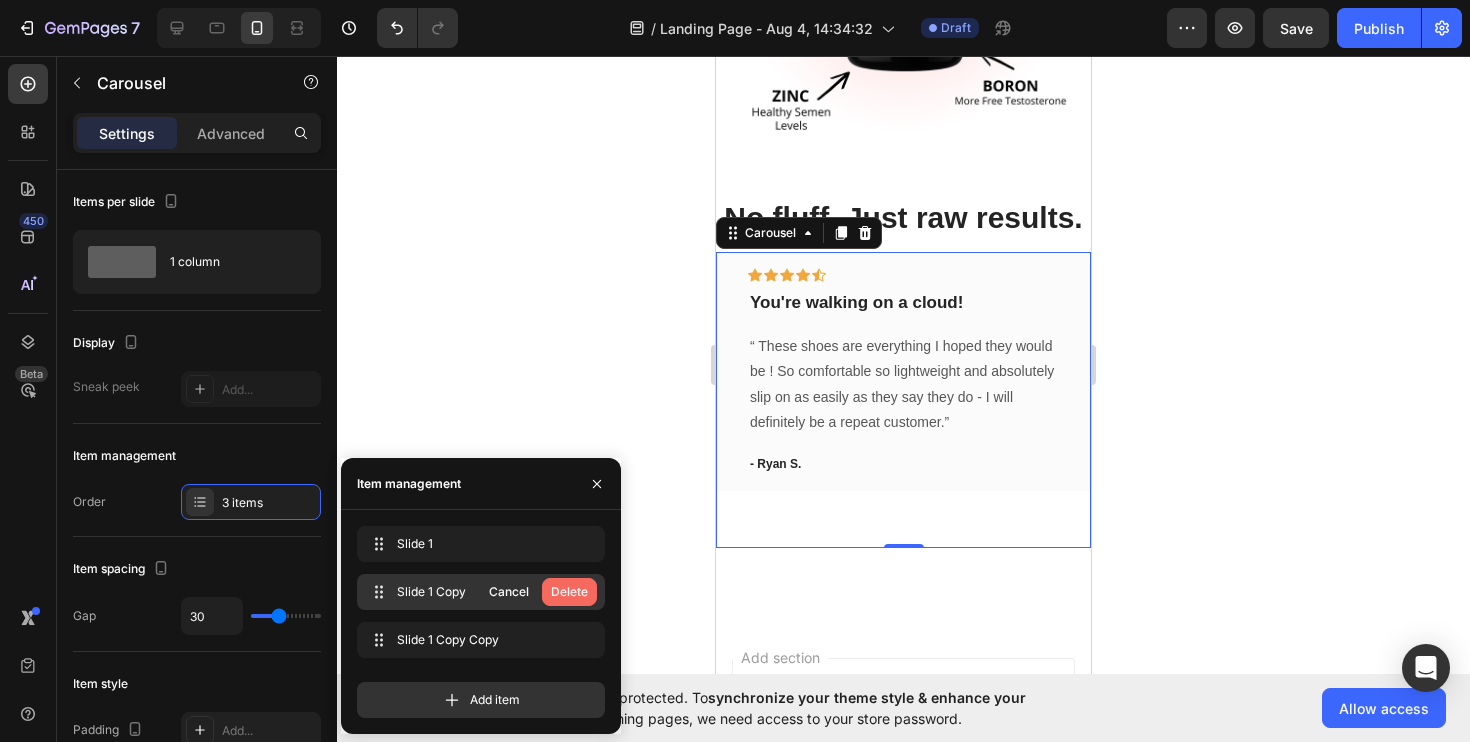 click on "Delete" at bounding box center (569, 592) 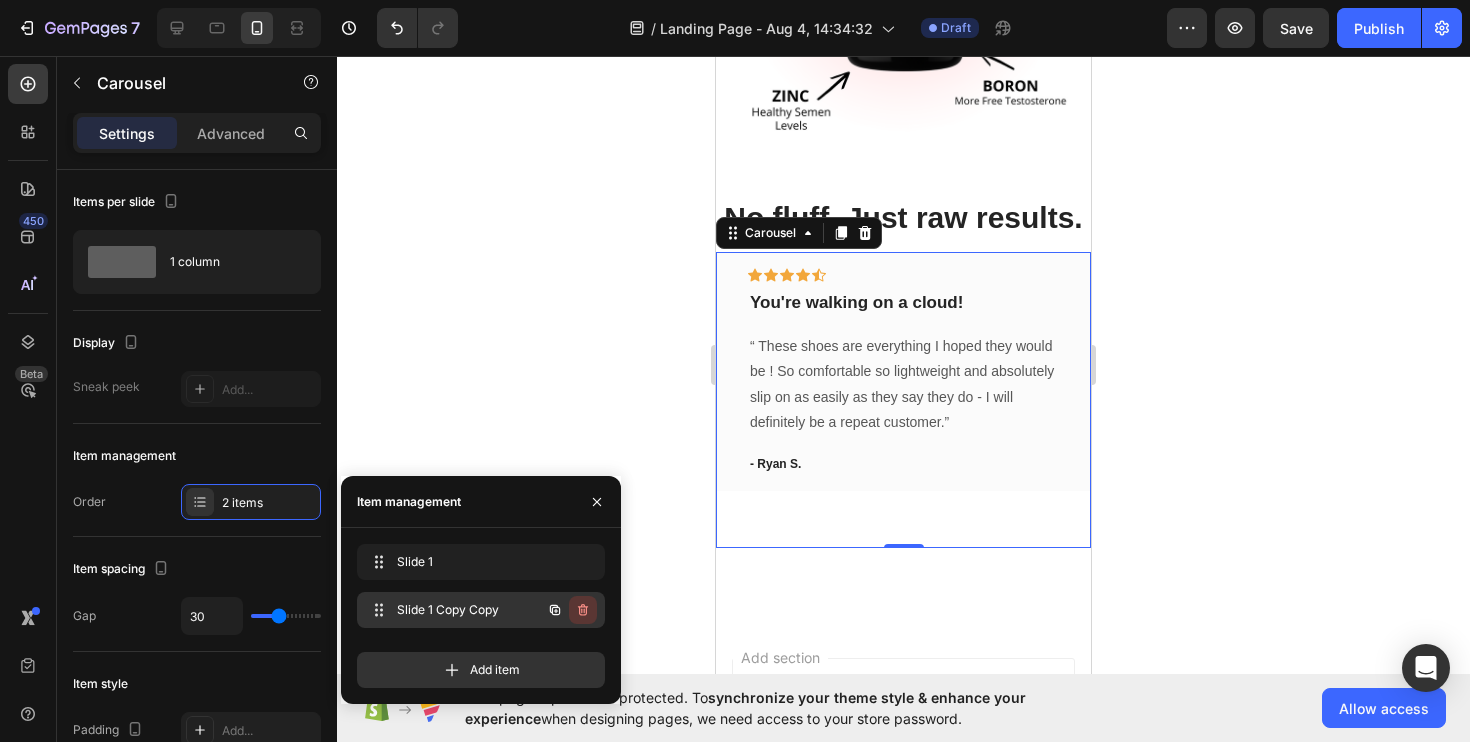 click 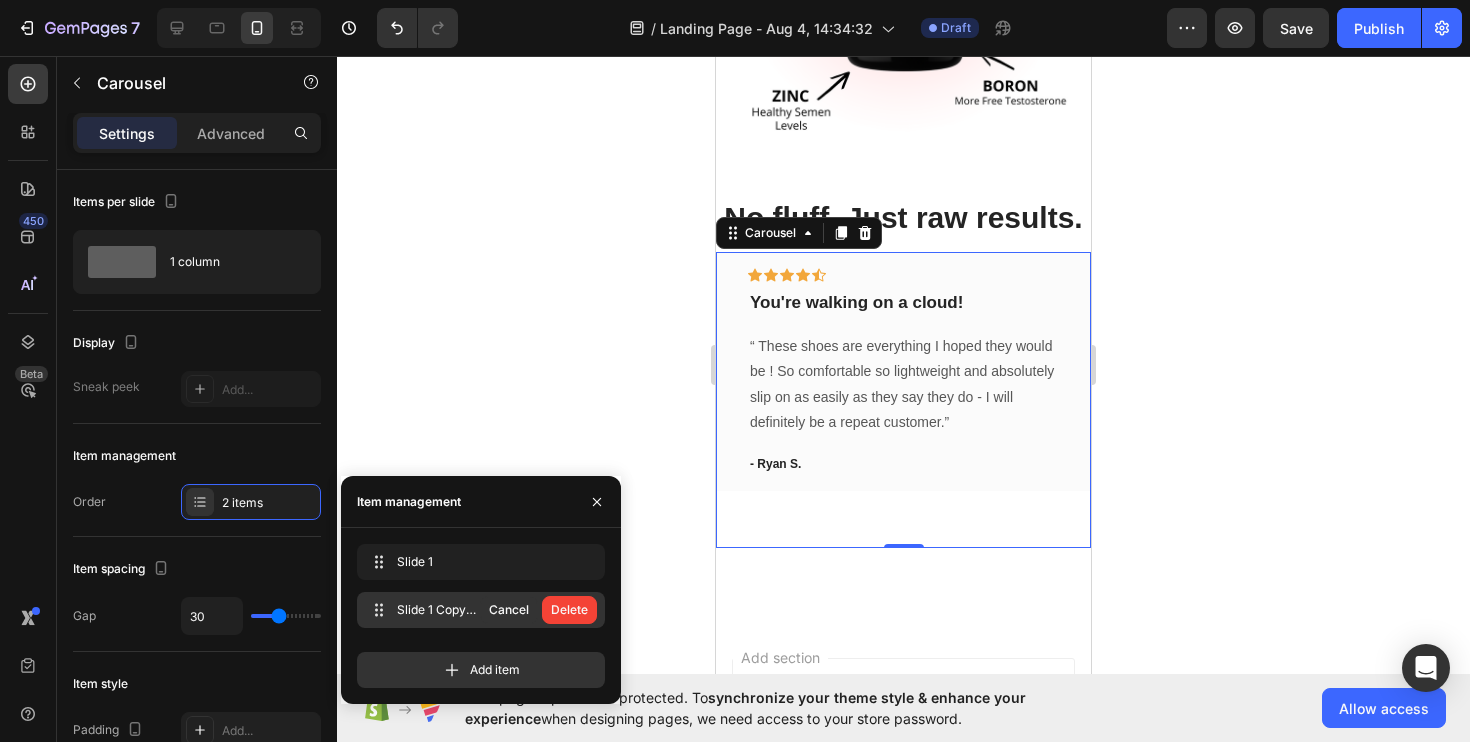 click on "Delete" at bounding box center [569, 610] 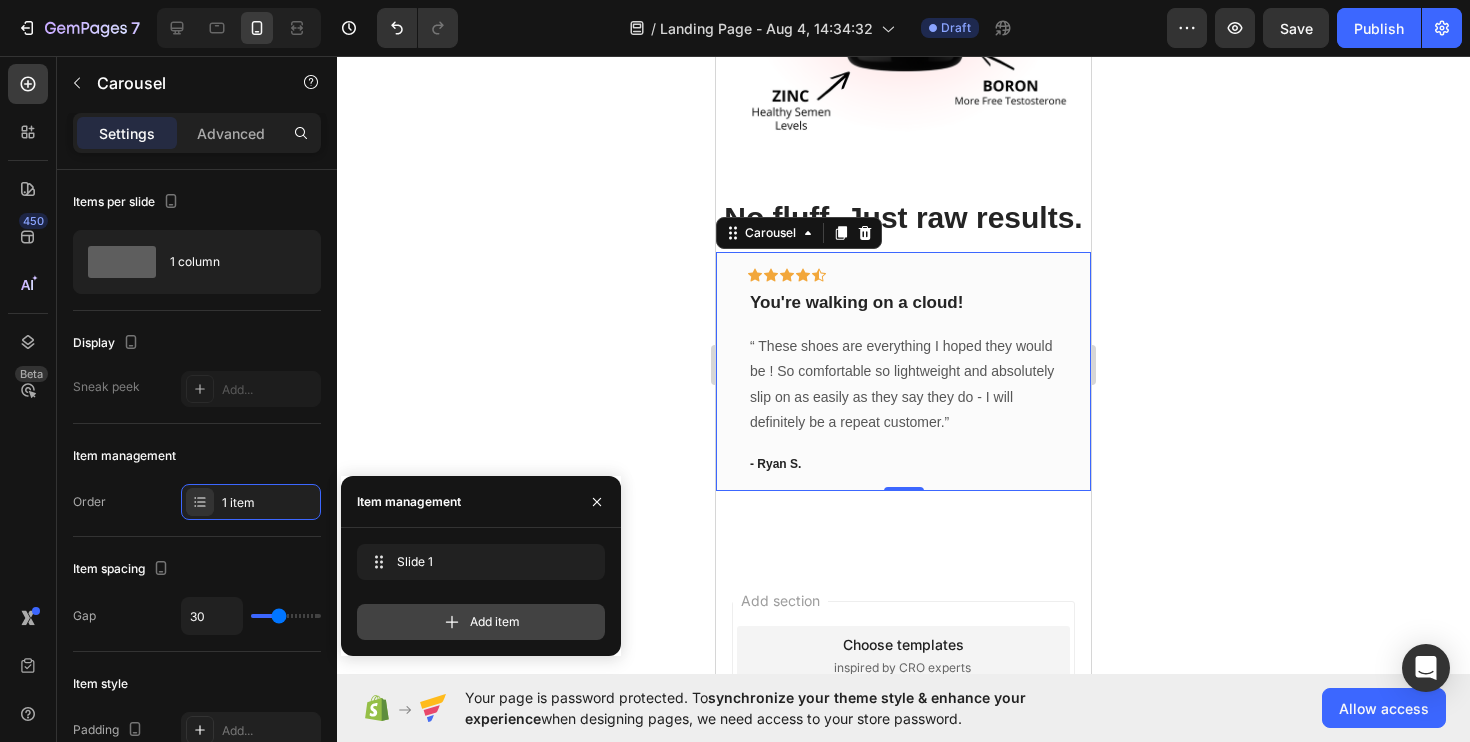 click on "Add item" at bounding box center [495, 622] 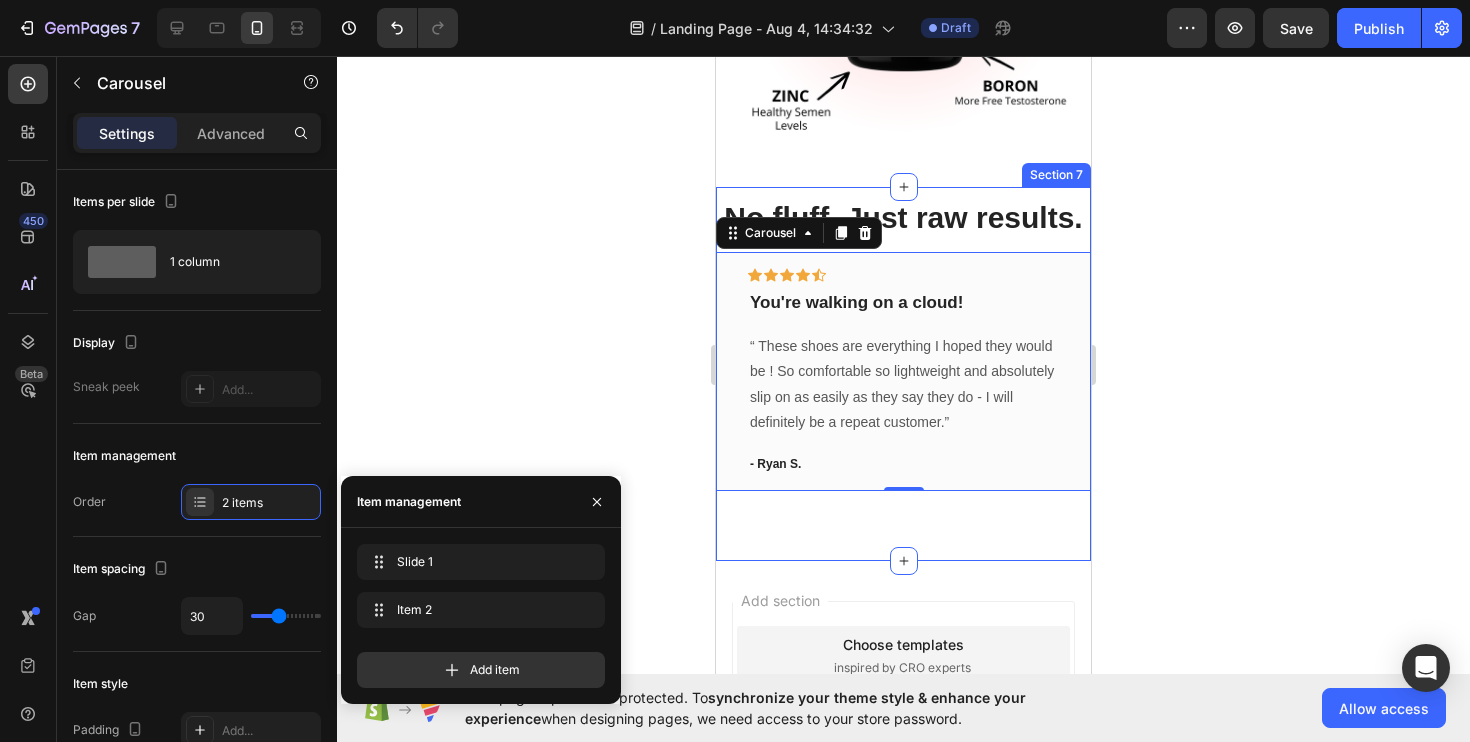 click on "⁠⁠⁠⁠⁠⁠⁠ No fluff. Just raw results. Heading
Icon
Icon
Icon
Icon
Icon Row You're walking on a cloud! Text block “ These shoes are everything I hoped they would be ! So comfortable so lightweight and absolutely slip on as easily as they say they do - I will definitely be a repeat customer.” Text block - [FIRST] [LAST]. Text block Row
Drop element here Carousel   0 Row Section 7" at bounding box center [903, 374] 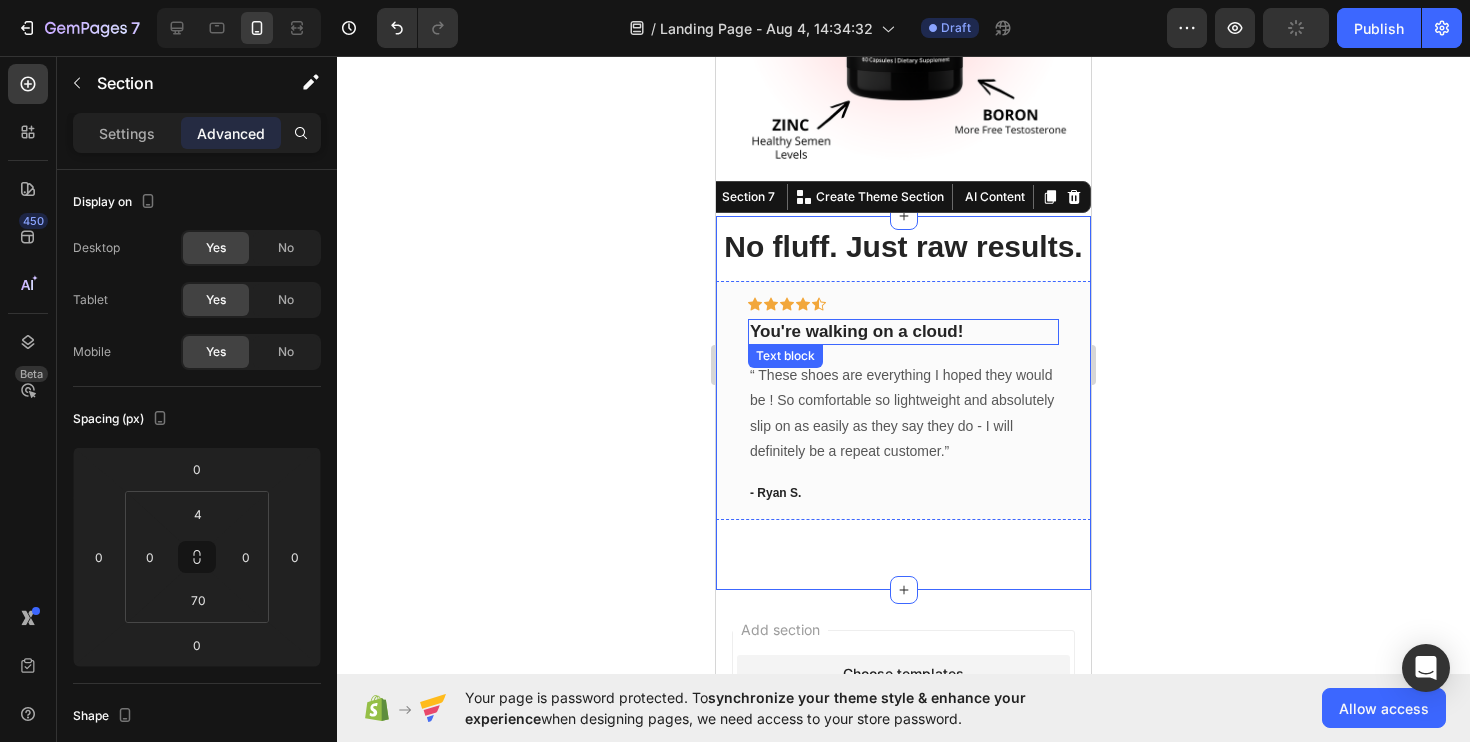 scroll, scrollTop: 1713, scrollLeft: 0, axis: vertical 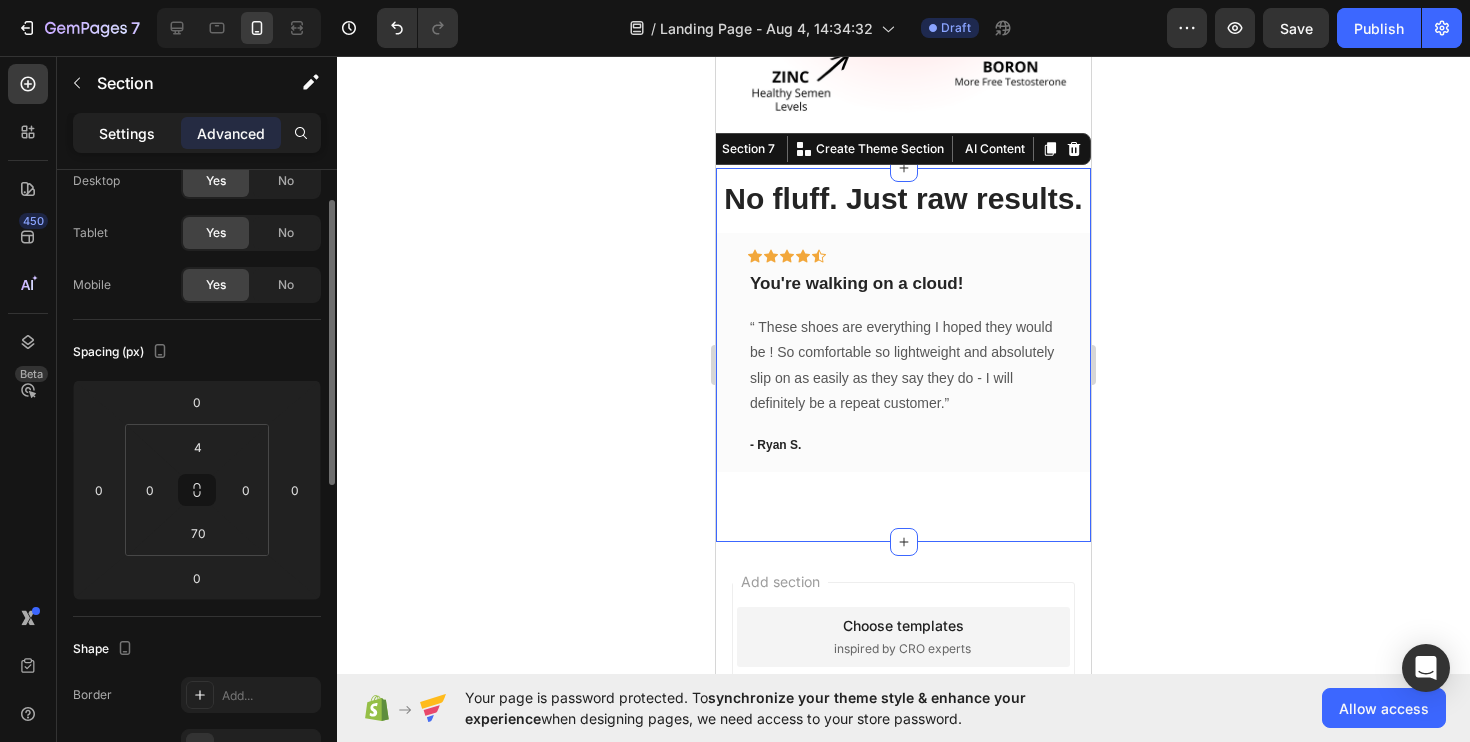 click on "Settings" 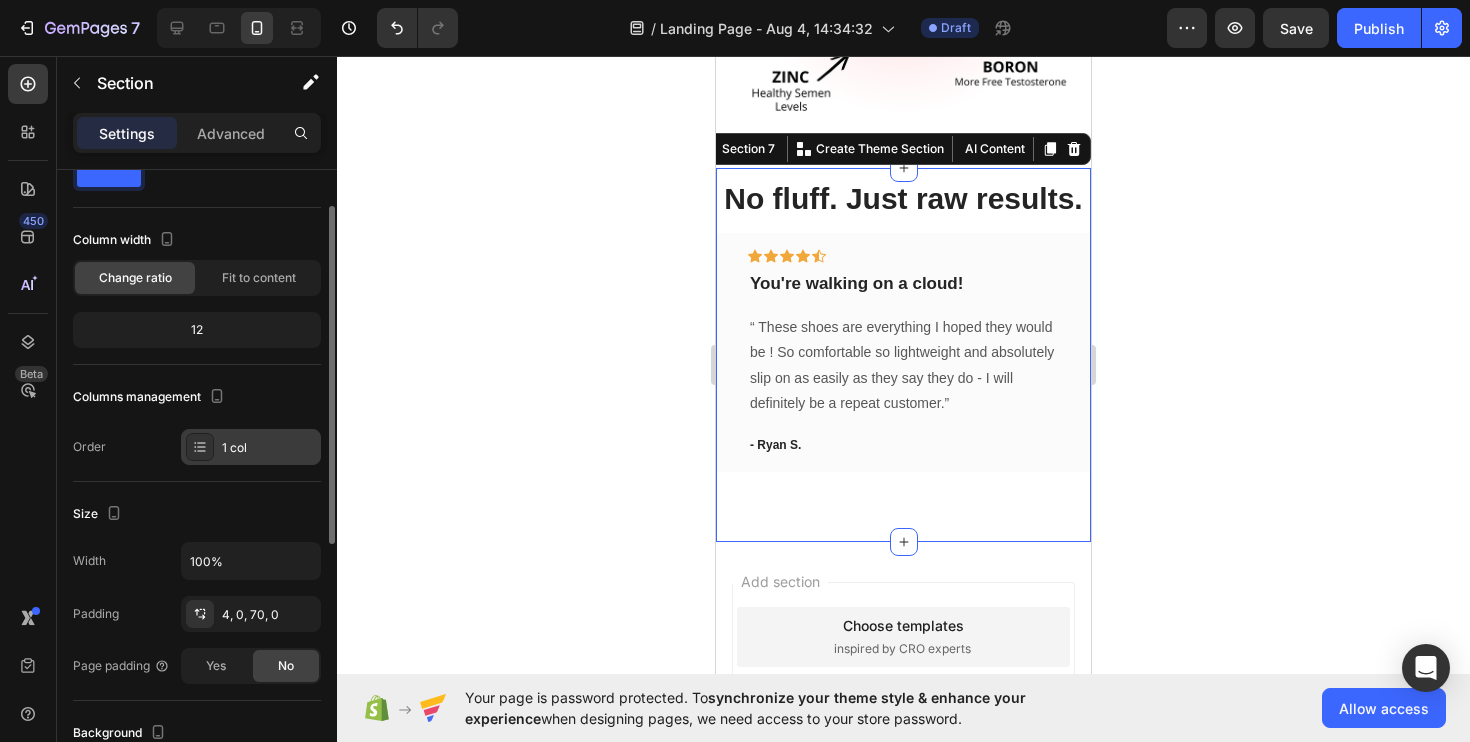click at bounding box center [200, 447] 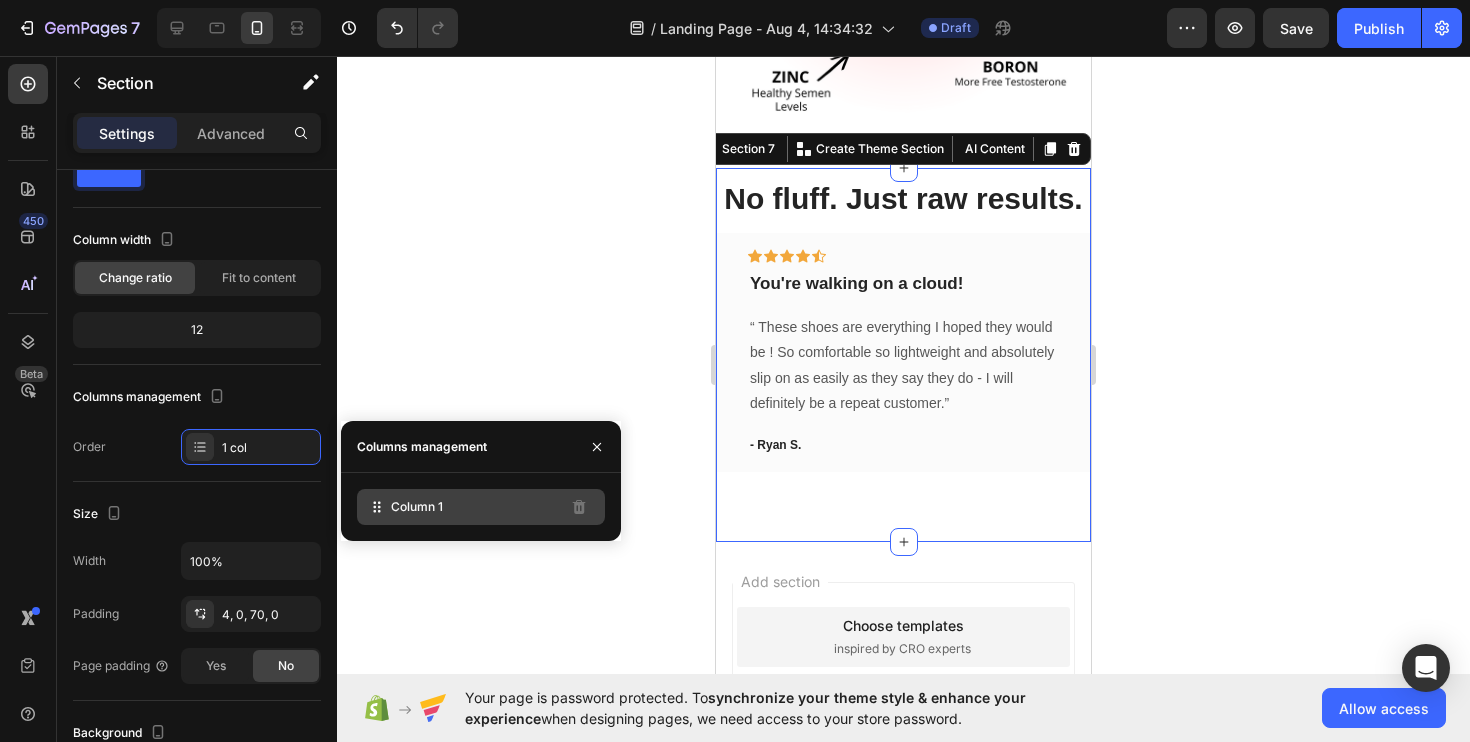click on "Column 1" at bounding box center (417, 507) 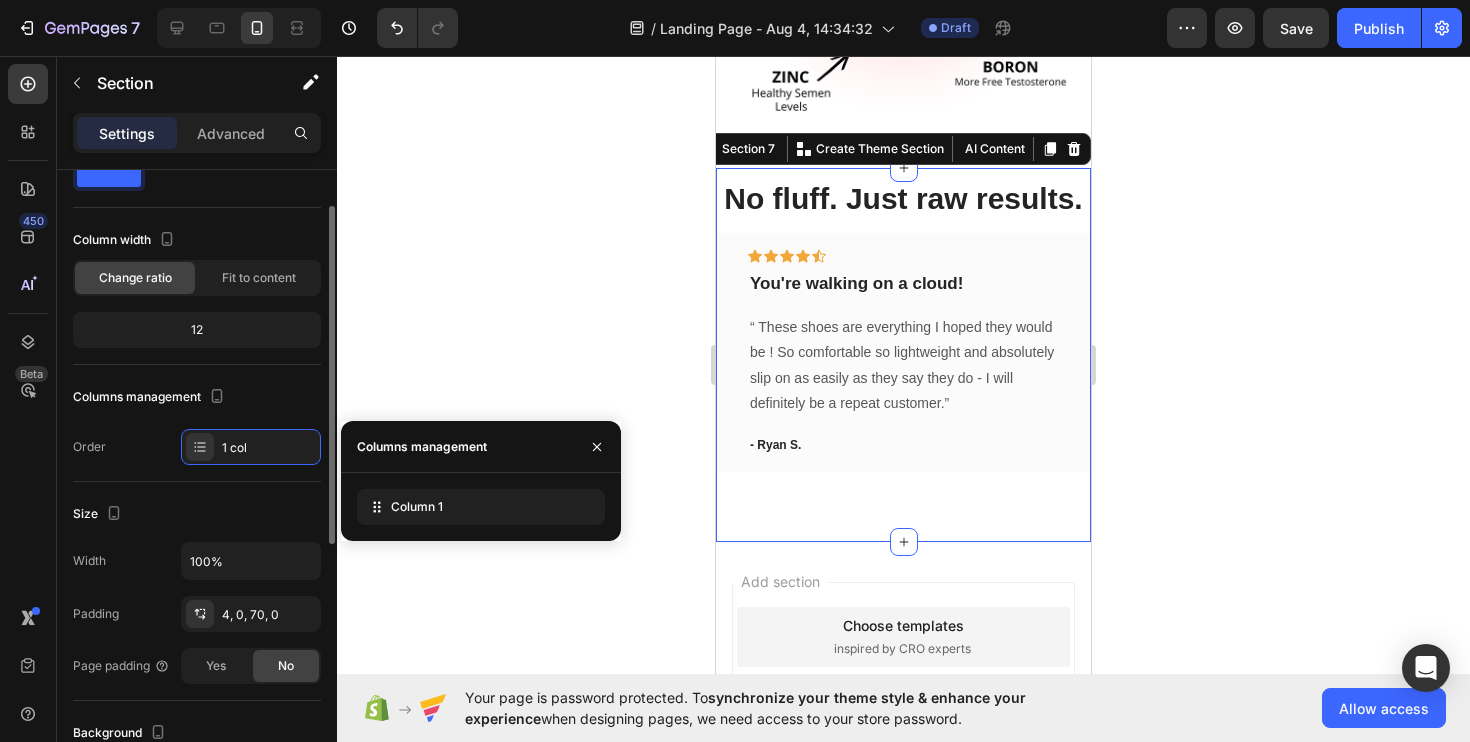 click on "Columns management" at bounding box center [197, 397] 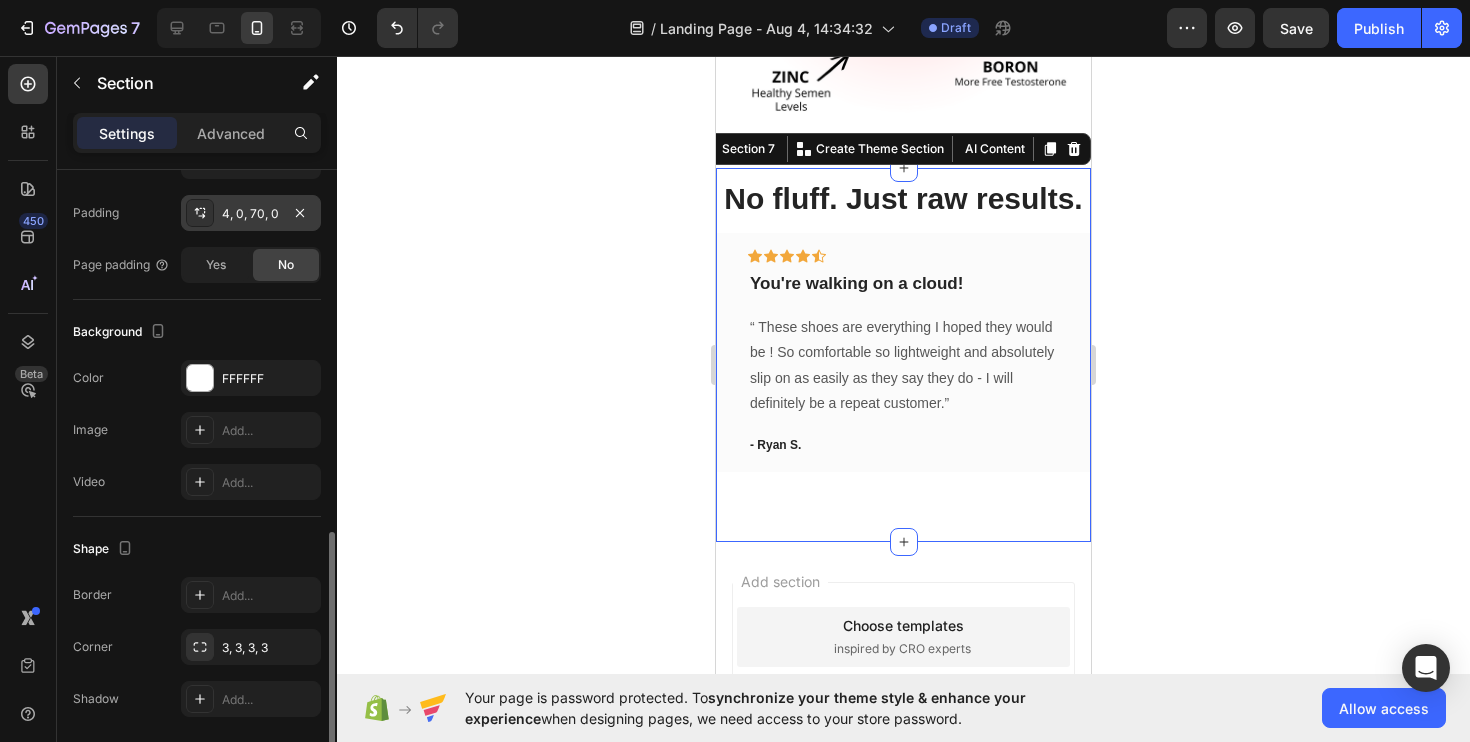 scroll, scrollTop: 539, scrollLeft: 0, axis: vertical 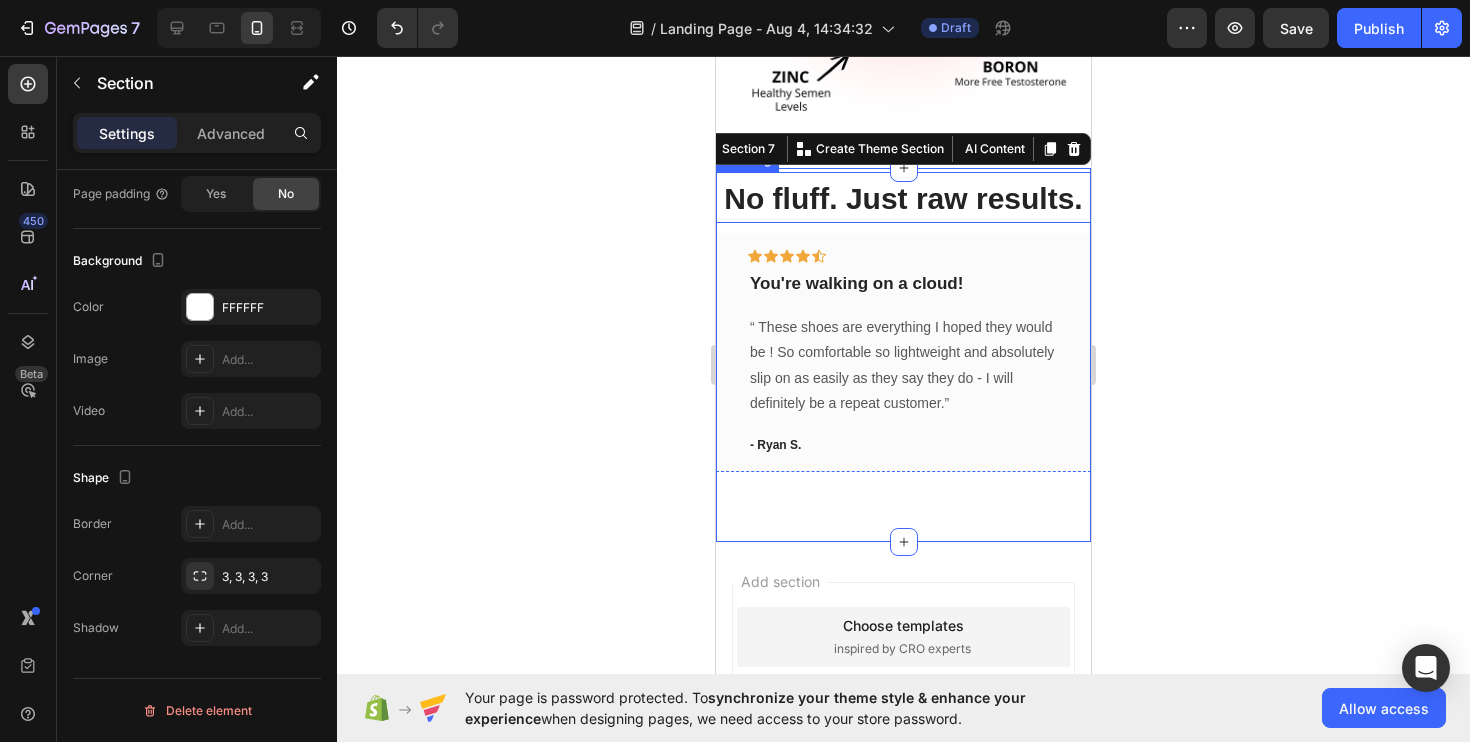 click on "No fluff. Just raw results." at bounding box center [903, 198] 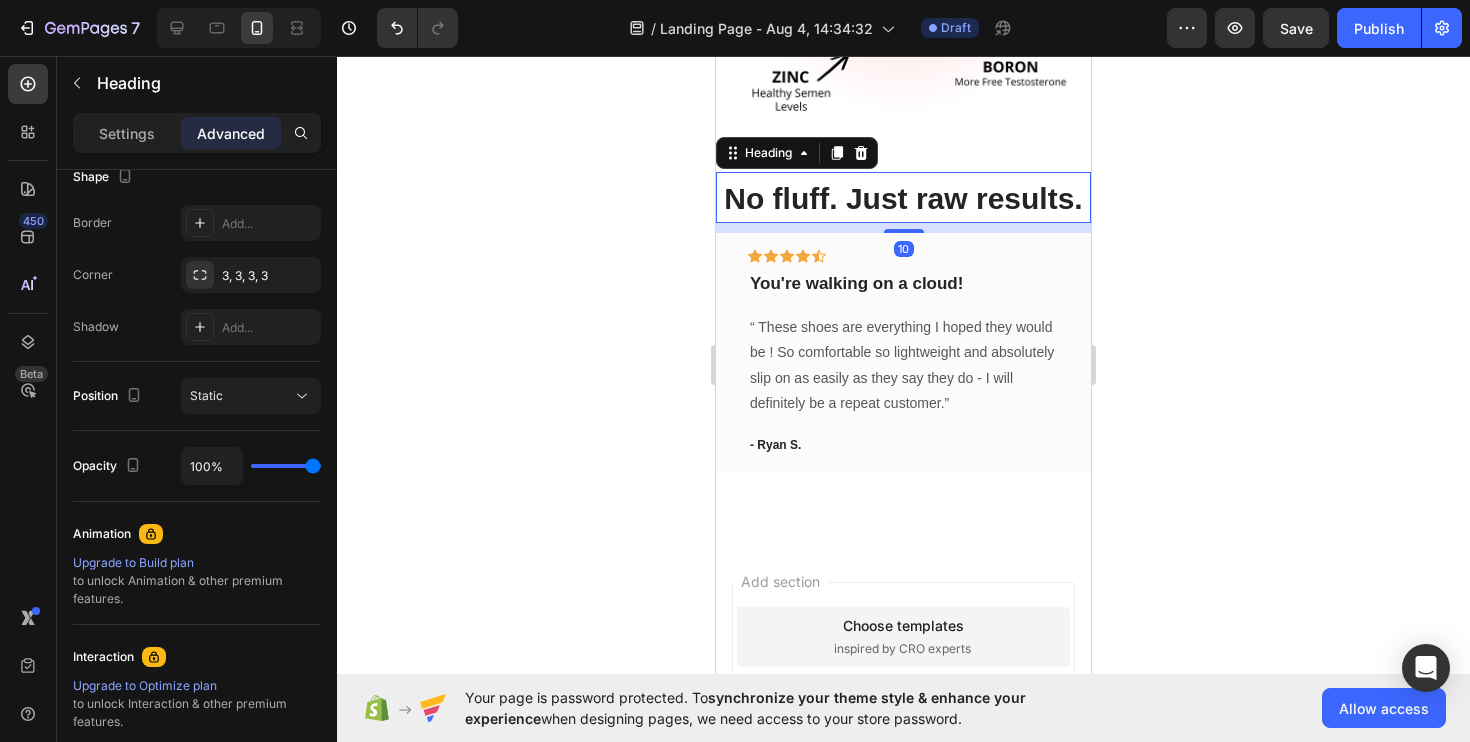 scroll, scrollTop: 0, scrollLeft: 0, axis: both 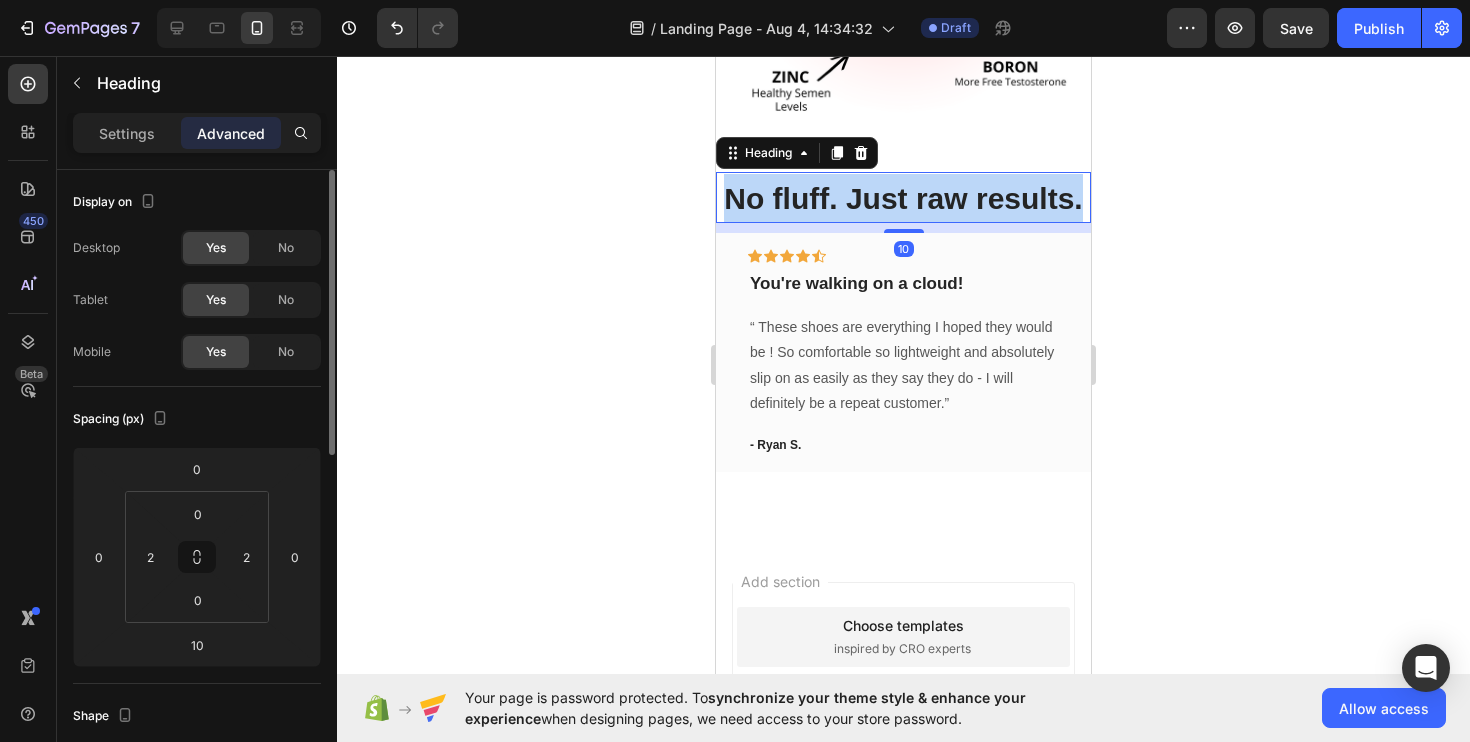 click on "No fluff. Just raw results." at bounding box center [903, 198] 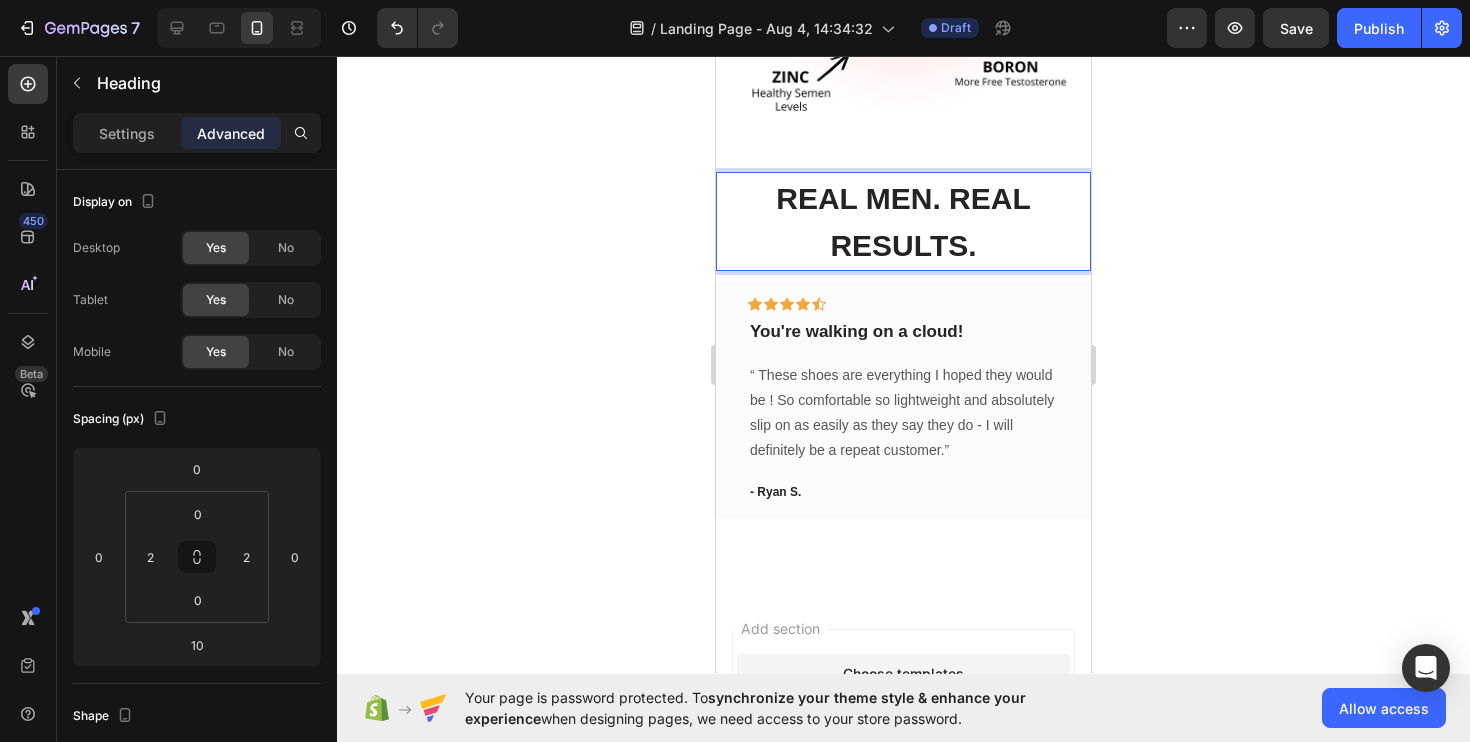 click on "REAL MEN. REAL RESULTS." at bounding box center (903, 222) 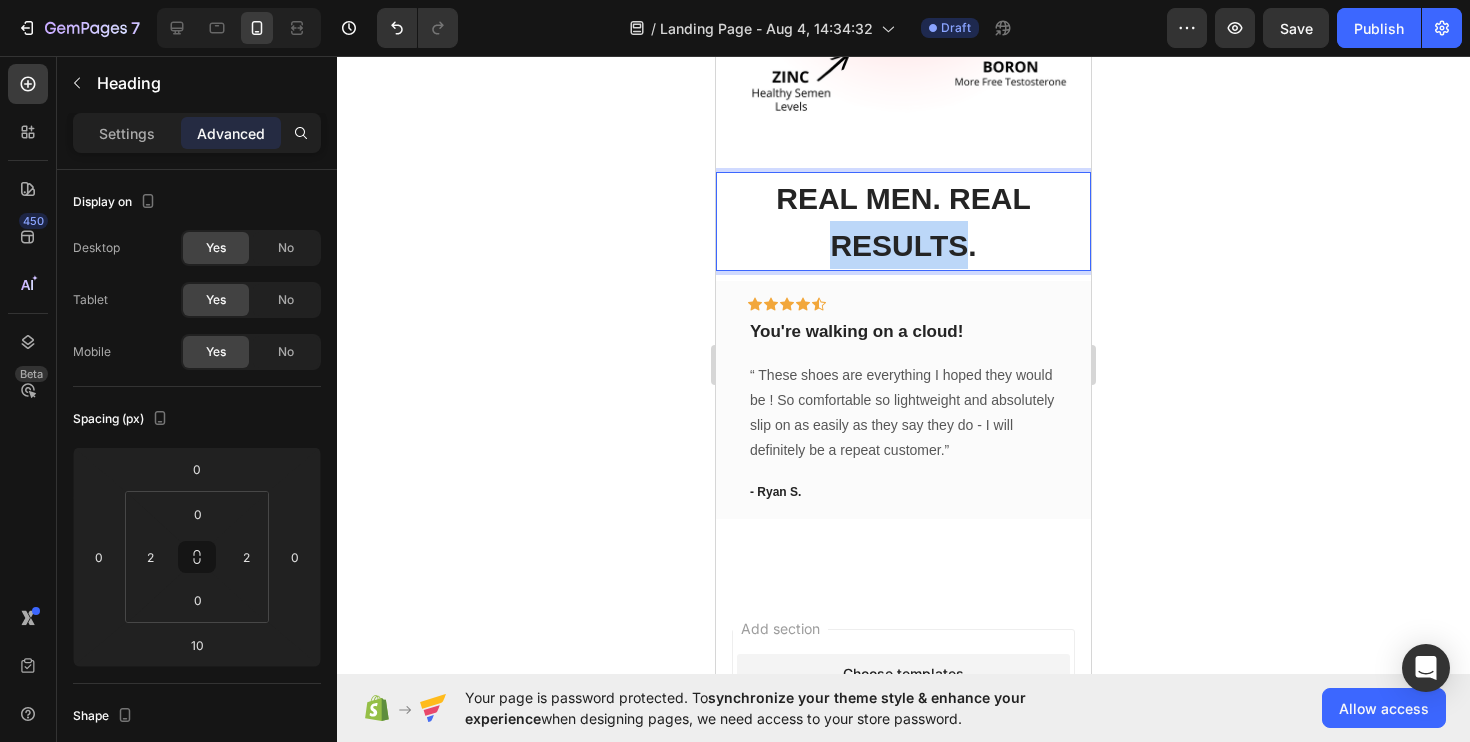 click on "REAL MEN. REAL RESULTS." at bounding box center (903, 222) 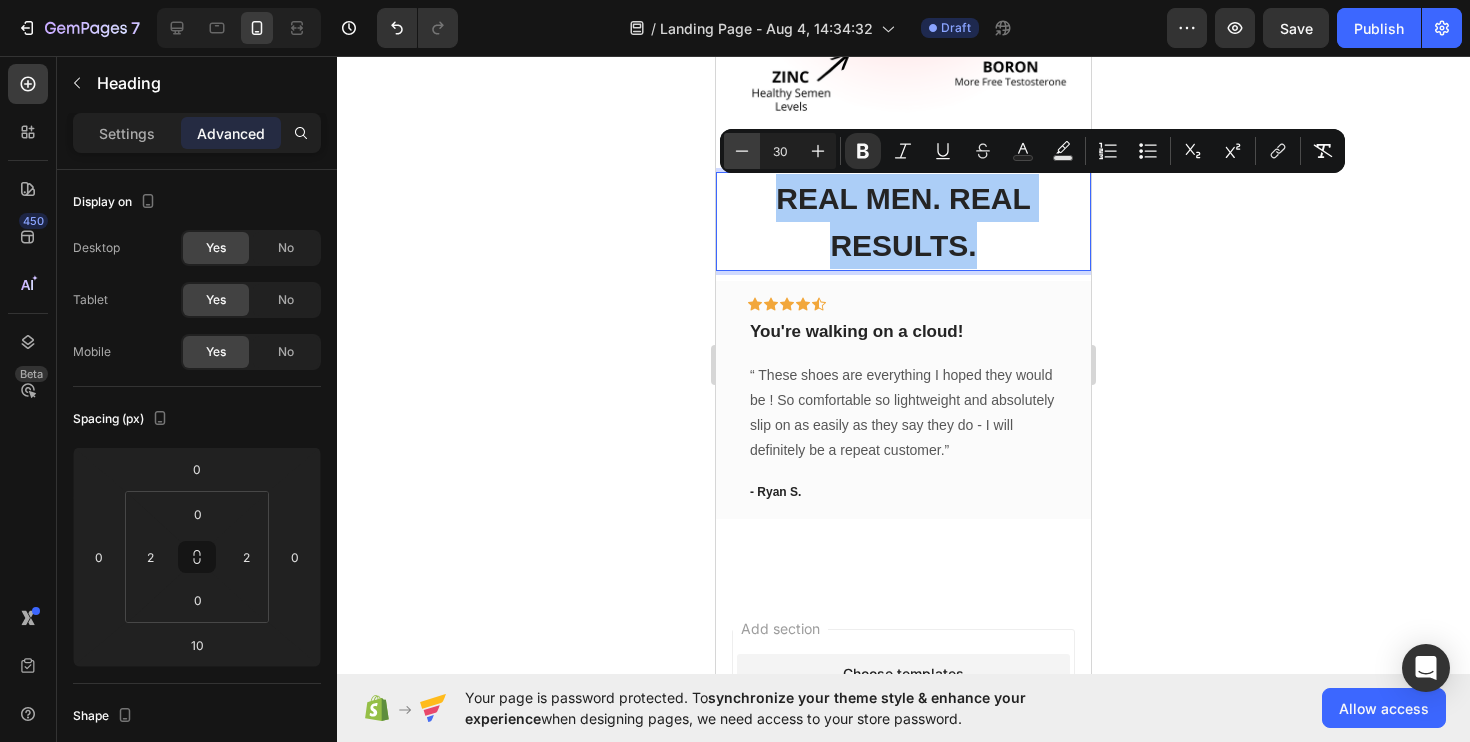click on "Minus" at bounding box center [742, 151] 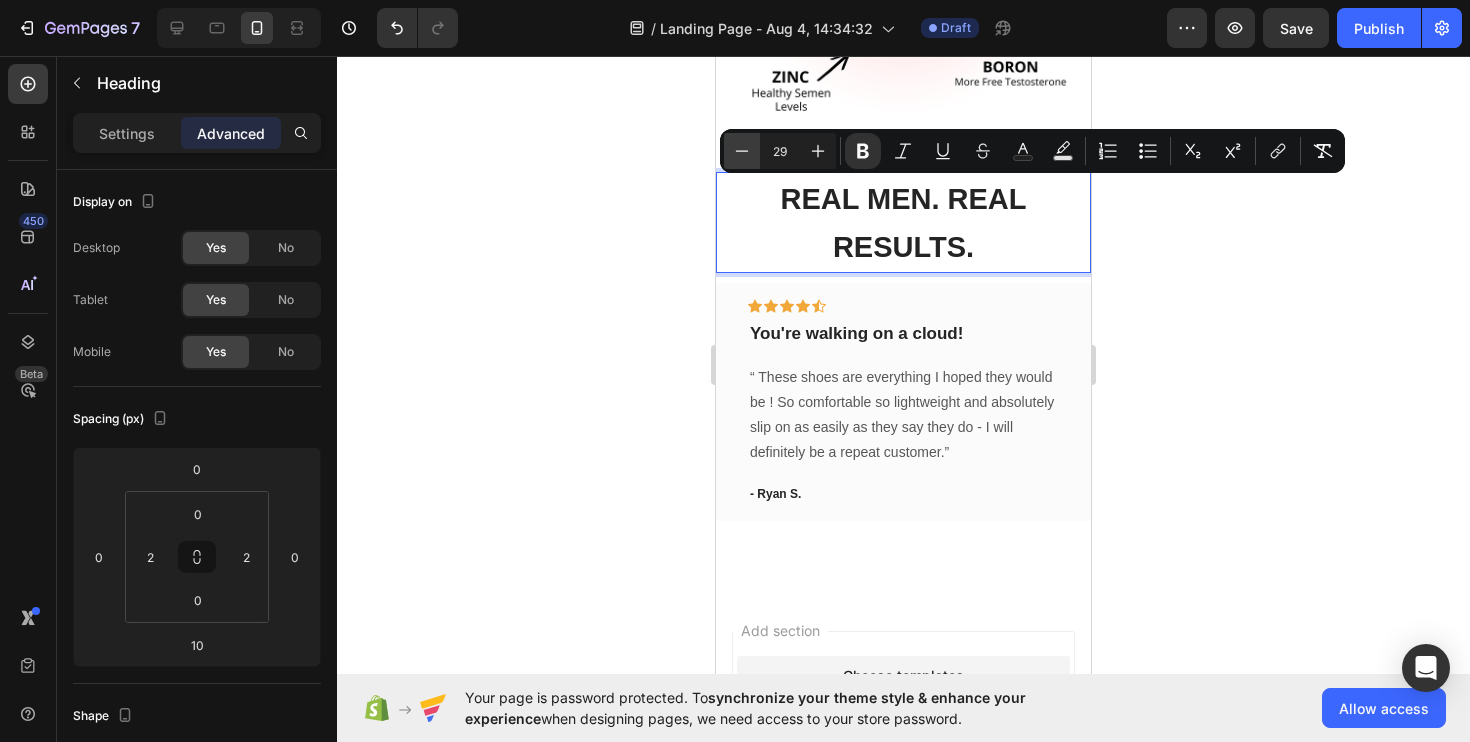 click on "Minus" at bounding box center (742, 151) 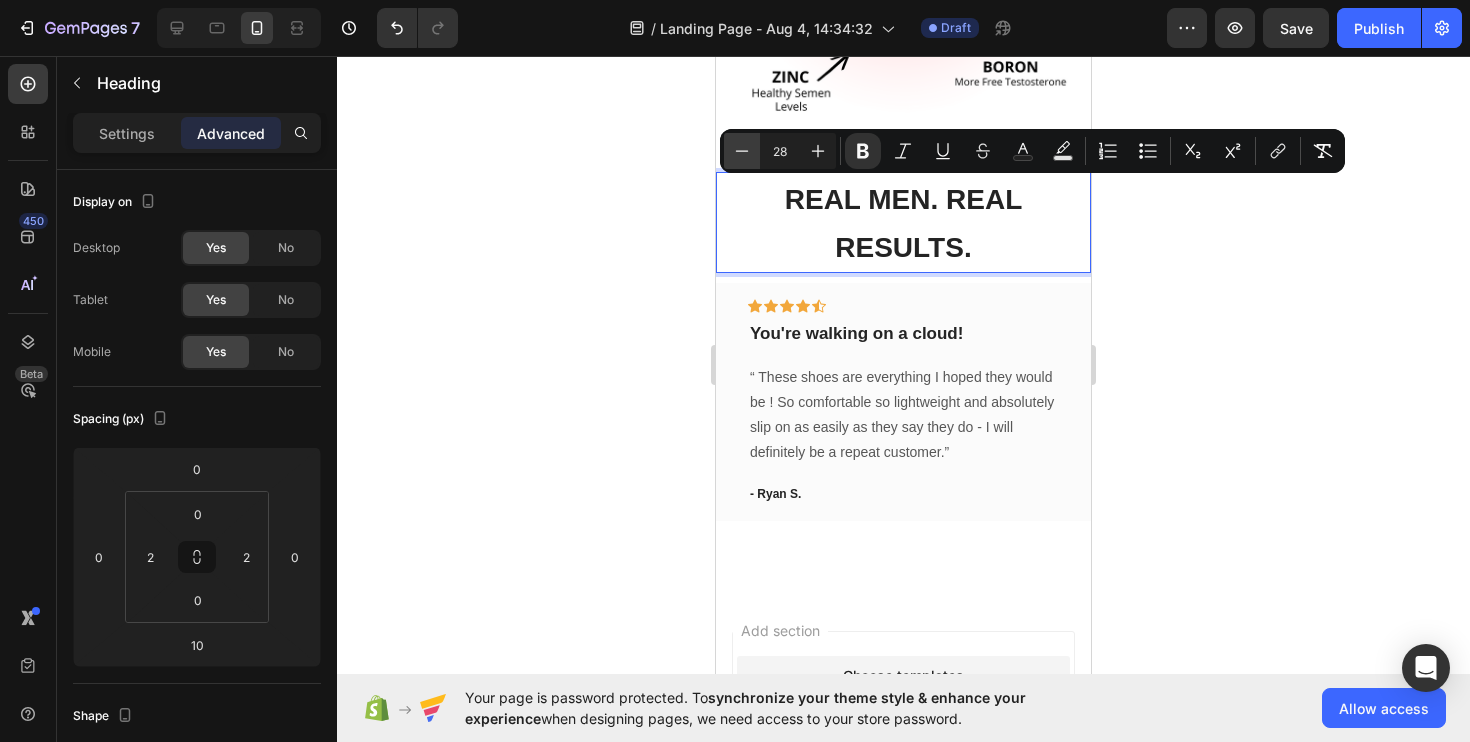 click on "Minus" at bounding box center (742, 151) 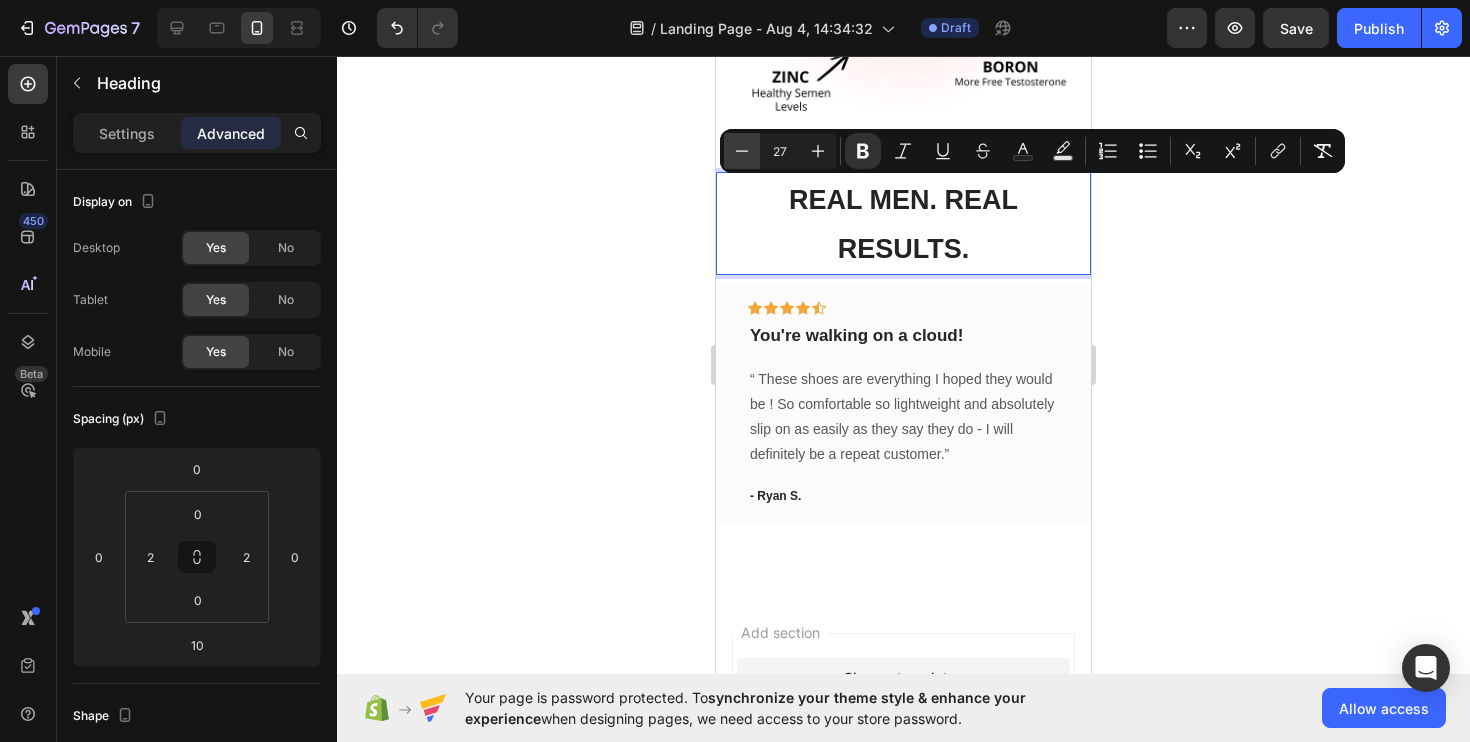 click on "Minus" at bounding box center [742, 151] 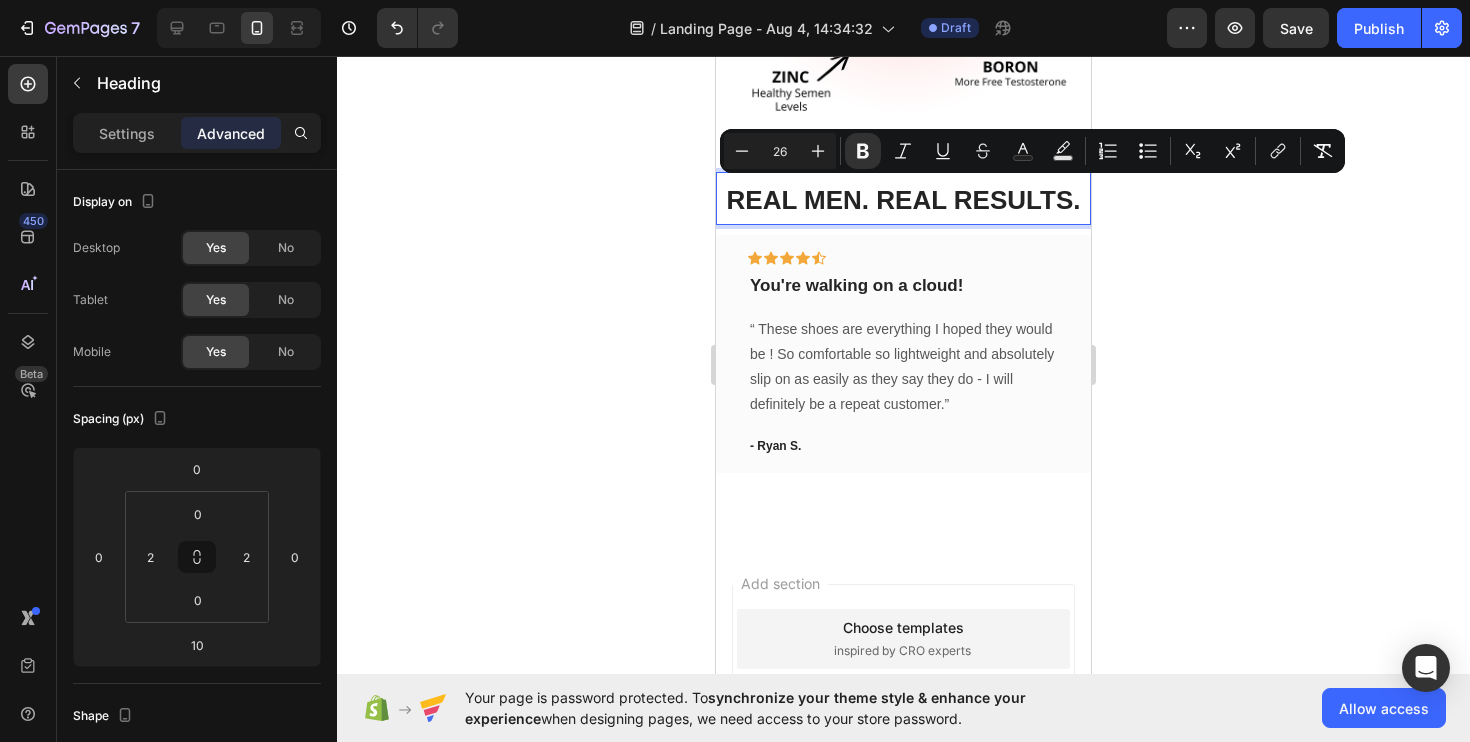 click 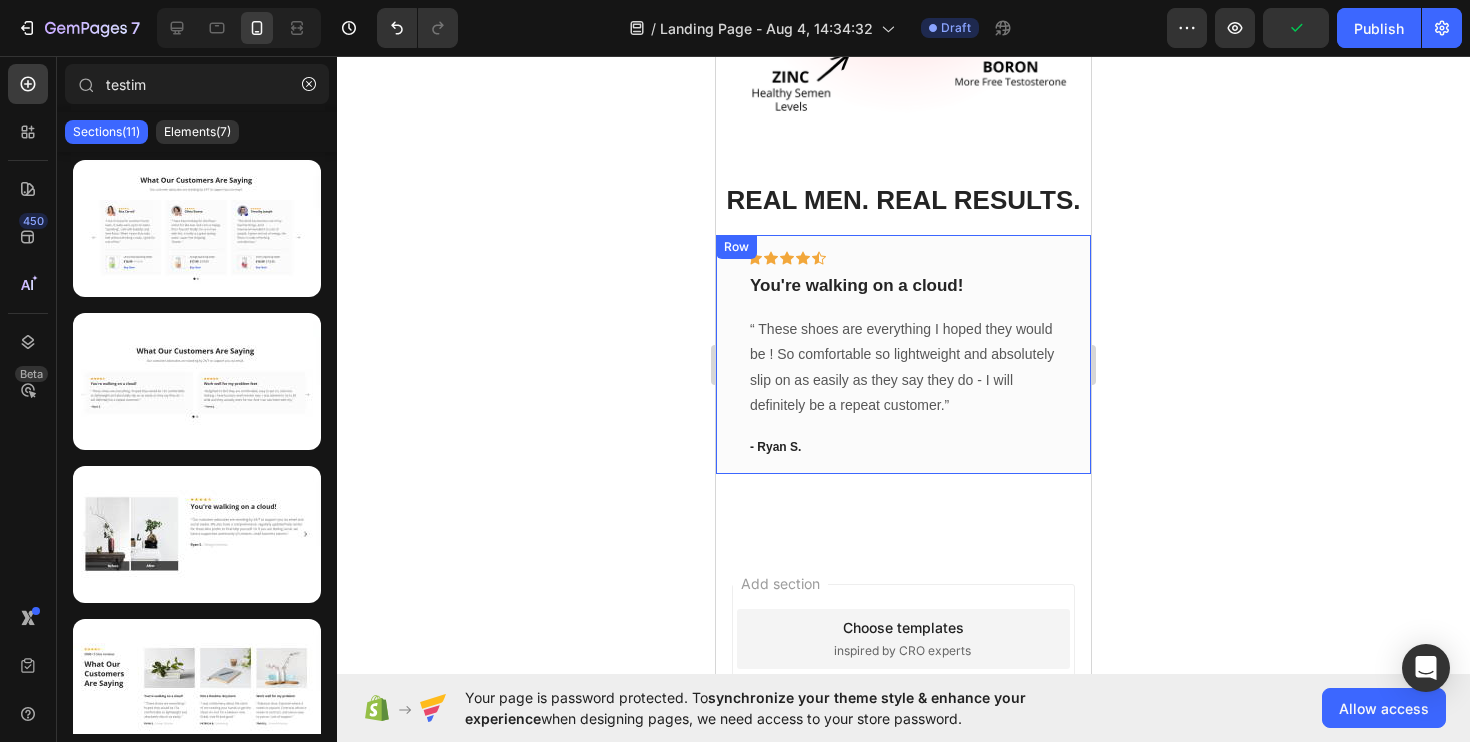 click on "Icon
Icon
Icon
Icon
Icon Row You're walking on a cloud! Text block “ These shoes are everything I hoped they would be ! So comfortable so lightweight and absolutely slip on as easily as they say they do - I will definitely be a repeat customer.” Text block - [FIRST] [LAST]. Text block" at bounding box center (903, 354) 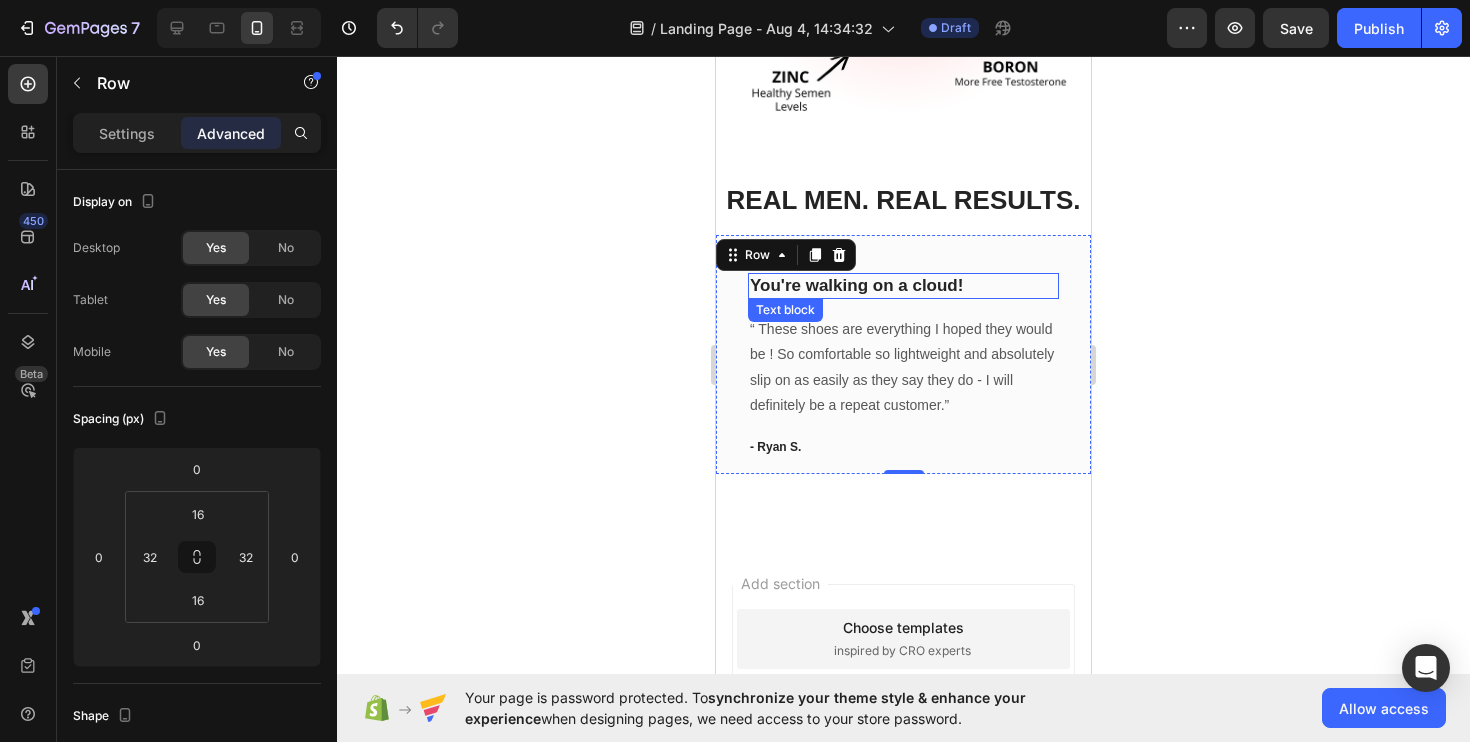 click on "You're walking on a cloud!" at bounding box center (903, 286) 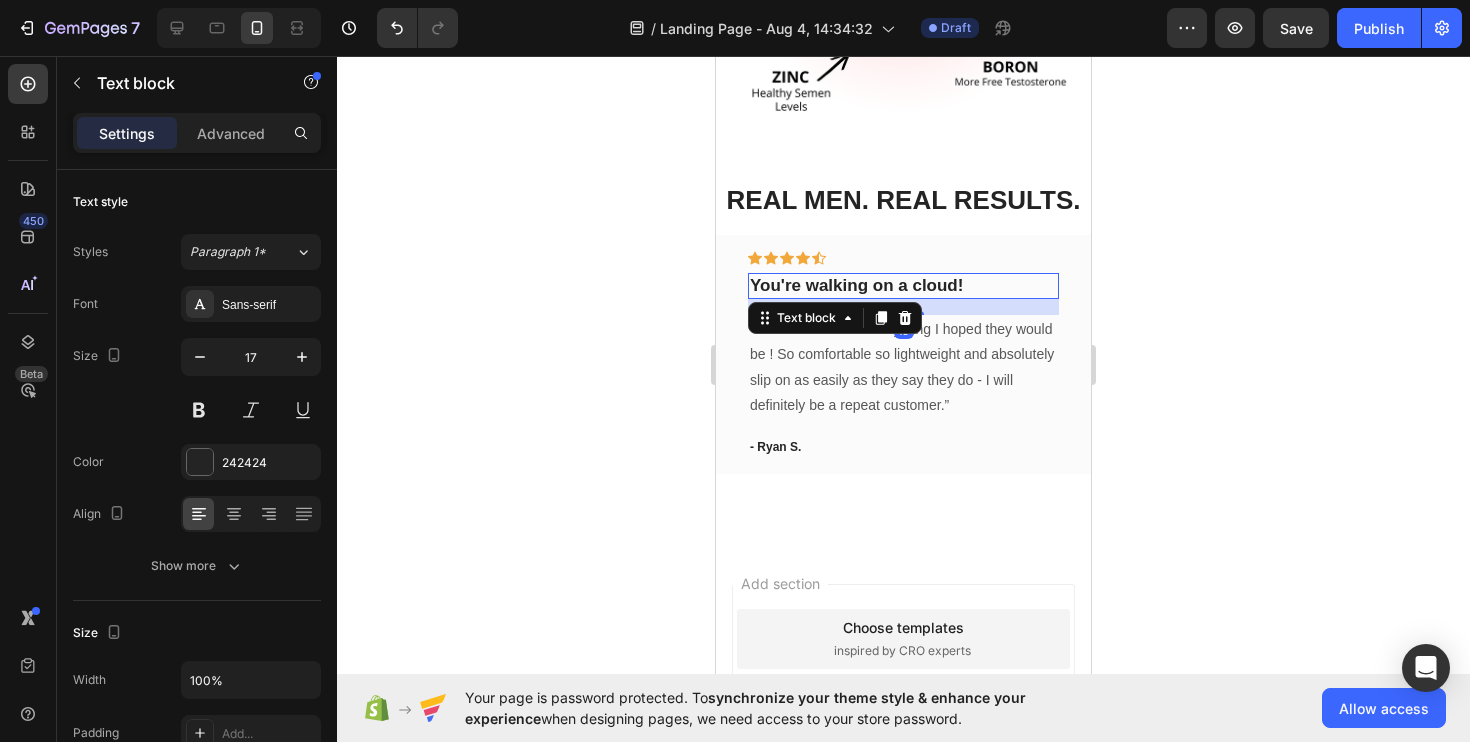 click on "You're walking on a cloud!" at bounding box center [903, 286] 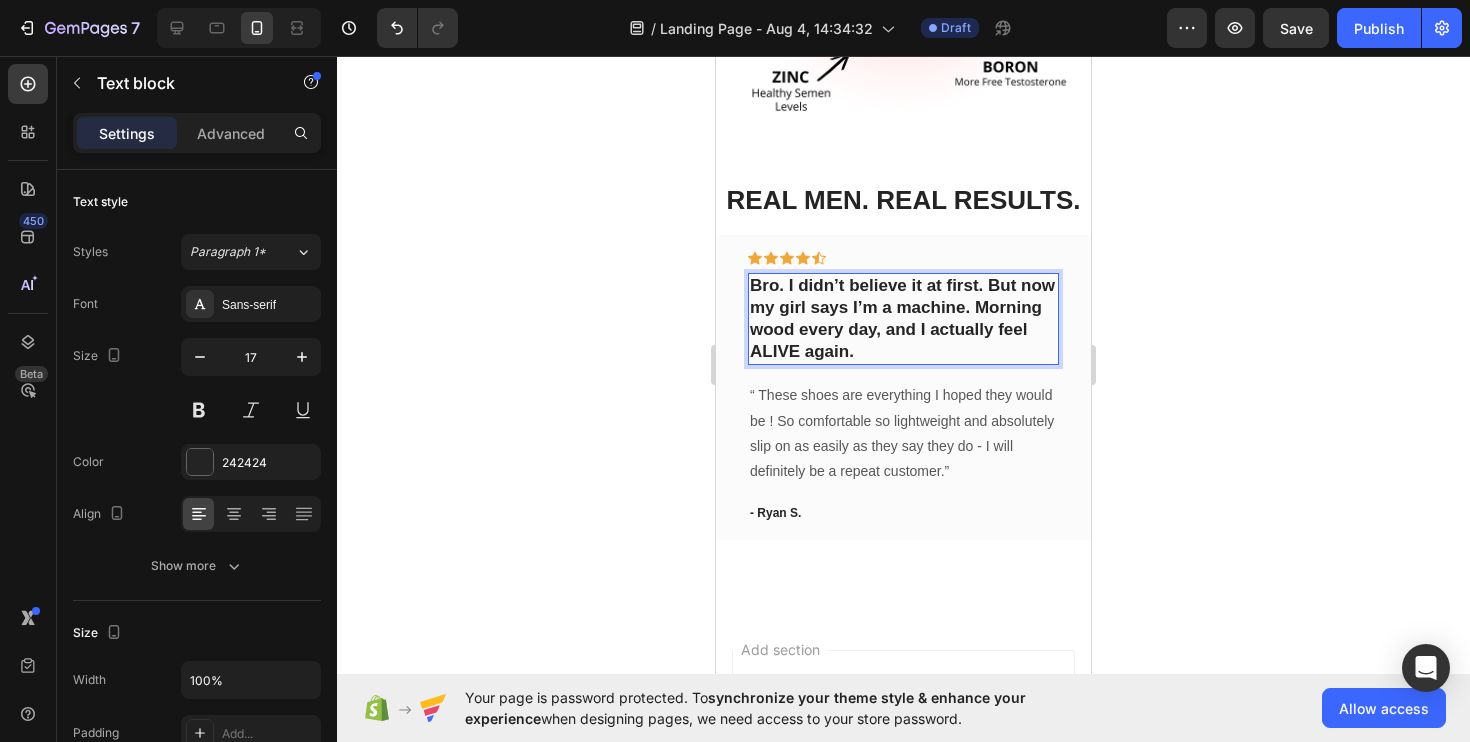 click on "Bro. I didn’t believe it at first. But now my girl says I’m a machine. Morning wood every day, and I actually feel ALIVE again." at bounding box center (903, 319) 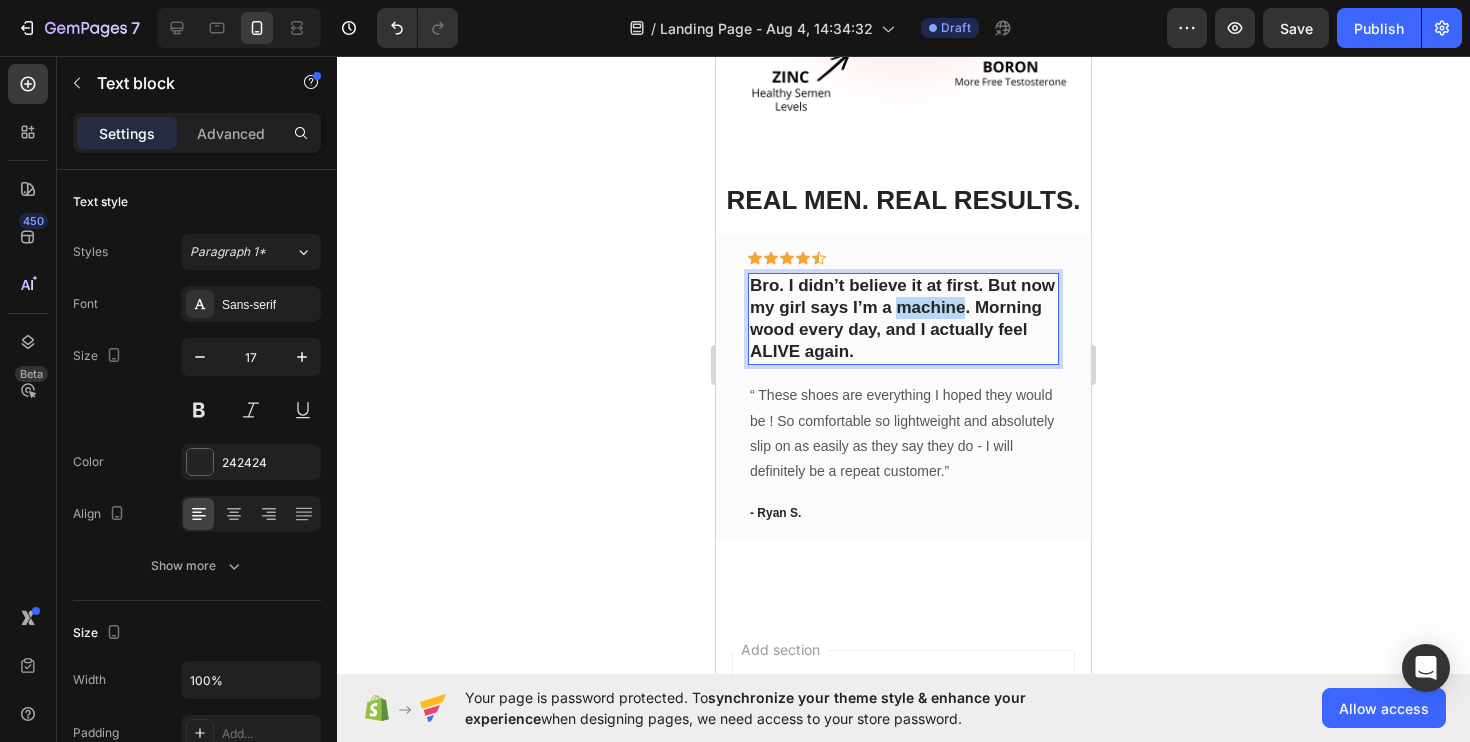 click on "Bro. I didn’t believe it at first. But now my girl says I’m a machine. Morning wood every day, and I actually feel ALIVE again." at bounding box center [903, 319] 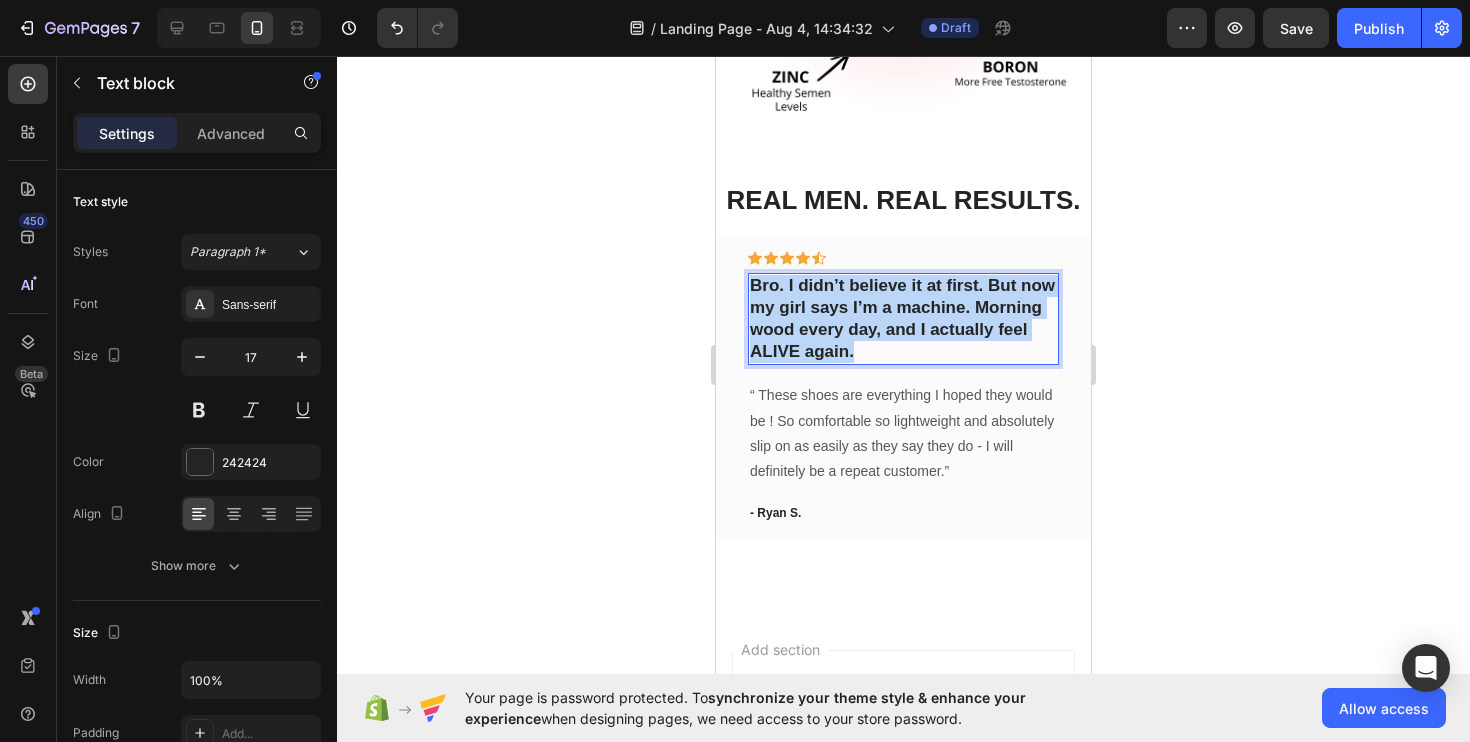 click on "Bro. I didn’t believe it at first. But now my girl says I’m a machine. Morning wood every day, and I actually feel ALIVE again." at bounding box center [903, 319] 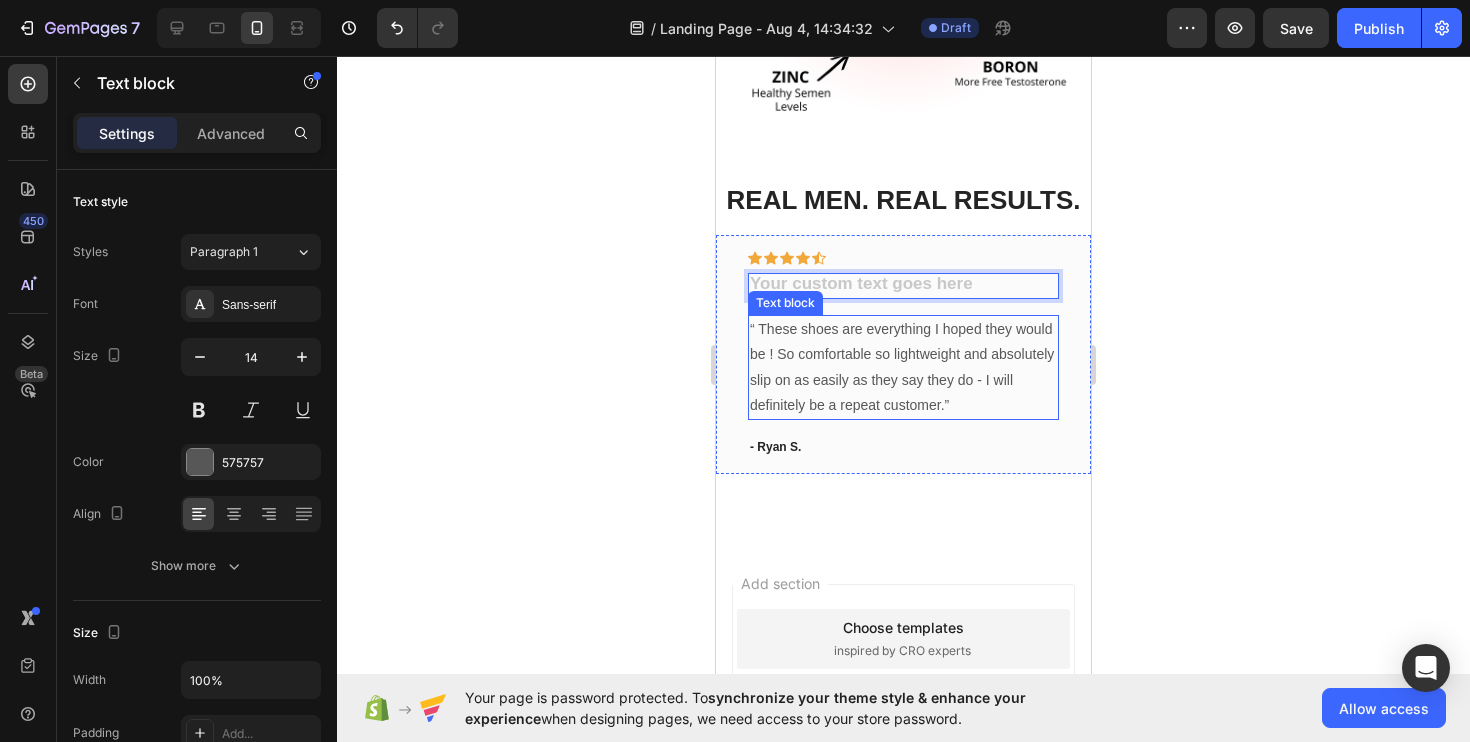 click on "“ These shoes are everything I hoped they would be ! So comfortable so lightweight and absolutely slip on as easily as they say they do - I will definitely be a repeat customer.”" at bounding box center [903, 367] 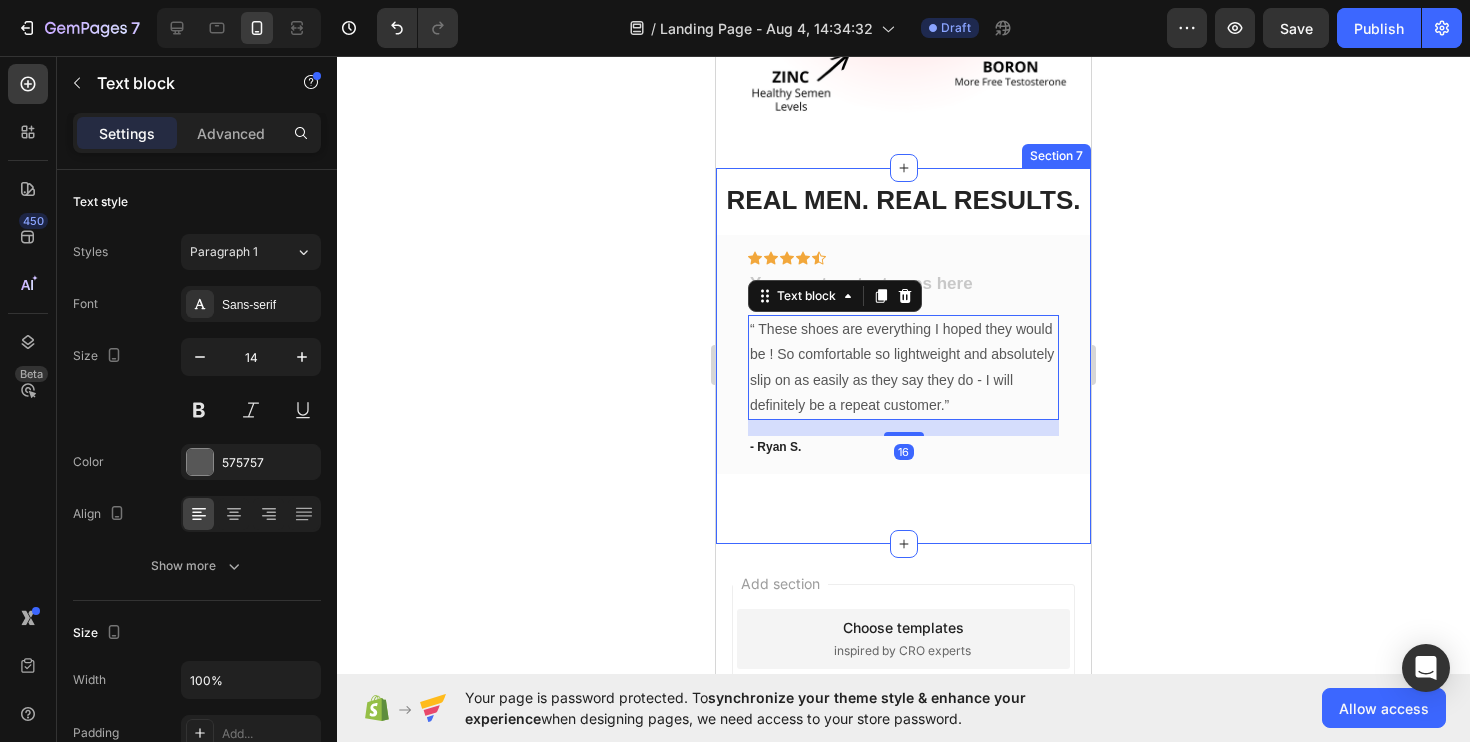 click on "⁠⁠⁠⁠⁠⁠⁠ REAL MEN. REAL RESULTS. Heading
Icon
Icon
Icon
Icon
Icon Row Text block “ These shoes are everything I hoped they would be ! So comfortable so lightweight and absolutely slip on as easily as they say they do - I will definitely be a repeat customer.” Text block   16 - [FIRST] [LAST]. Text block Row
Drop element here Carousel Row Section 7" at bounding box center [903, 356] 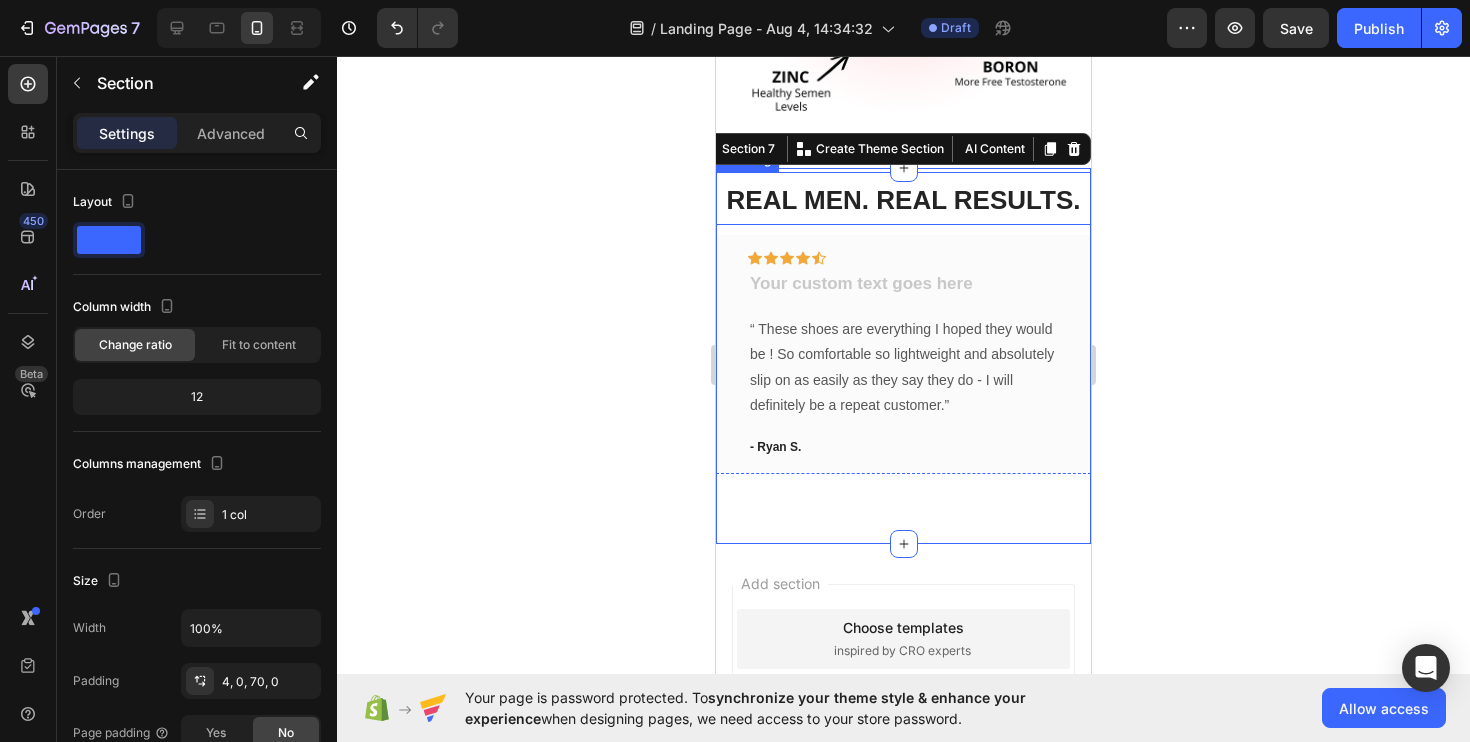 click on "REAL MEN. REAL RESULTS." at bounding box center [904, 200] 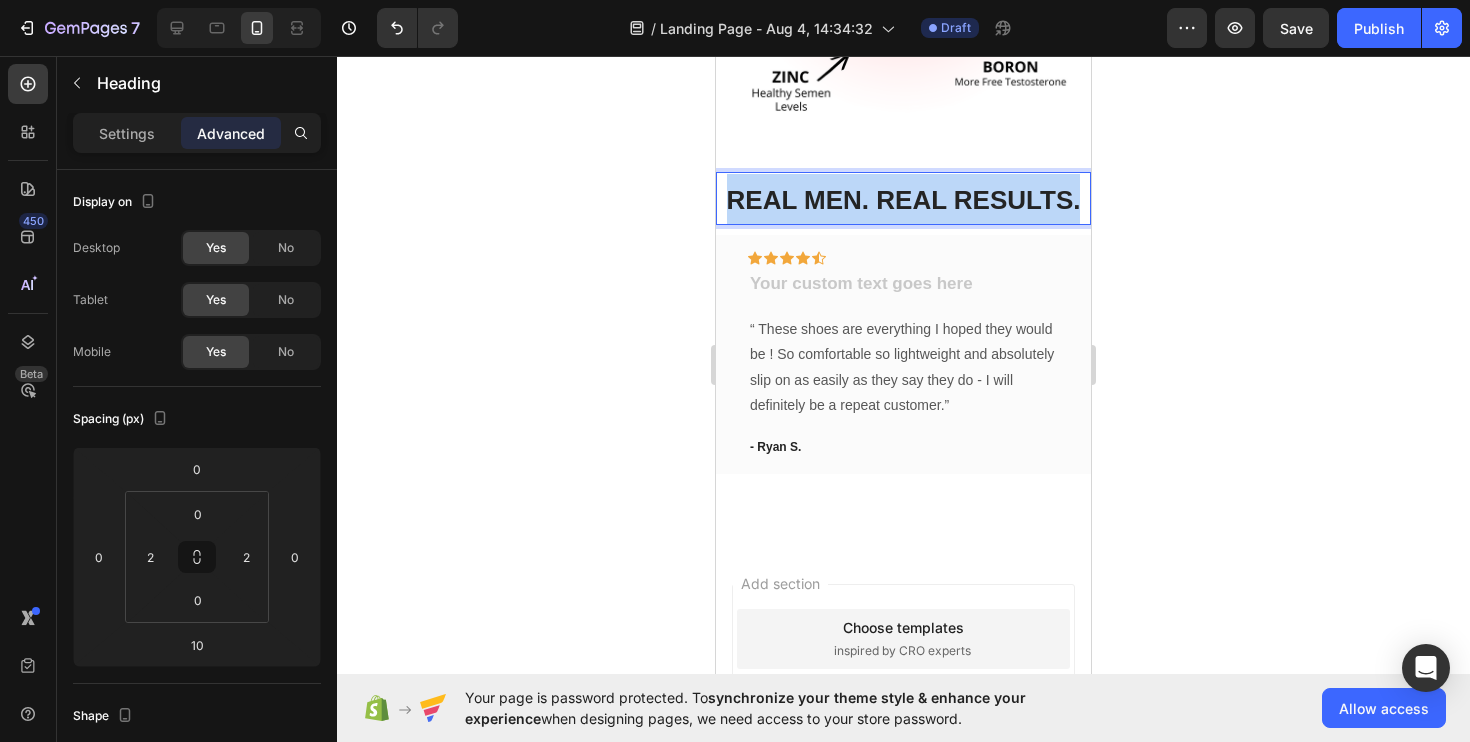 click on "REAL MEN. REAL RESULTS." at bounding box center (904, 200) 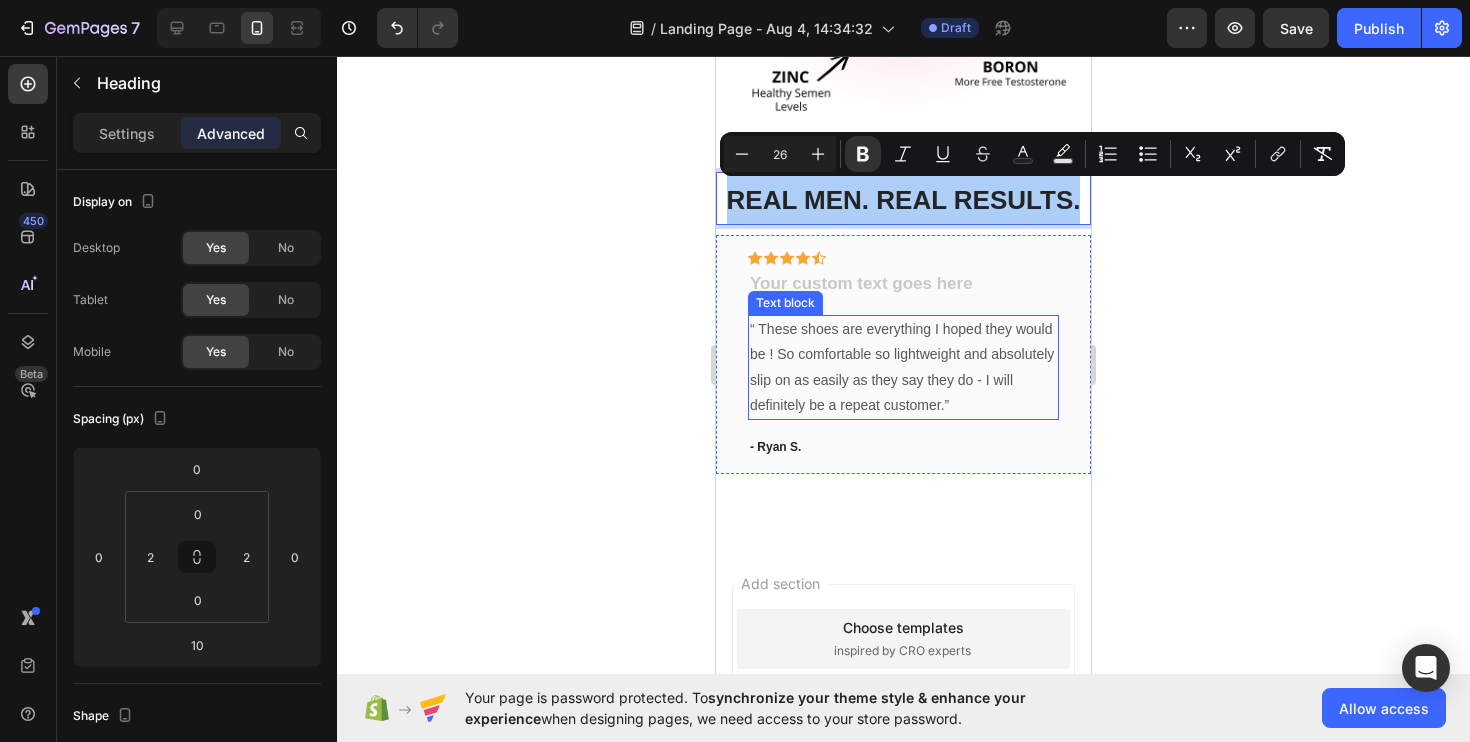 click 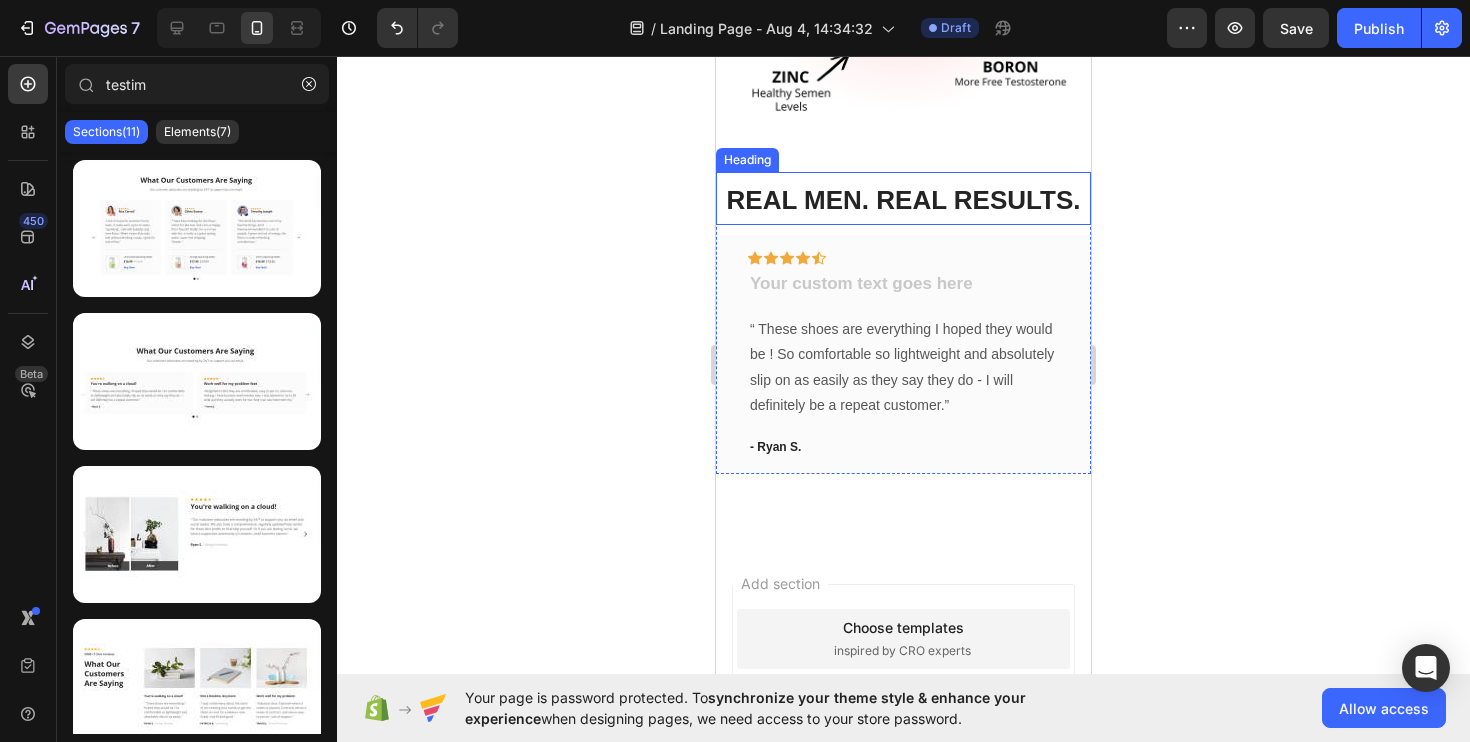 click on "⁠⁠⁠⁠⁠⁠⁠ REAL MEN. REAL RESULTS." at bounding box center [903, 199] 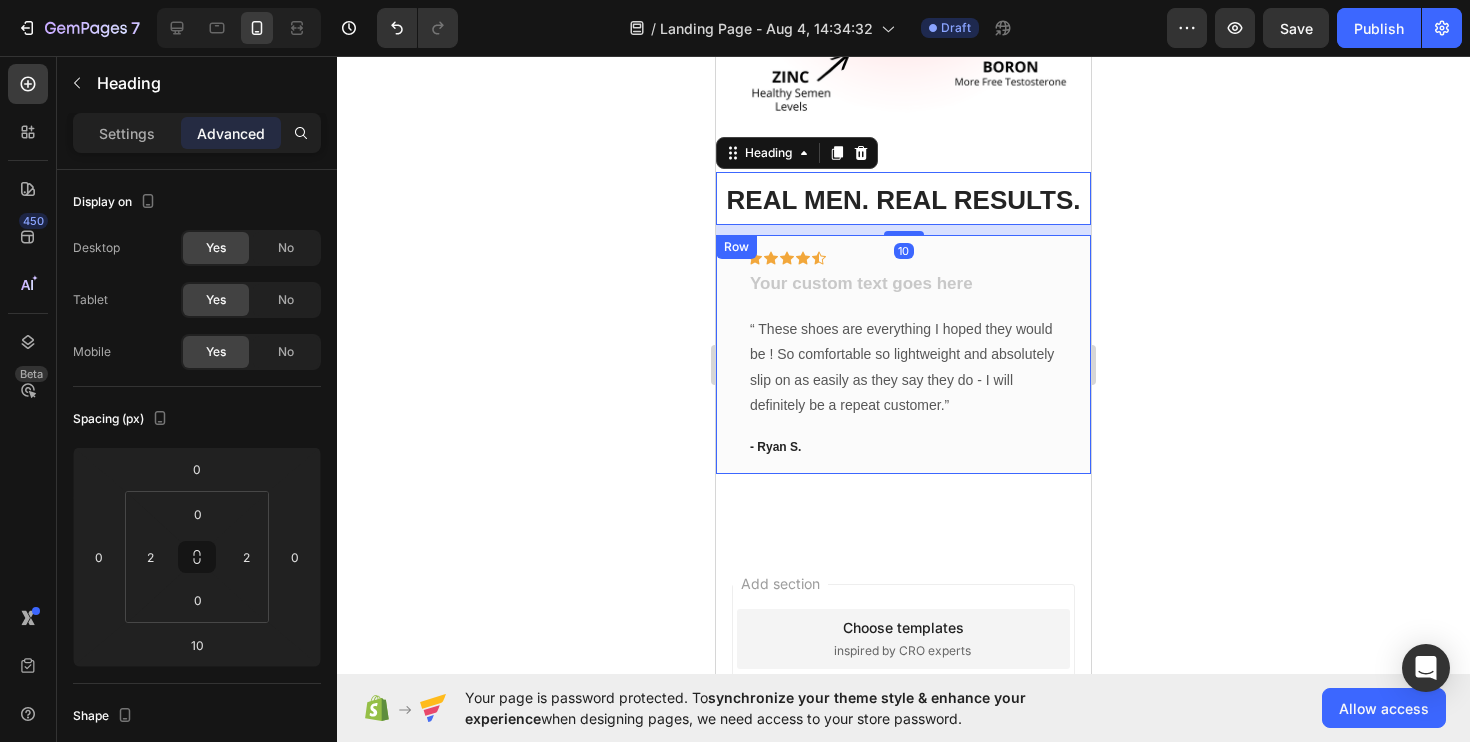 click on "Icon
Icon
Icon
Icon
Icon Row Text block “ These shoes are everything I hoped they would be ! So comfortable so lightweight and absolutely slip on as easily as they say they do - I will definitely be a repeat customer.” Text block - [FIRST] [LAST]. Text block Row" at bounding box center [903, 354] 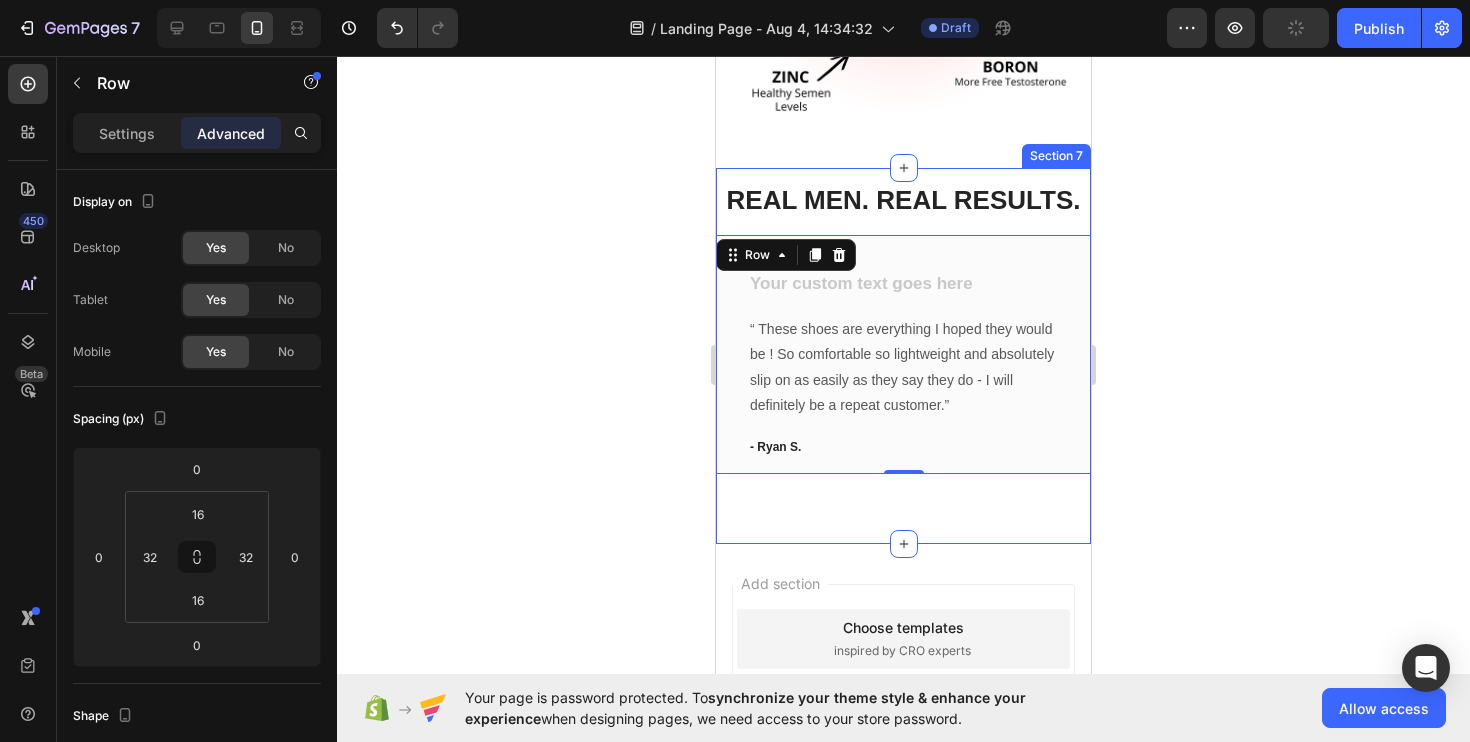 click on "⁠⁠⁠⁠⁠⁠⁠ REAL MEN. REAL RESULTS. Heading
Icon
Icon
Icon
Icon
Icon Row Text block “ These shoes are everything I hoped they would be ! So comfortable so lightweight and absolutely slip on as easily as they say they do - I will definitely be a repeat customer.” Text block - [FIRST] [LAST]. Text block Row   0
Drop element here Carousel Row Section 7" at bounding box center [903, 356] 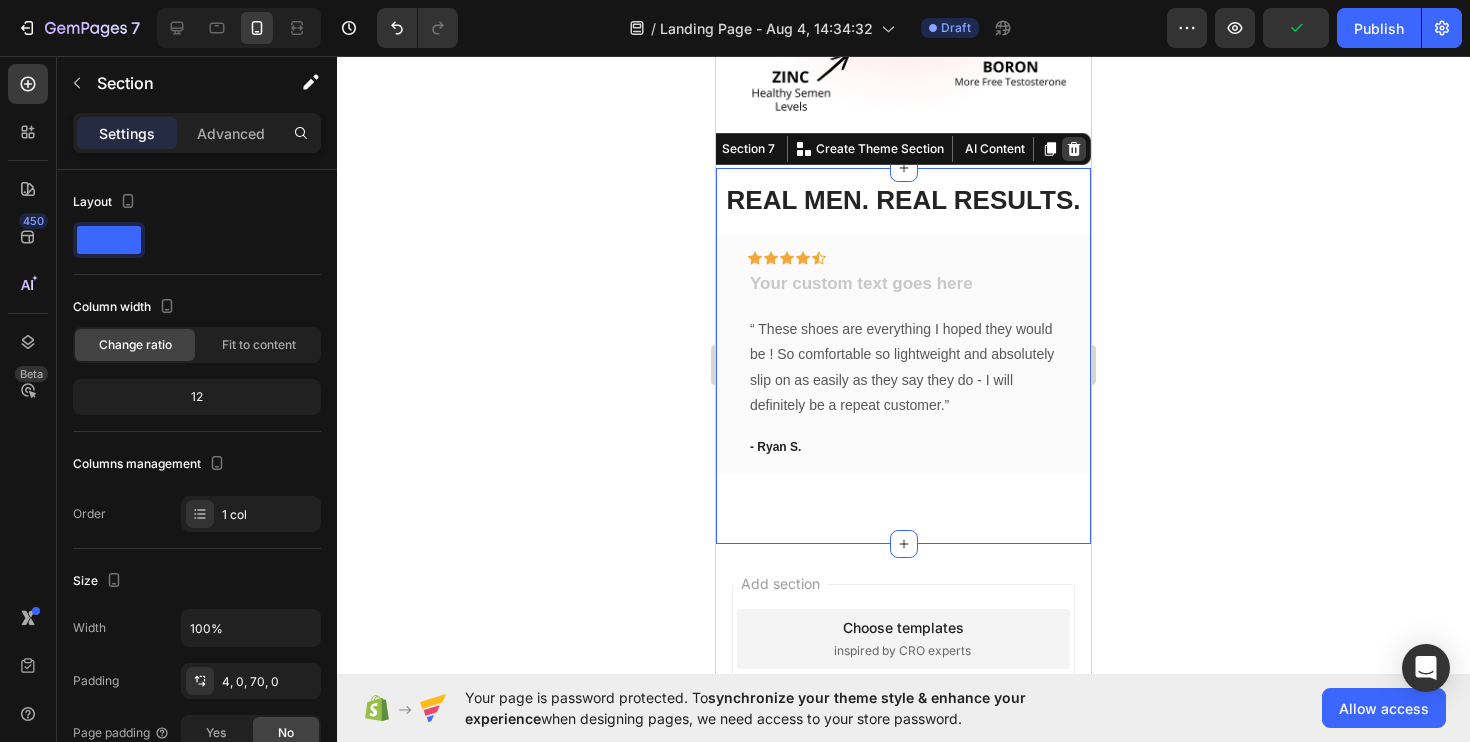 click 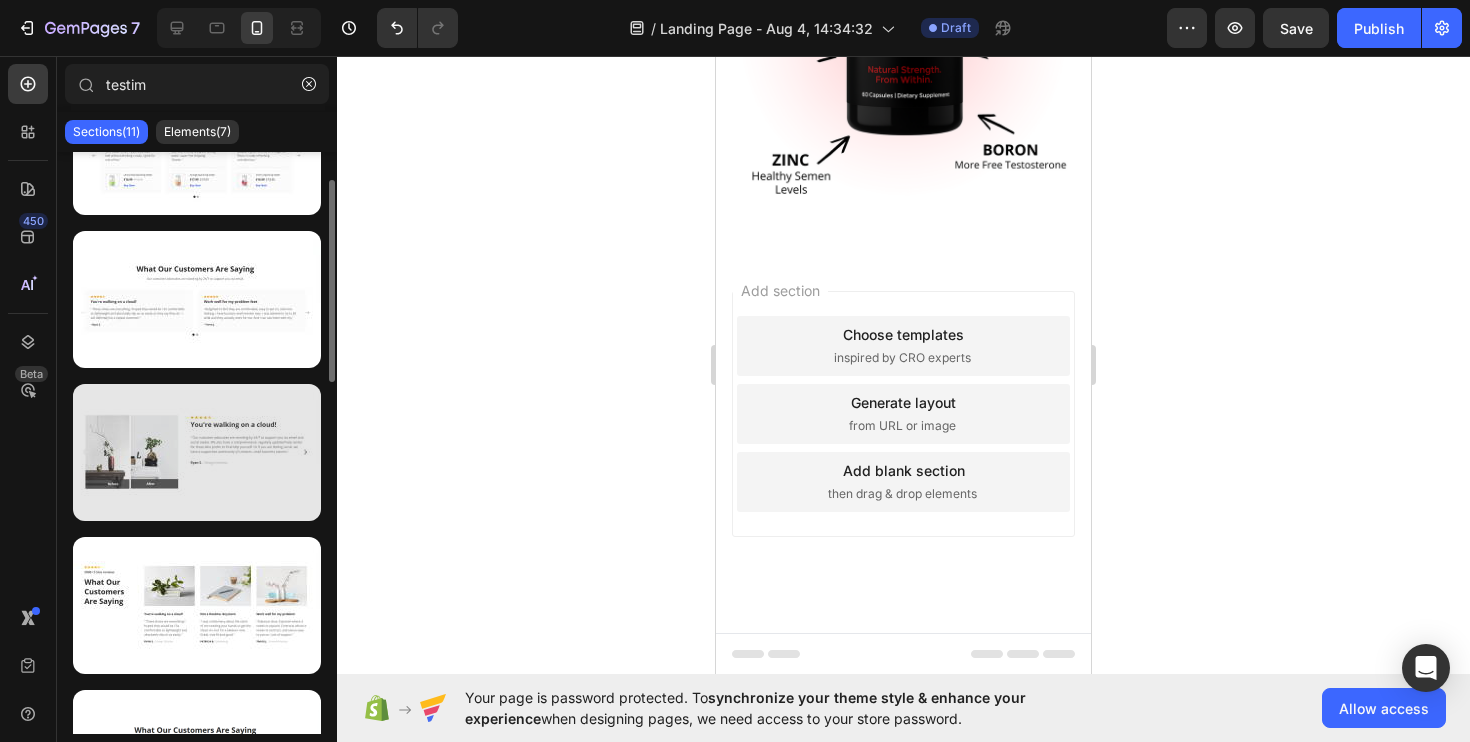 scroll, scrollTop: 0, scrollLeft: 0, axis: both 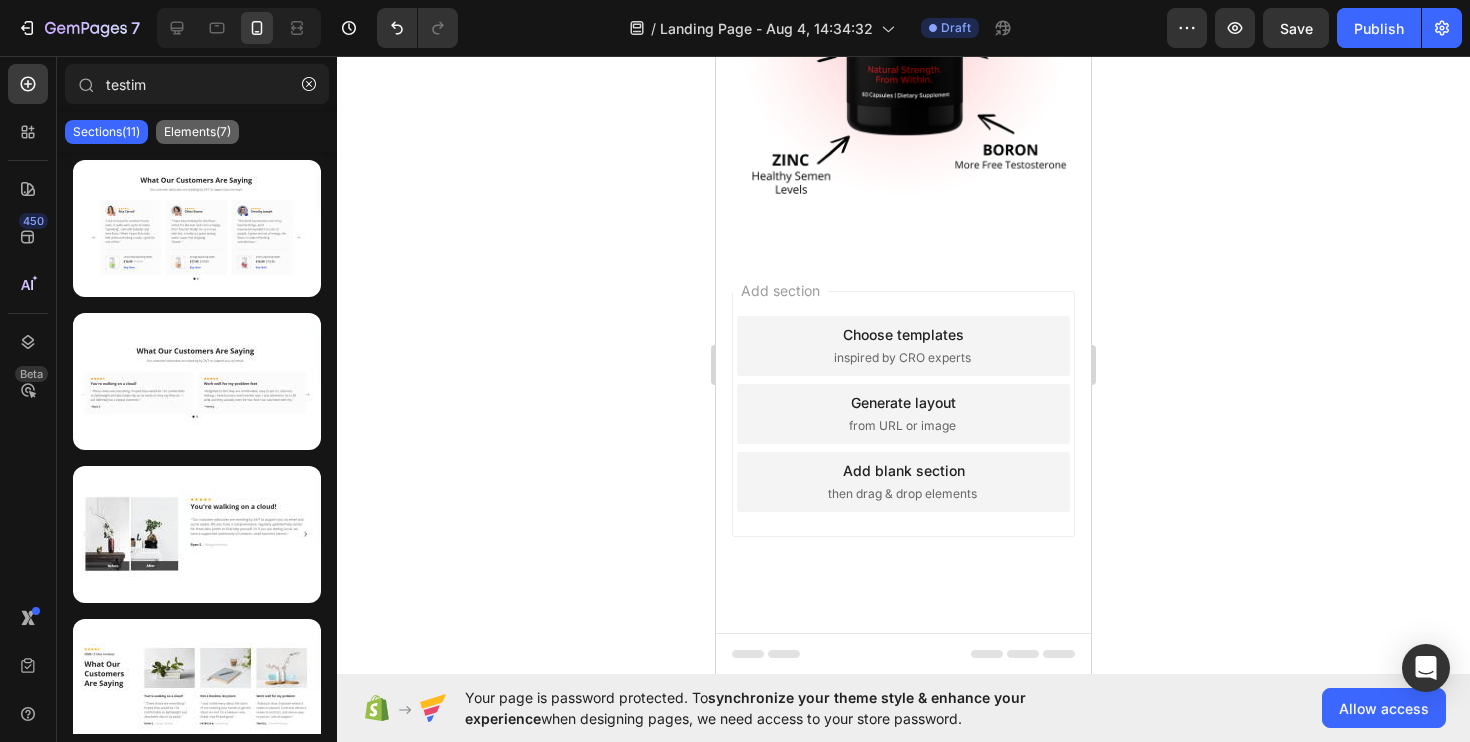 click on "Elements(7)" at bounding box center (197, 132) 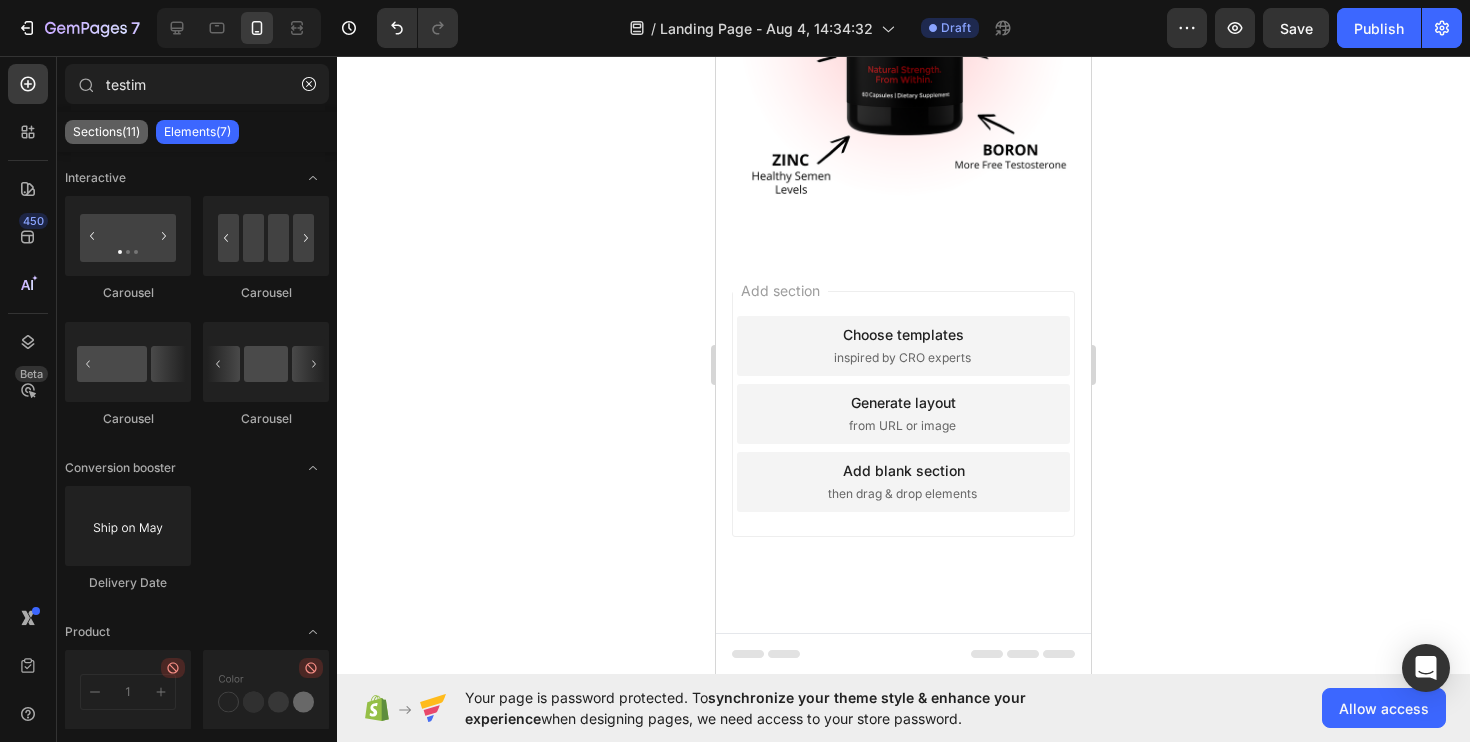 click on "Sections(11)" at bounding box center (106, 132) 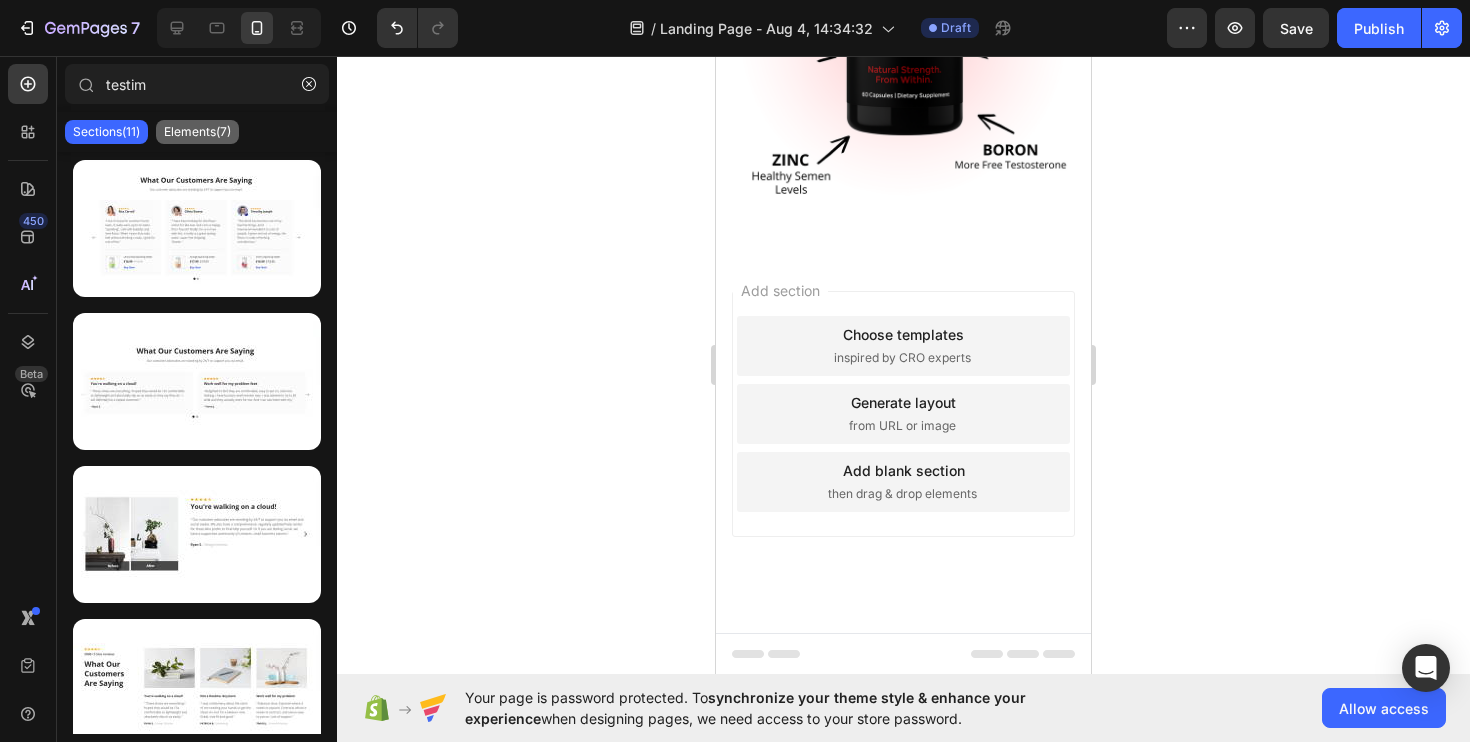 click on "Elements(7)" at bounding box center [197, 132] 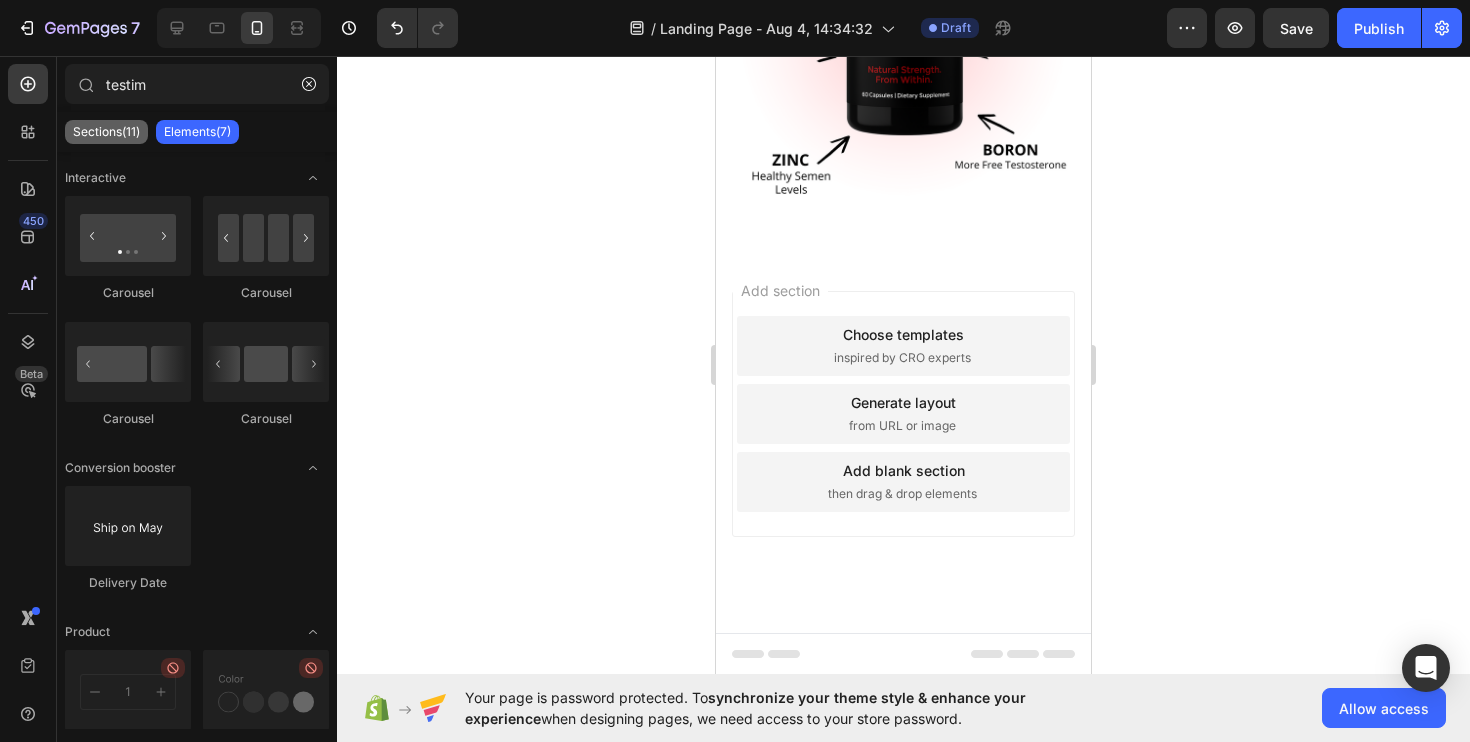 click on "Sections(11)" at bounding box center (106, 132) 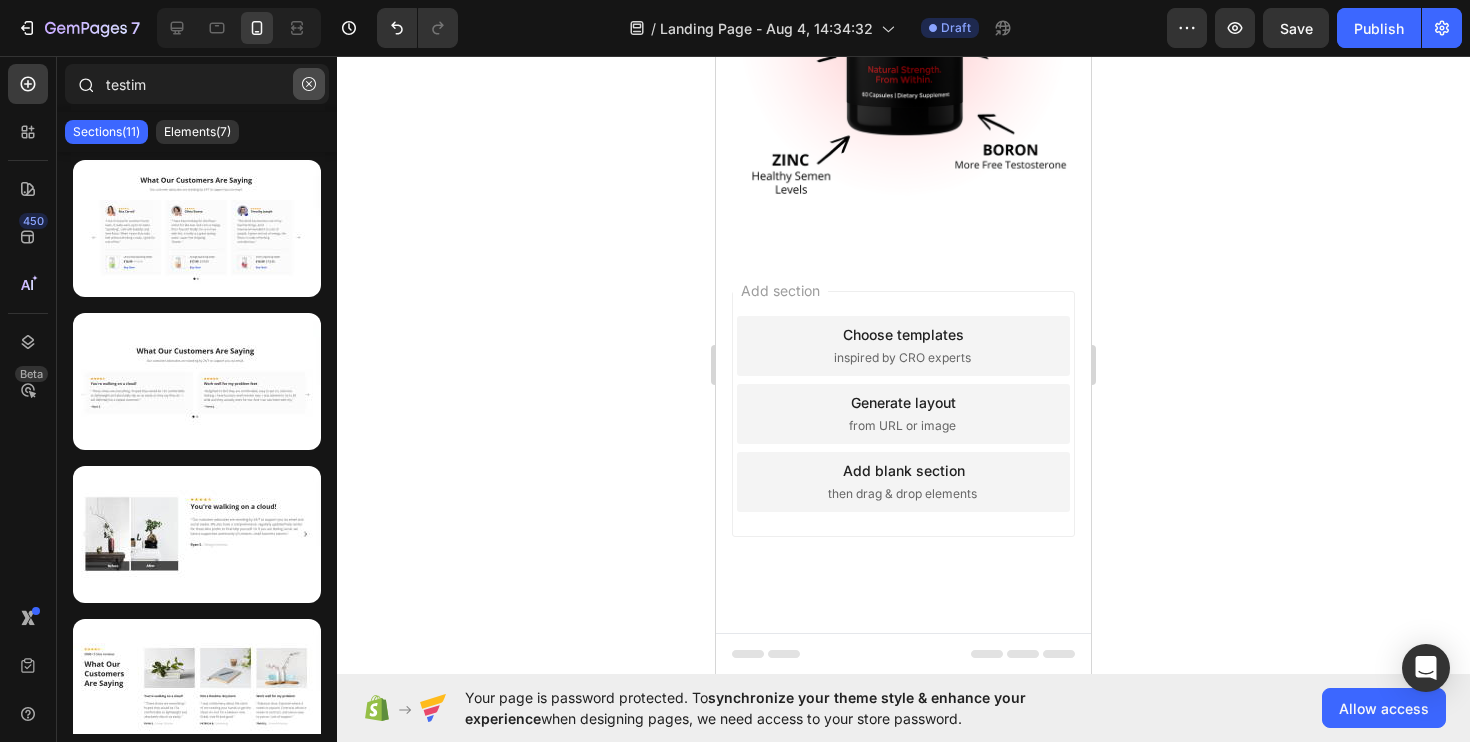 click 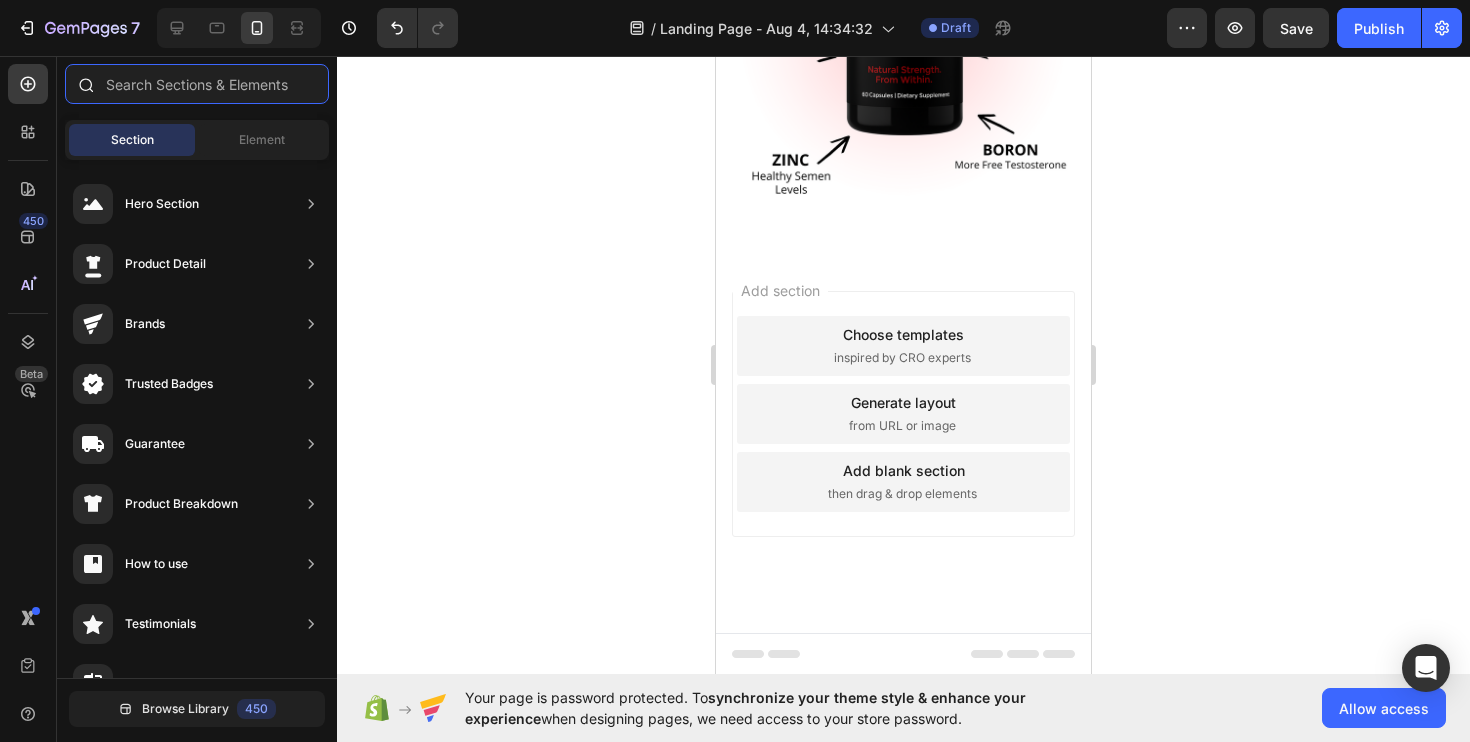 click at bounding box center [197, 84] 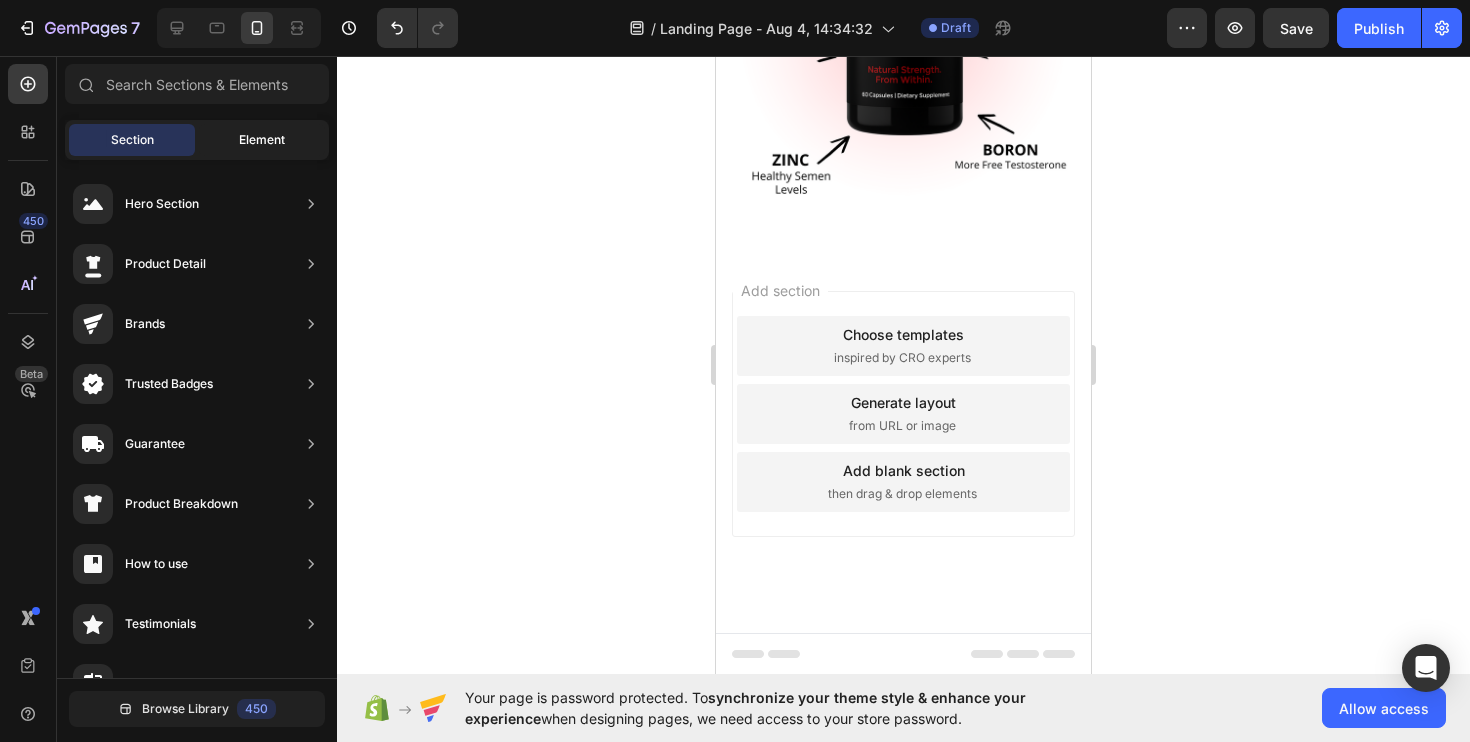 click on "Element" 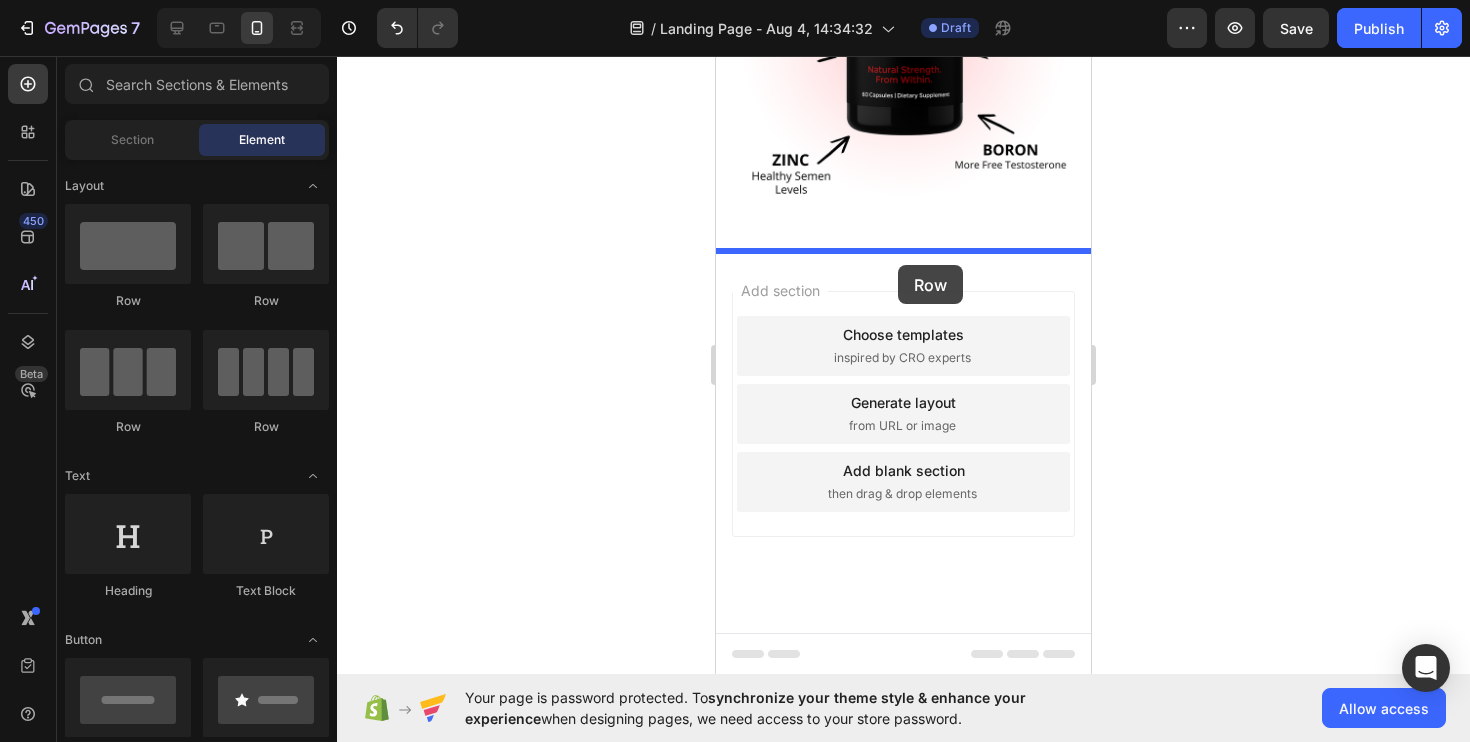 drag, startPoint x: 849, startPoint y: 283, endPoint x: 898, endPoint y: 265, distance: 52.201534 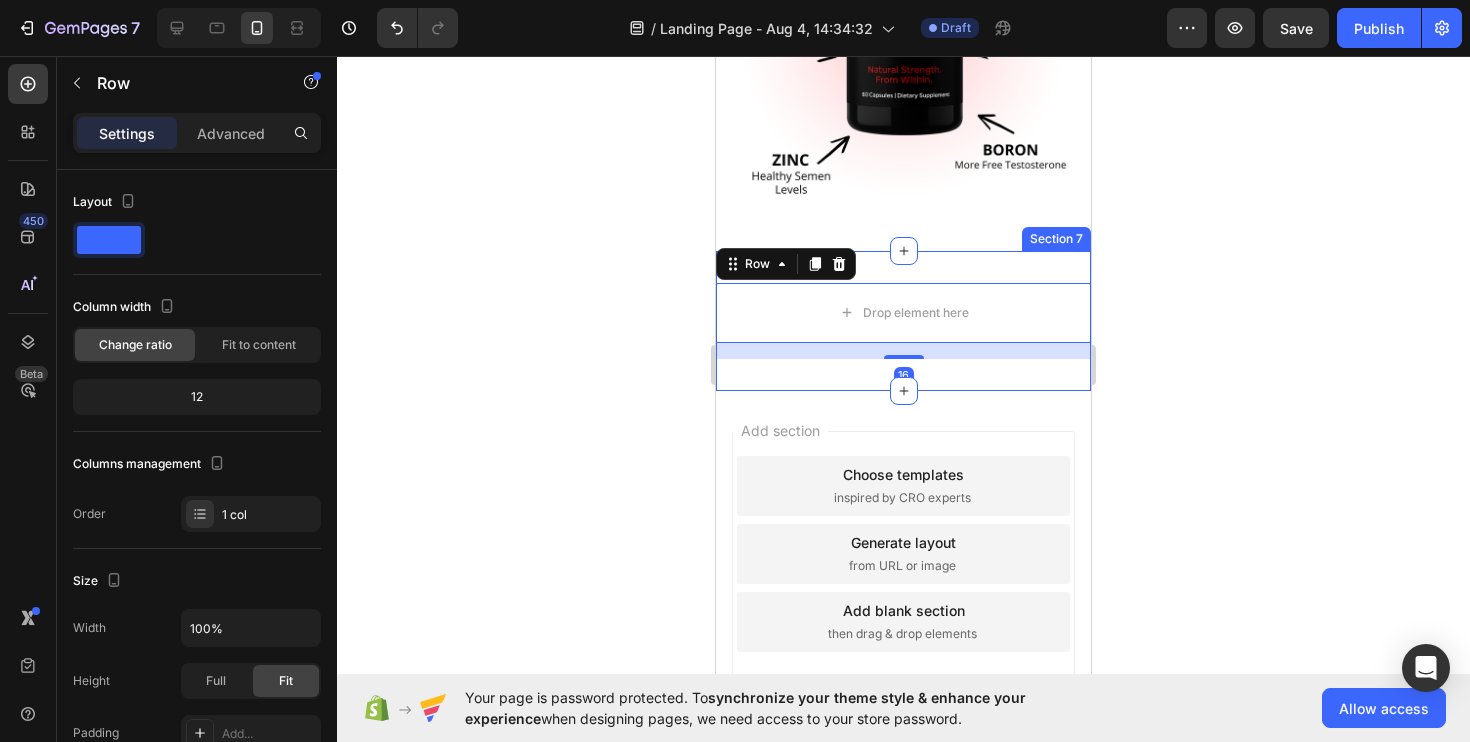 scroll, scrollTop: 1713, scrollLeft: 0, axis: vertical 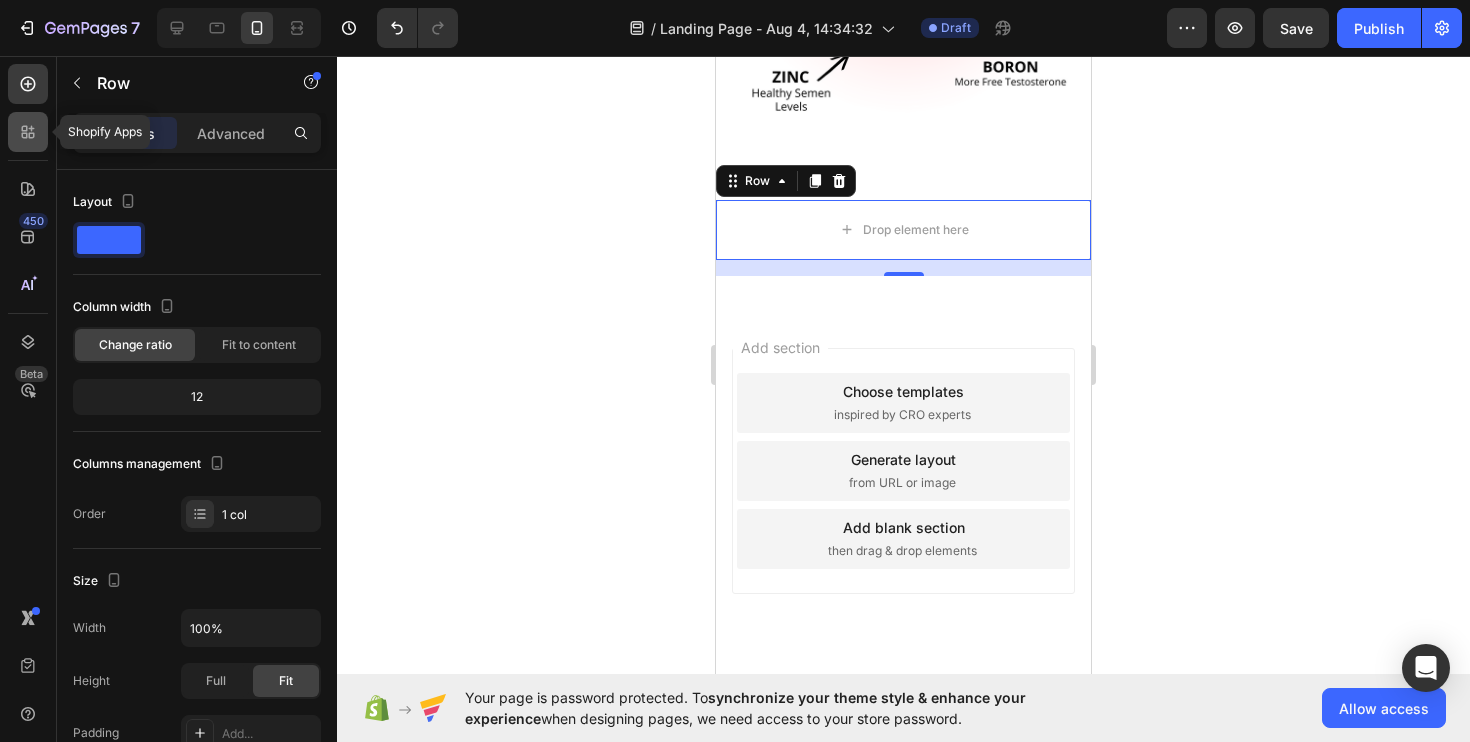click 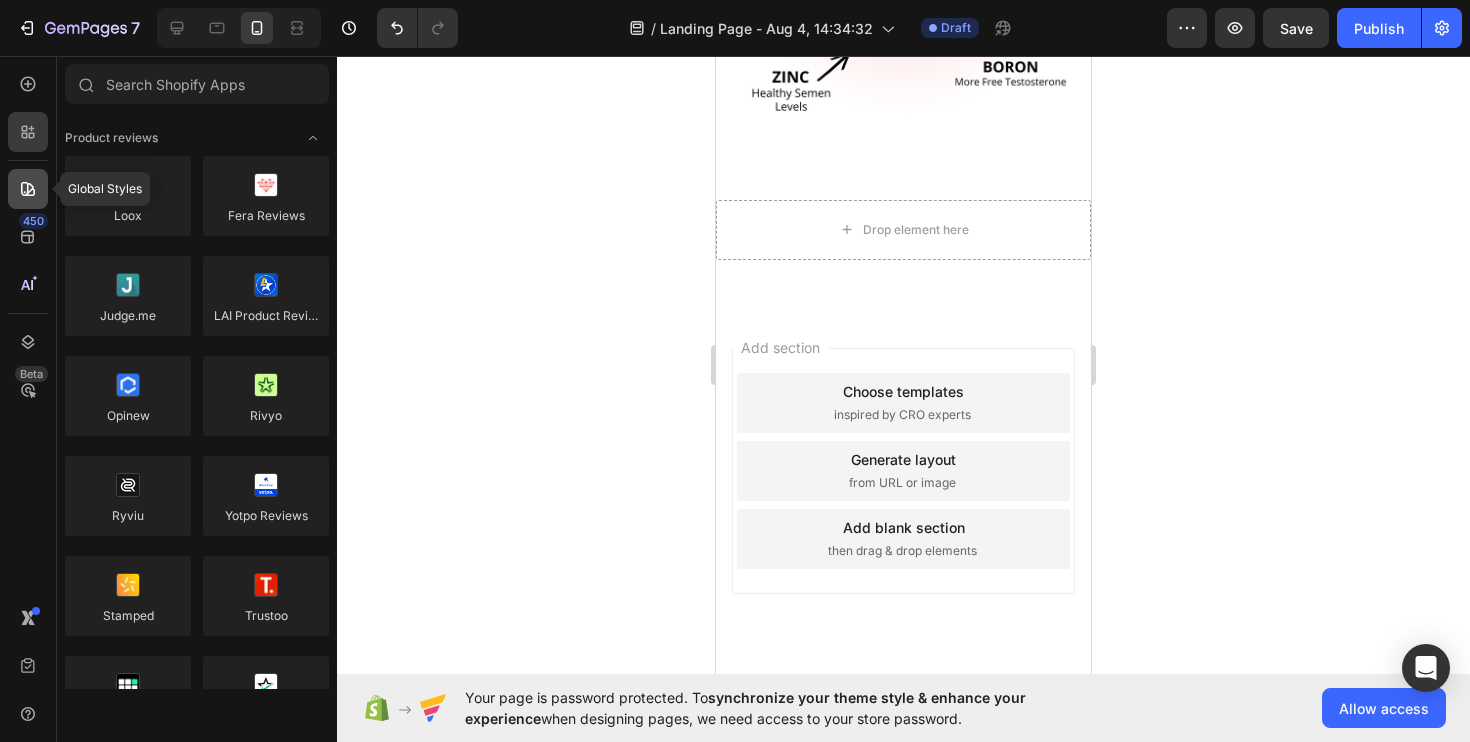click 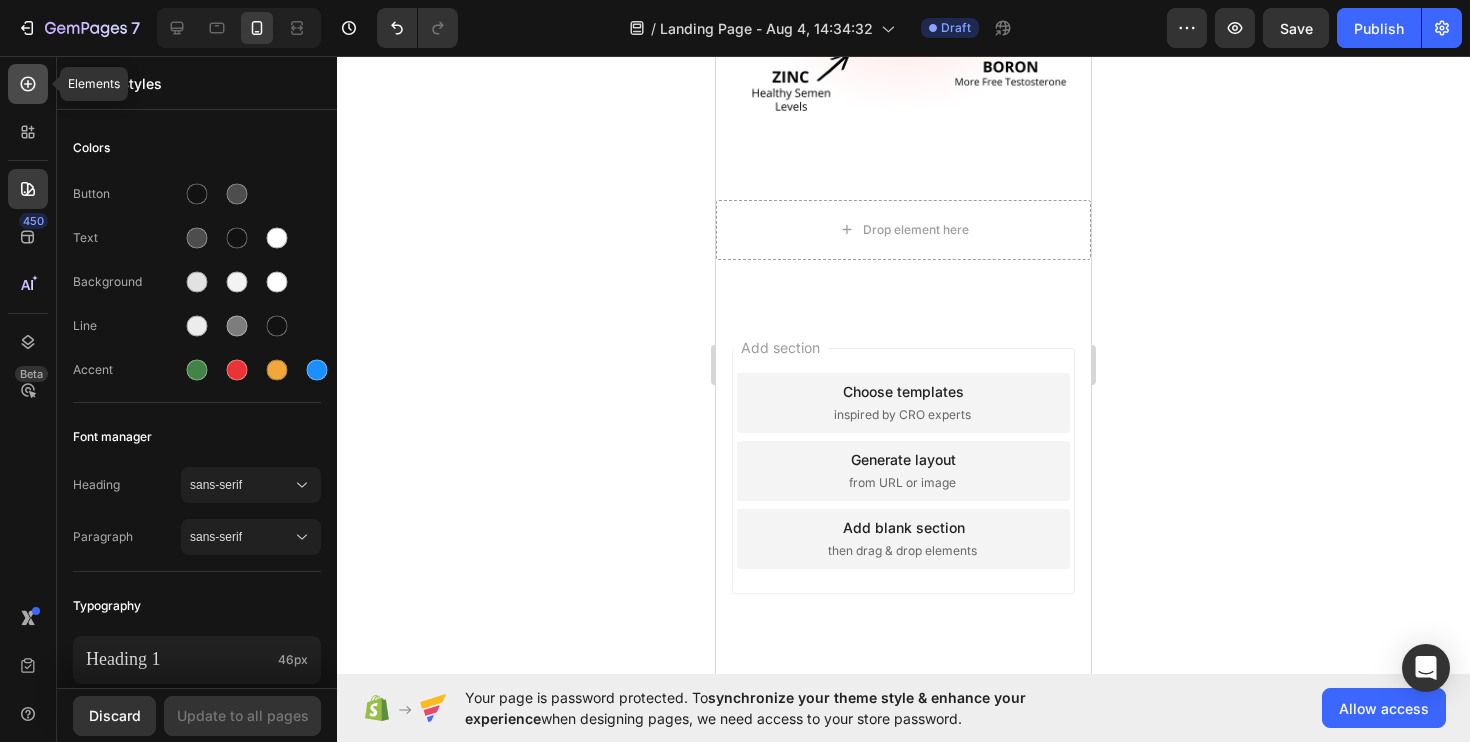click 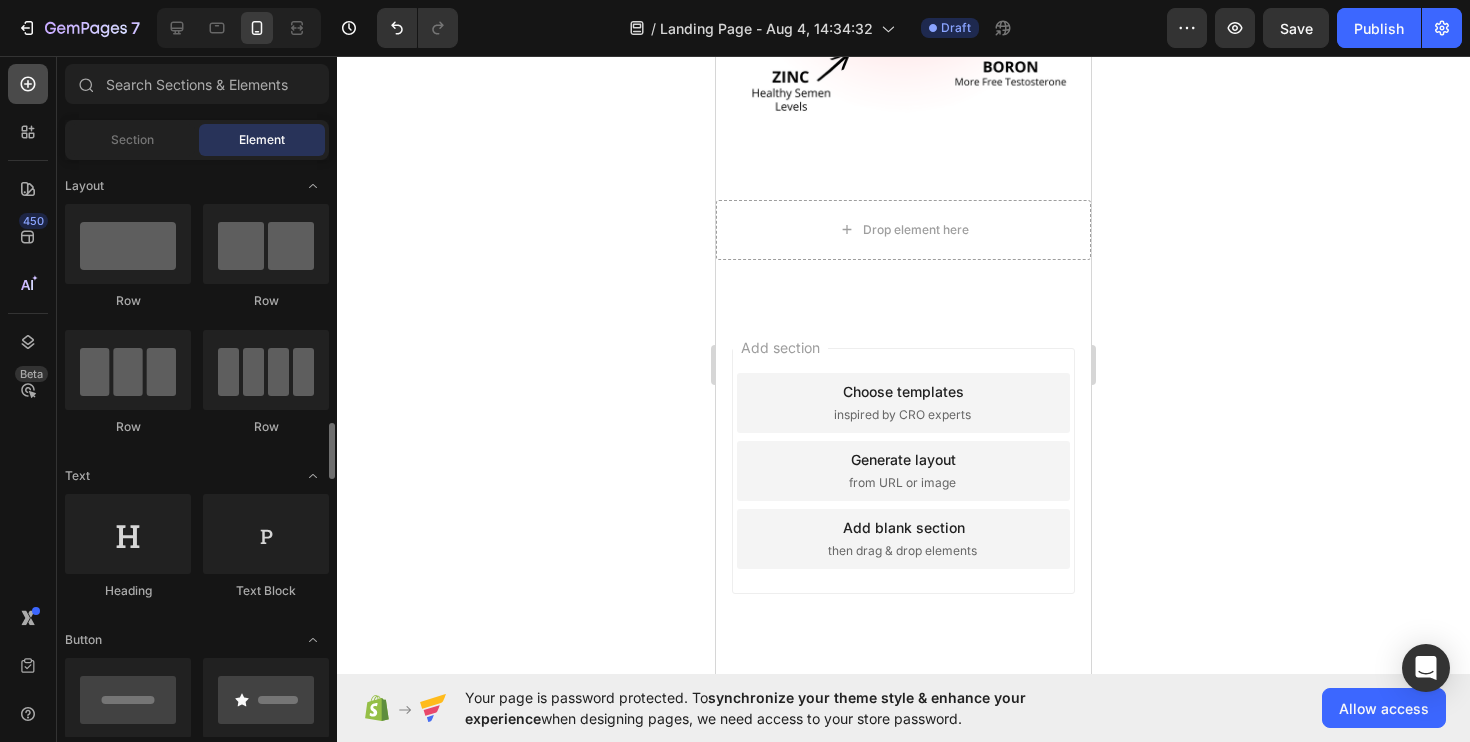 scroll, scrollTop: 240, scrollLeft: 0, axis: vertical 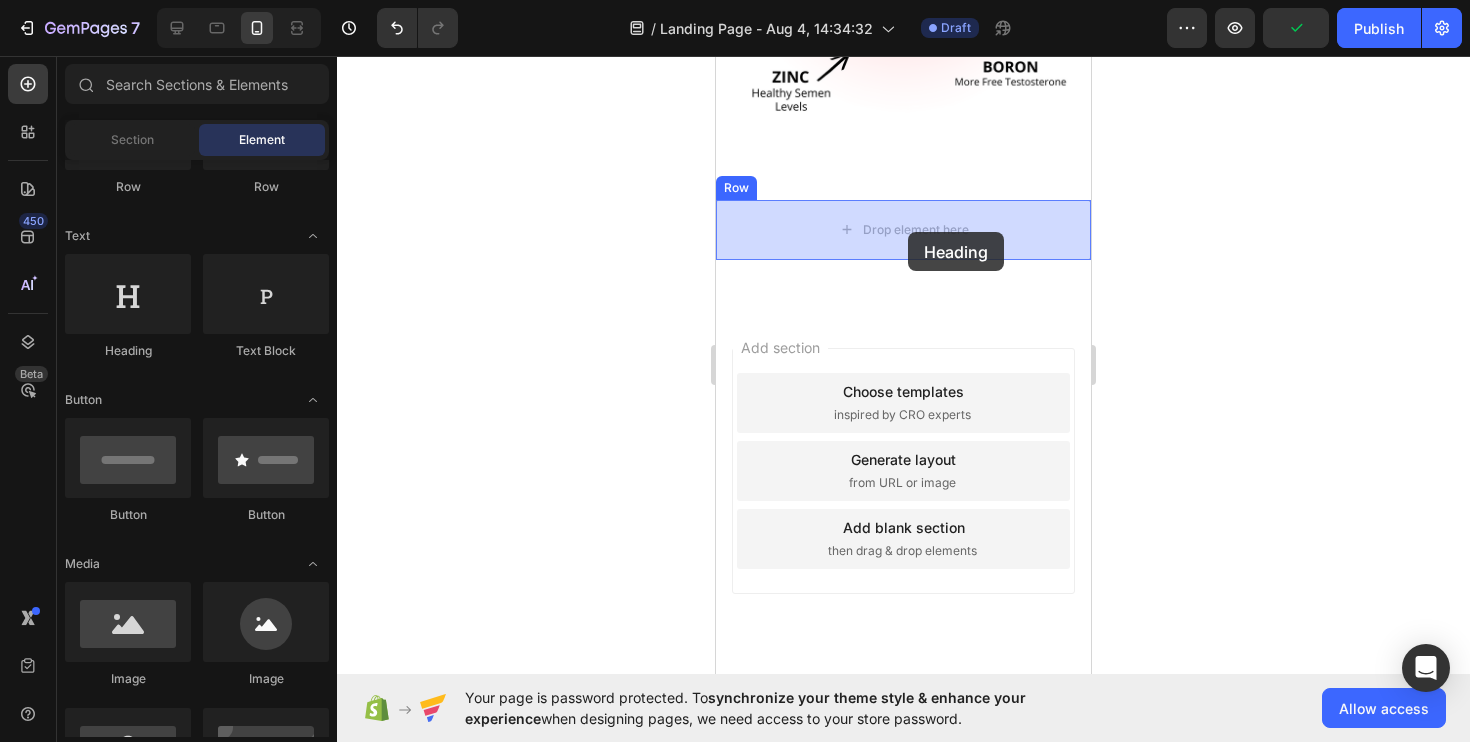 drag, startPoint x: 861, startPoint y: 337, endPoint x: 905, endPoint y: 232, distance: 113.84639 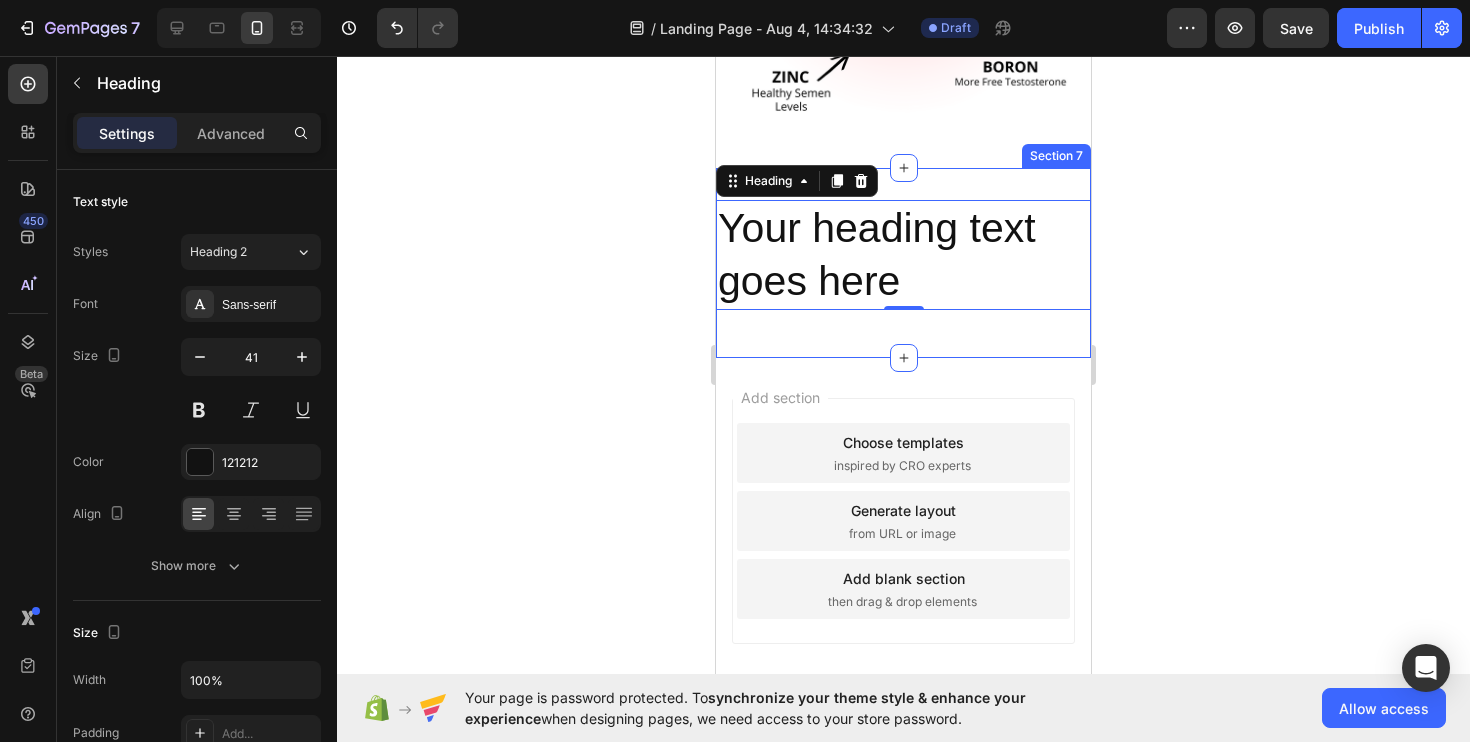 click on "Your heading text goes here" at bounding box center [903, 255] 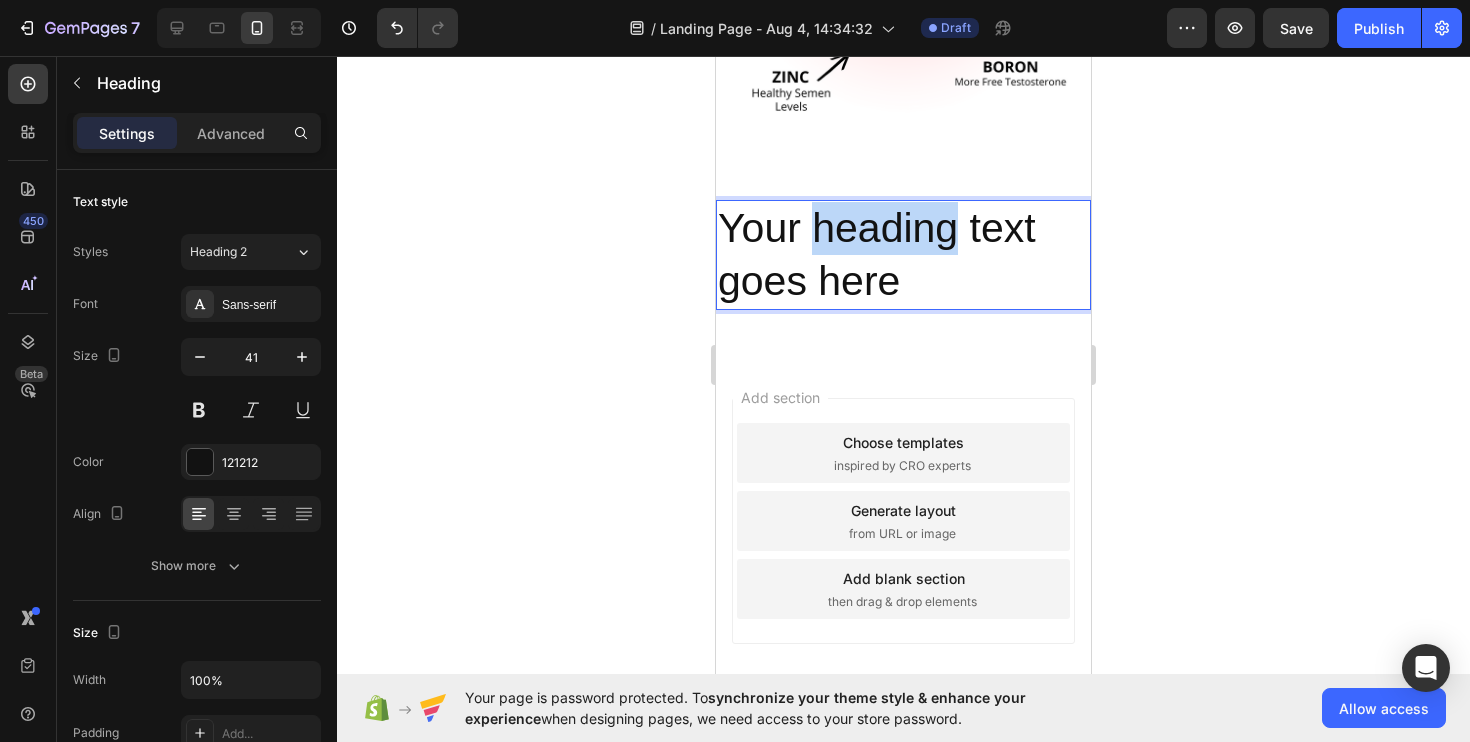 click on "Your heading text goes here" at bounding box center (903, 255) 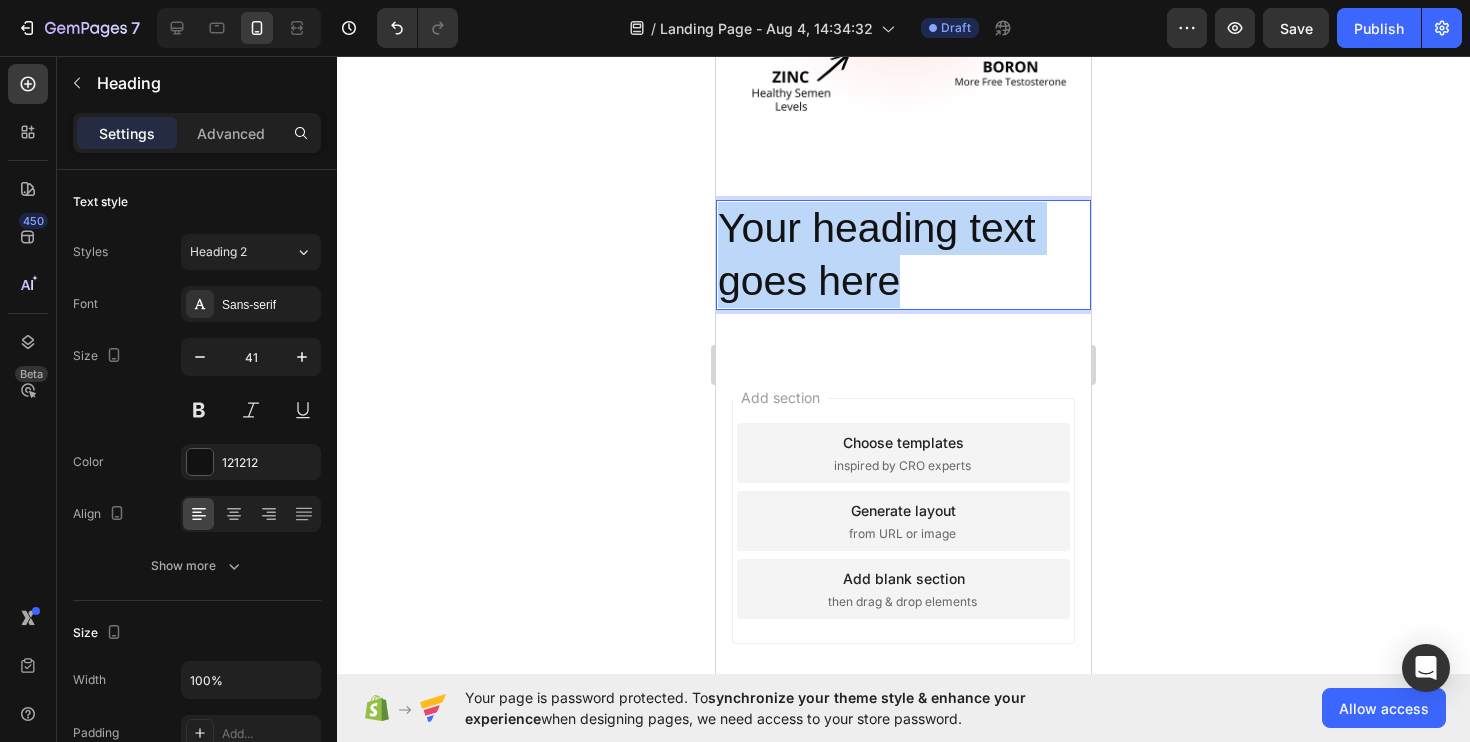click on "Your heading text goes here" at bounding box center (903, 255) 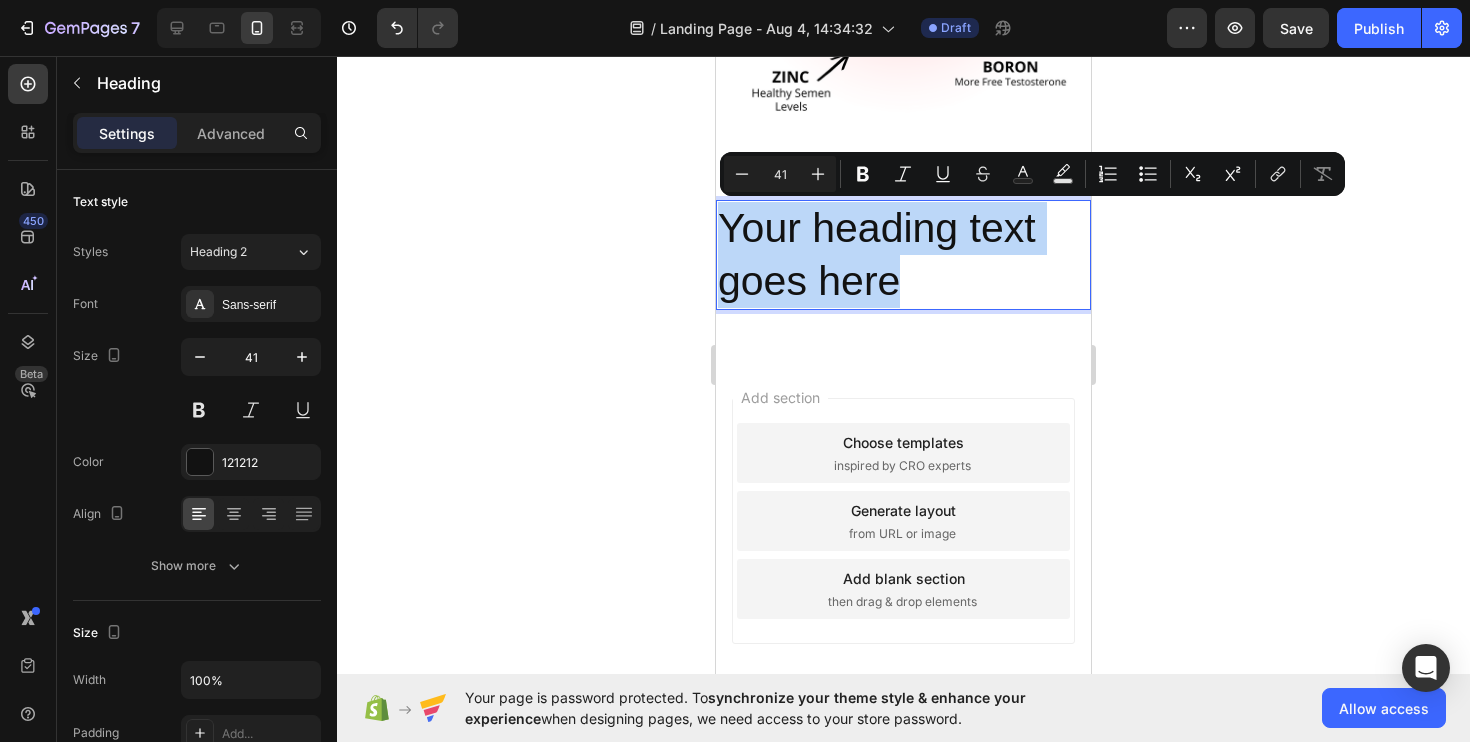 type on "26" 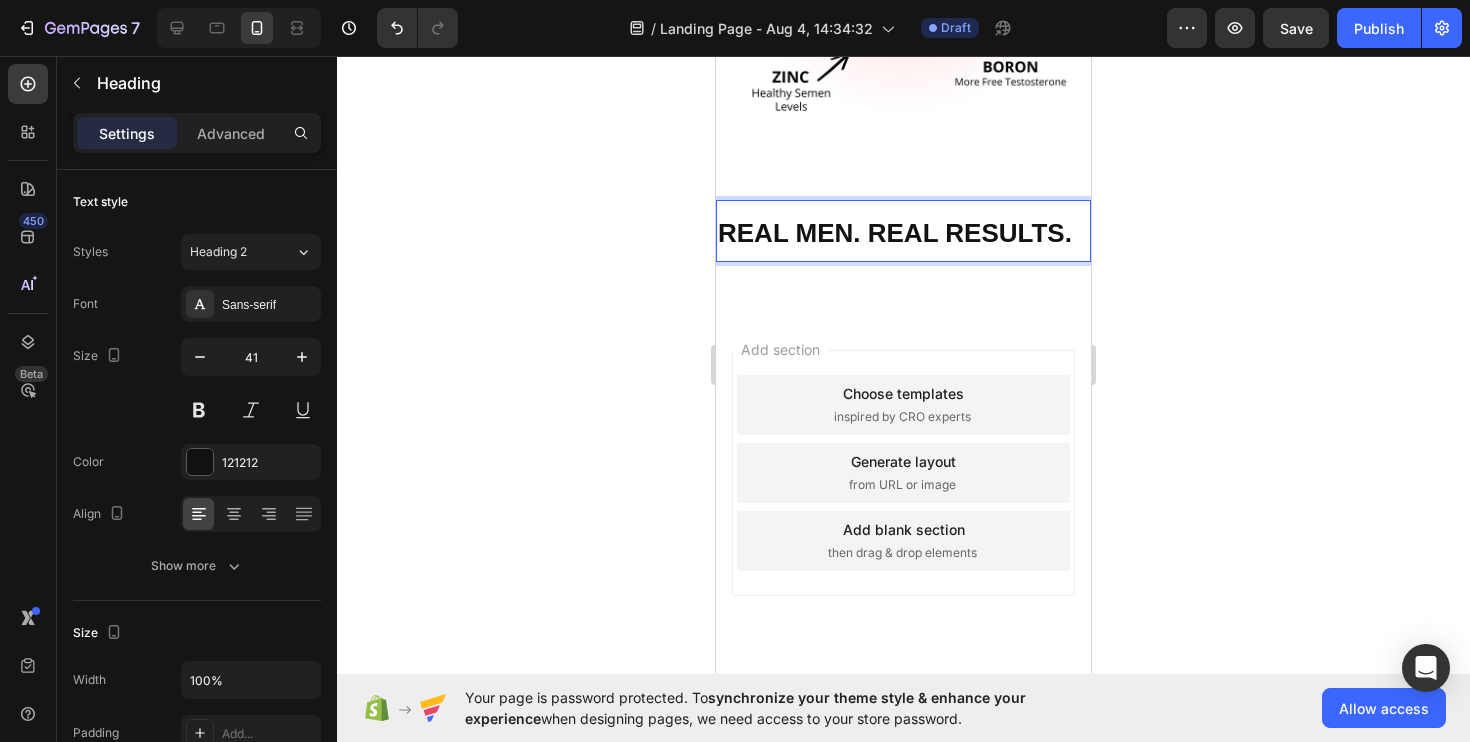 click on "REAL MEN. REAL RESULTS." at bounding box center [895, 233] 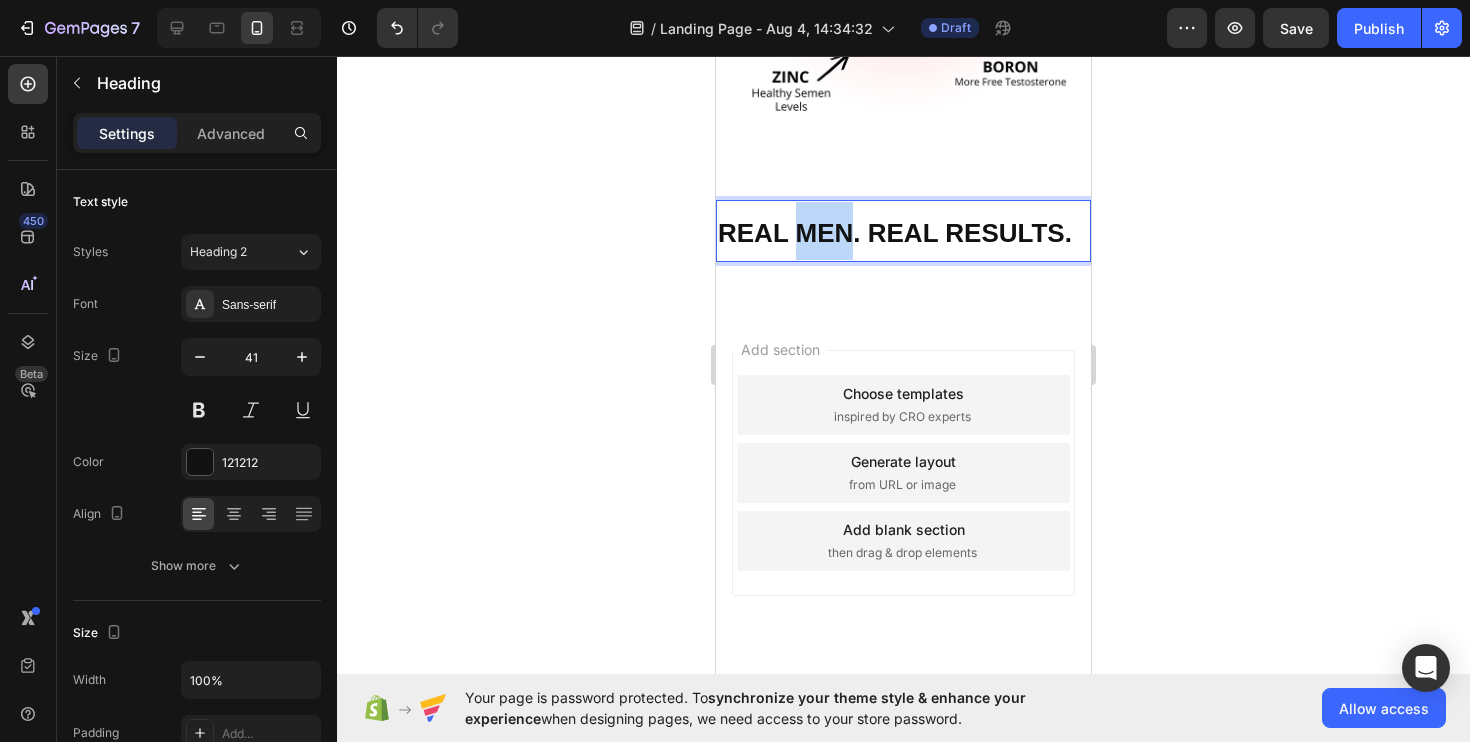 click on "REAL MEN. REAL RESULTS." at bounding box center [895, 233] 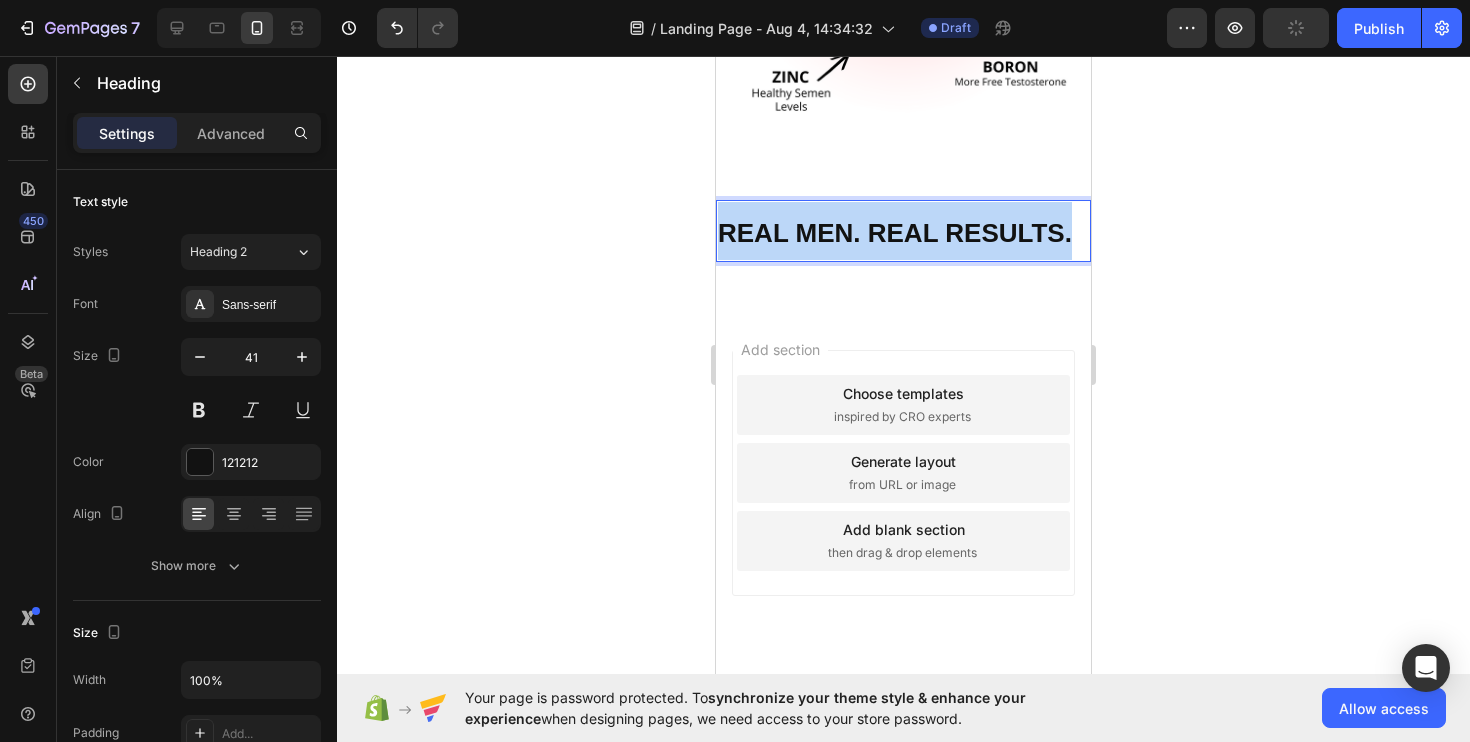 click on "REAL MEN. REAL RESULTS." at bounding box center [895, 233] 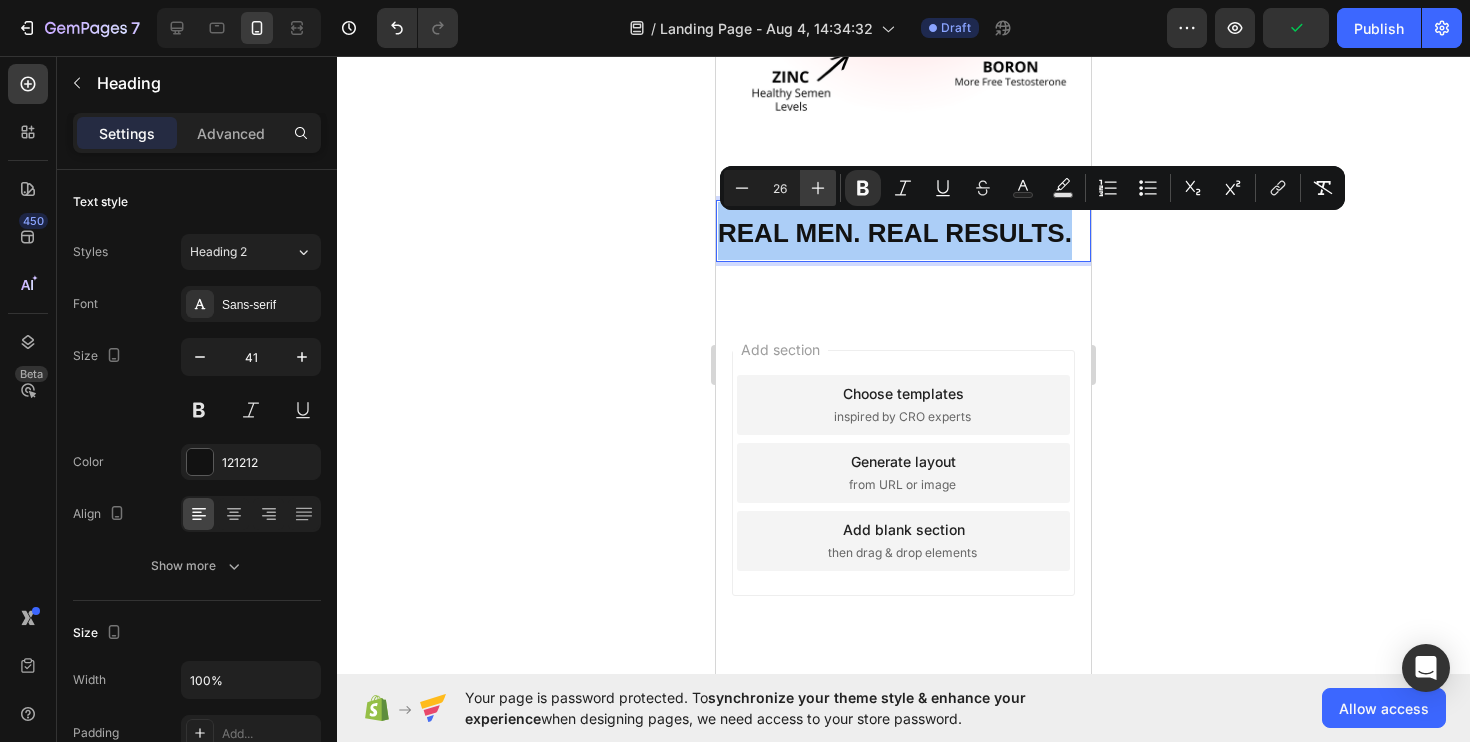 click 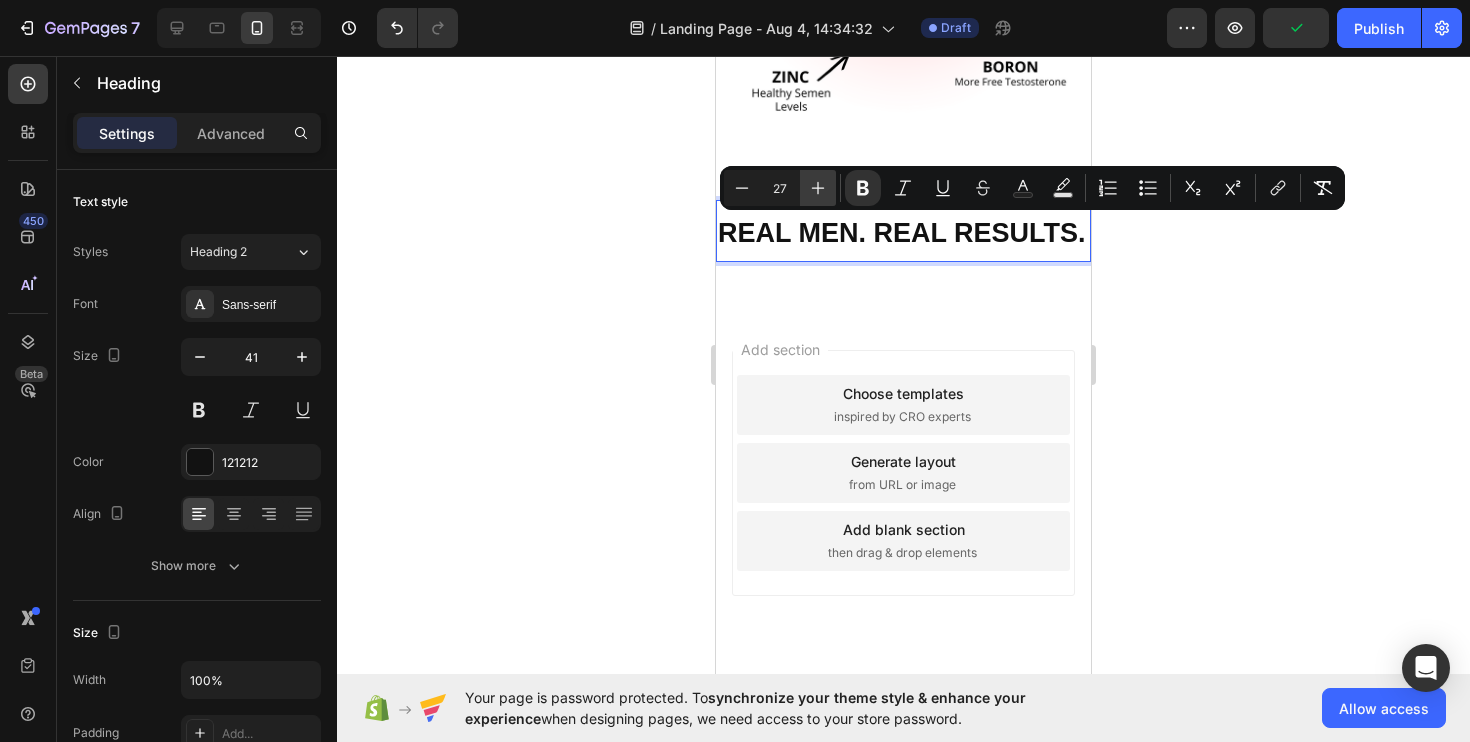 click 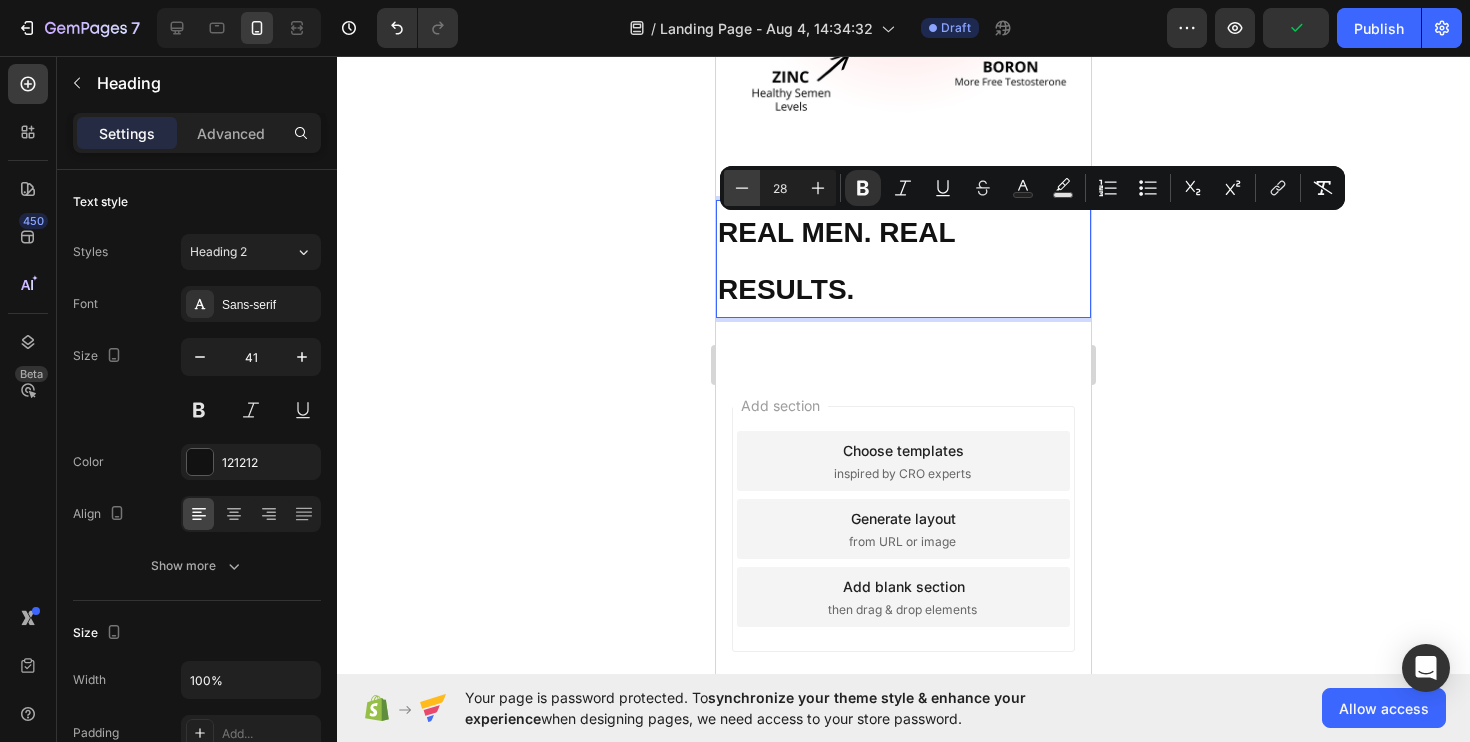 click on "Minus" at bounding box center (742, 188) 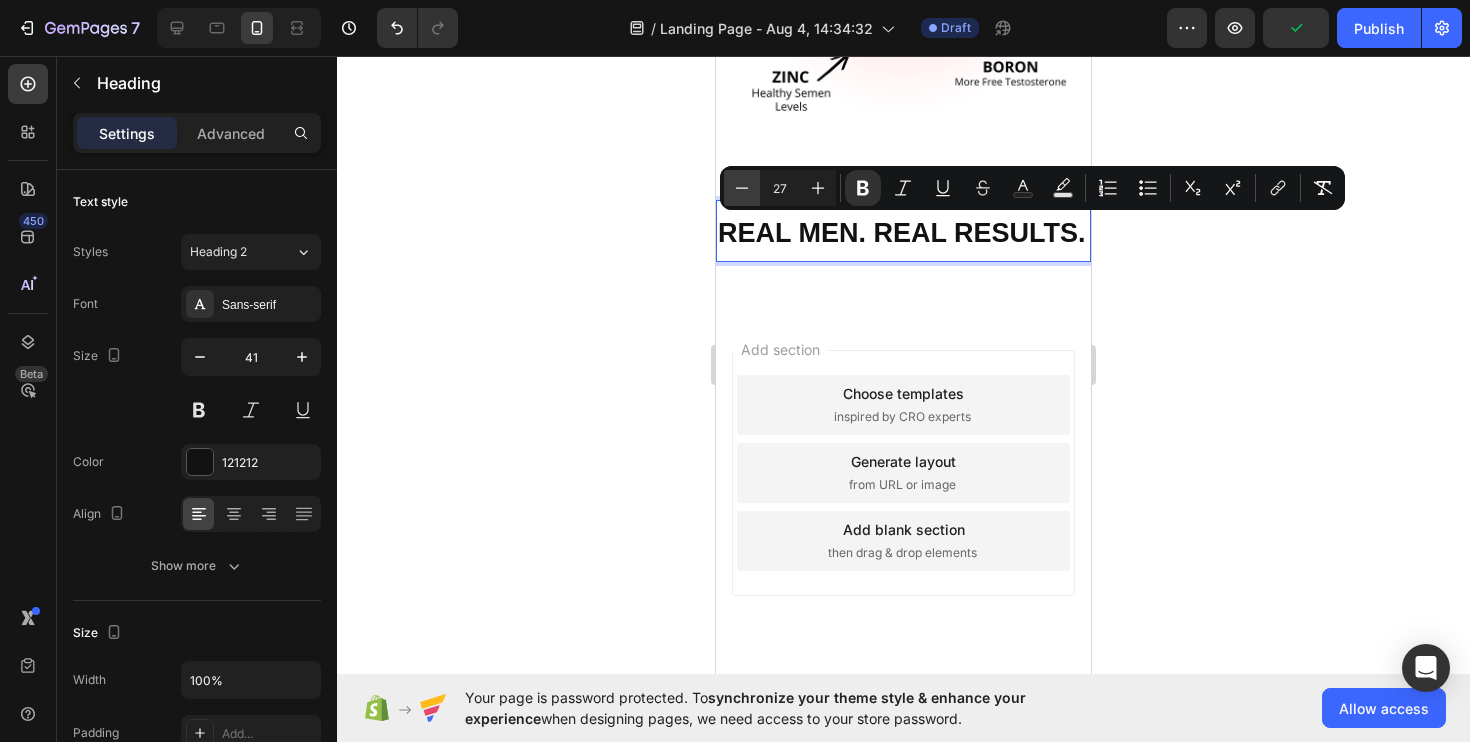 click on "Minus" at bounding box center (742, 188) 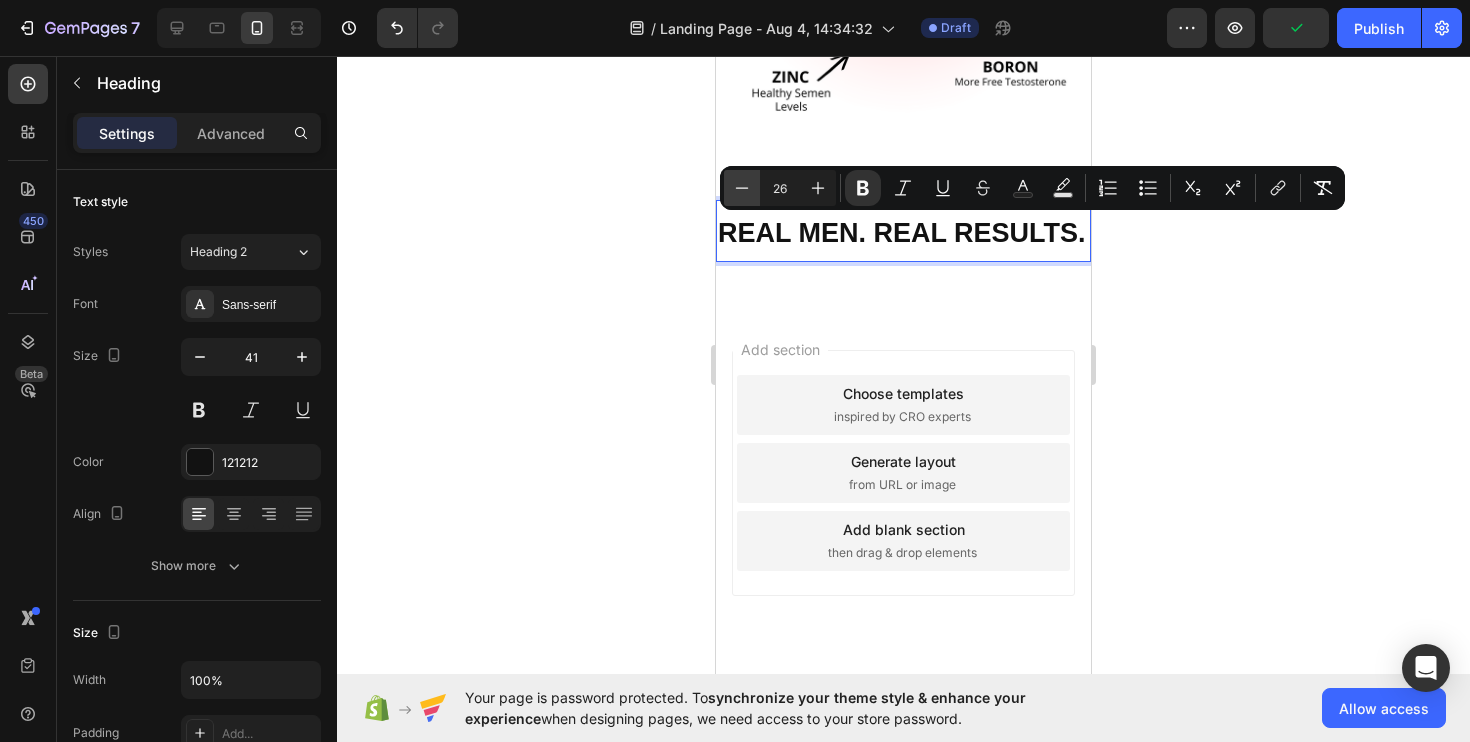 click on "Minus" at bounding box center (742, 188) 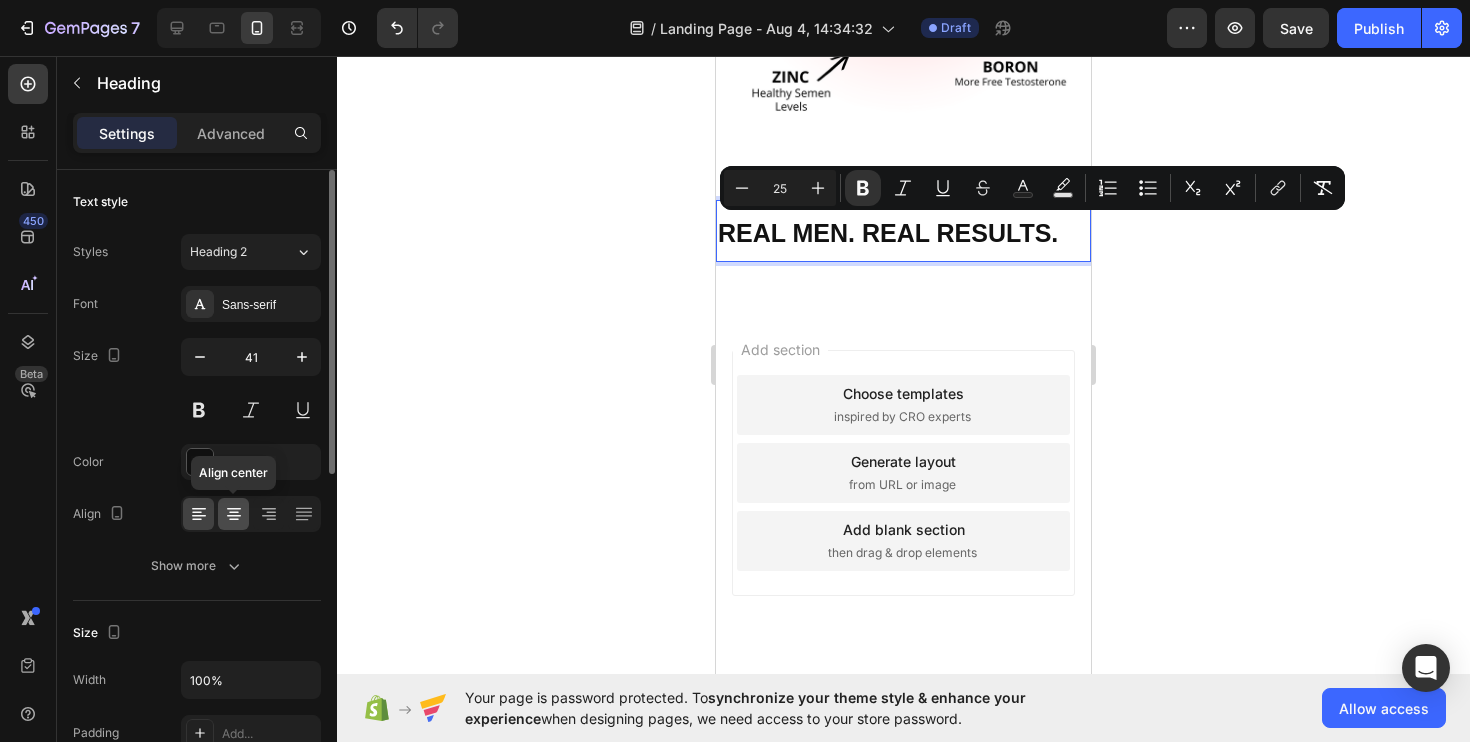 click 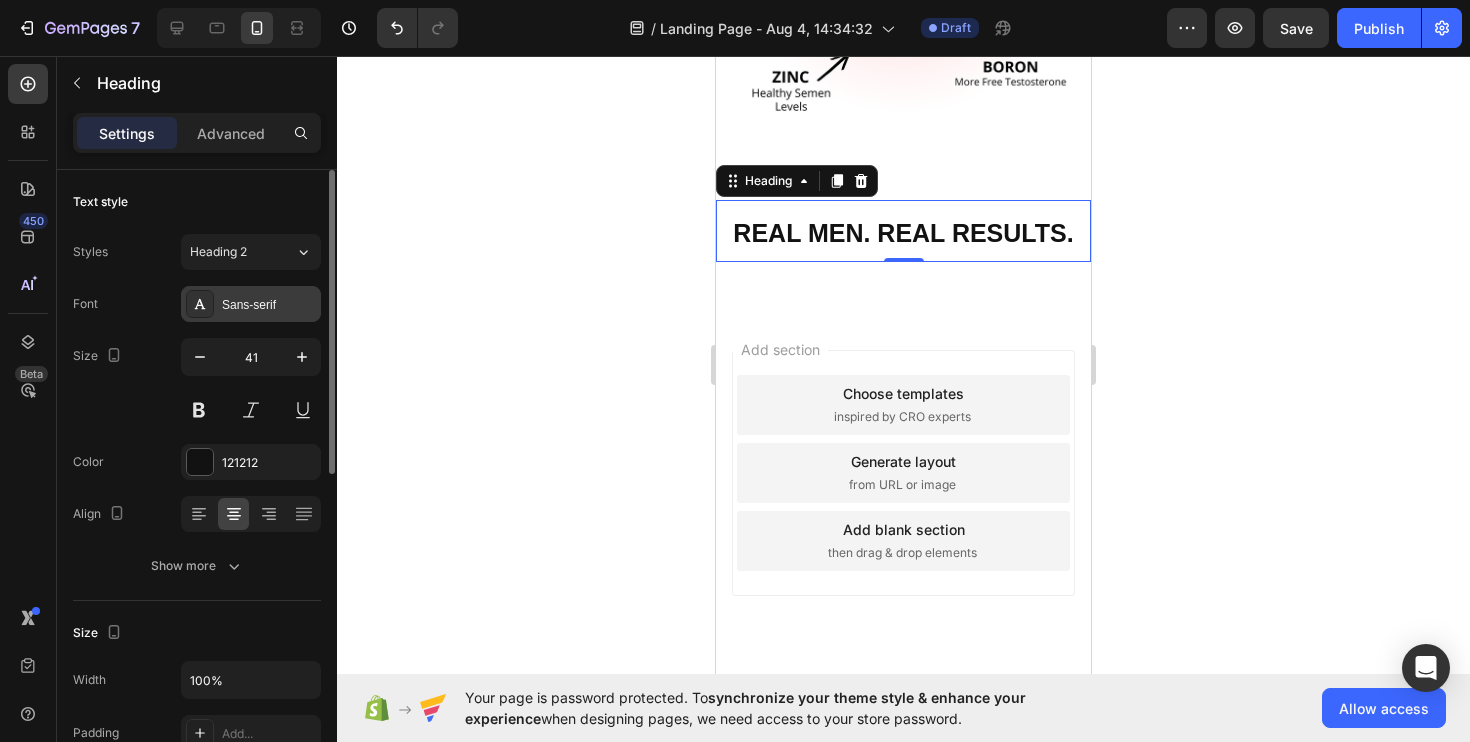 click on "Sans-serif" at bounding box center (269, 305) 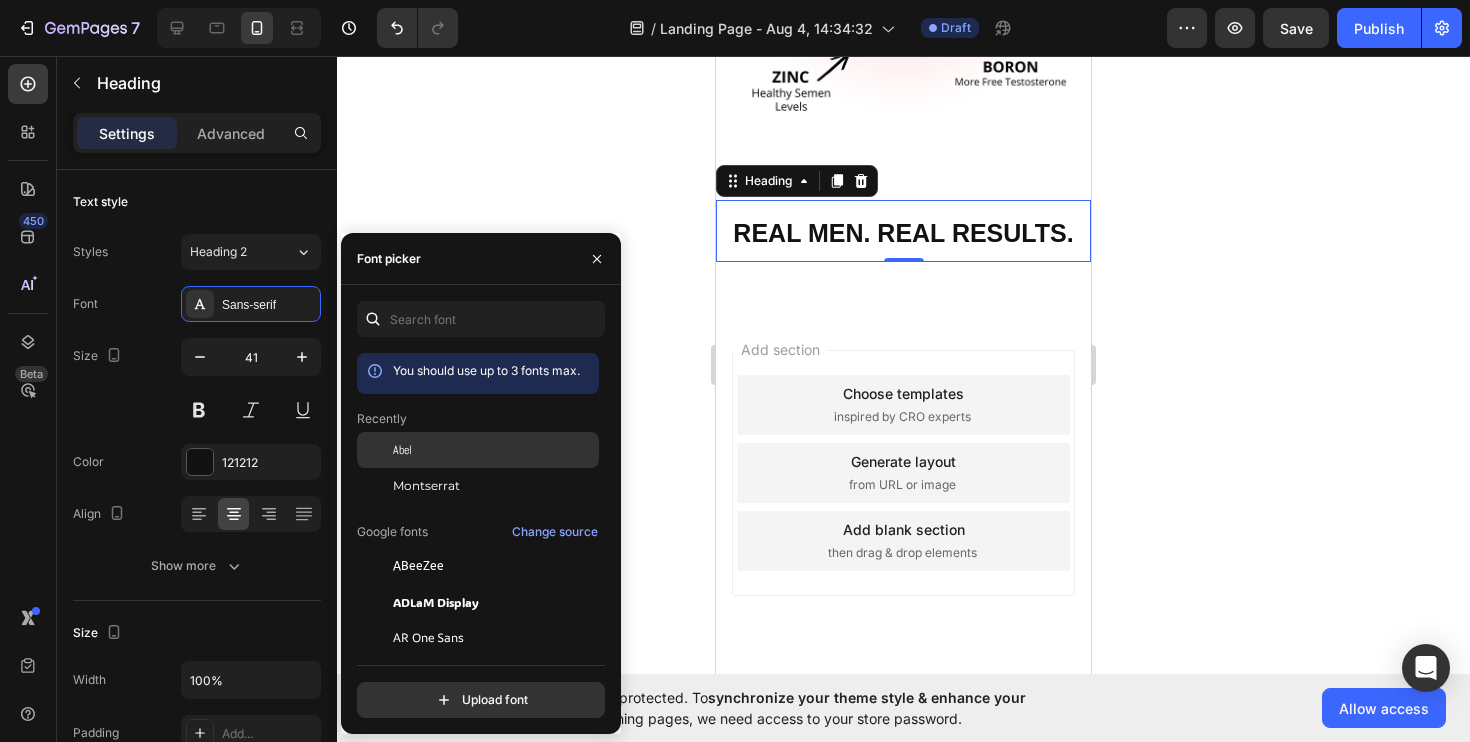 click on "Abel" 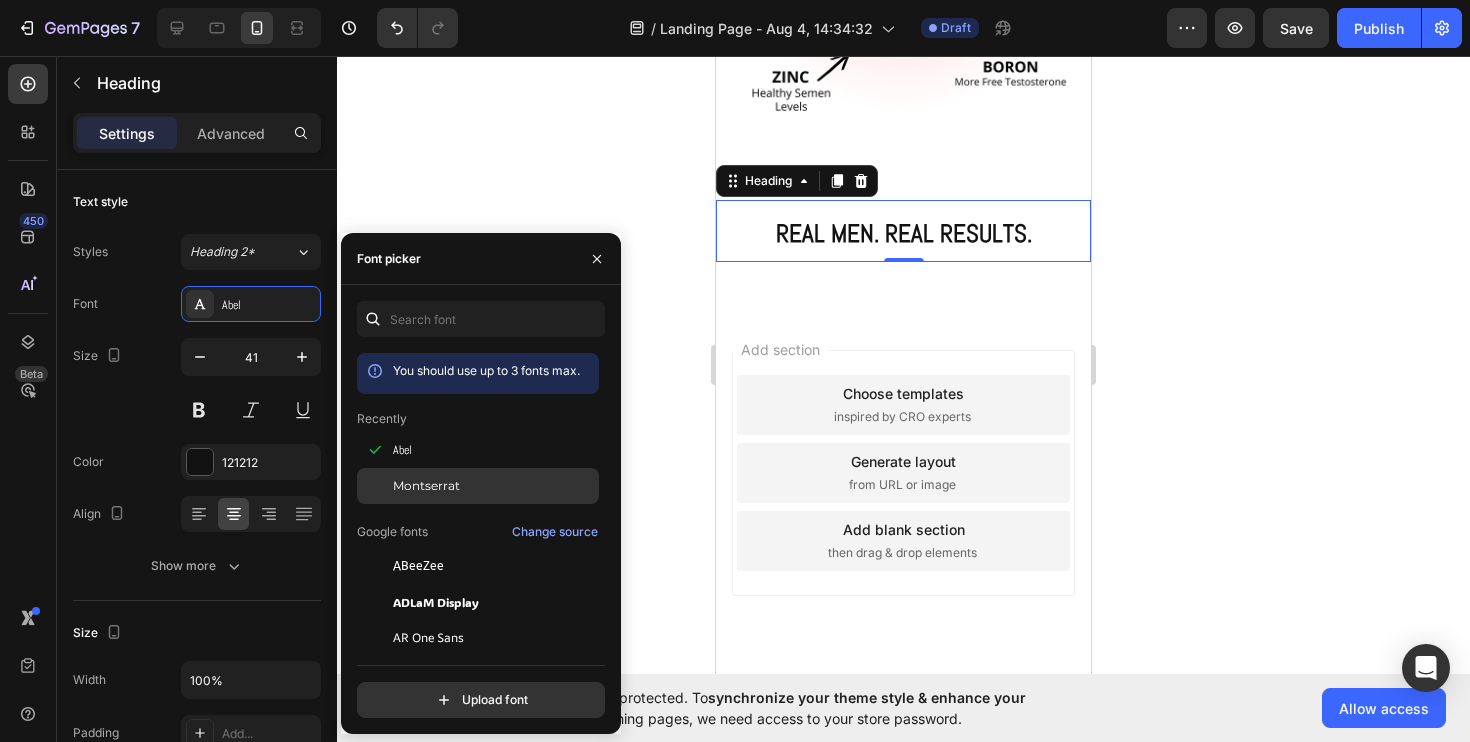 click on "Montserrat" at bounding box center [426, 486] 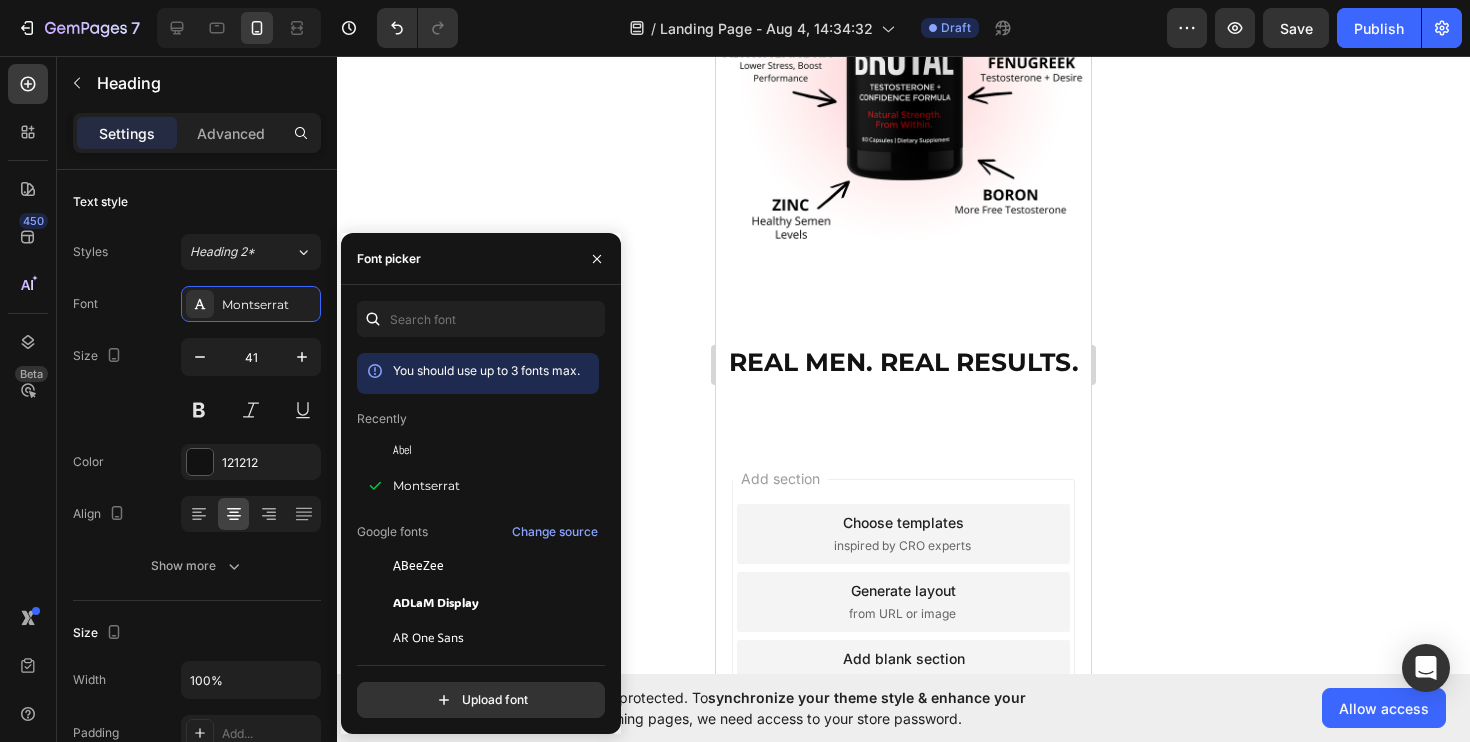 scroll, scrollTop: 1596, scrollLeft: 0, axis: vertical 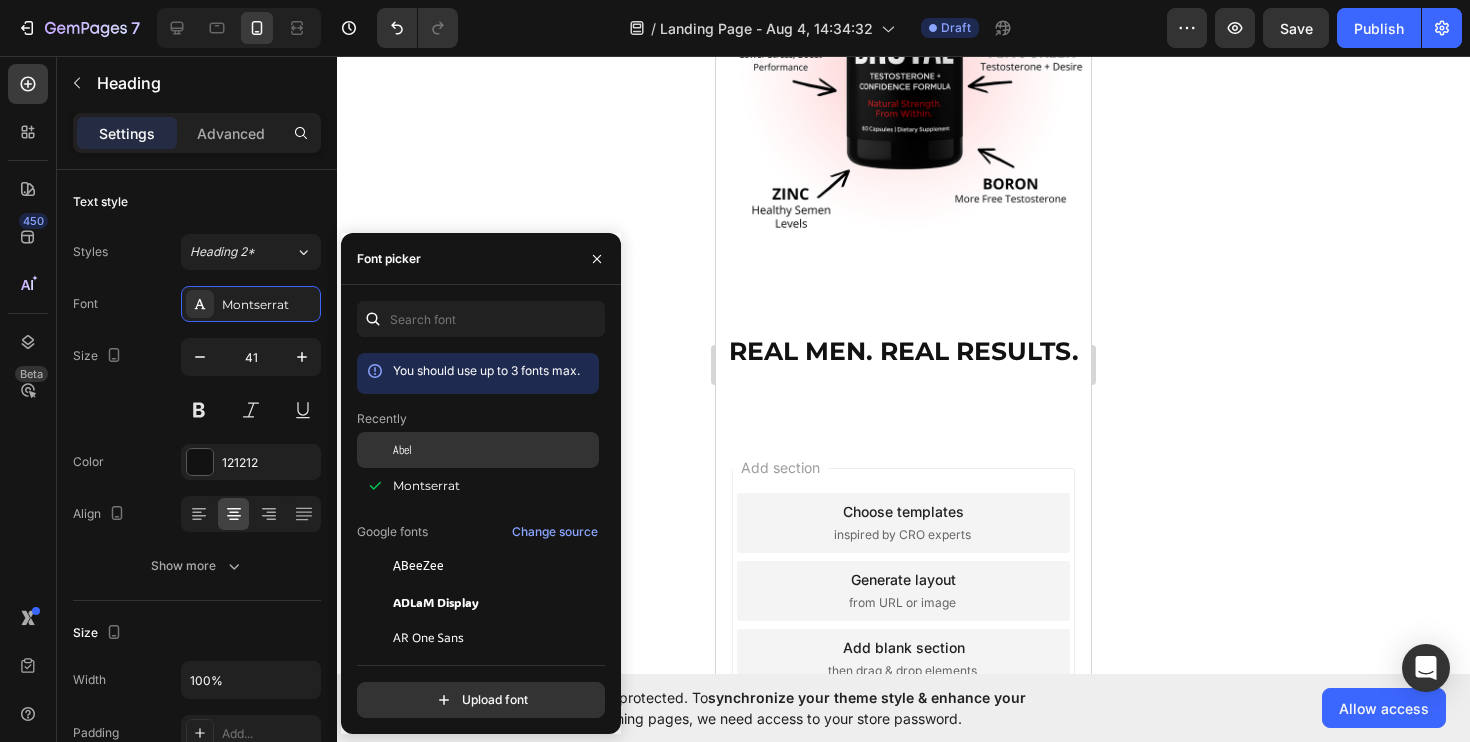 click on "Abel" 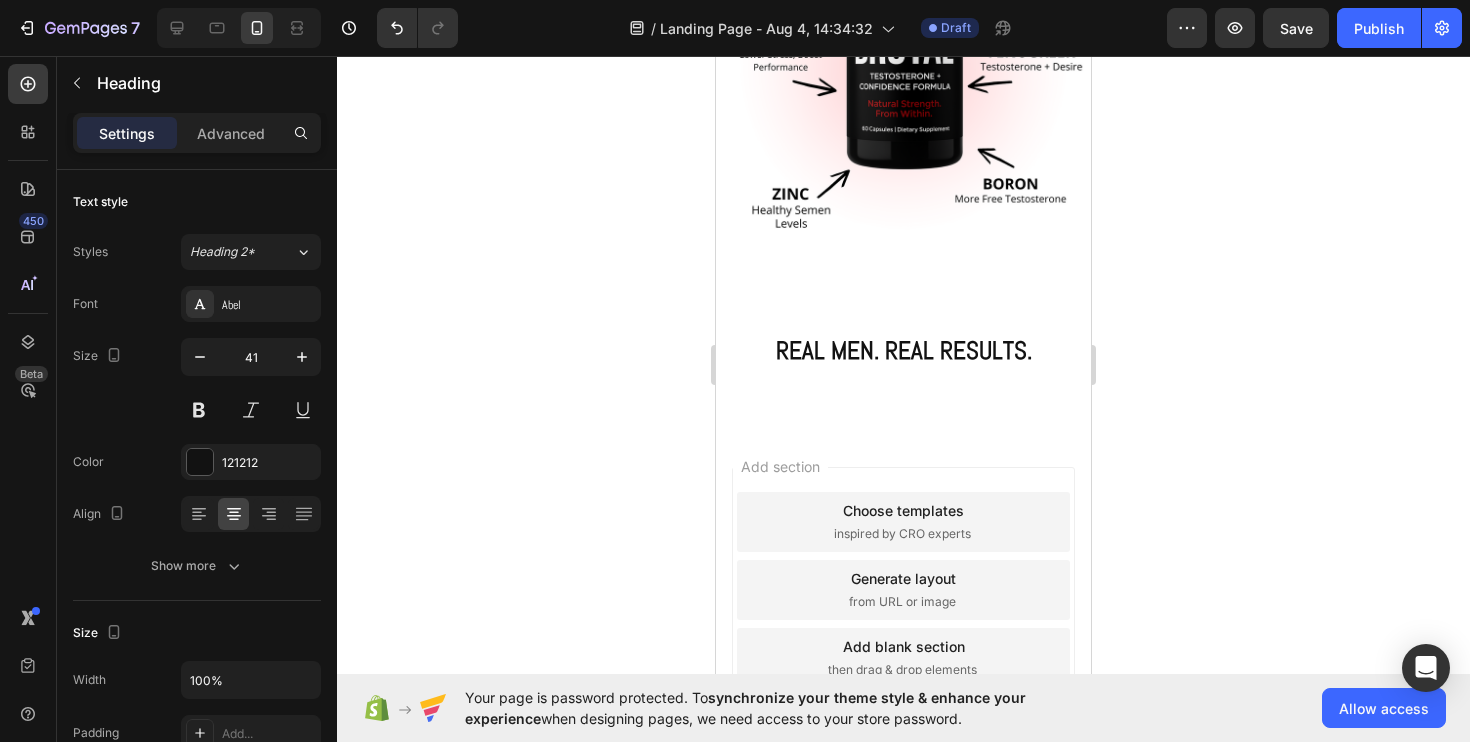 click on "REAL MEN. REAL RESULTS." at bounding box center [904, 350] 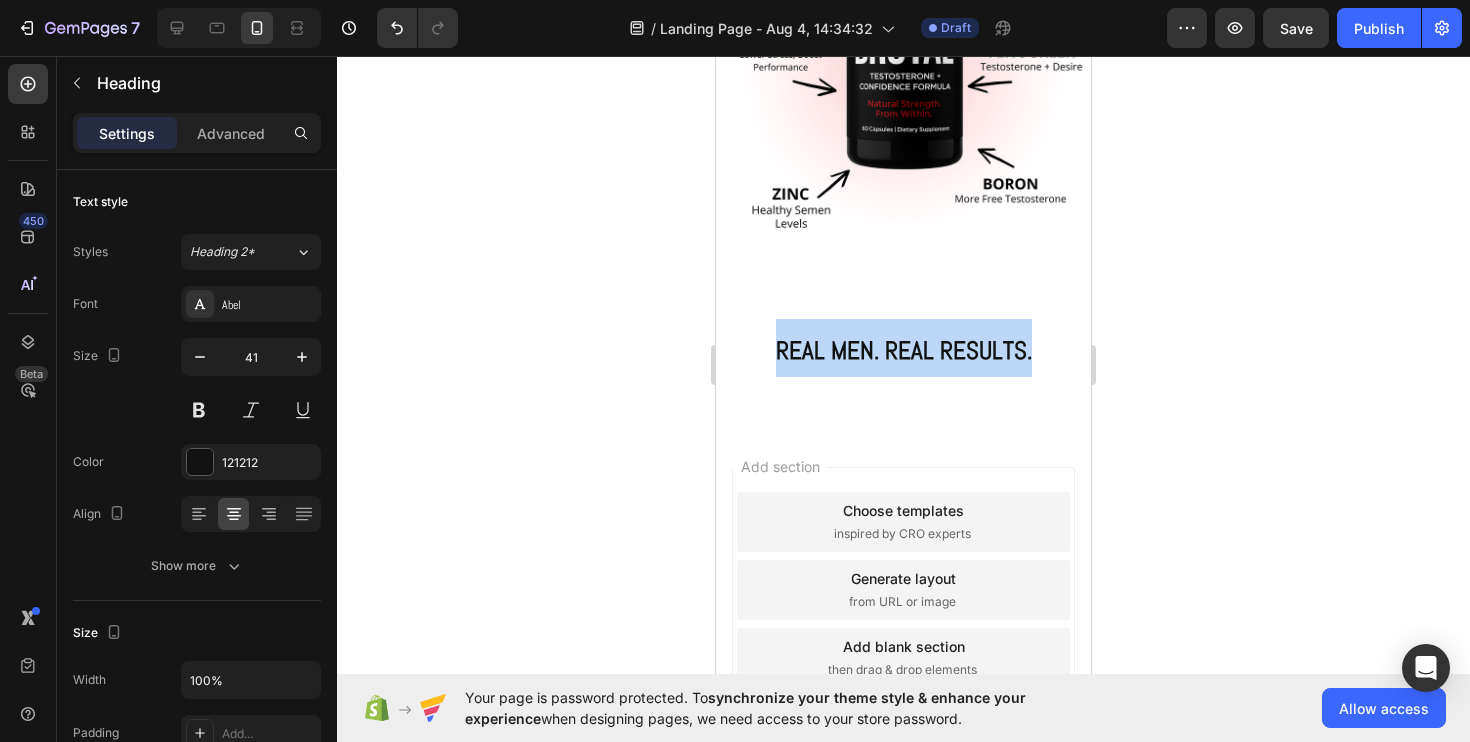 click on "REAL MEN. REAL RESULTS." at bounding box center [904, 350] 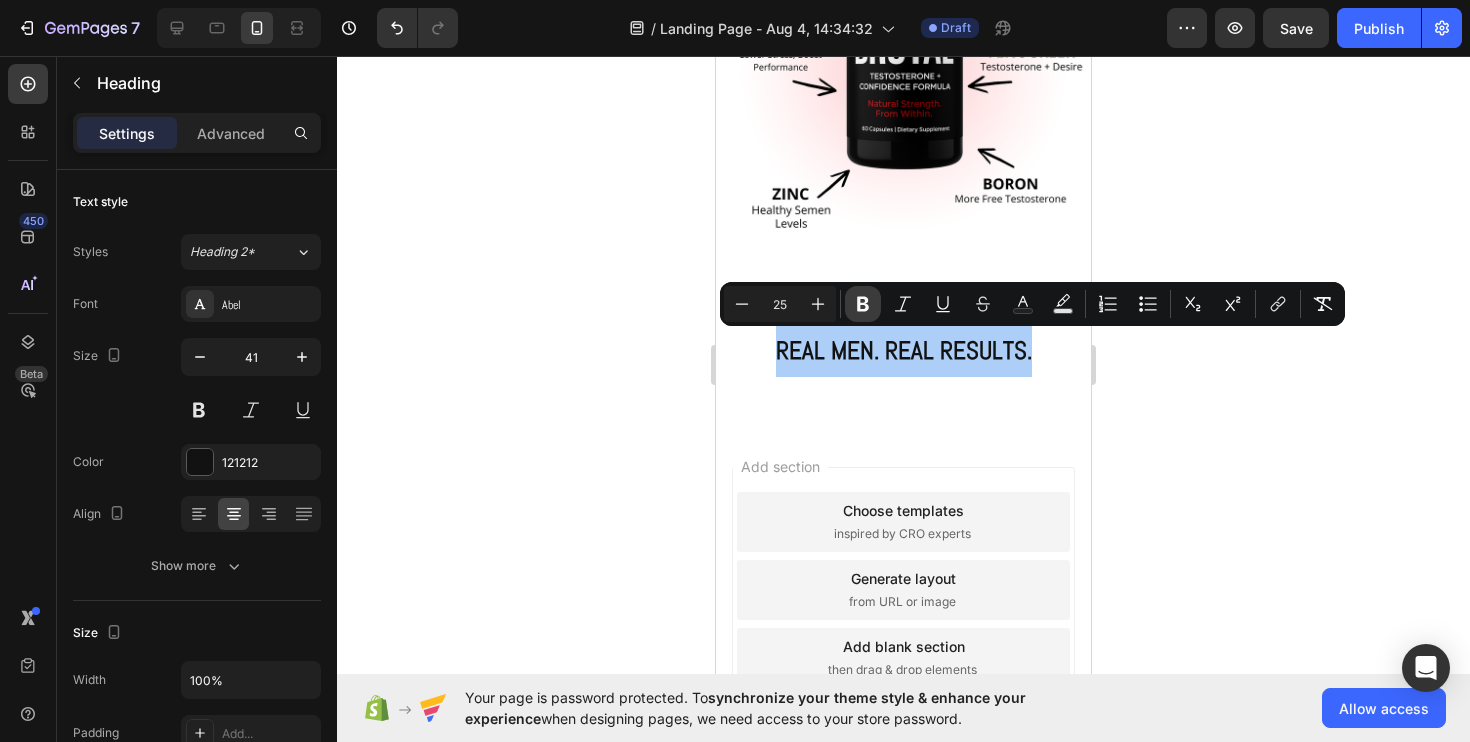 click 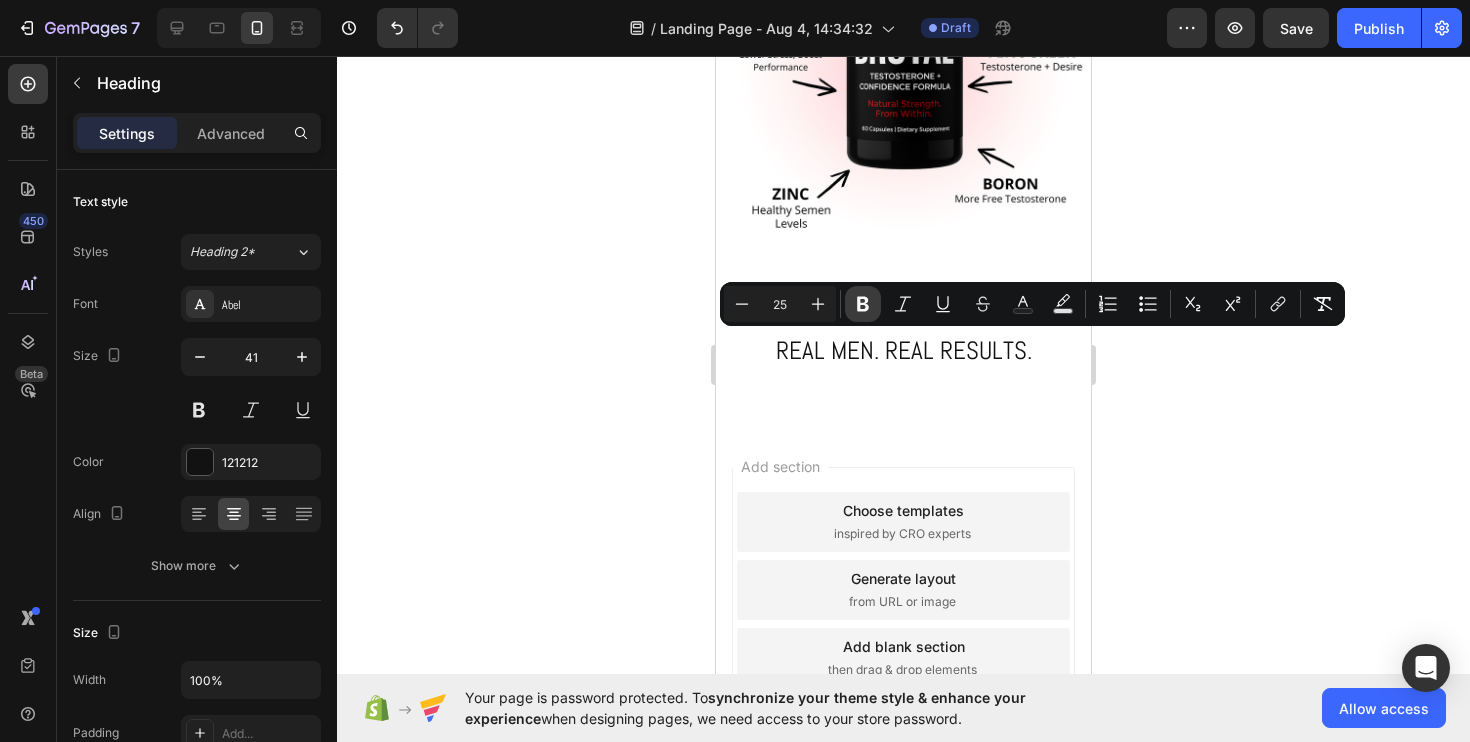 click 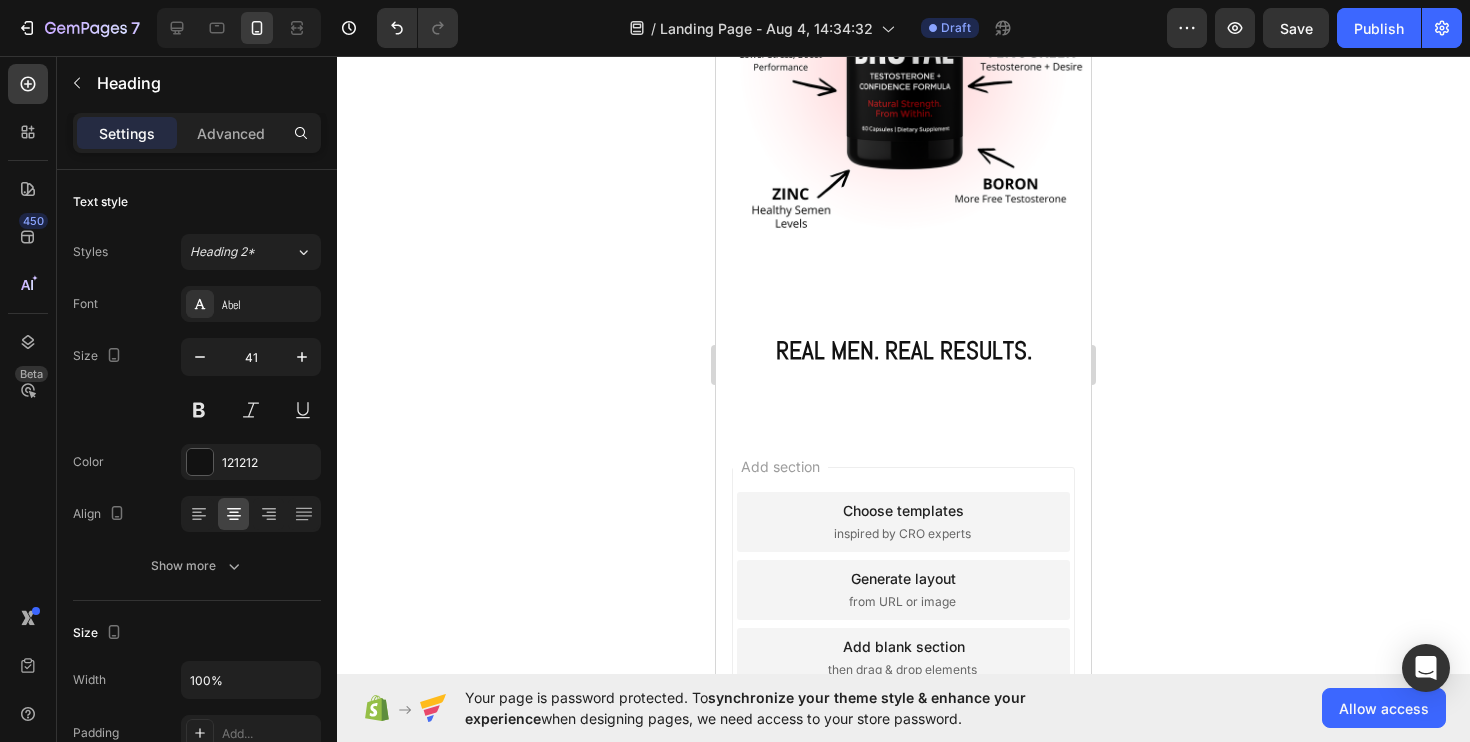 click on "REAL MEN. REAL RESULTS." at bounding box center (904, 350) 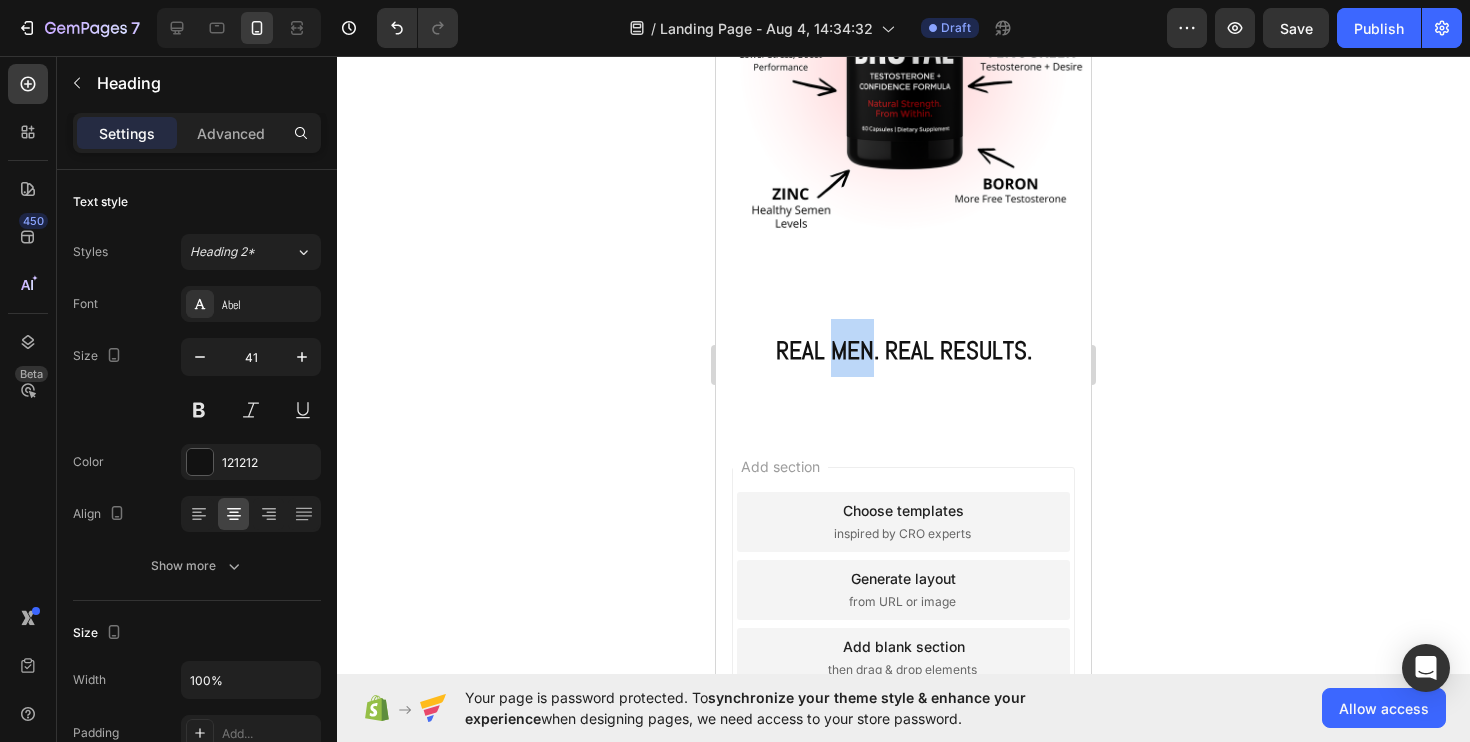 click on "REAL MEN. REAL RESULTS." at bounding box center (904, 350) 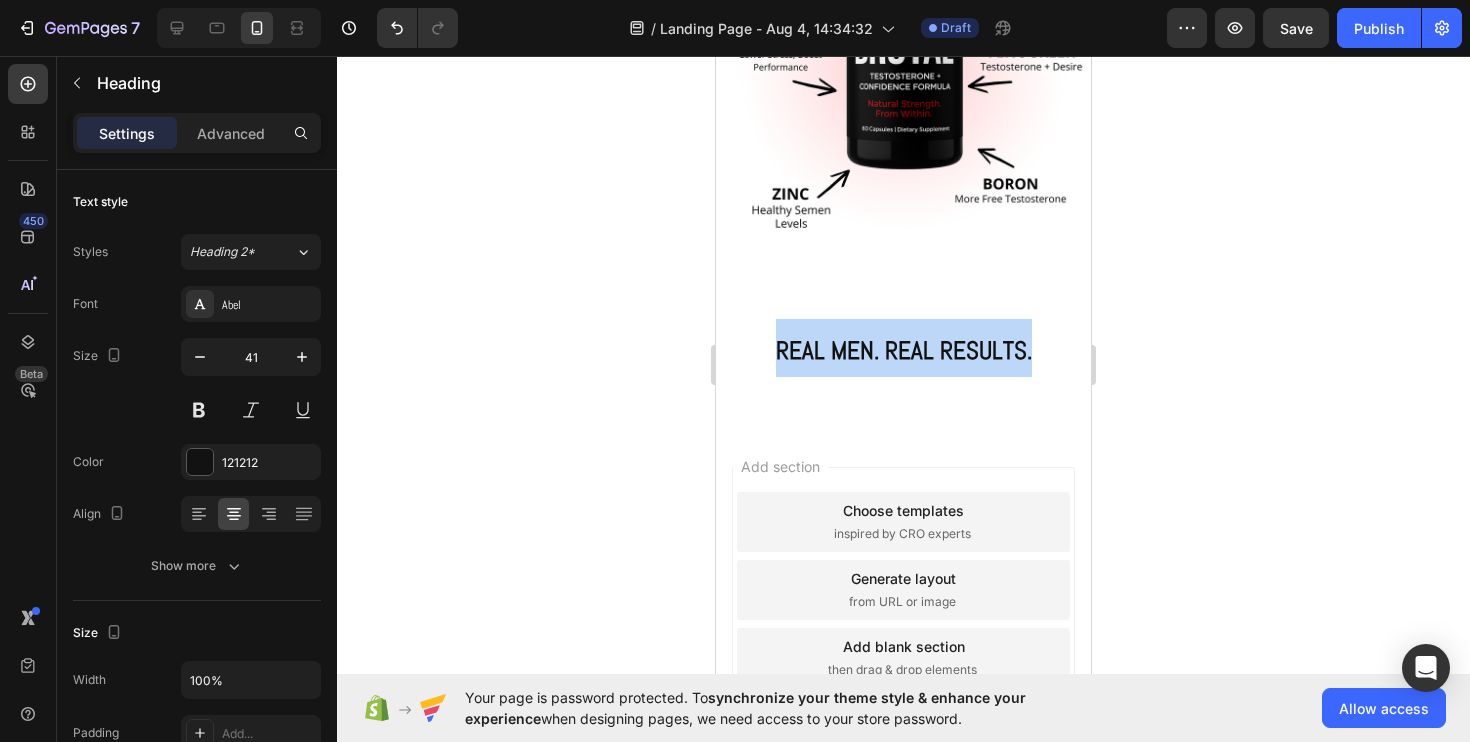 click on "REAL MEN. REAL RESULTS." at bounding box center (904, 350) 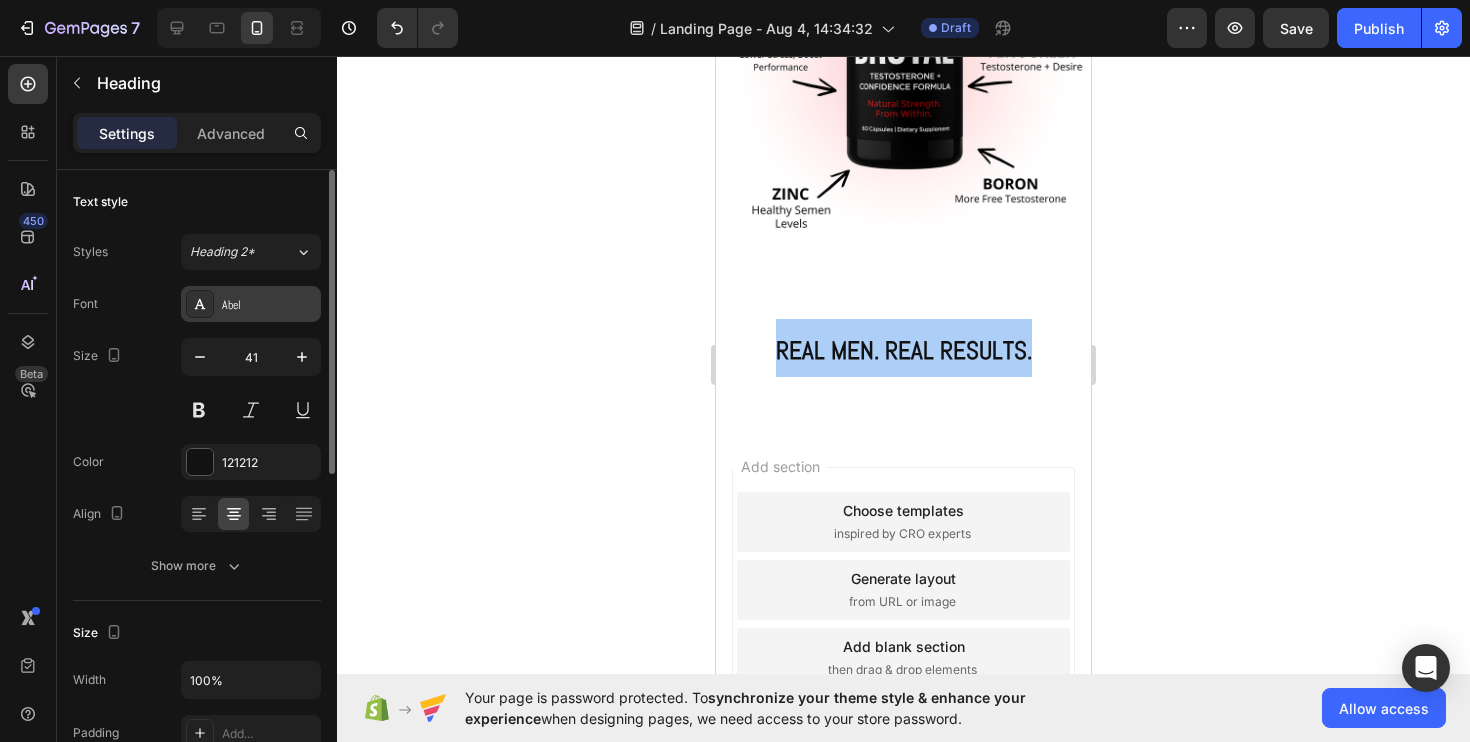click on "Abel" at bounding box center (251, 304) 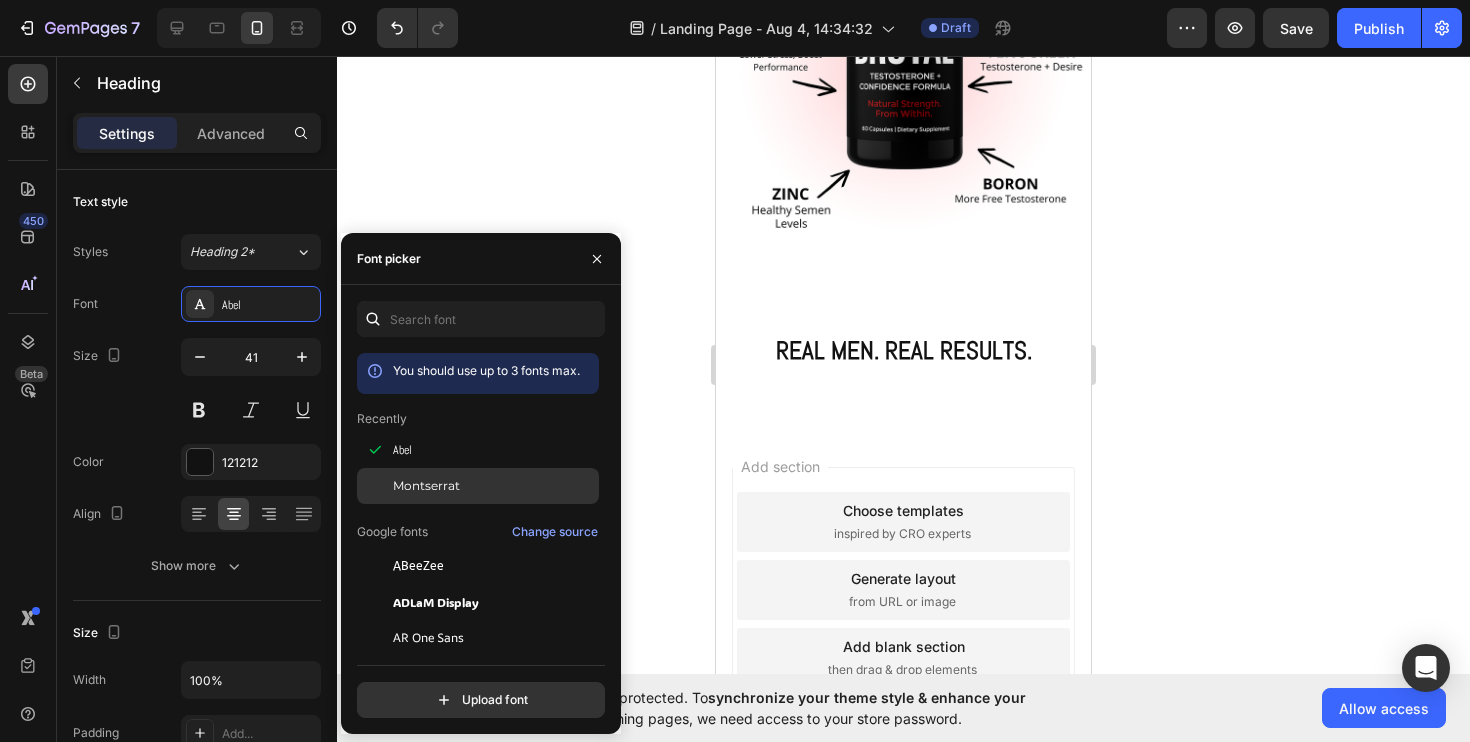 click on "Montserrat" at bounding box center (426, 486) 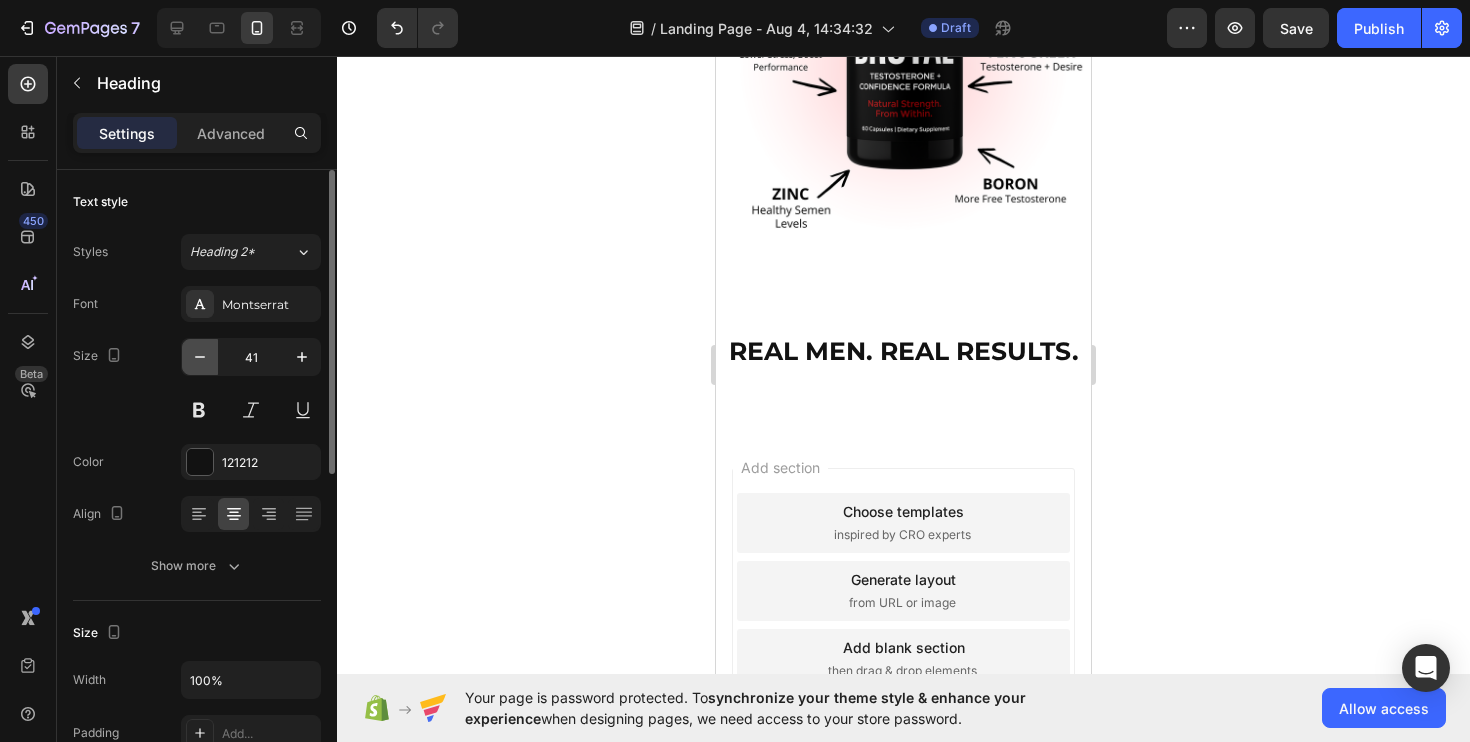 click 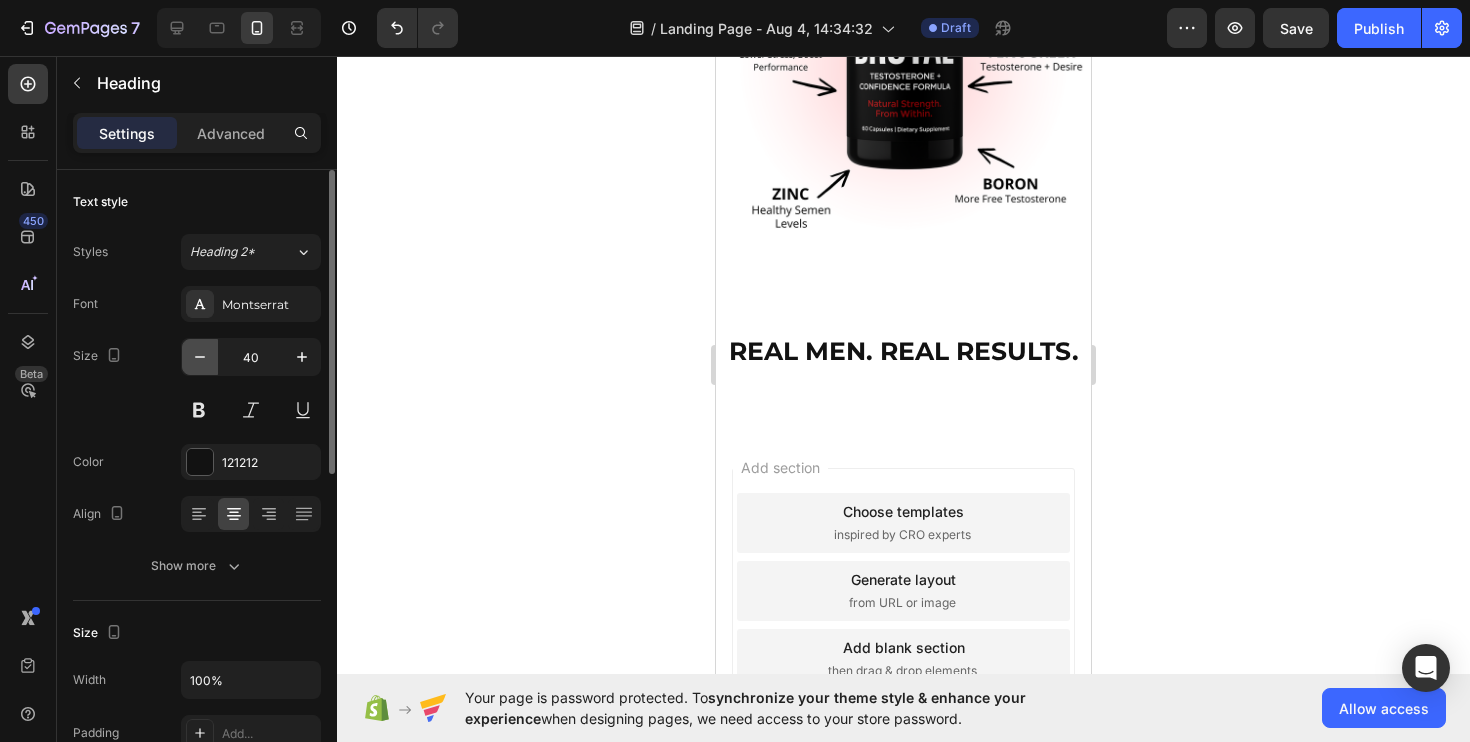 click 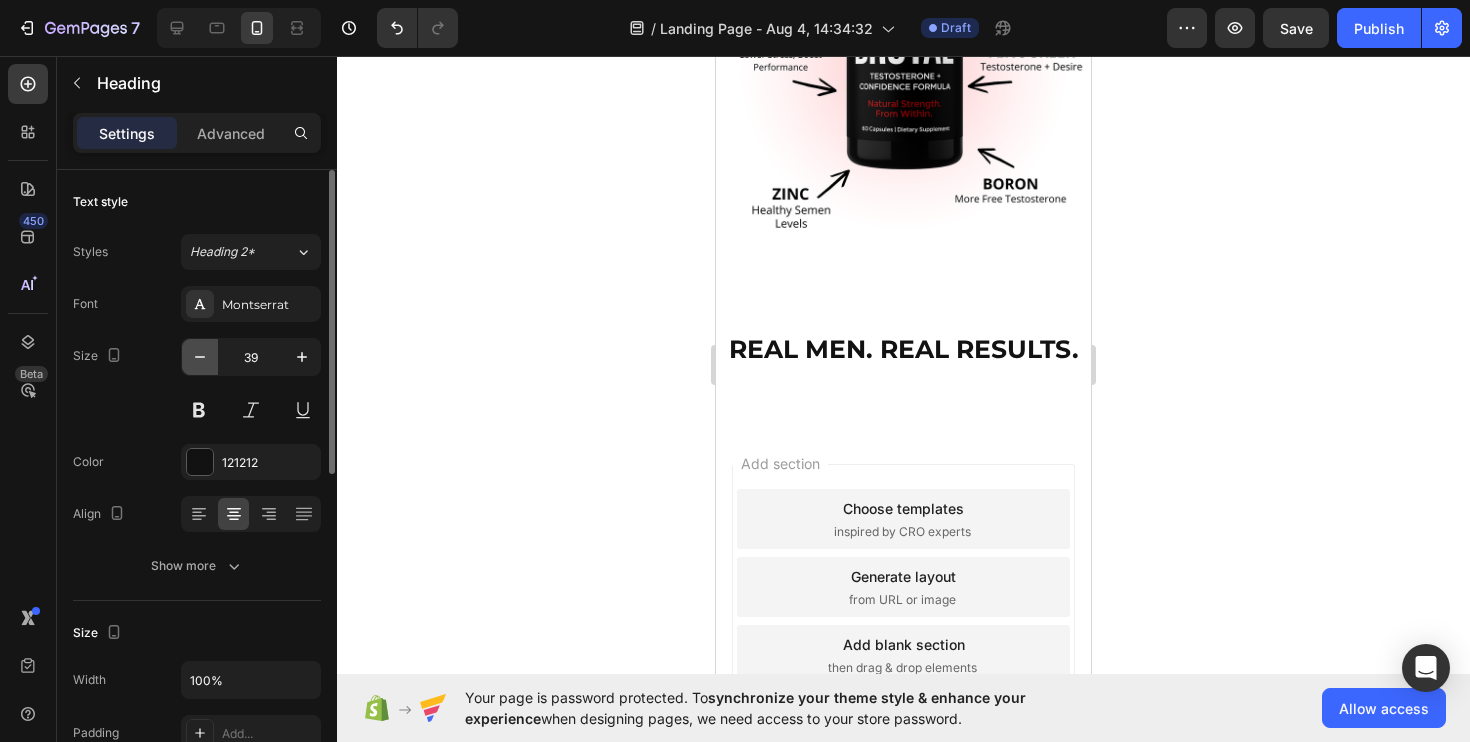 click 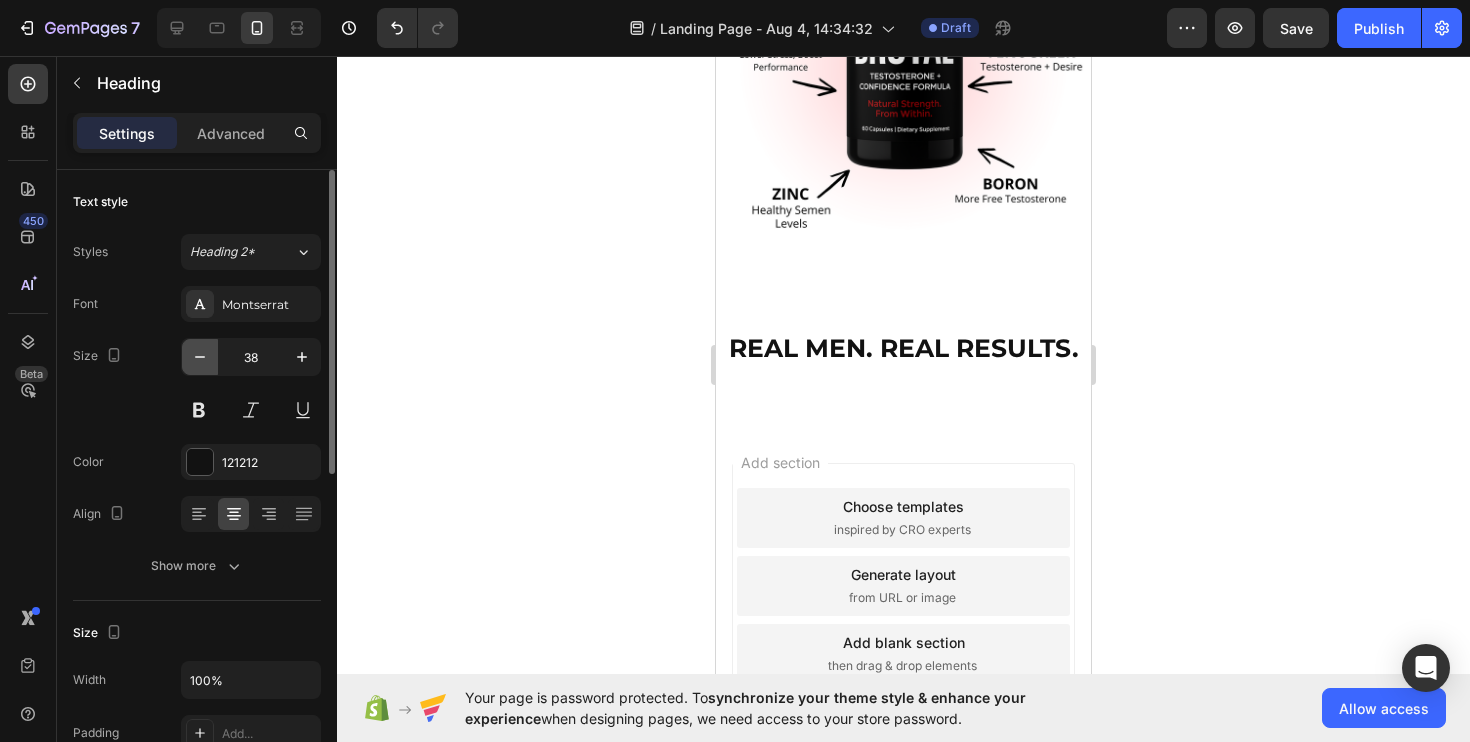 click 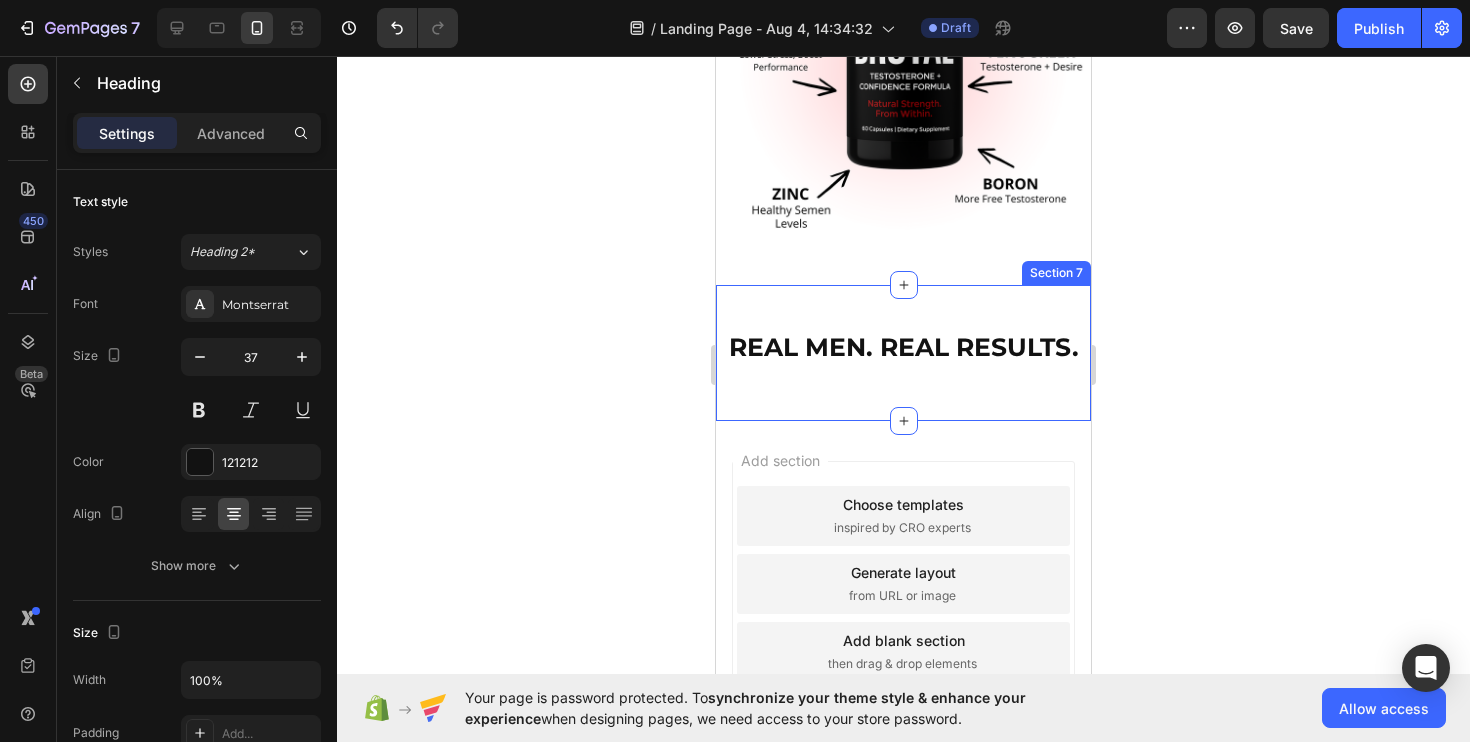 click on "⁠⁠⁠⁠⁠⁠⁠ REAL MEN. REAL RESULTS. Heading Row" at bounding box center [903, 353] 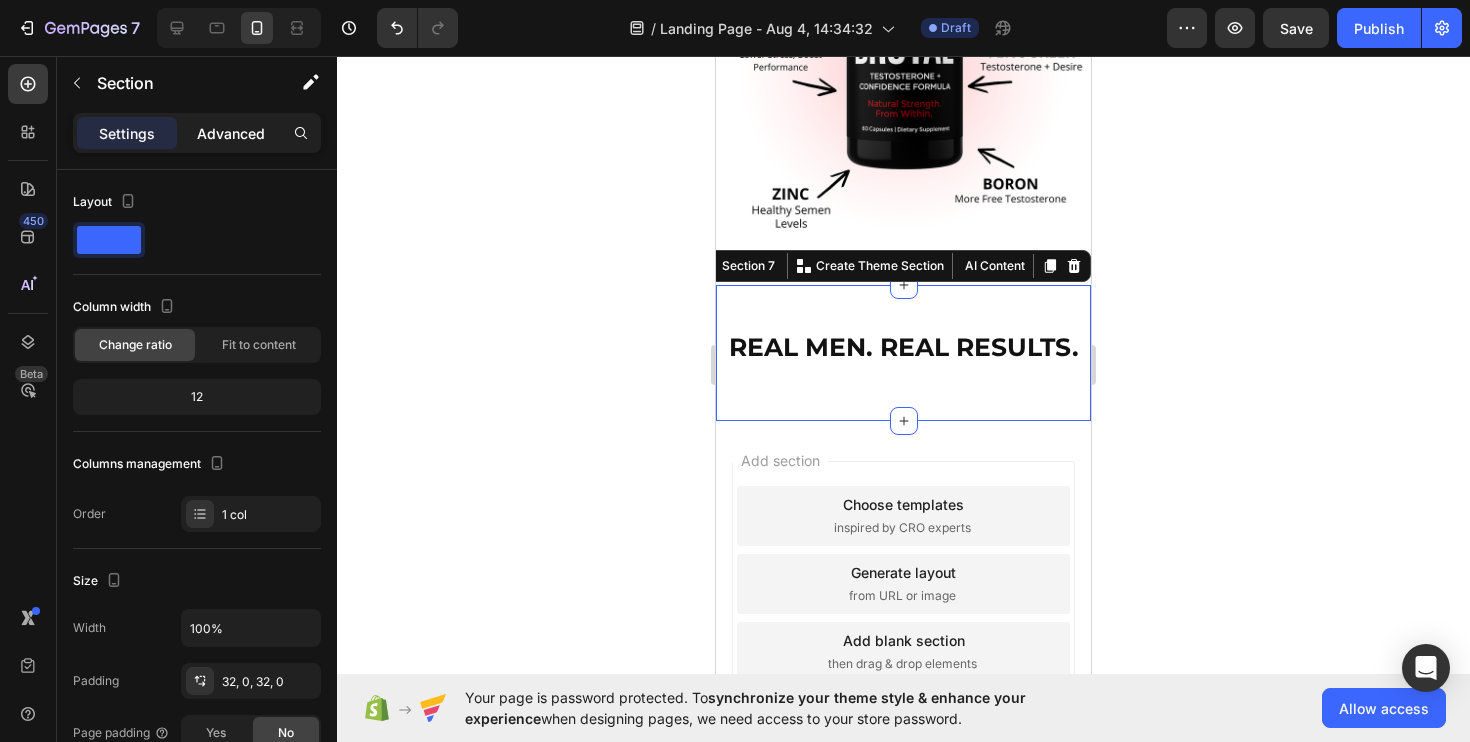 click on "Advanced" 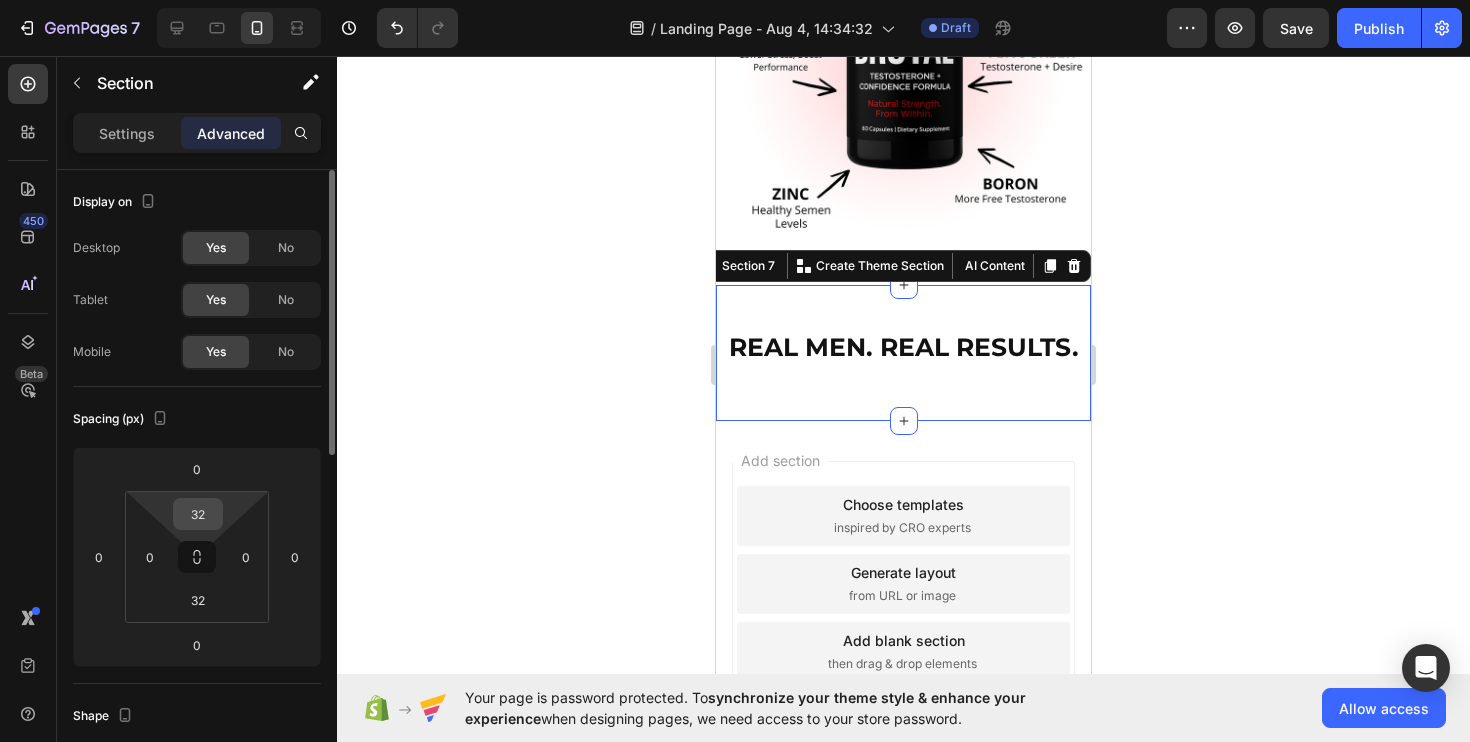 click on "32" at bounding box center (198, 514) 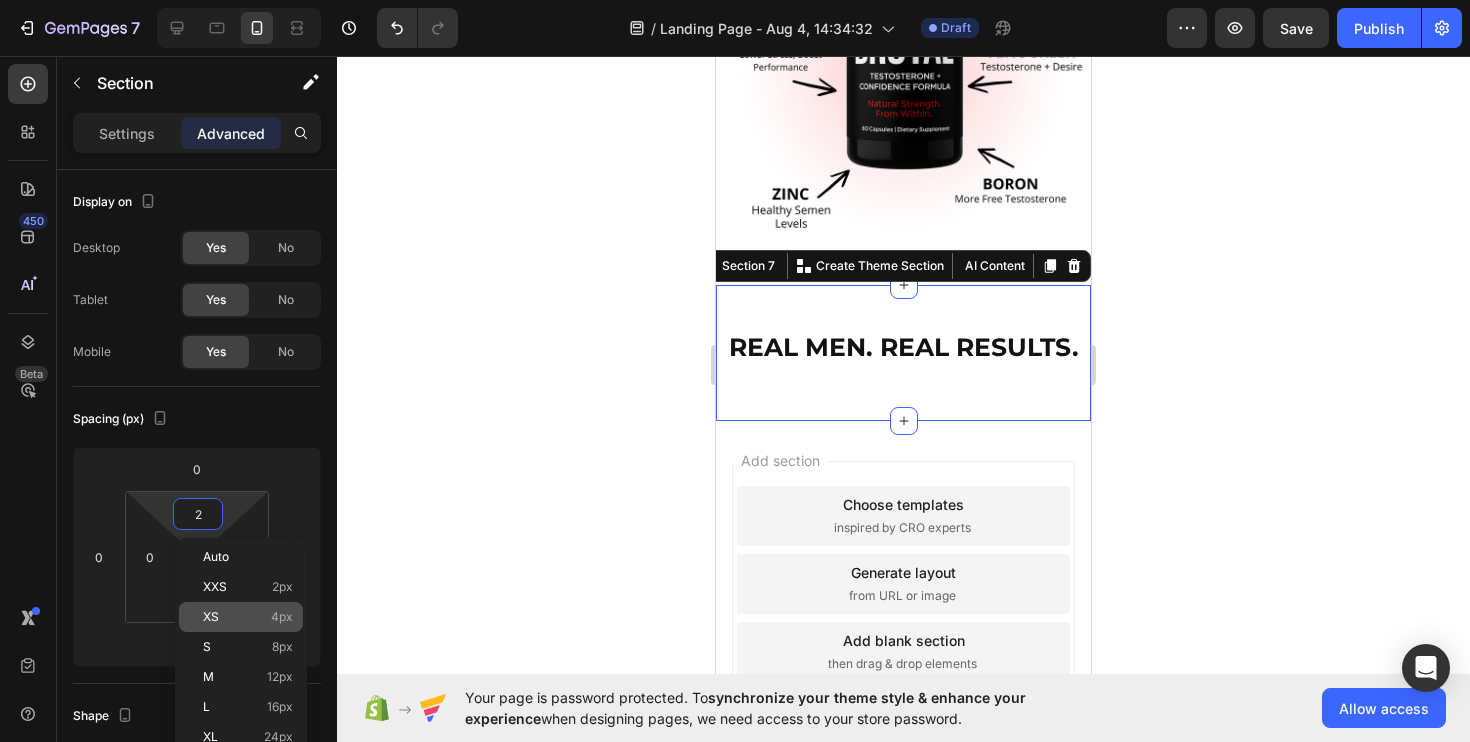click on "XS 4px" at bounding box center (248, 617) 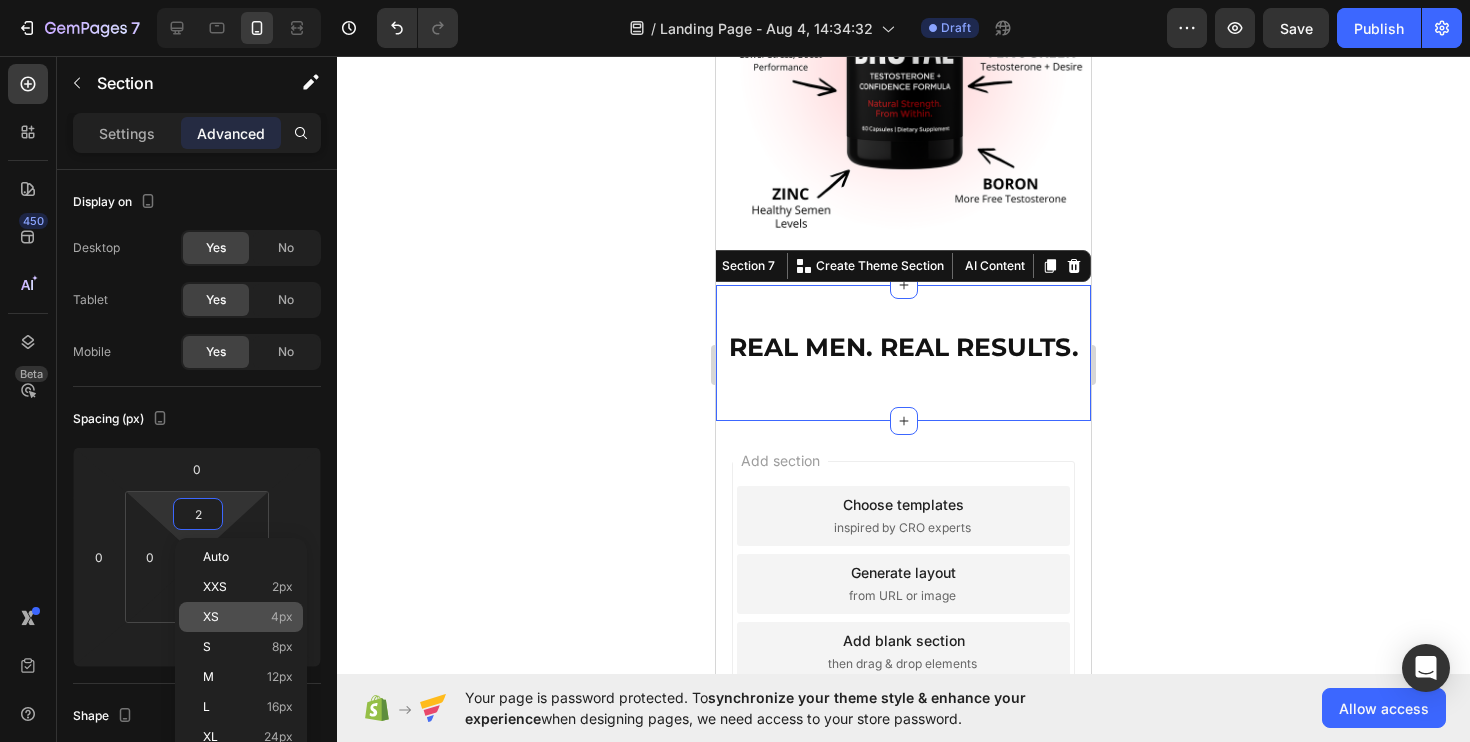 type on "4" 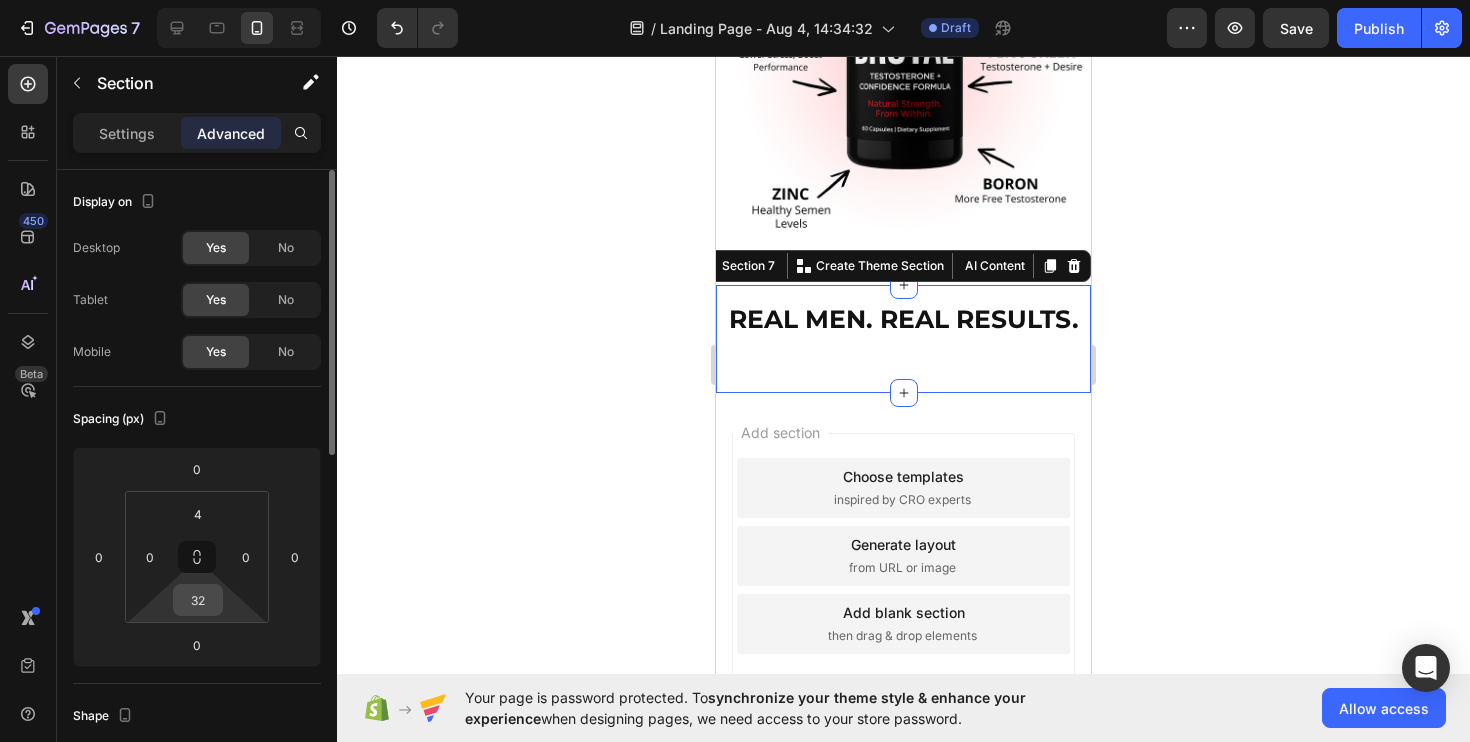 click on "32" at bounding box center [198, 600] 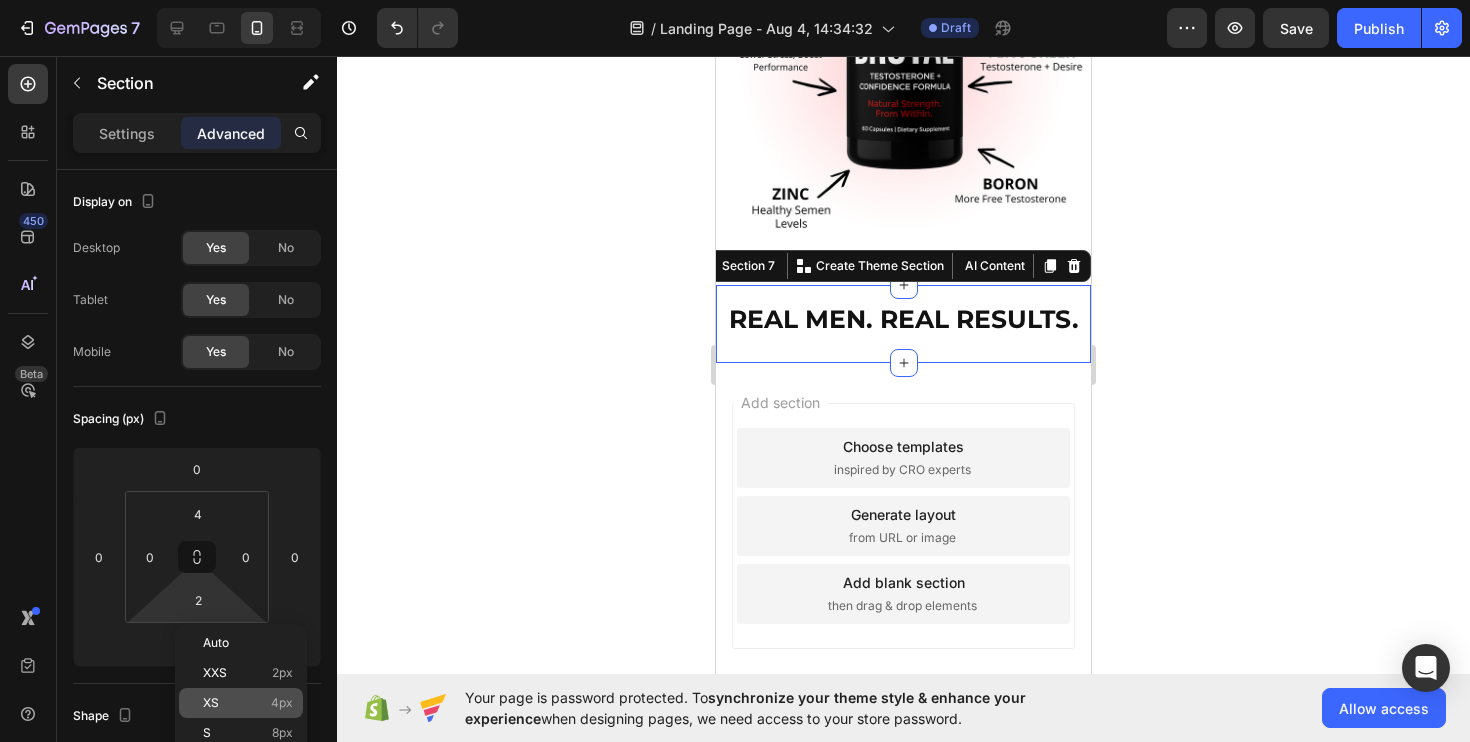 click on "XS 4px" at bounding box center [248, 703] 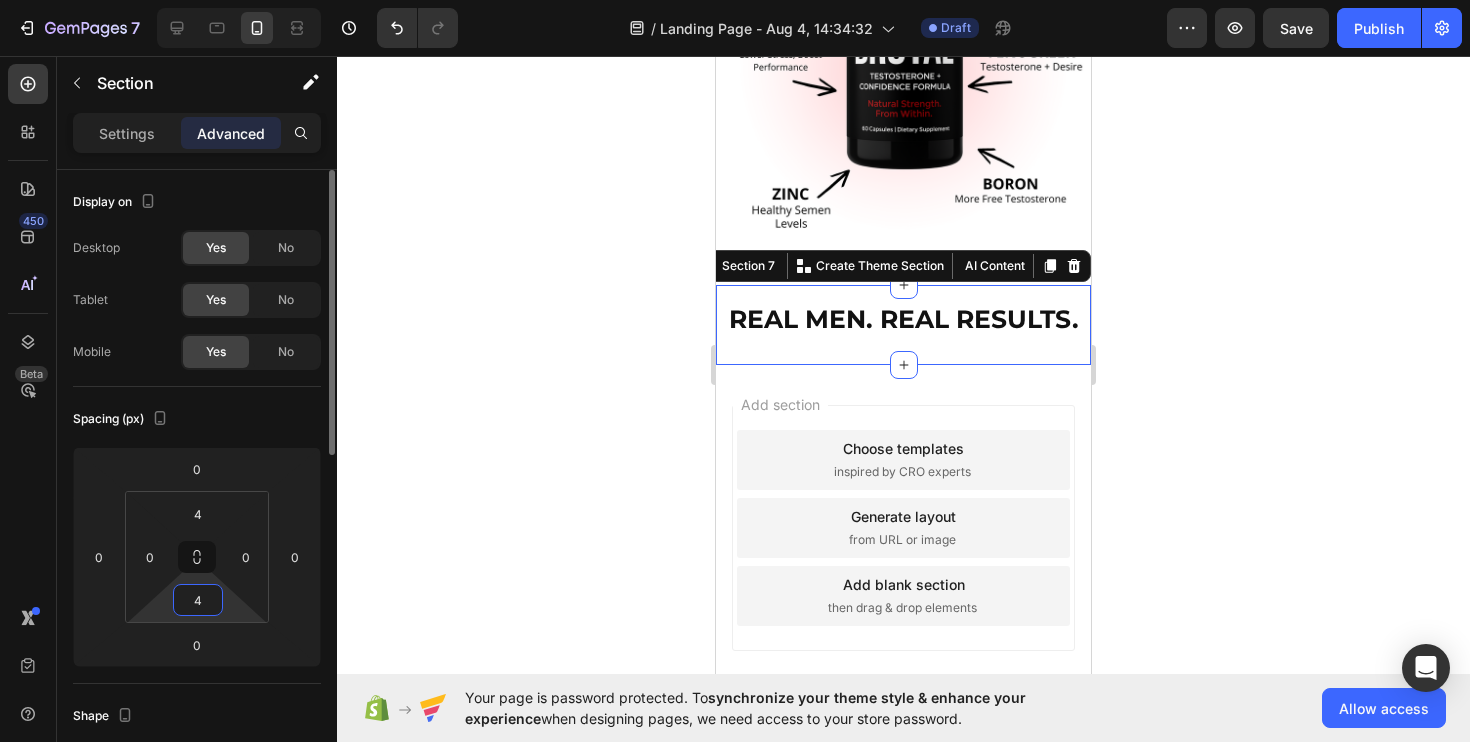 click on "7   /  Landing Page - Aug 4, 14:34:32 Draft Preview  Save   Publish  450 Beta Sections(30) Elements(83) Section Element Hero Section Product Detail Brands Trusted Badges Guarantee Product Breakdown How to use Testimonials Compare Bundle FAQs Social Proof Brand Story Product List Collection Blog List Contact Sticky Add to Cart Custom Footer Browse Library 450 Layout
Row
Row
Row
Row Text
Heading
Text Block Button
Button
Button Media
Image
Image" at bounding box center [735, 0] 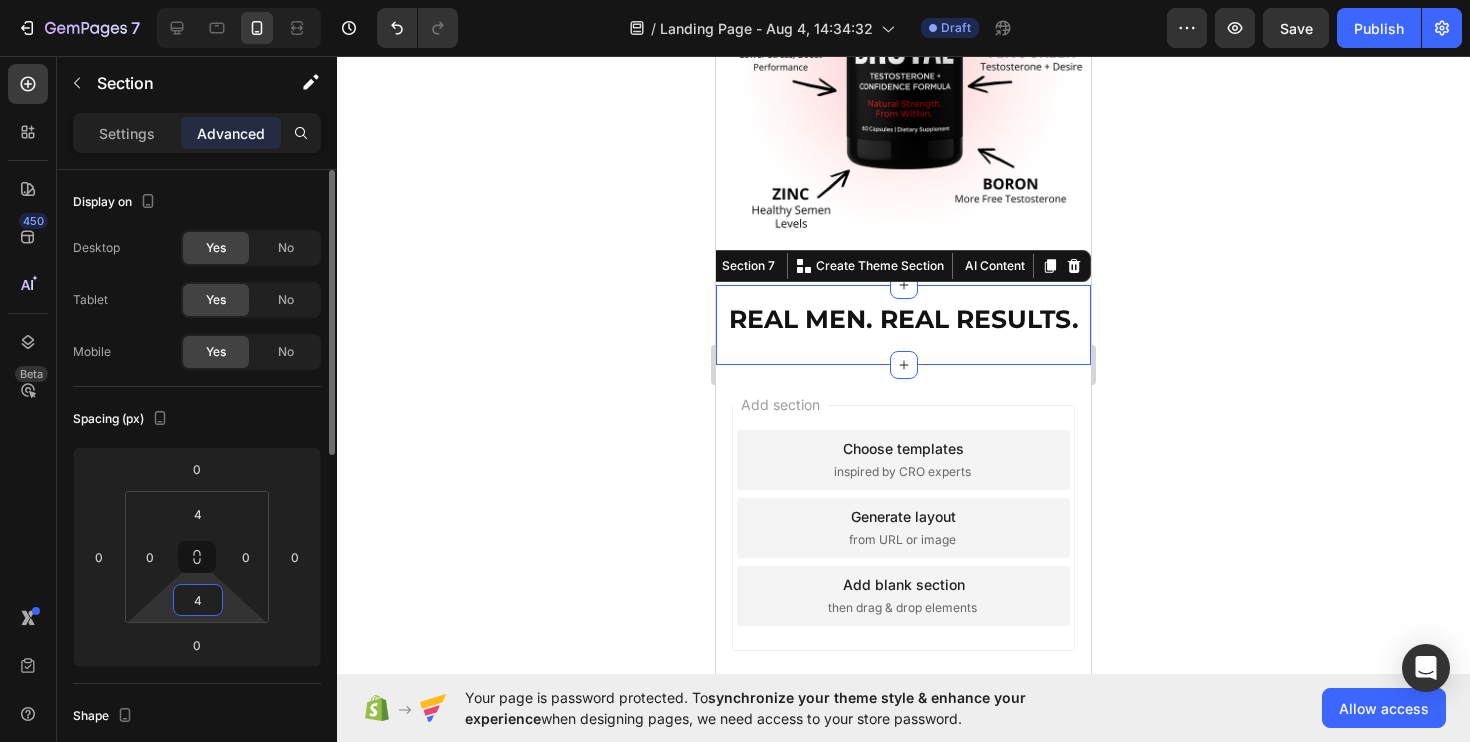 click on "4" at bounding box center (198, 600) 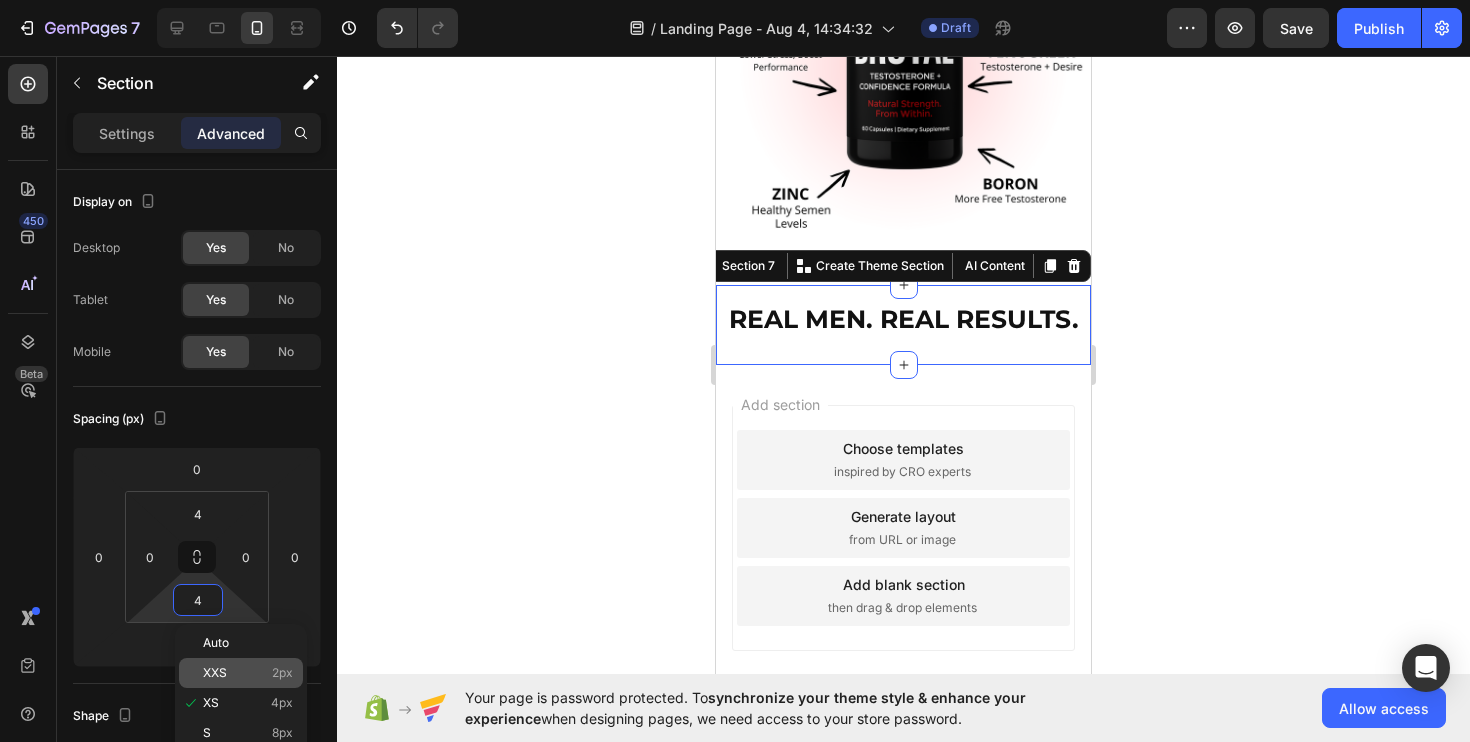 click on "XXS 2px" at bounding box center (248, 673) 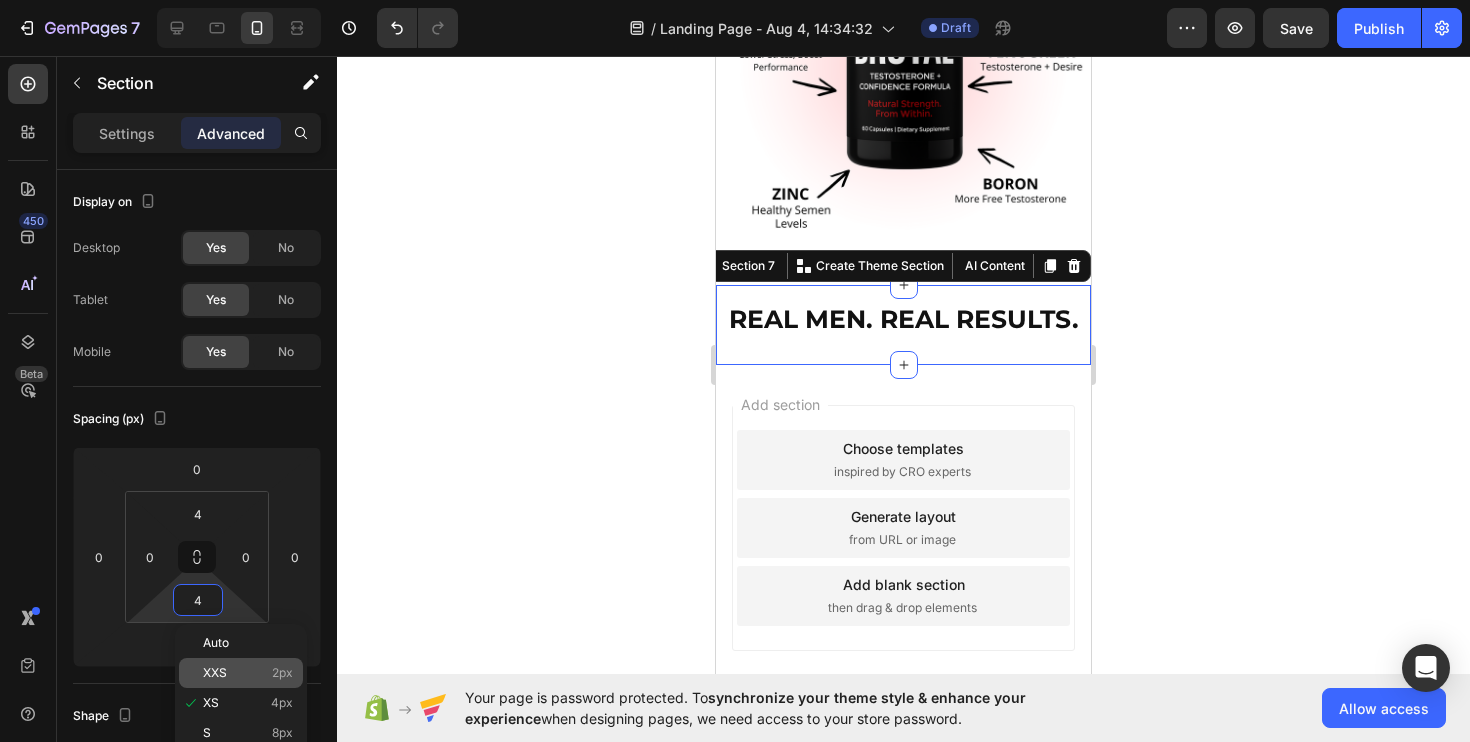 type on "2" 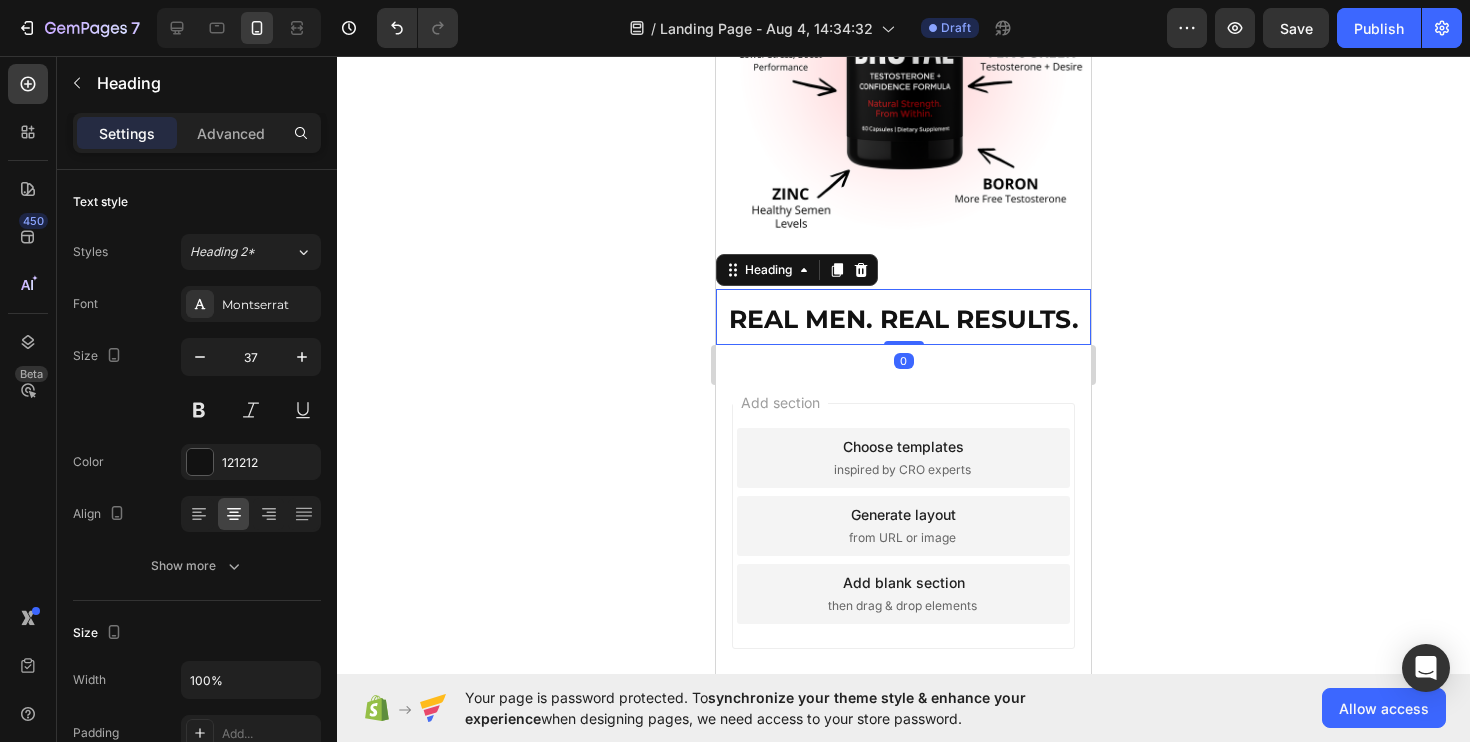 click on "REAL MEN. REAL RESULTS." at bounding box center [904, 319] 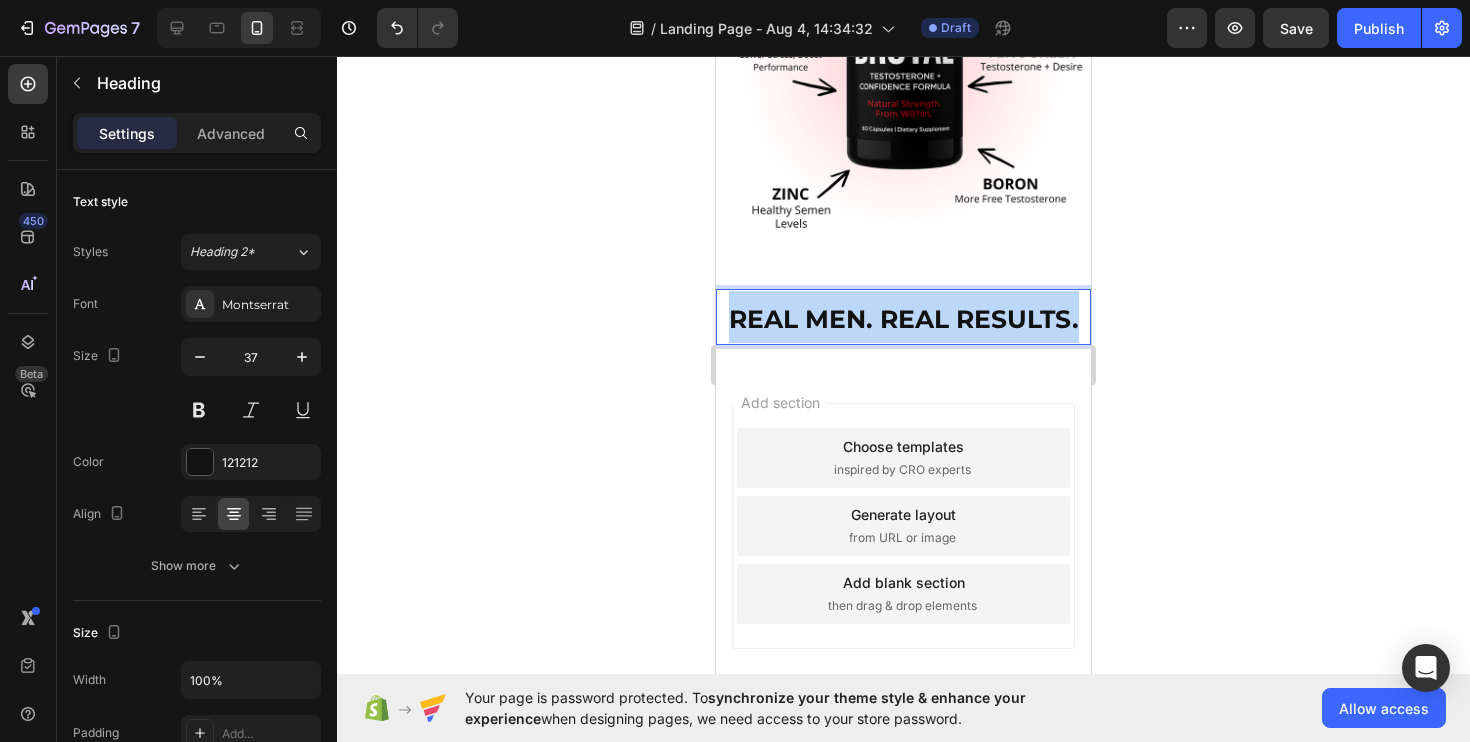 click on "REAL MEN. REAL RESULTS." at bounding box center [904, 319] 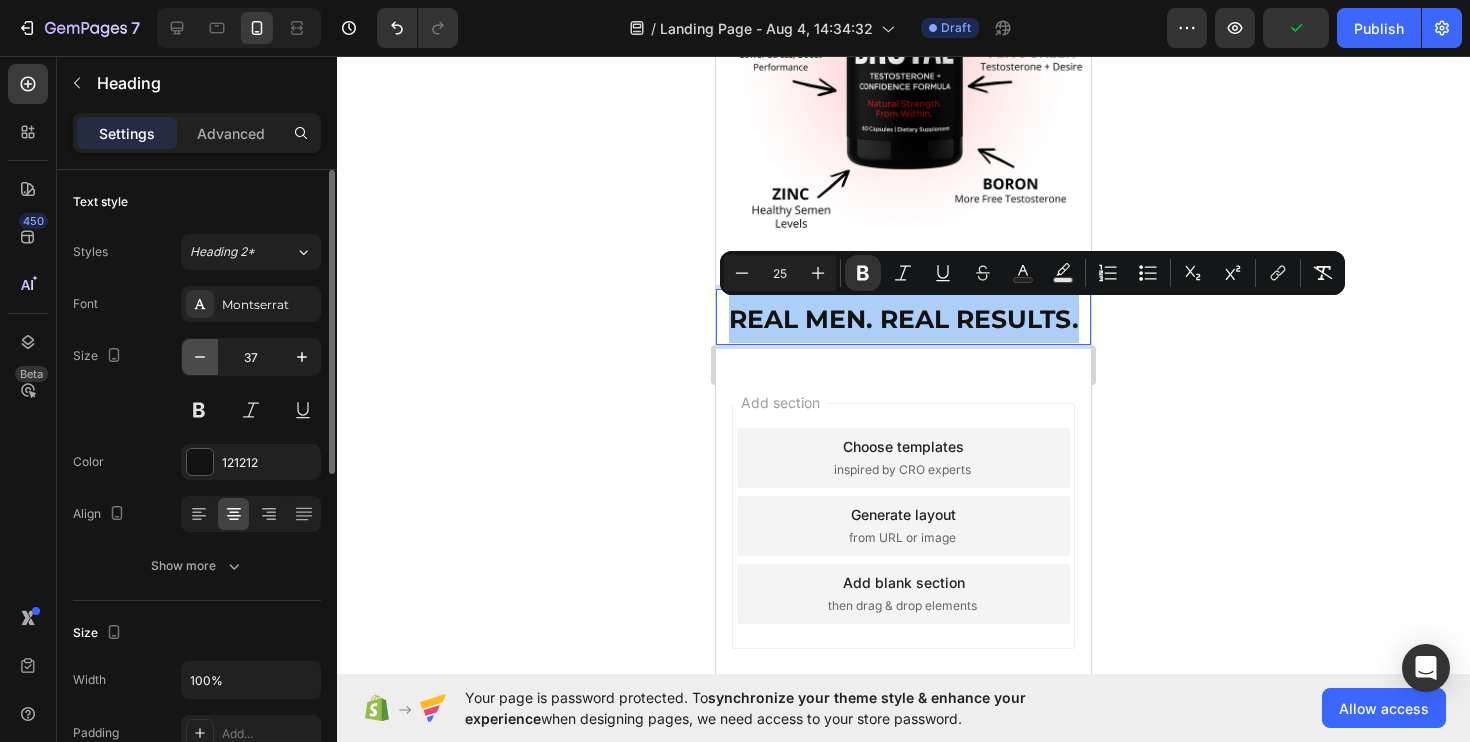 click 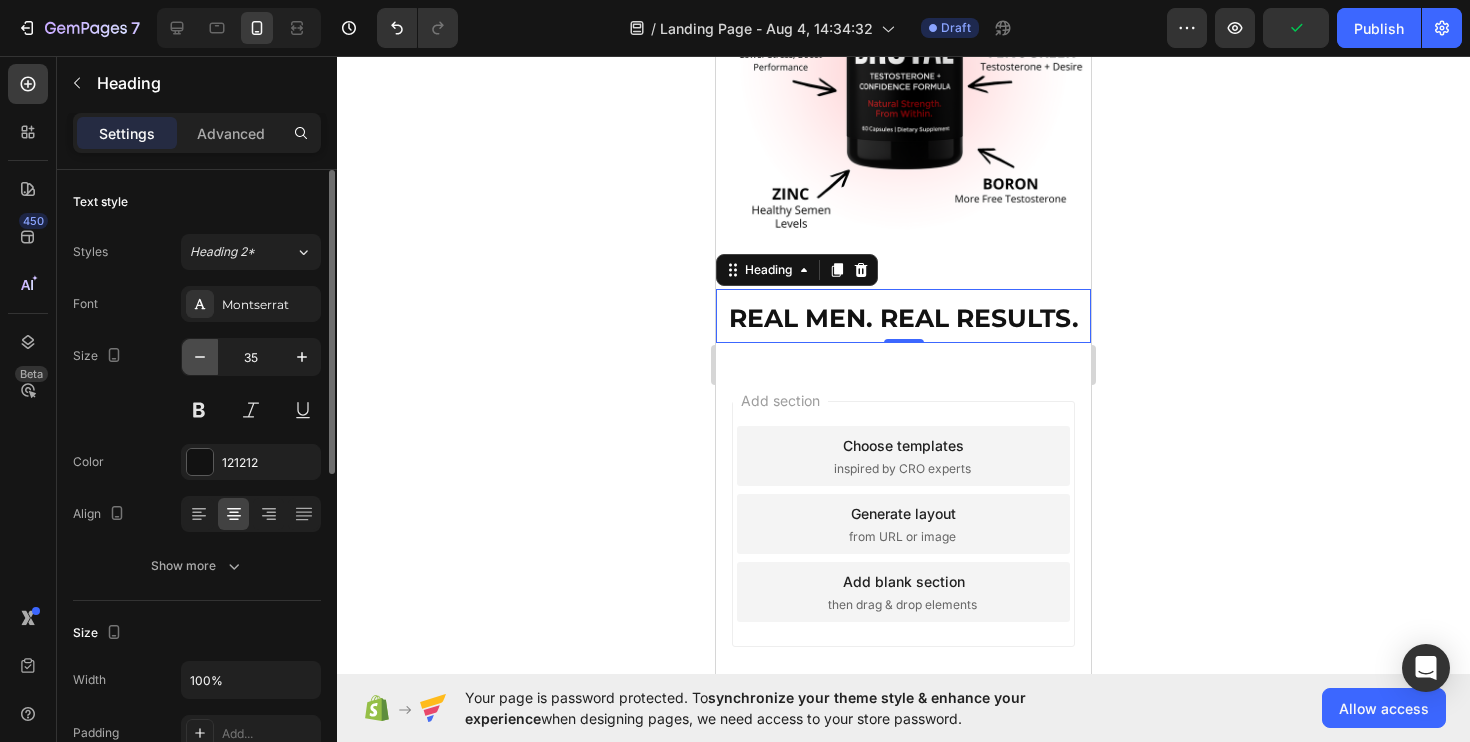 click 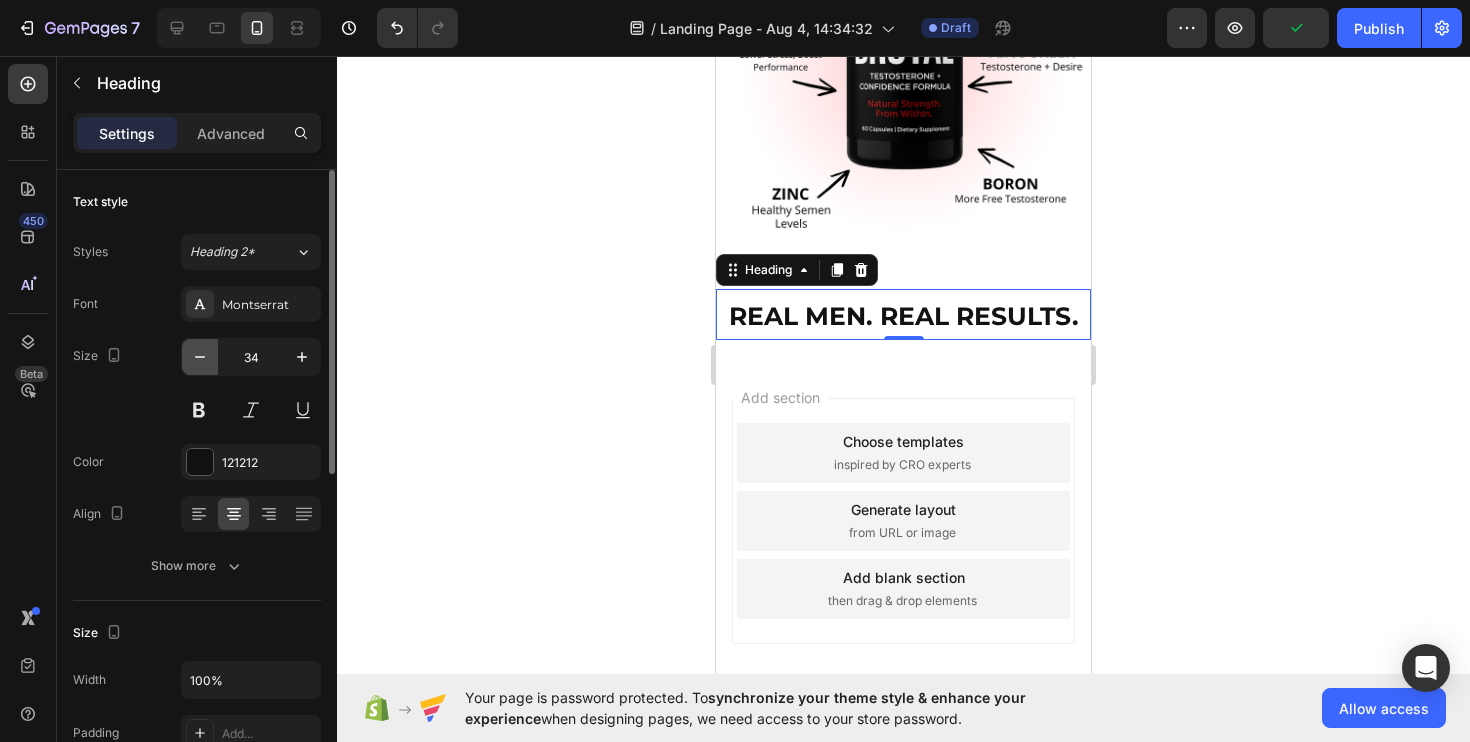 click 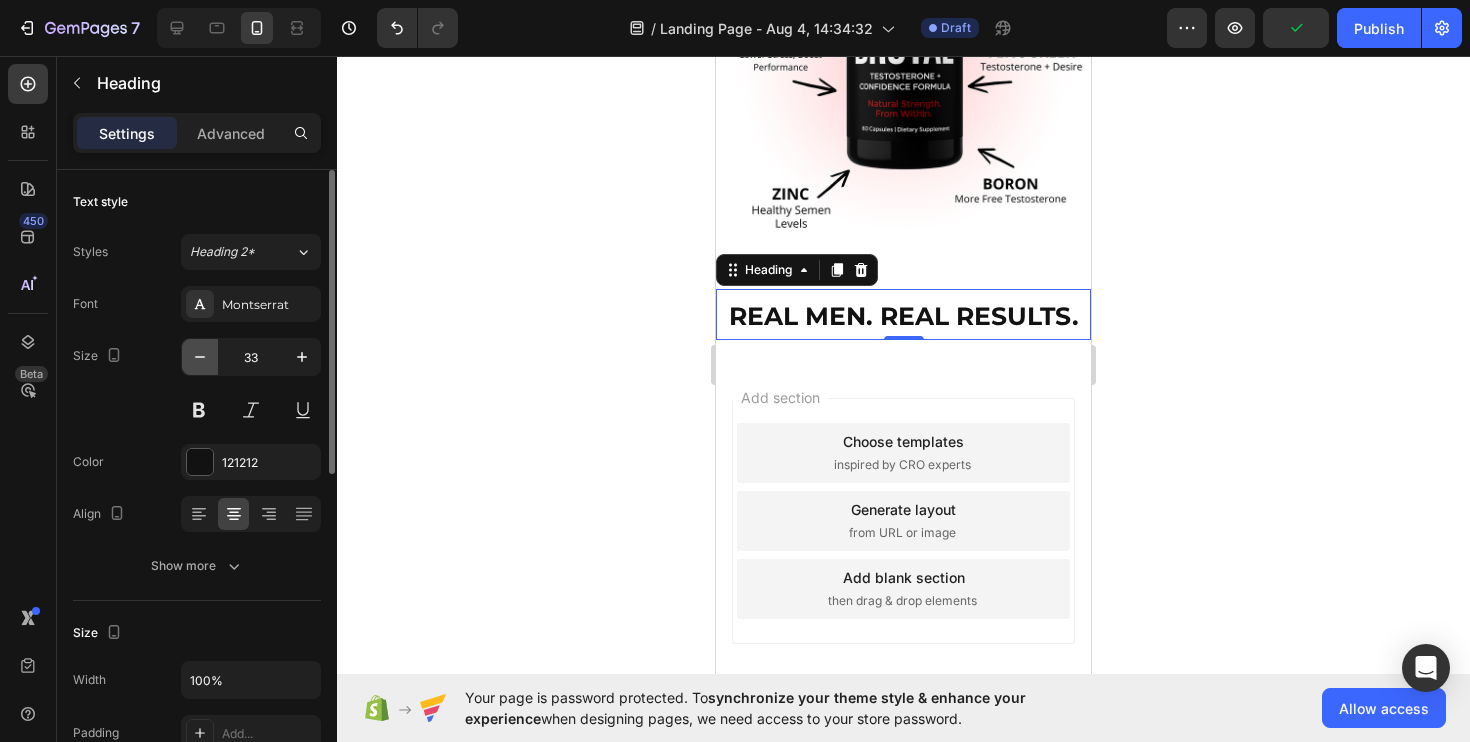 click 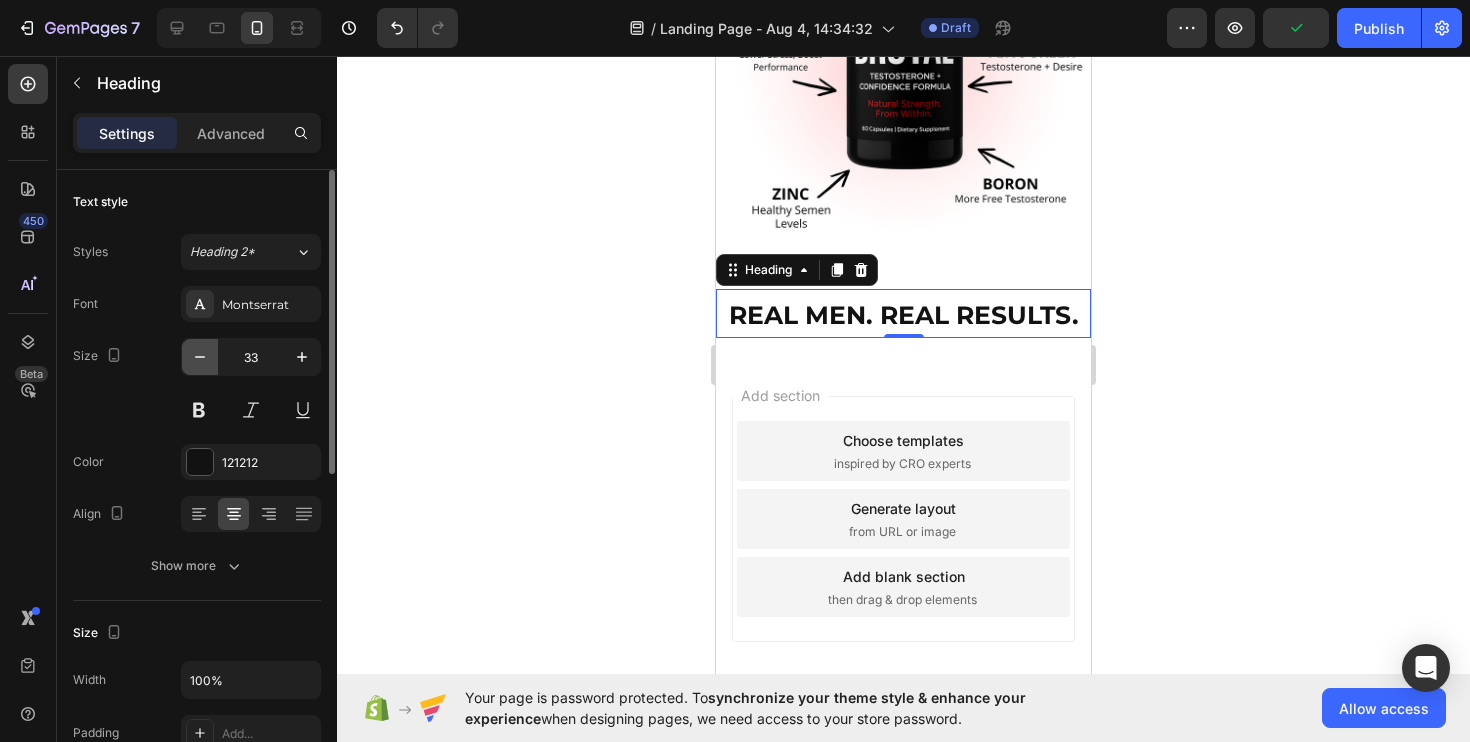 type on "32" 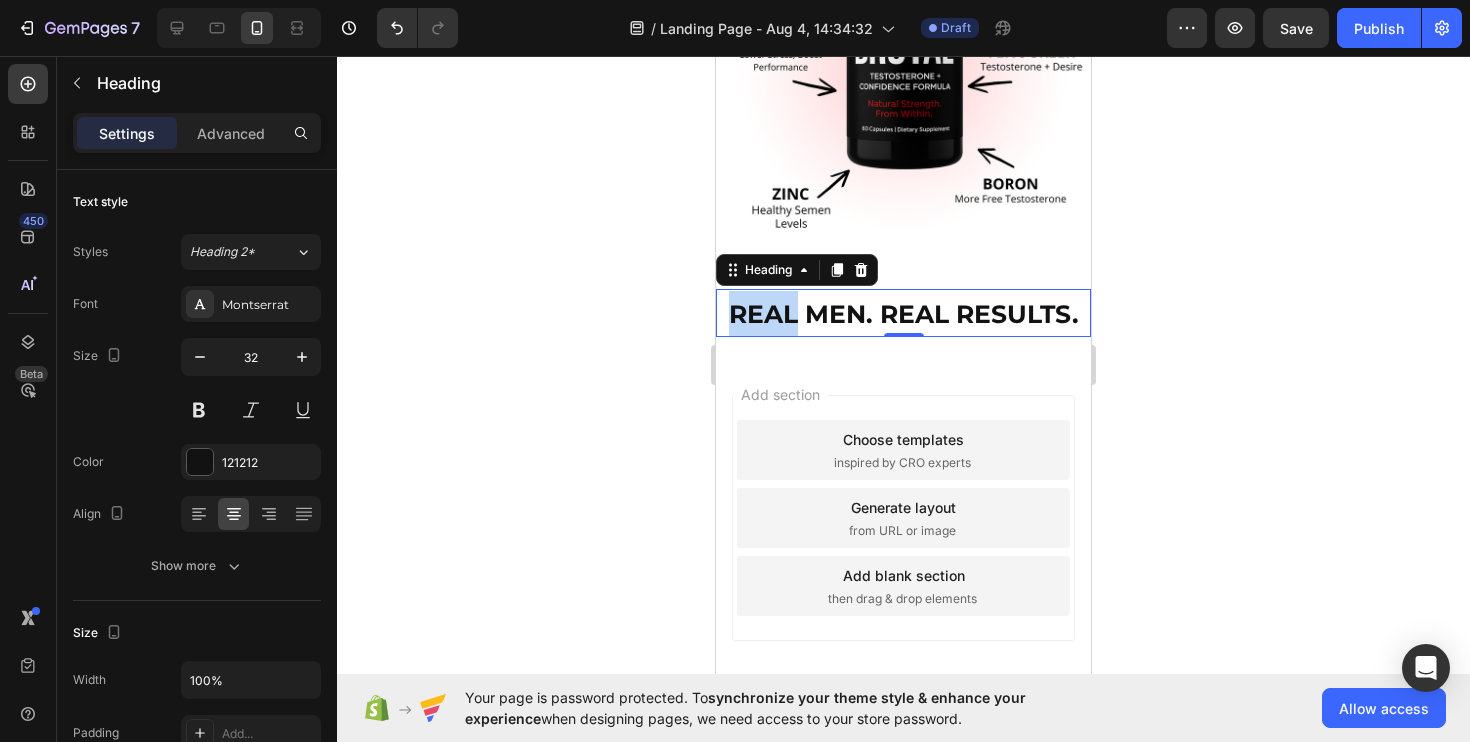 click on "REAL MEN. REAL RESULTS." at bounding box center (904, 314) 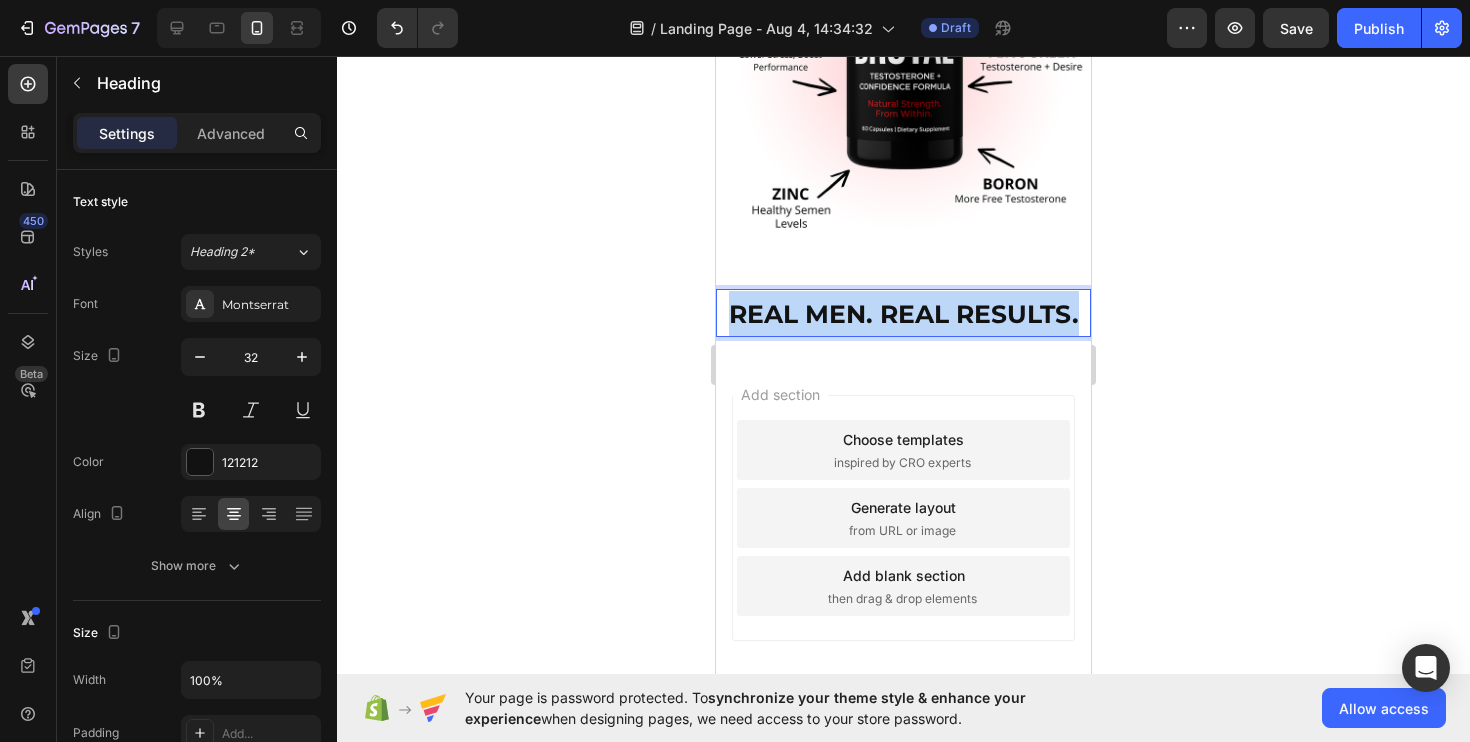 click on "REAL MEN. REAL RESULTS." at bounding box center (904, 314) 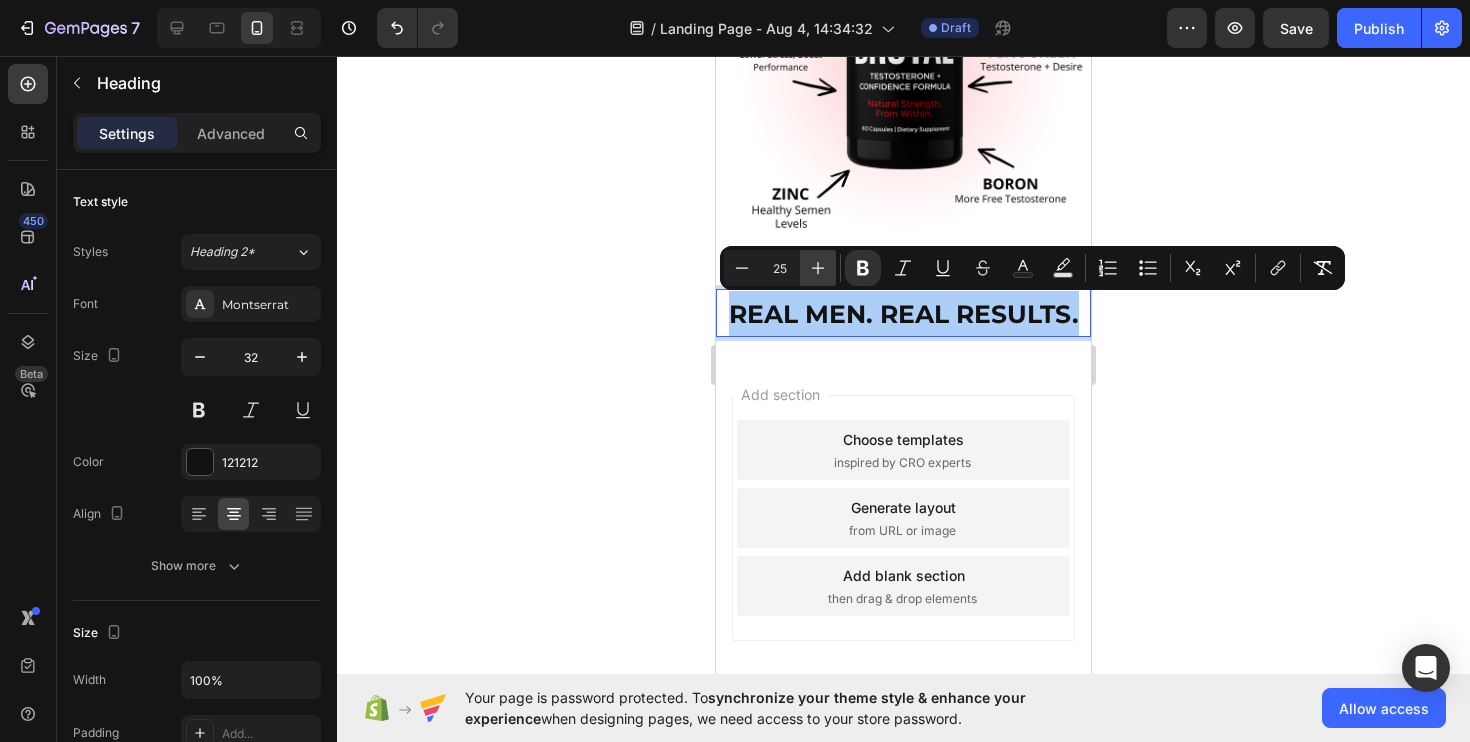 click 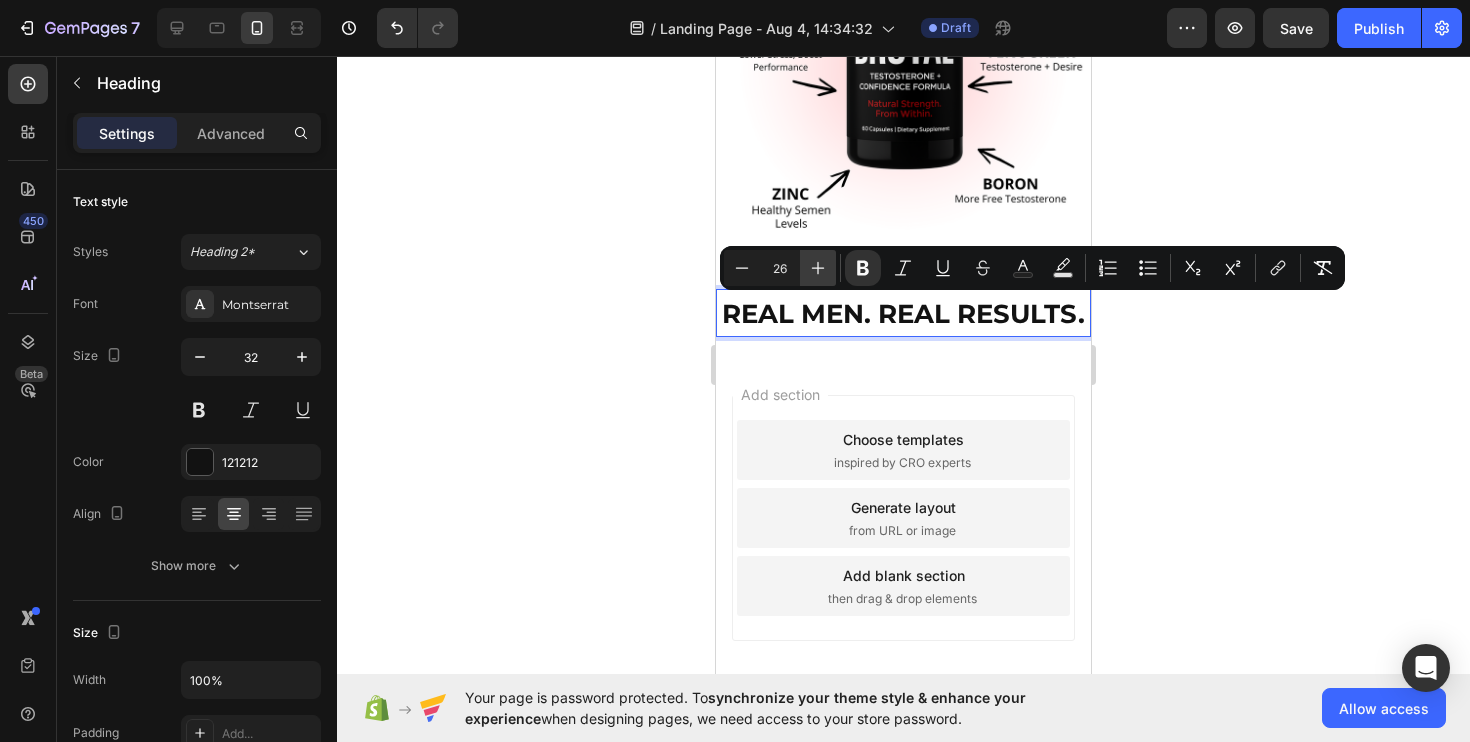 click 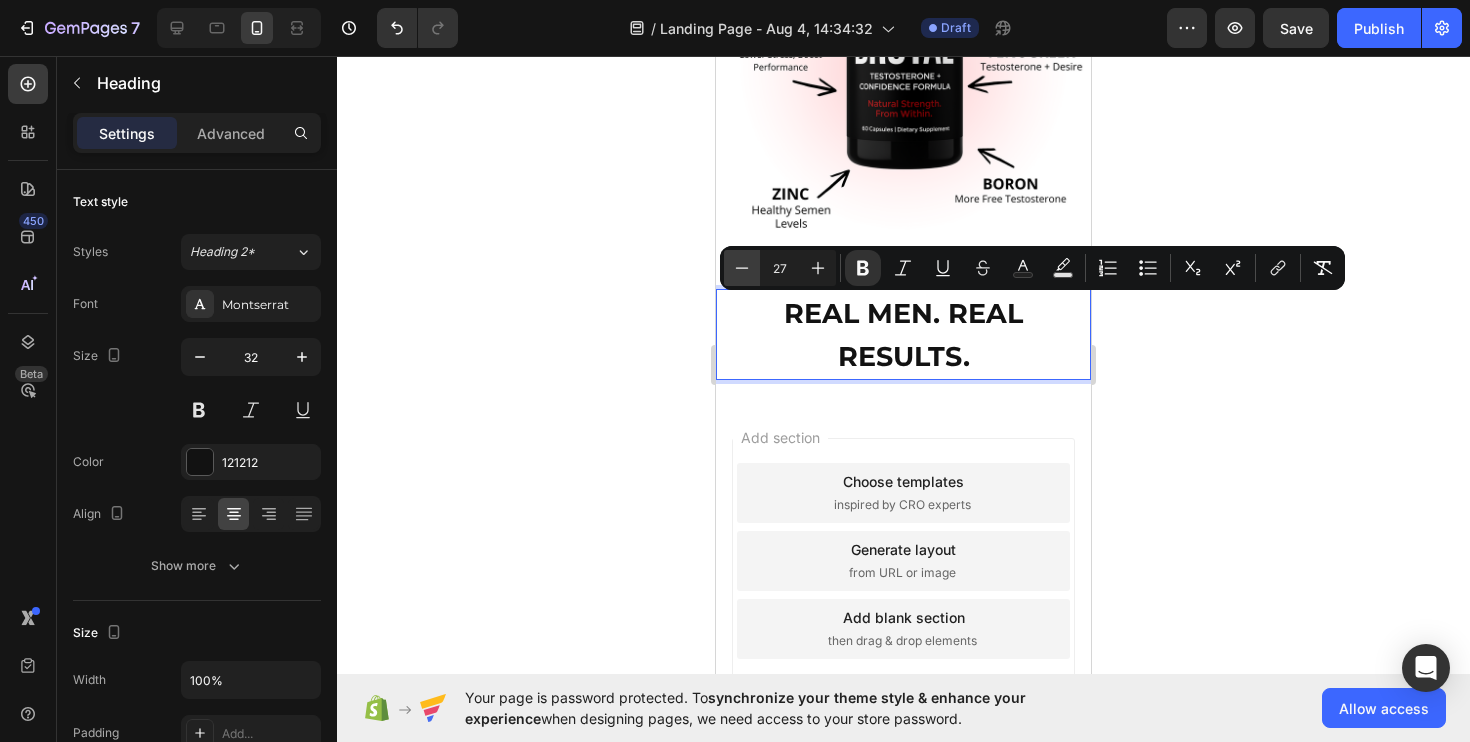 click 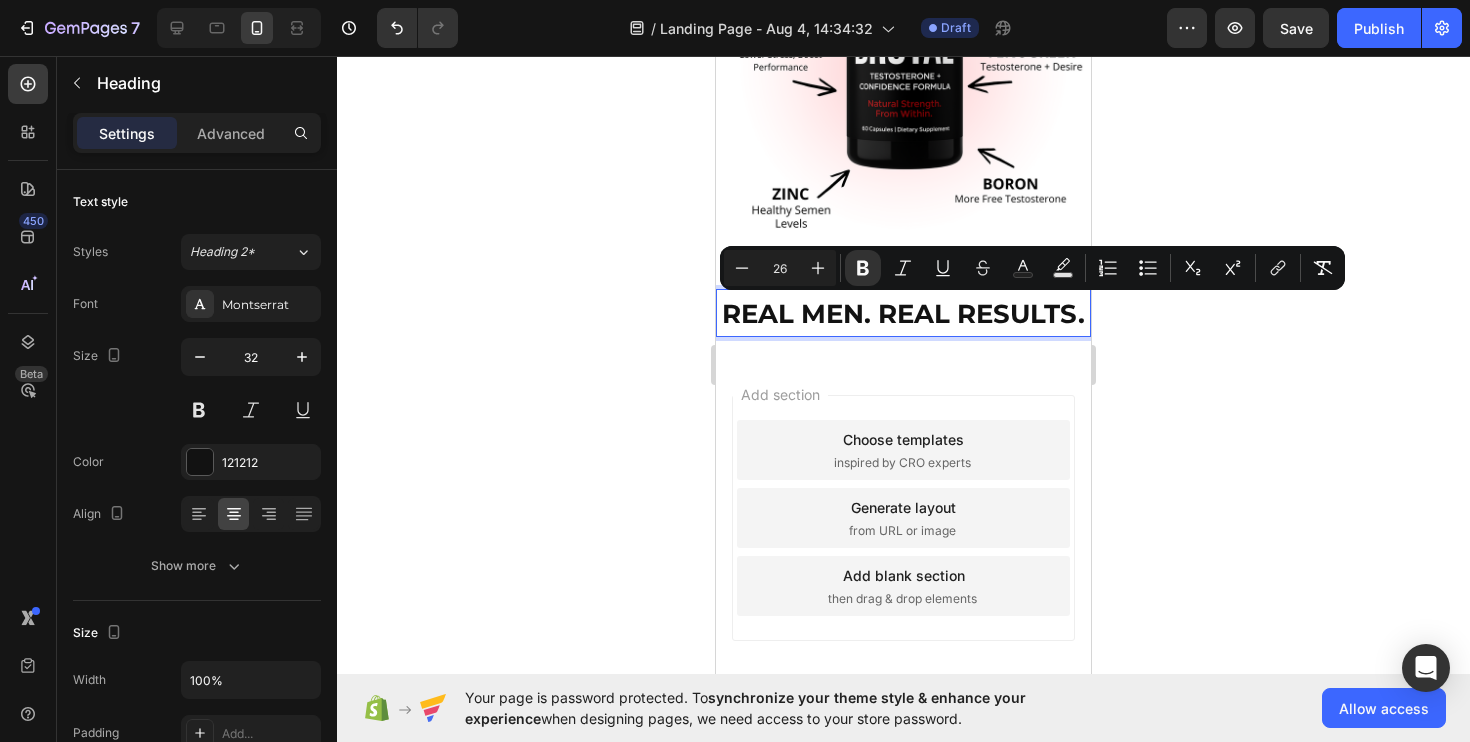 click 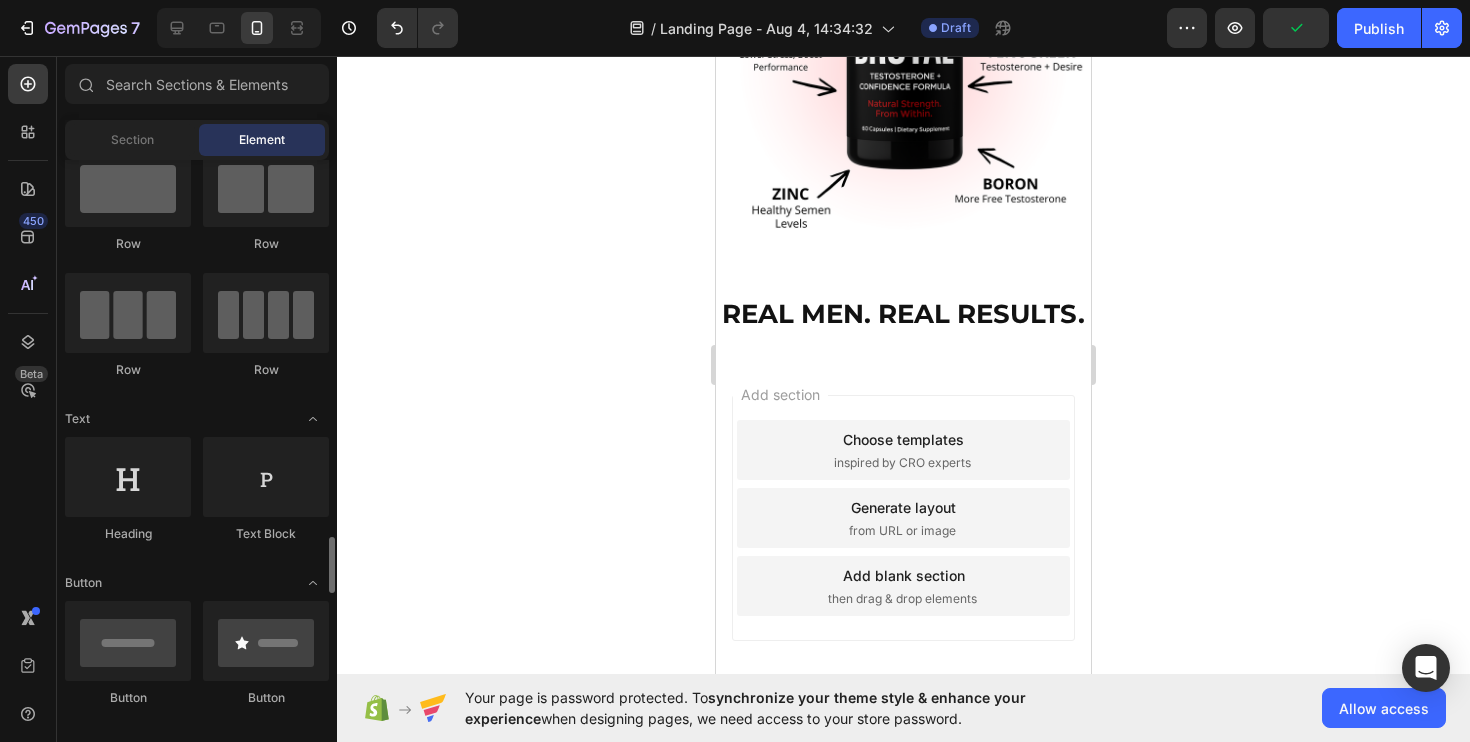 scroll, scrollTop: 0, scrollLeft: 0, axis: both 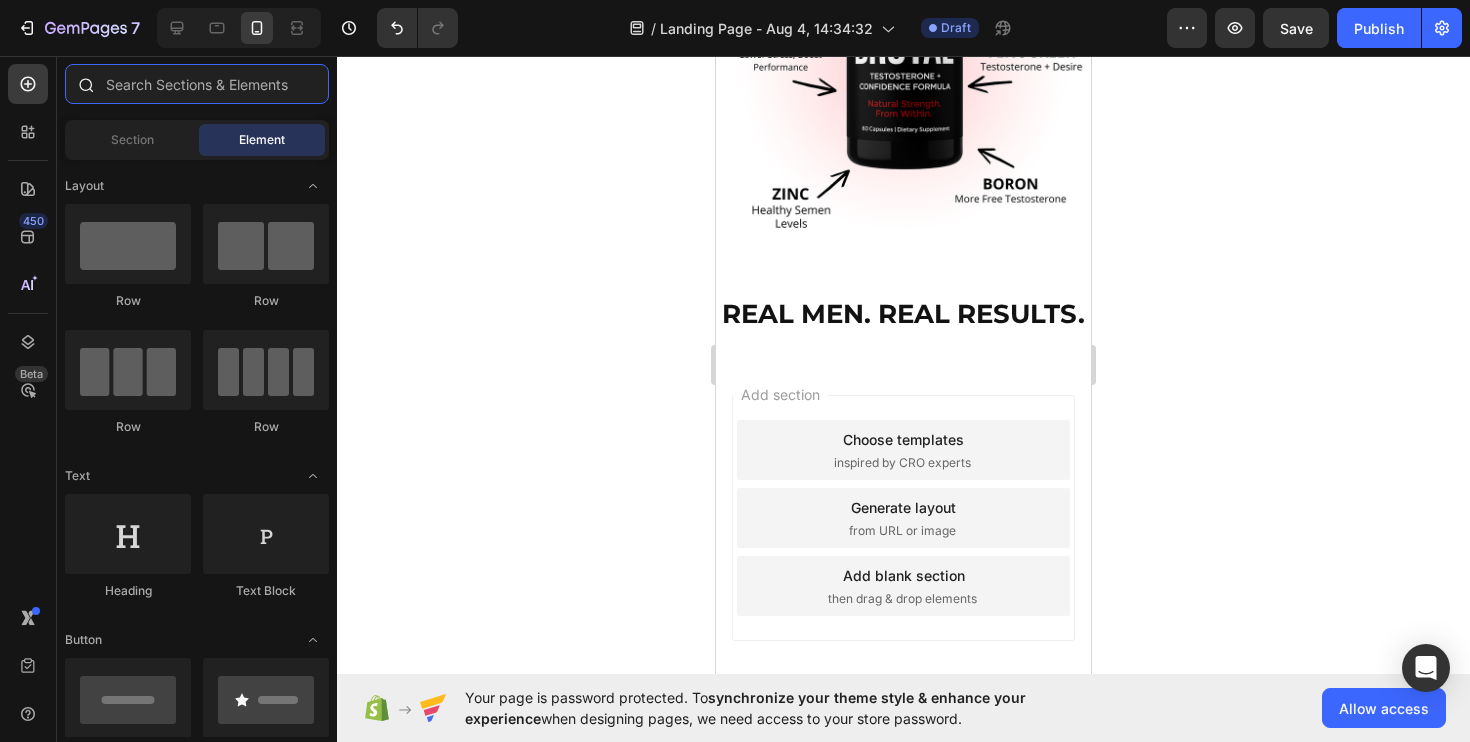click at bounding box center [197, 84] 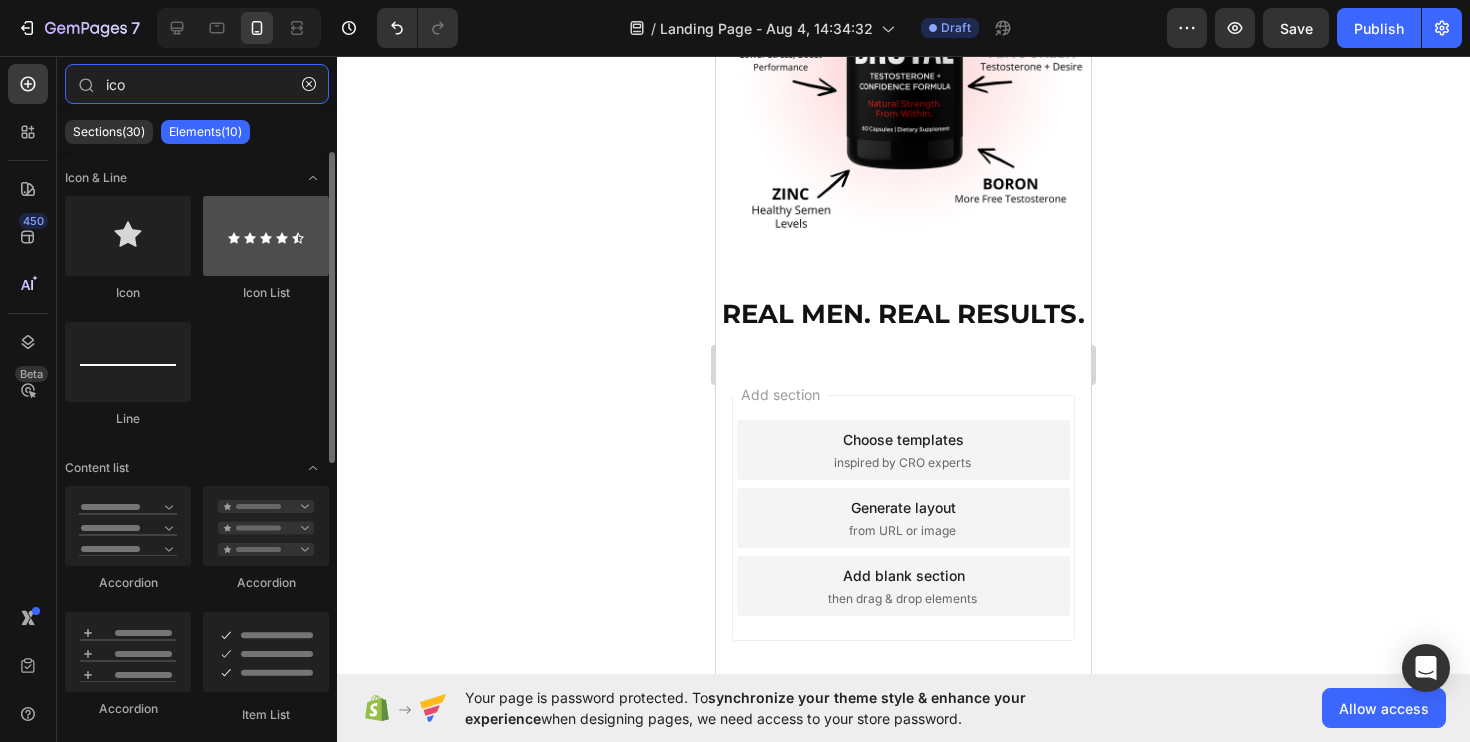 type on "ico" 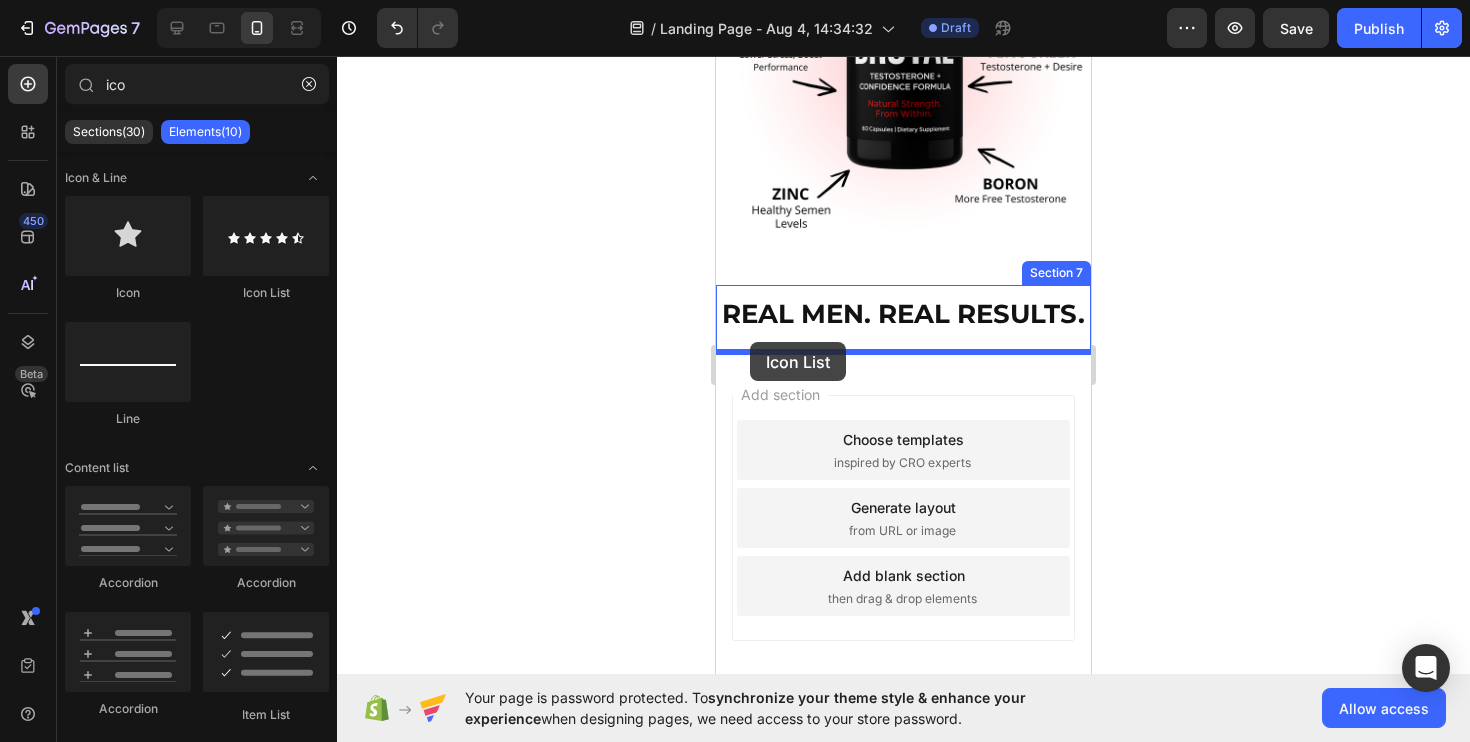 drag, startPoint x: 986, startPoint y: 283, endPoint x: 750, endPoint y: 342, distance: 243.26323 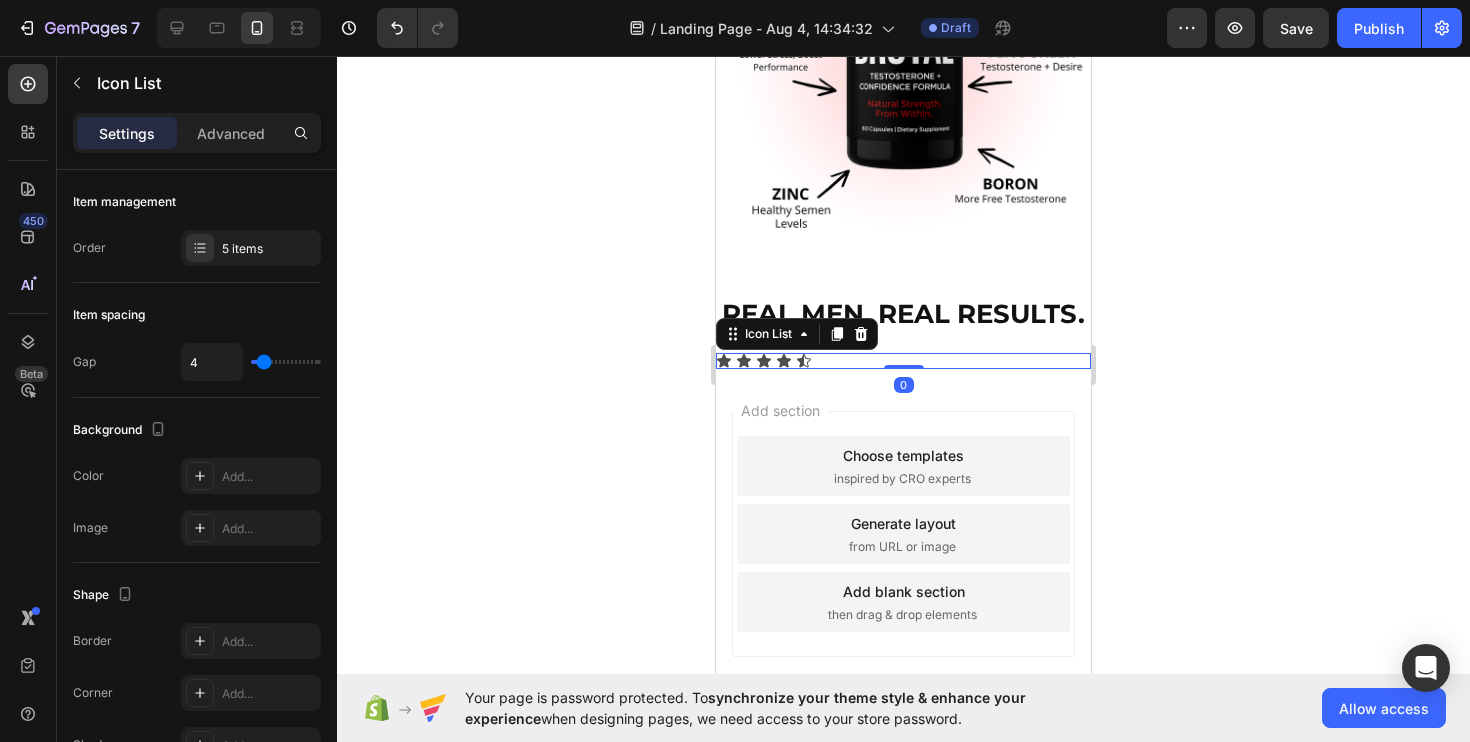 click on "Icon Icon Icon Icon Icon" at bounding box center (903, 361) 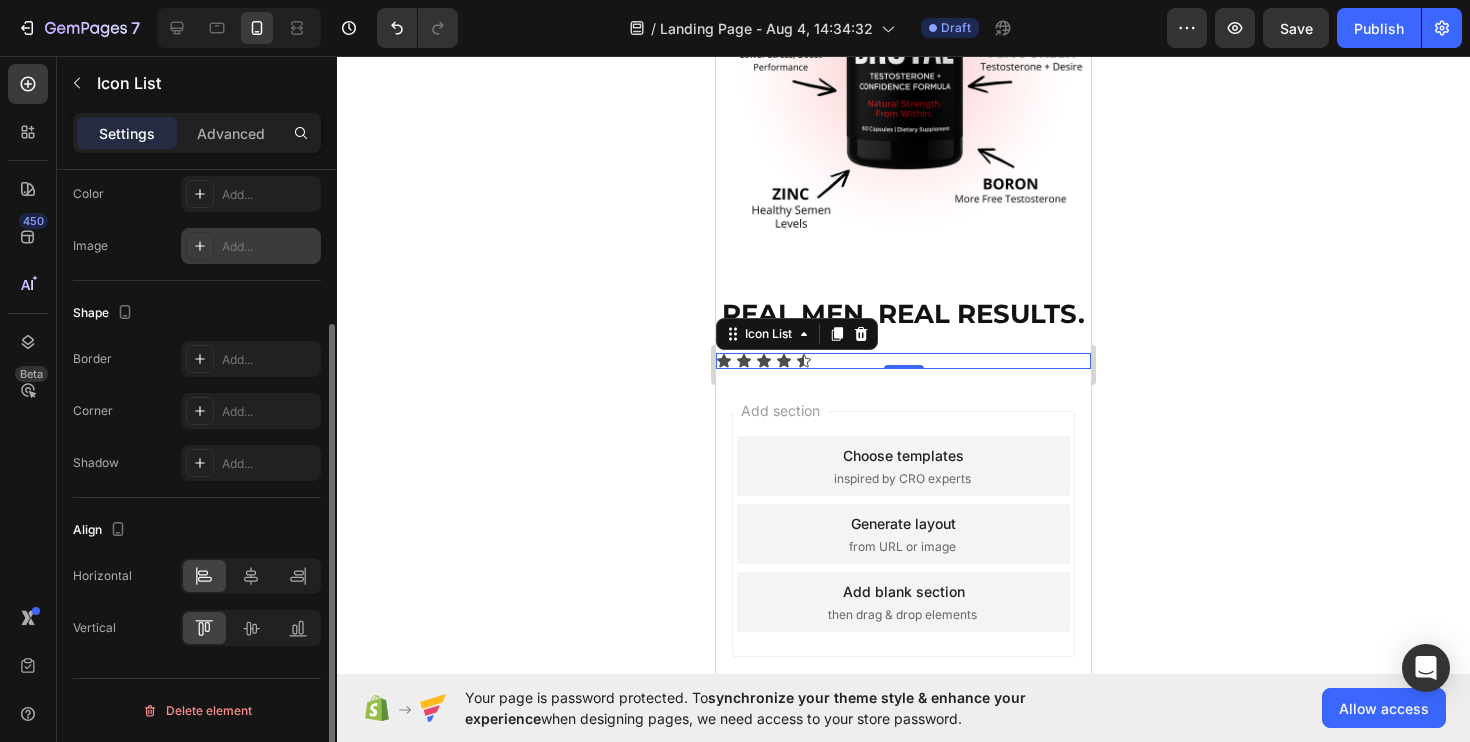 scroll, scrollTop: 0, scrollLeft: 0, axis: both 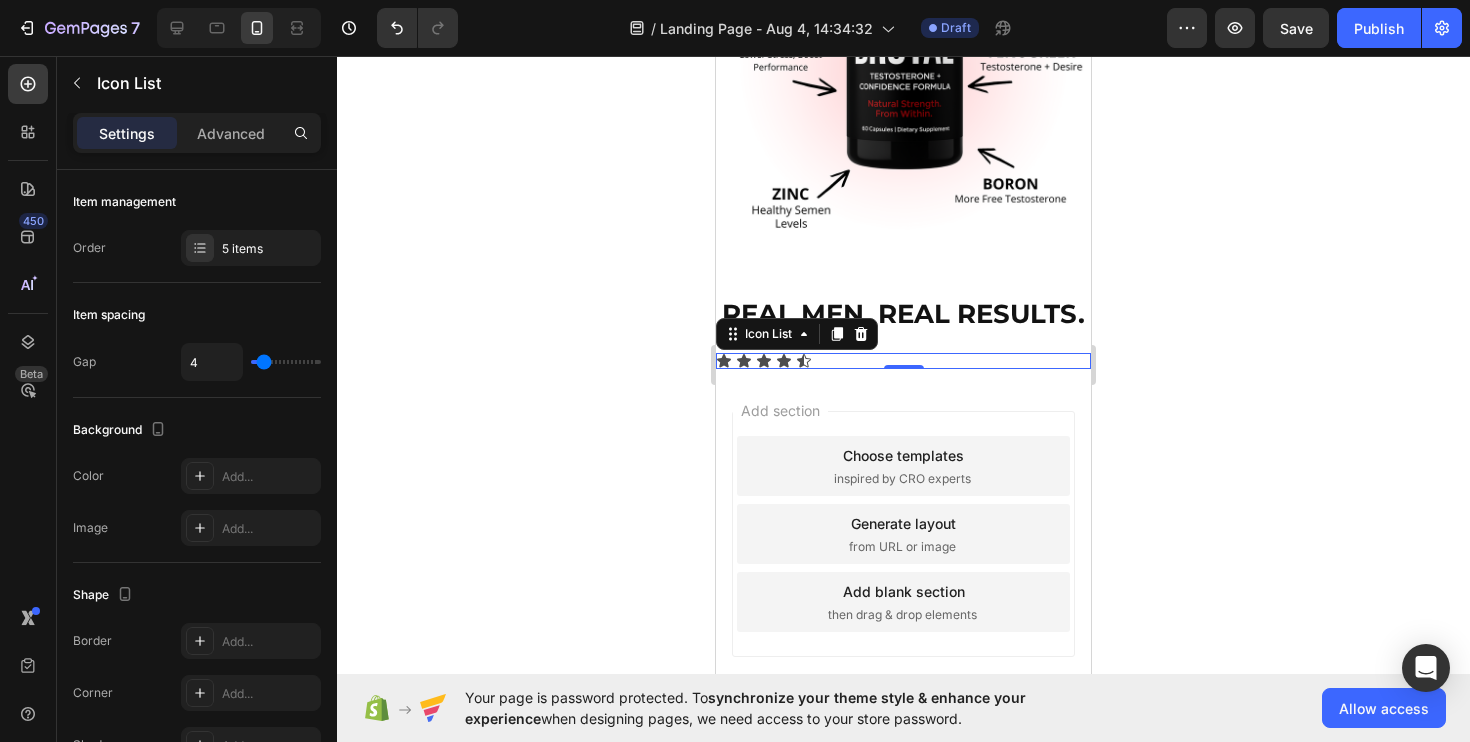click 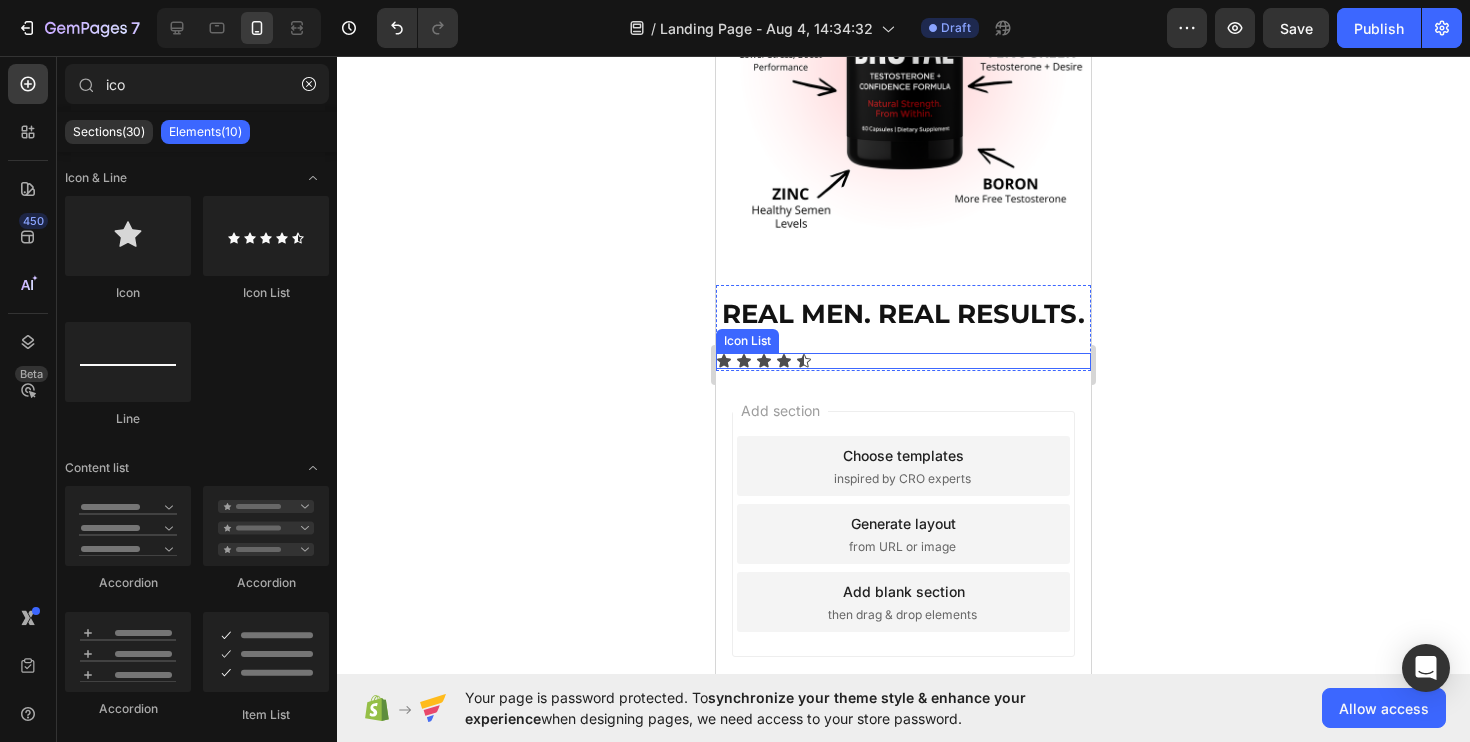 click 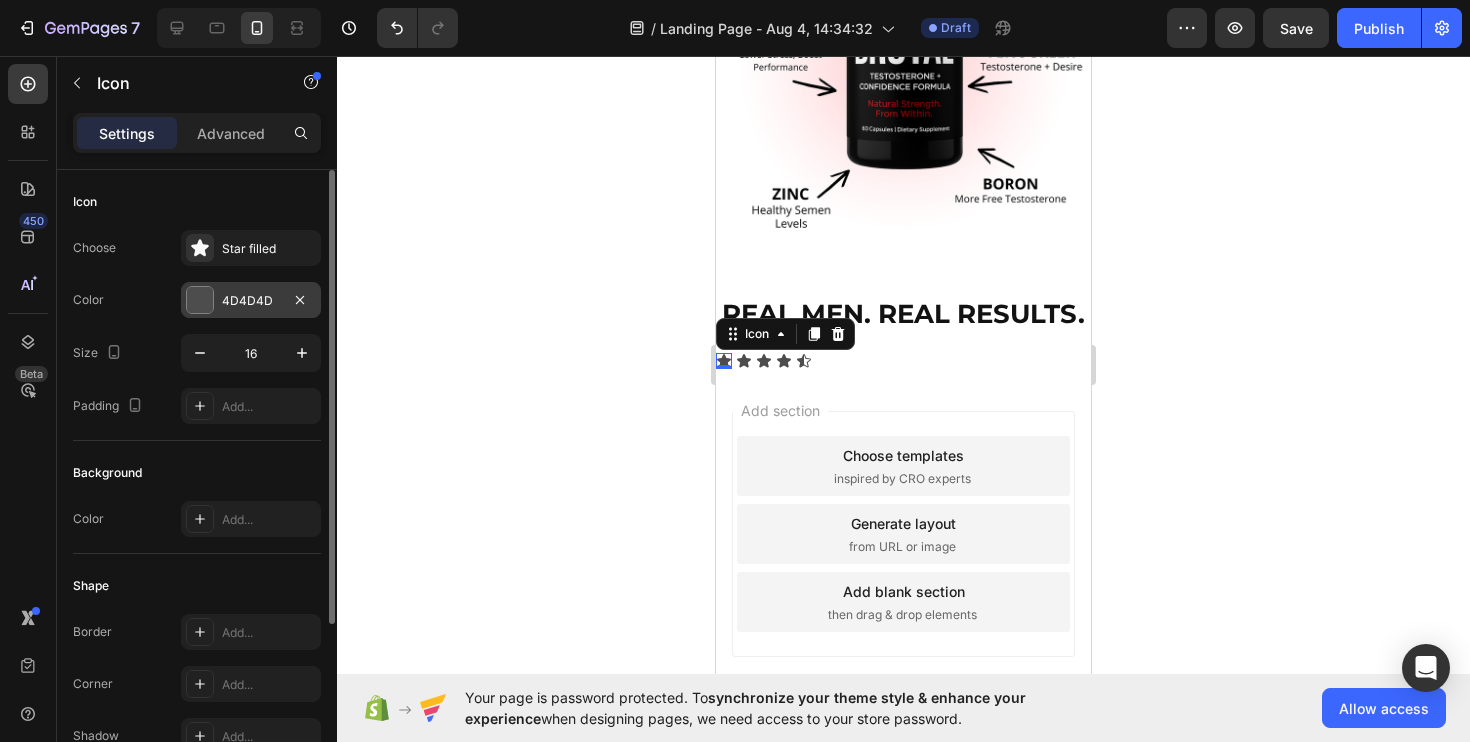 click at bounding box center [200, 300] 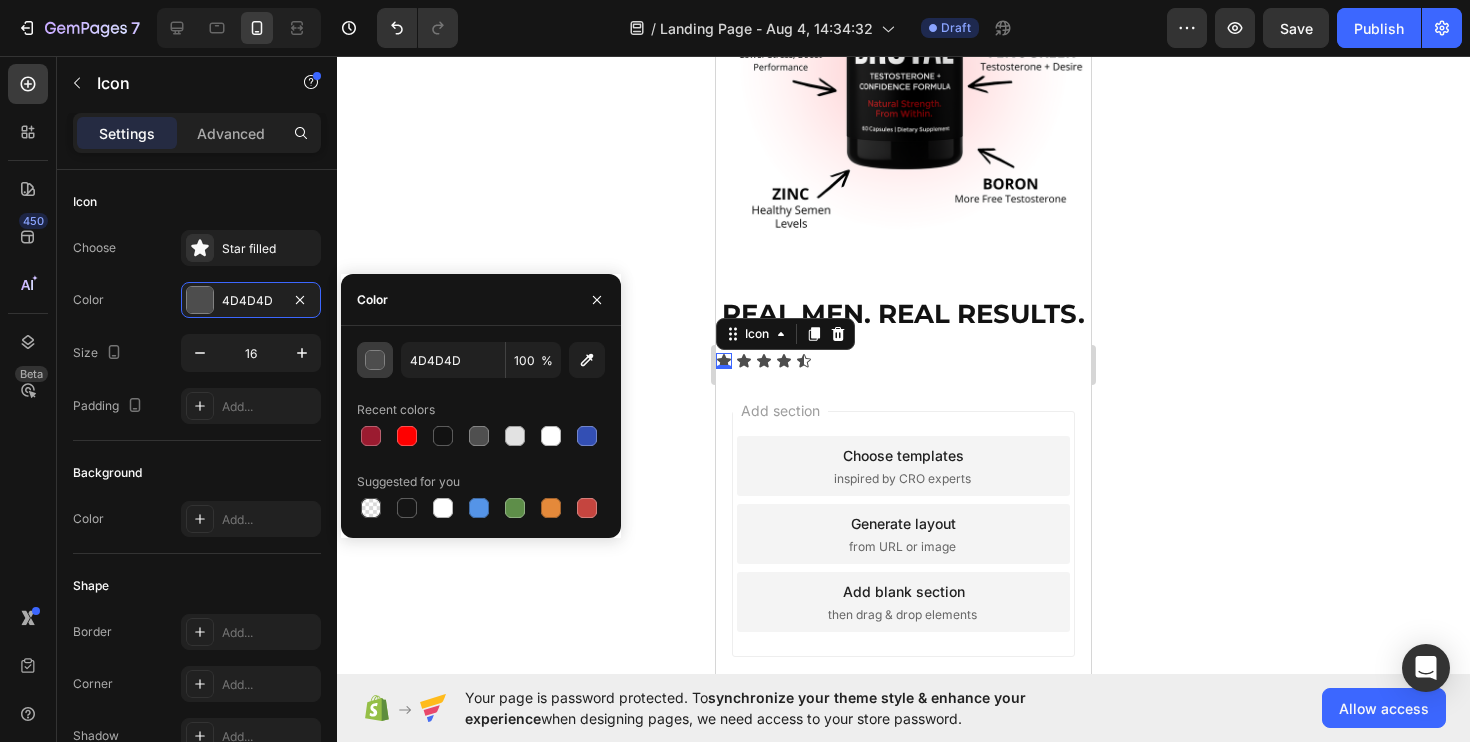 click at bounding box center (376, 361) 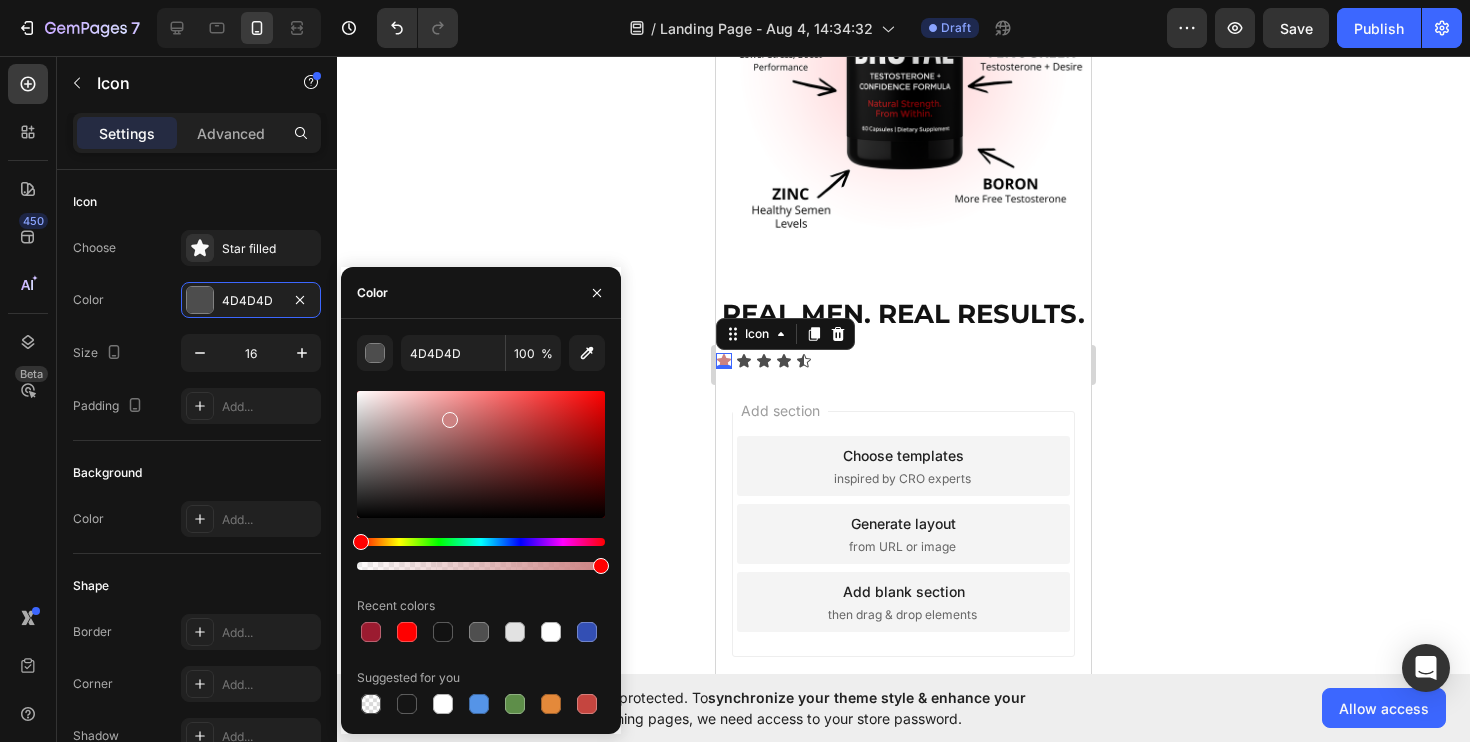 click at bounding box center [481, 454] 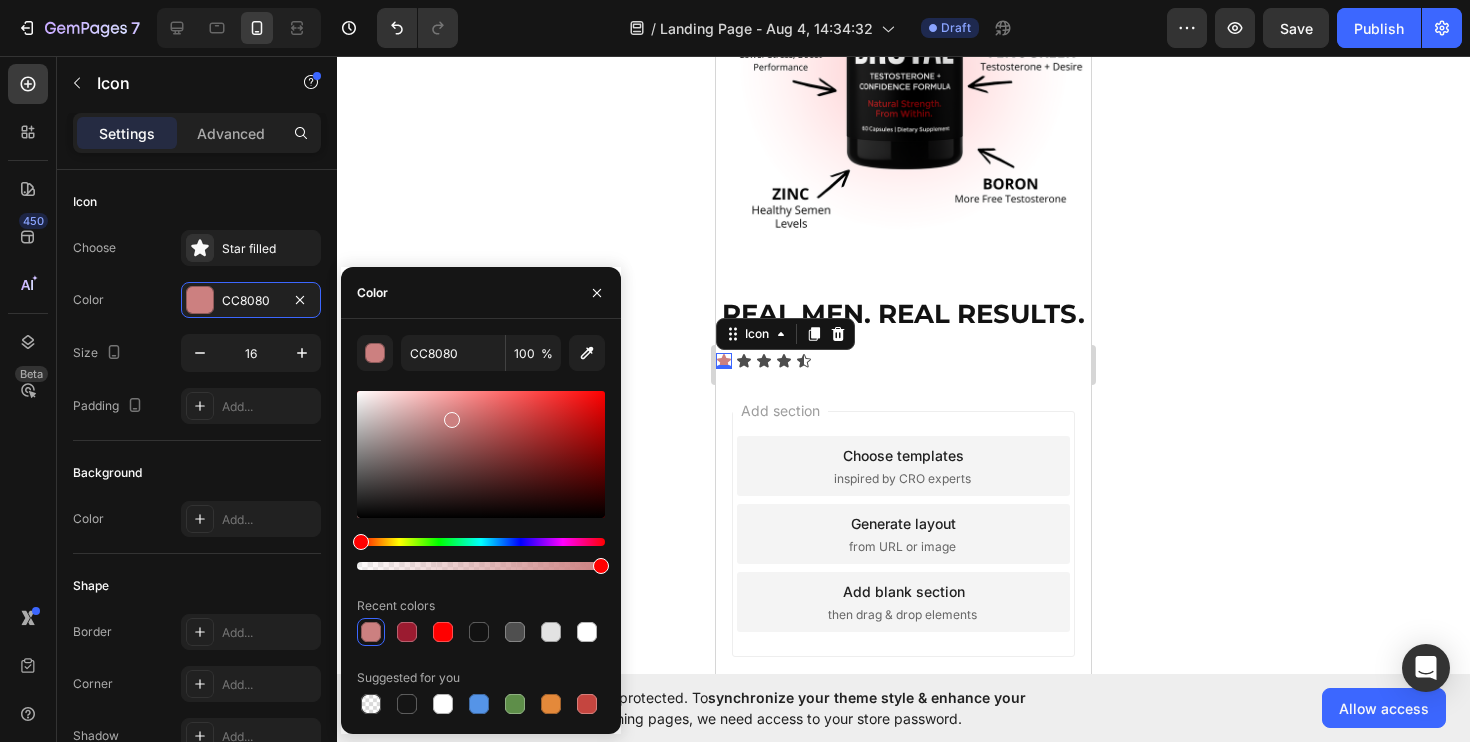 click at bounding box center [481, 480] 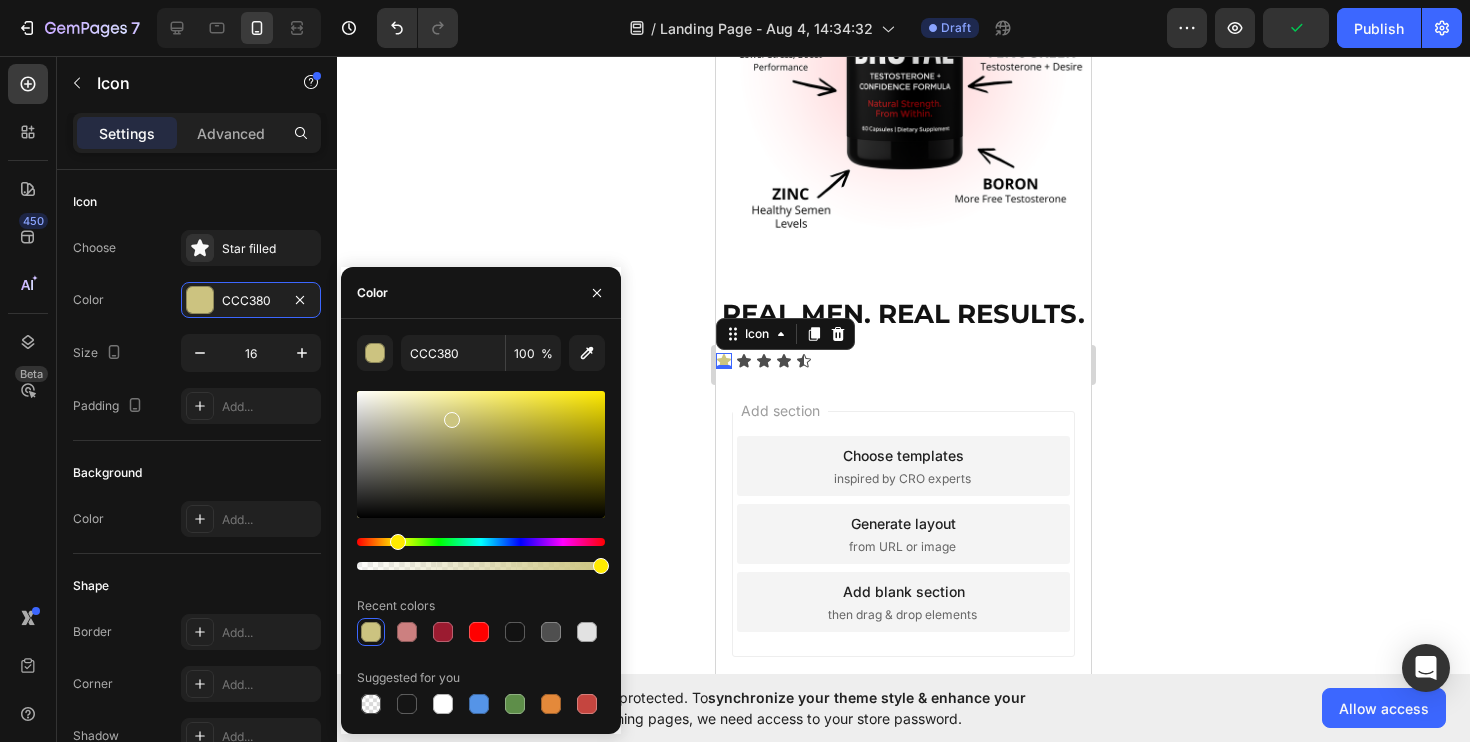 click at bounding box center [481, 542] 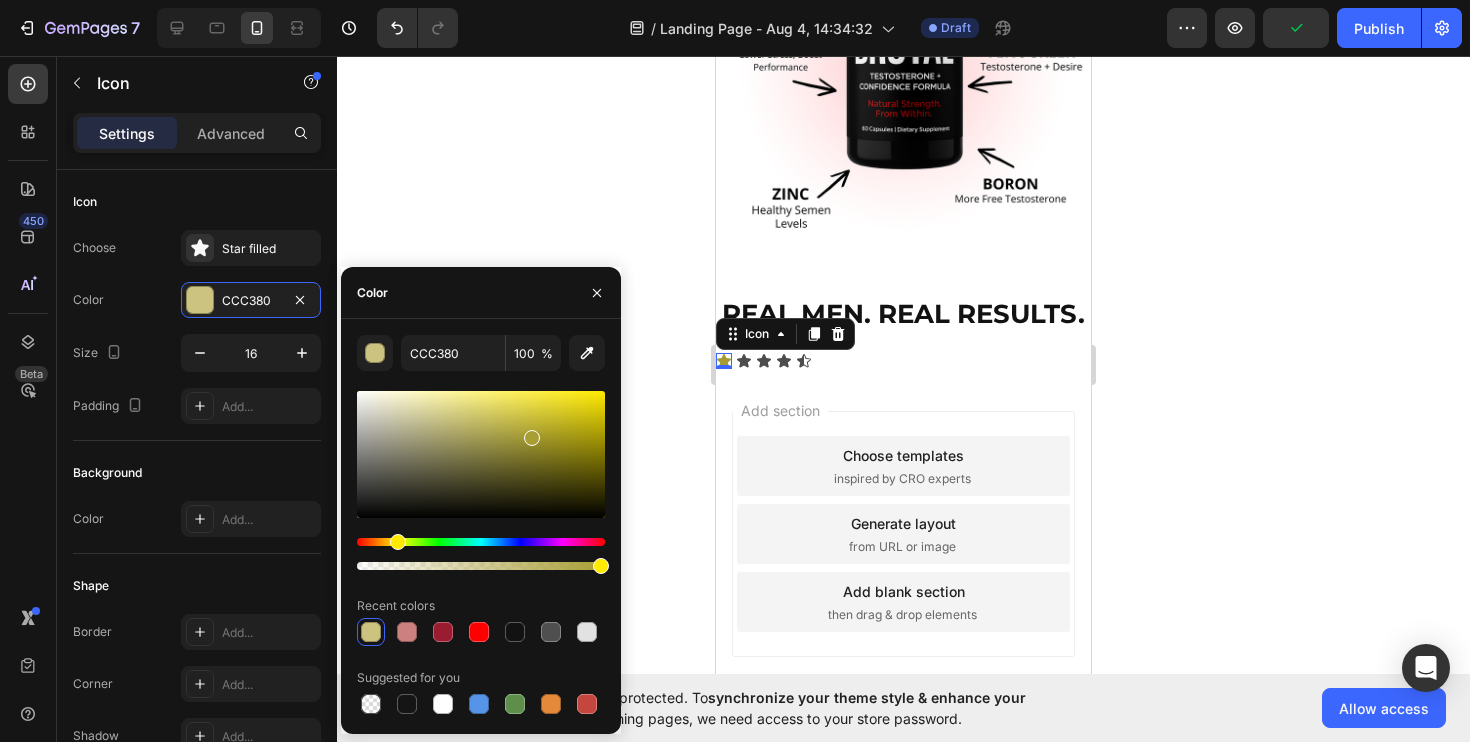 drag, startPoint x: 468, startPoint y: 442, endPoint x: 521, endPoint y: 436, distance: 53.338543 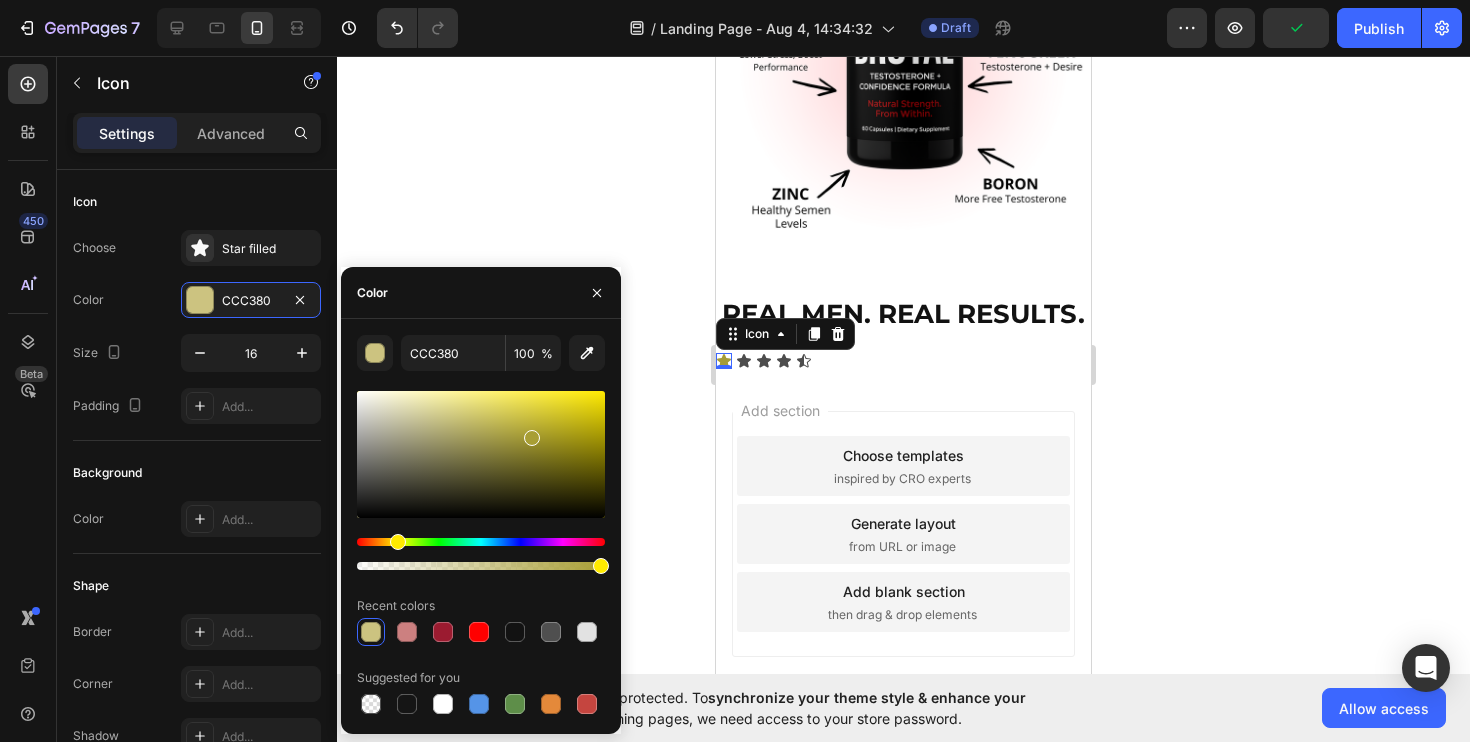 click at bounding box center (481, 454) 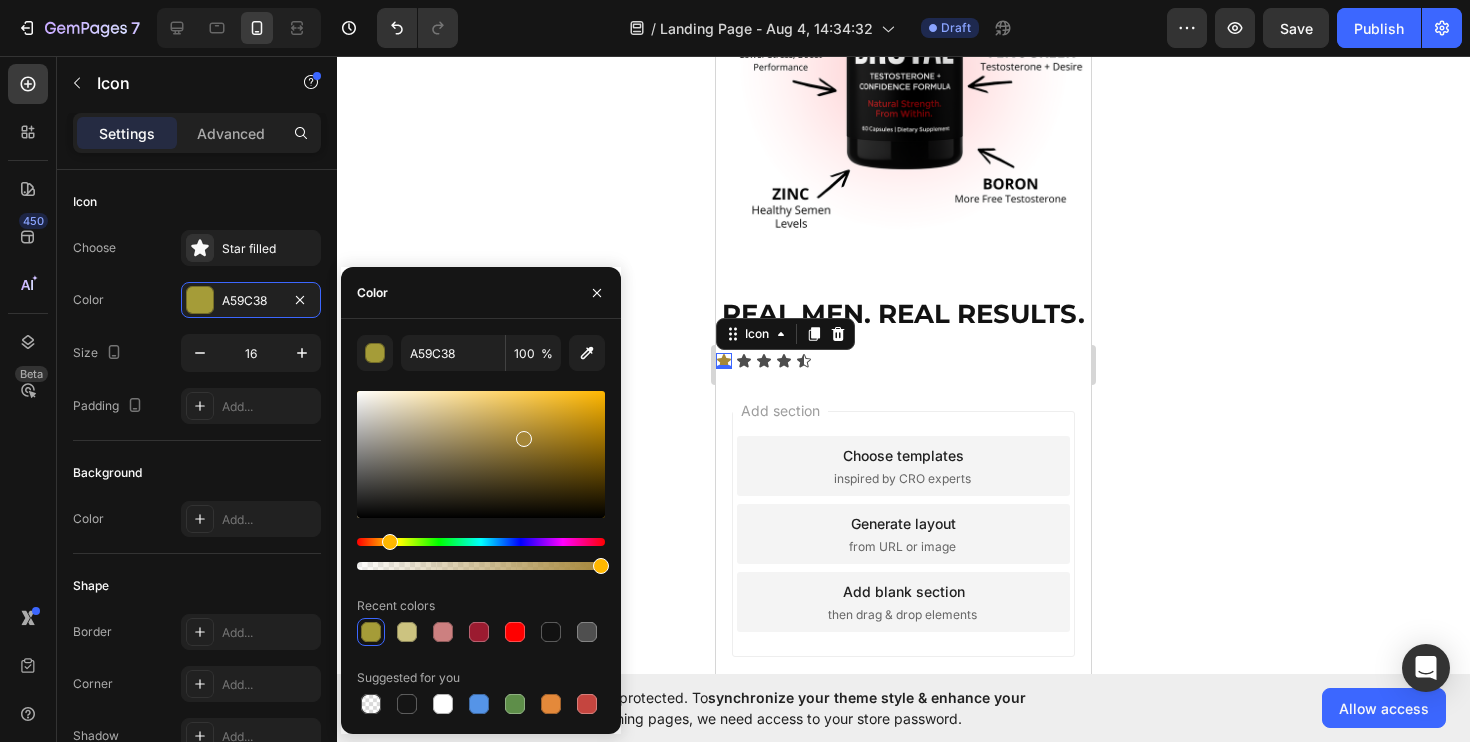 click at bounding box center [390, 542] 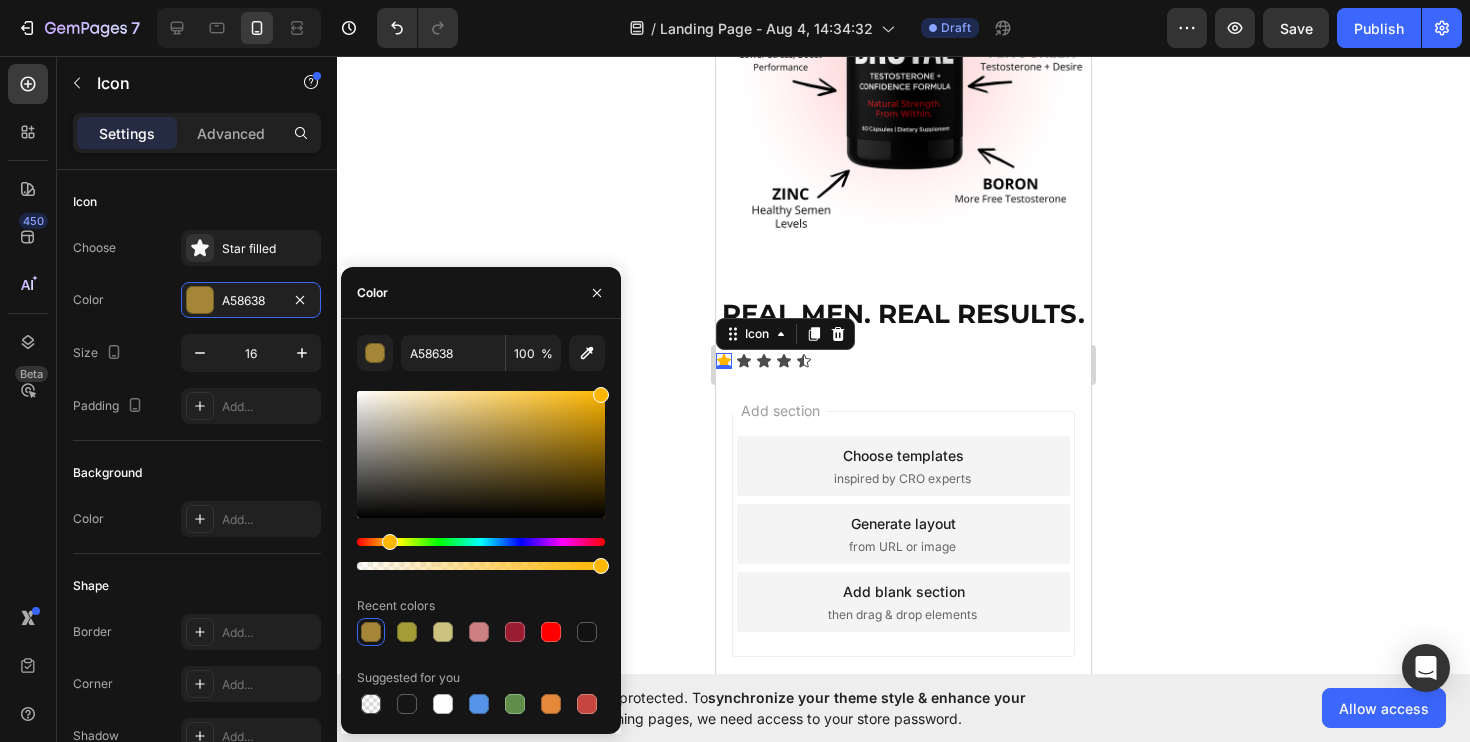 drag, startPoint x: 512, startPoint y: 459, endPoint x: 652, endPoint y: 334, distance: 187.68324 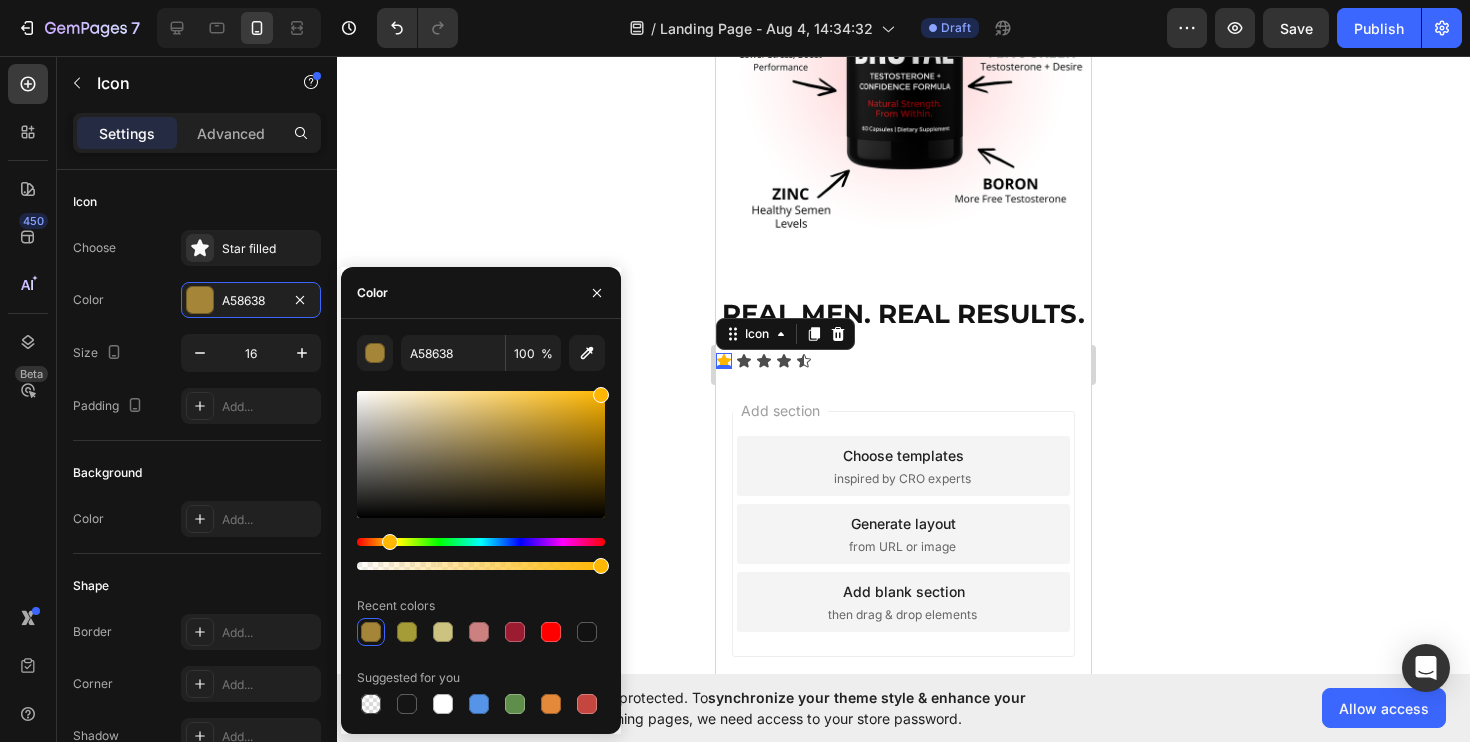 click on "7   /  Landing Page - Aug 4, 14:34:32 Draft Preview  Save   Publish  450 Beta ico Sections(30) Elements(10) Icon & Line
Icon
Icon List
Line Content list
Accordion
Accordion
Accordion
Item List
Advanced List Button
Button Interactive
Tab Icon Settings Advanced Icon Choose" 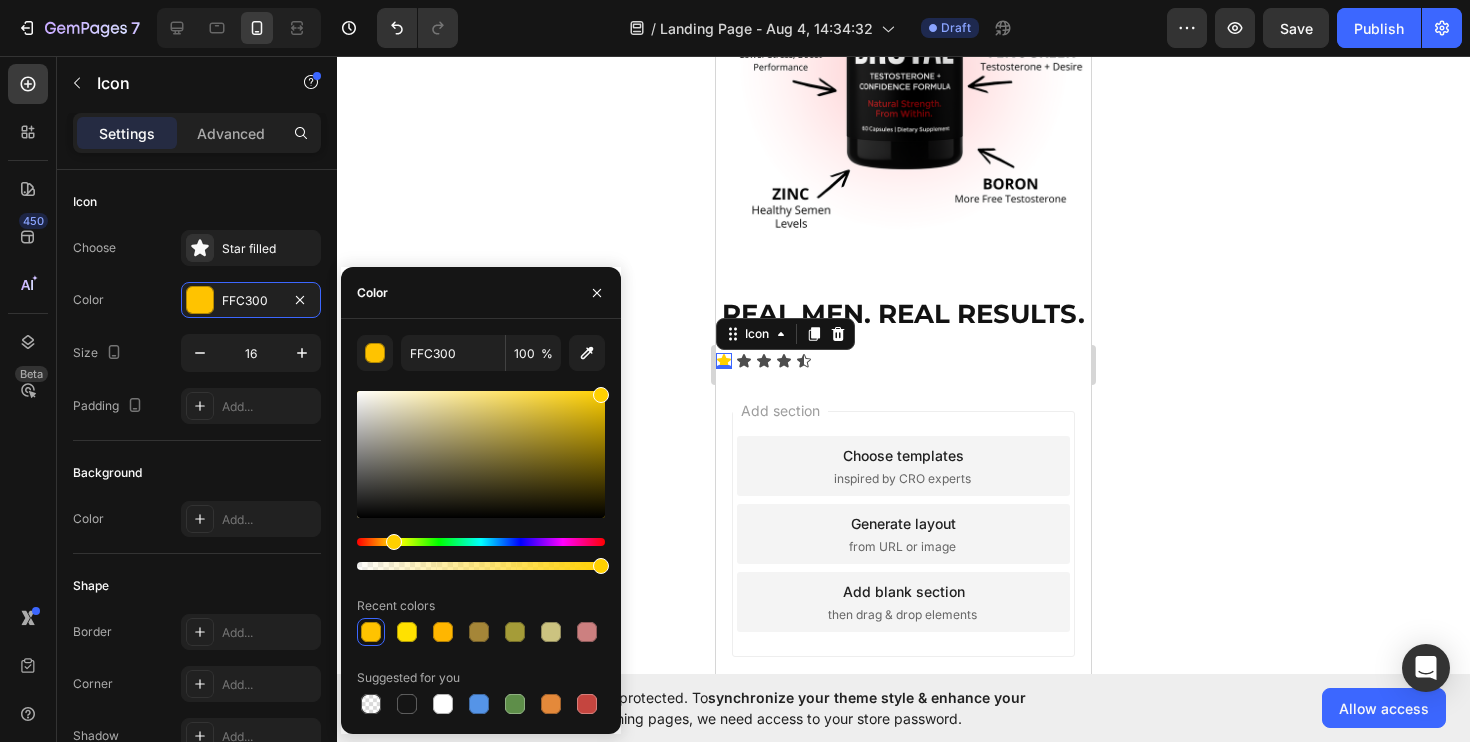 click at bounding box center (394, 542) 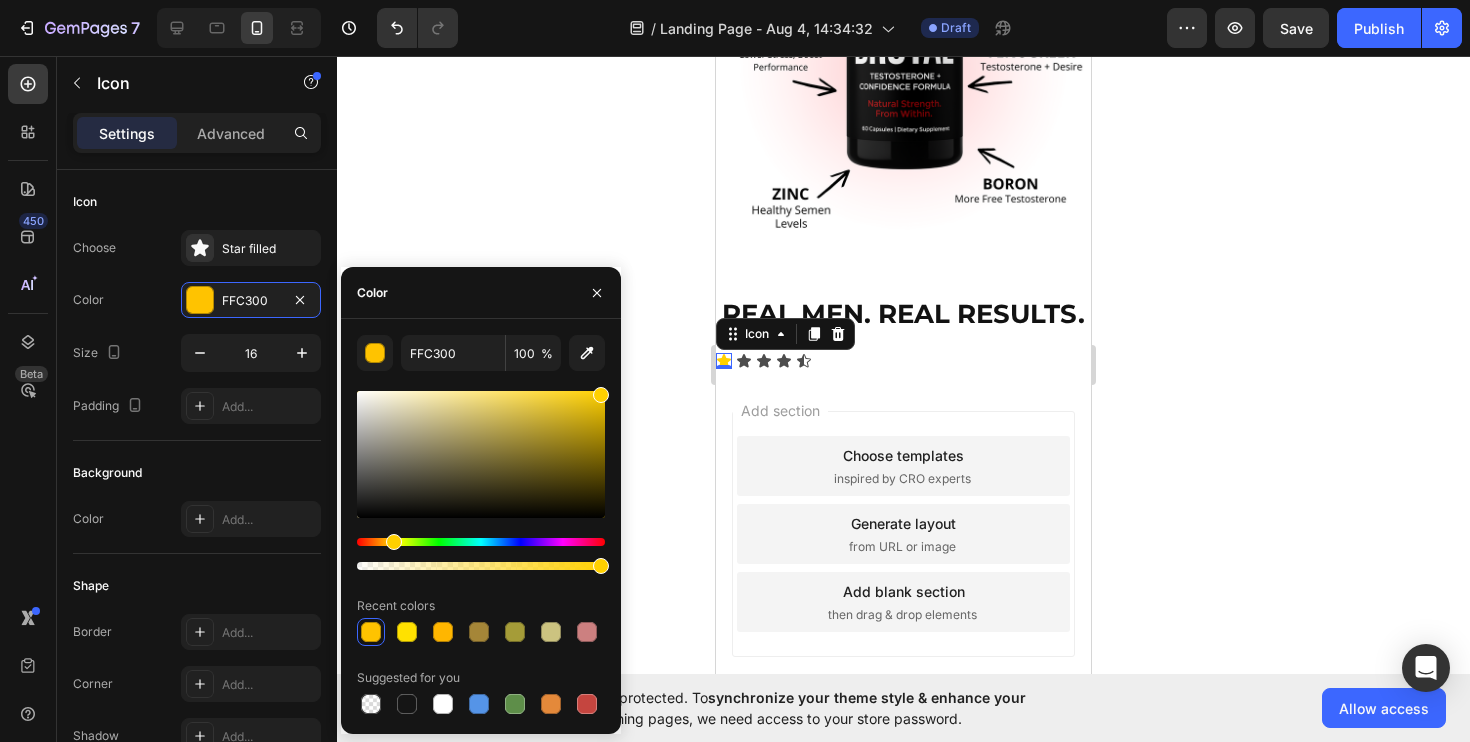type on "FFD000" 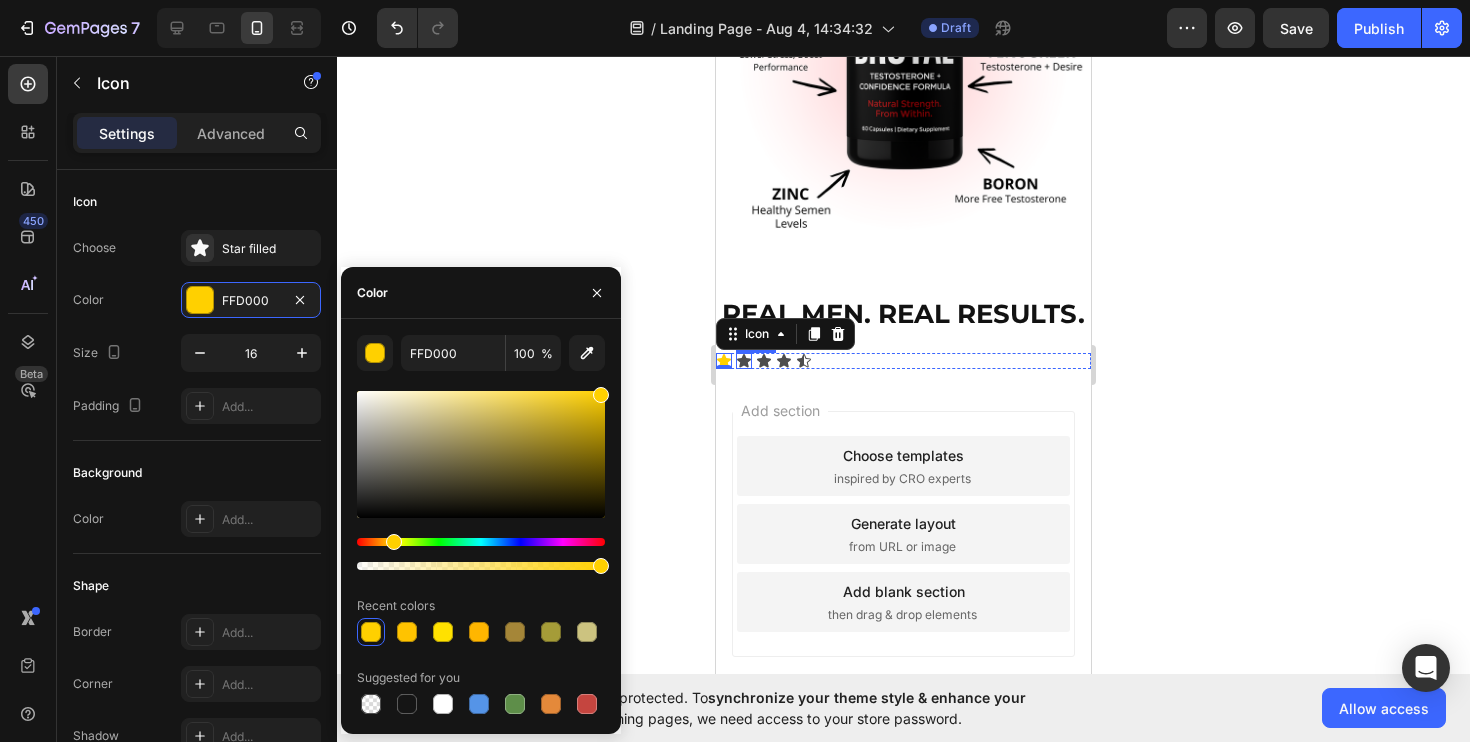 click on "Icon" at bounding box center [744, 361] 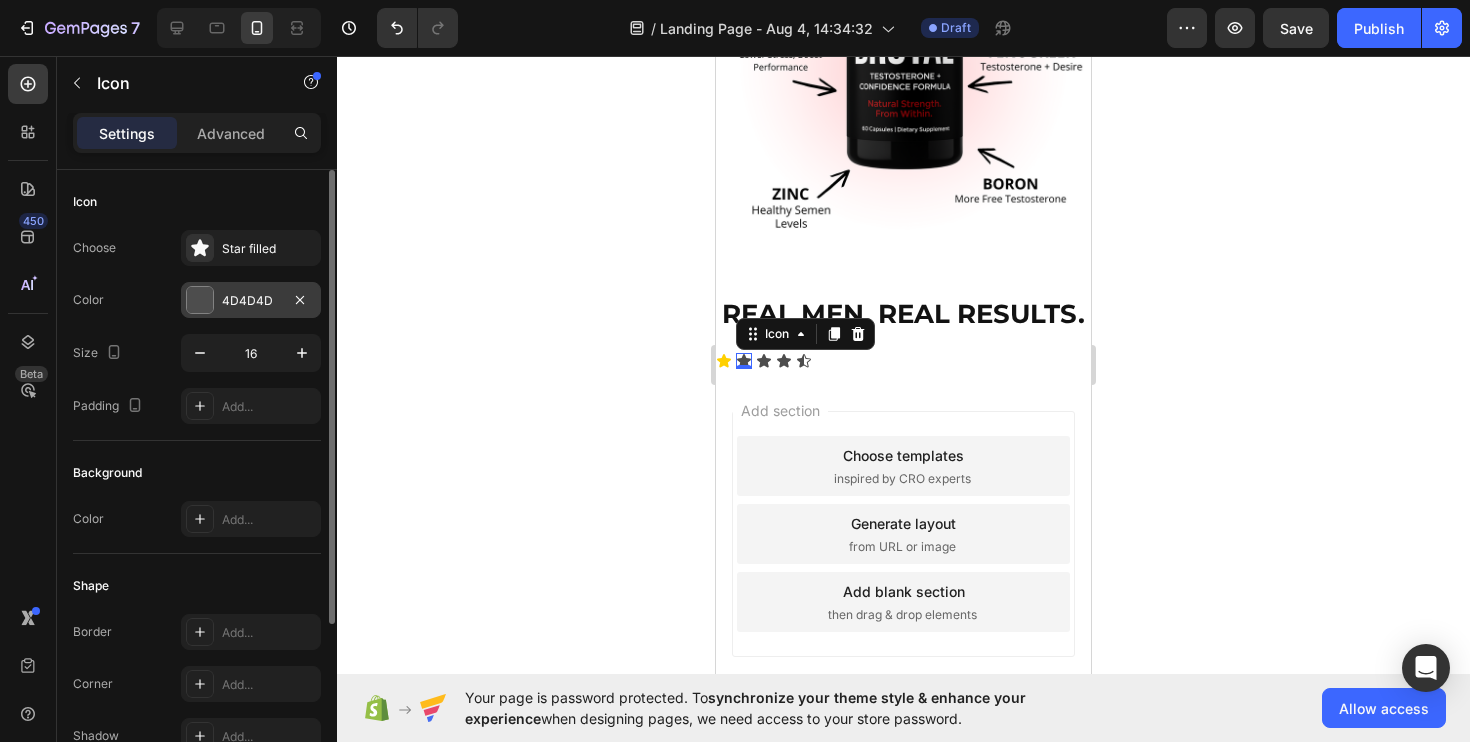 click at bounding box center [200, 300] 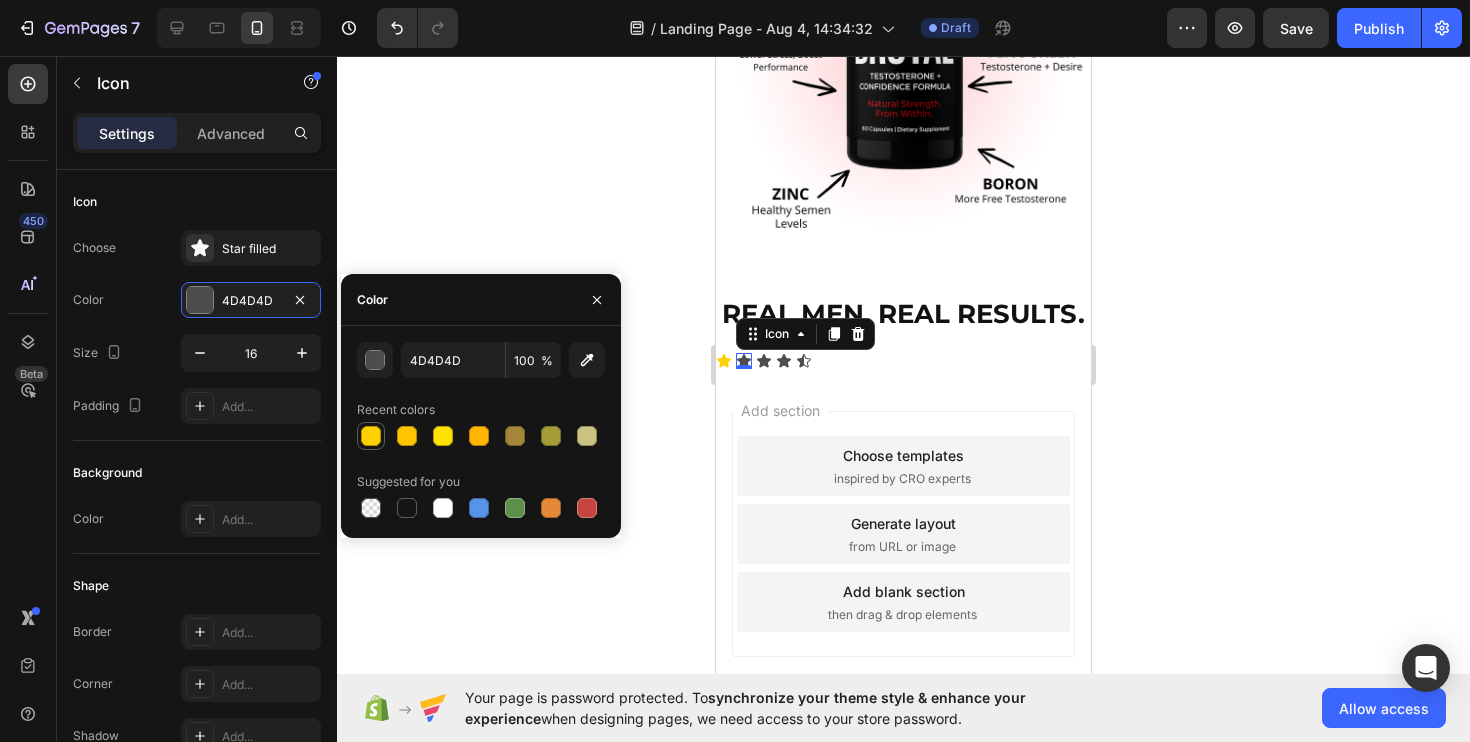 click at bounding box center (371, 436) 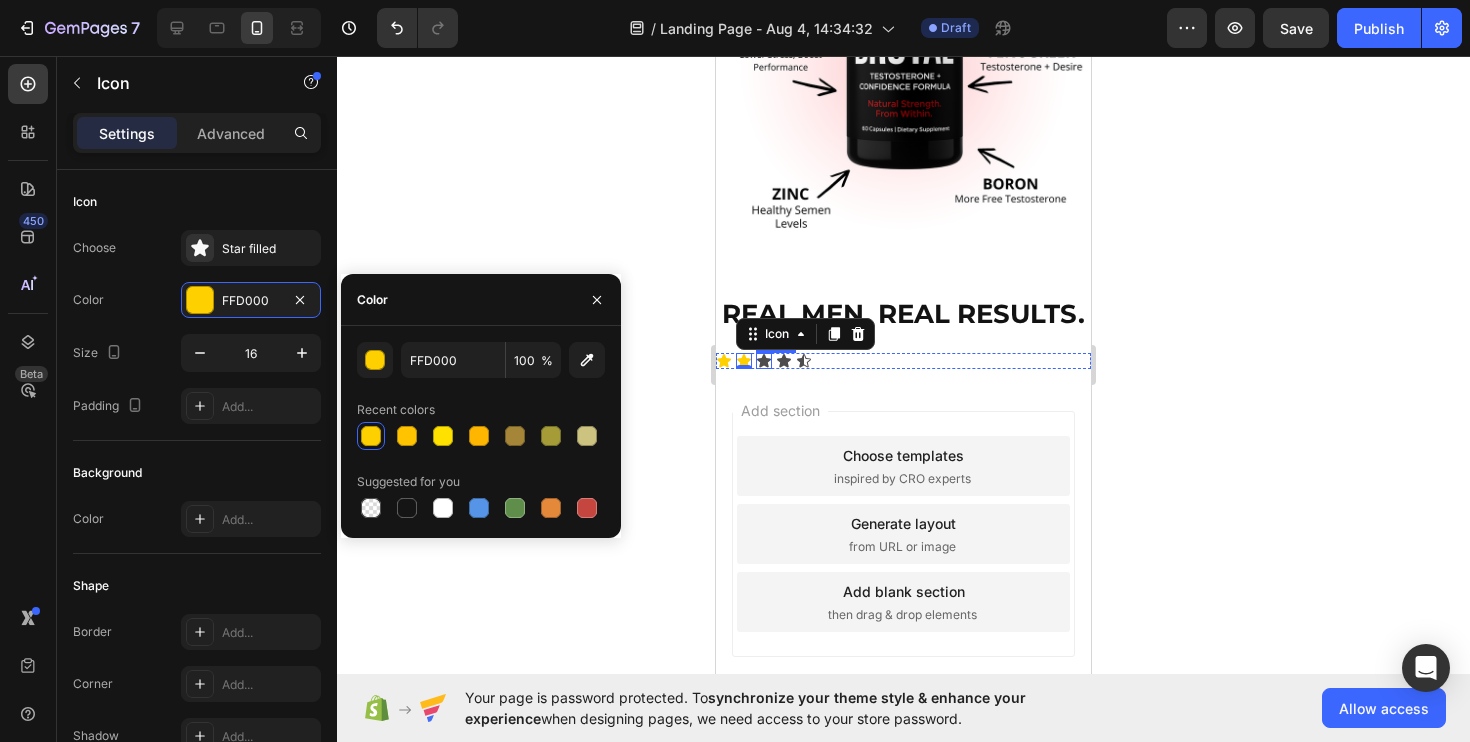 click on "Icon" at bounding box center (764, 361) 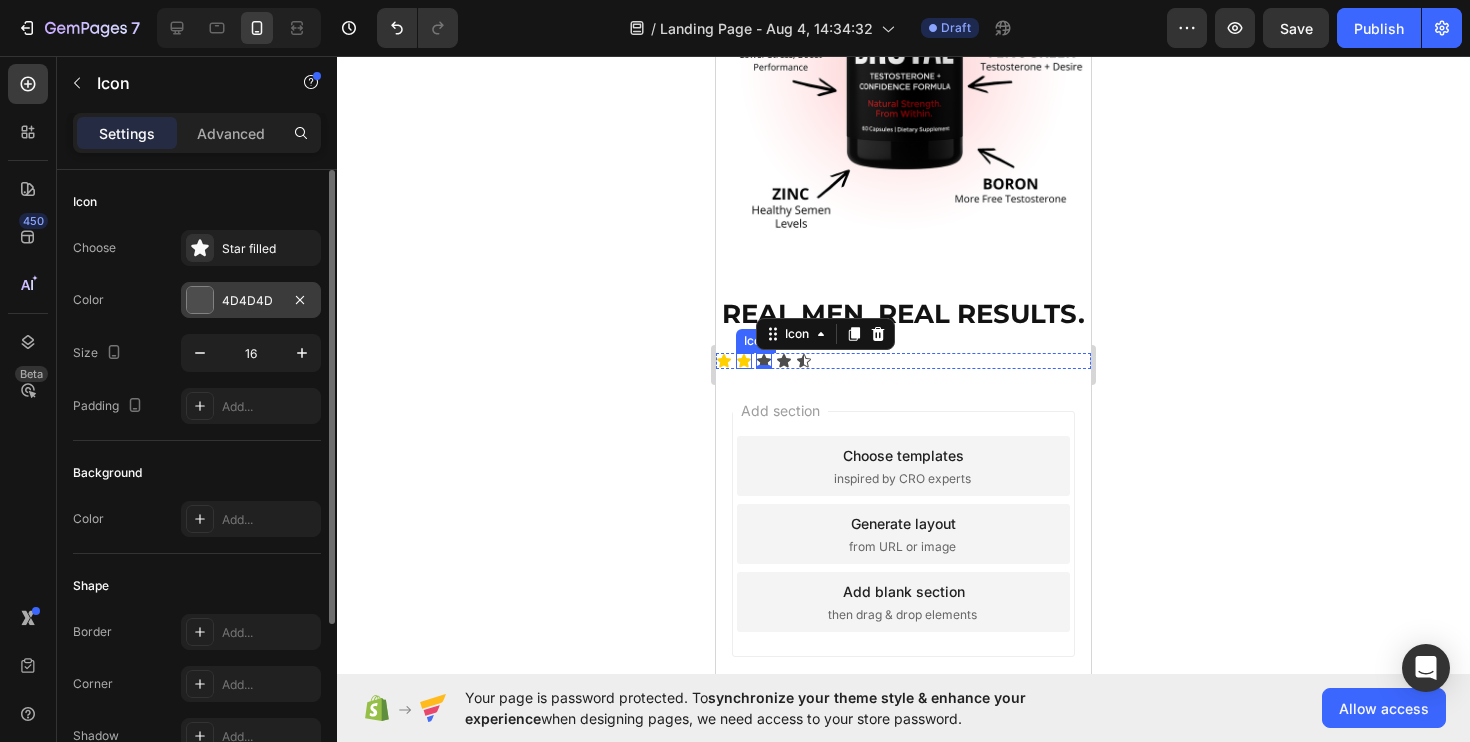 click at bounding box center (200, 300) 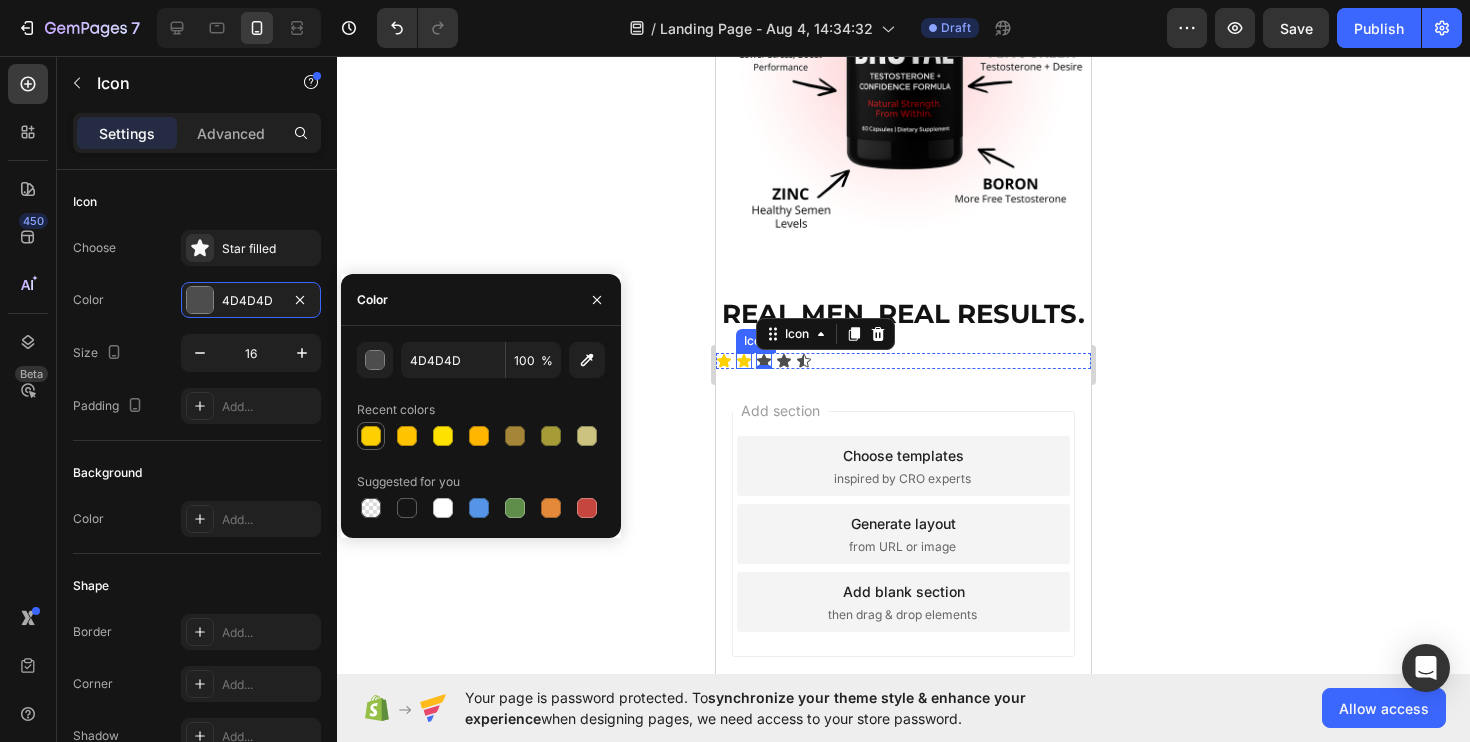 click at bounding box center (371, 436) 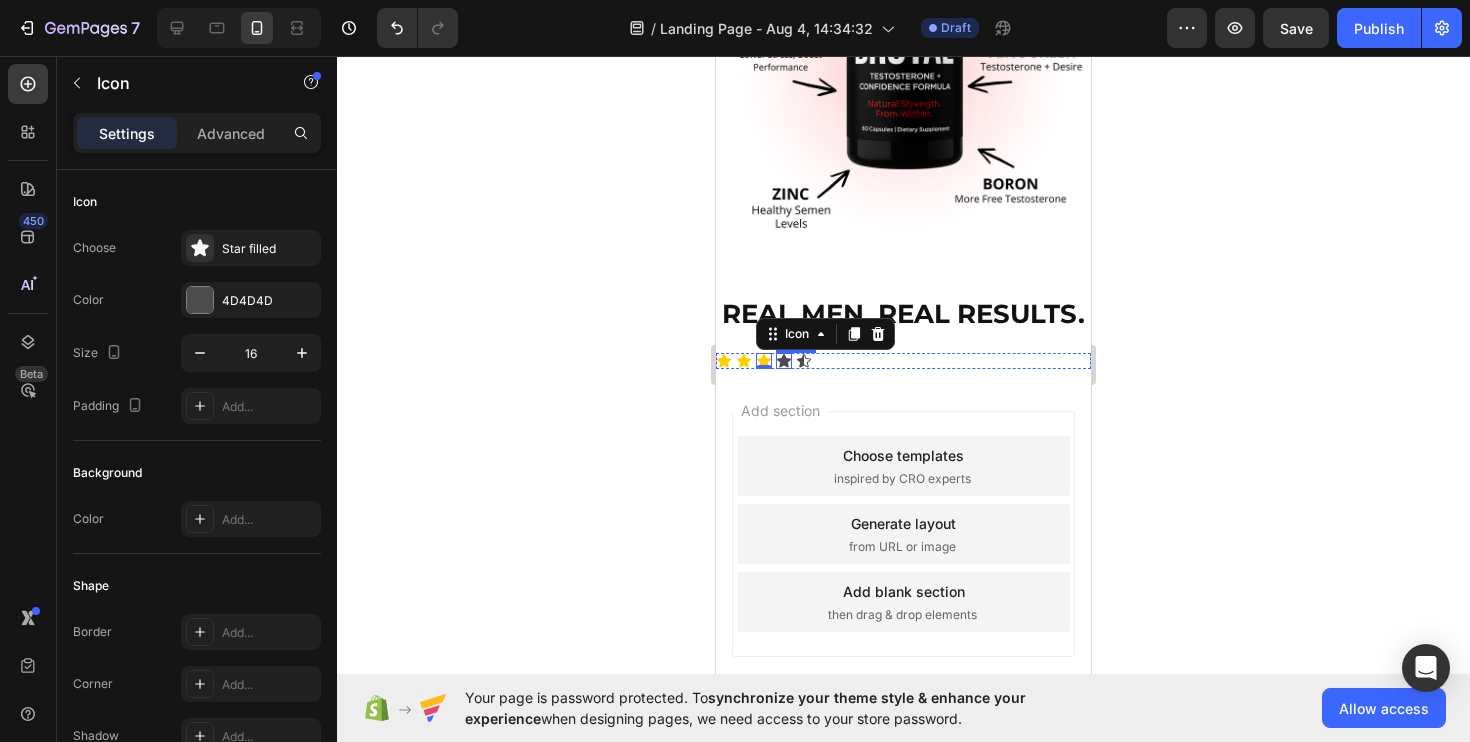click on "Icon" at bounding box center (784, 361) 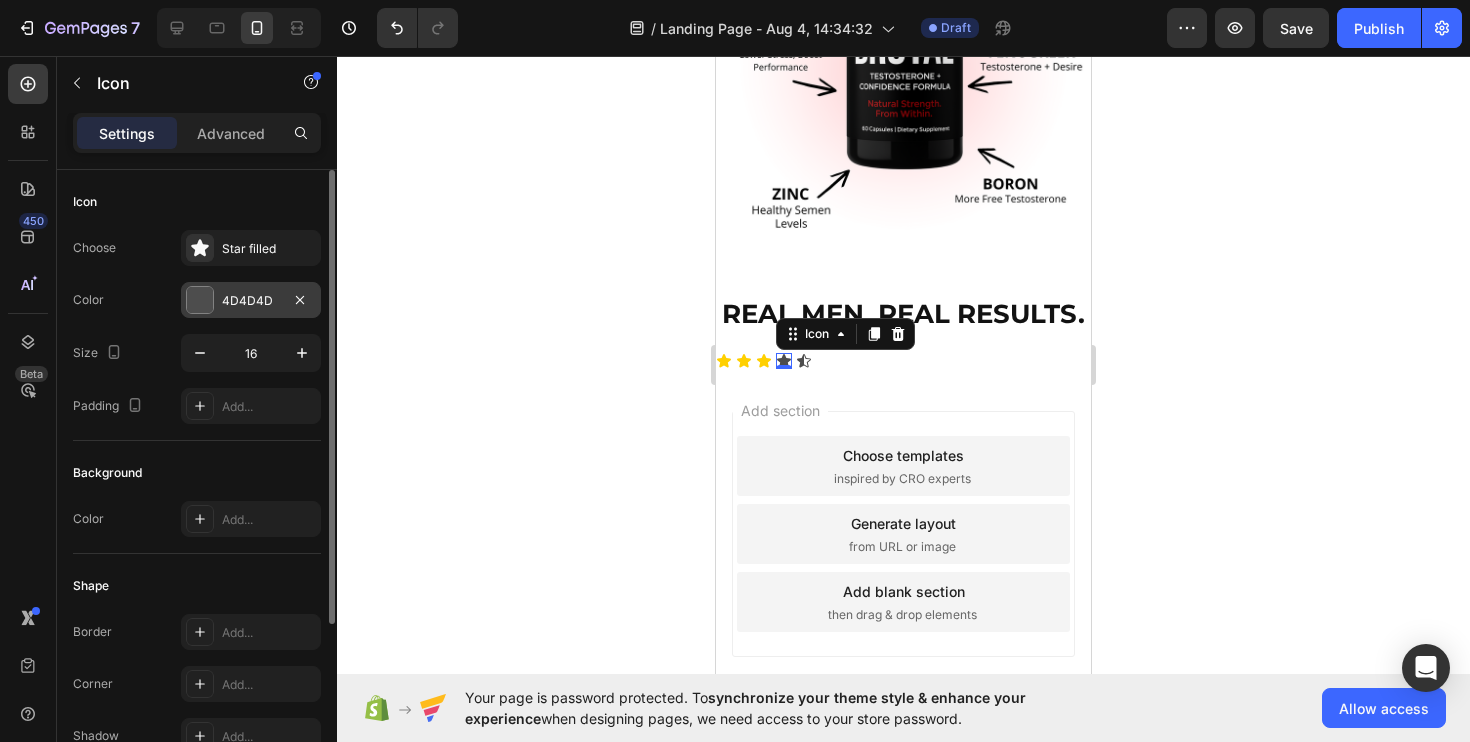 click at bounding box center (200, 300) 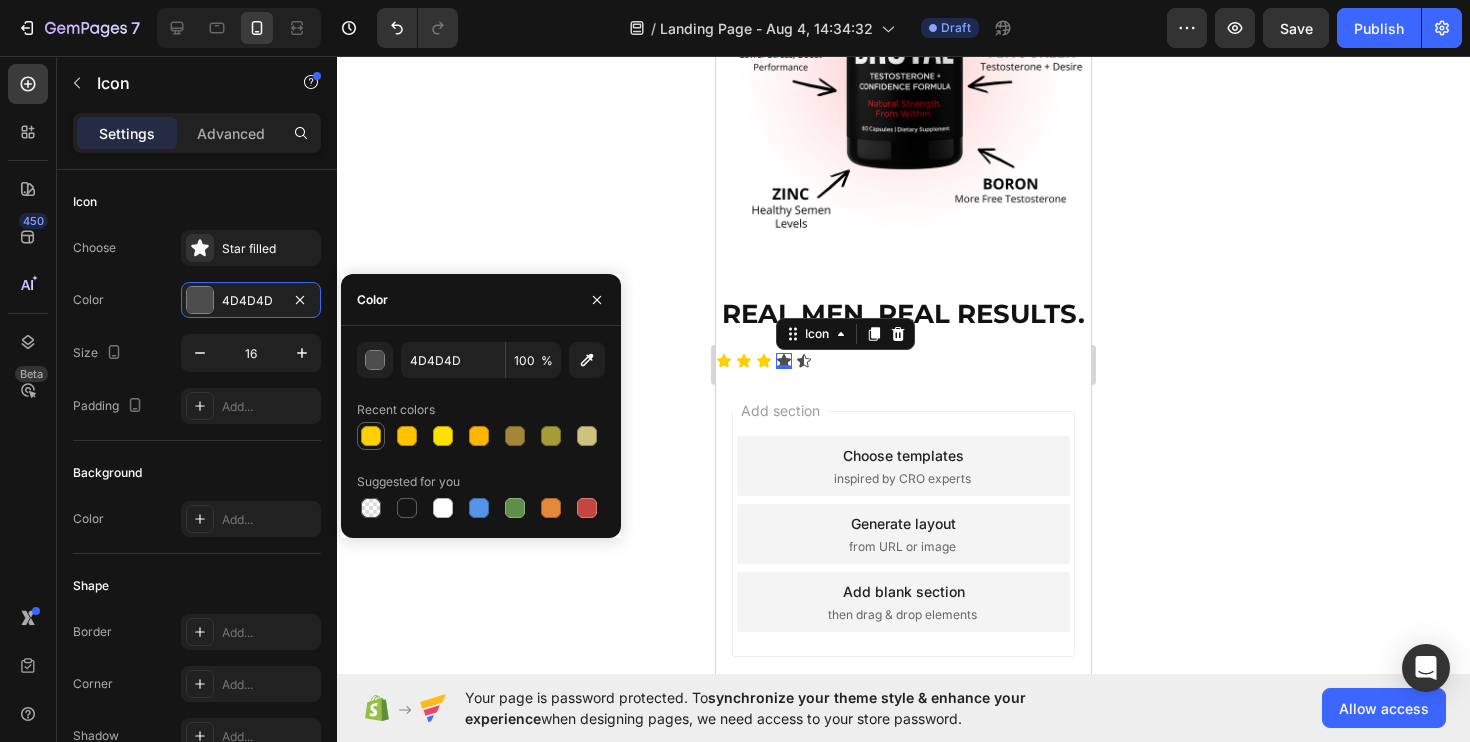 click at bounding box center (371, 436) 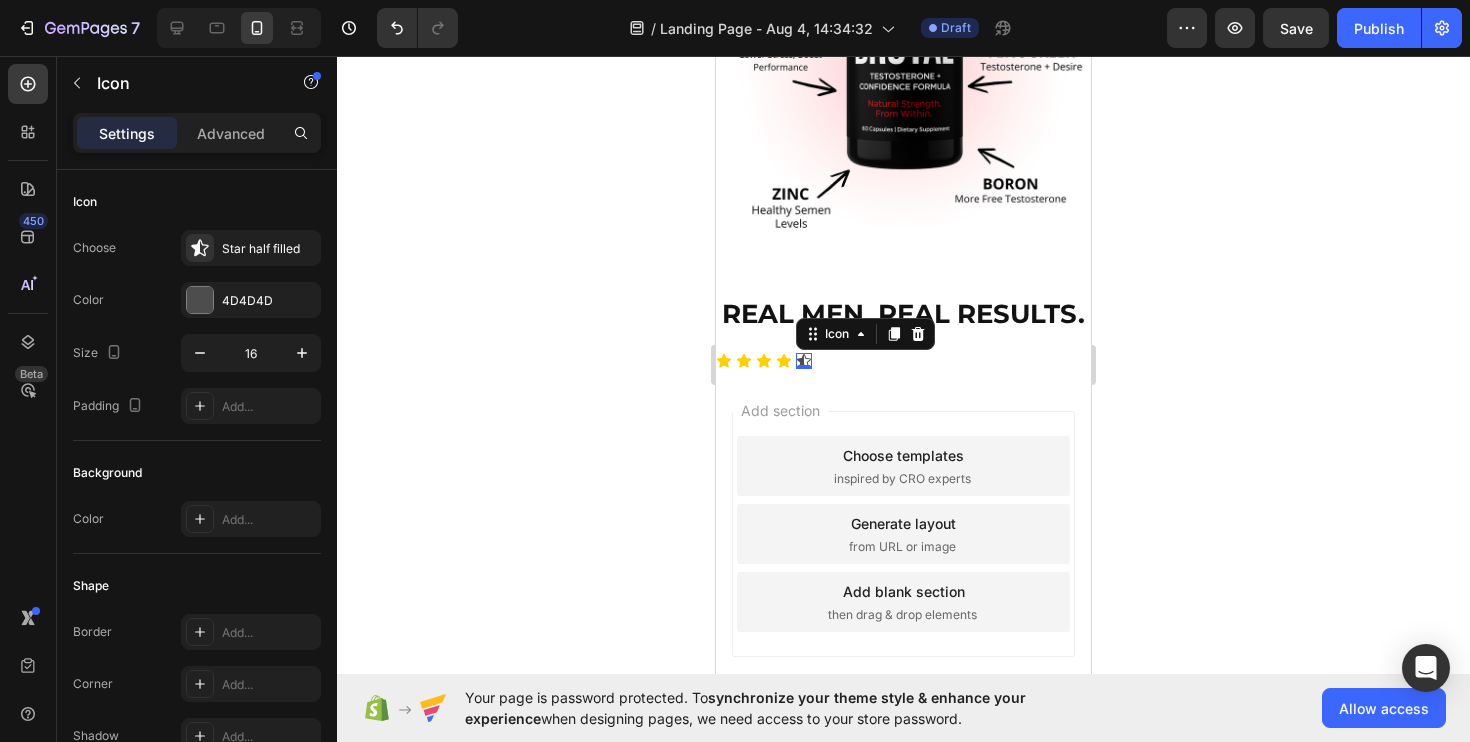 click on "Icon   0" at bounding box center [804, 361] 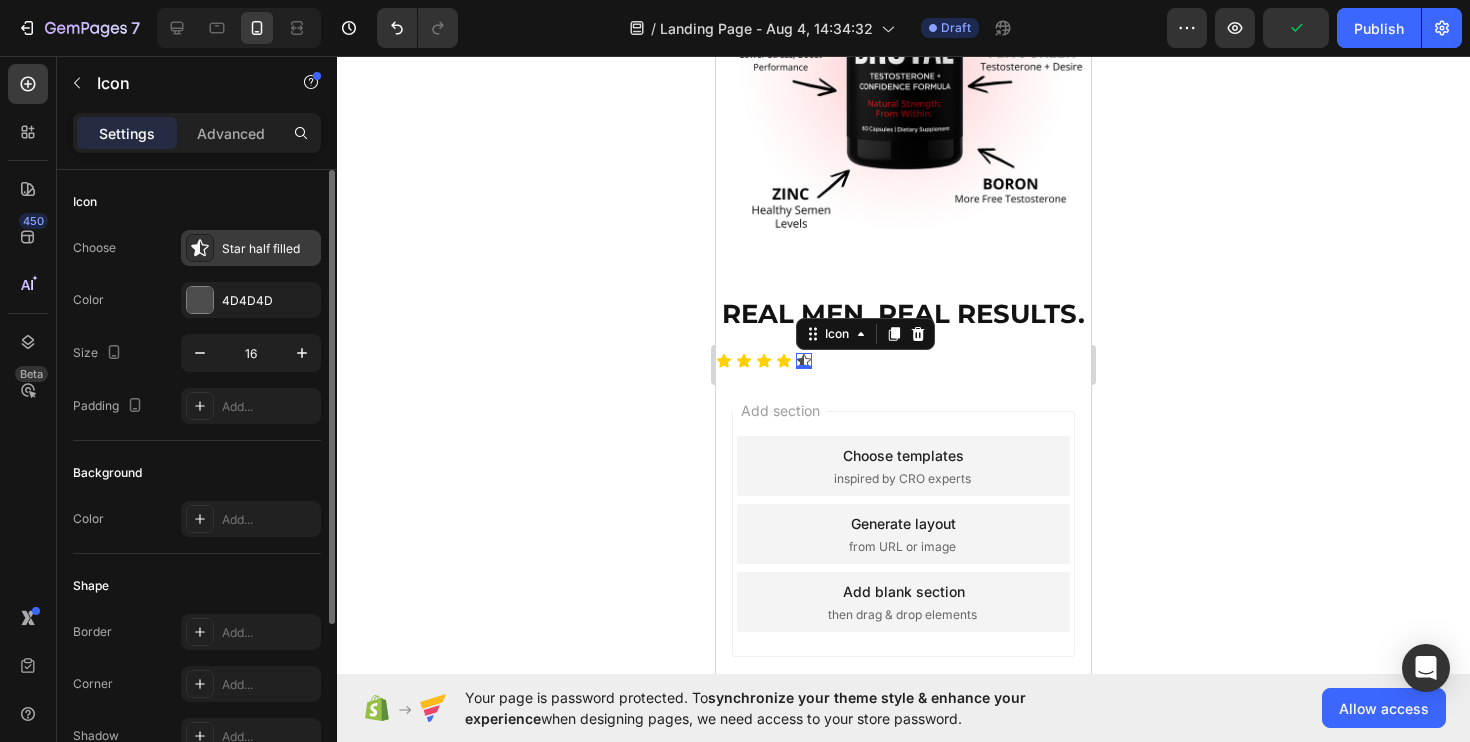 click at bounding box center (200, 248) 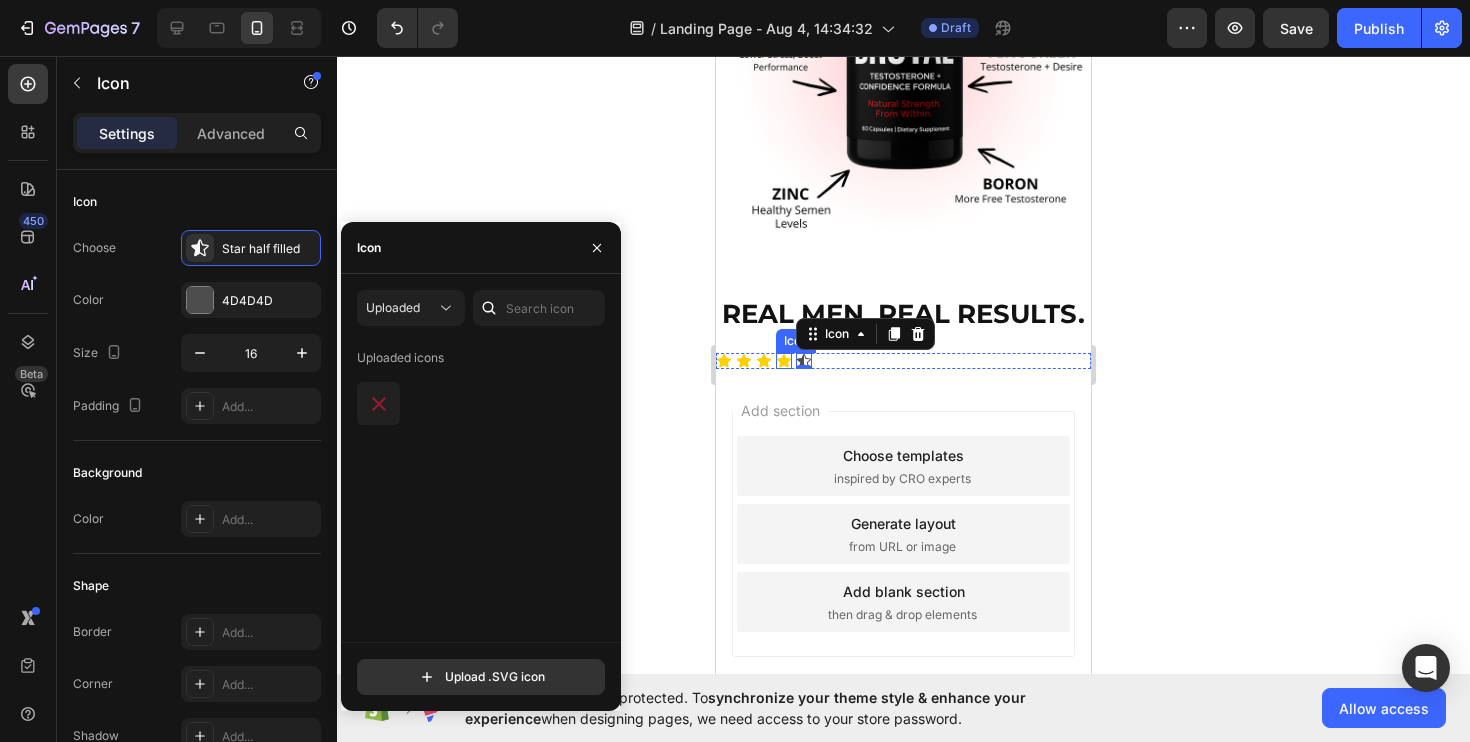 click 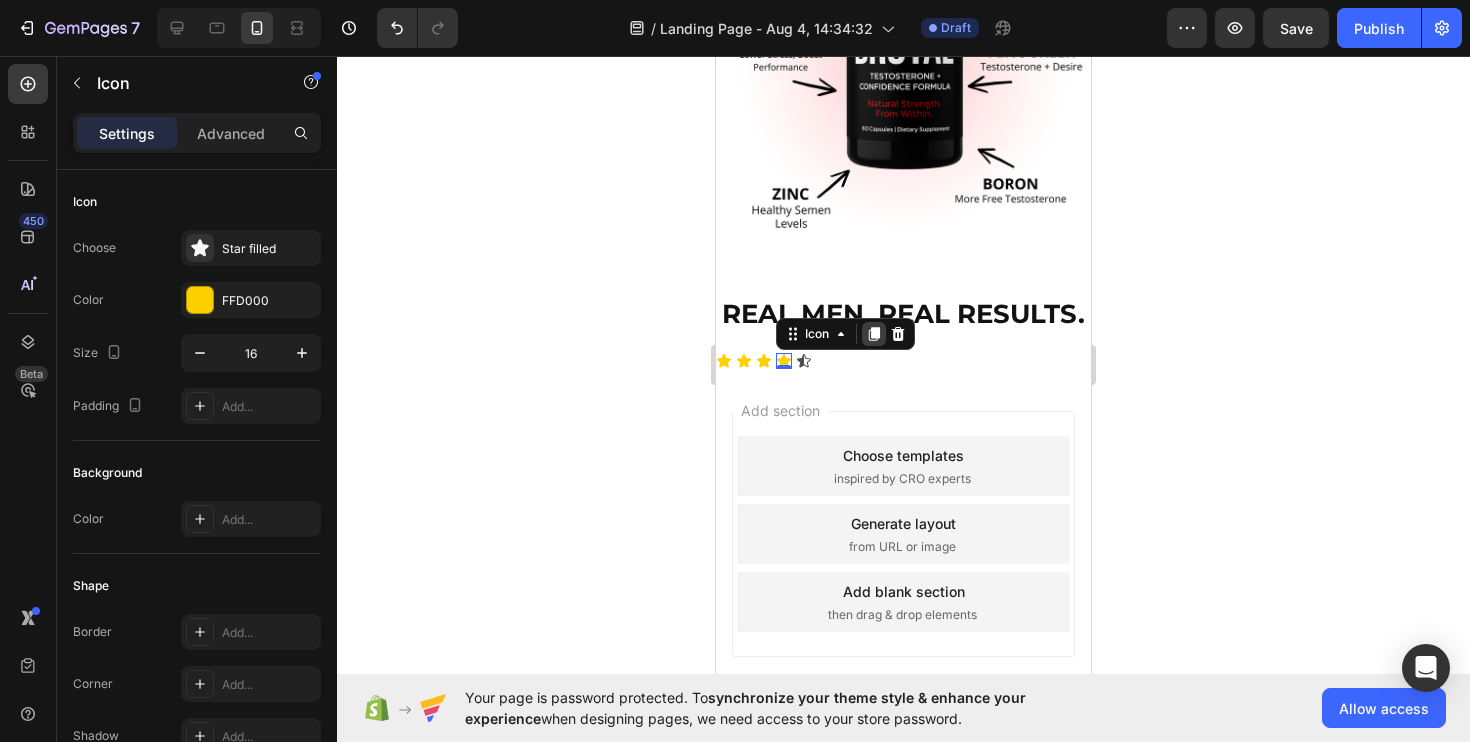 click 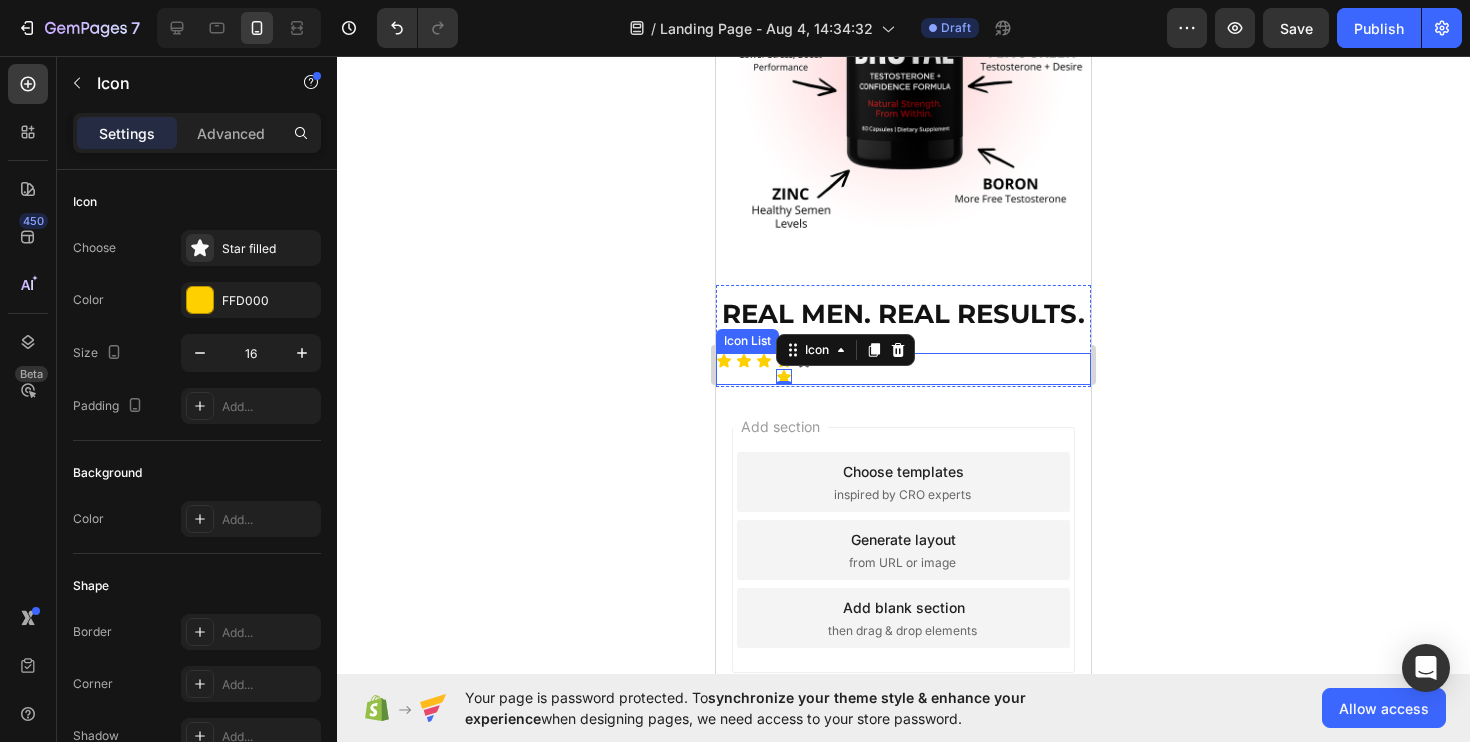 click on "Icon Icon Icon Icon Icon   0 Icon" at bounding box center (903, 369) 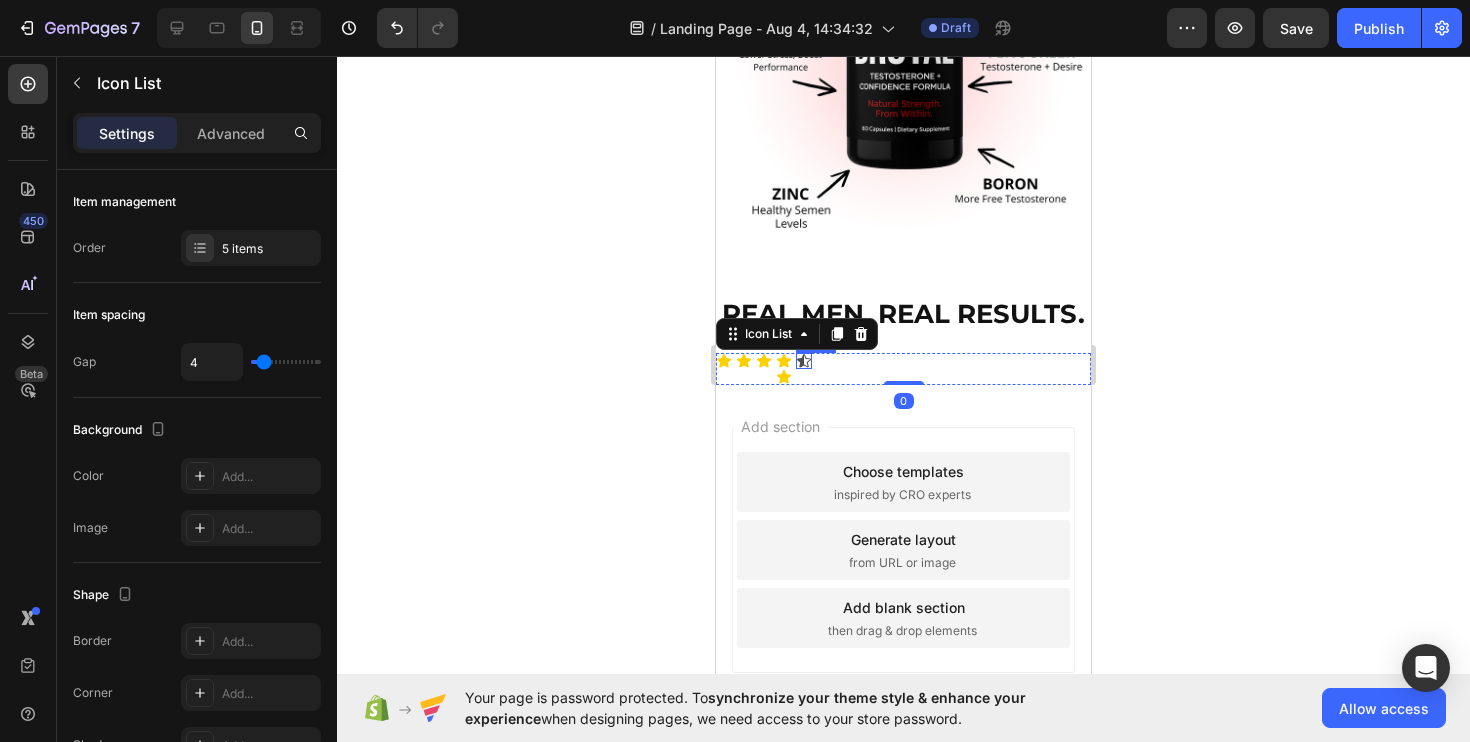 click 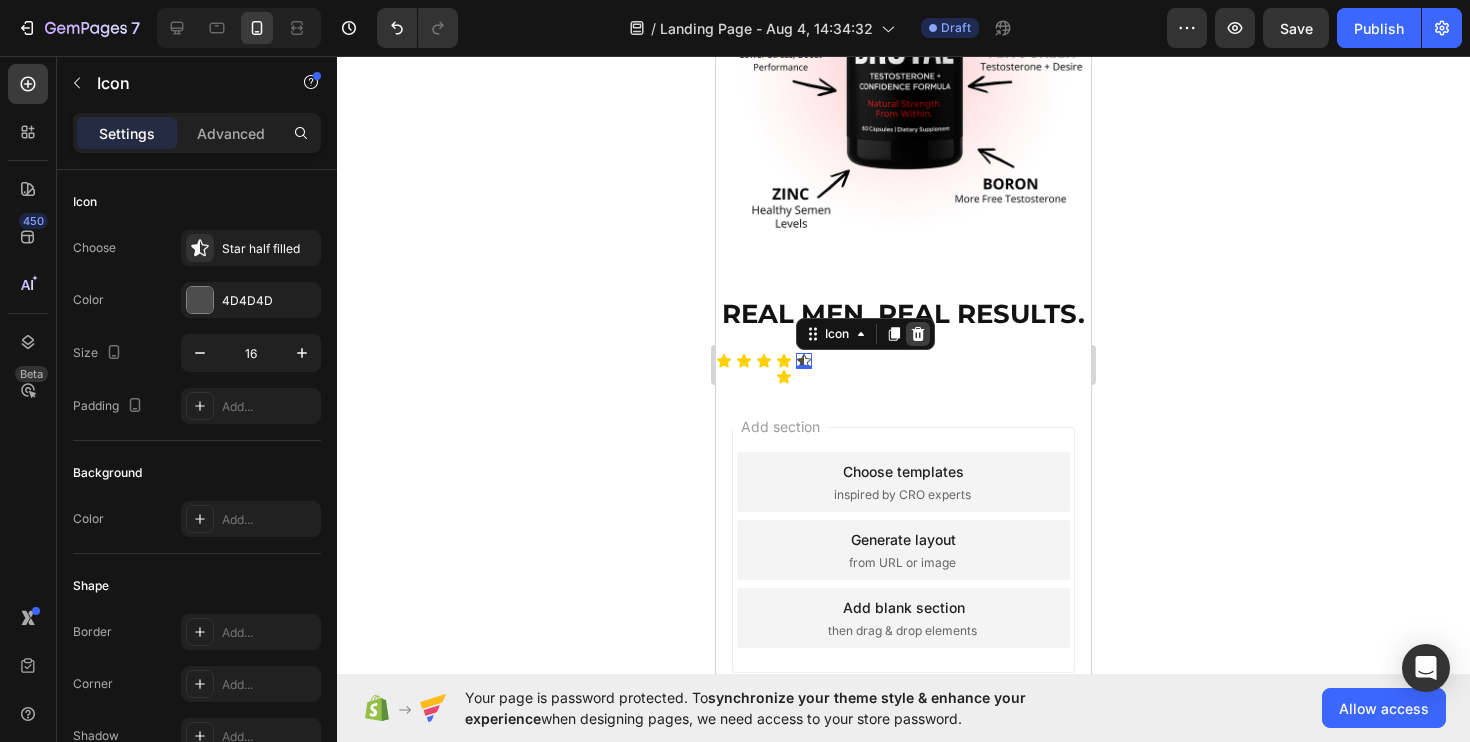 click 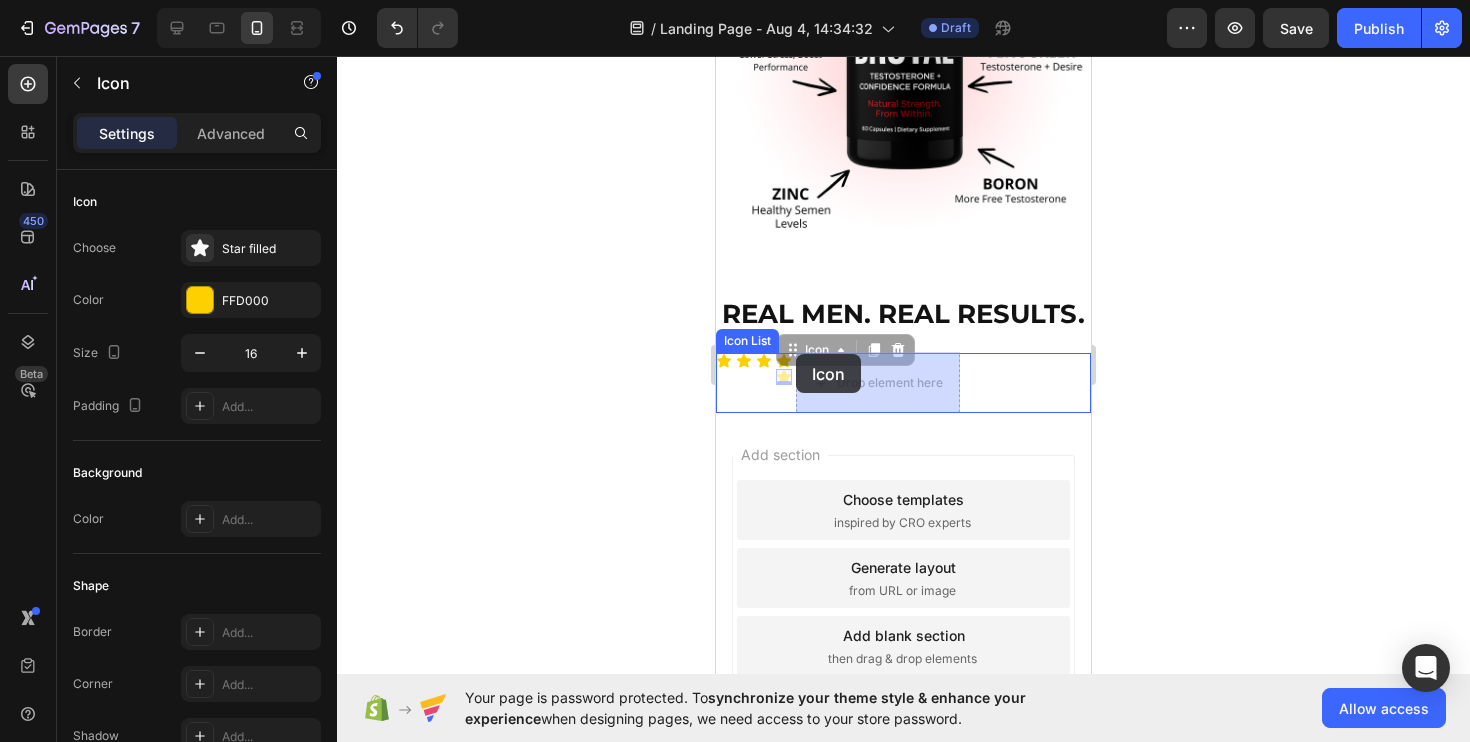 drag, startPoint x: 780, startPoint y: 372, endPoint x: 796, endPoint y: 354, distance: 24.083189 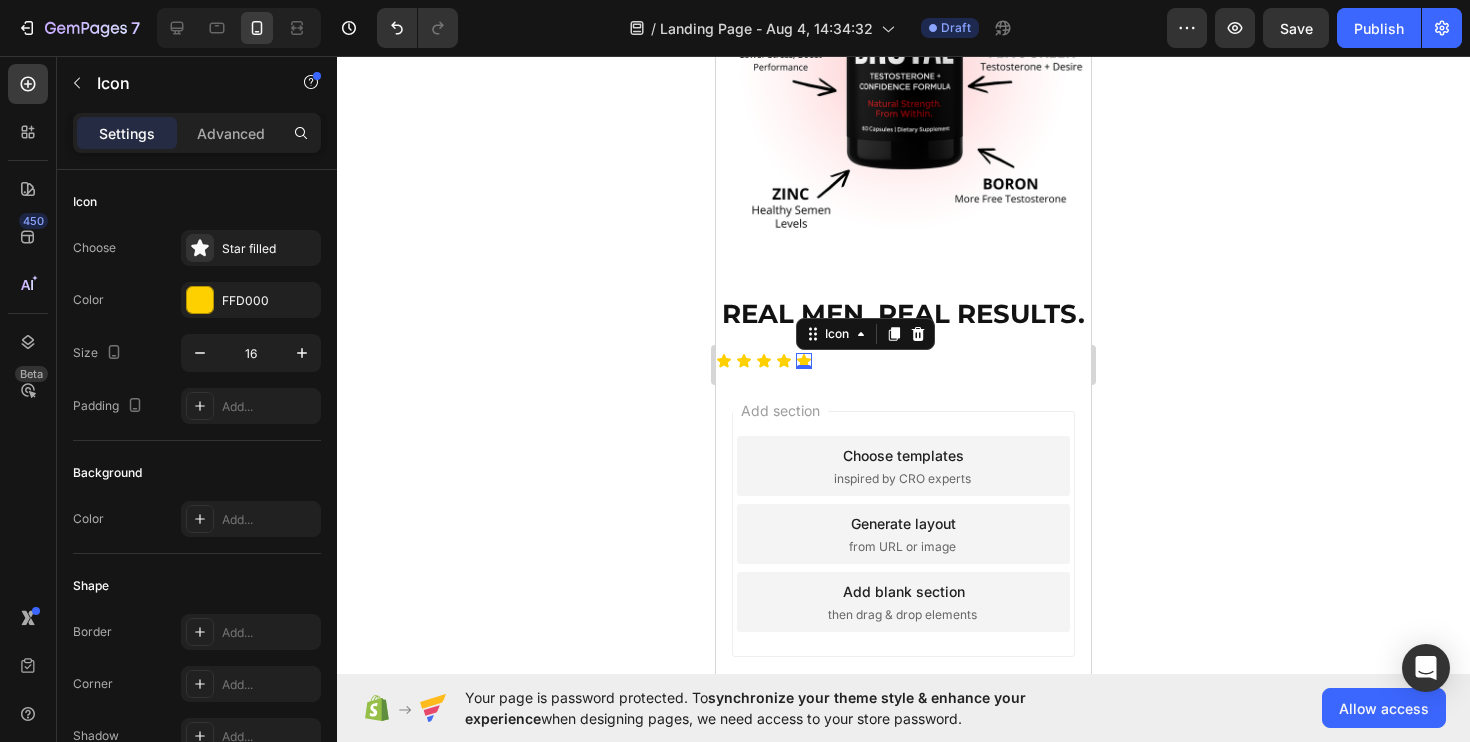 click on "0" at bounding box center [804, 369] 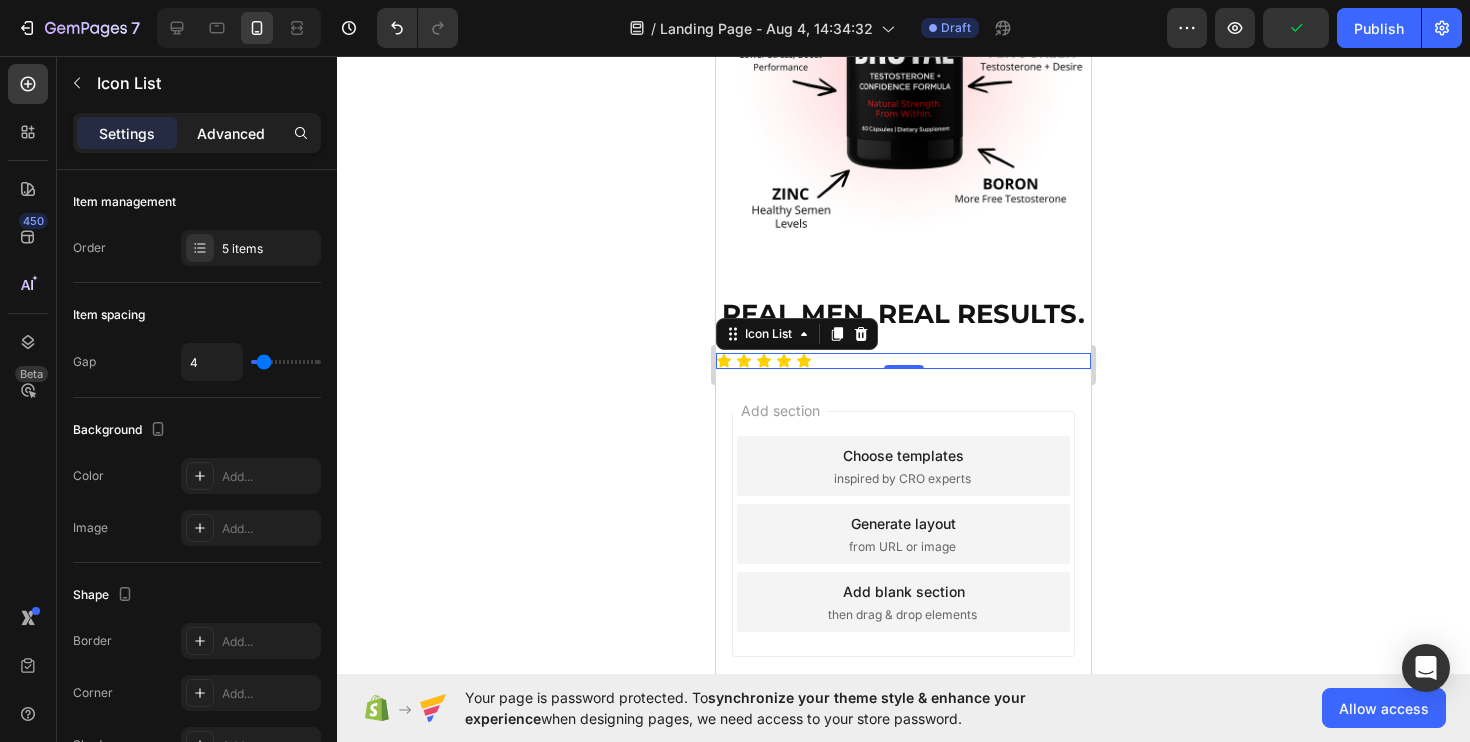 click on "Advanced" at bounding box center (231, 133) 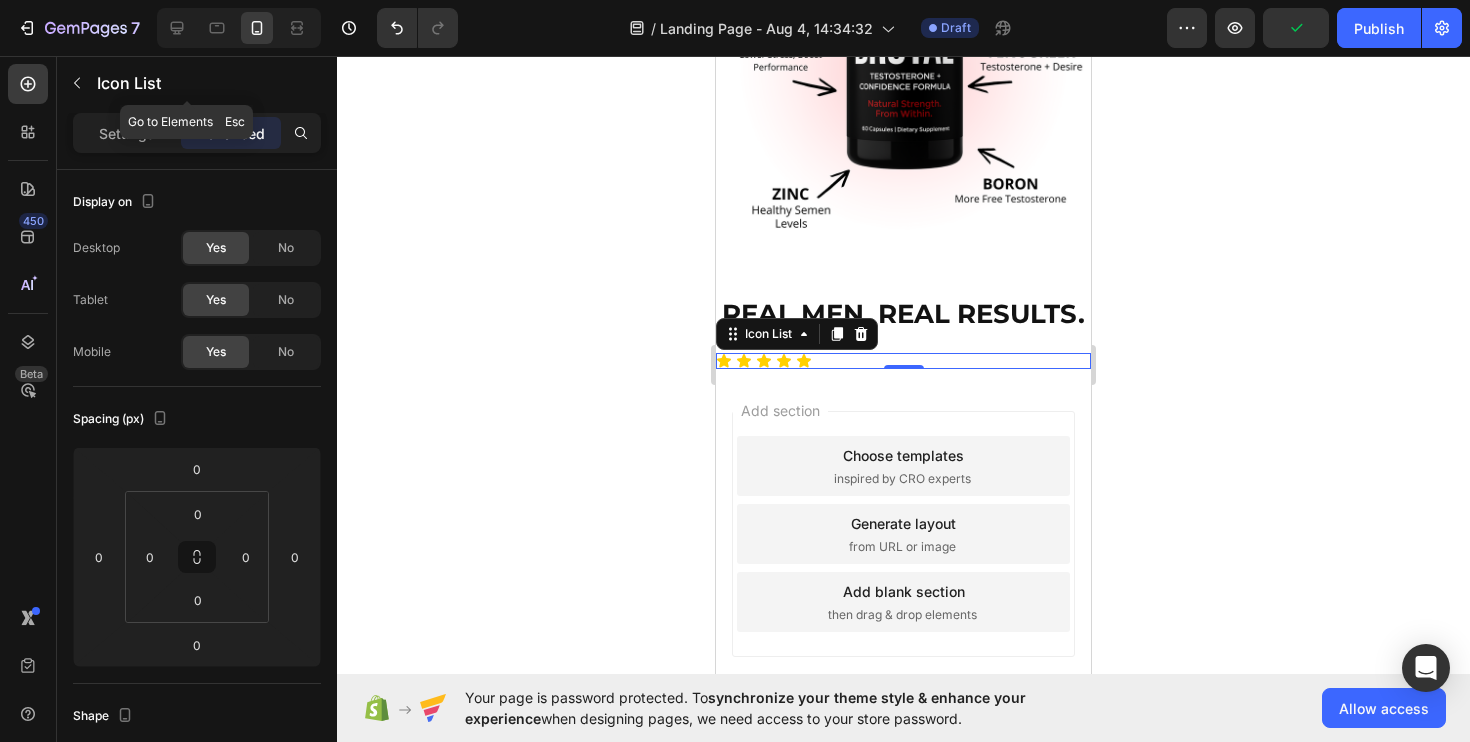 click on "Settings Advanced" at bounding box center [197, 133] 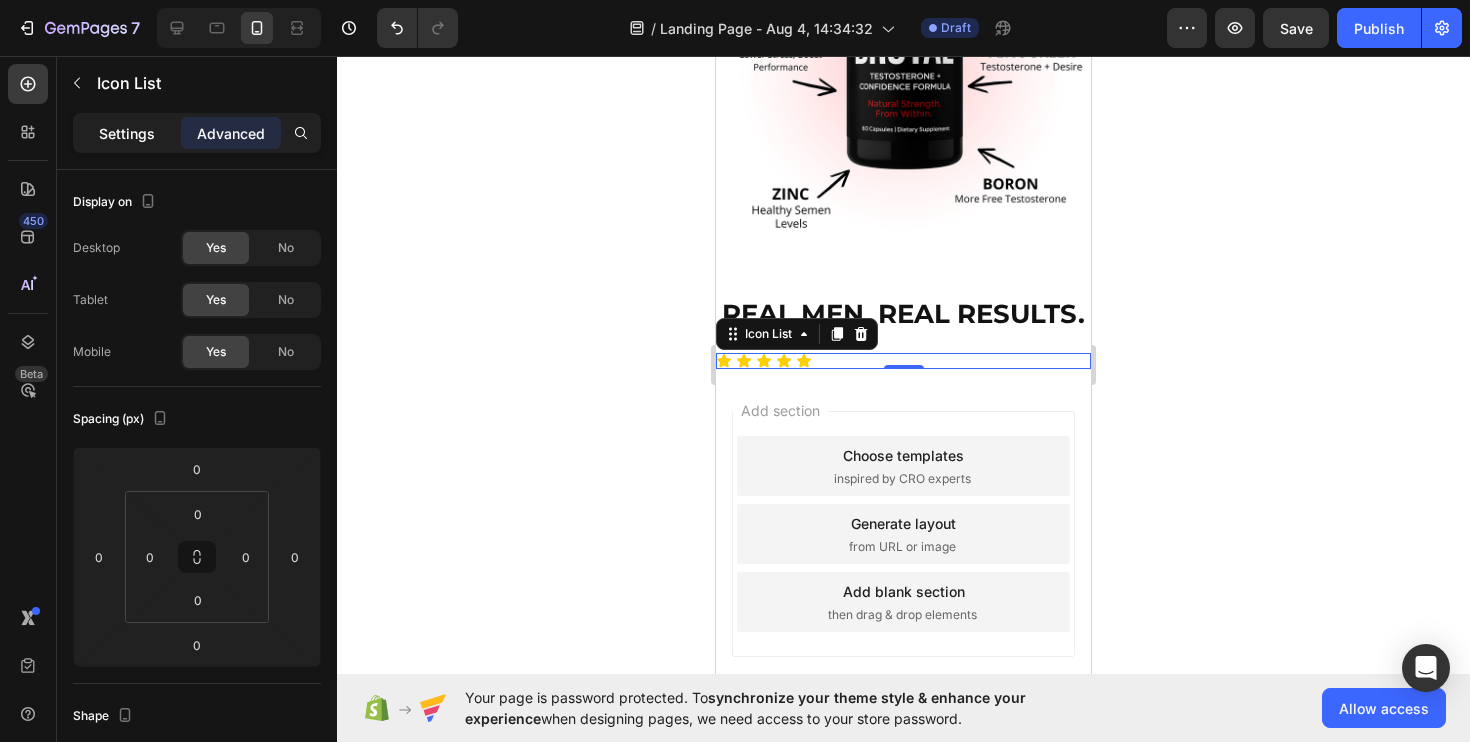 click on "Settings" at bounding box center (127, 133) 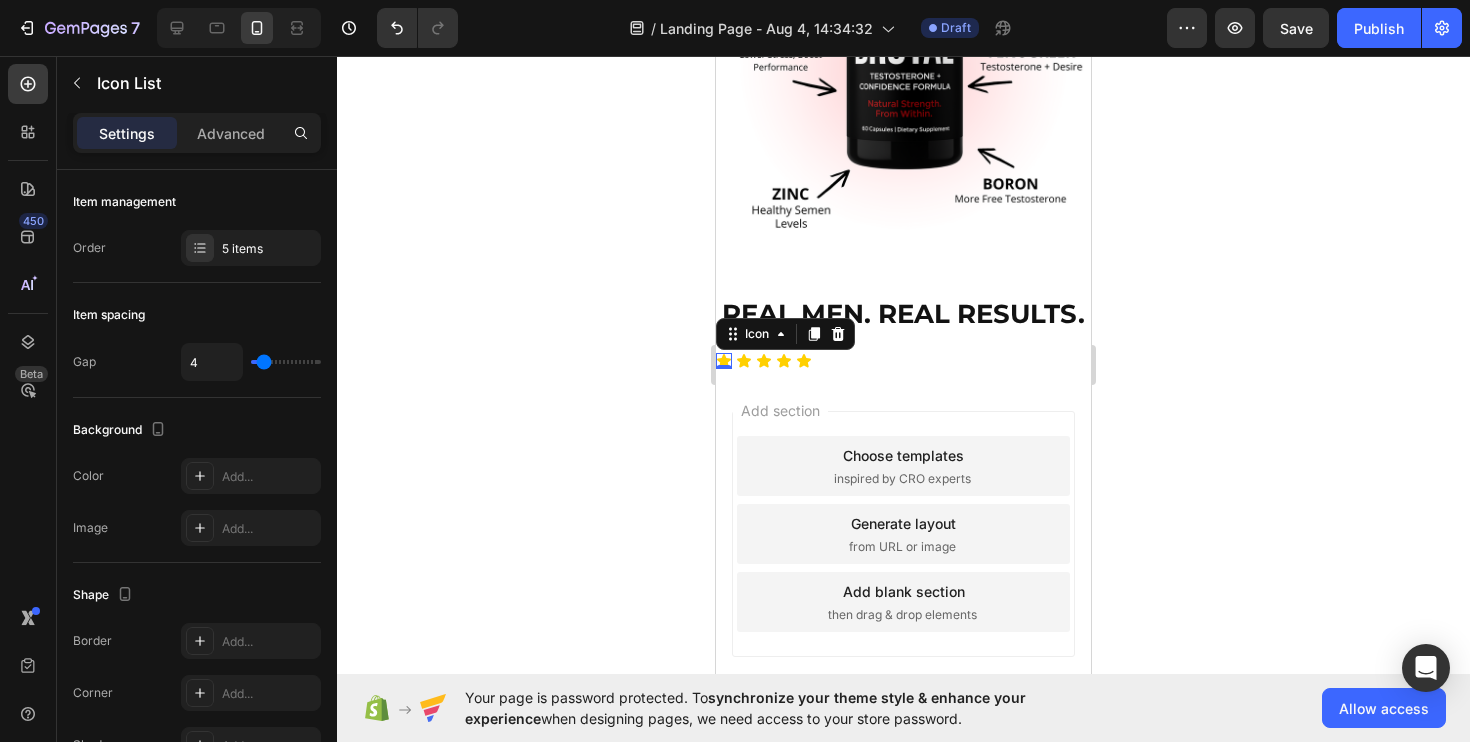click 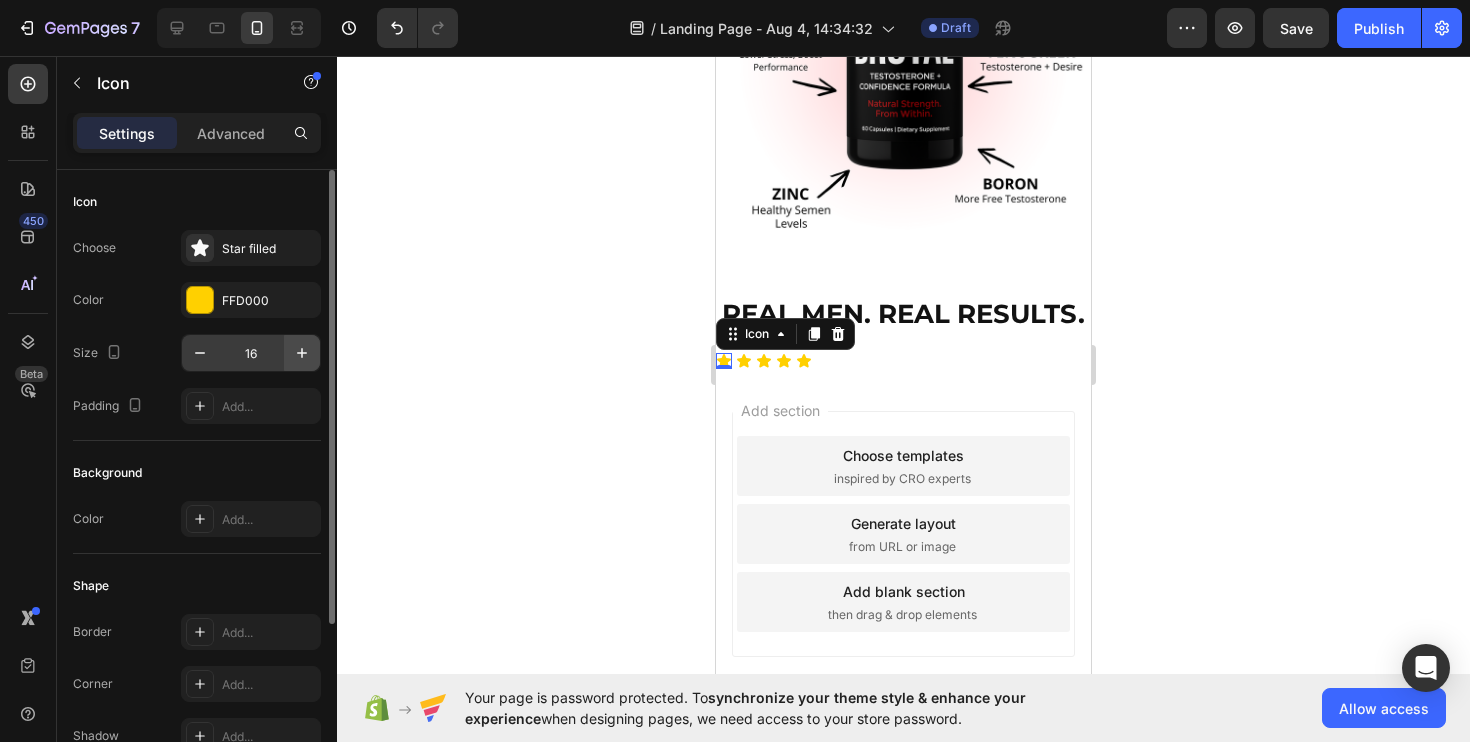 click at bounding box center [302, 353] 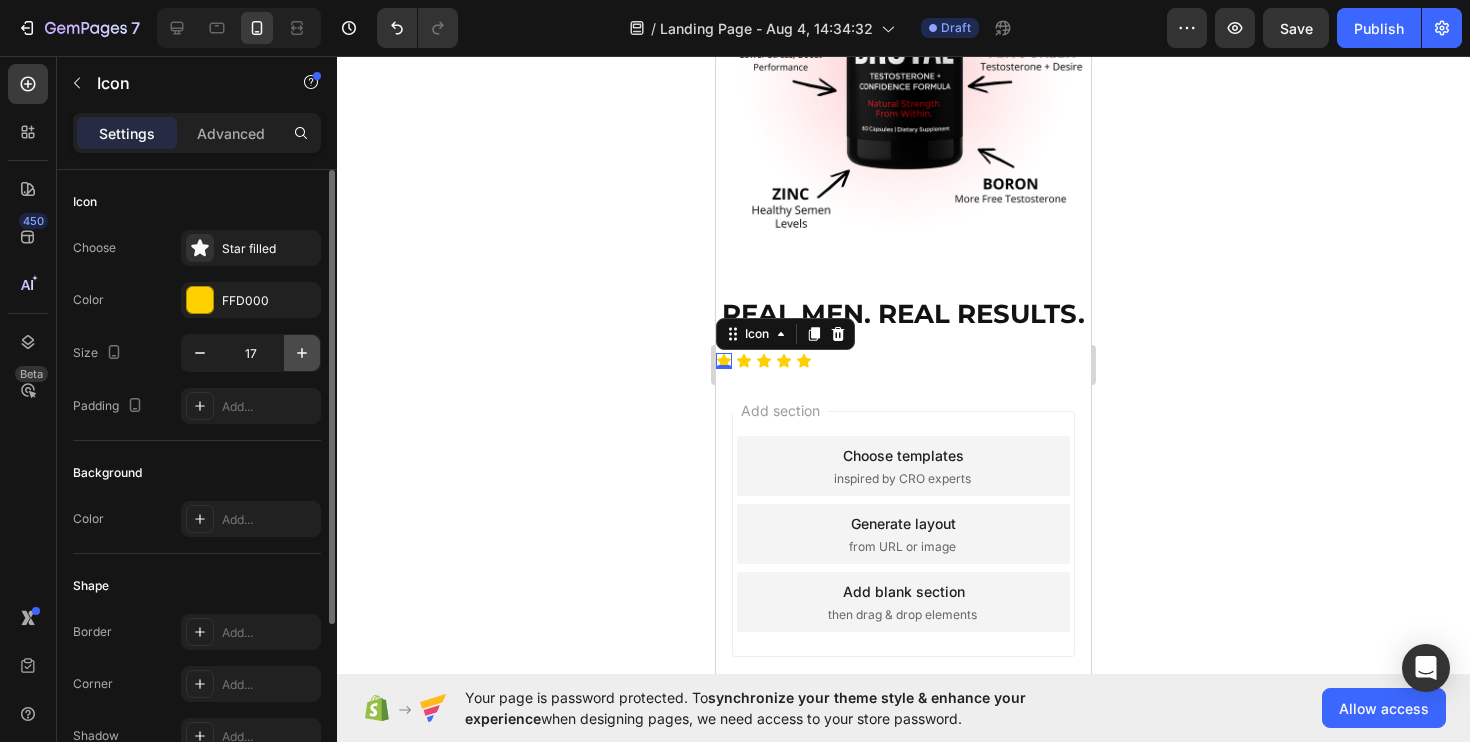 click at bounding box center (302, 353) 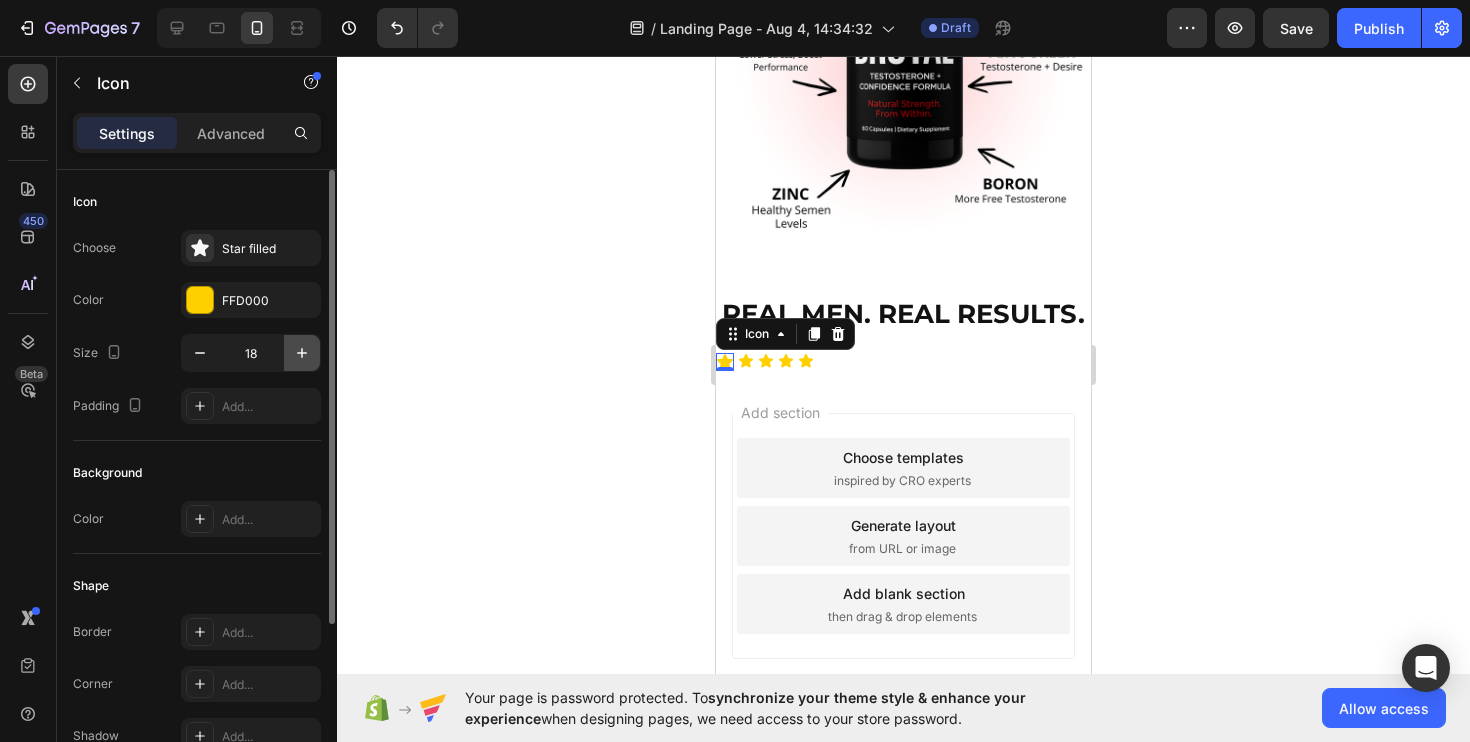 click at bounding box center [302, 353] 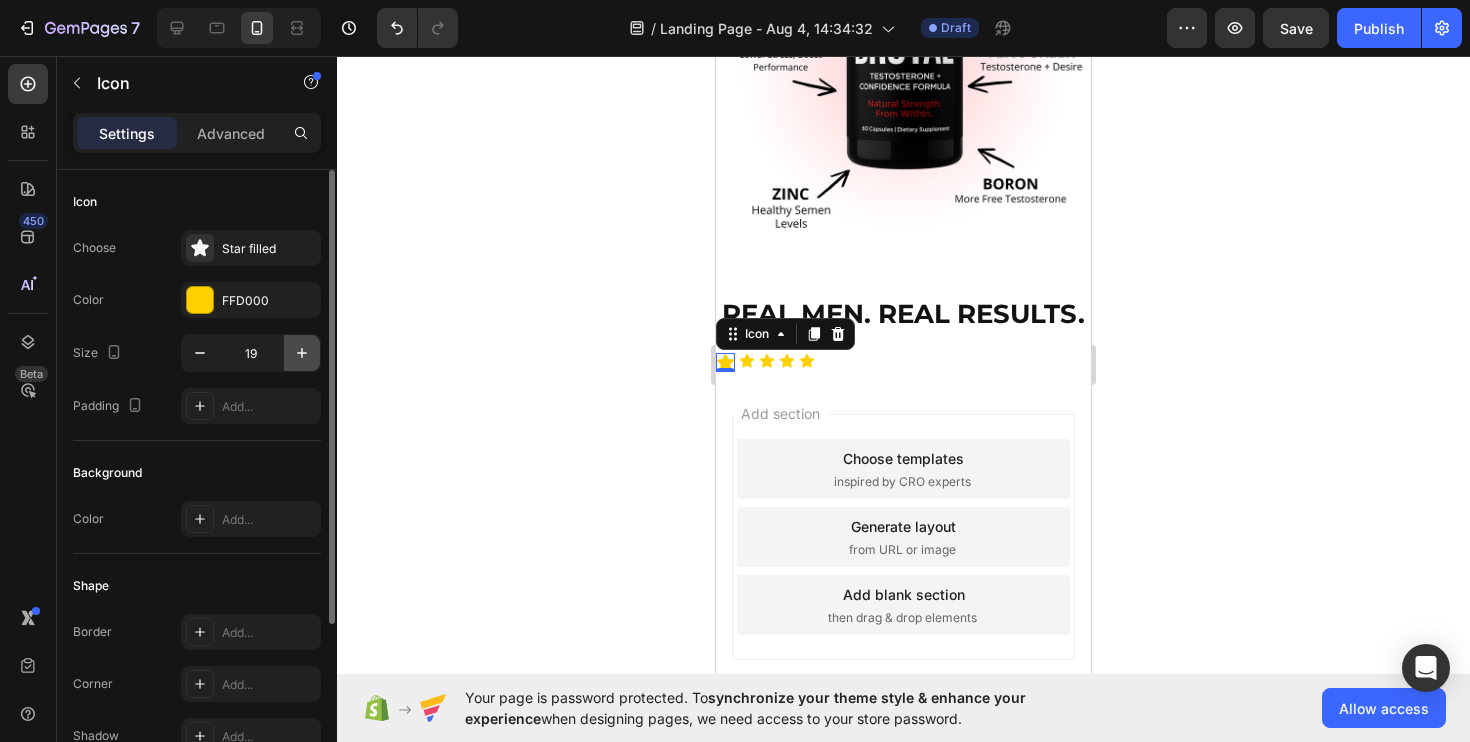 click at bounding box center [302, 353] 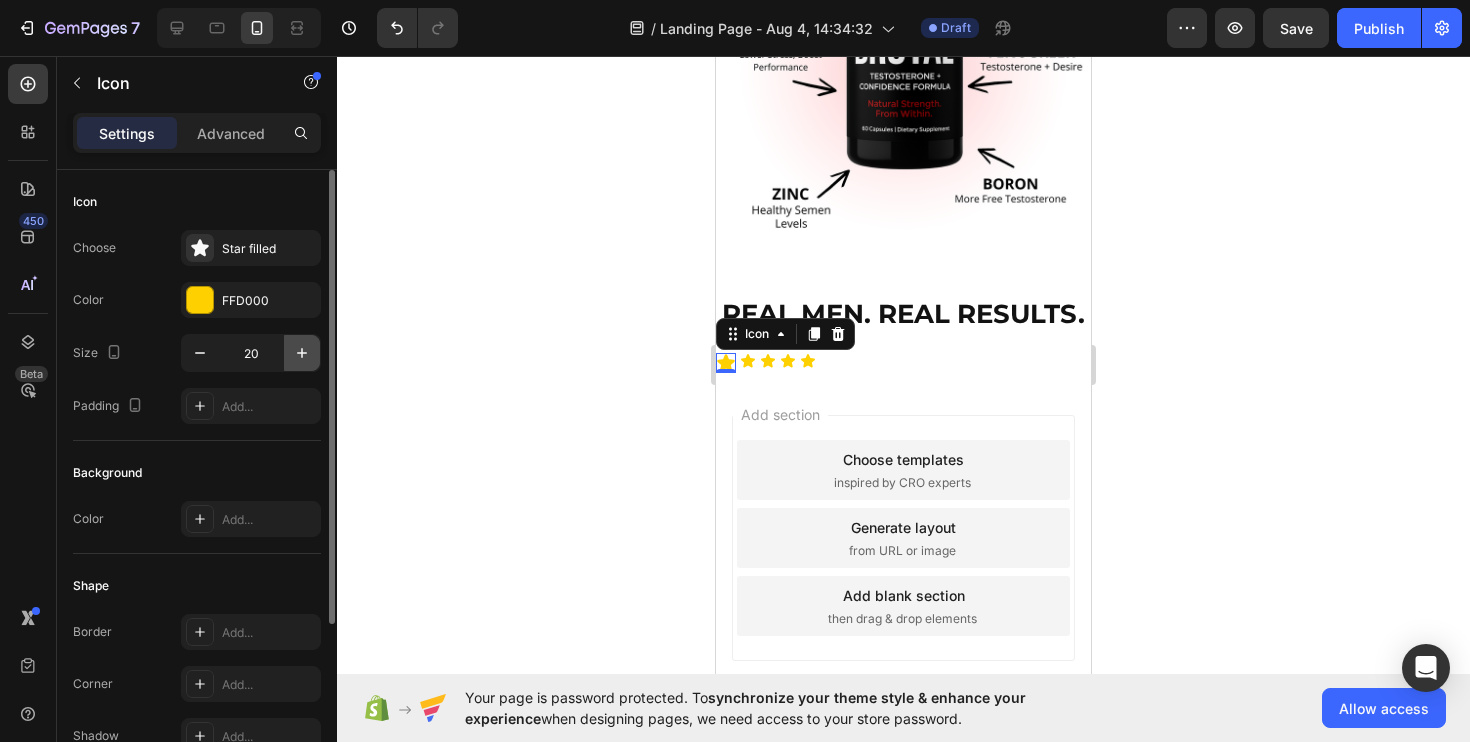 click 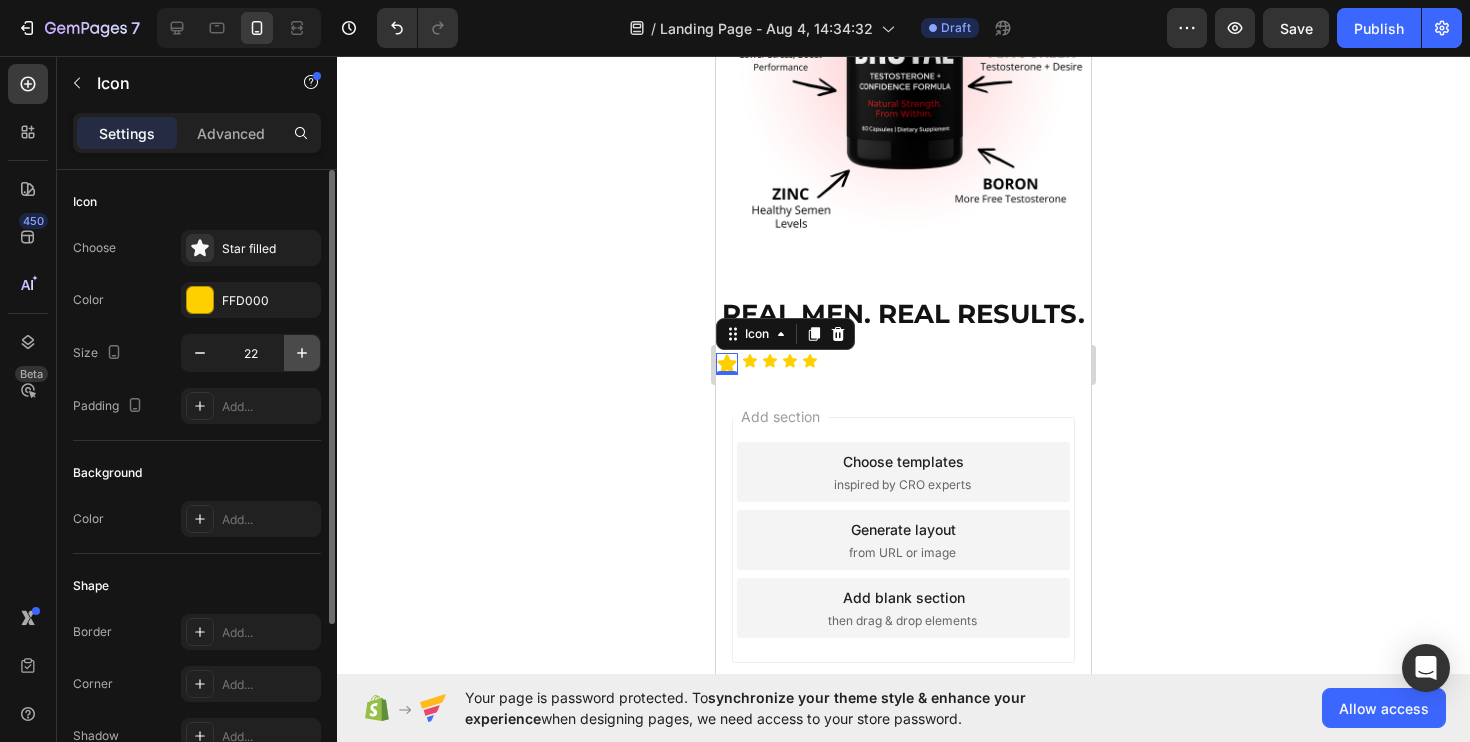 click 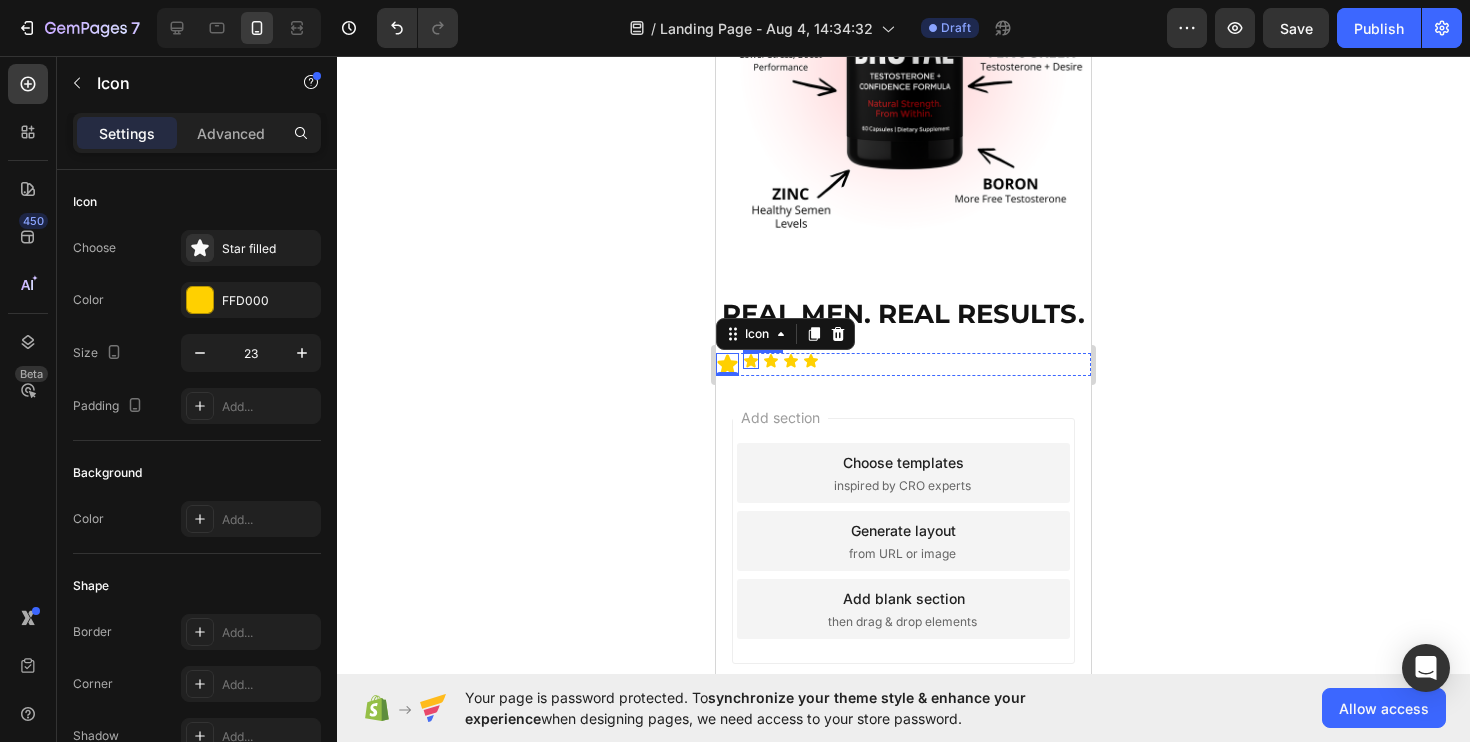click on "Icon" at bounding box center [751, 361] 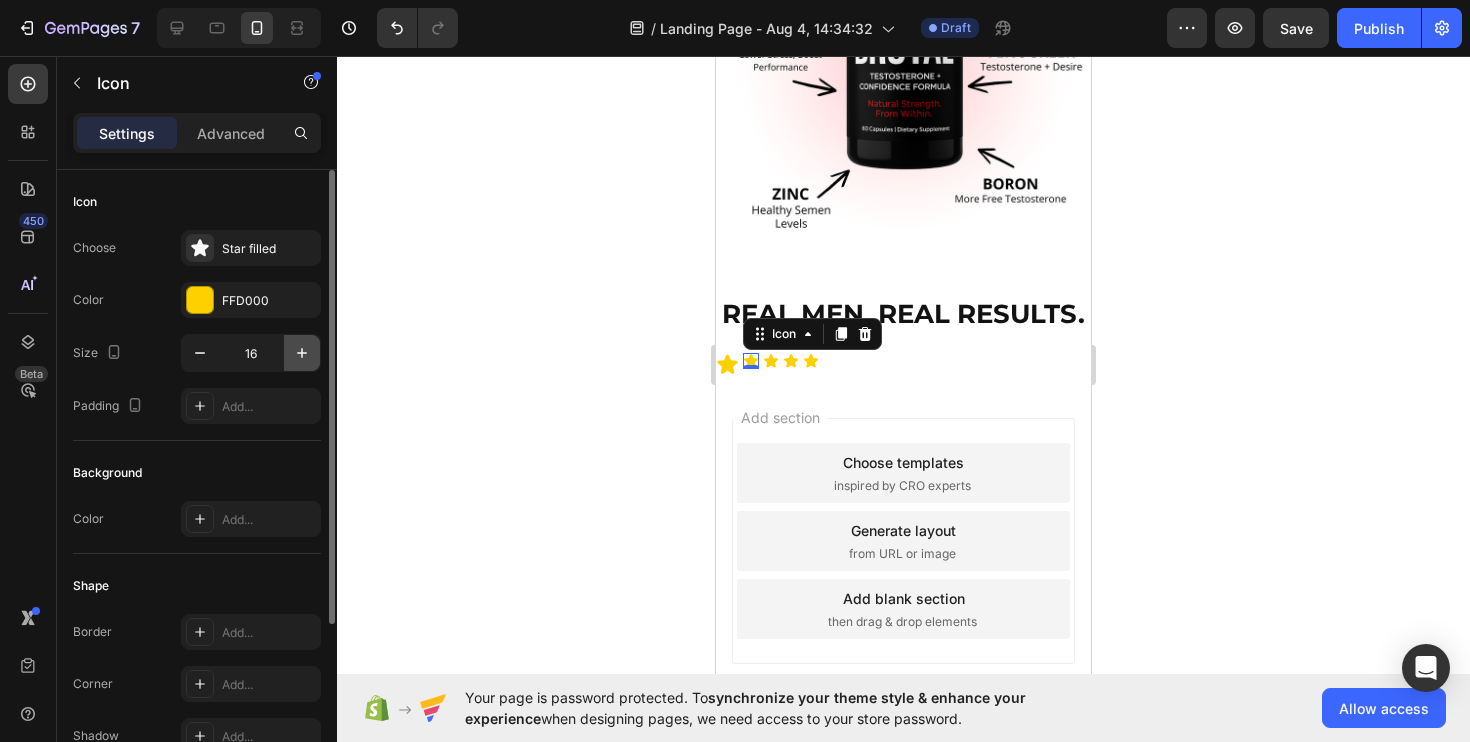 click at bounding box center (302, 353) 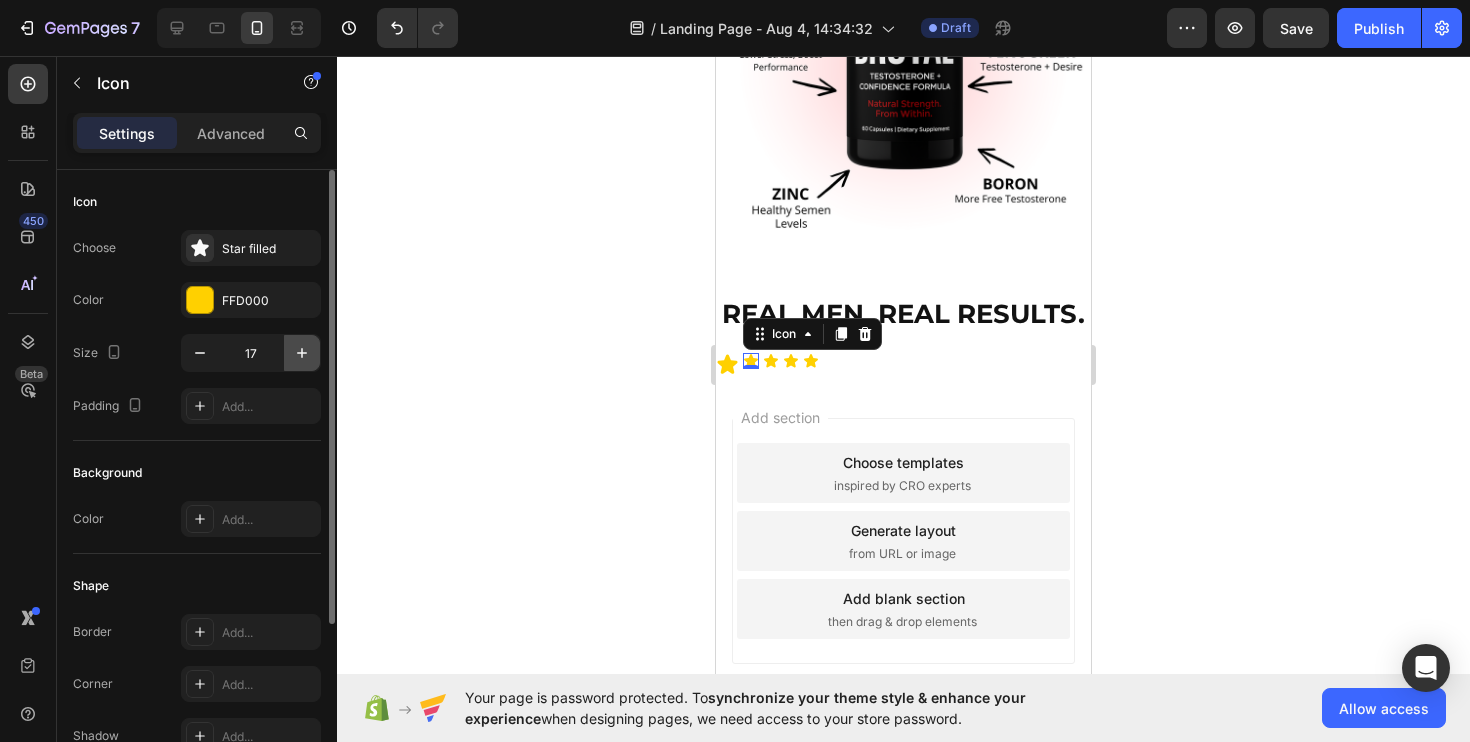 click at bounding box center [302, 353] 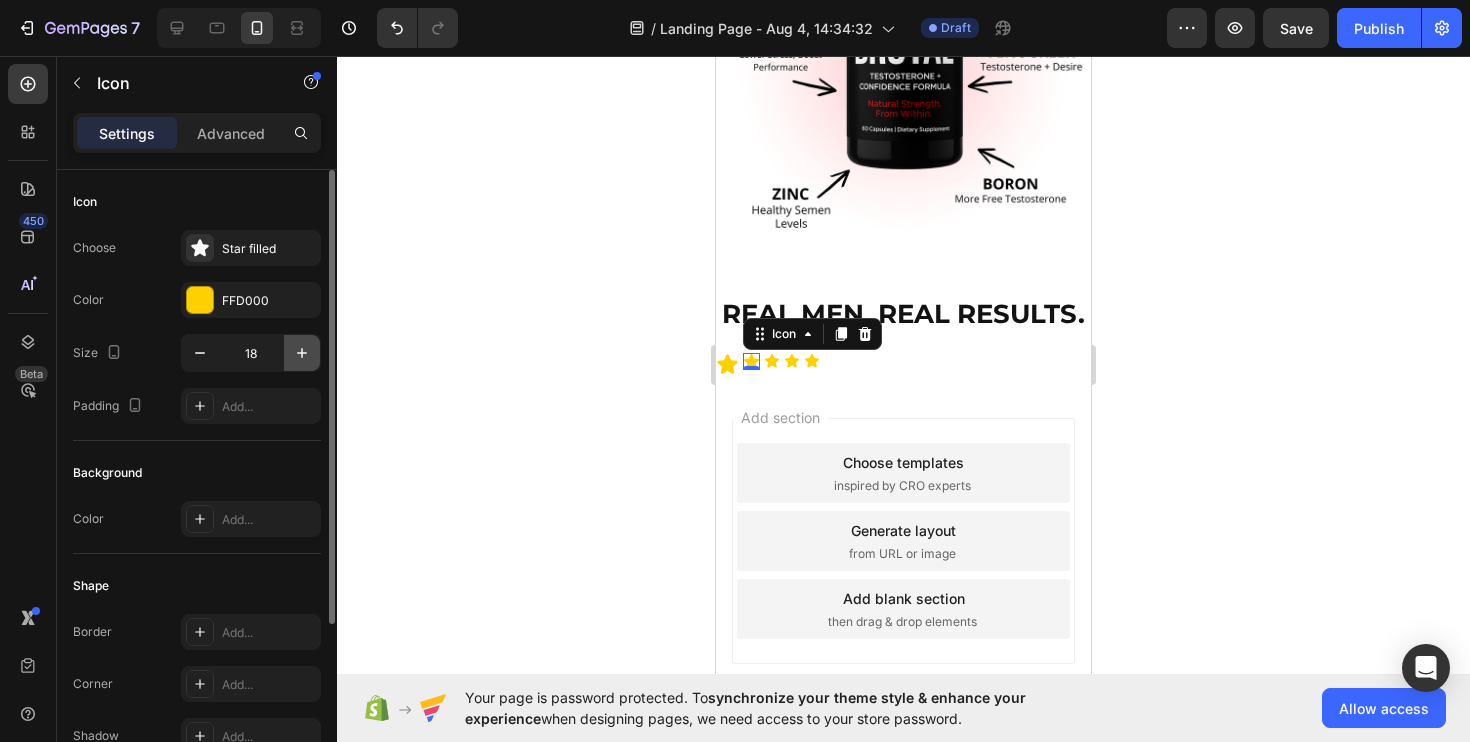 click at bounding box center [302, 353] 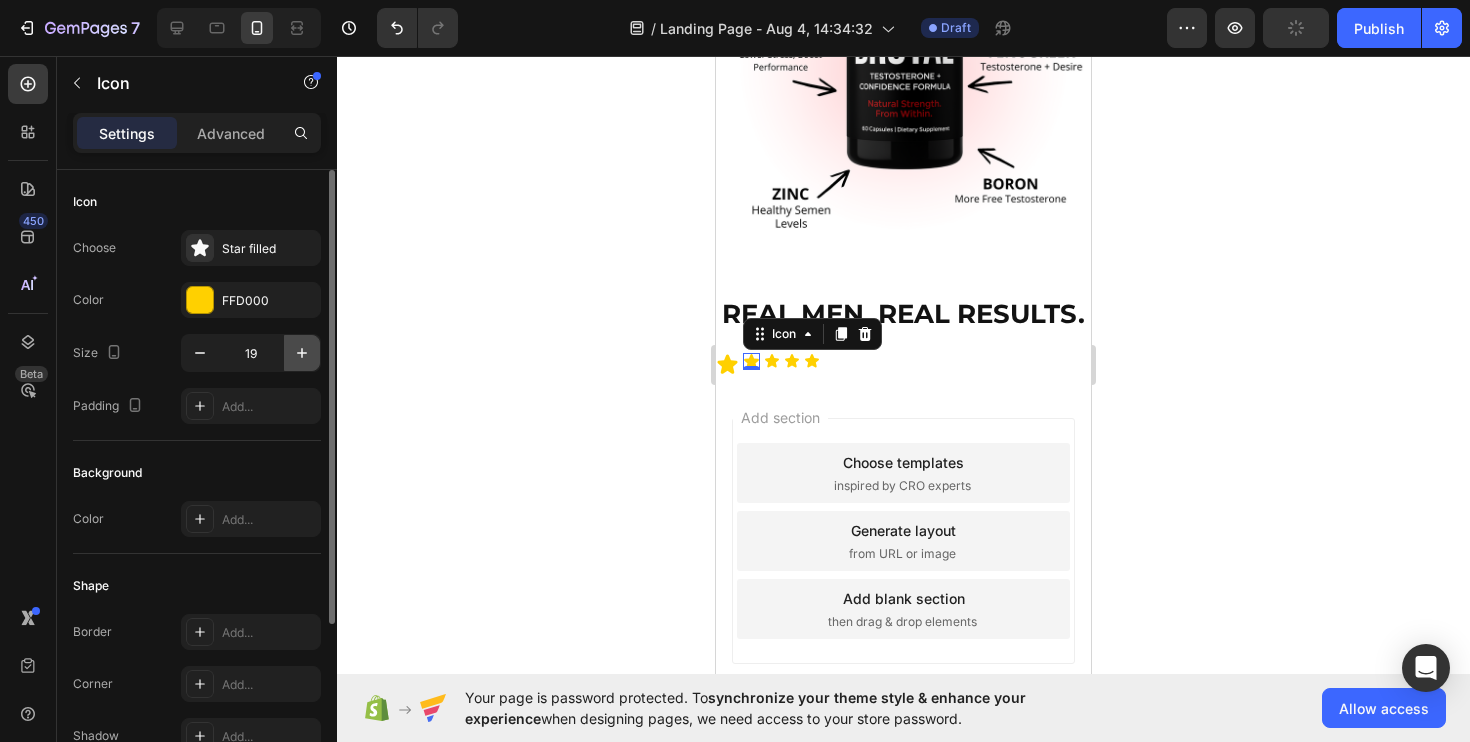 click at bounding box center [302, 353] 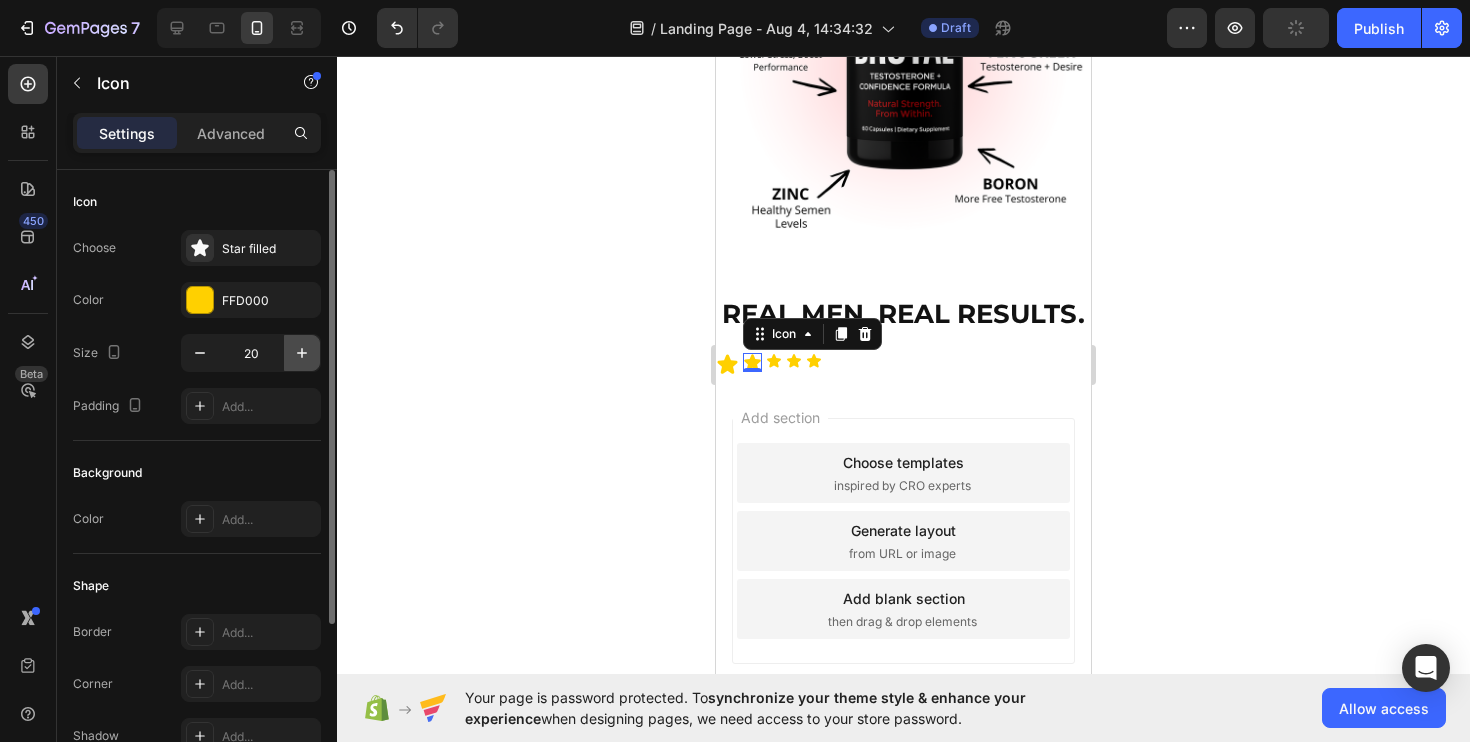 click at bounding box center (302, 353) 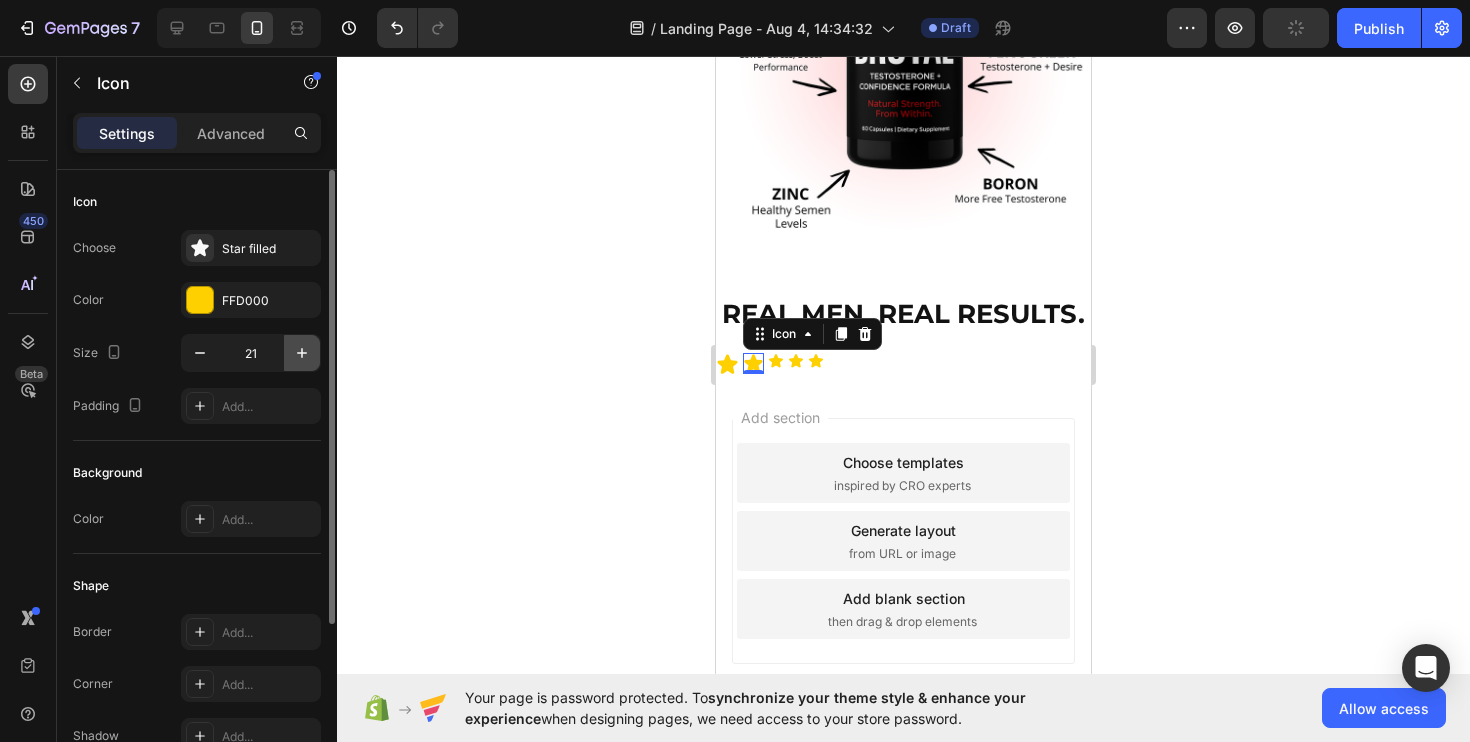 click at bounding box center [302, 353] 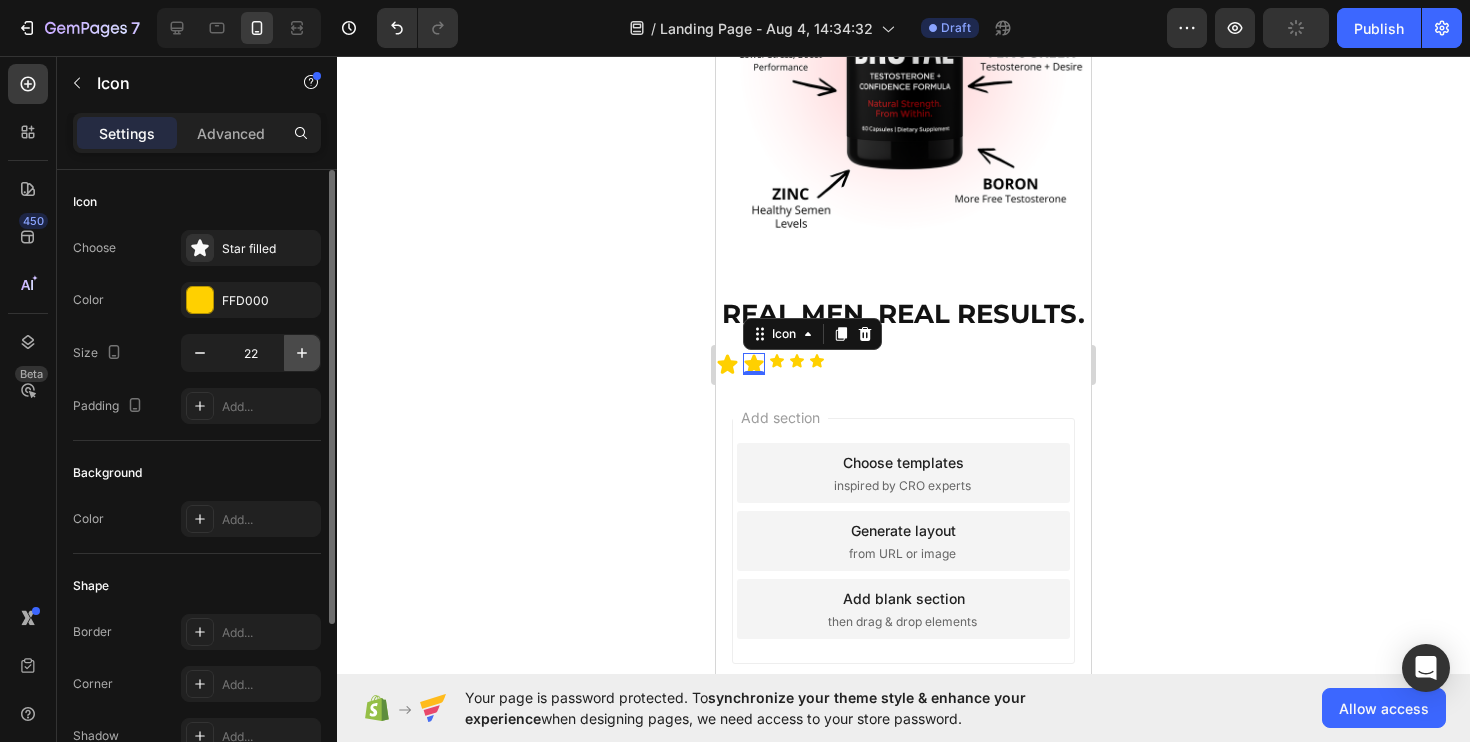 click at bounding box center (302, 353) 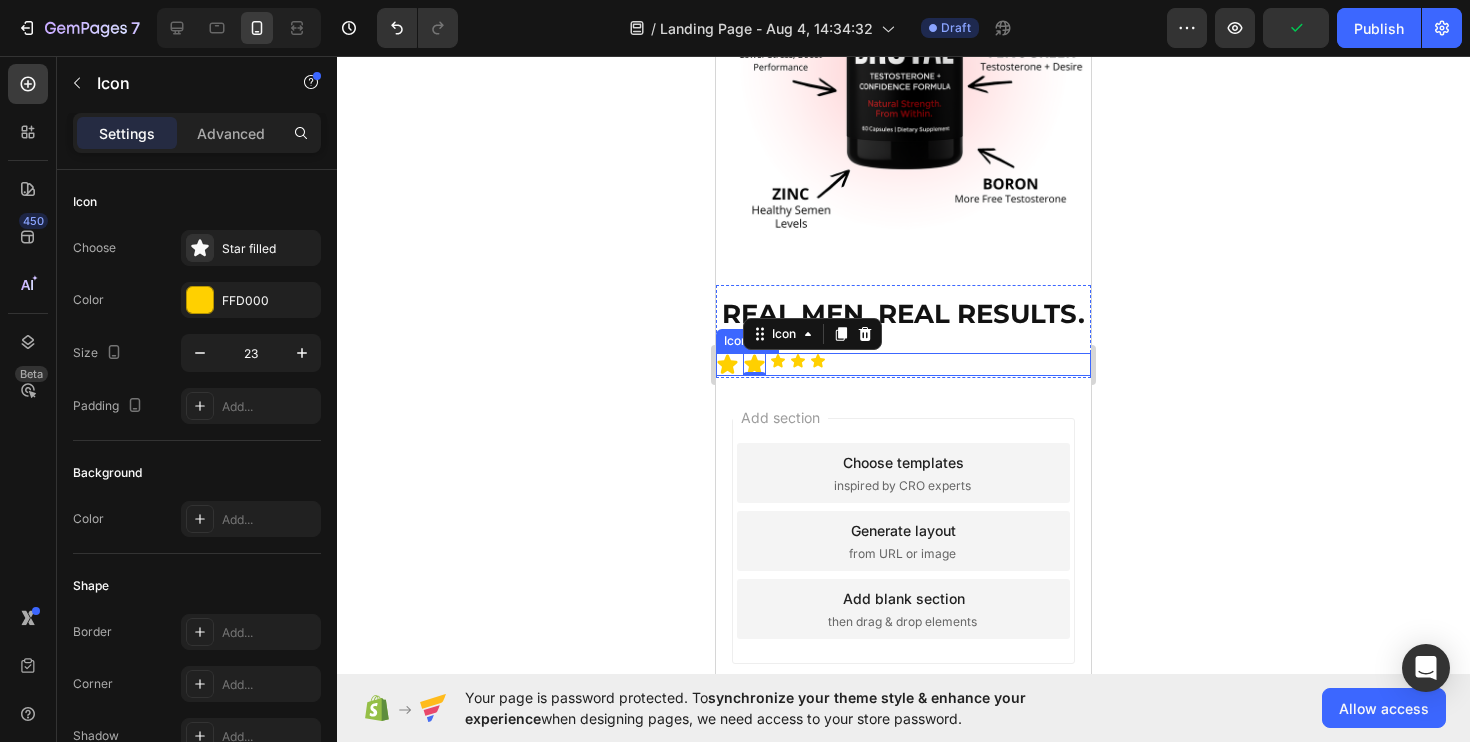 click on "Icon" at bounding box center [778, 361] 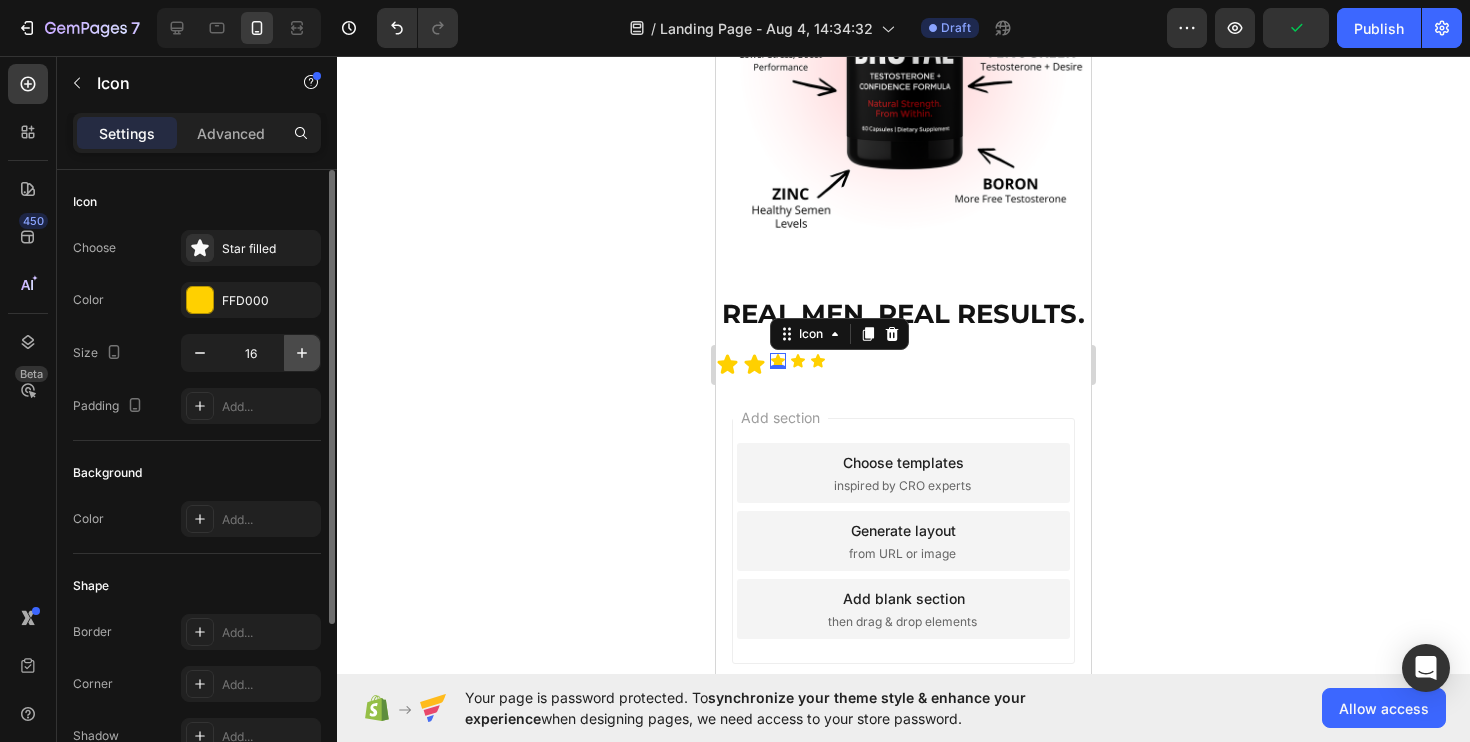 click at bounding box center (302, 353) 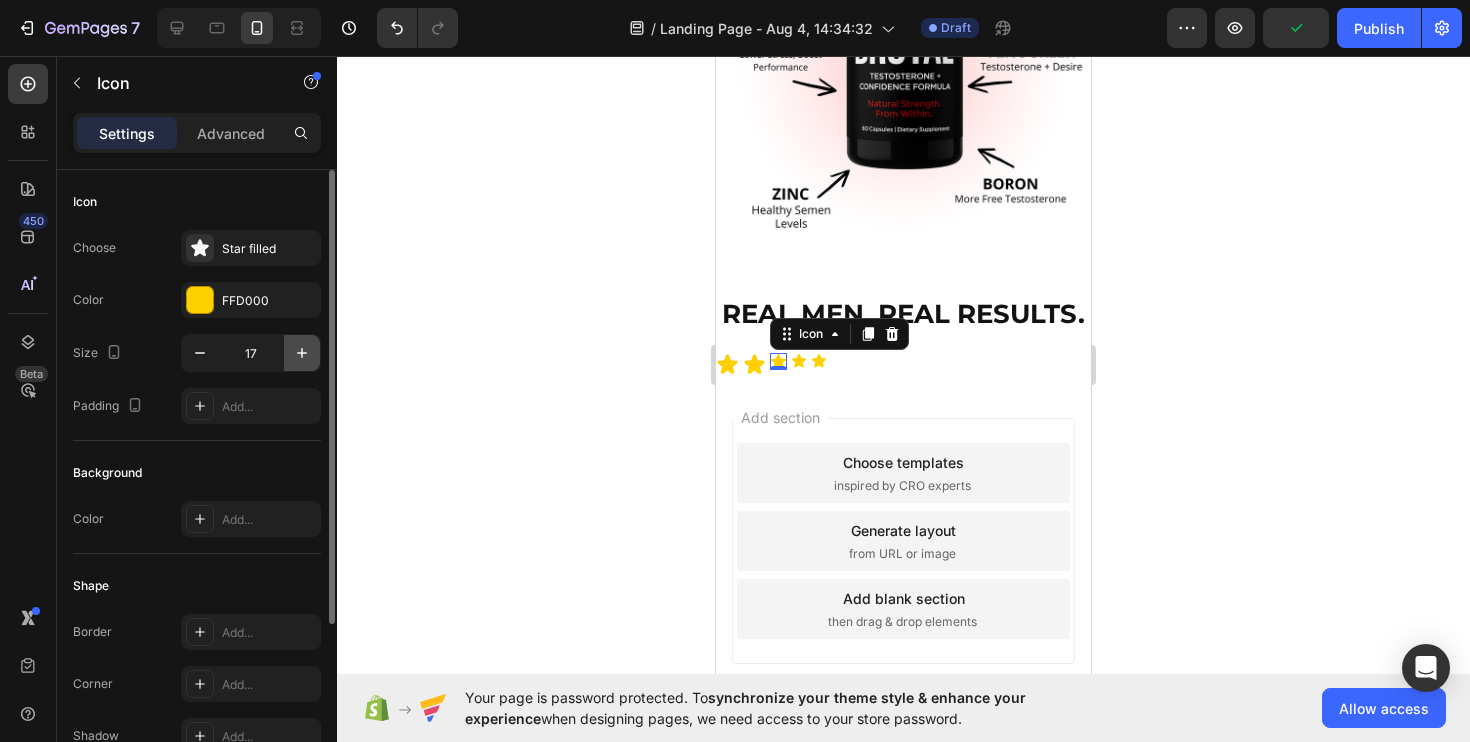 click at bounding box center [302, 353] 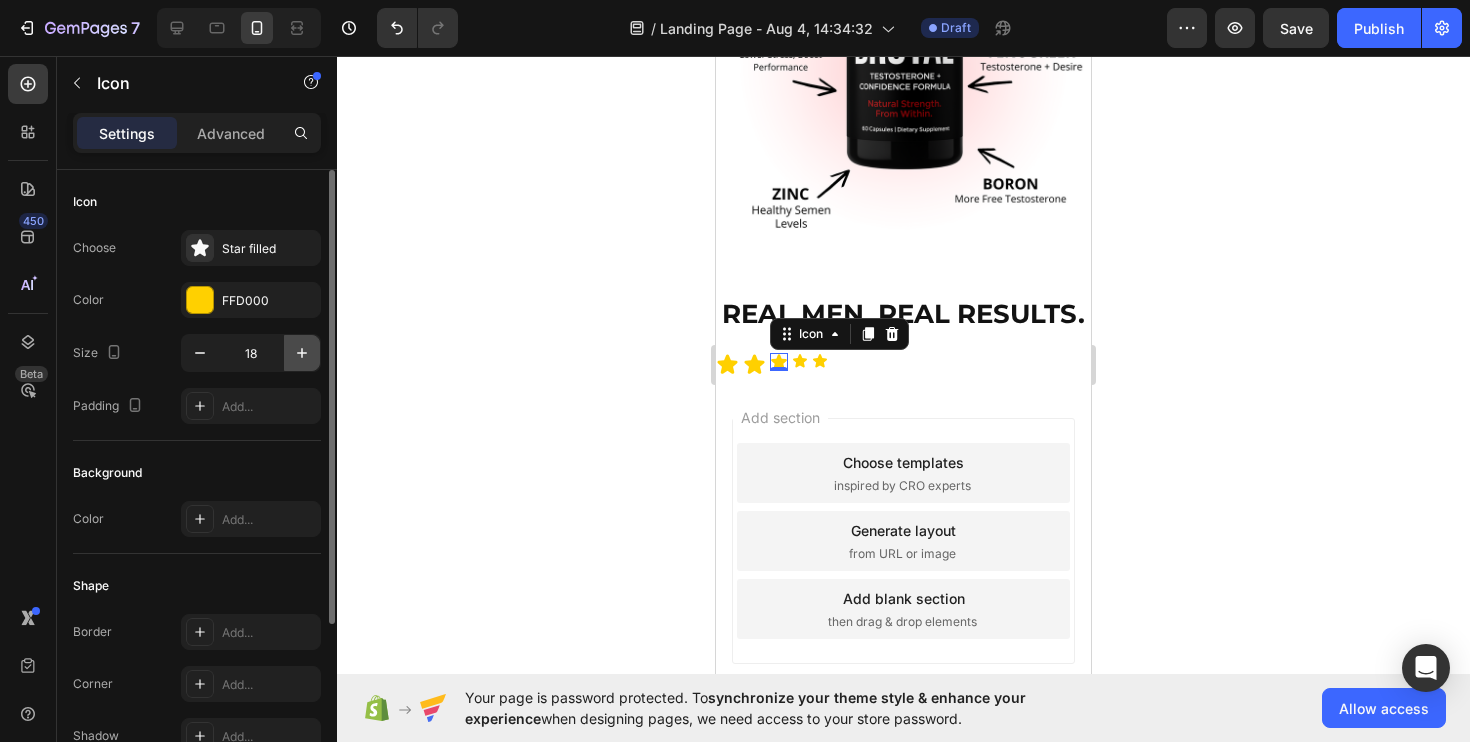 click at bounding box center (302, 353) 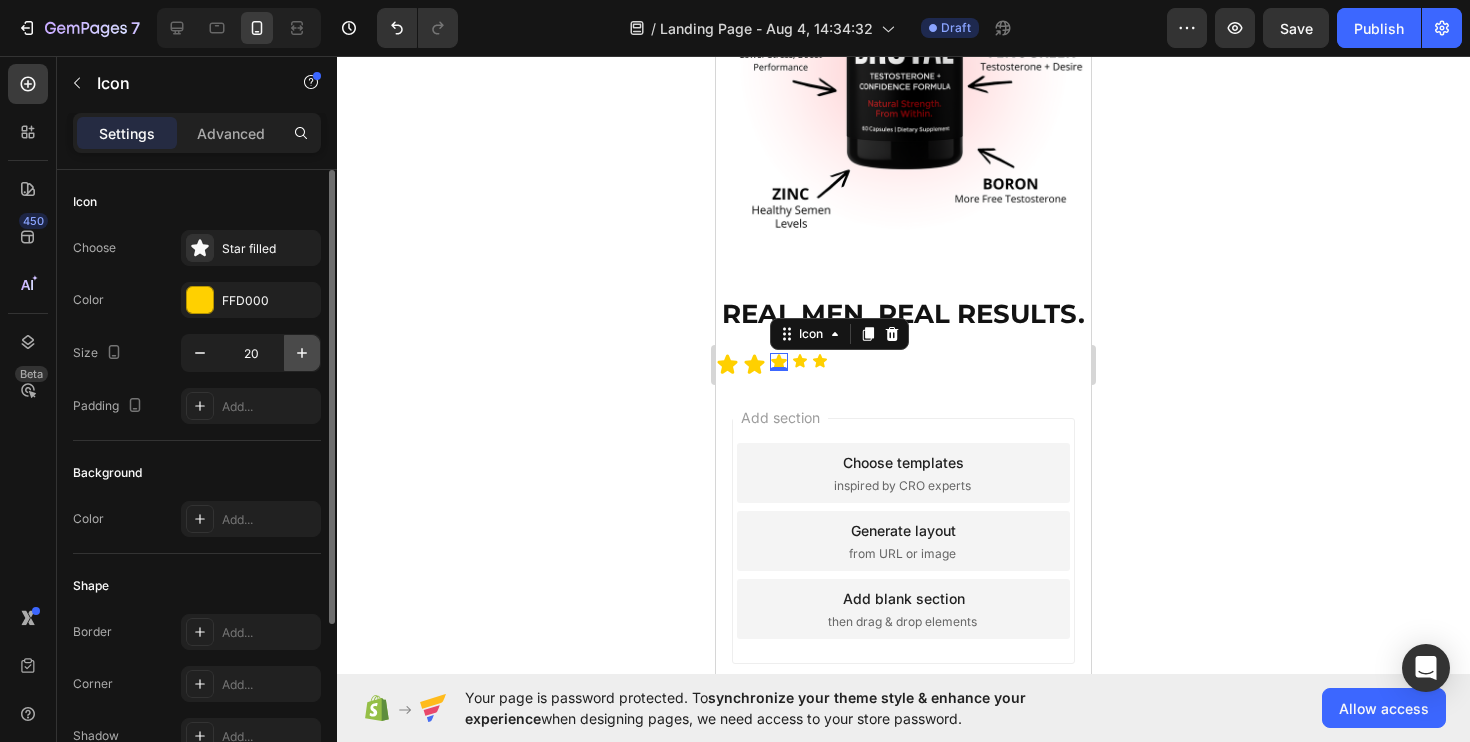 click at bounding box center [302, 353] 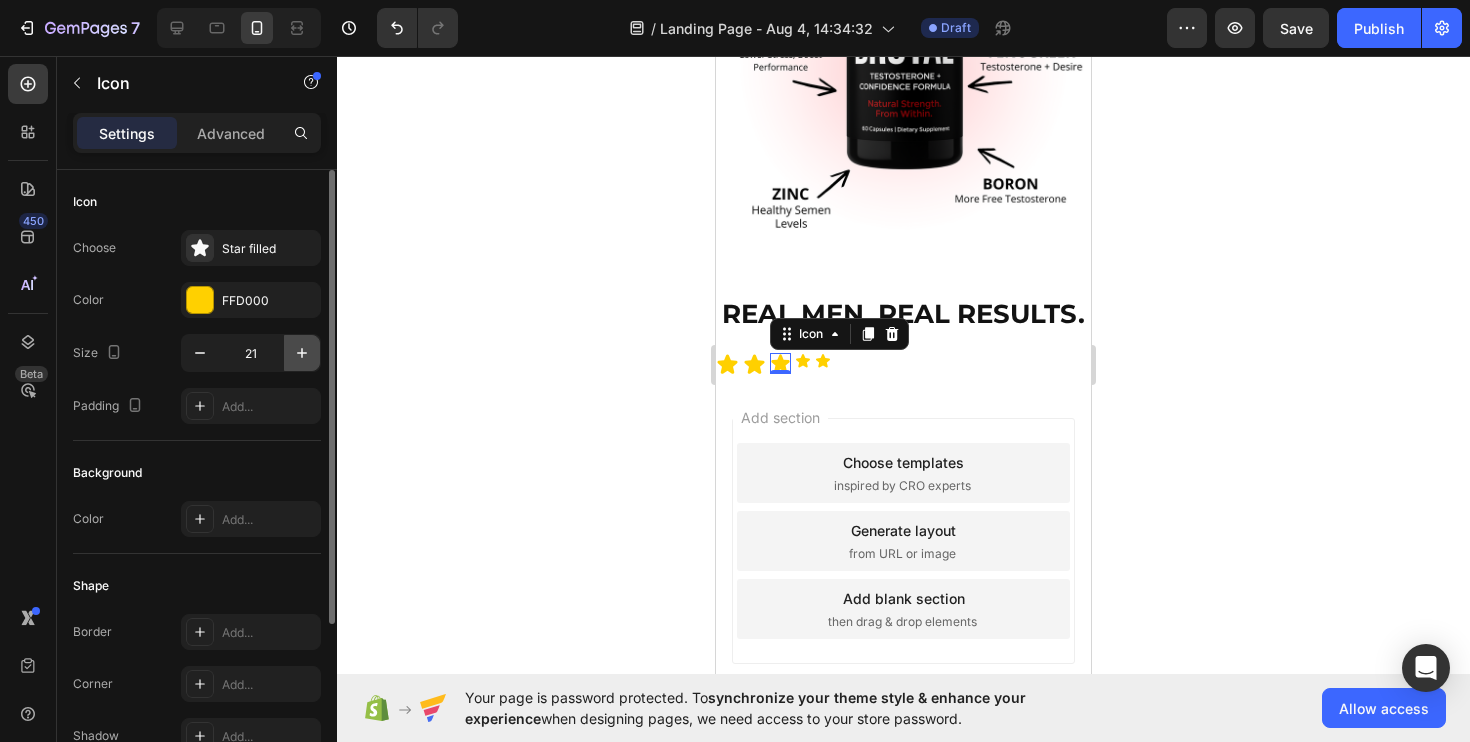 click at bounding box center [302, 353] 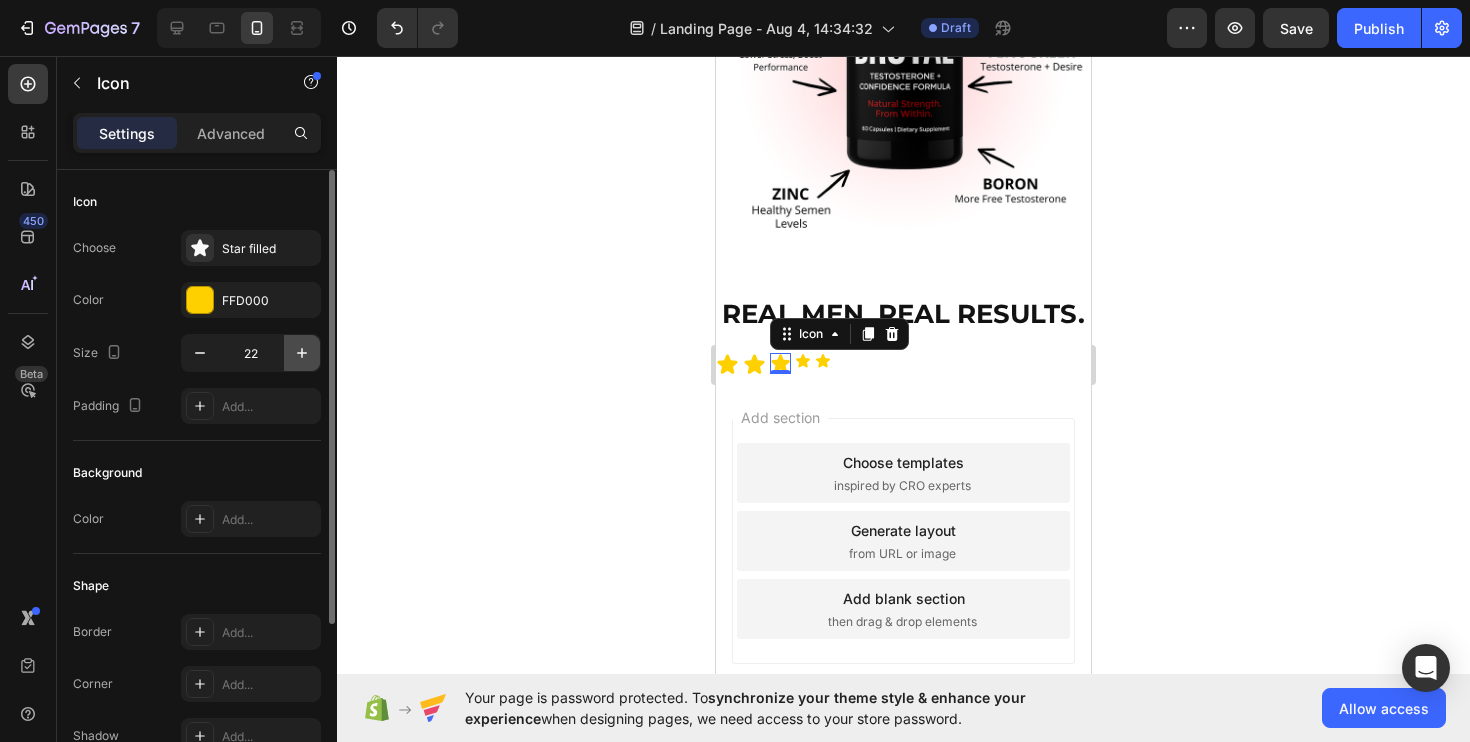 click at bounding box center (302, 353) 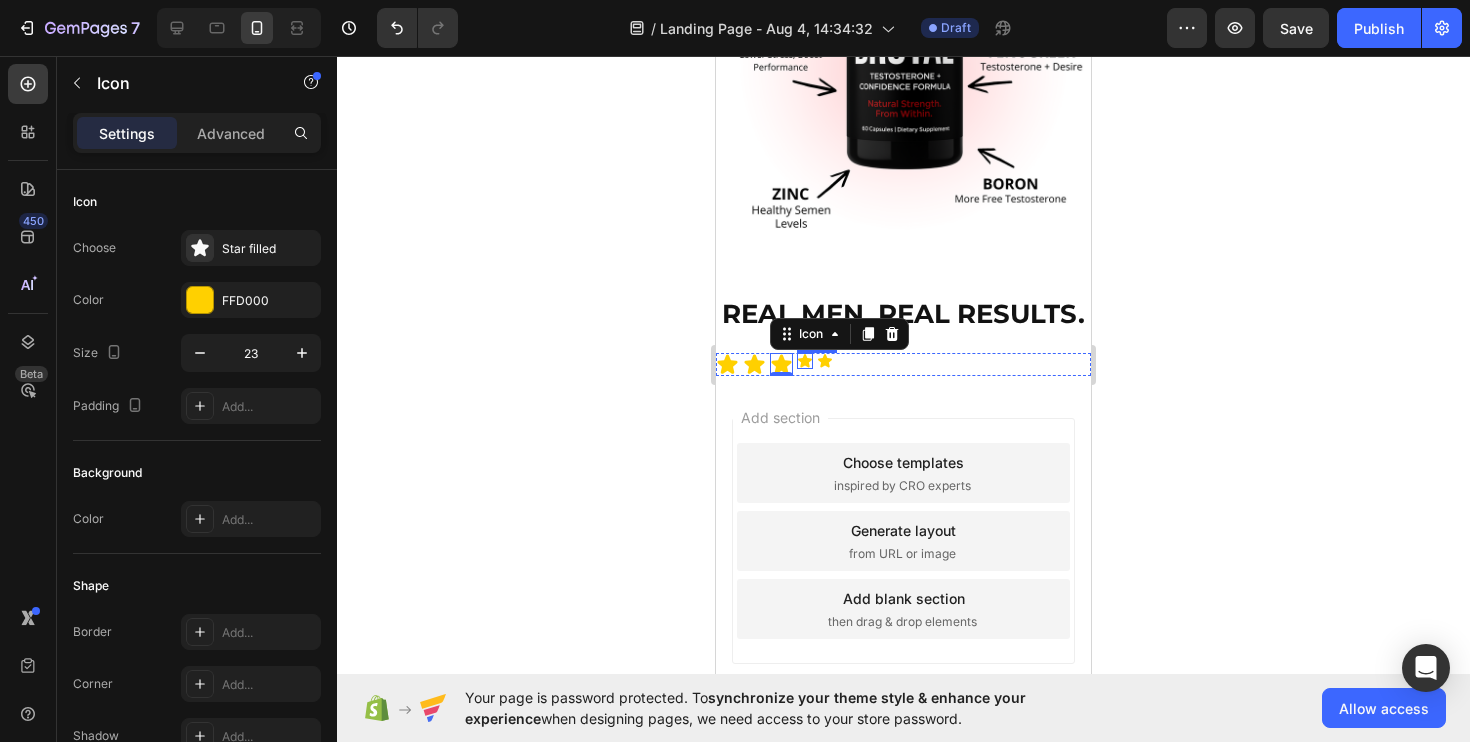click 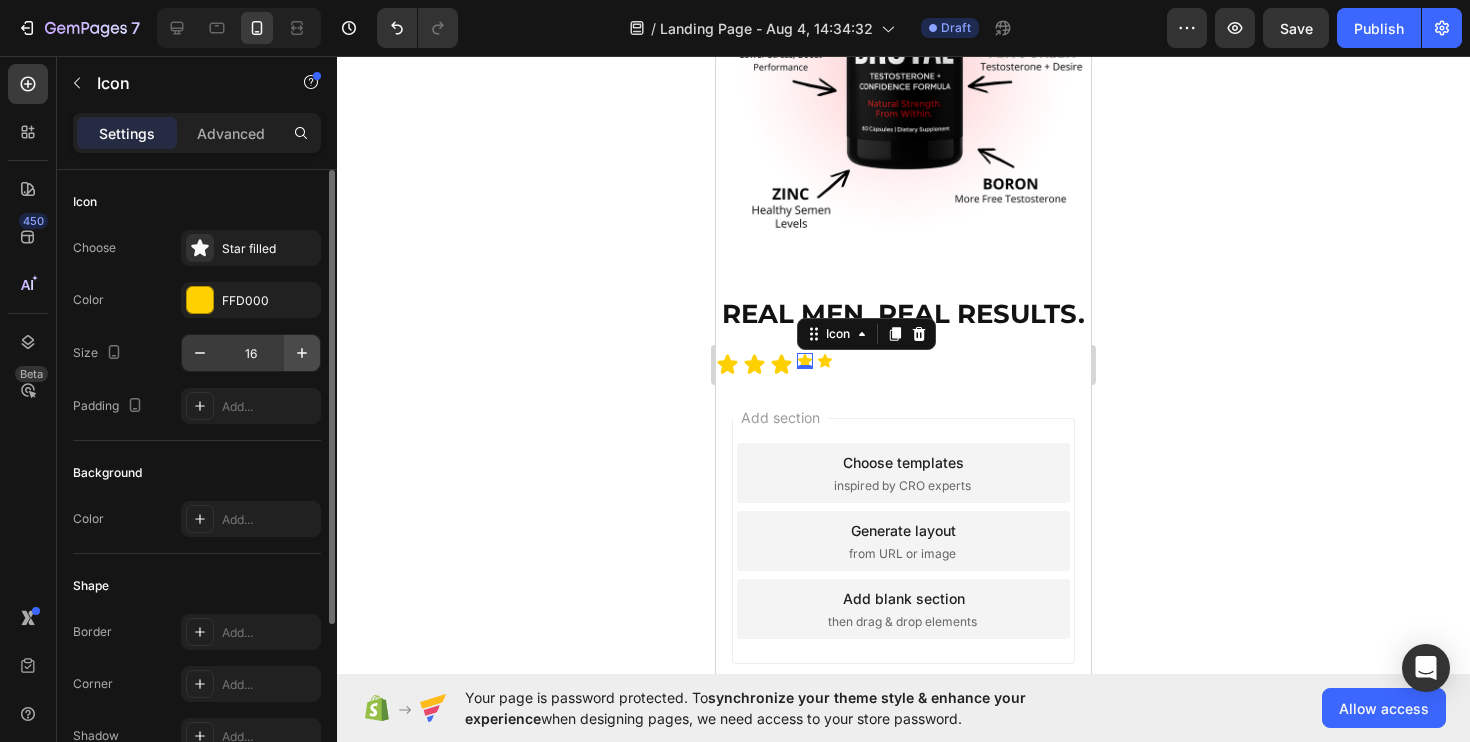 click at bounding box center (302, 353) 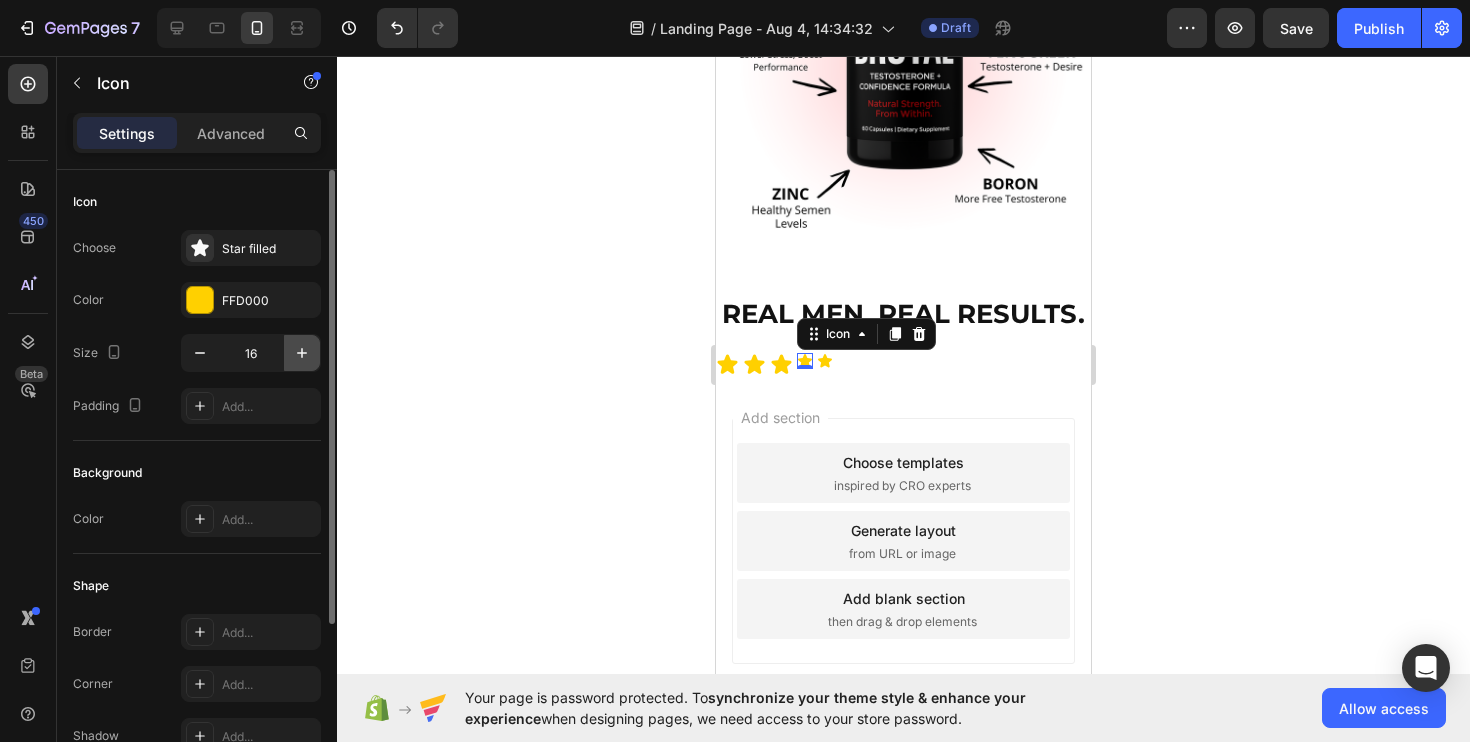 click at bounding box center [302, 353] 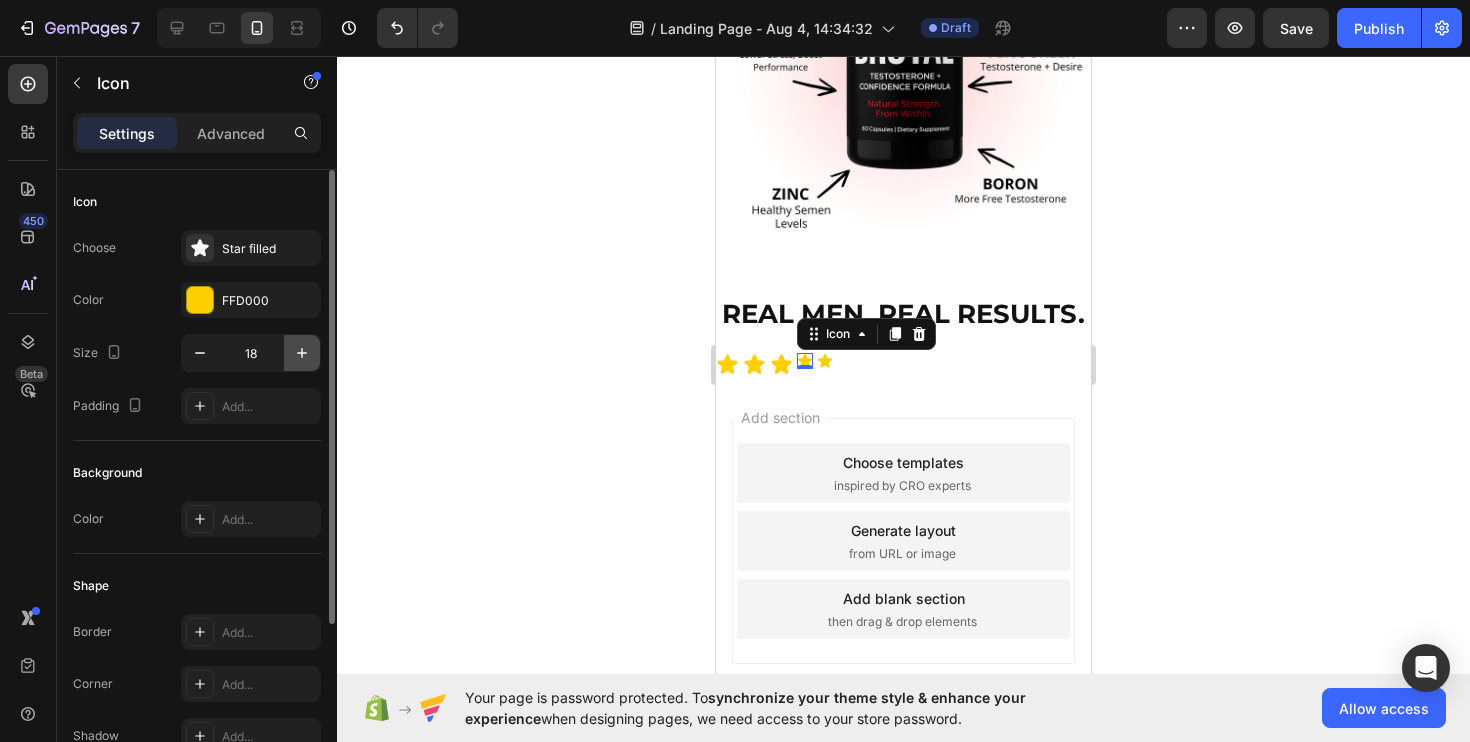 click at bounding box center (302, 353) 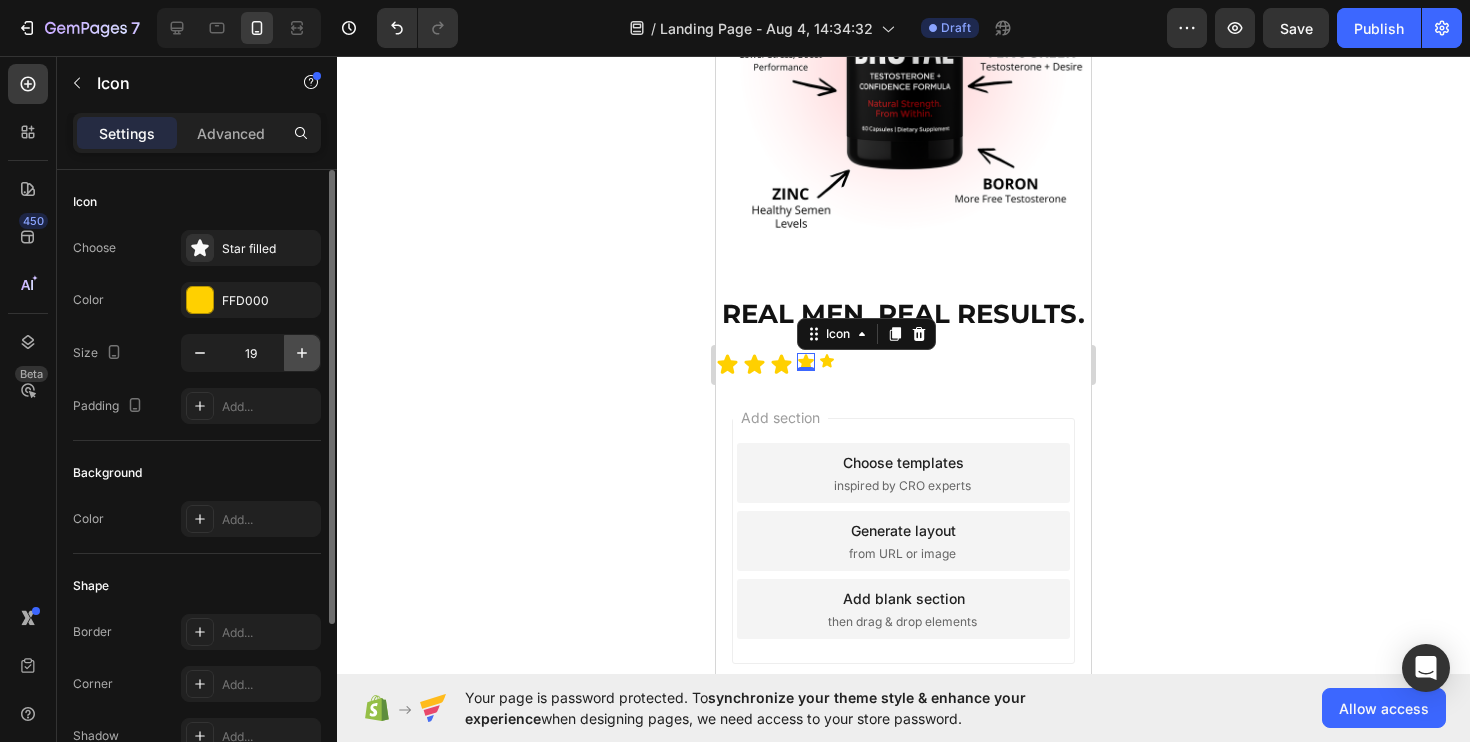 click at bounding box center [302, 353] 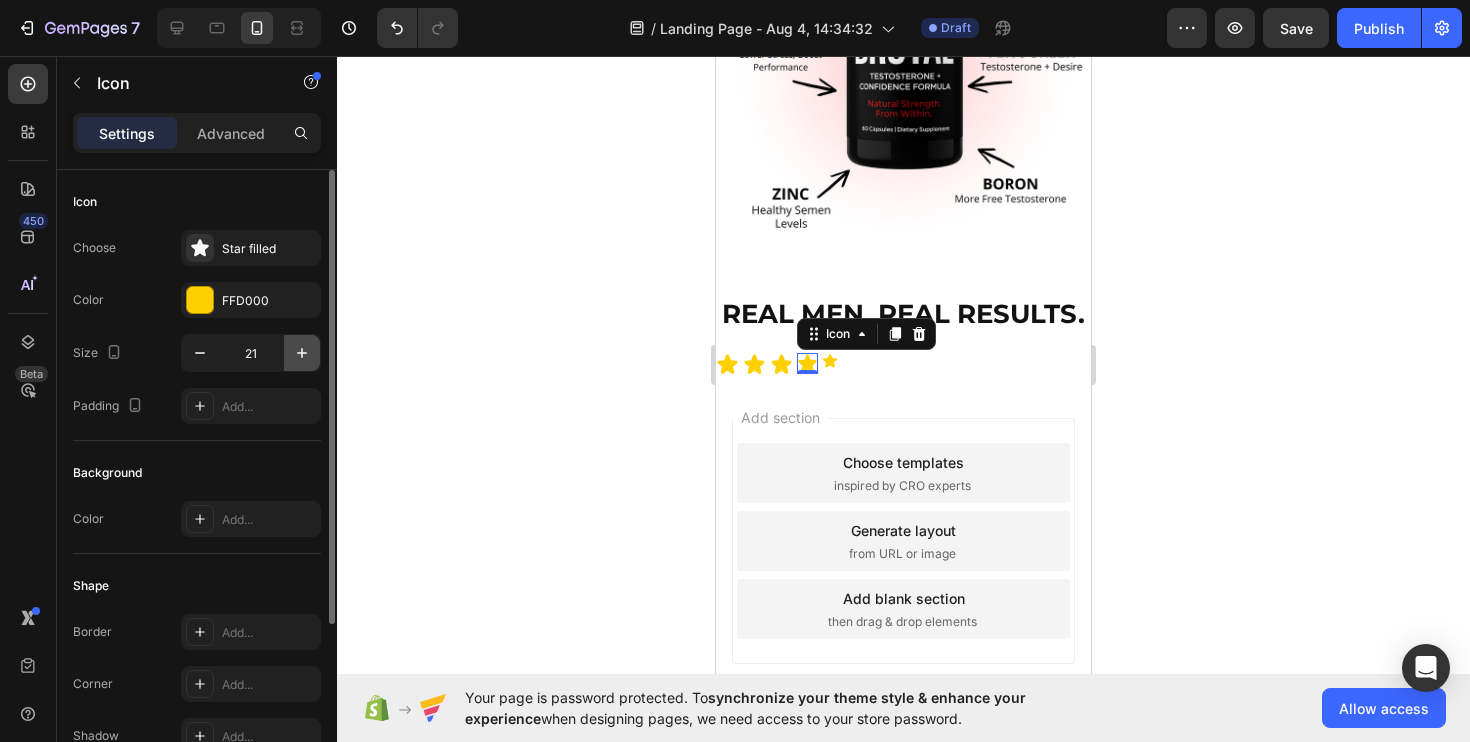 click at bounding box center (302, 353) 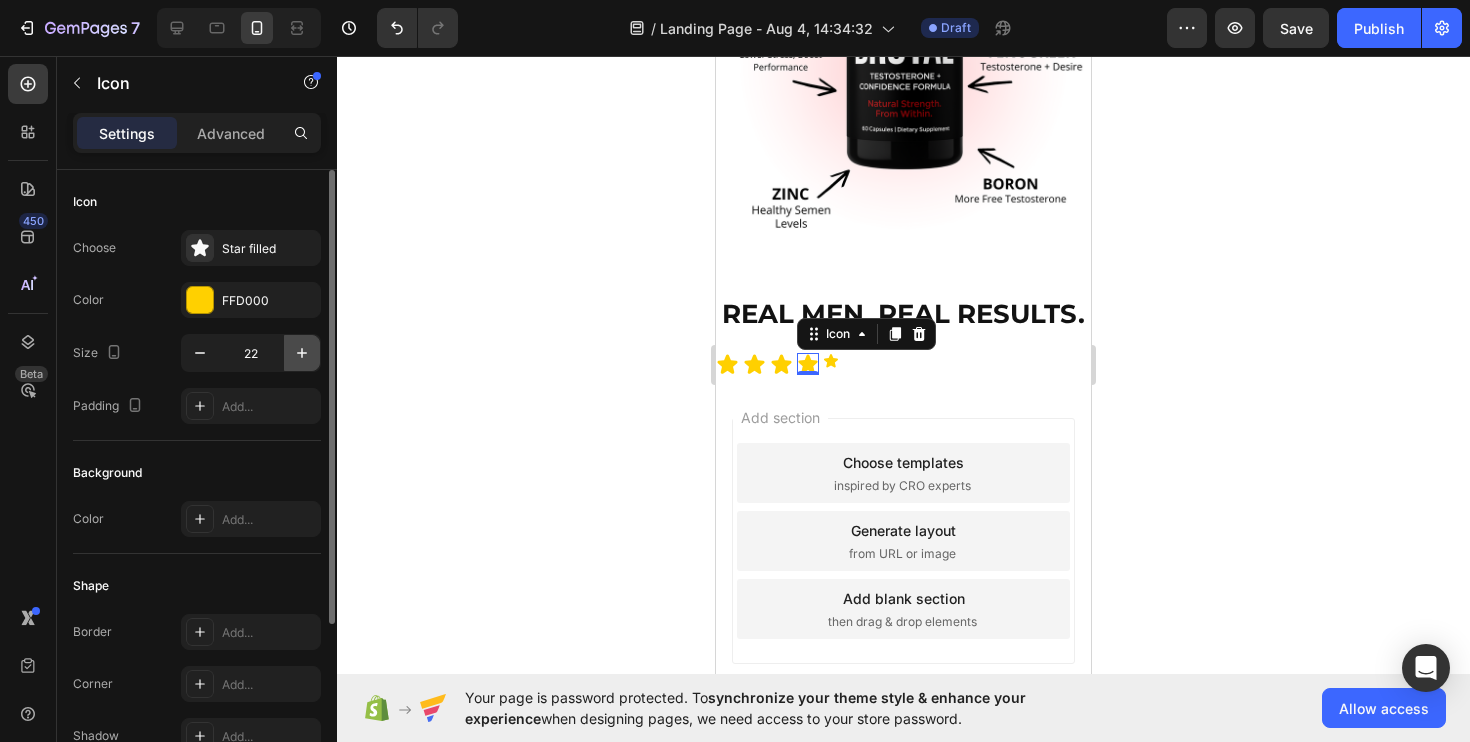 click at bounding box center [302, 353] 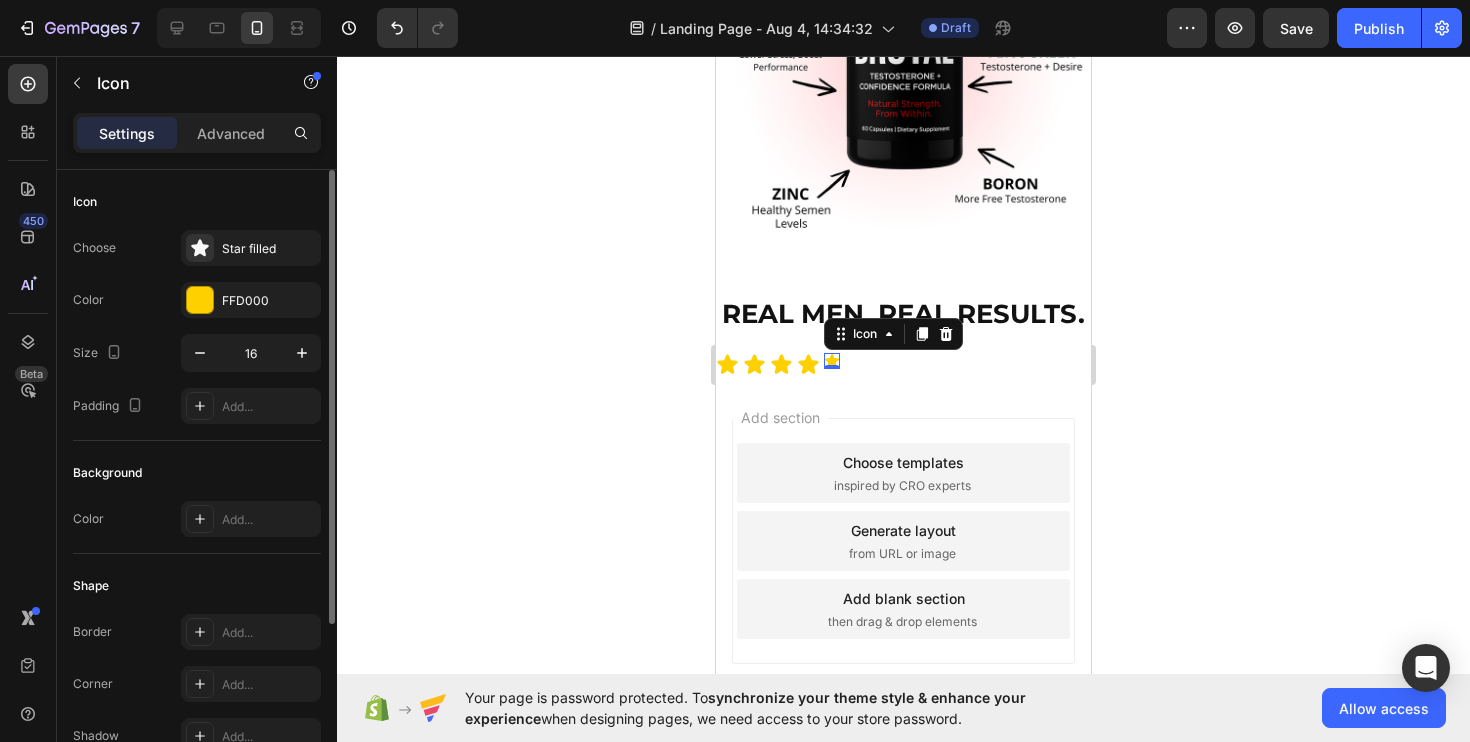 drag, startPoint x: 832, startPoint y: 360, endPoint x: 1055, endPoint y: 416, distance: 229.9239 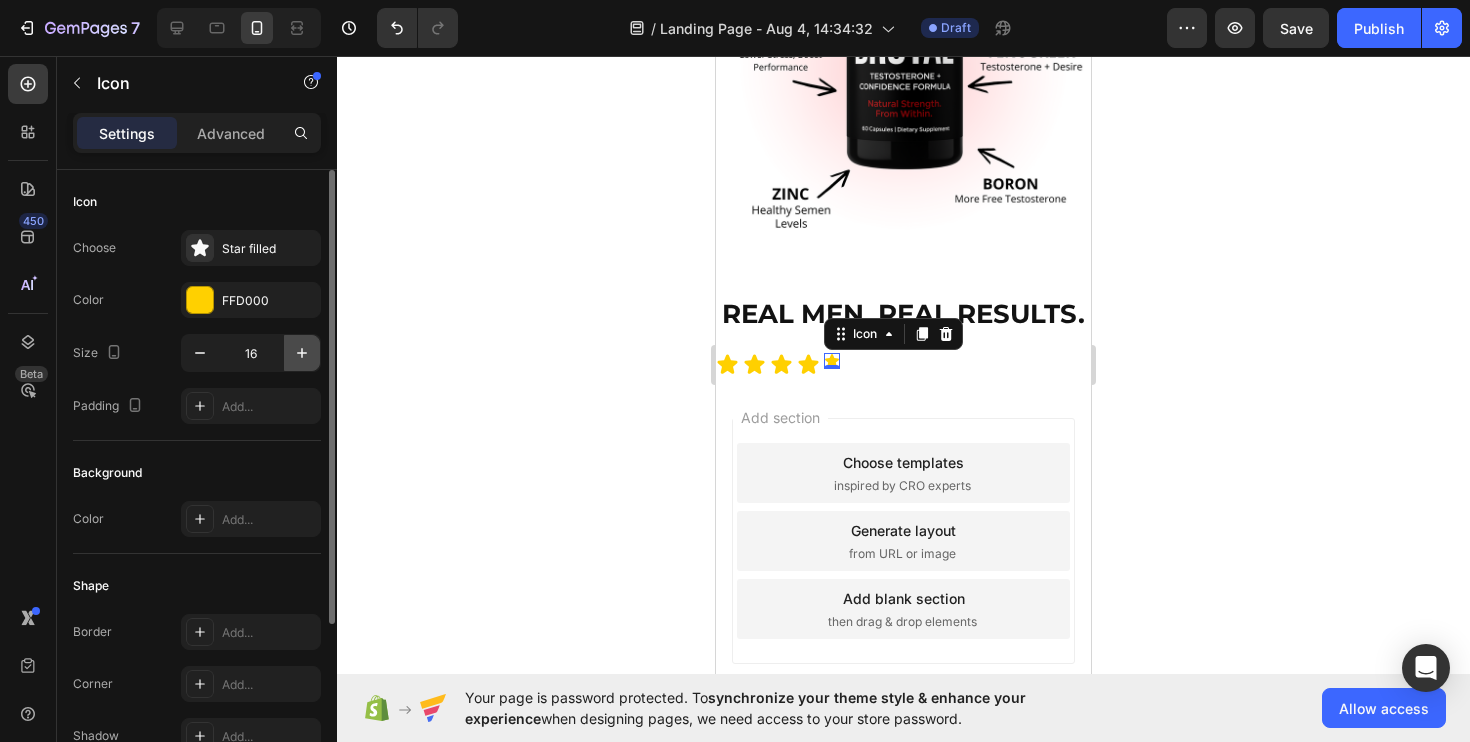 click at bounding box center (302, 353) 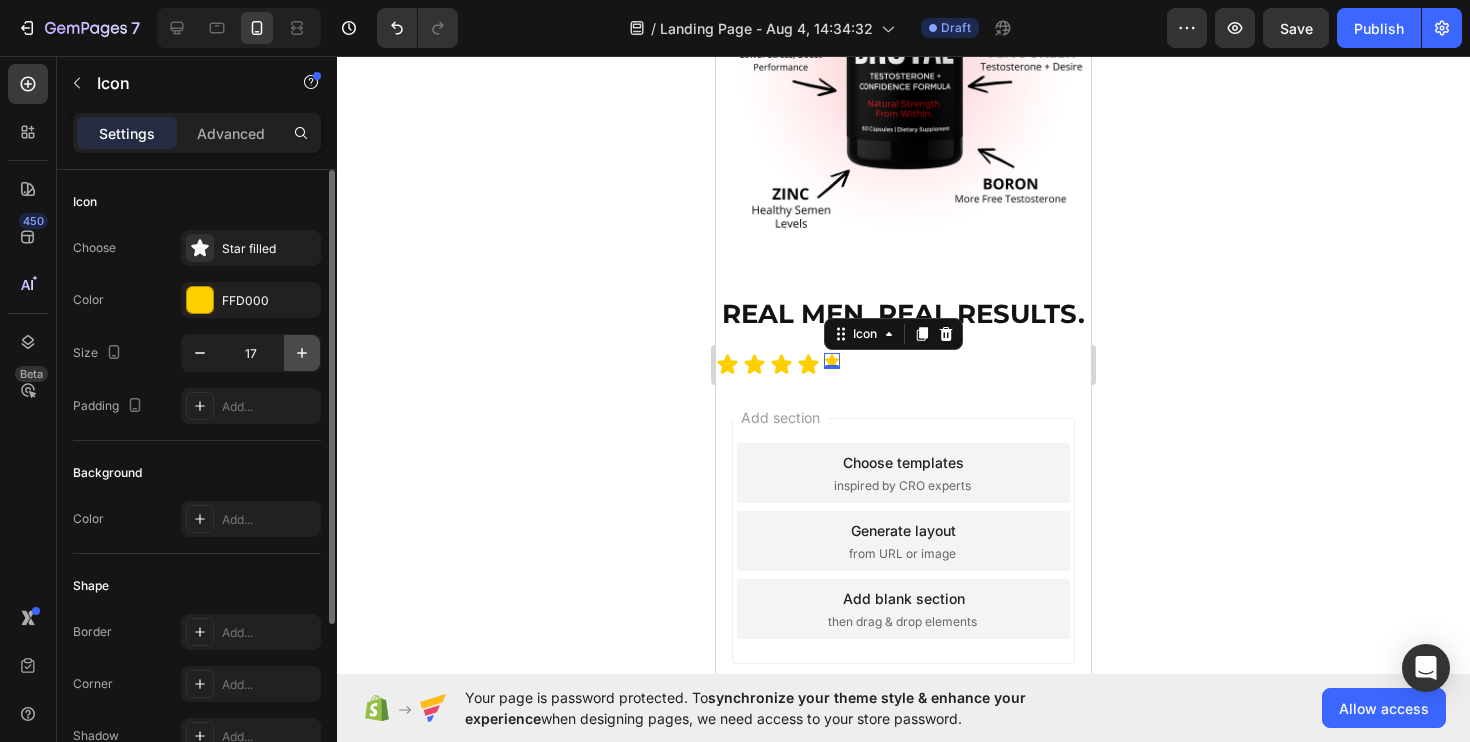 click at bounding box center (302, 353) 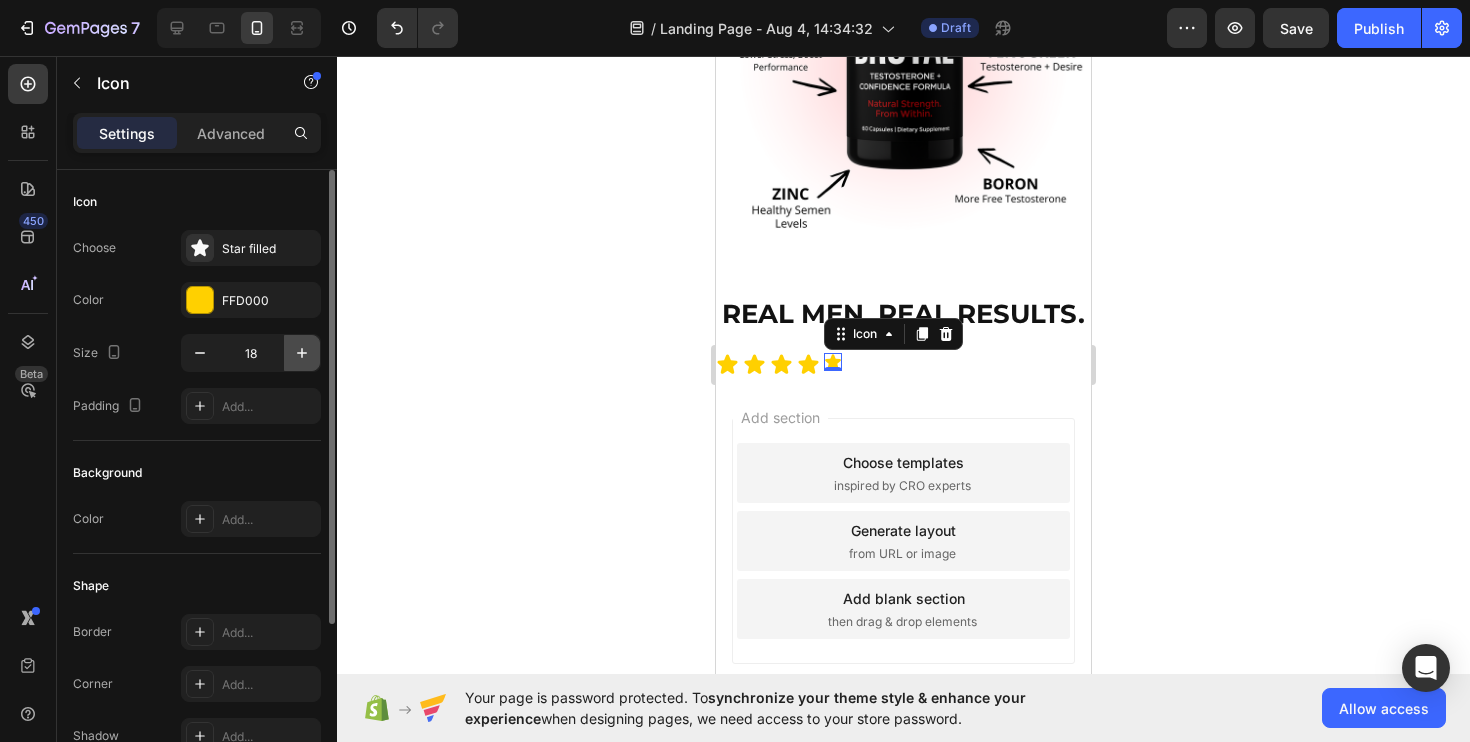 click at bounding box center (302, 353) 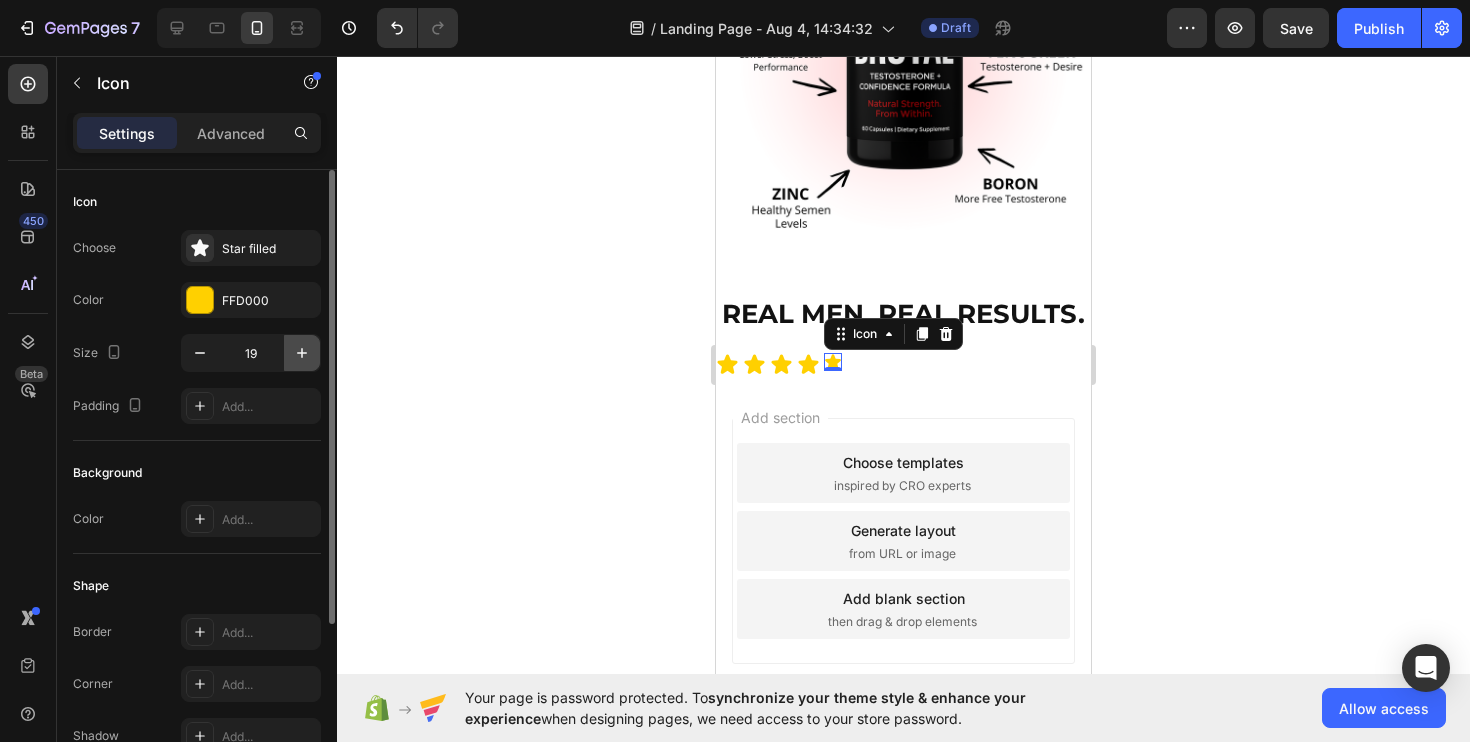 click at bounding box center (302, 353) 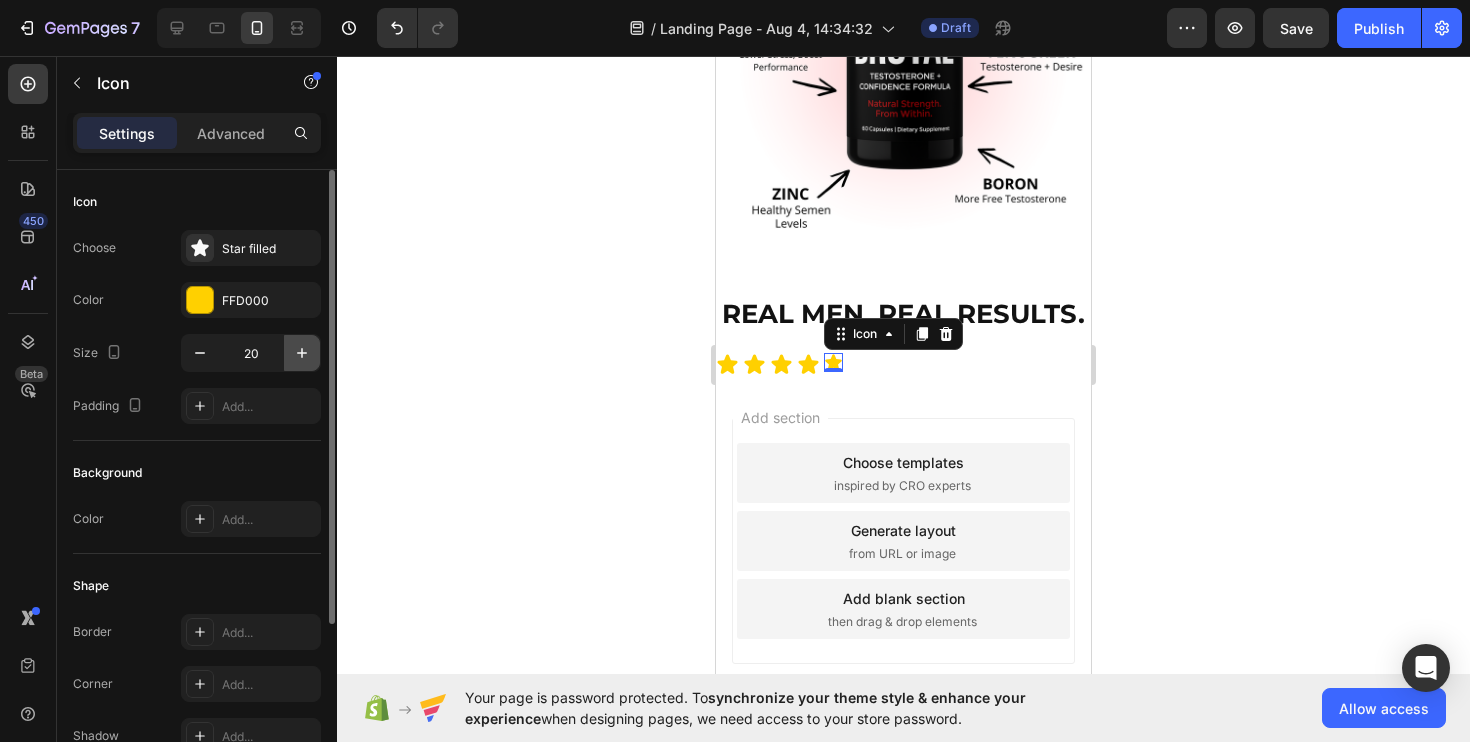 click at bounding box center (302, 353) 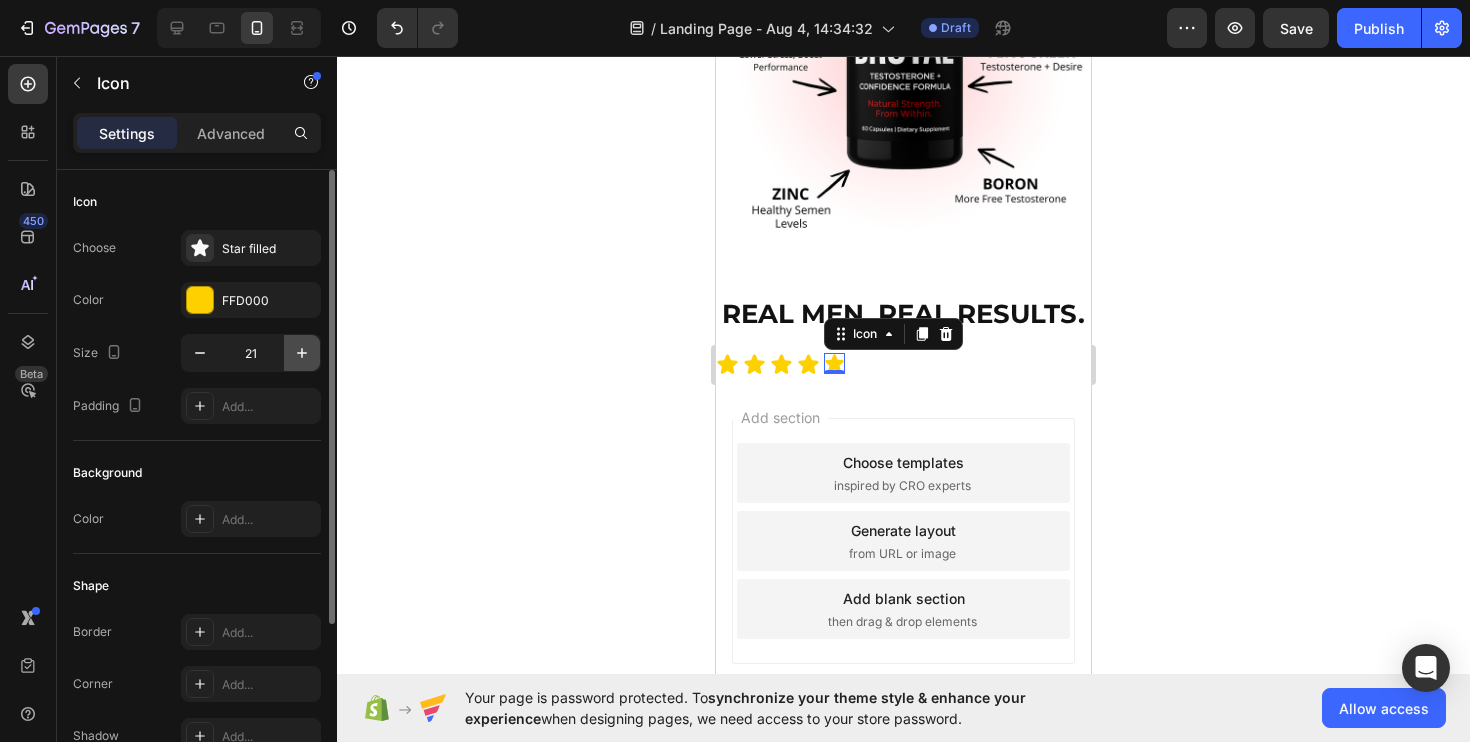 click at bounding box center [302, 353] 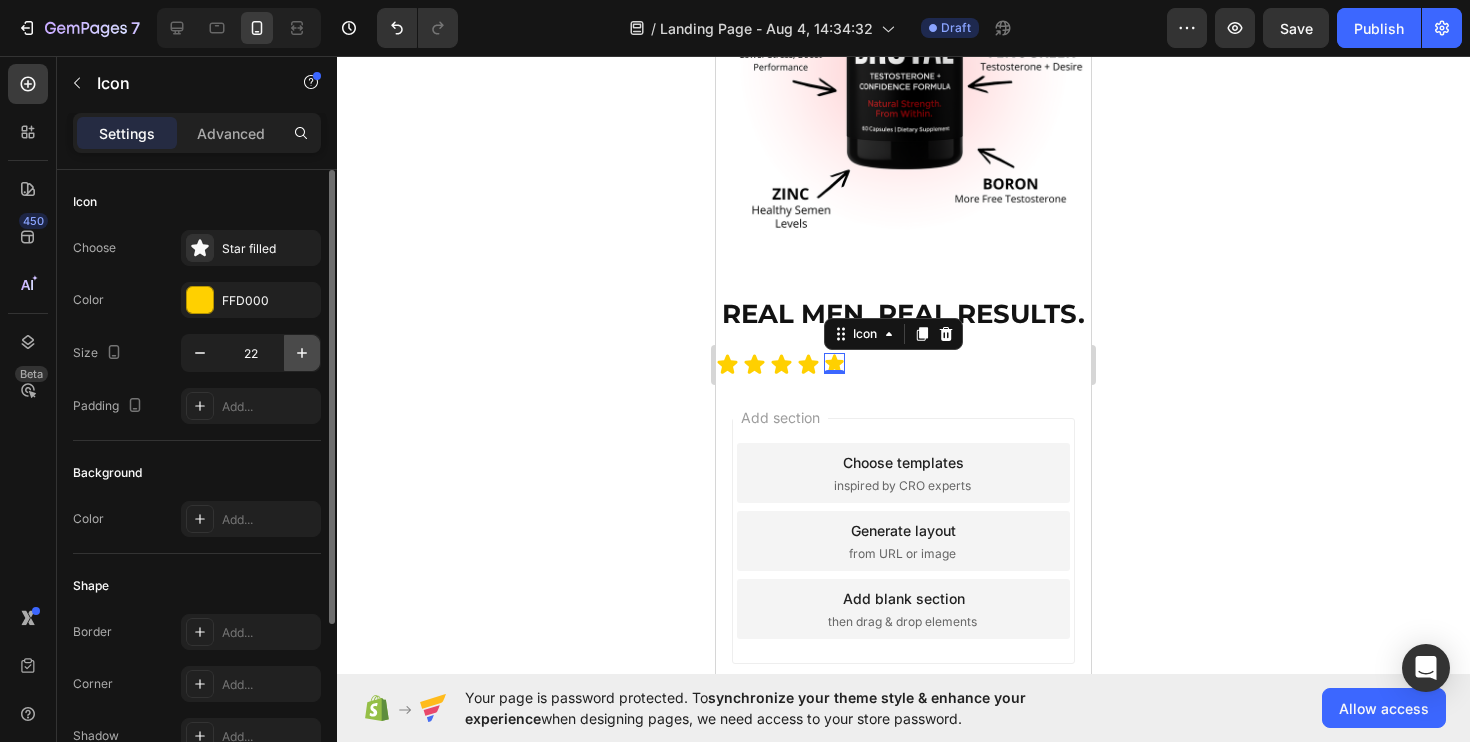 click at bounding box center [302, 353] 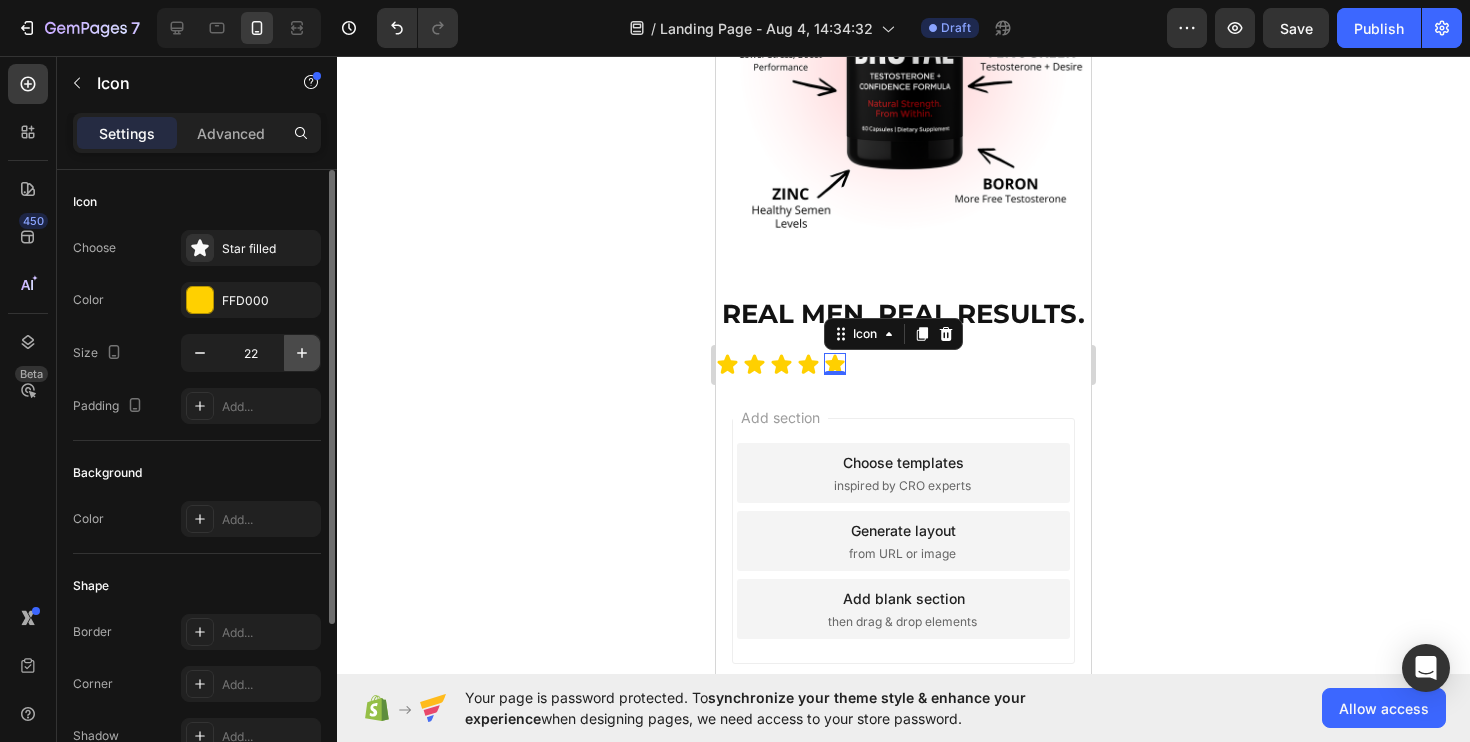 type on "23" 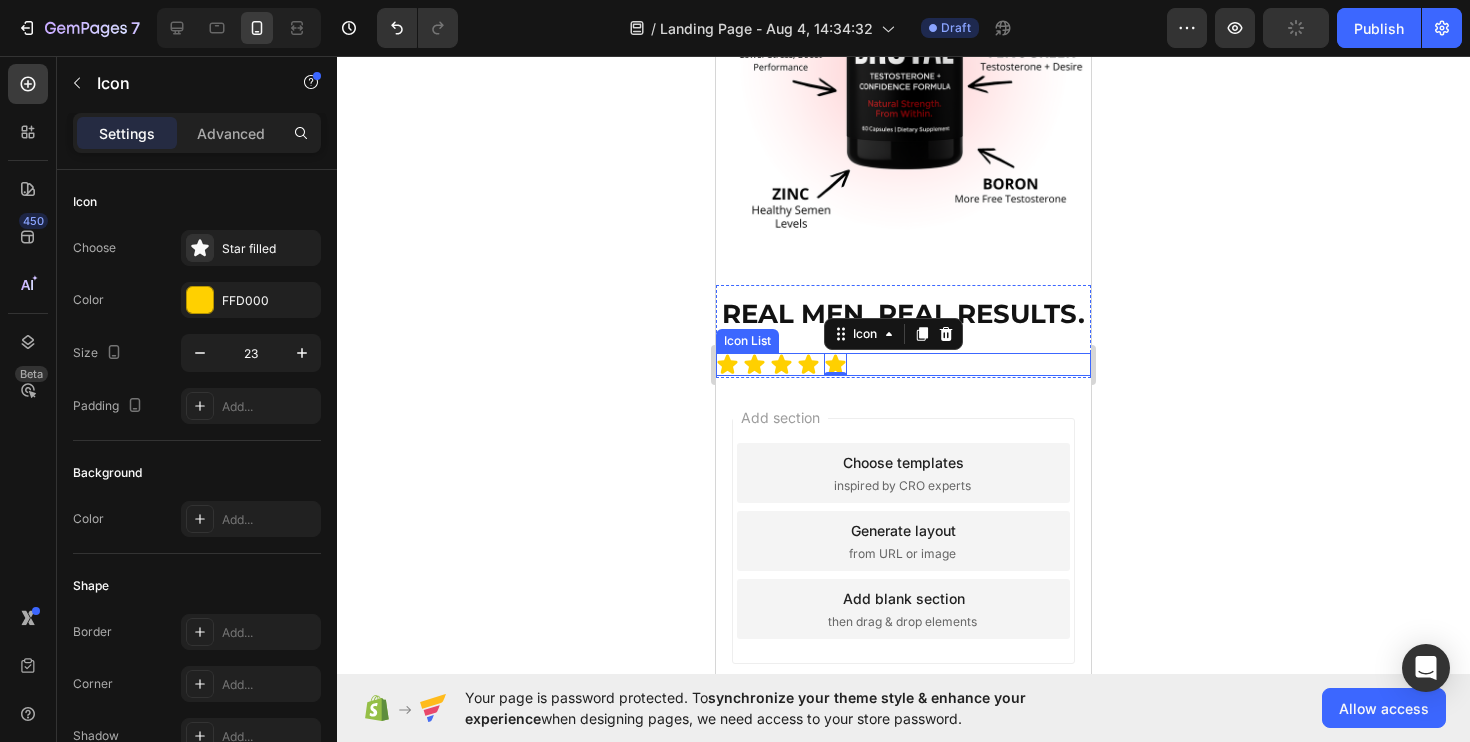 click on "Icon Icon Icon Icon Icon   0" at bounding box center [903, 364] 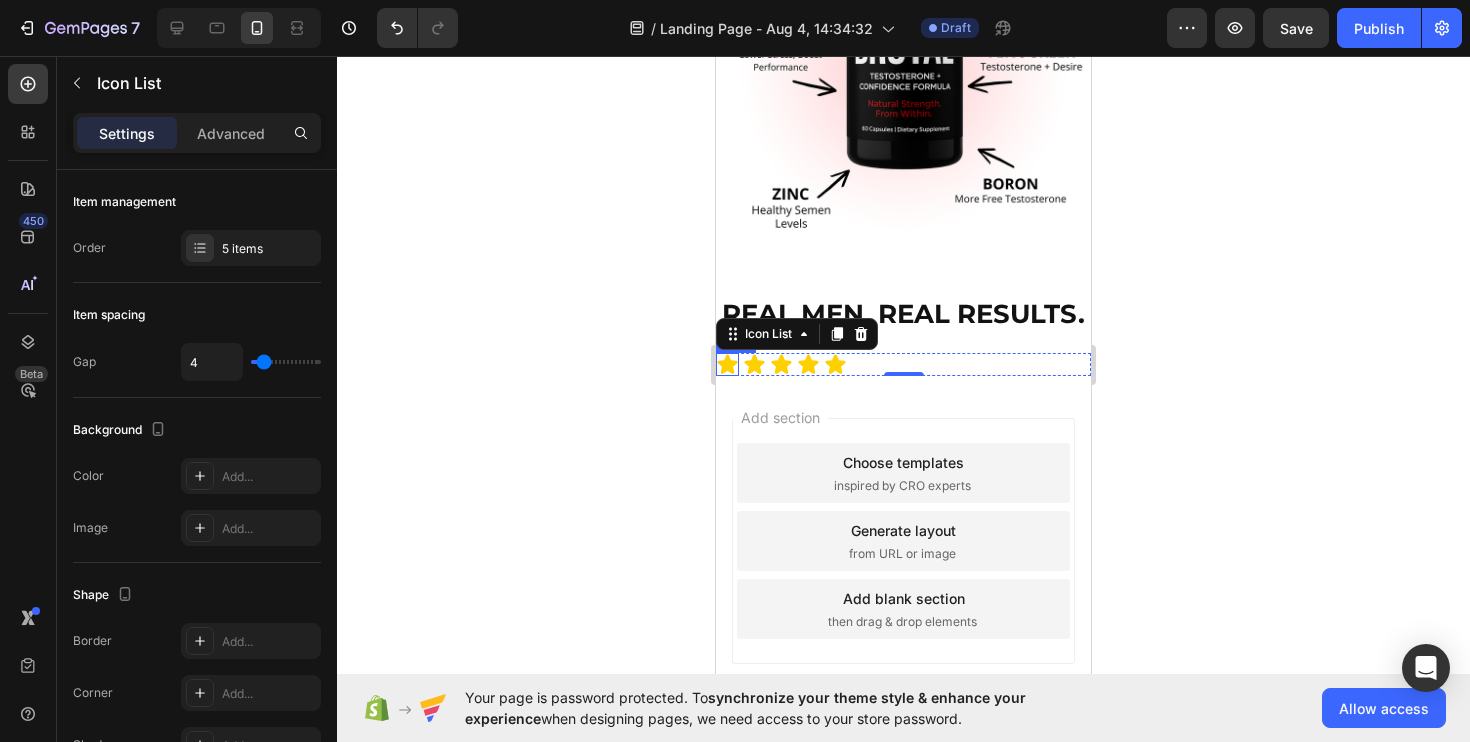 click 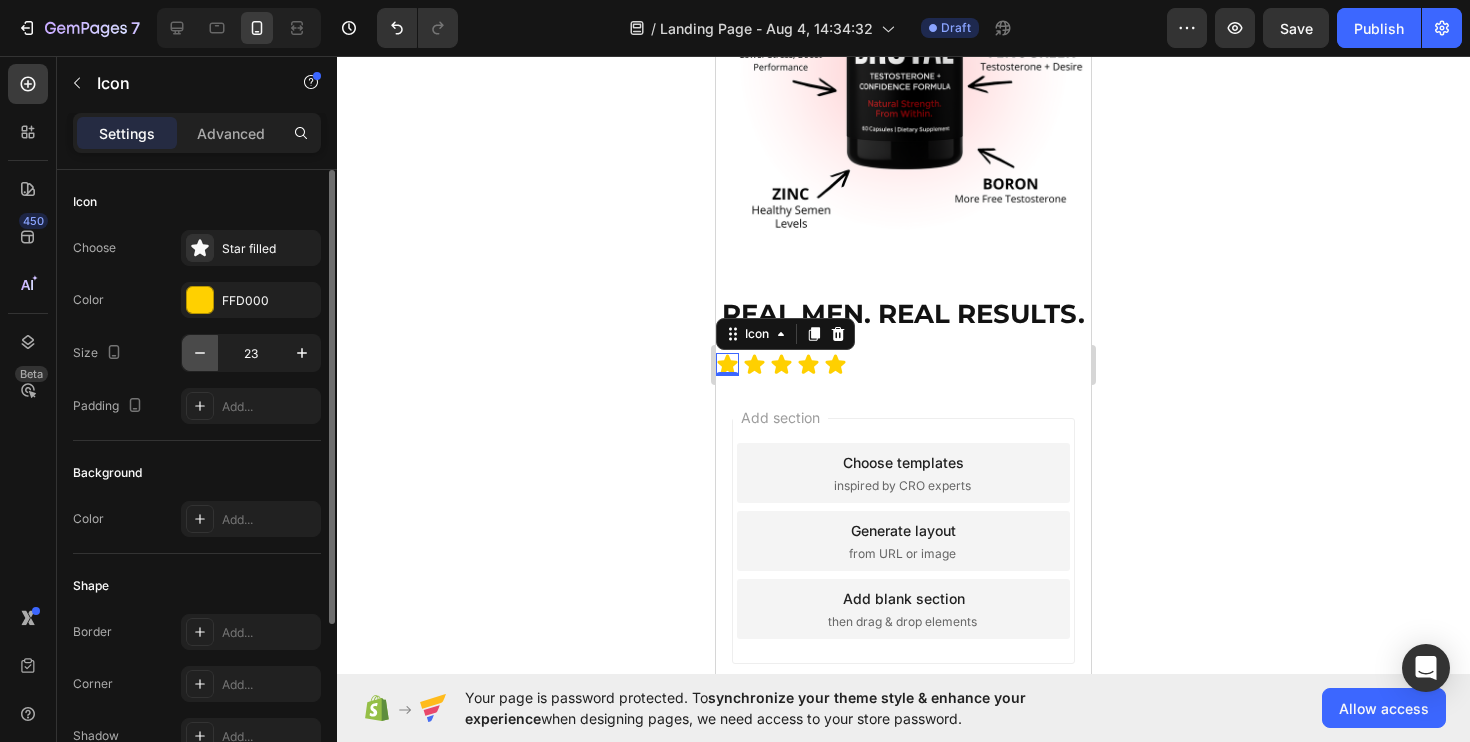 click at bounding box center [200, 353] 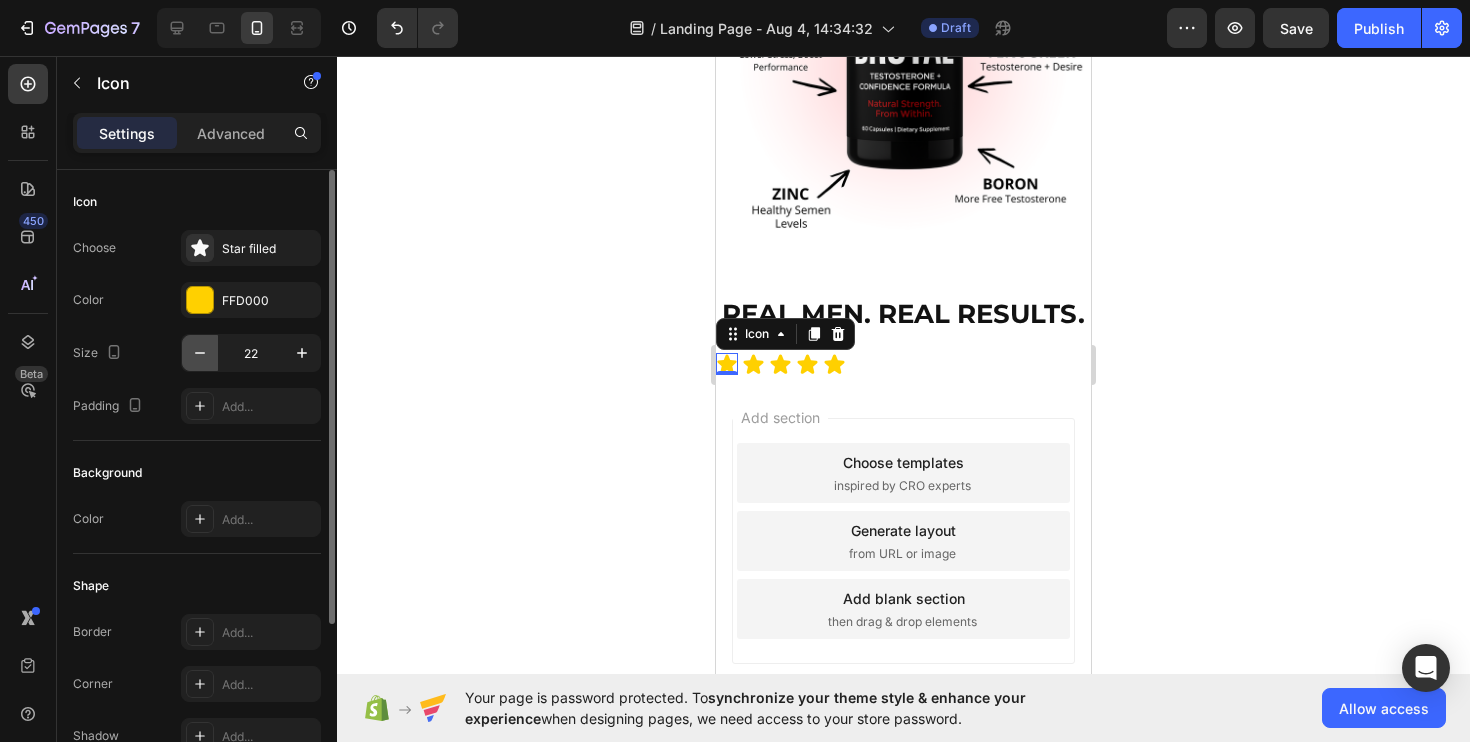 click at bounding box center (200, 353) 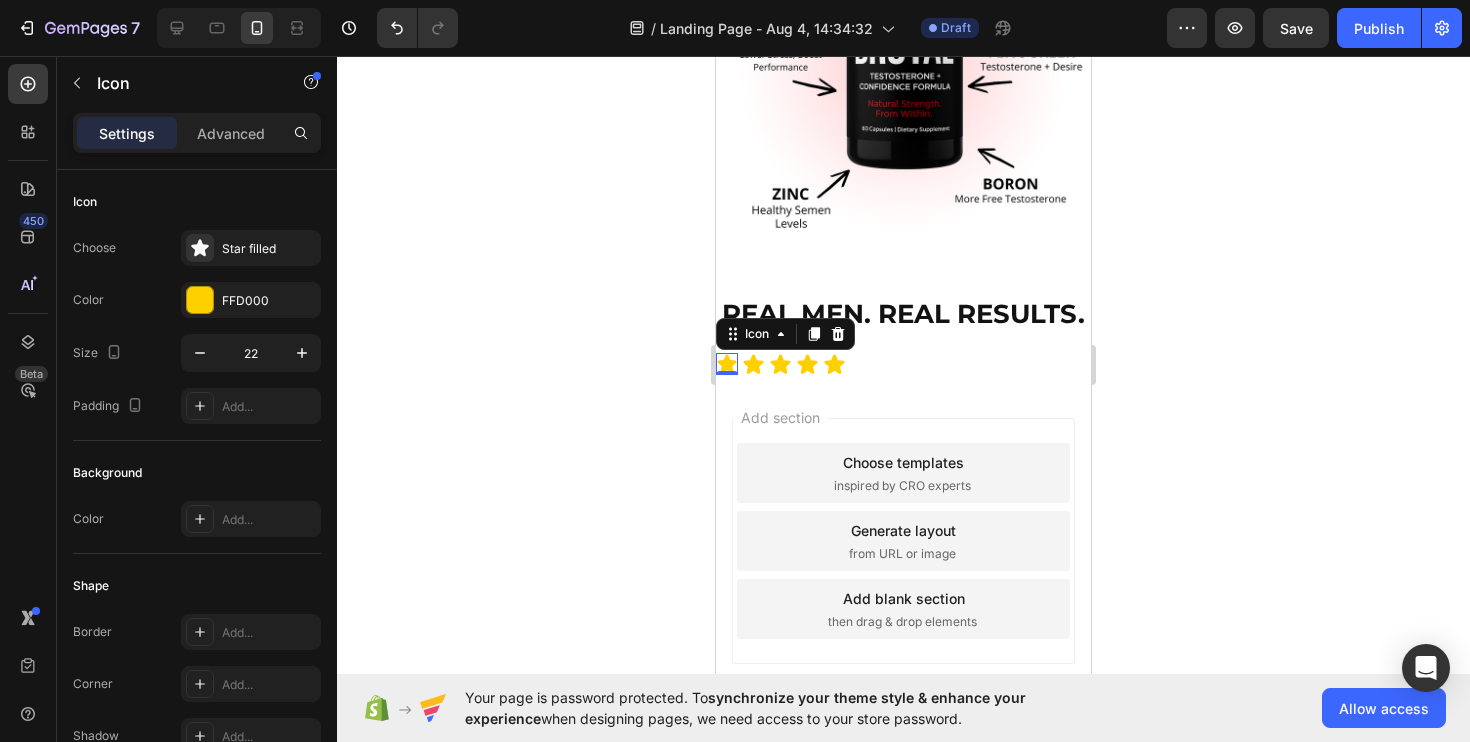 type on "21" 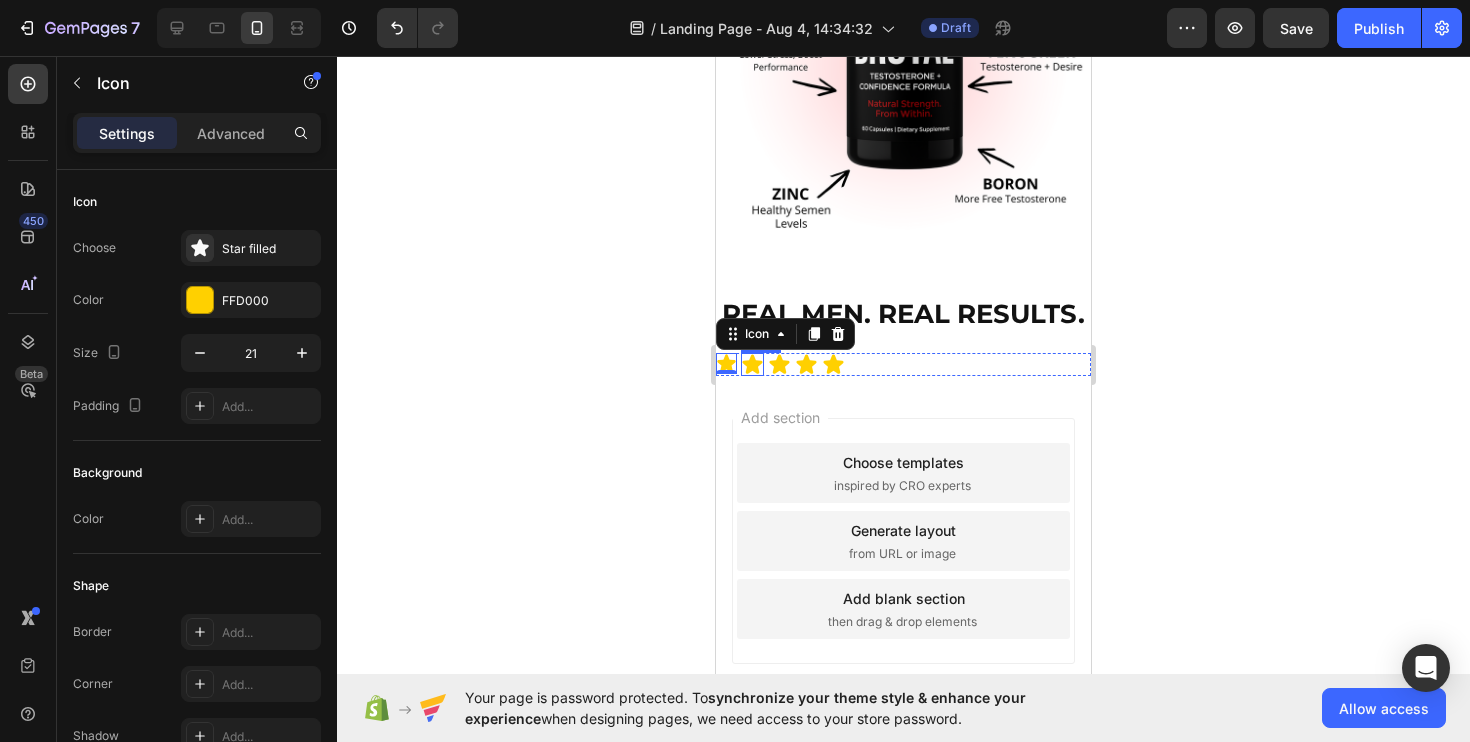 click 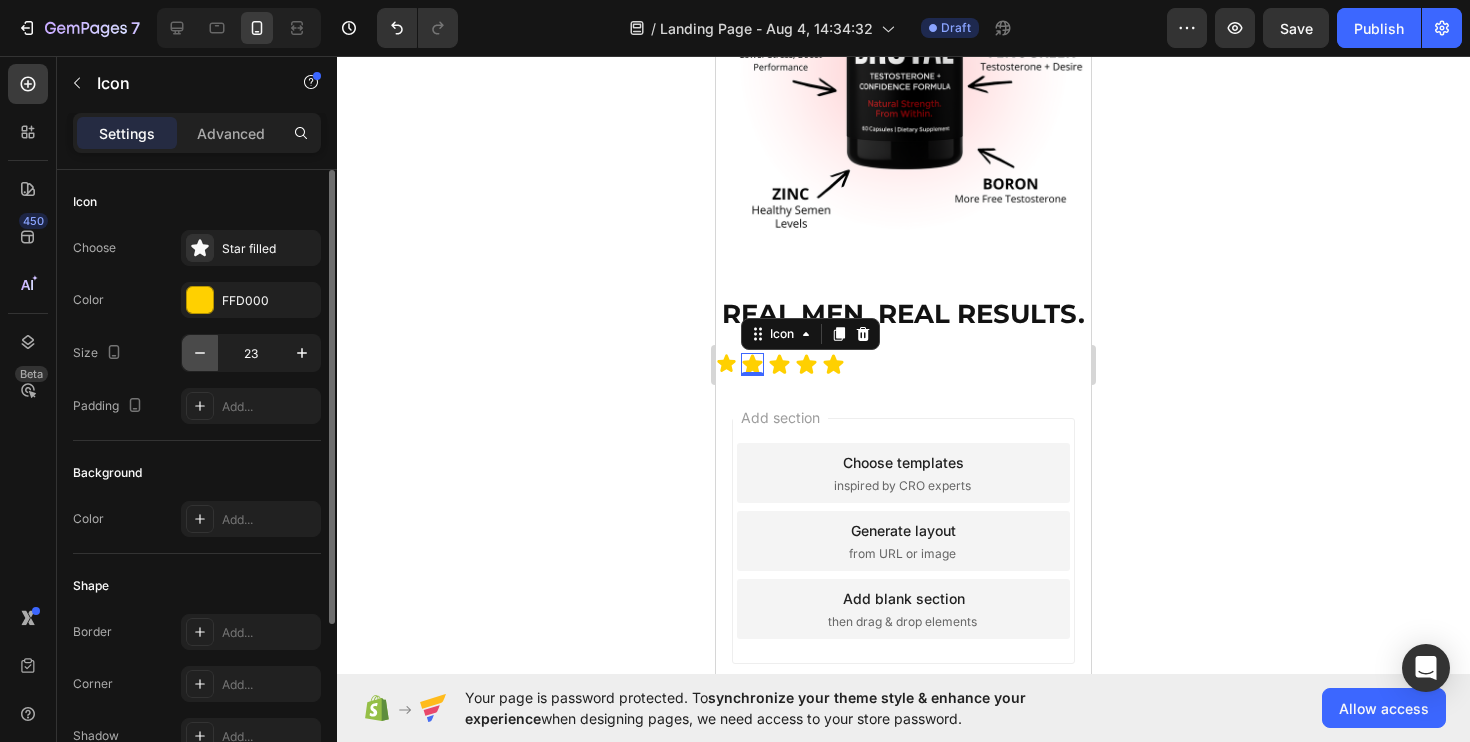 click 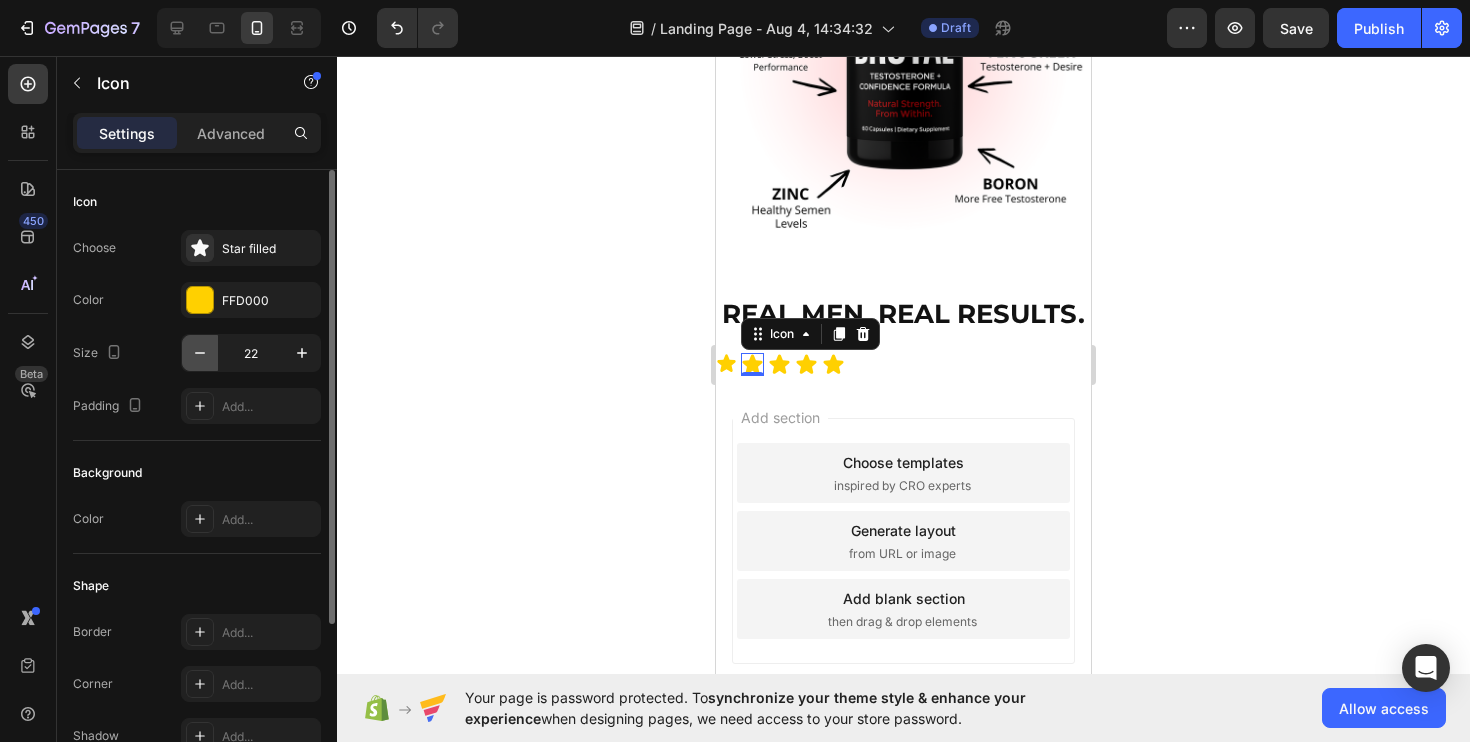 click 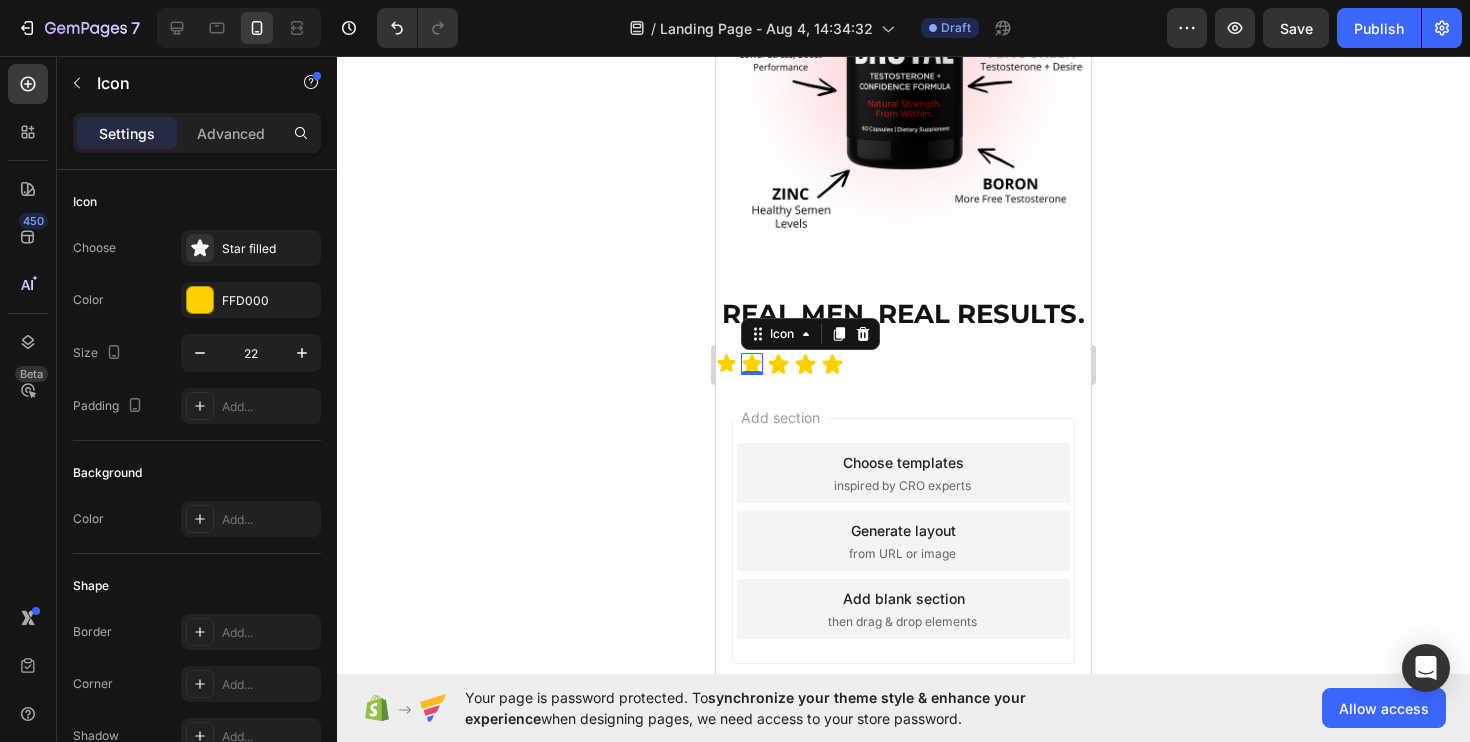 type on "21" 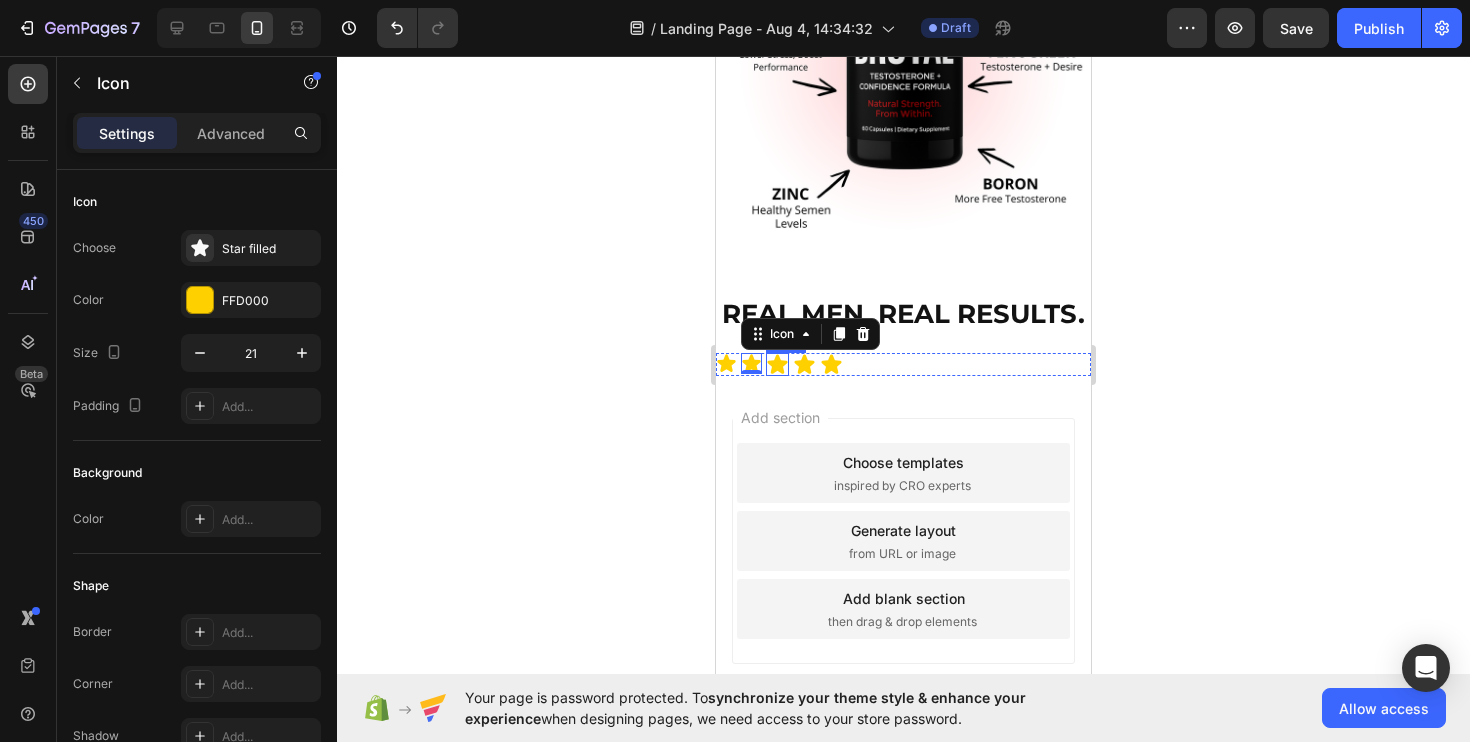 click on "Icon" at bounding box center (777, 364) 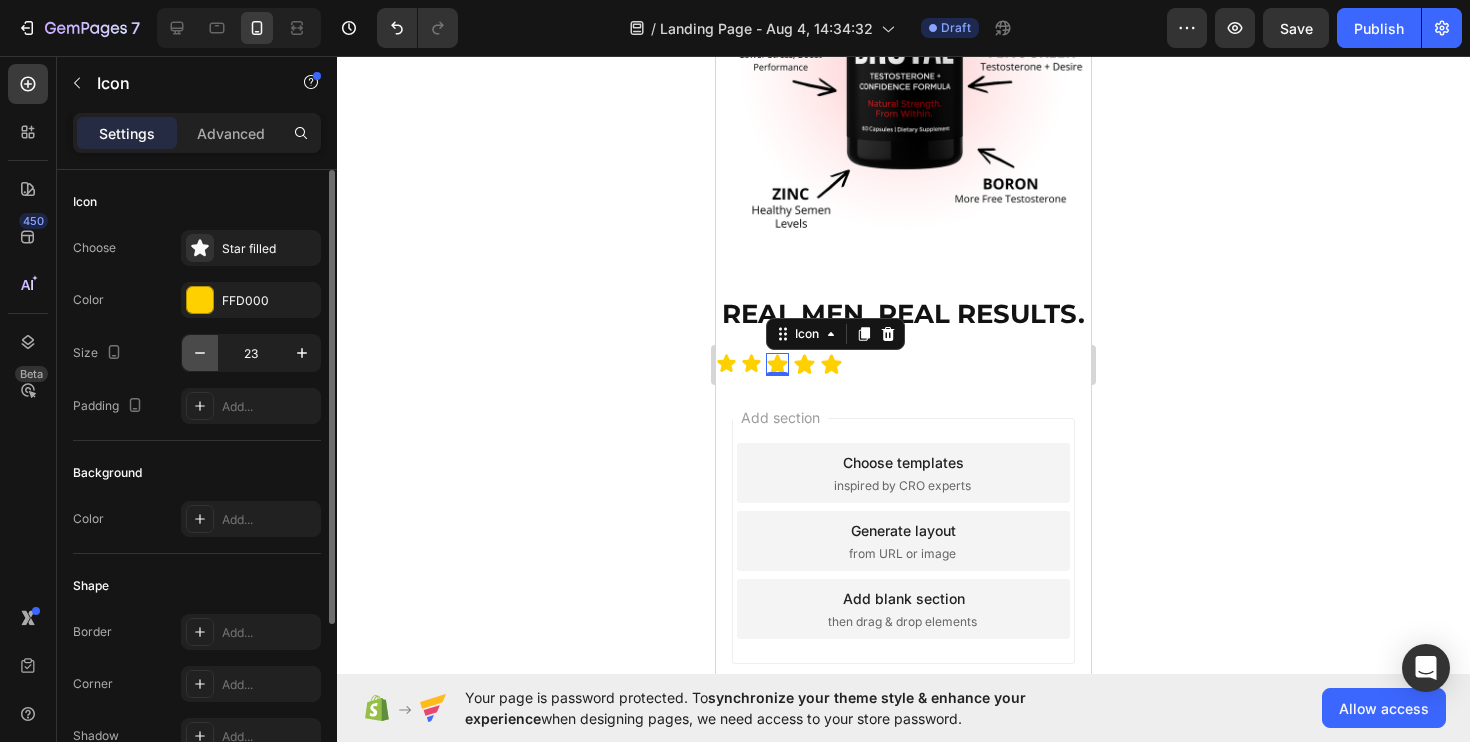 click at bounding box center (200, 353) 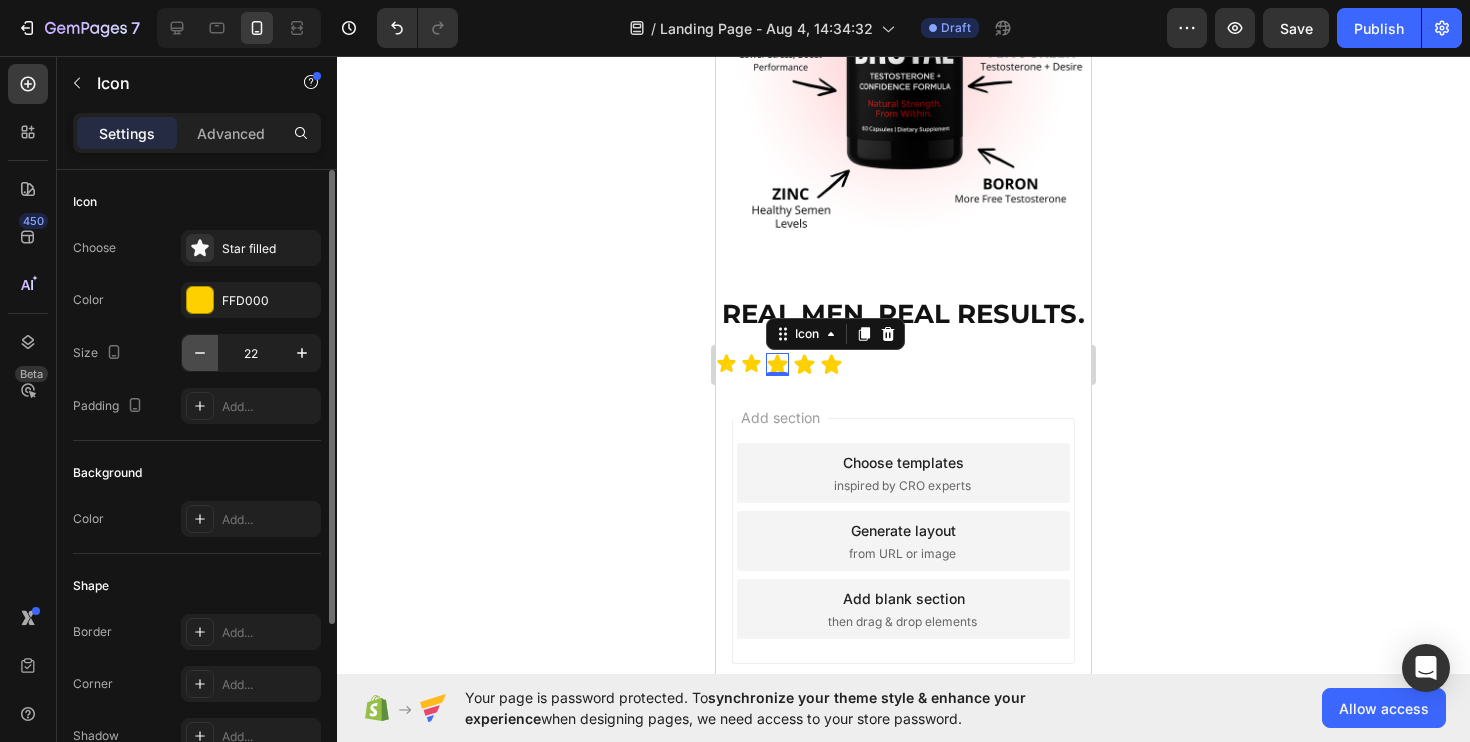 click at bounding box center [200, 353] 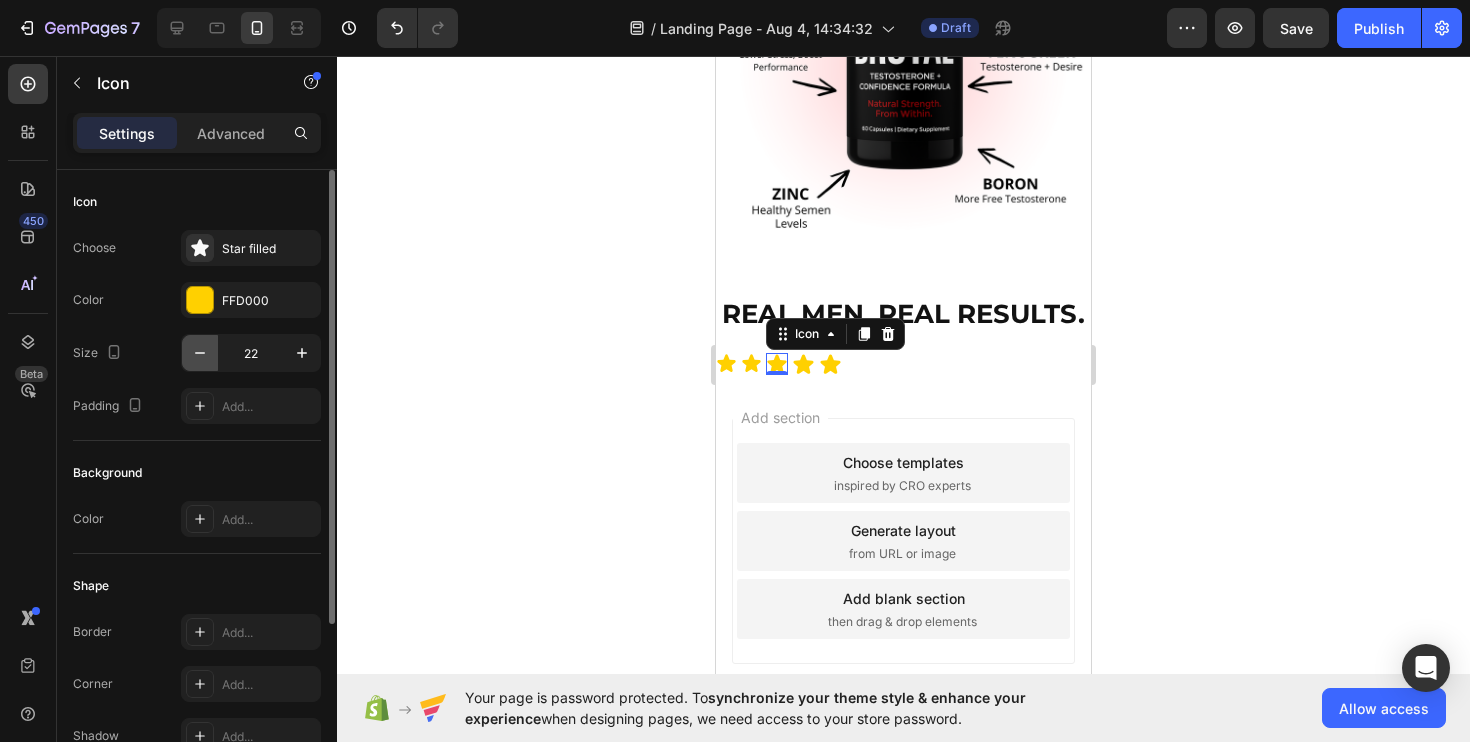 type on "21" 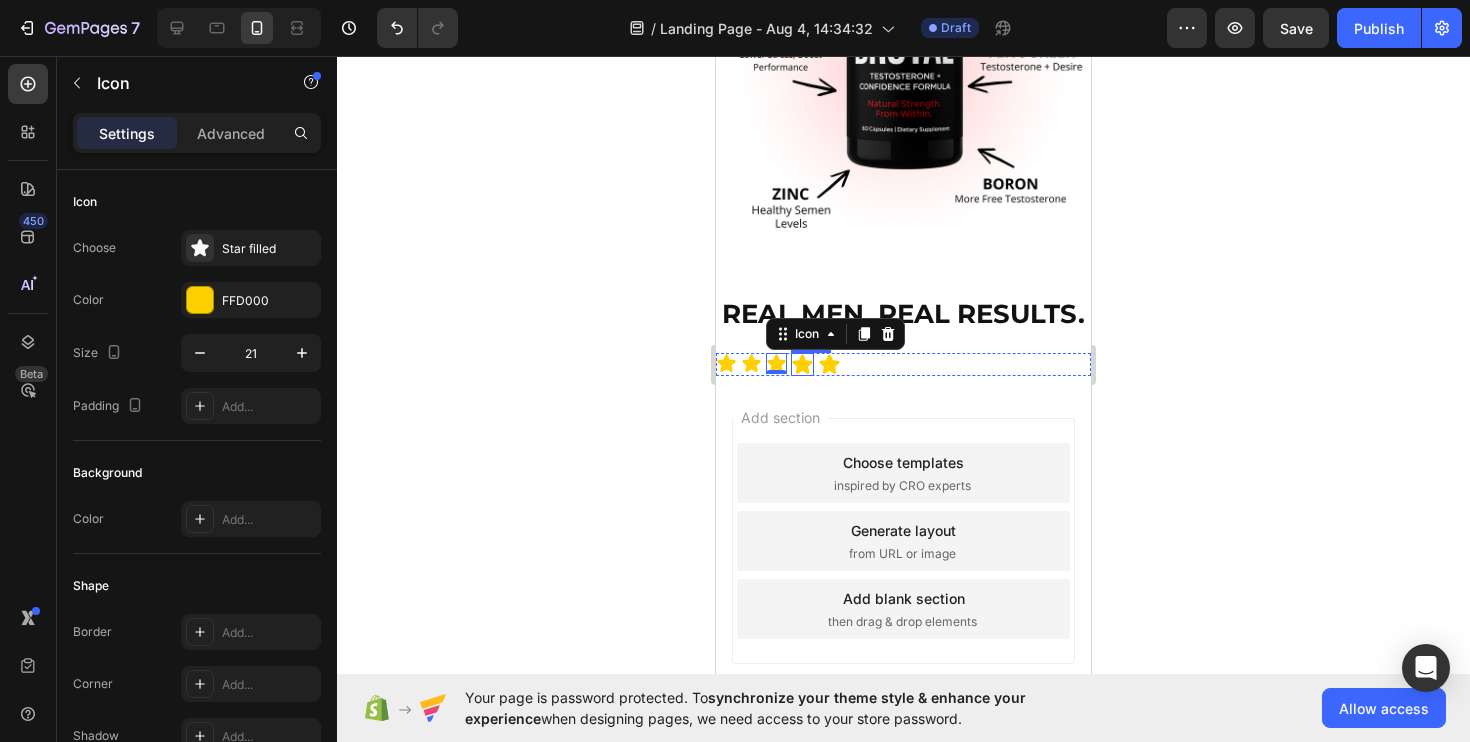 click on "Icon" at bounding box center (802, 364) 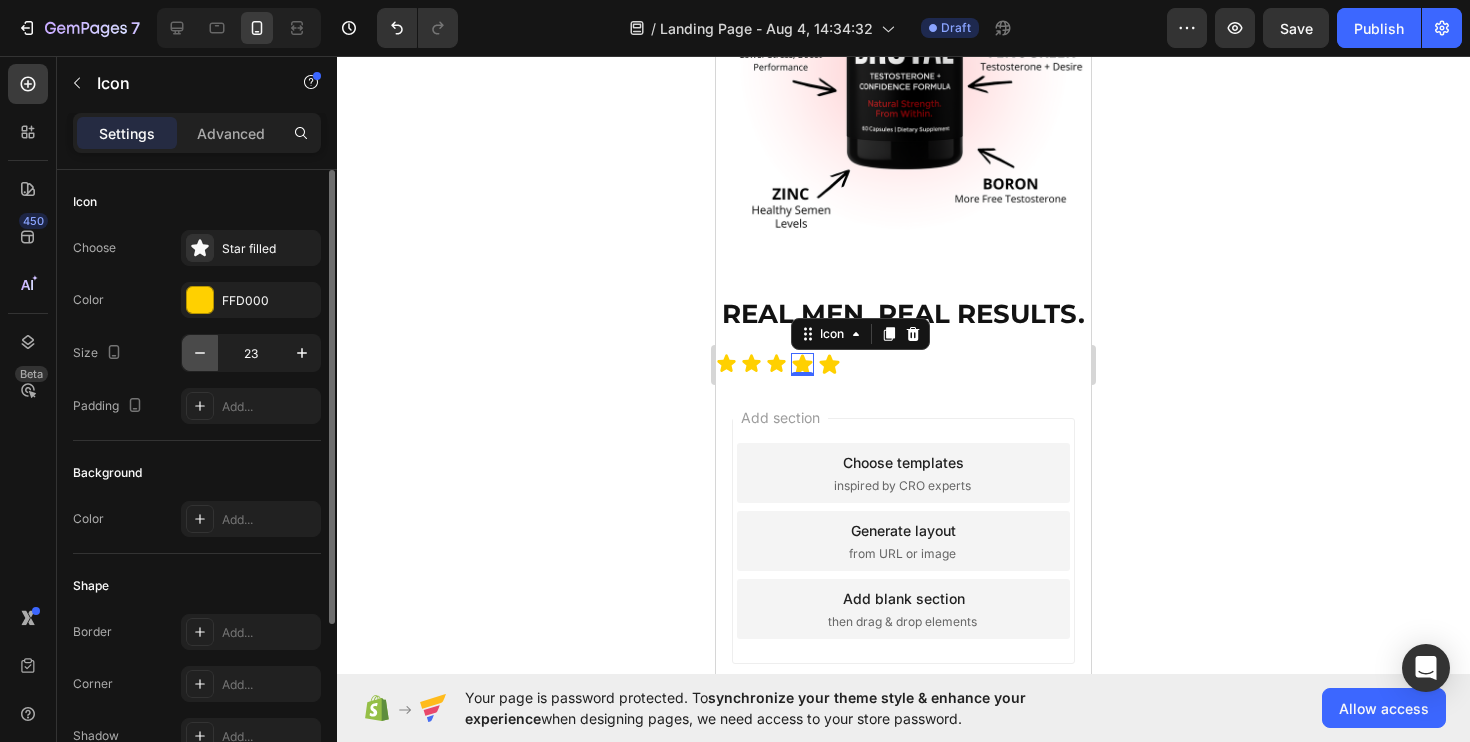 click 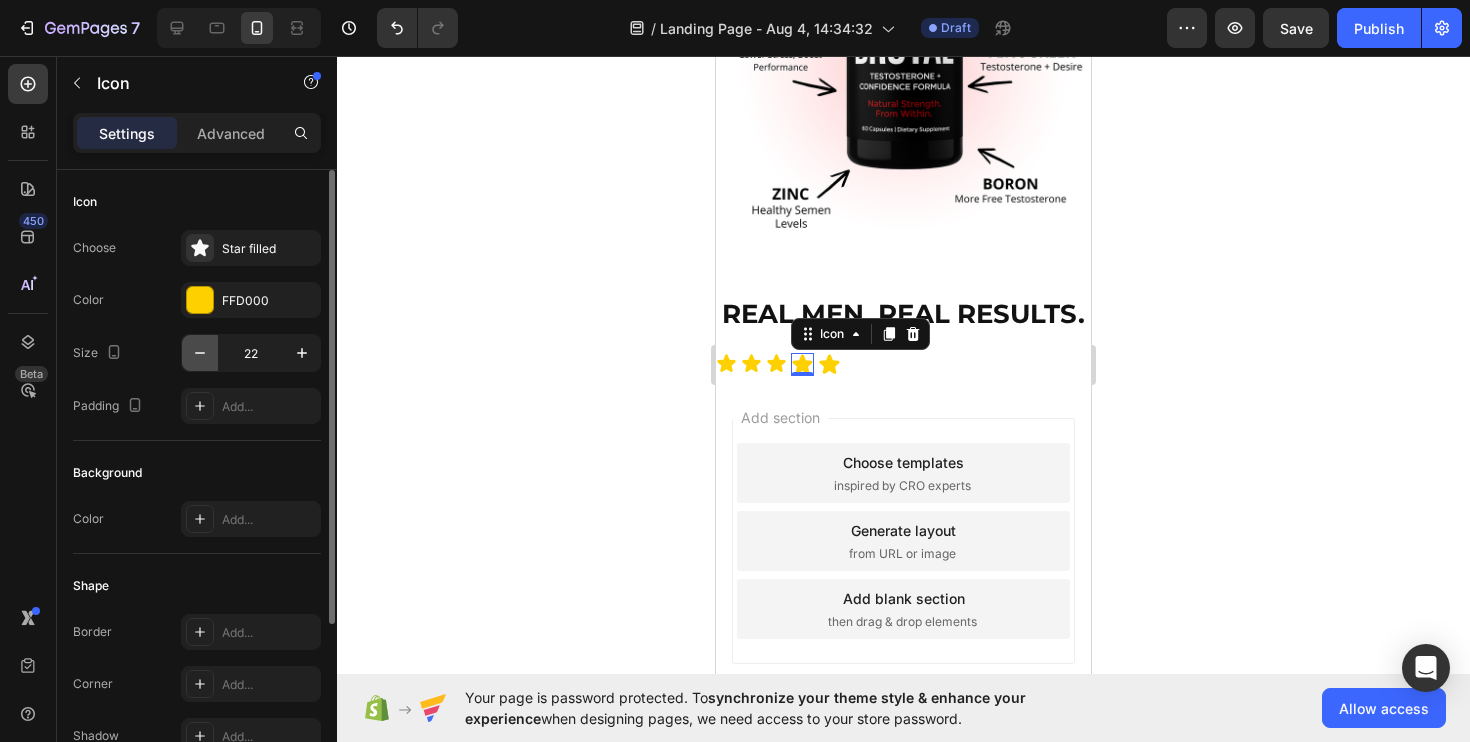 click 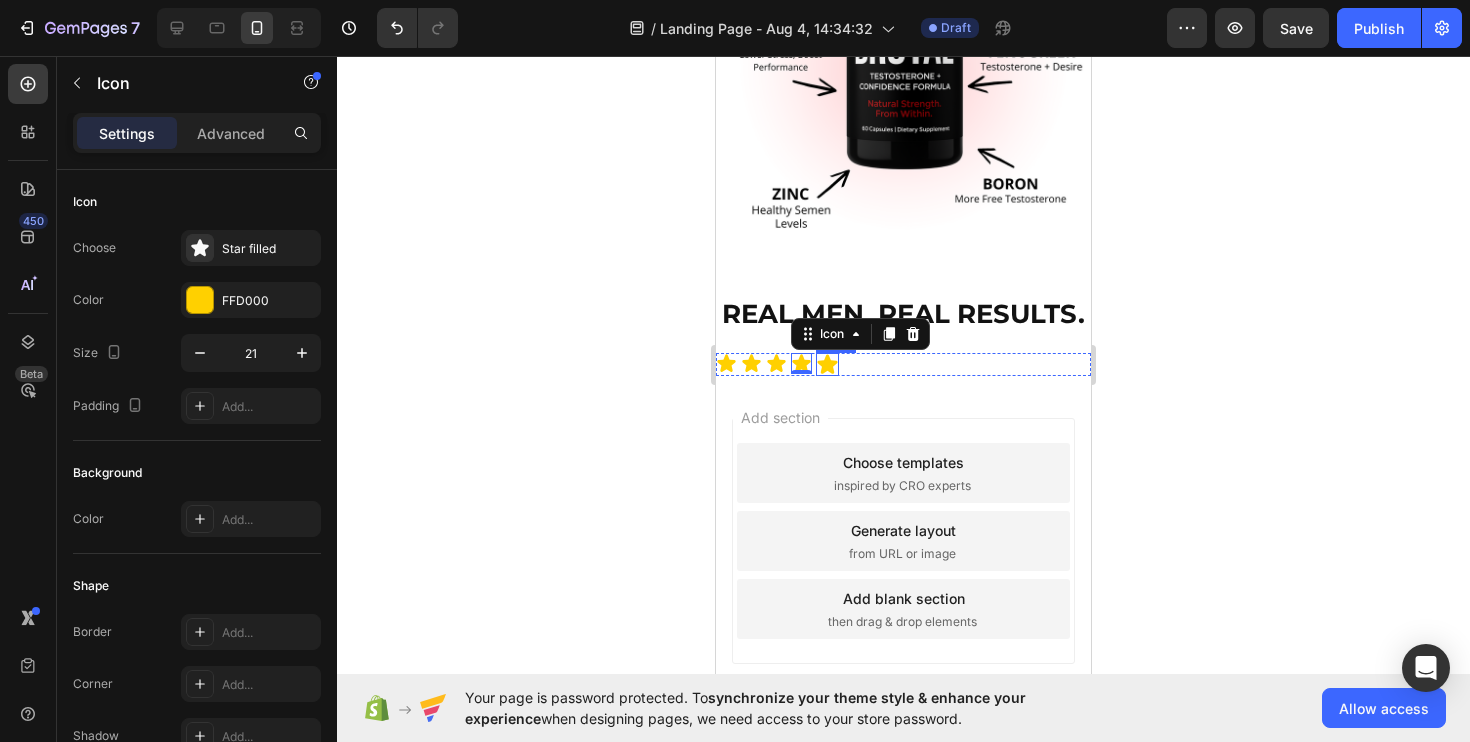 click 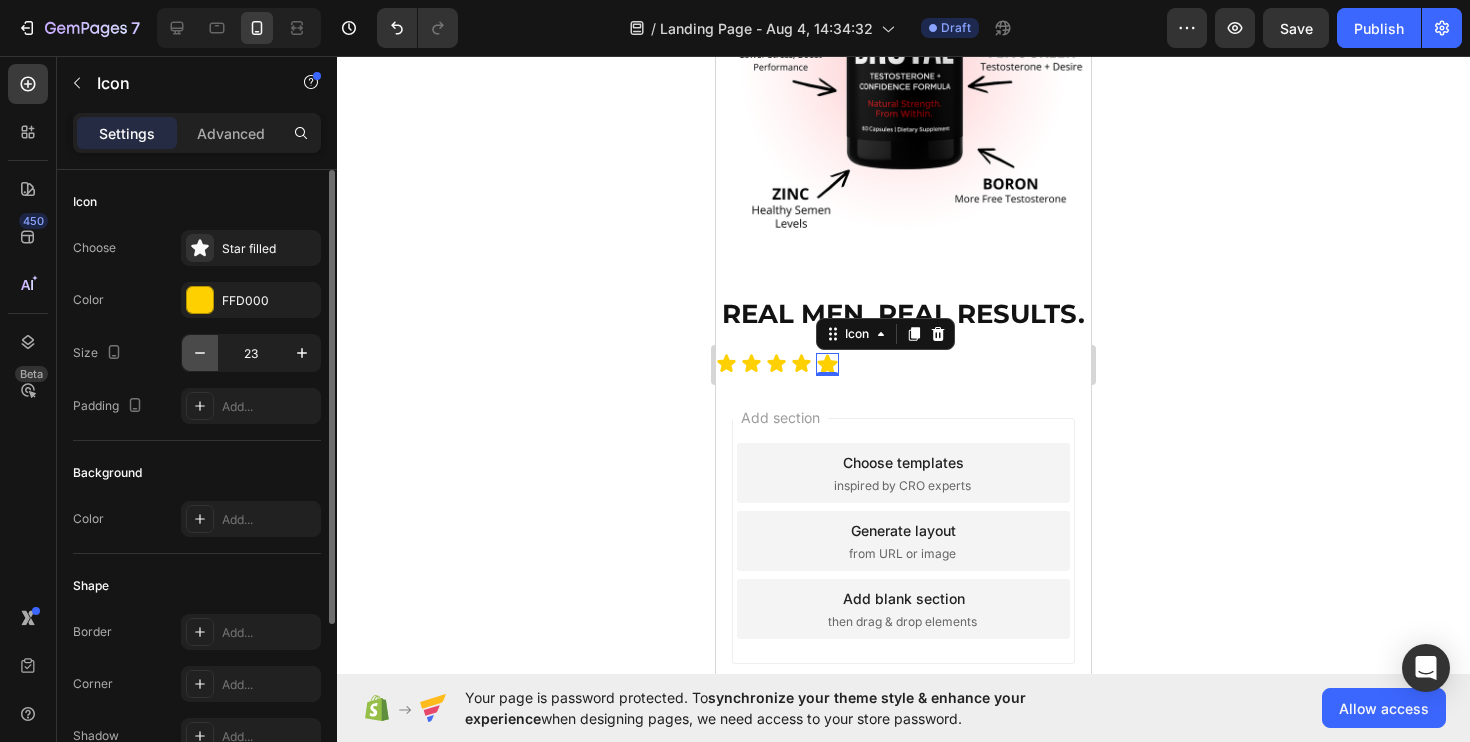 click 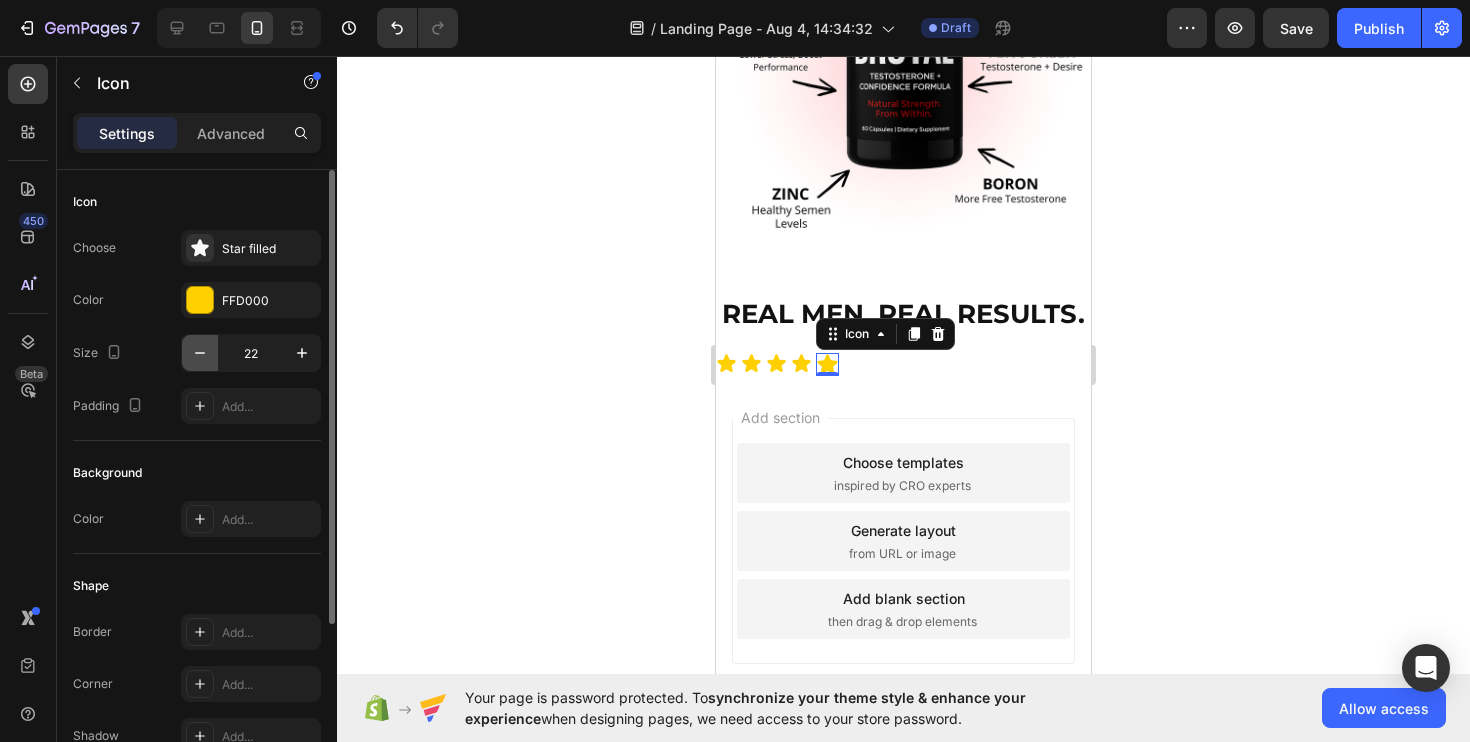 click 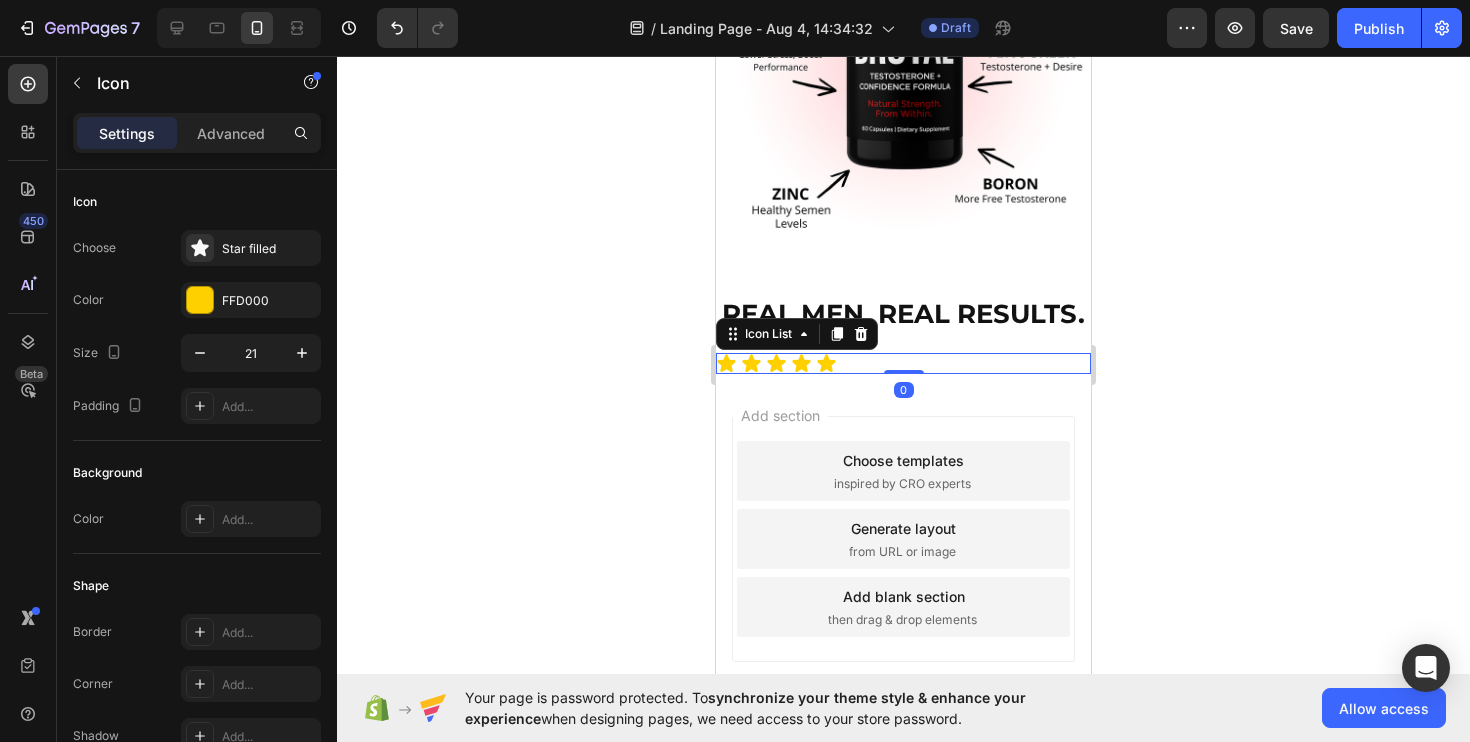 click on "Icon Icon Icon Icon Icon" at bounding box center (903, 363) 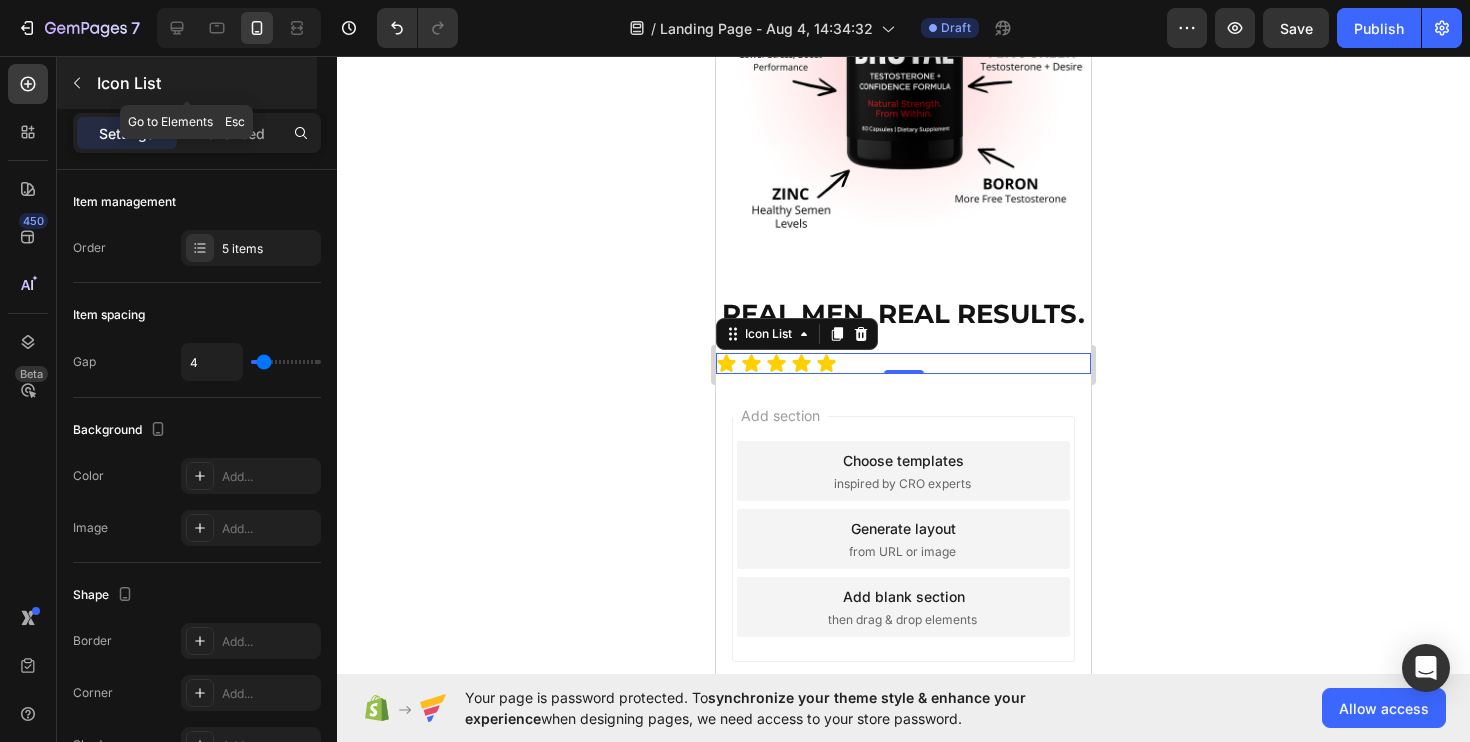 click at bounding box center (77, 83) 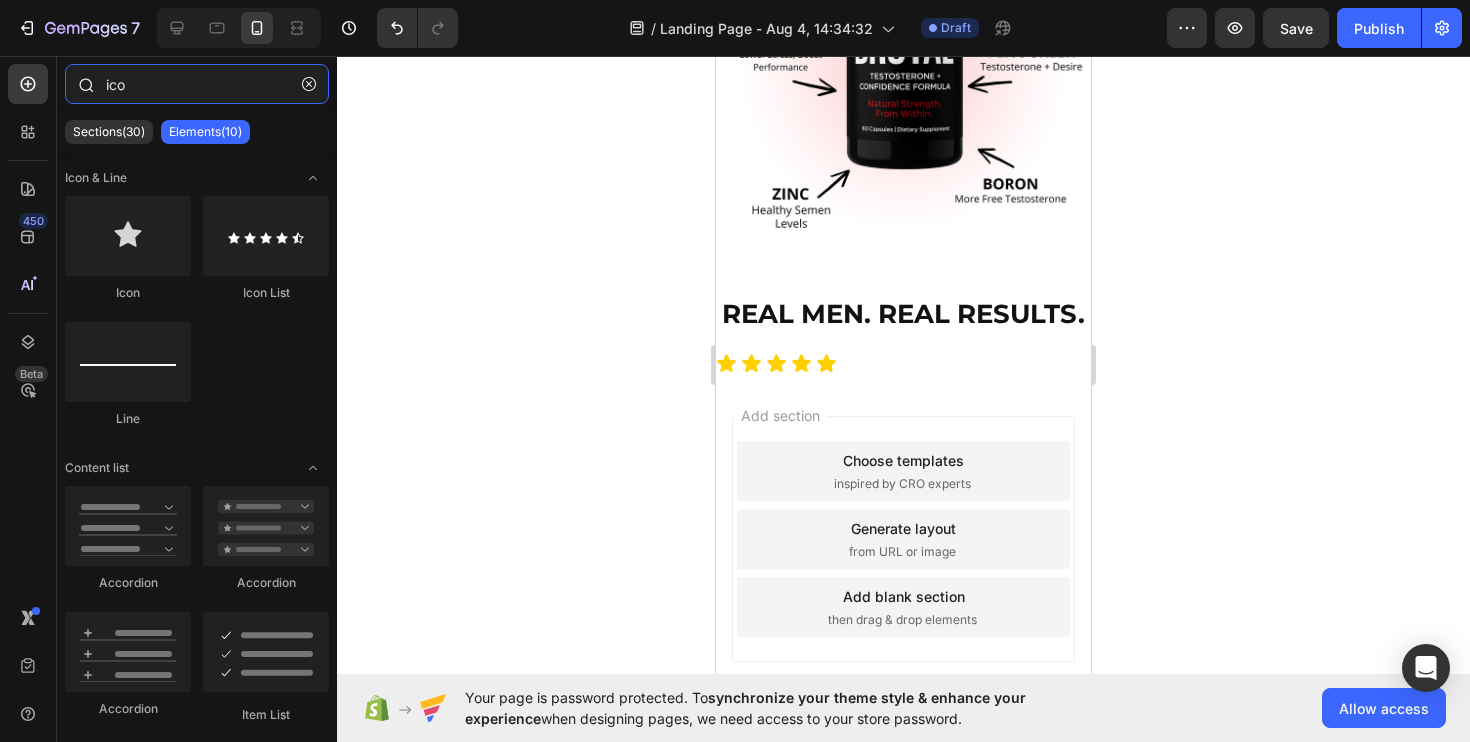 click on "ico" at bounding box center (197, 84) 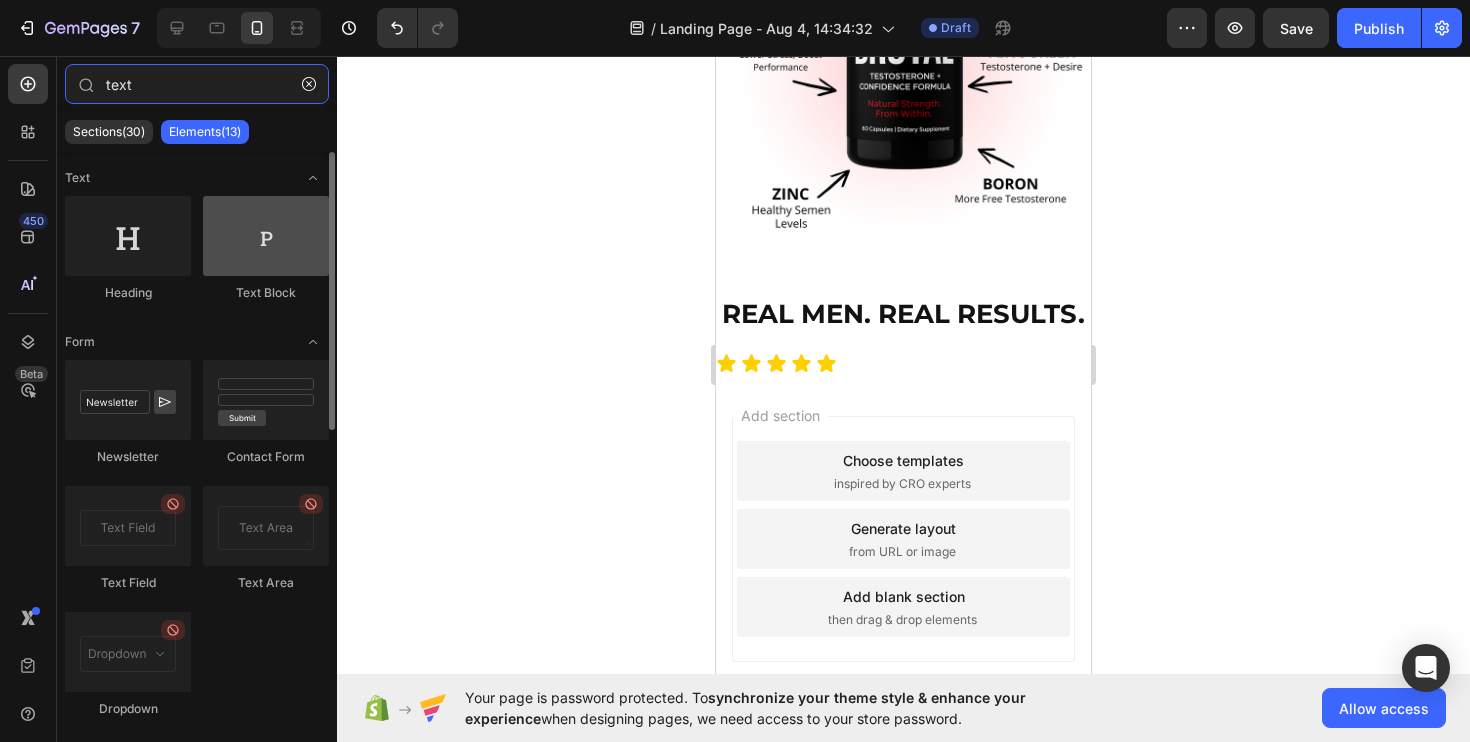 type on "text" 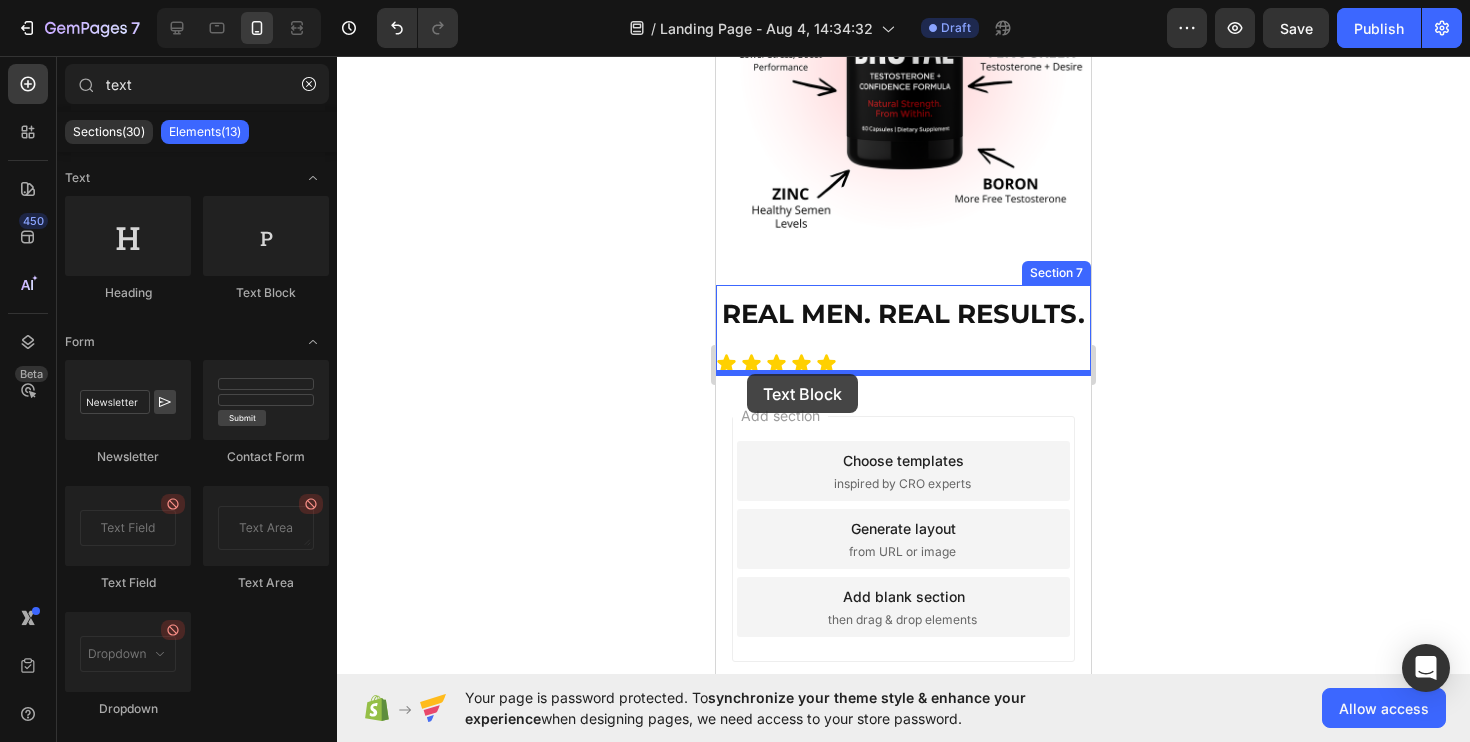 drag, startPoint x: 950, startPoint y: 300, endPoint x: 747, endPoint y: 374, distance: 216.06712 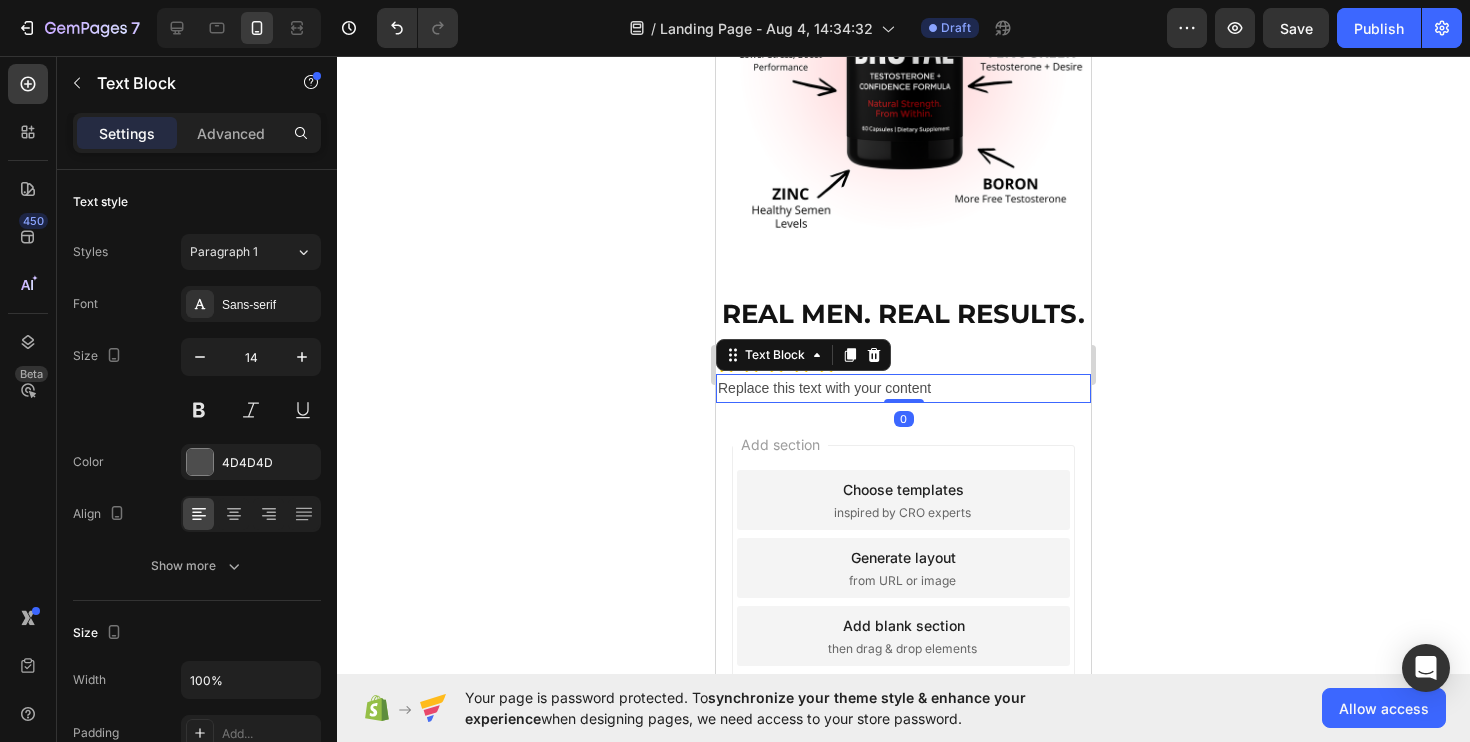 click 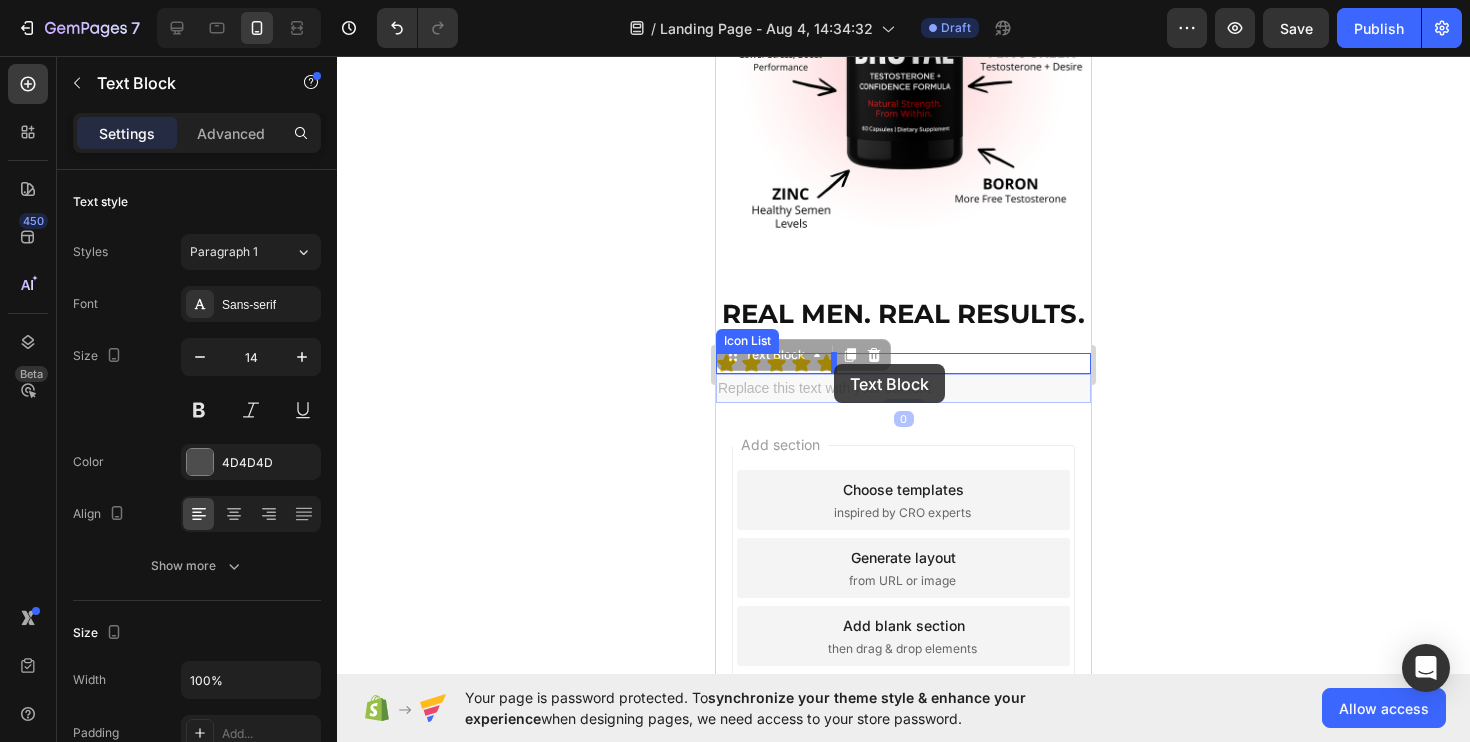 drag, startPoint x: 871, startPoint y: 387, endPoint x: 834, endPoint y: 364, distance: 43.56604 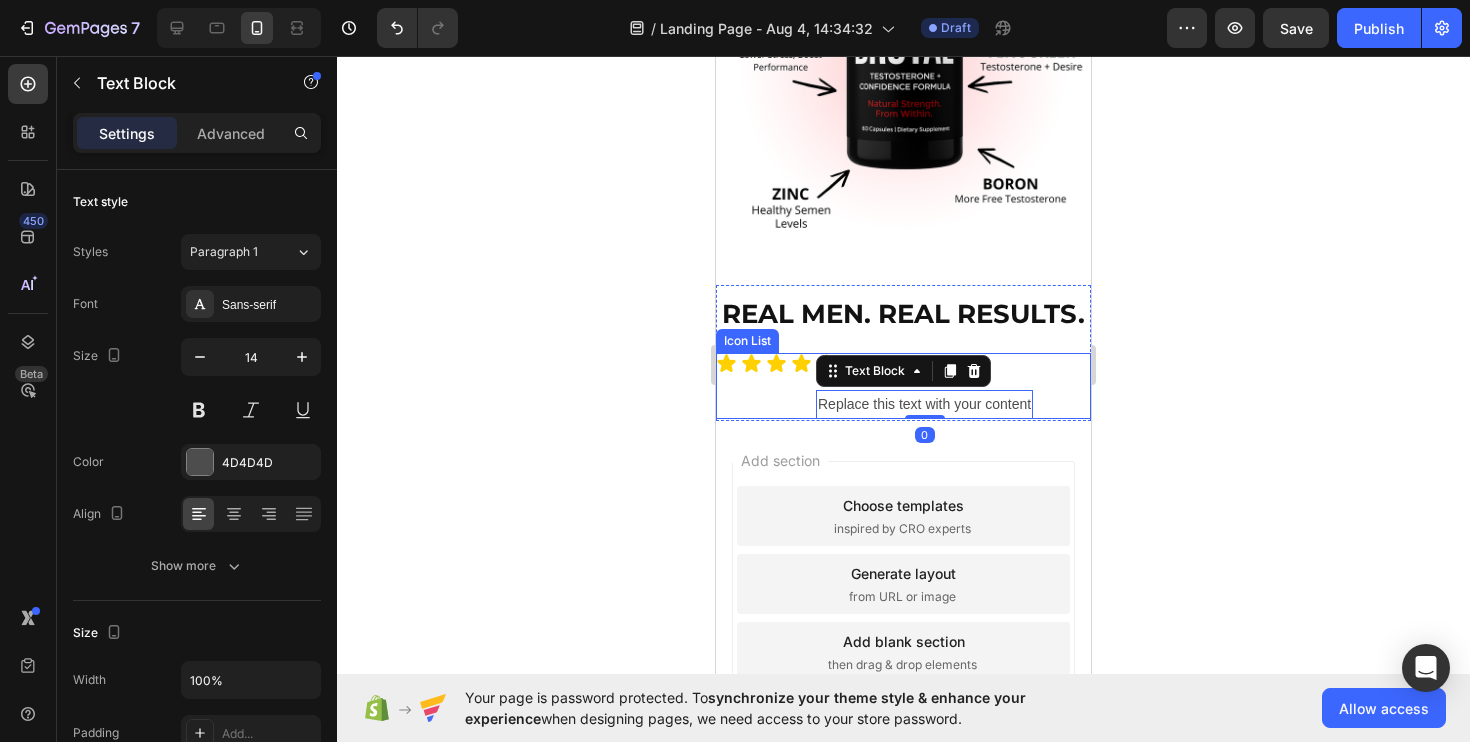 click on "Icon Icon Icon Icon Icon Replace this text with your content Text Block   0 Row" at bounding box center (903, 386) 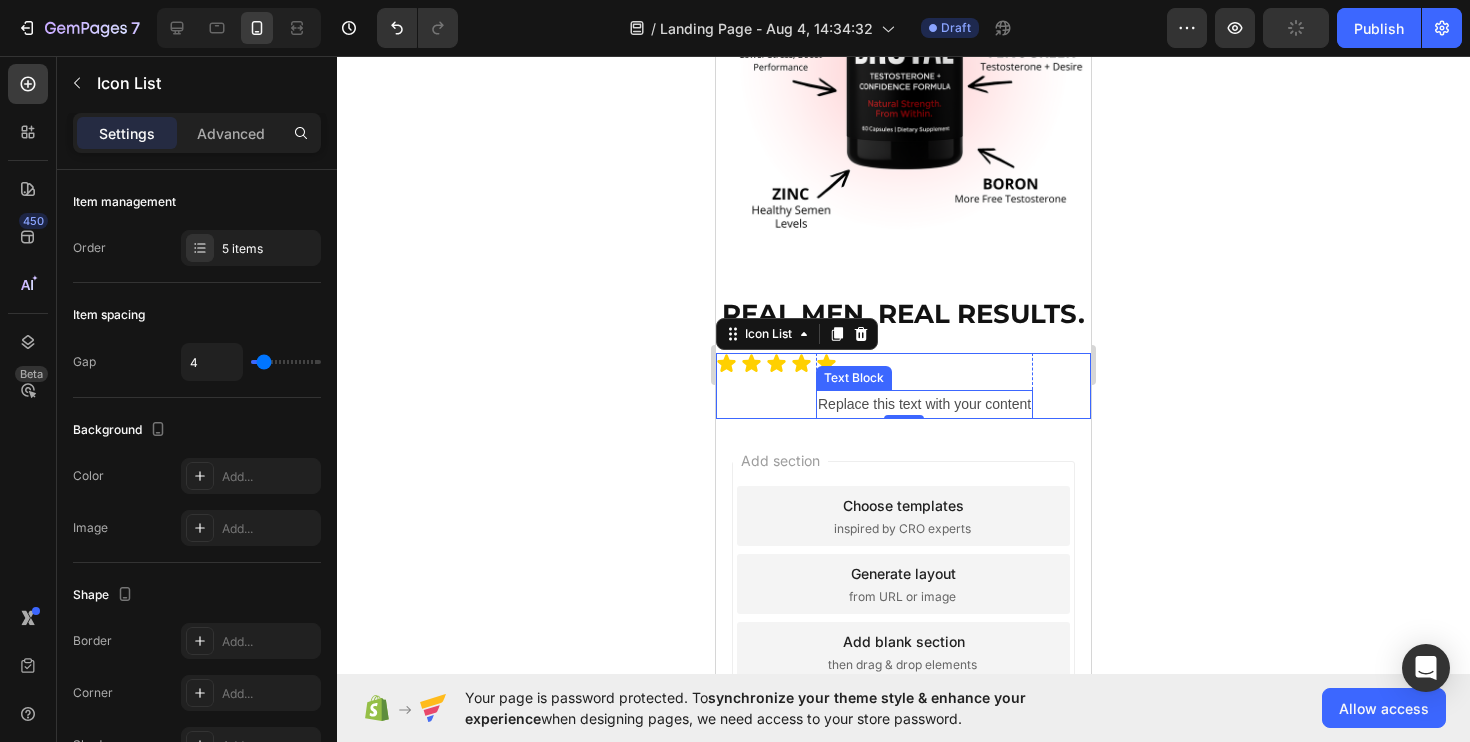 click on "Replace this text with your content" at bounding box center [924, 404] 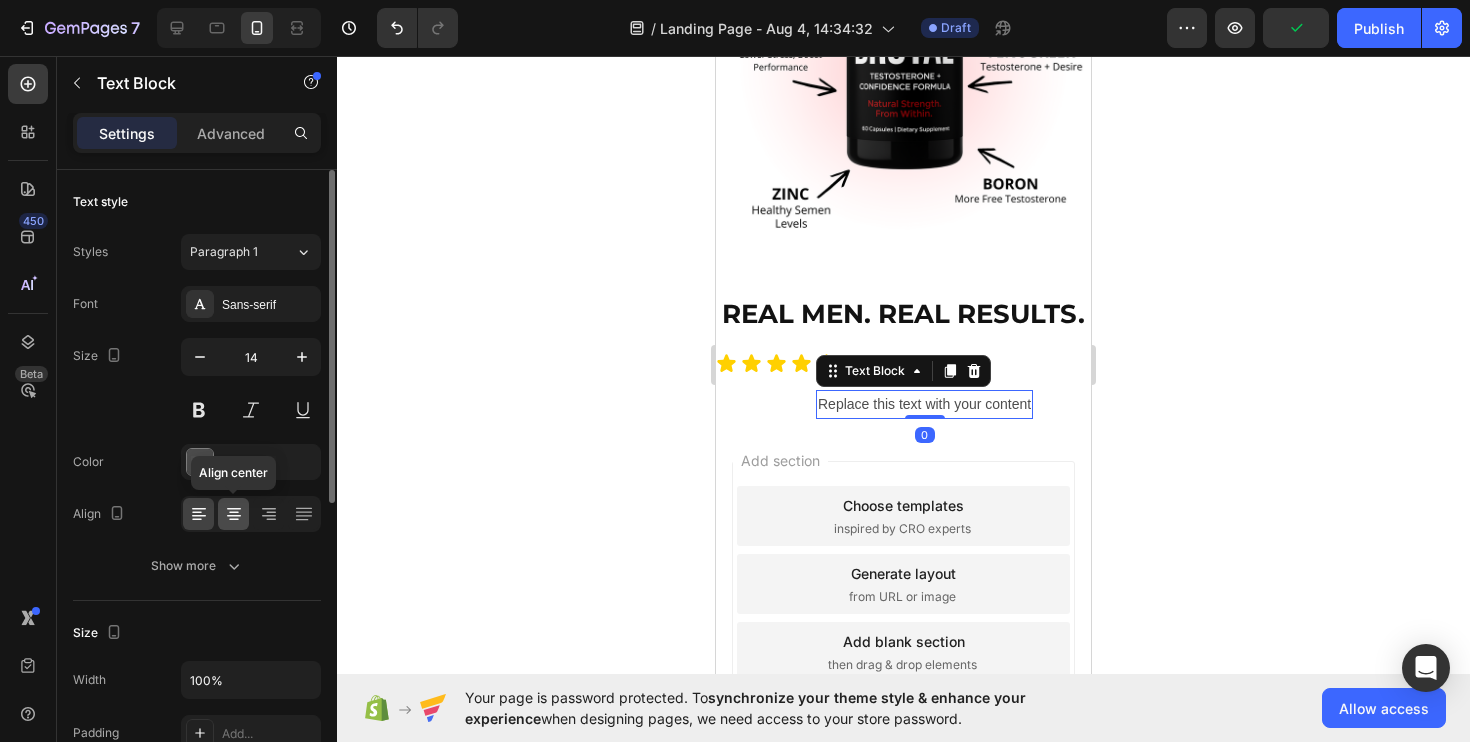 click 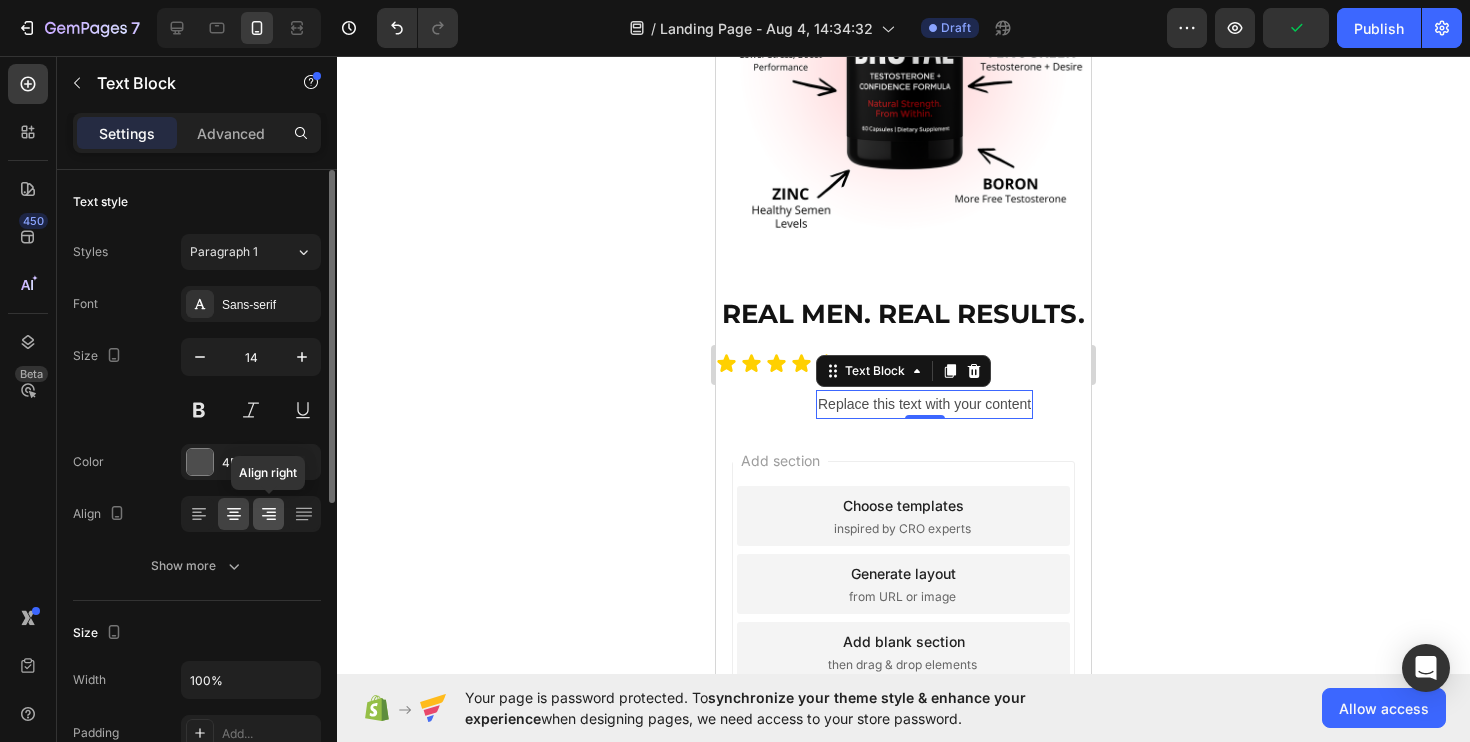 click 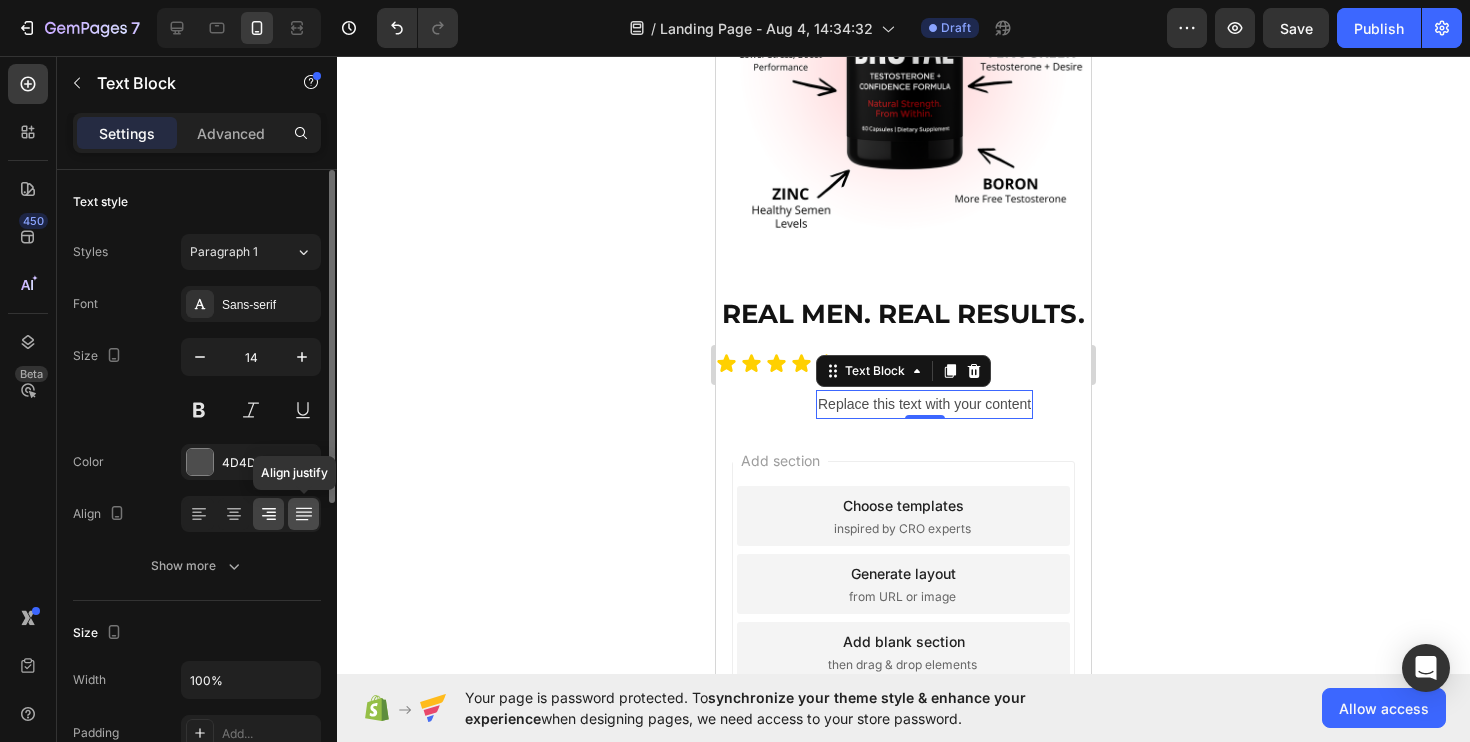 click 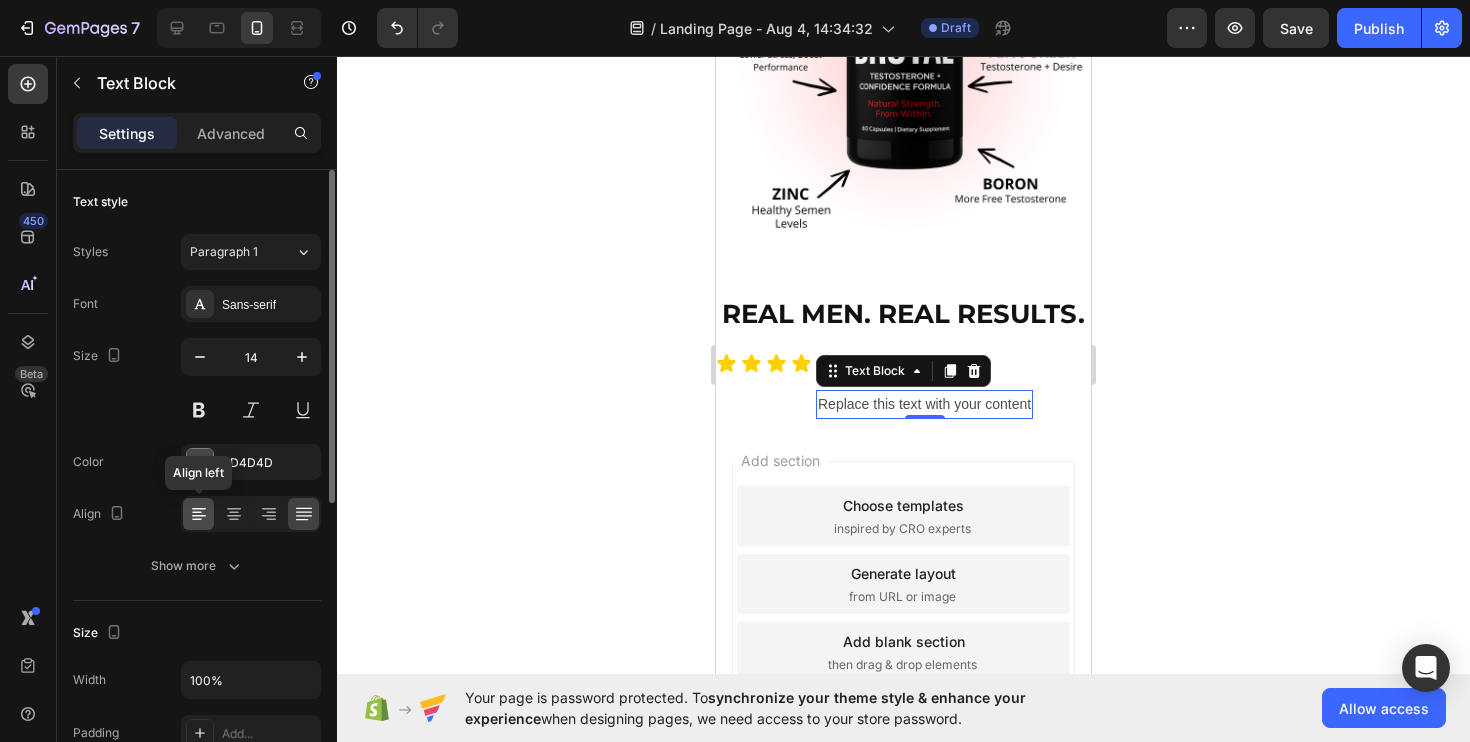 click 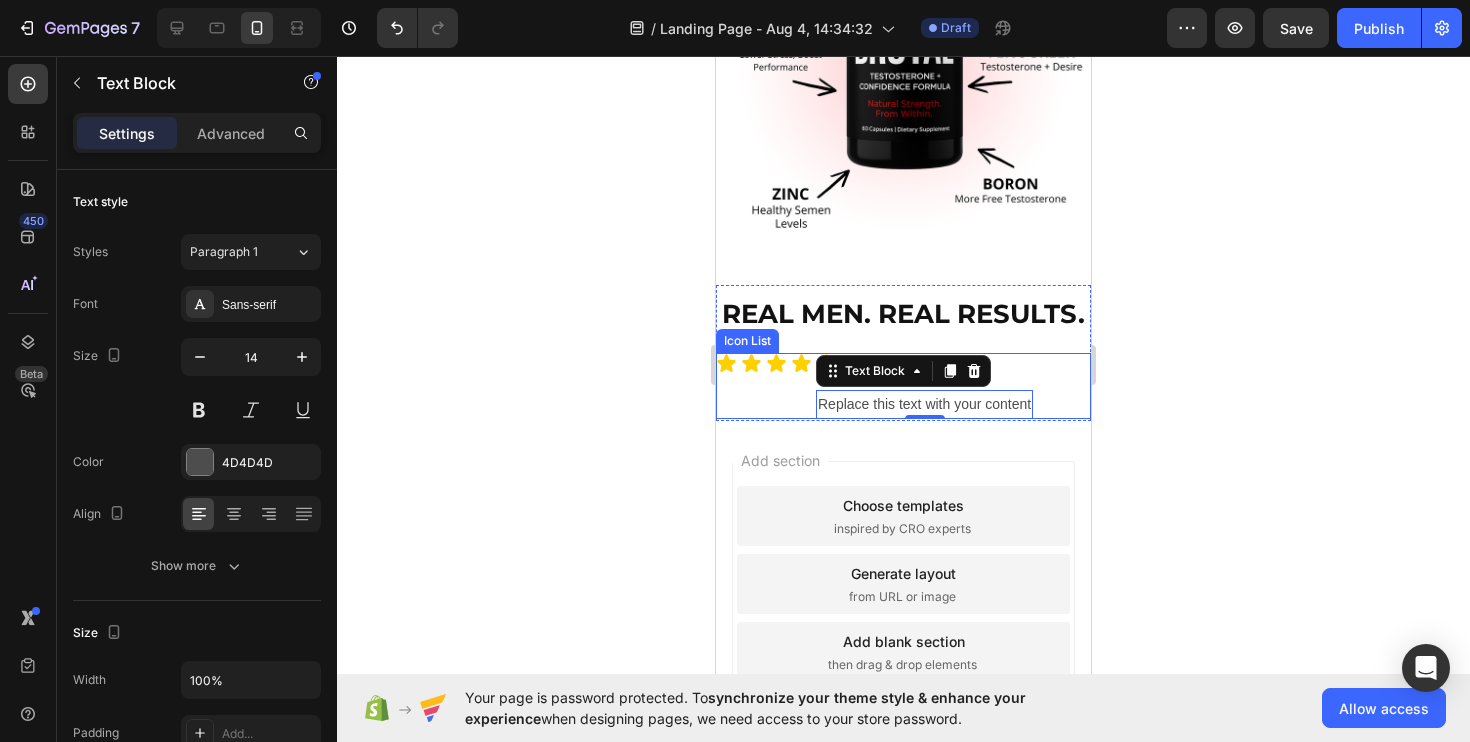click on "Icon Icon Icon Icon Icon Replace this text with your content Text Block   0 Row" at bounding box center (903, 386) 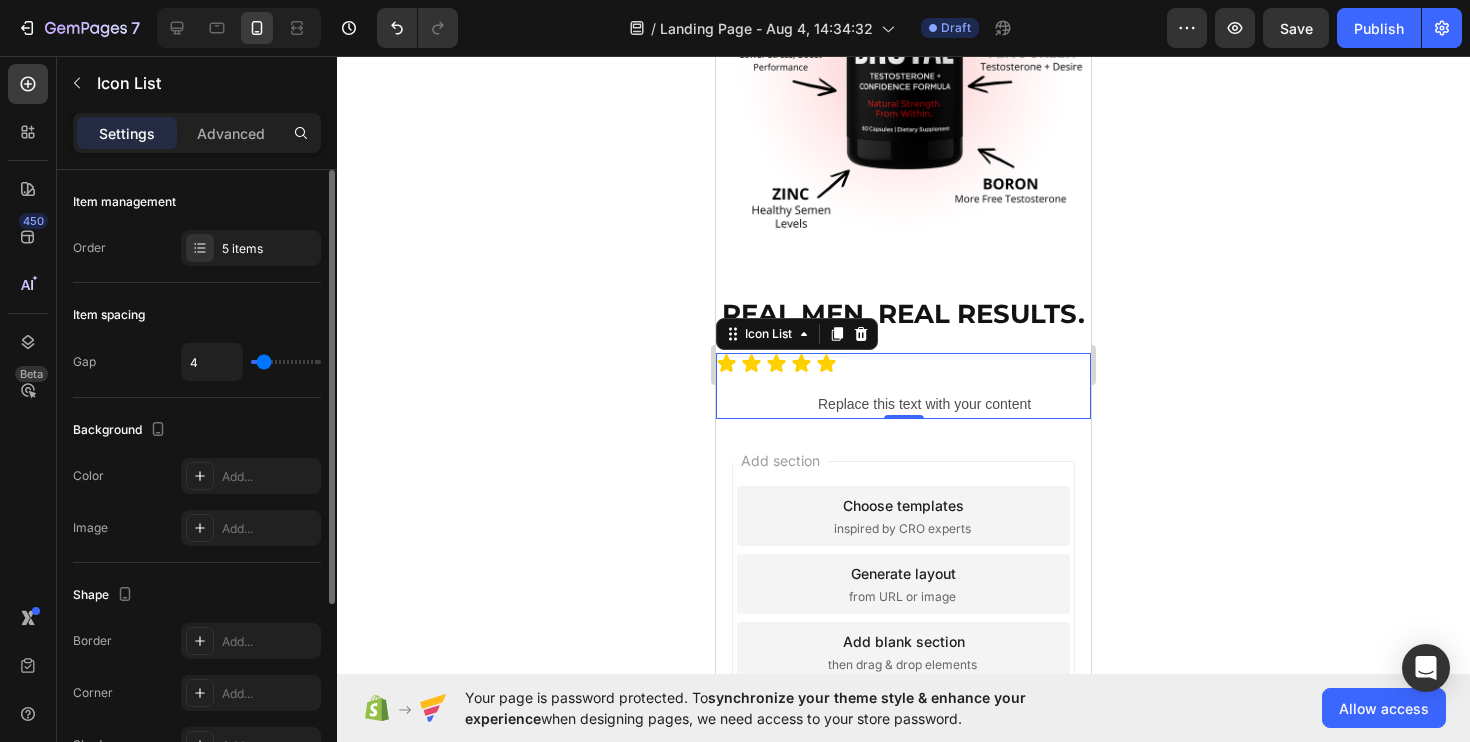 type on "0" 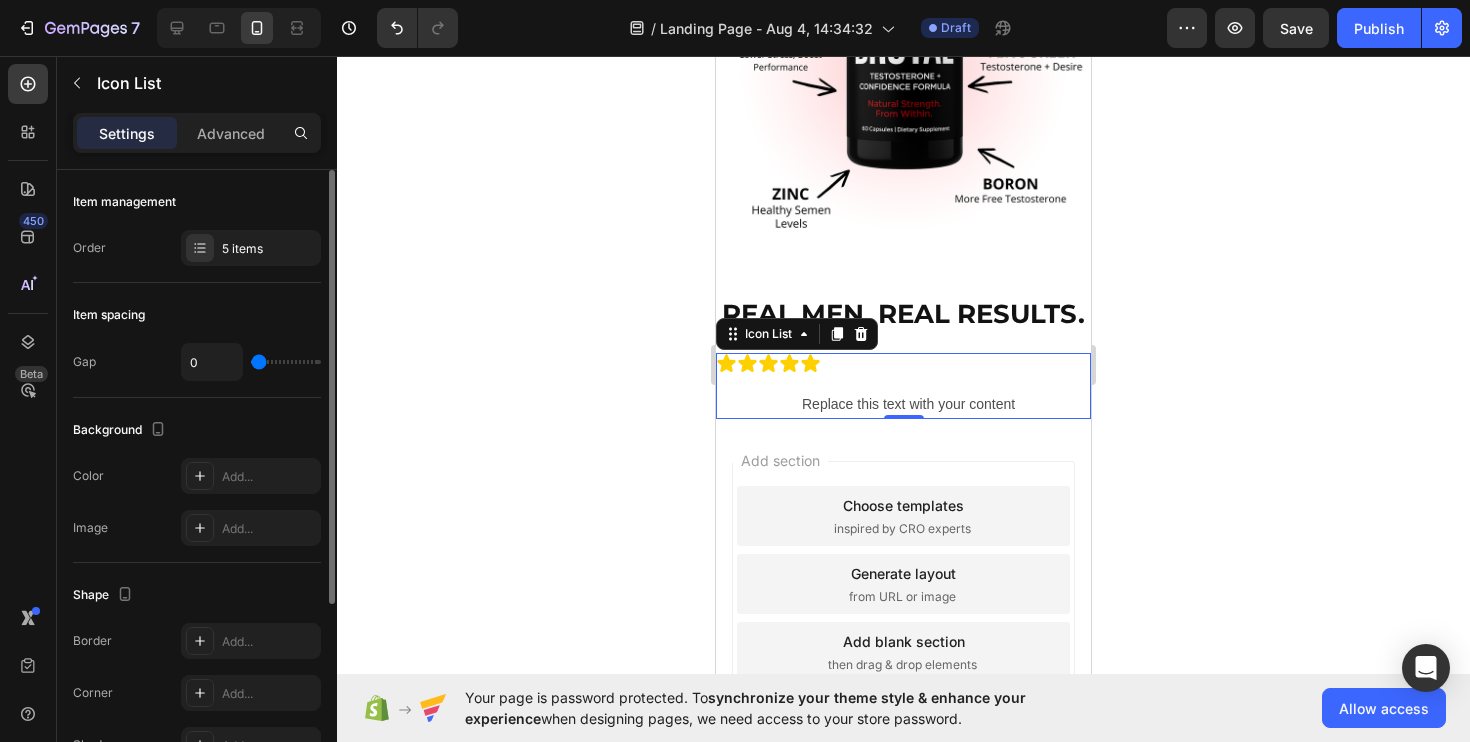 type on "2" 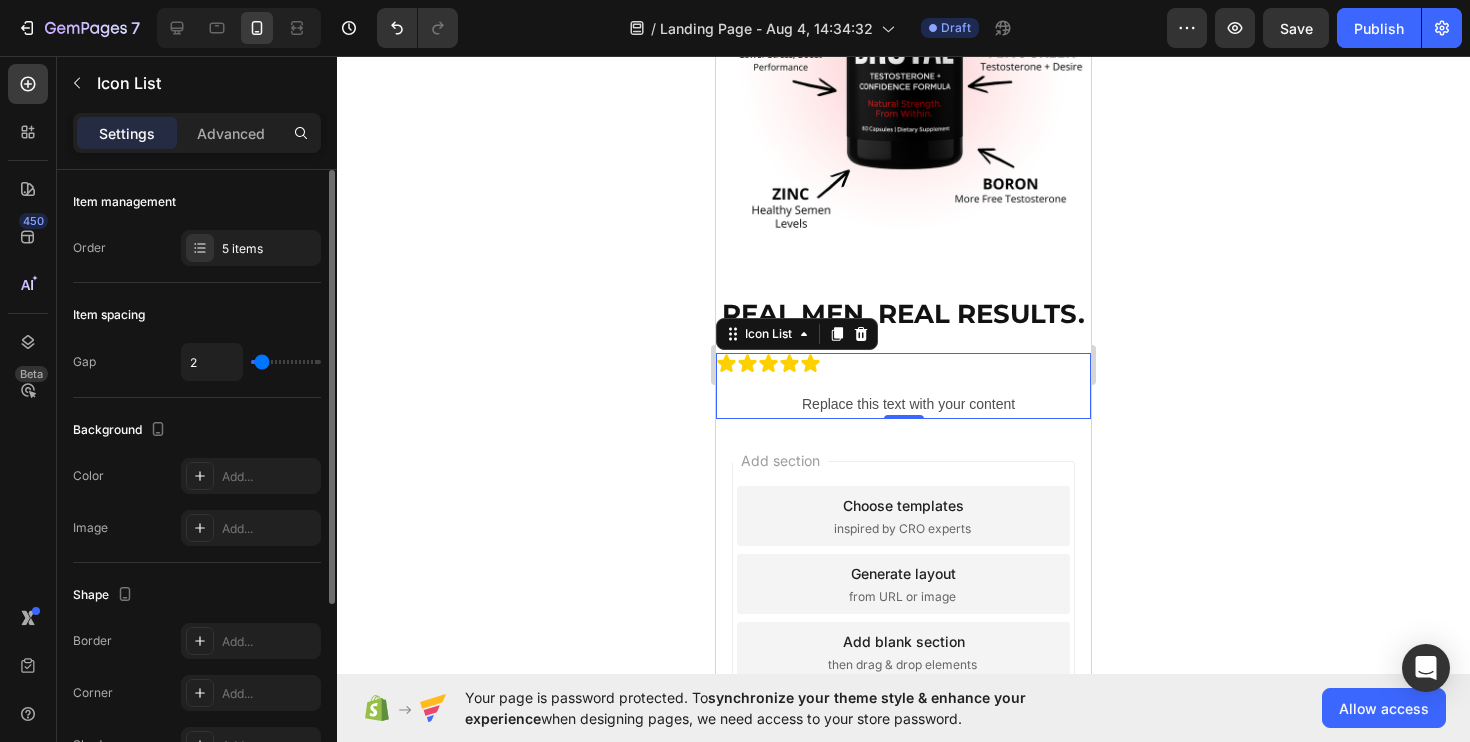 type on "4" 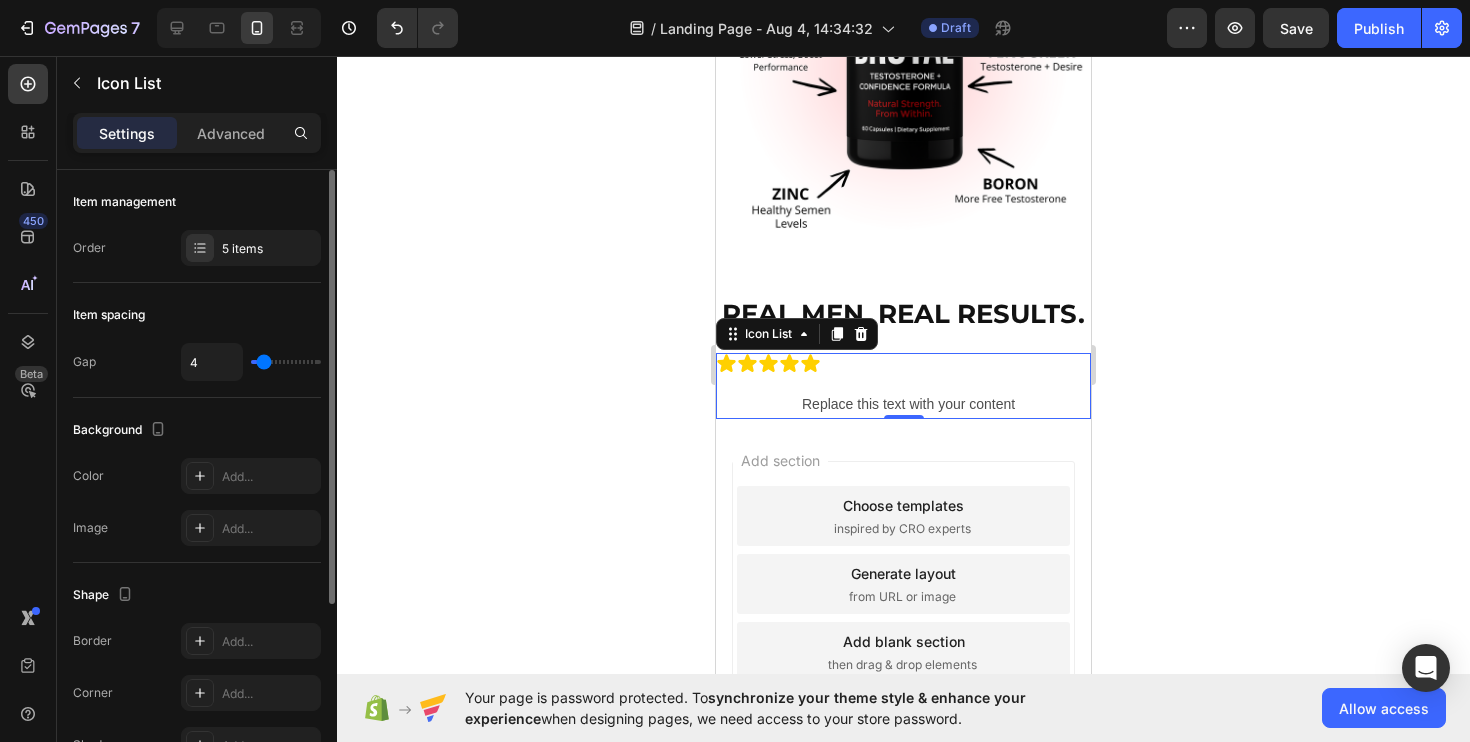 type on "5" 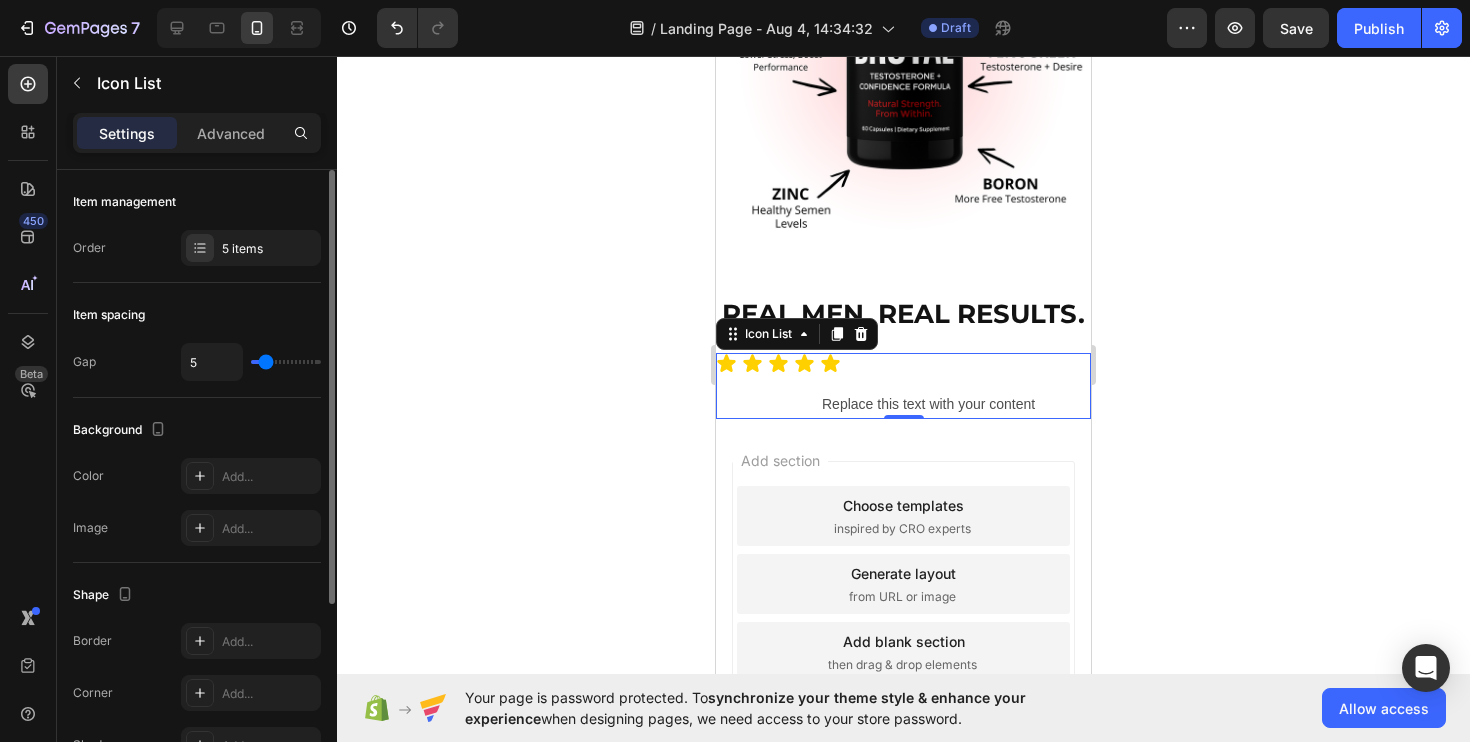 type on "5" 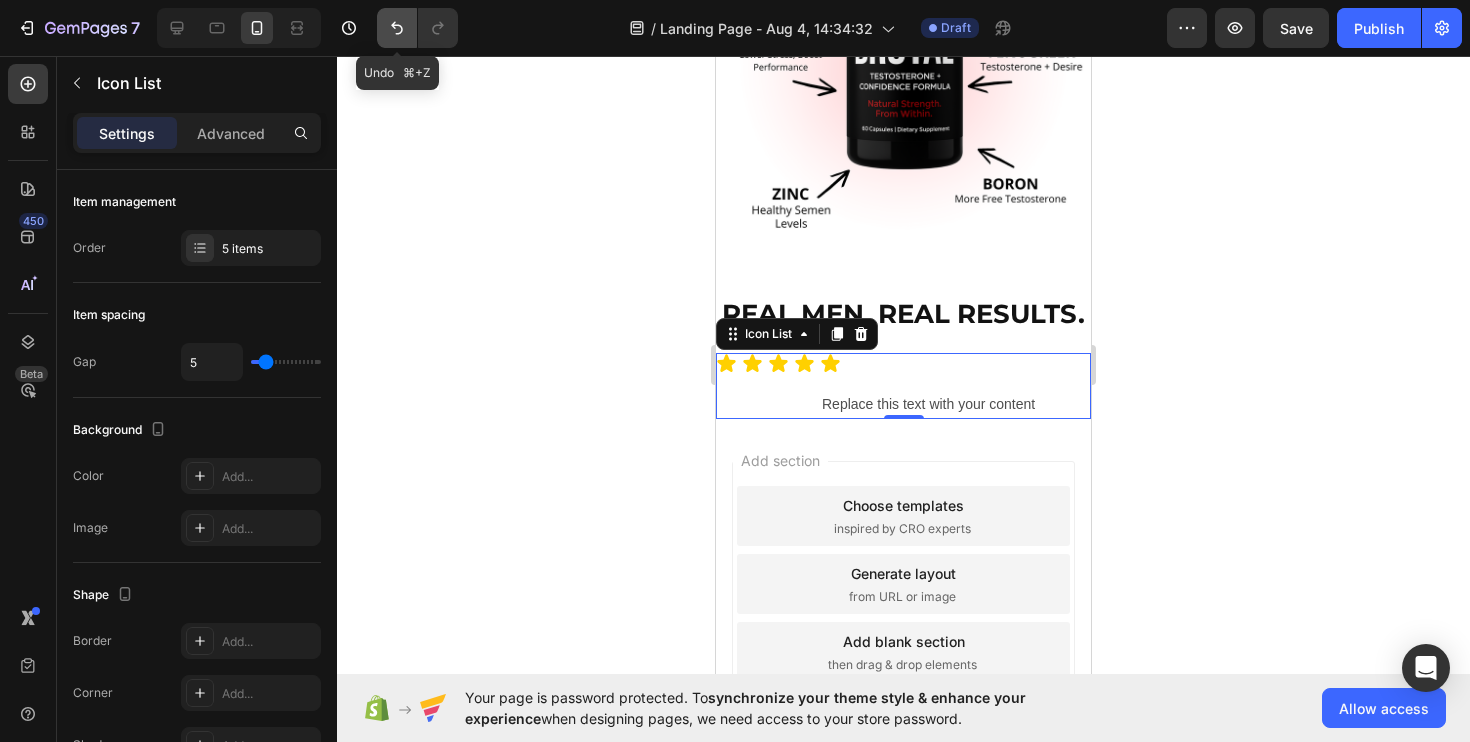 click 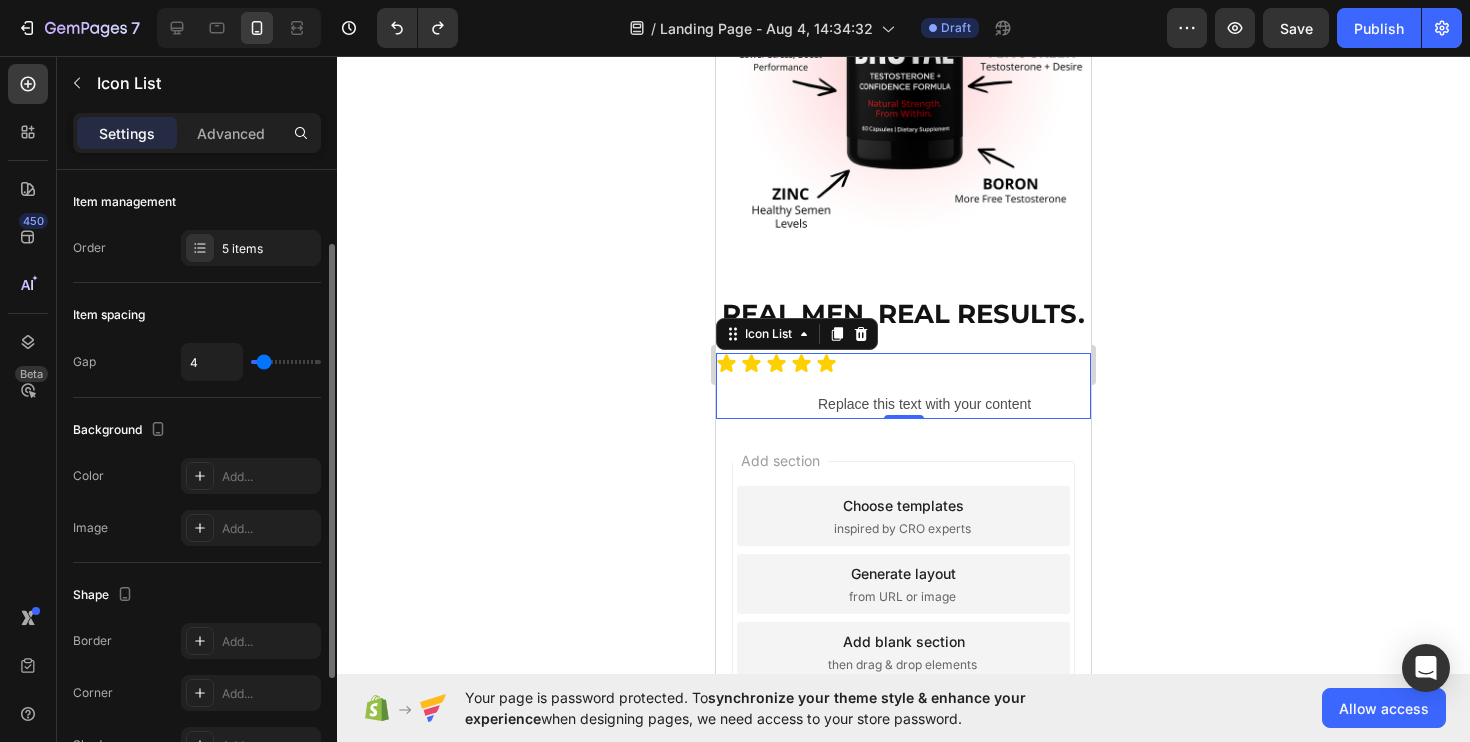 scroll, scrollTop: 282, scrollLeft: 0, axis: vertical 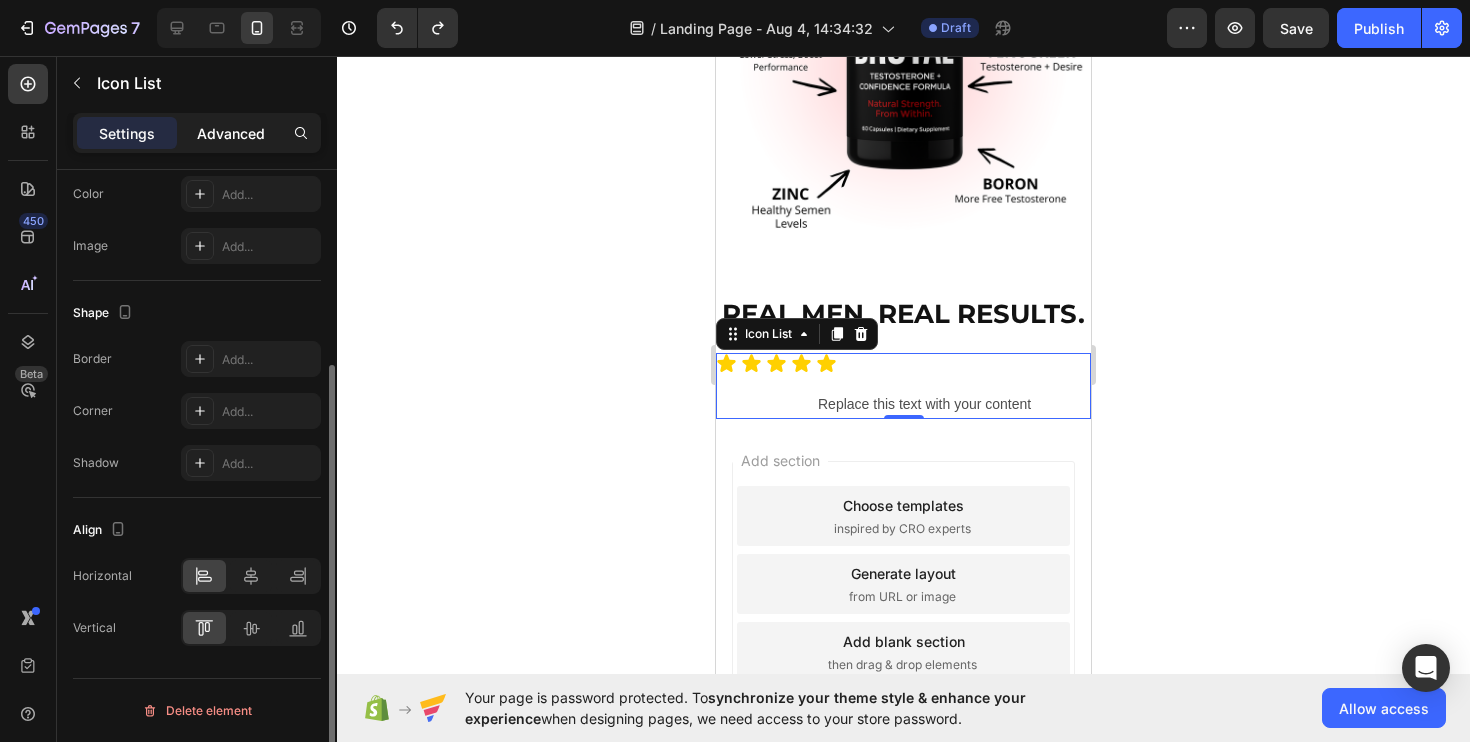 click on "Advanced" at bounding box center [231, 133] 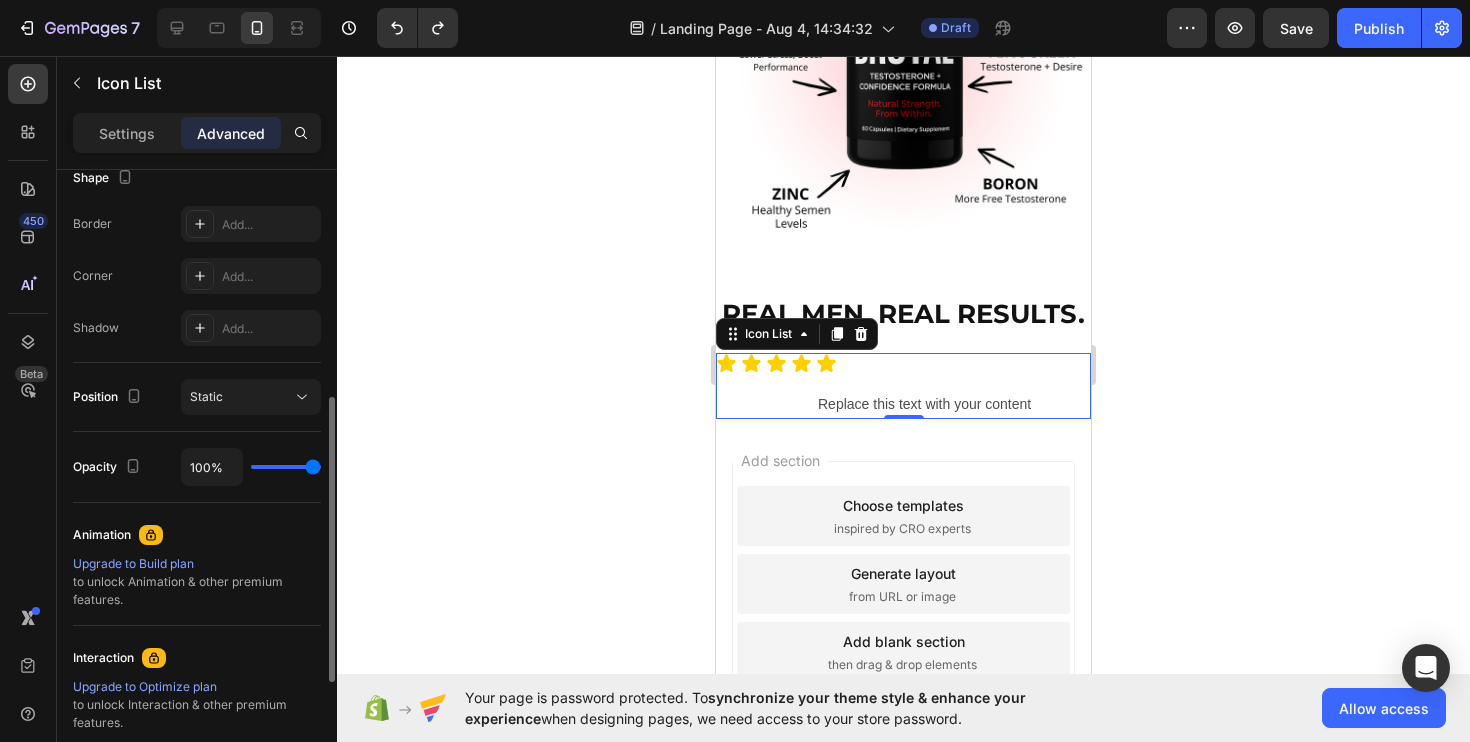 scroll, scrollTop: 0, scrollLeft: 0, axis: both 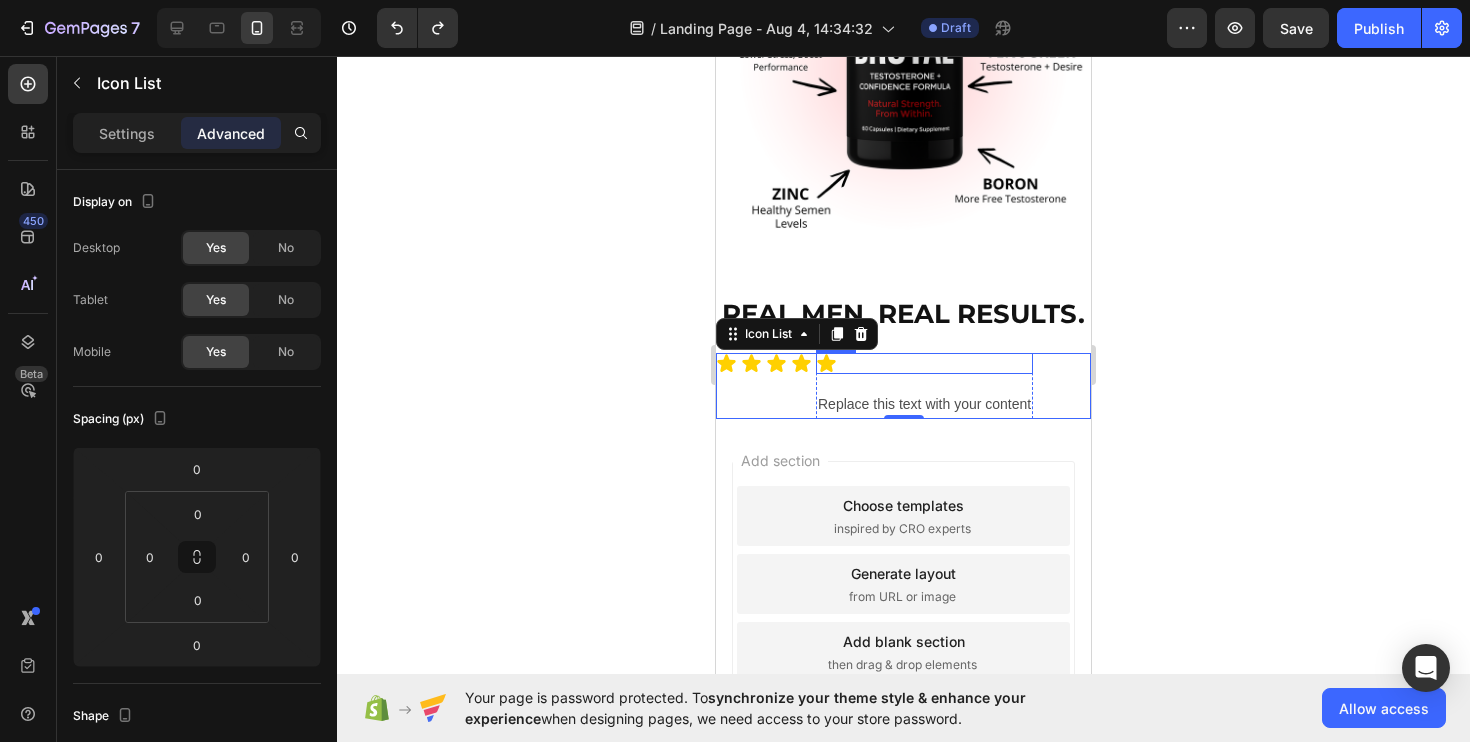 click on "Icon" at bounding box center [924, 363] 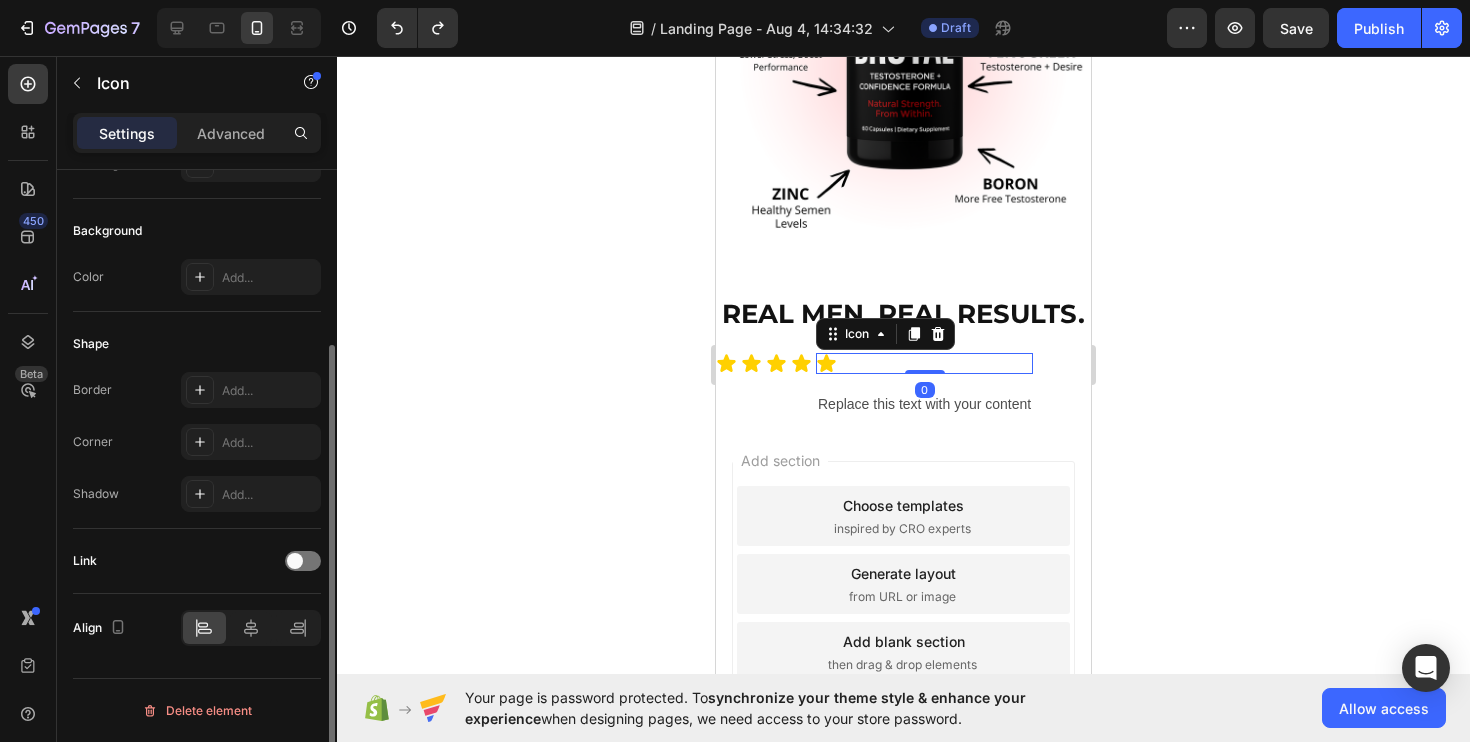 scroll, scrollTop: 0, scrollLeft: 0, axis: both 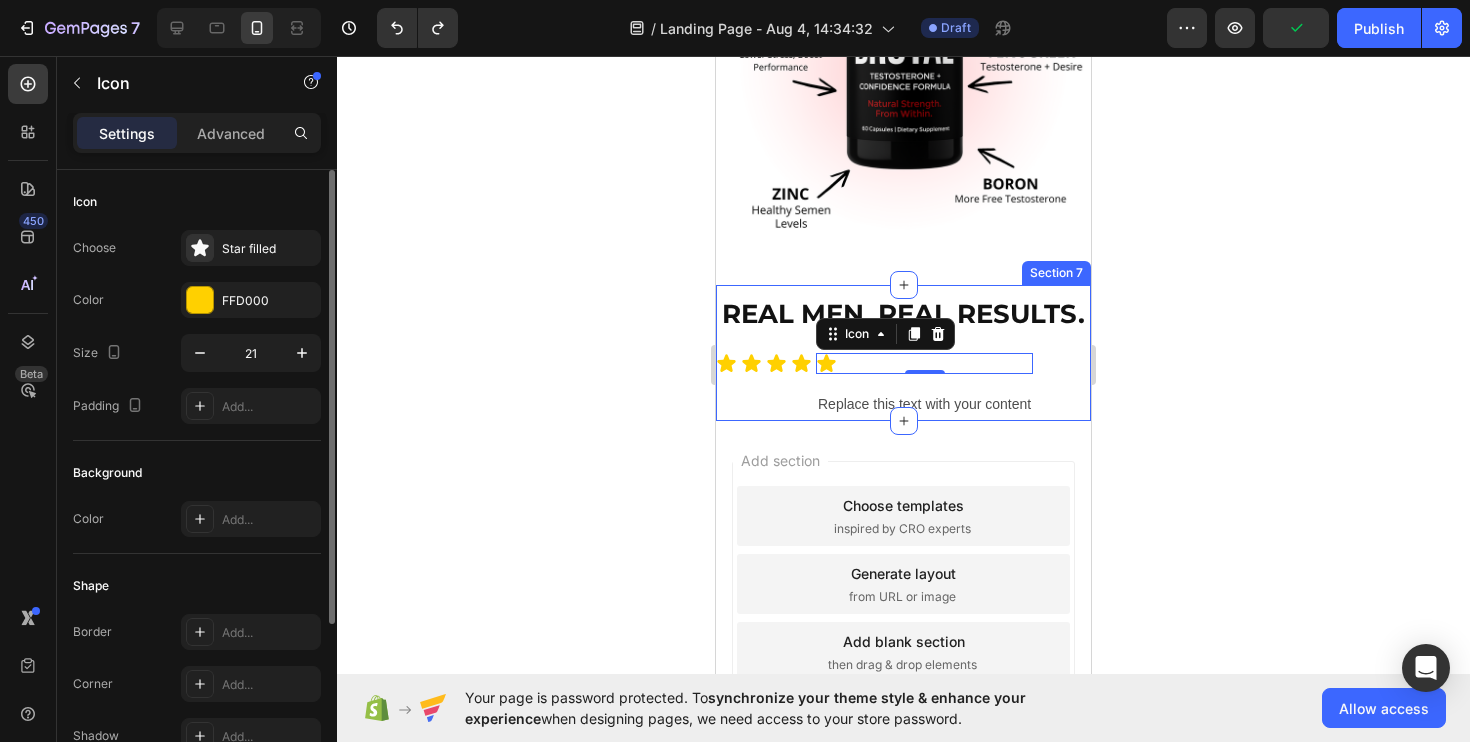 click on "Replace this text with your content" at bounding box center [924, 404] 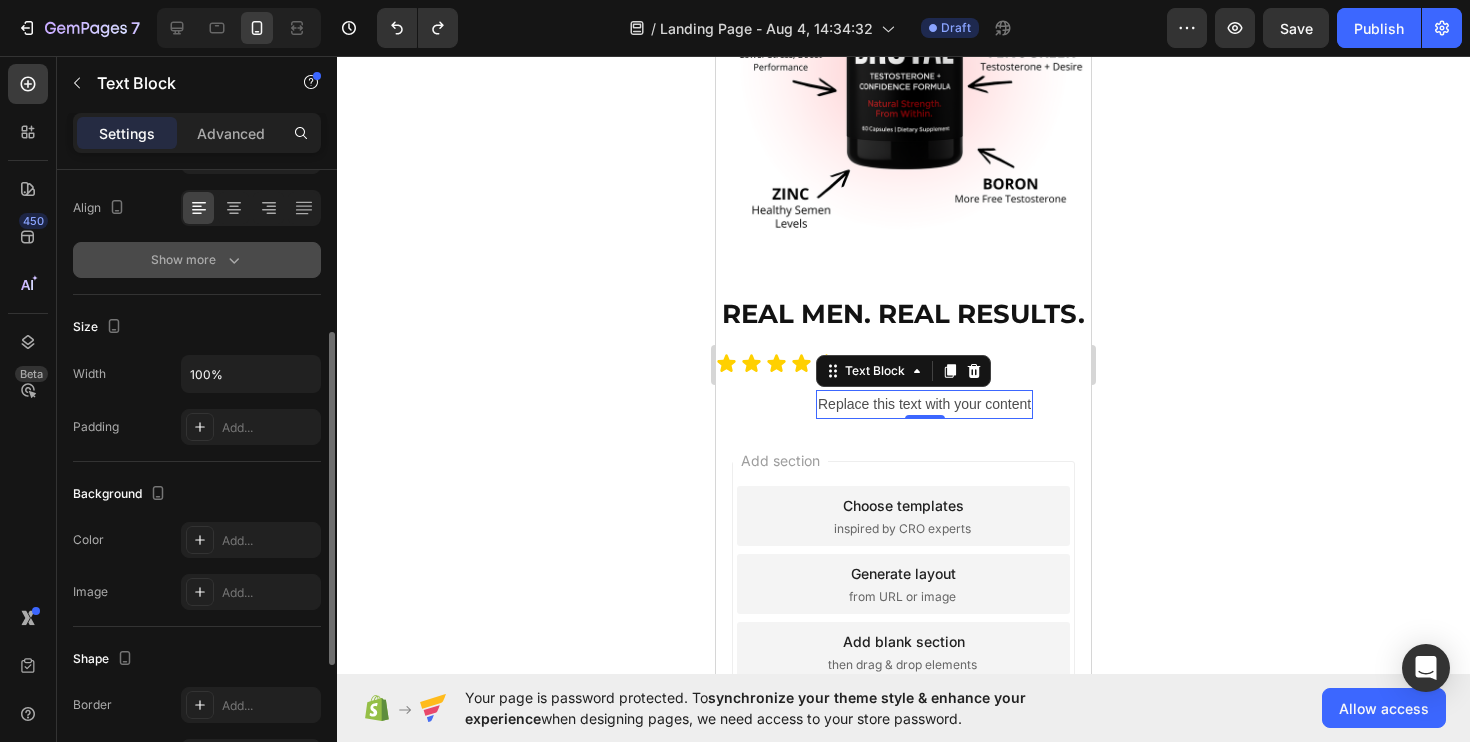 scroll, scrollTop: 0, scrollLeft: 0, axis: both 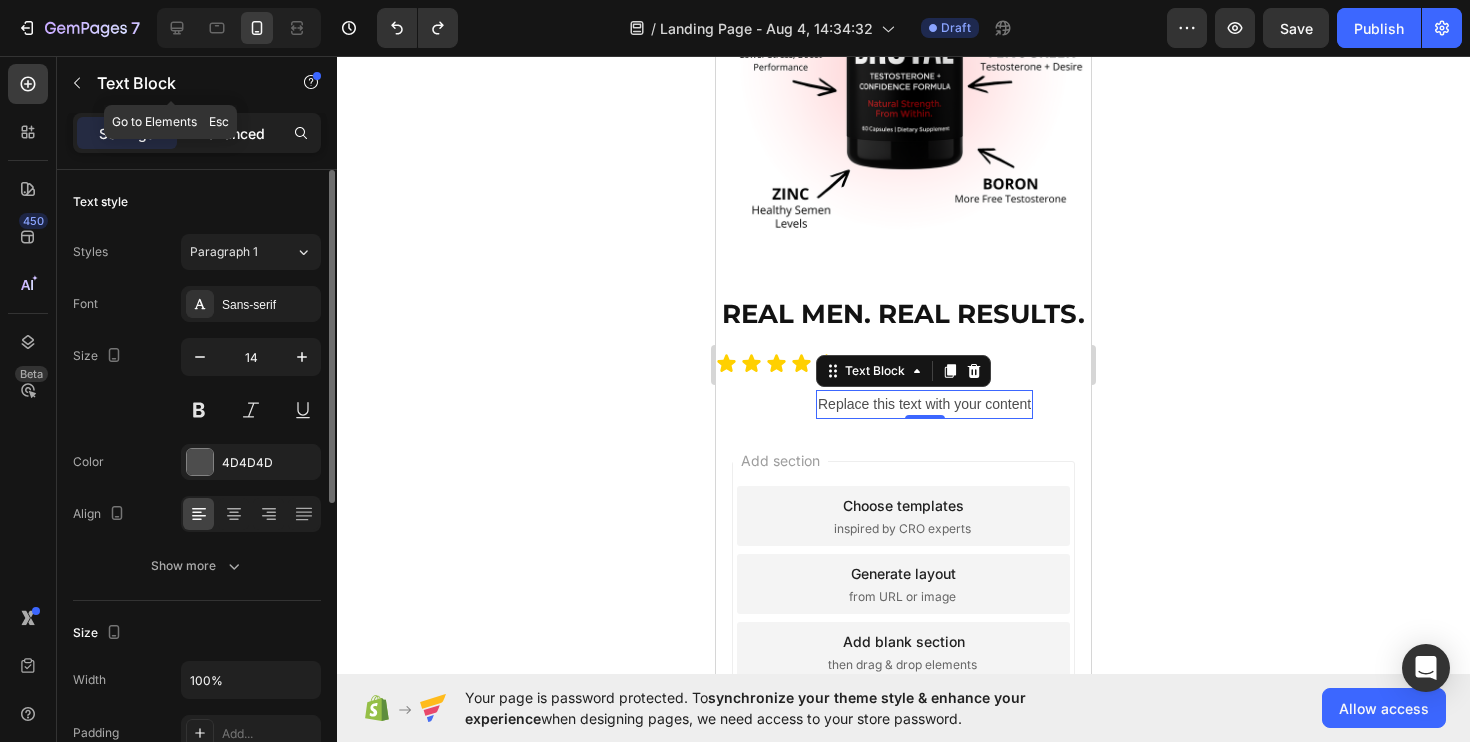 click on "Advanced" at bounding box center (231, 133) 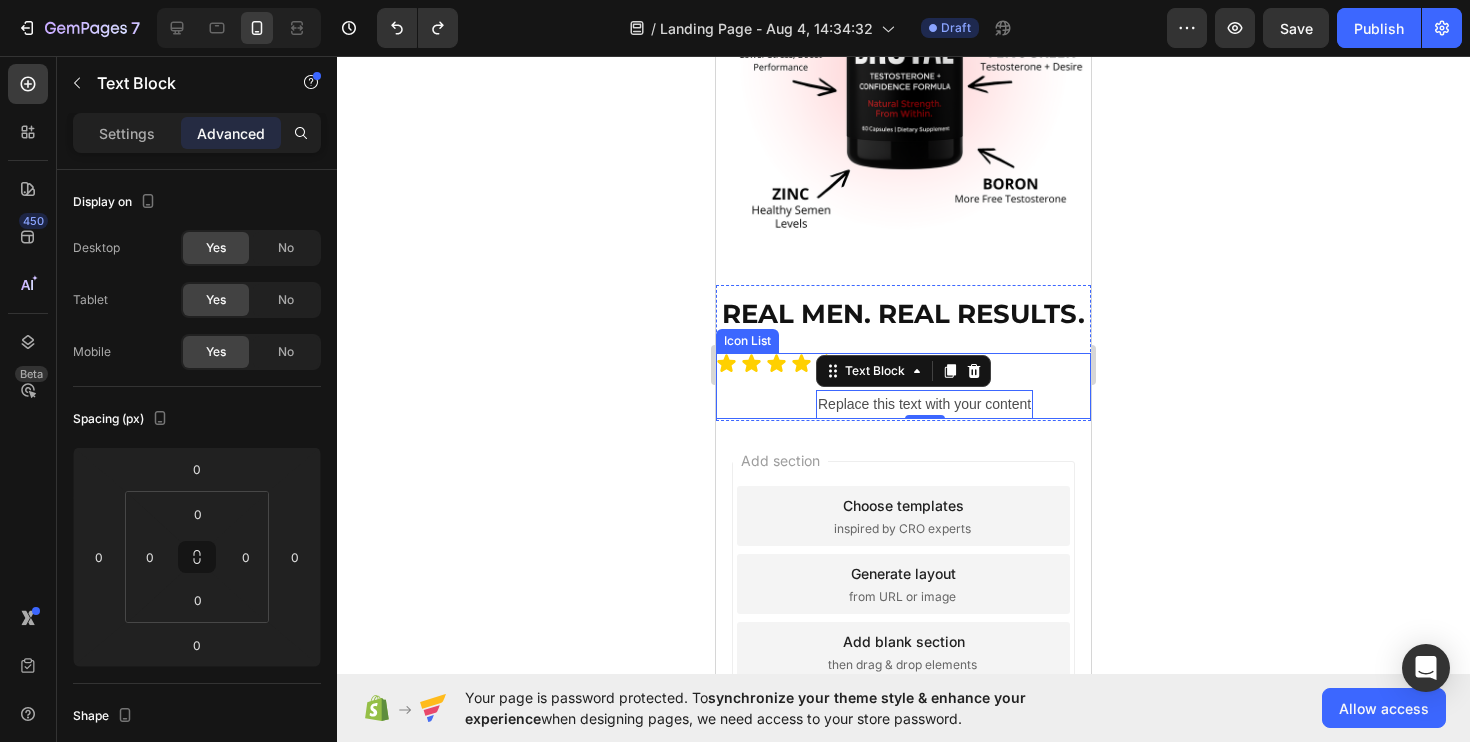 click on "Icon Icon Icon Icon Icon Replace this text with your content Text Block   0 Row" at bounding box center (903, 386) 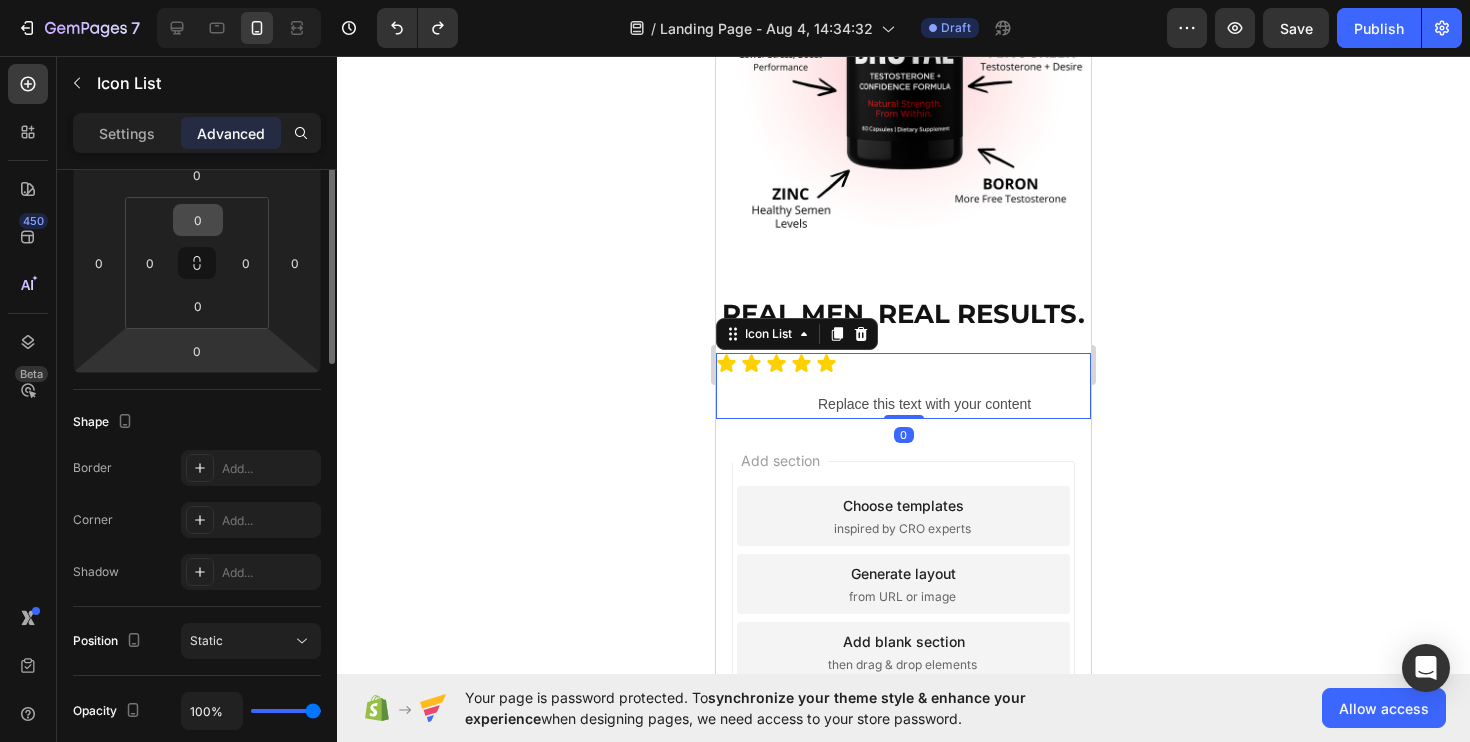 scroll, scrollTop: 0, scrollLeft: 0, axis: both 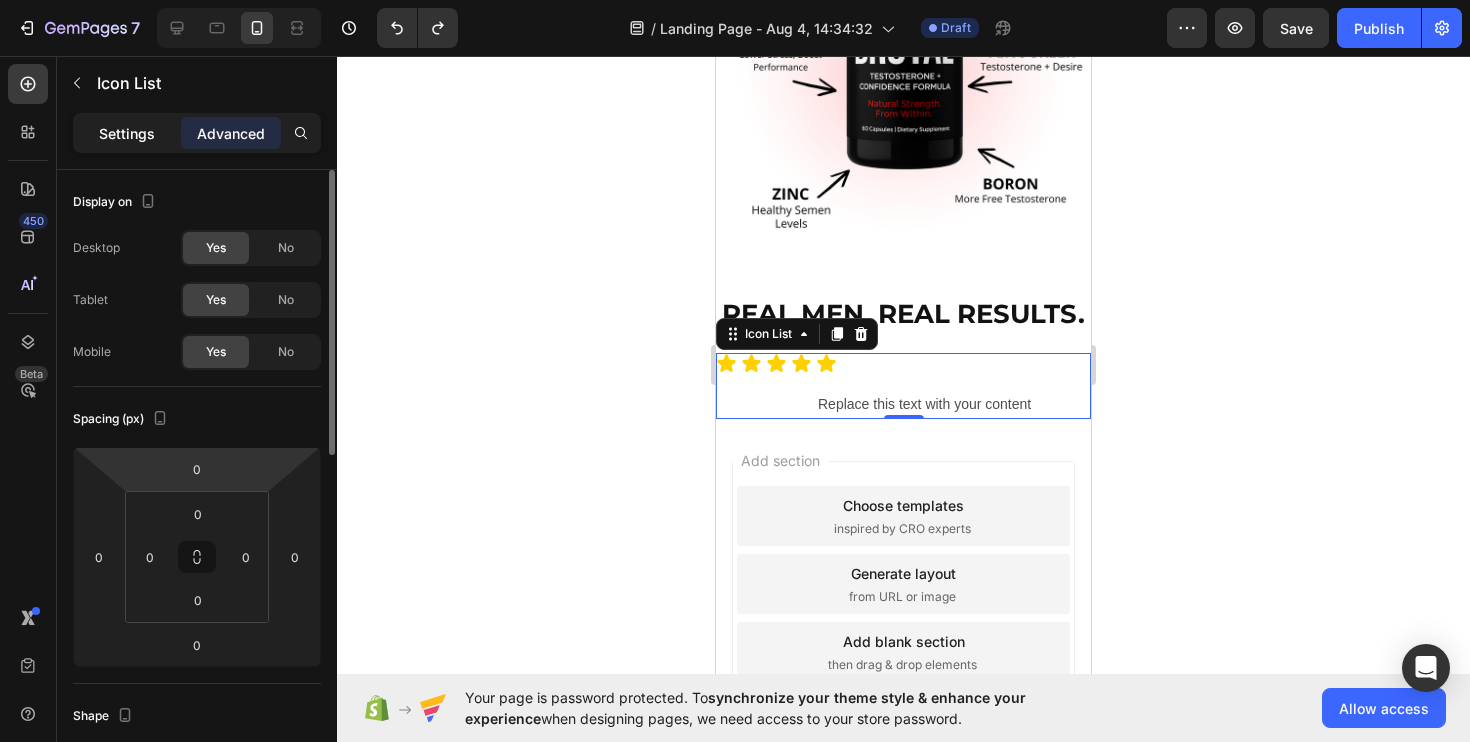 click on "Settings" at bounding box center (127, 133) 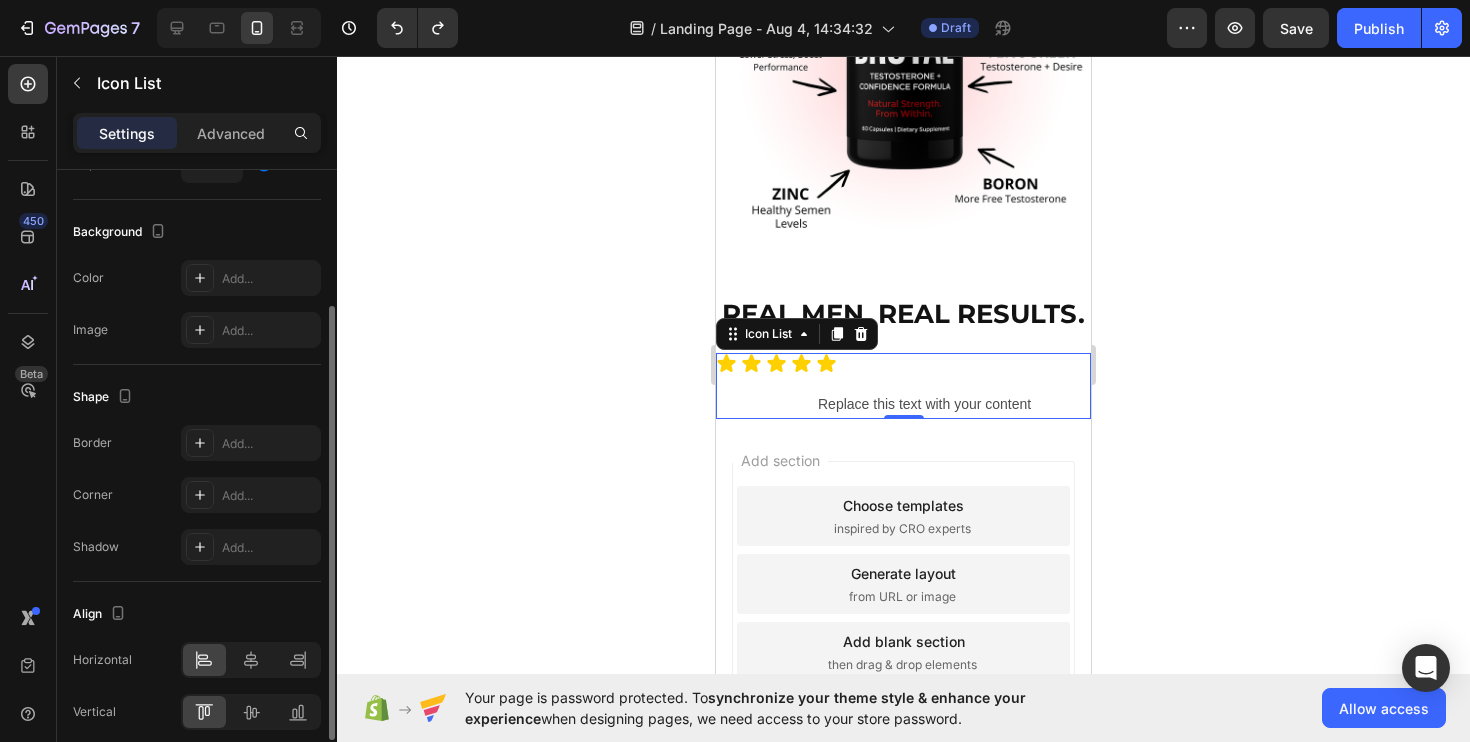 scroll, scrollTop: 0, scrollLeft: 0, axis: both 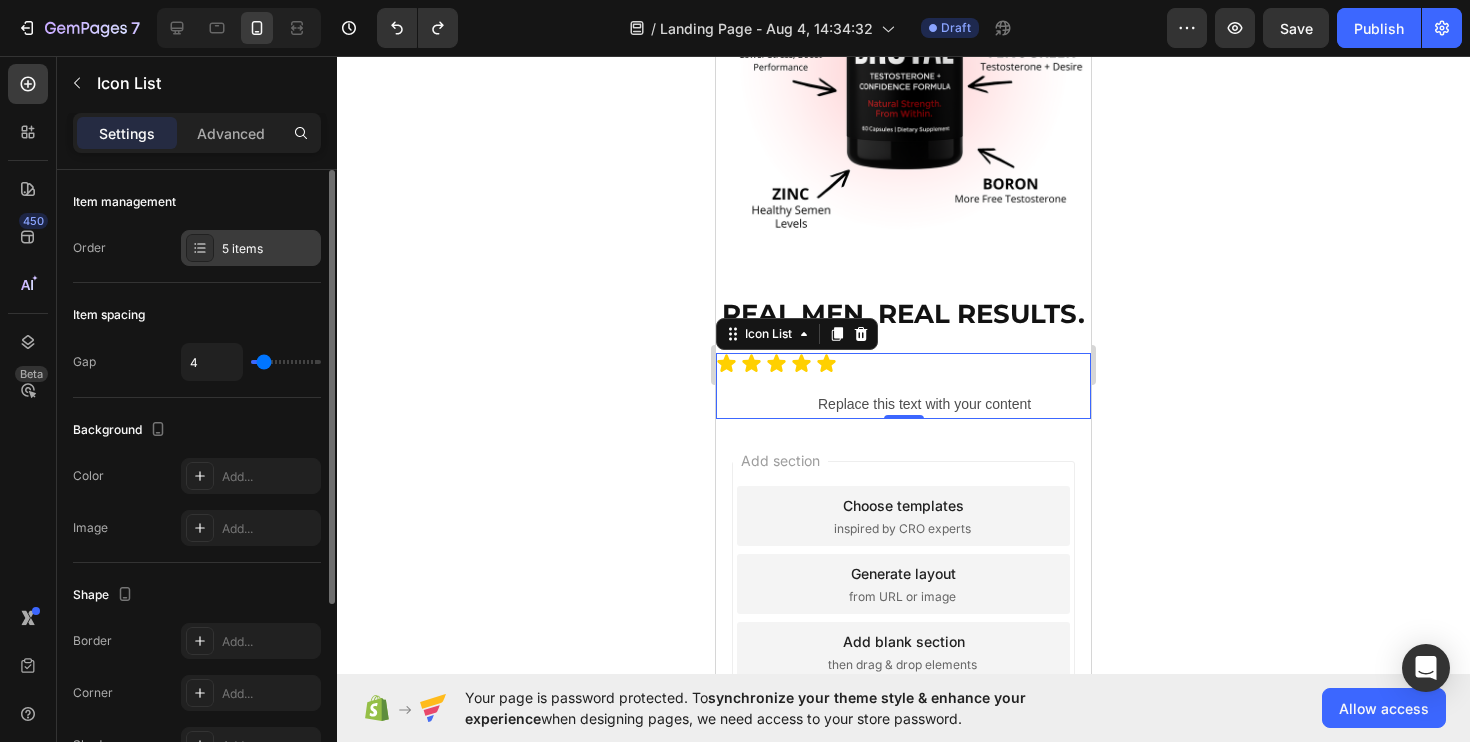click 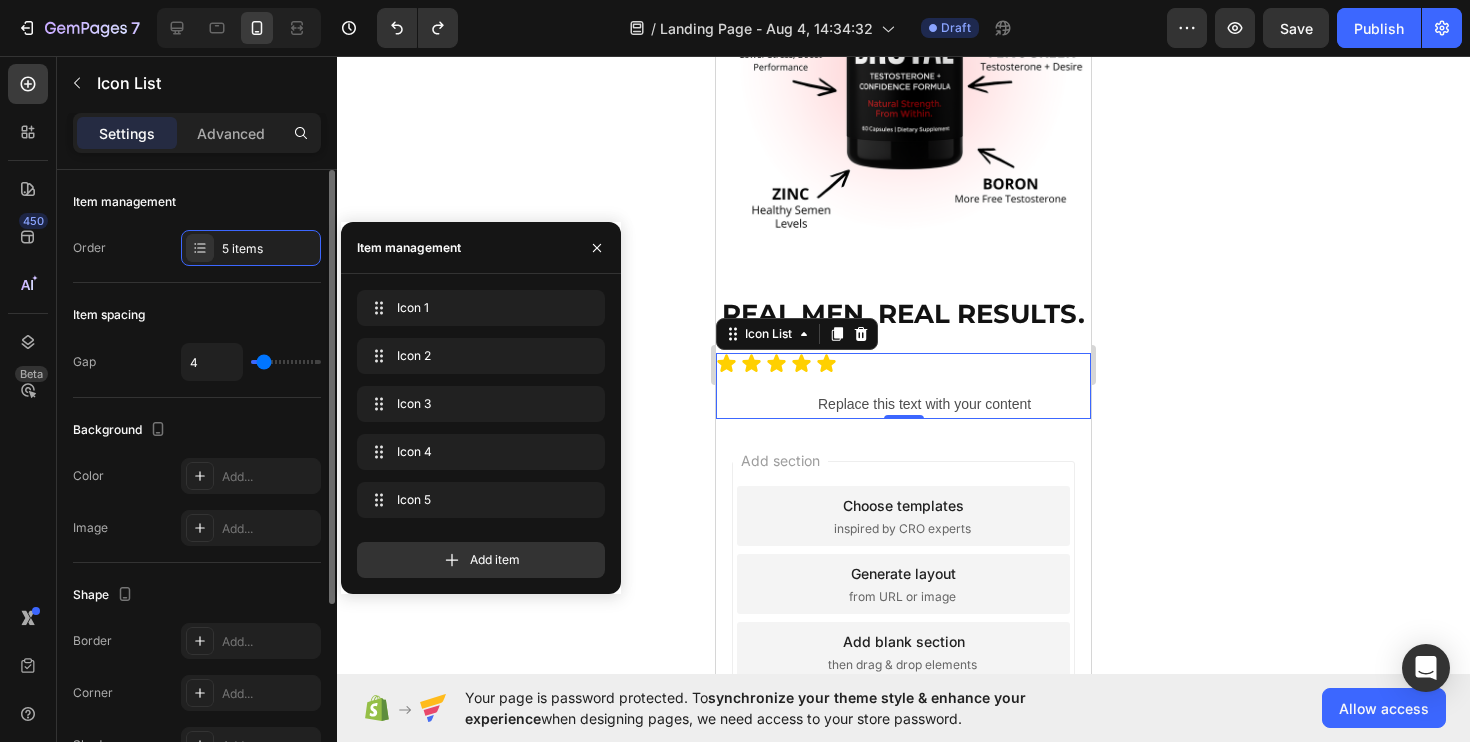 click on "Item spacing Gap 4" 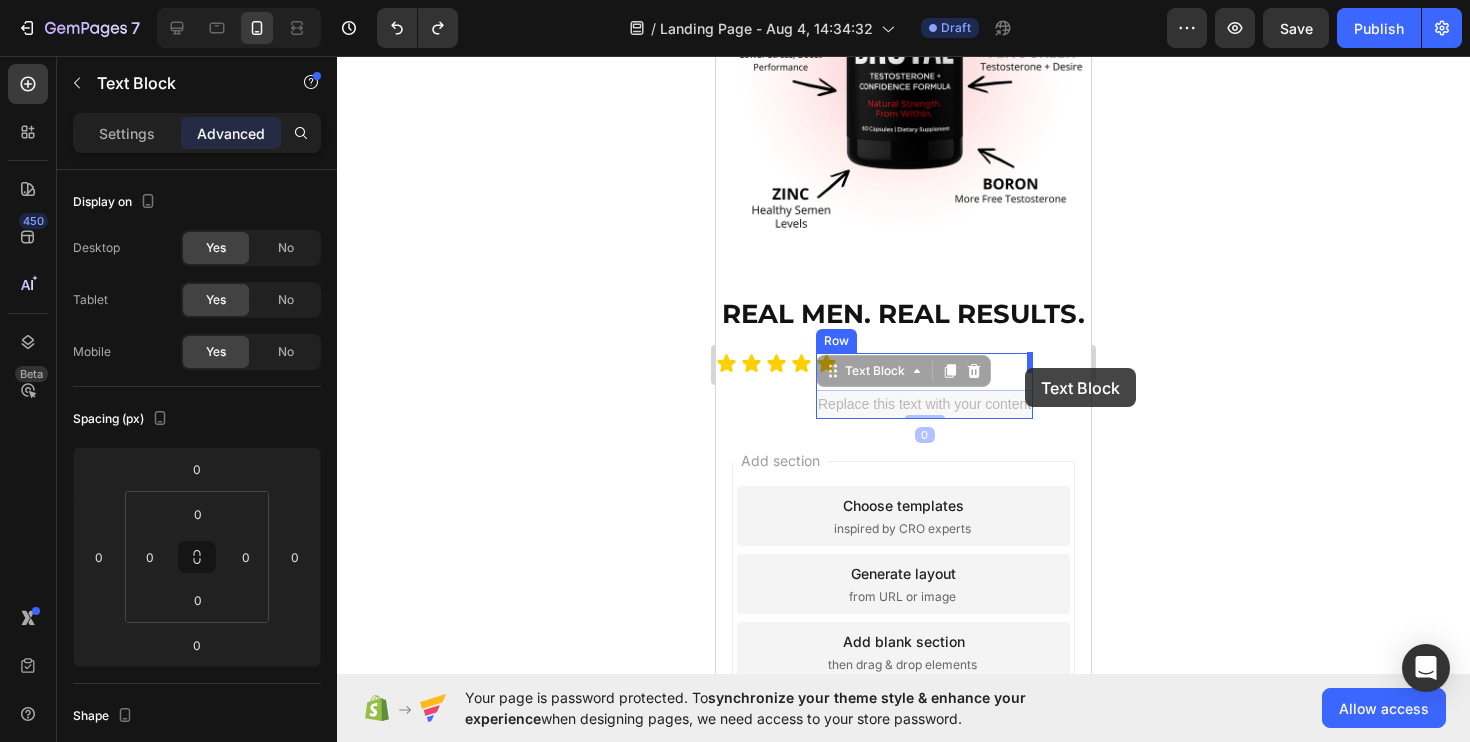drag, startPoint x: 836, startPoint y: 407, endPoint x: 1025, endPoint y: 368, distance: 192.98186 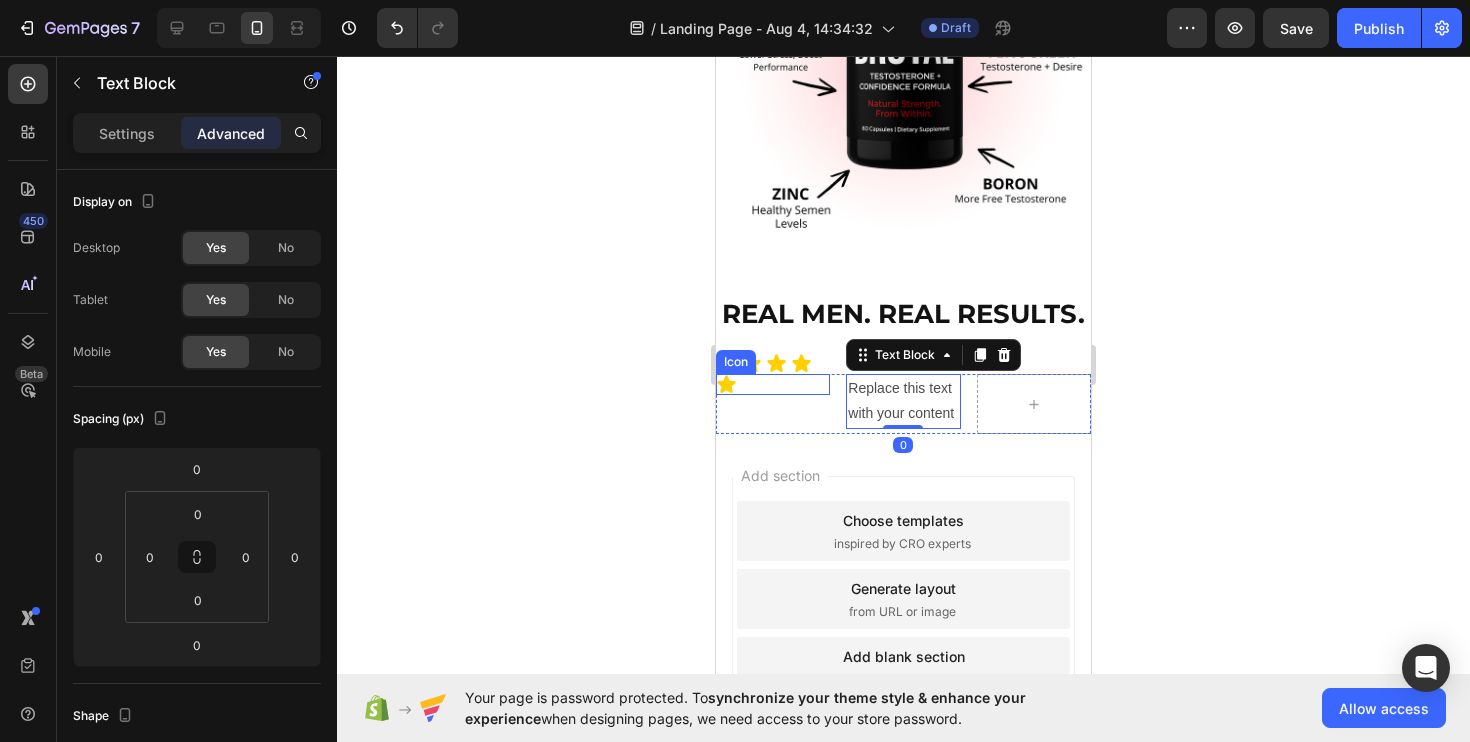click on "Icon" at bounding box center [773, 384] 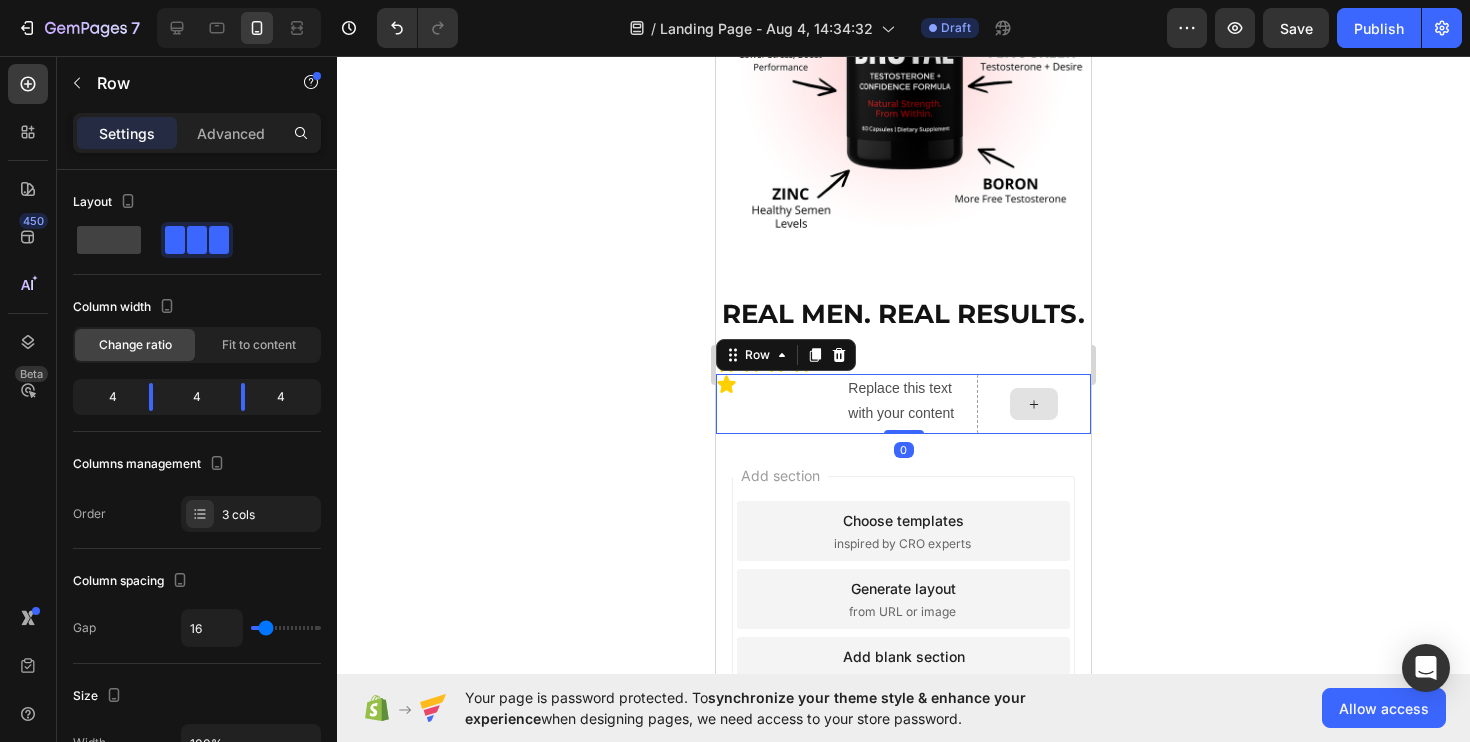 click at bounding box center (1034, 404) 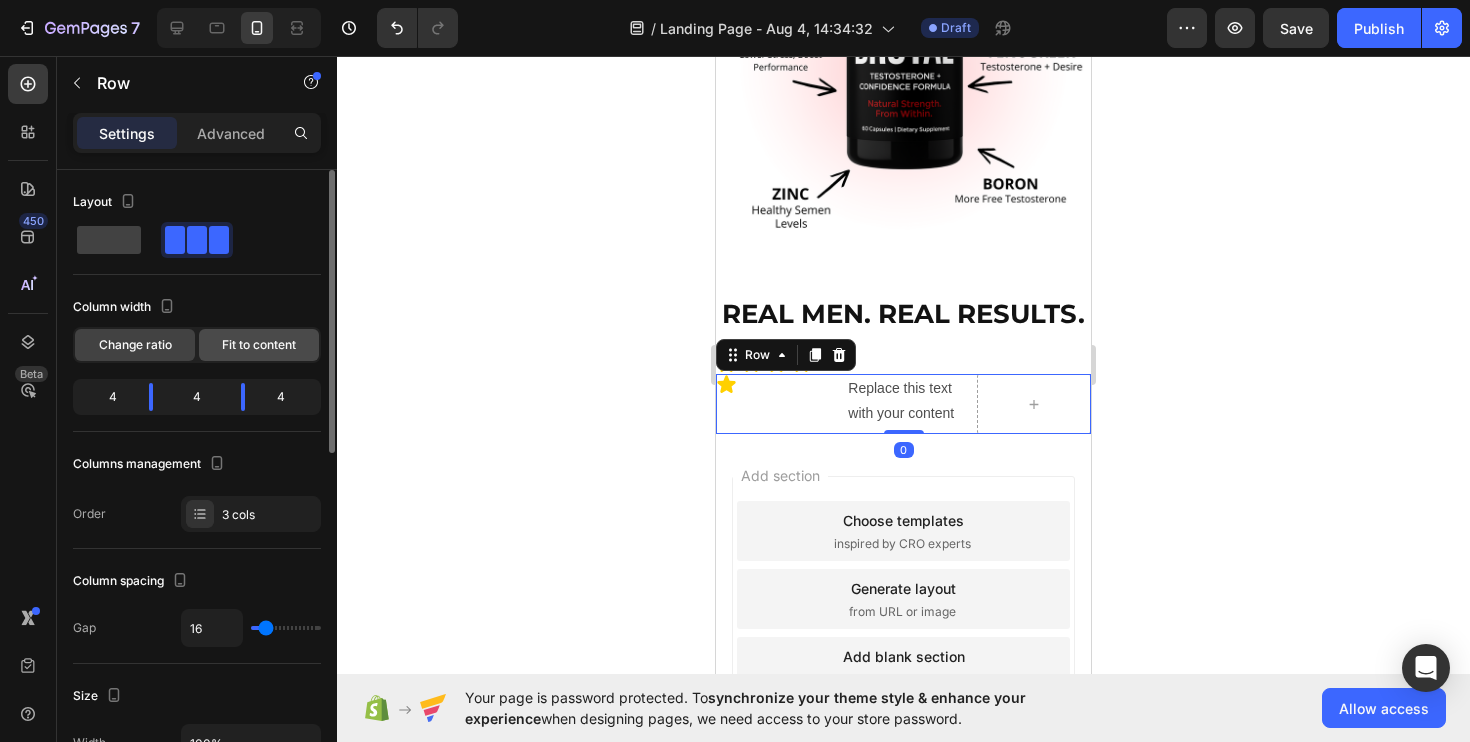 click on "Fit to content" 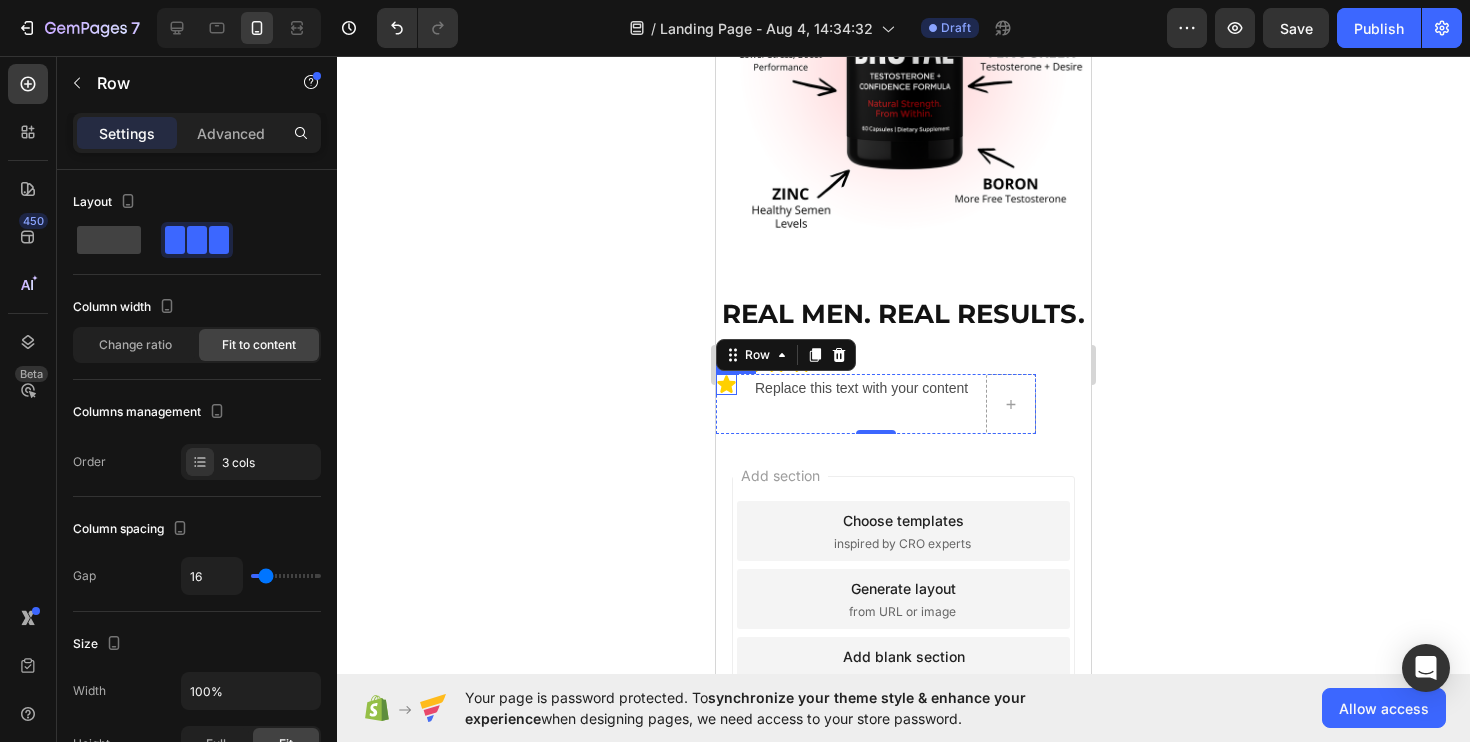 click 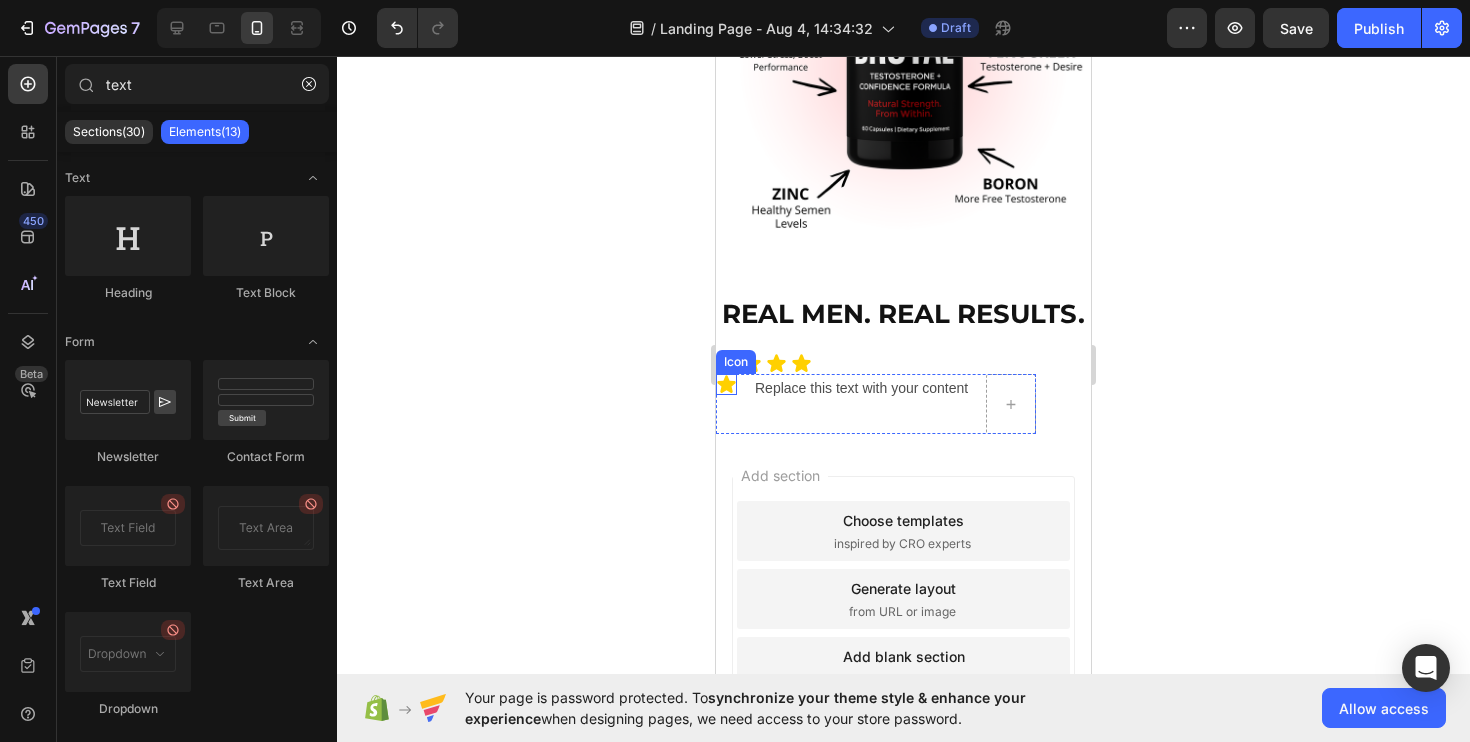 click 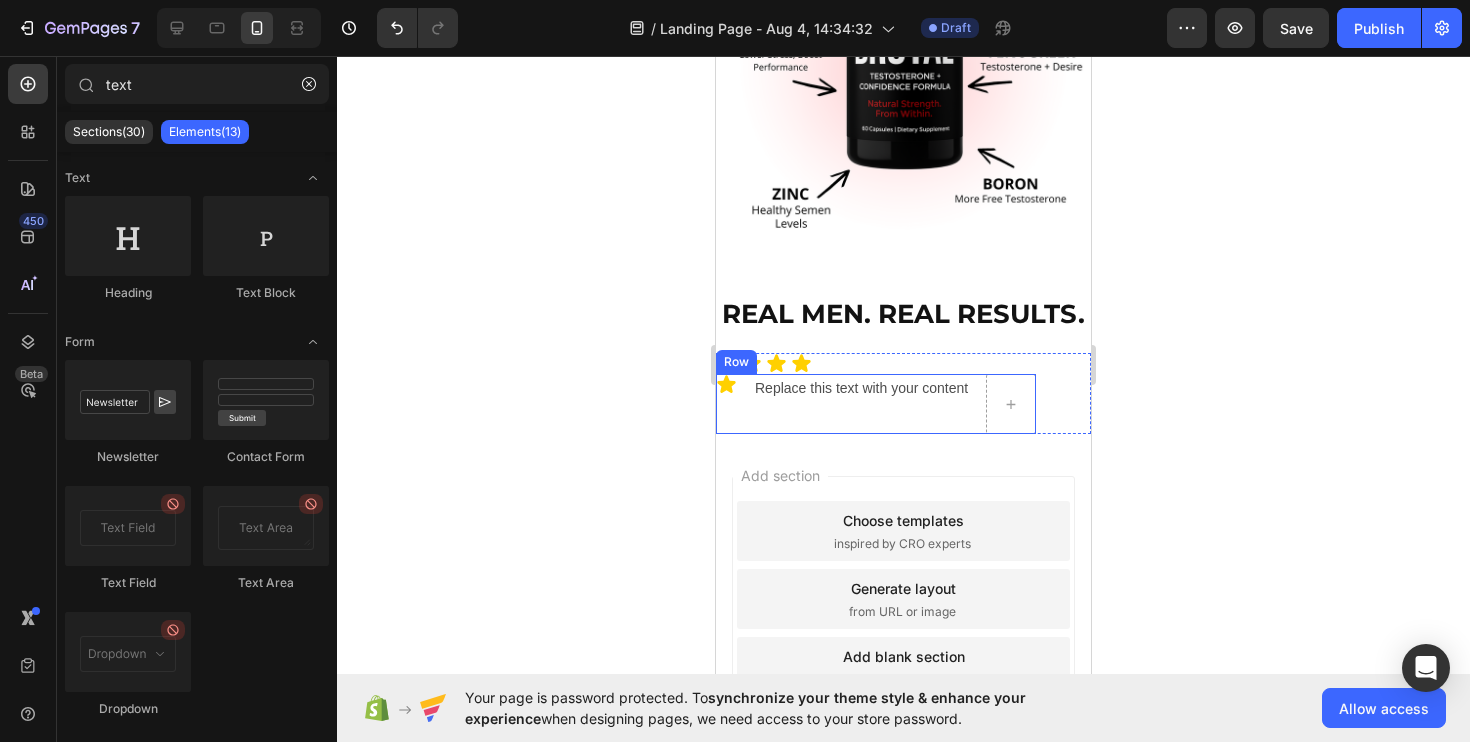 click 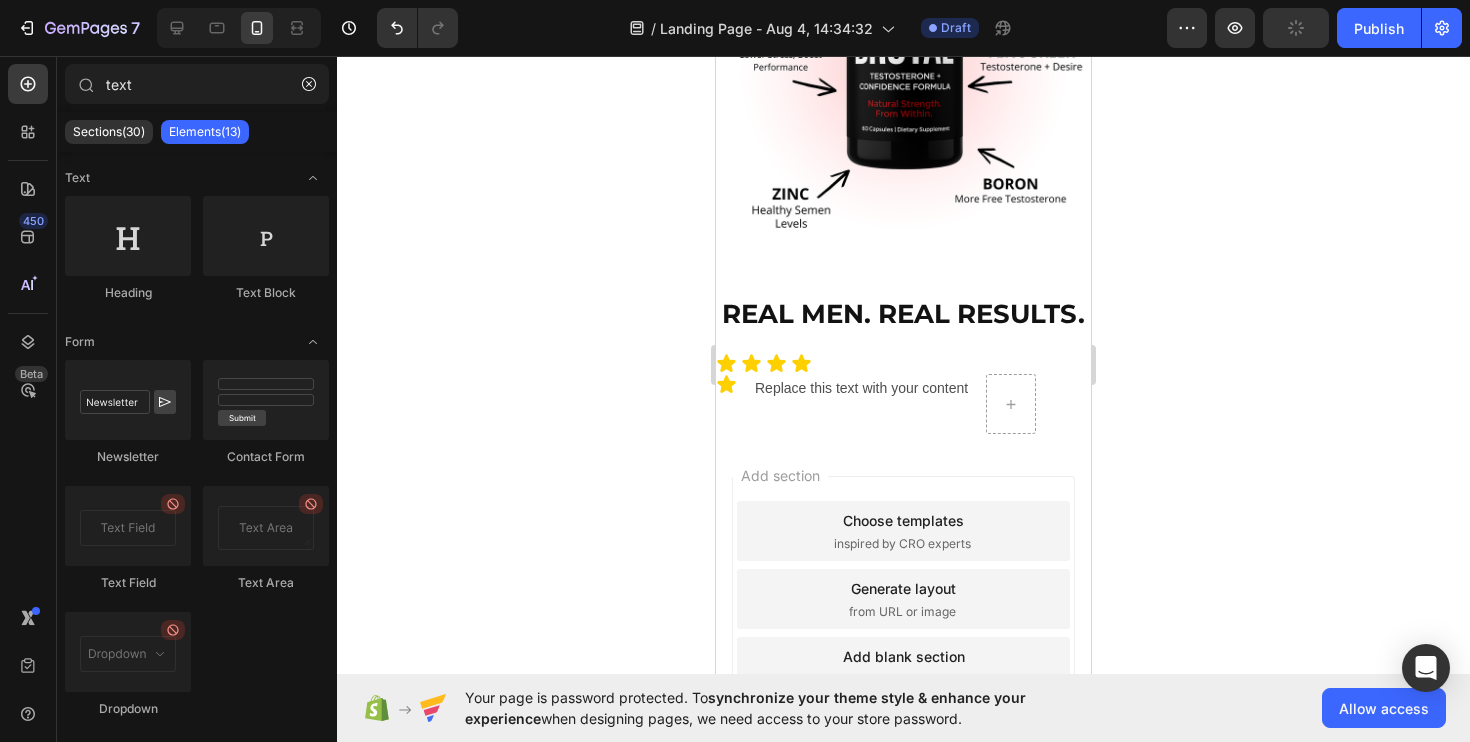 click 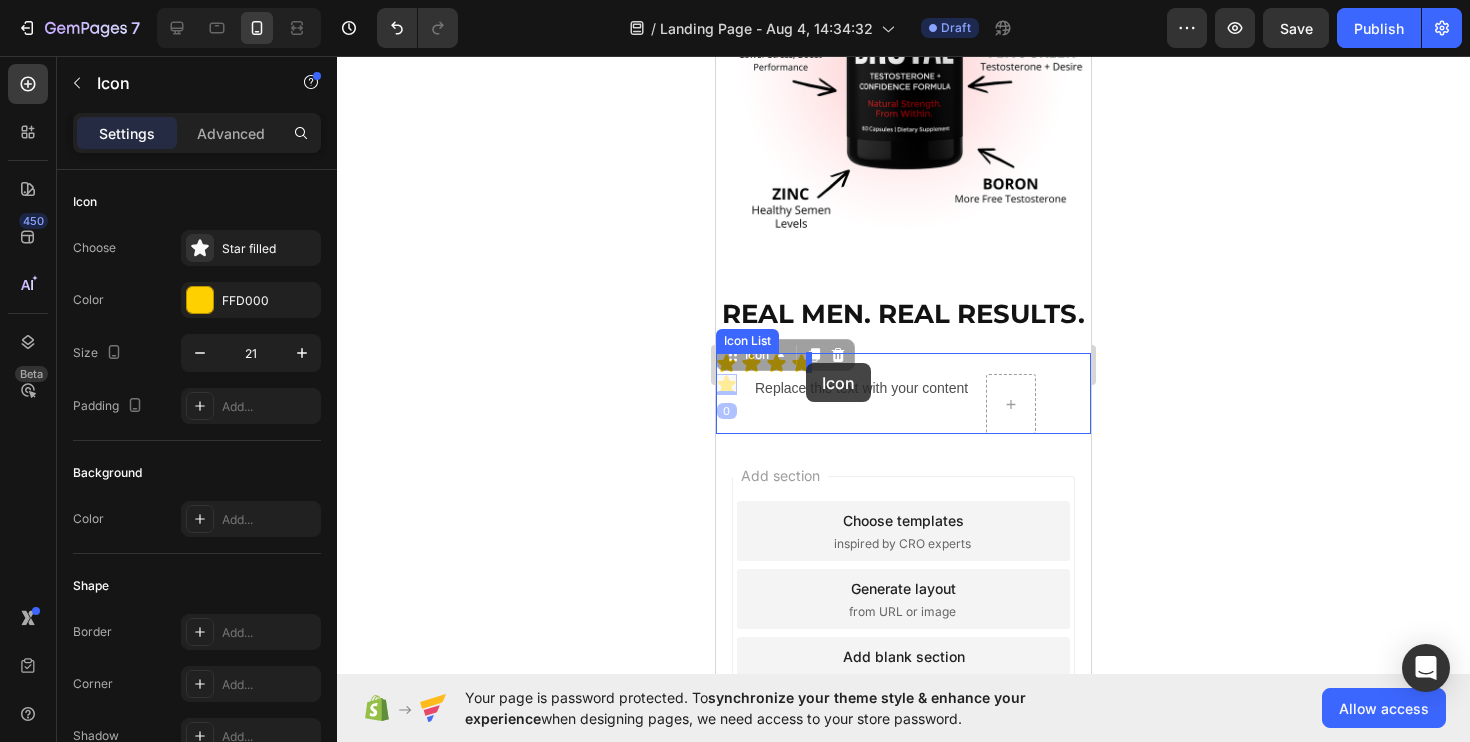 drag, startPoint x: 730, startPoint y: 381, endPoint x: 806, endPoint y: 363, distance: 78.10249 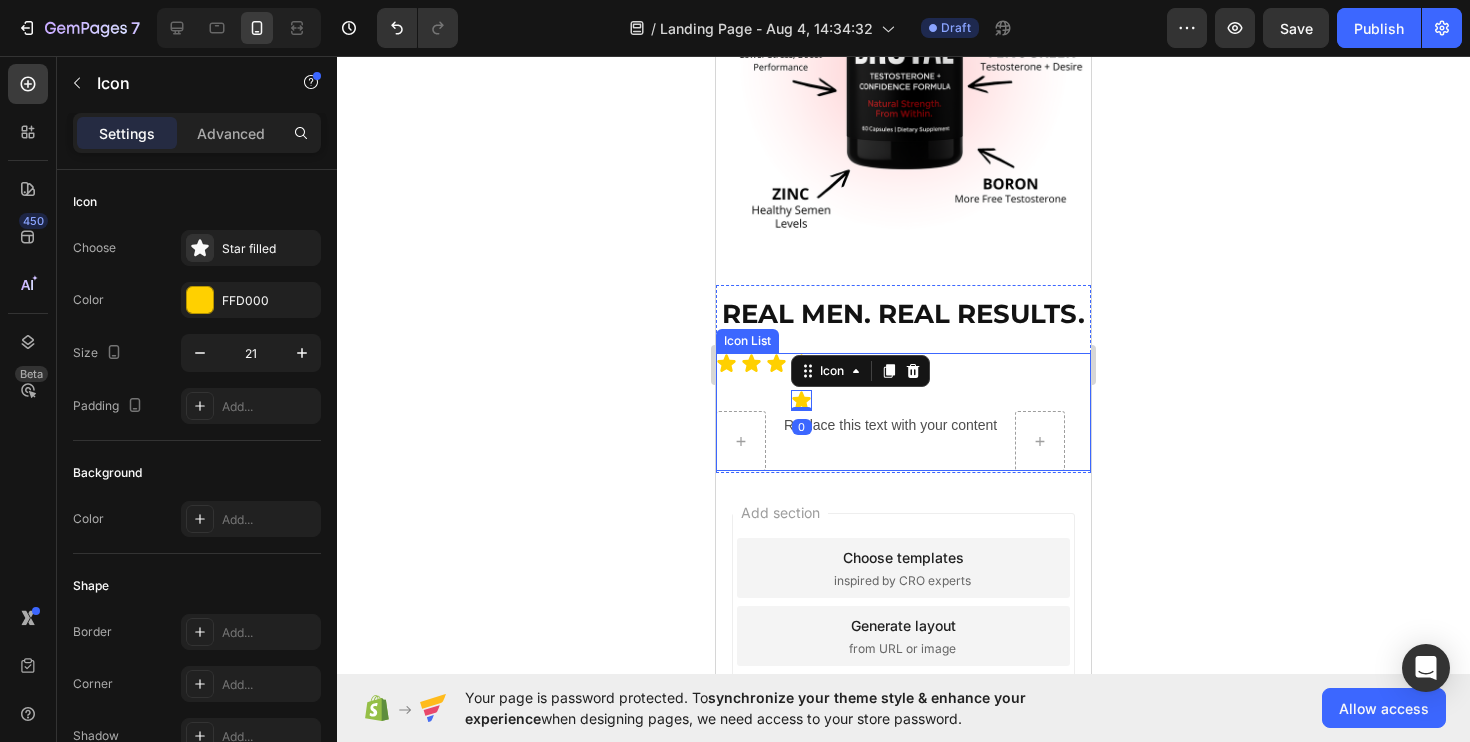 click on "Icon Icon Icon Icon Icon   0 Row
Replace this text with your content Text Block
Row" at bounding box center (903, 412) 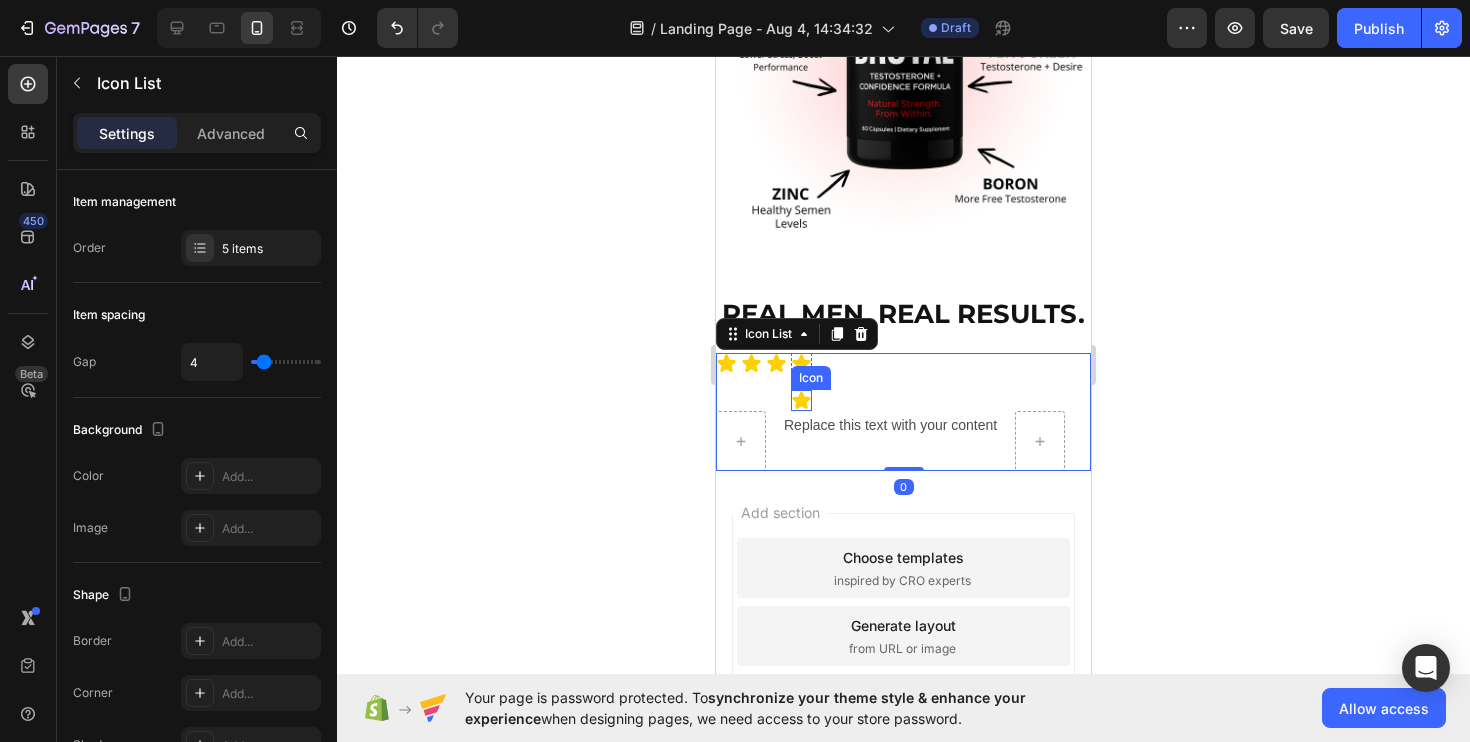 click 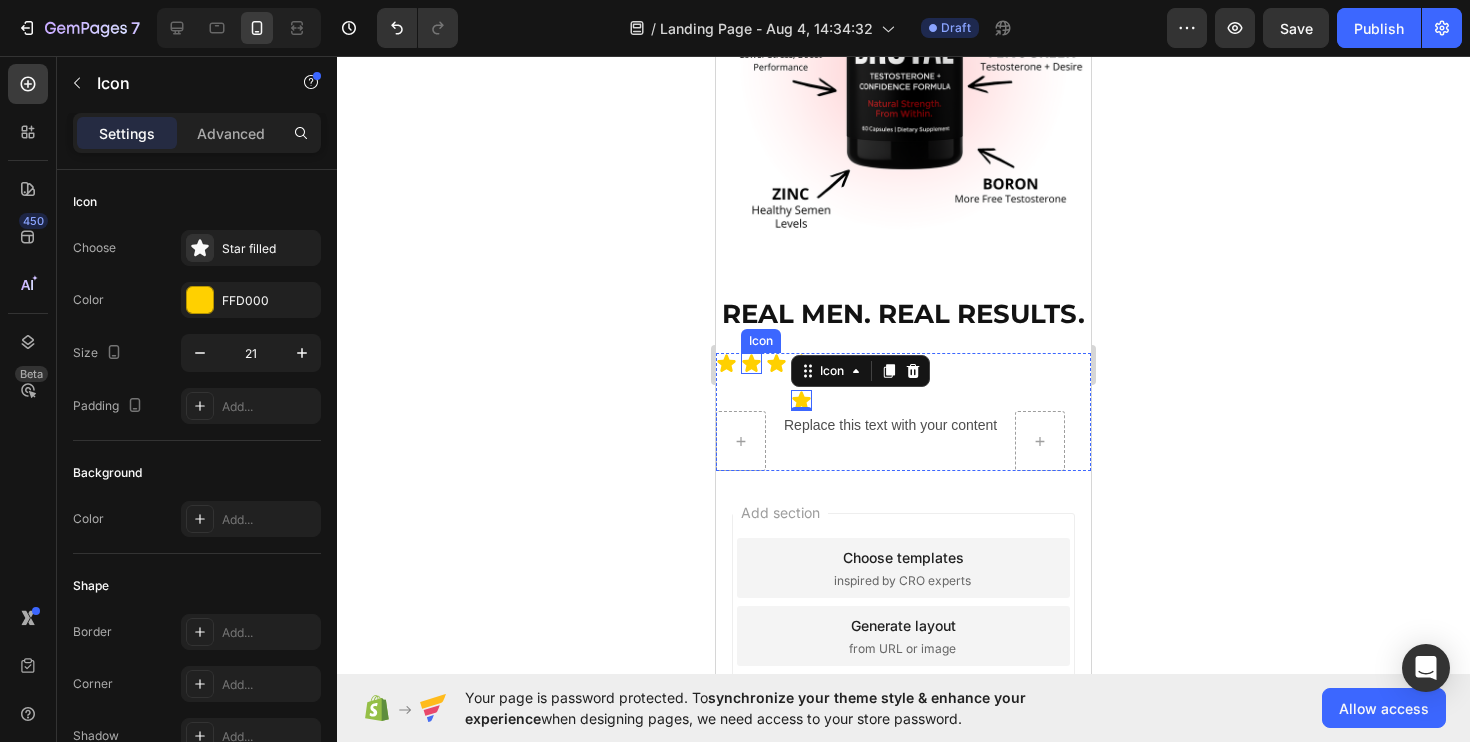 click on "Icon" at bounding box center (751, 363) 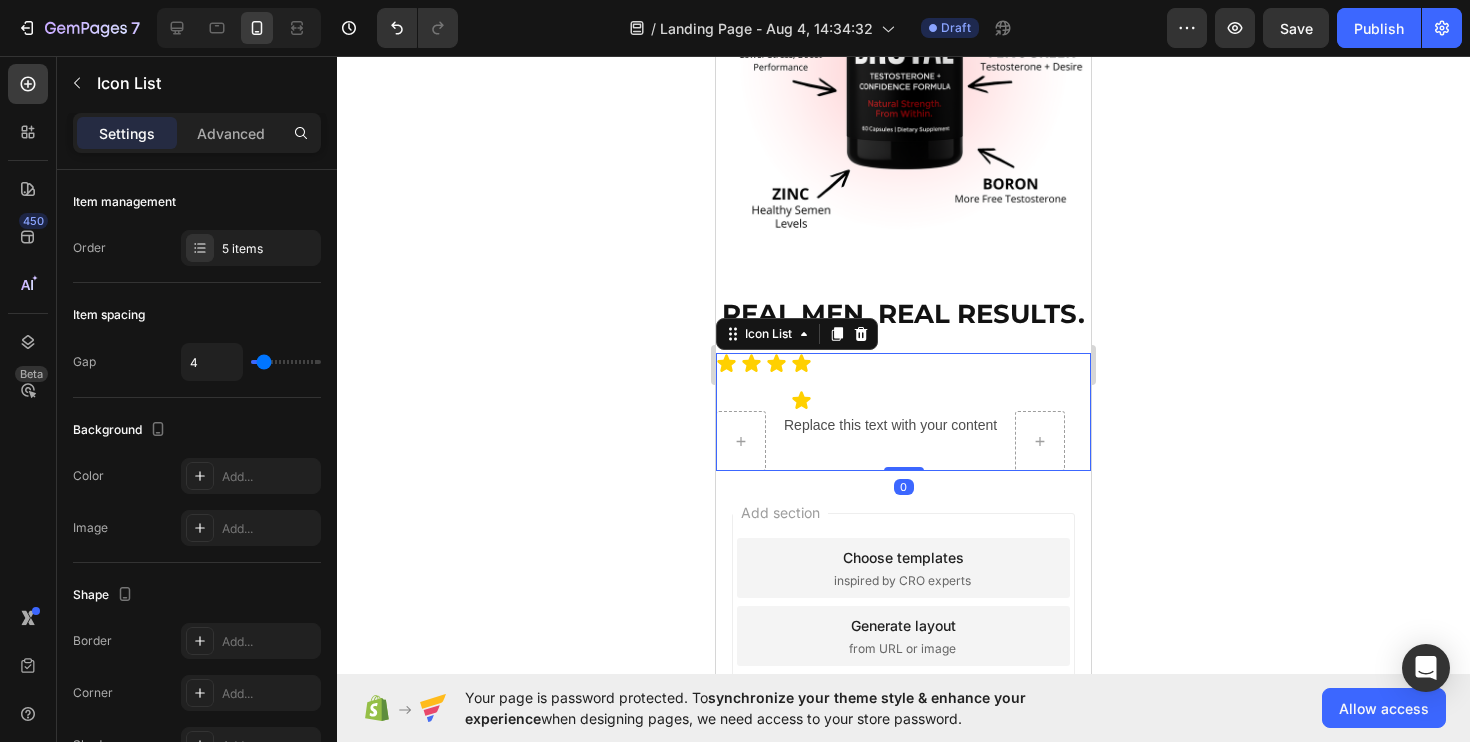 click on "Icon Icon Icon Icon Icon Row
Replace this text with your content Text Block
Row" at bounding box center (903, 412) 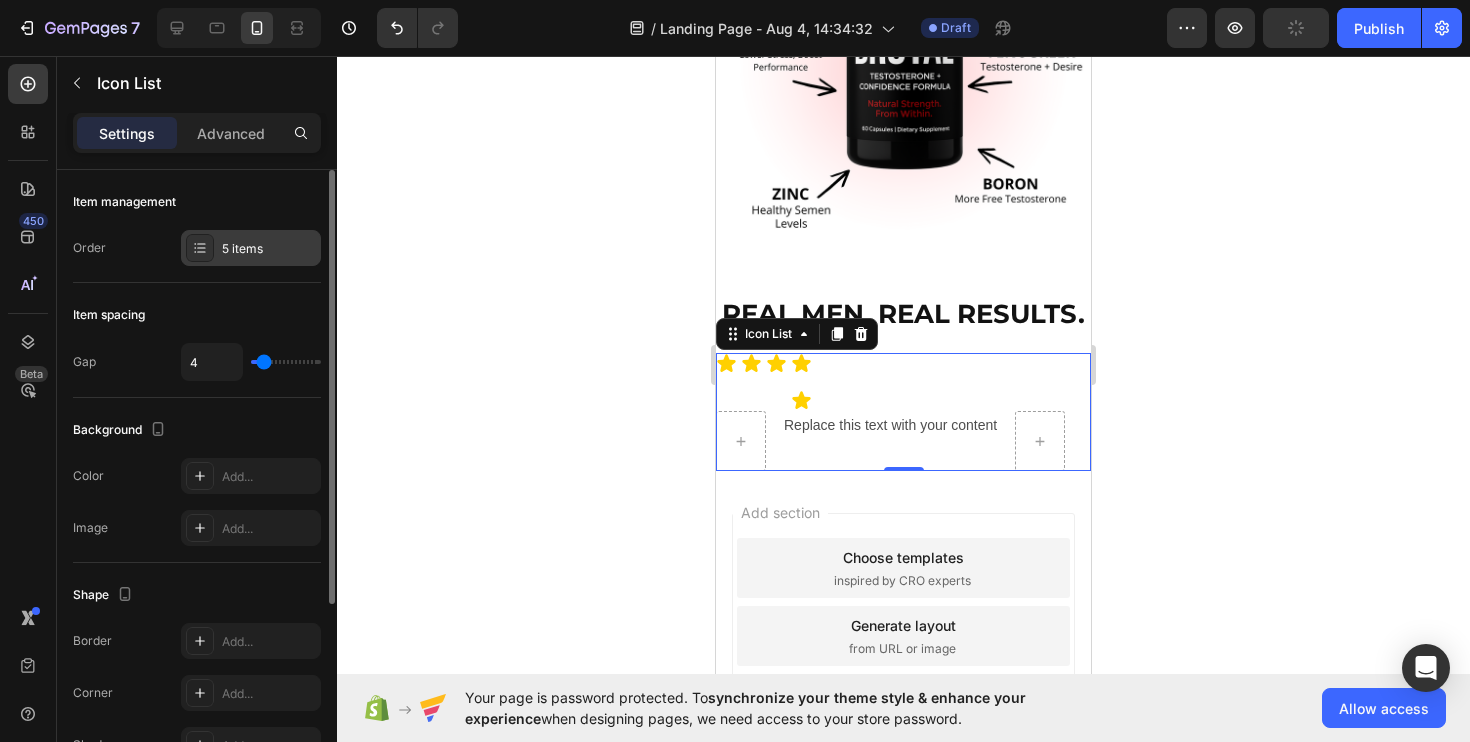 click on "5 items" at bounding box center (251, 248) 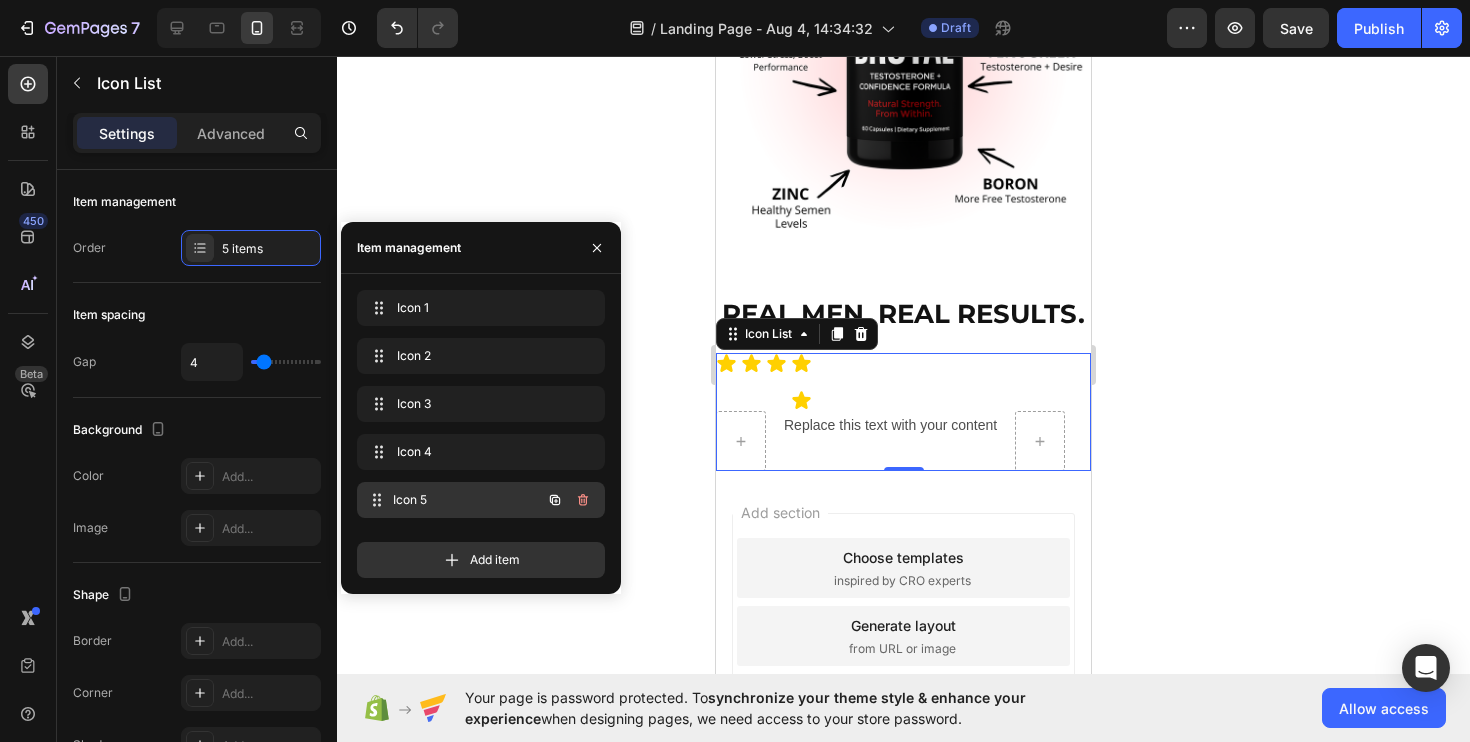 type 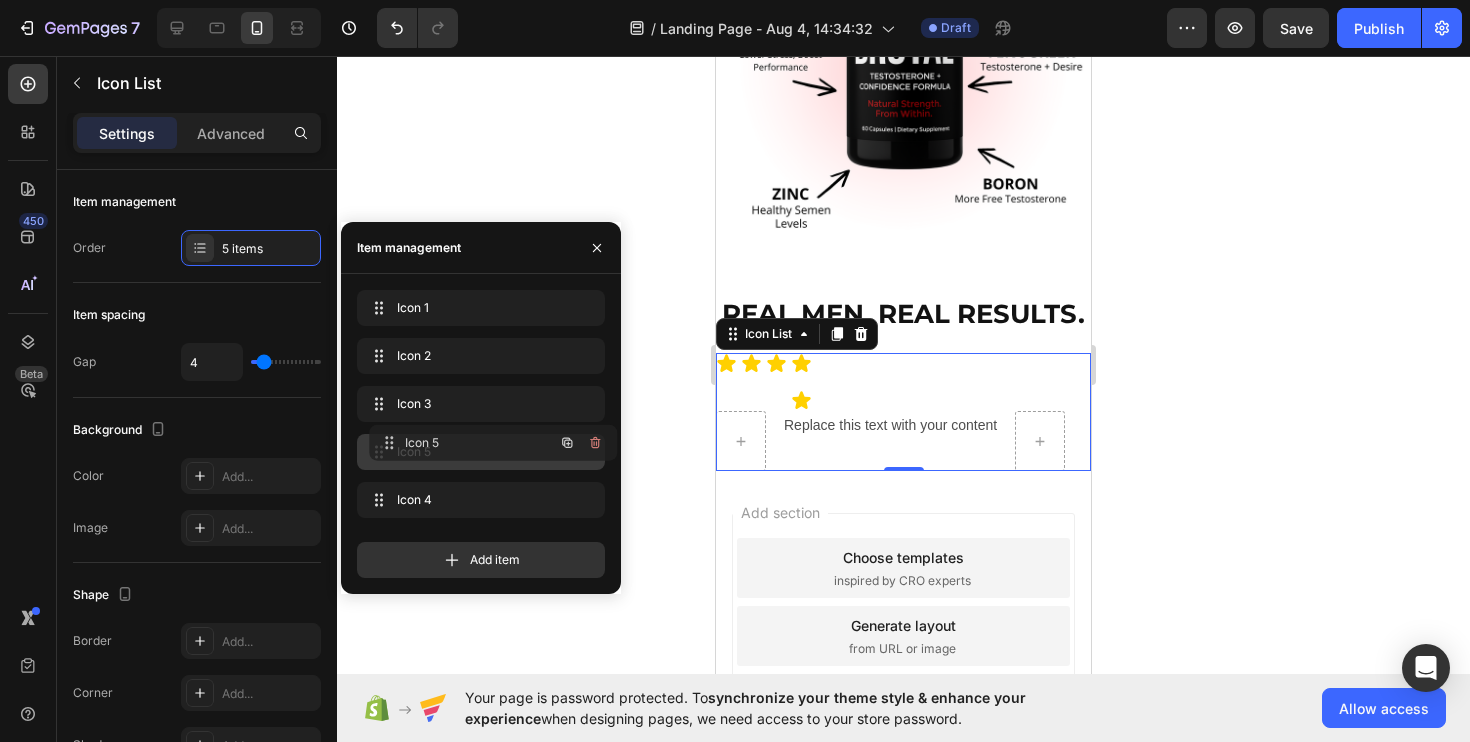 drag, startPoint x: 406, startPoint y: 488, endPoint x: 418, endPoint y: 431, distance: 58.249462 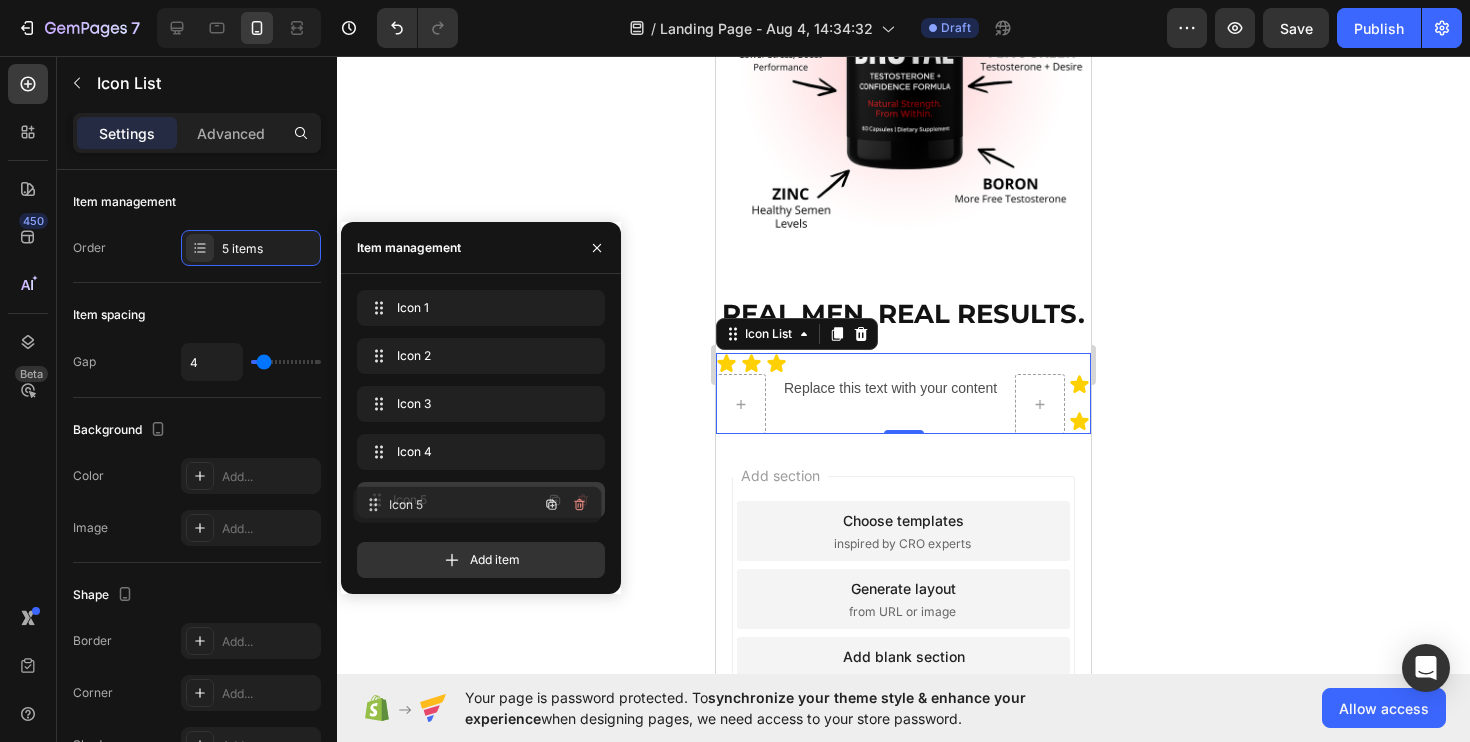 drag, startPoint x: 433, startPoint y: 464, endPoint x: 427, endPoint y: 522, distance: 58.30952 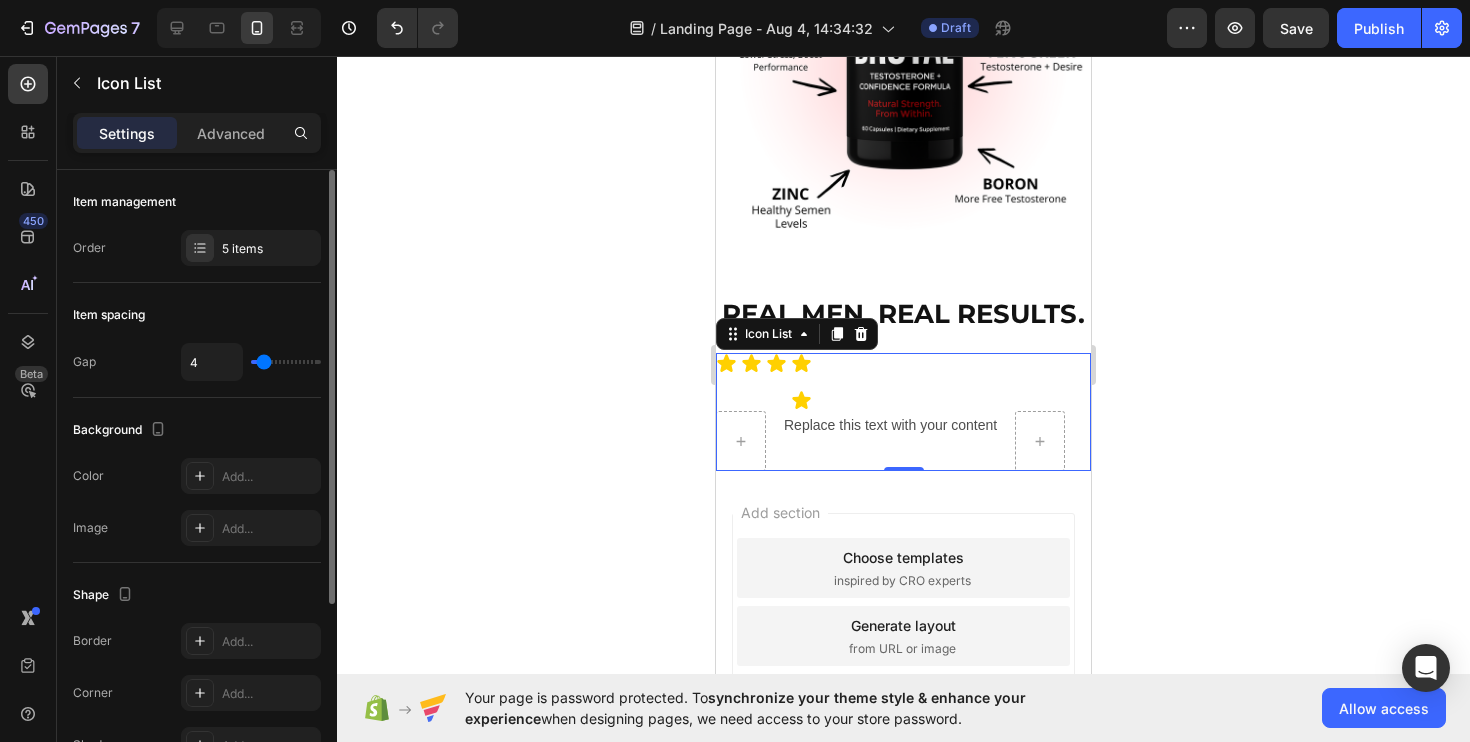 type on "0" 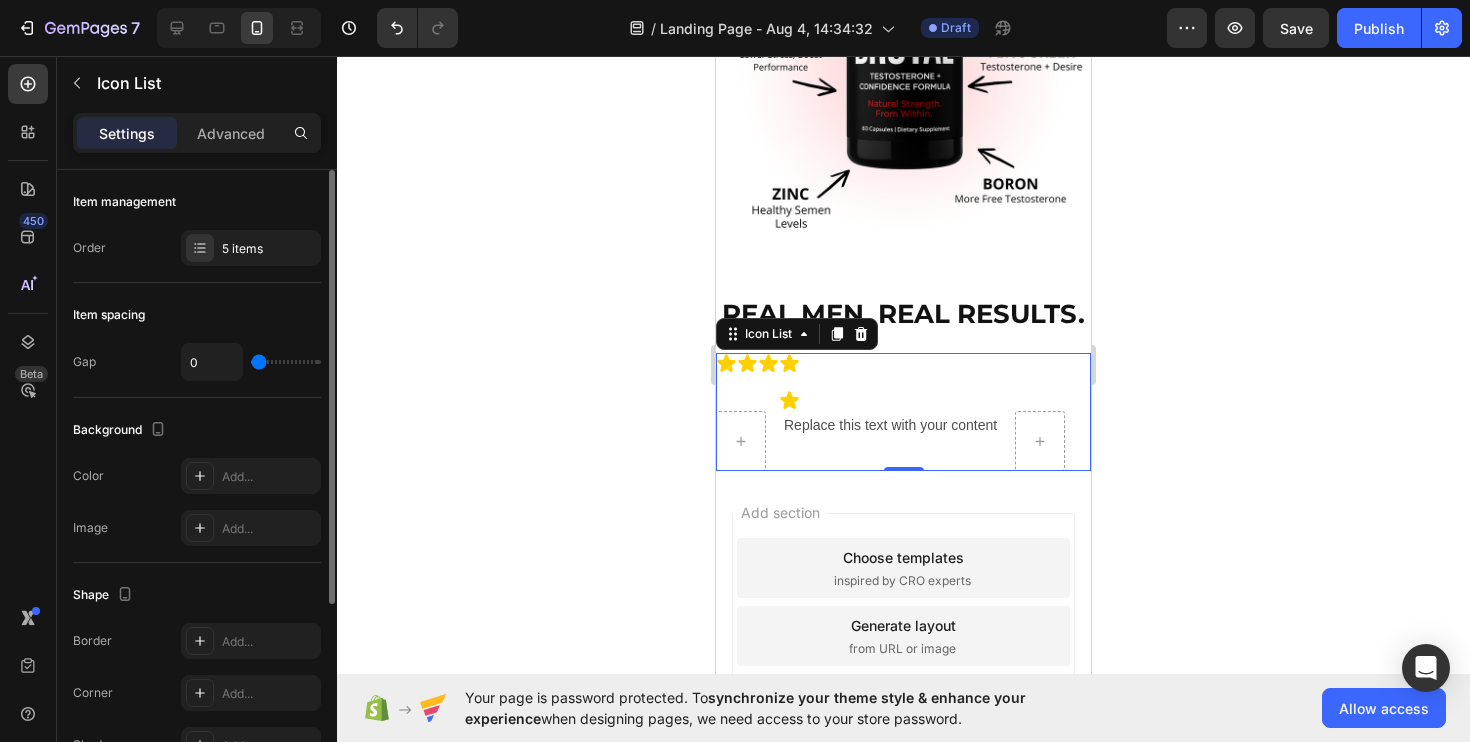 type on "2" 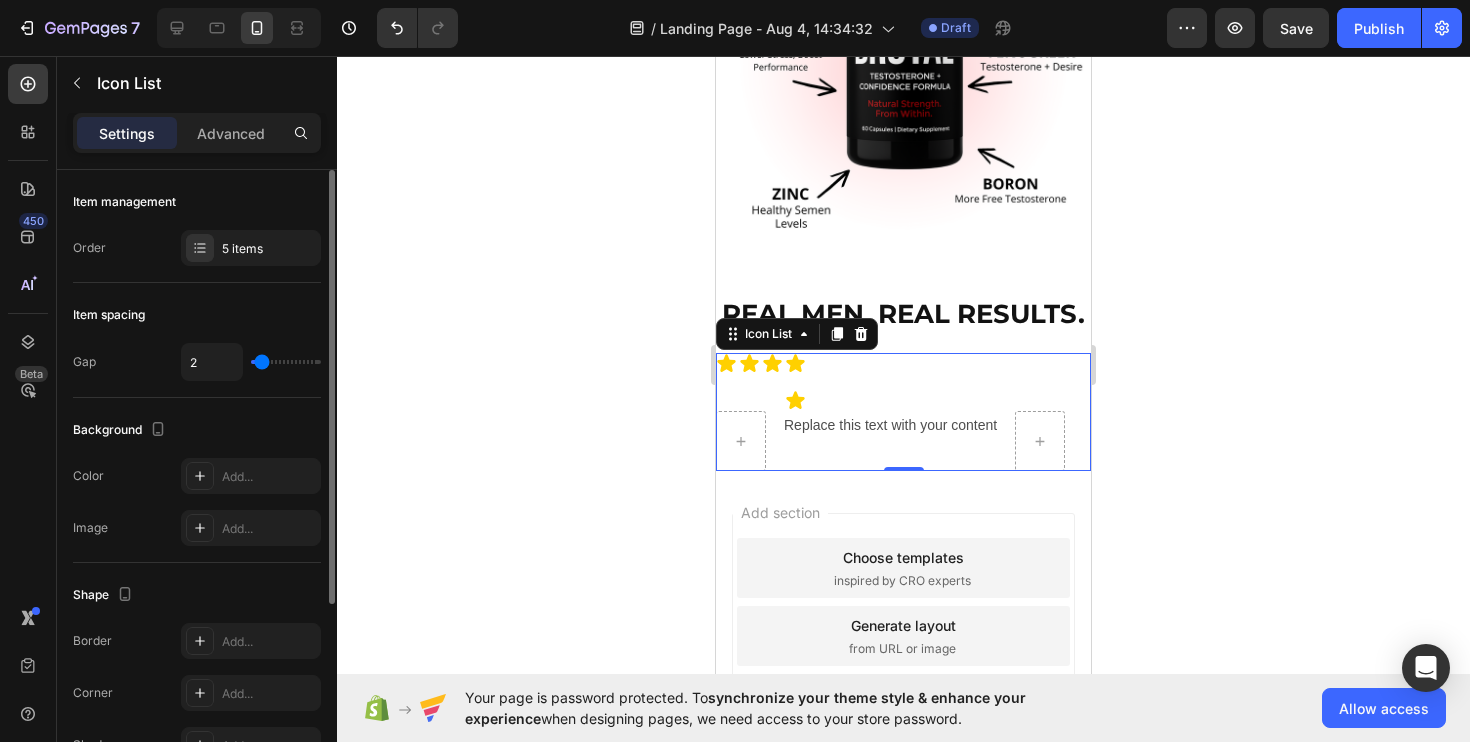 type on "3" 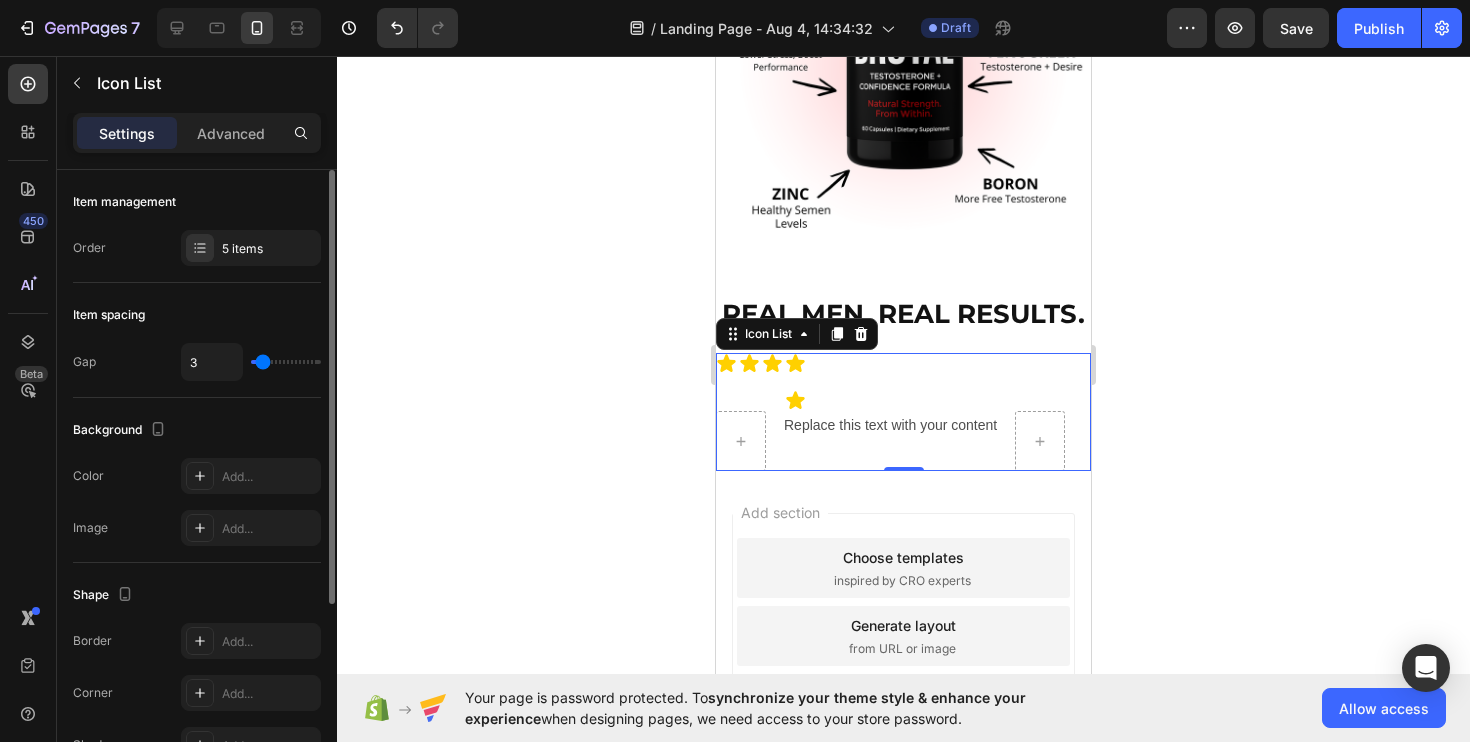 type on "6" 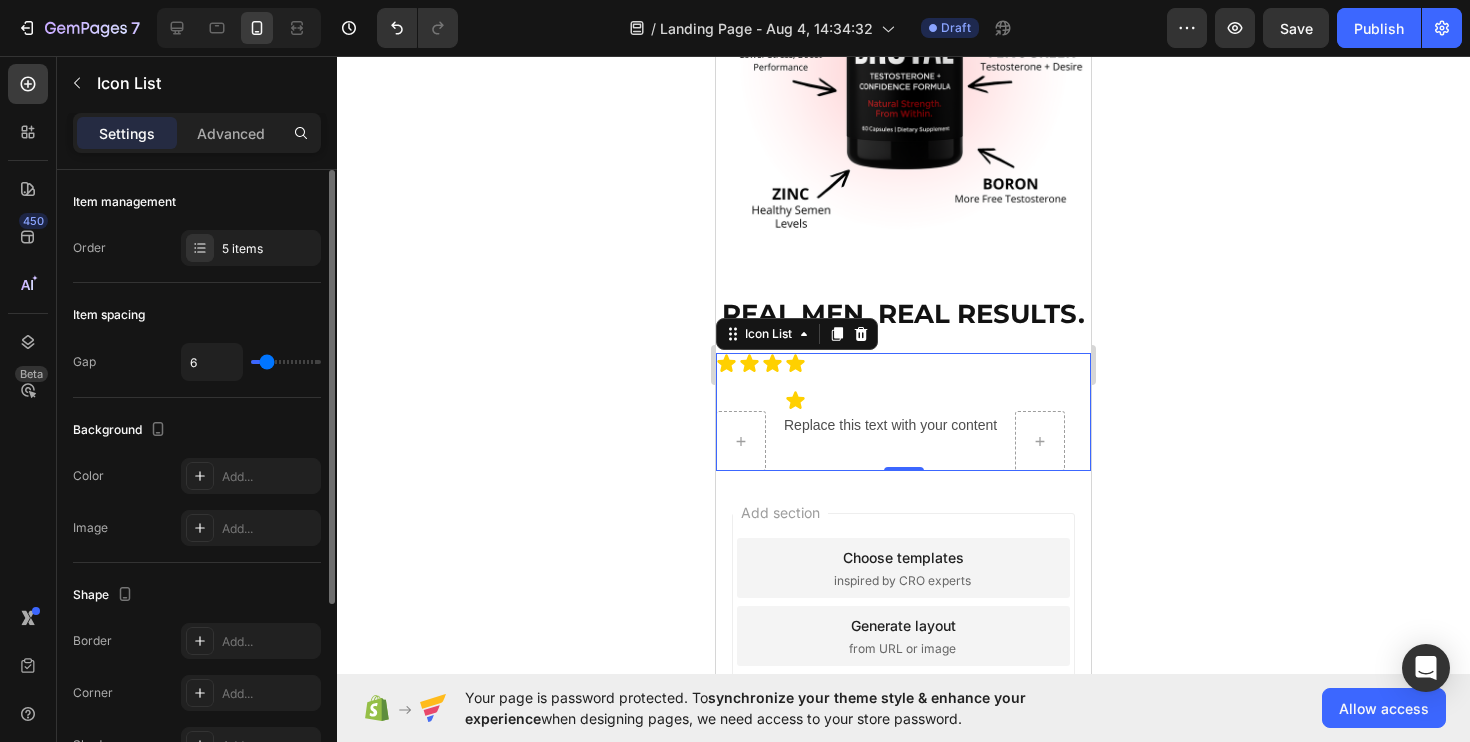 type on "7" 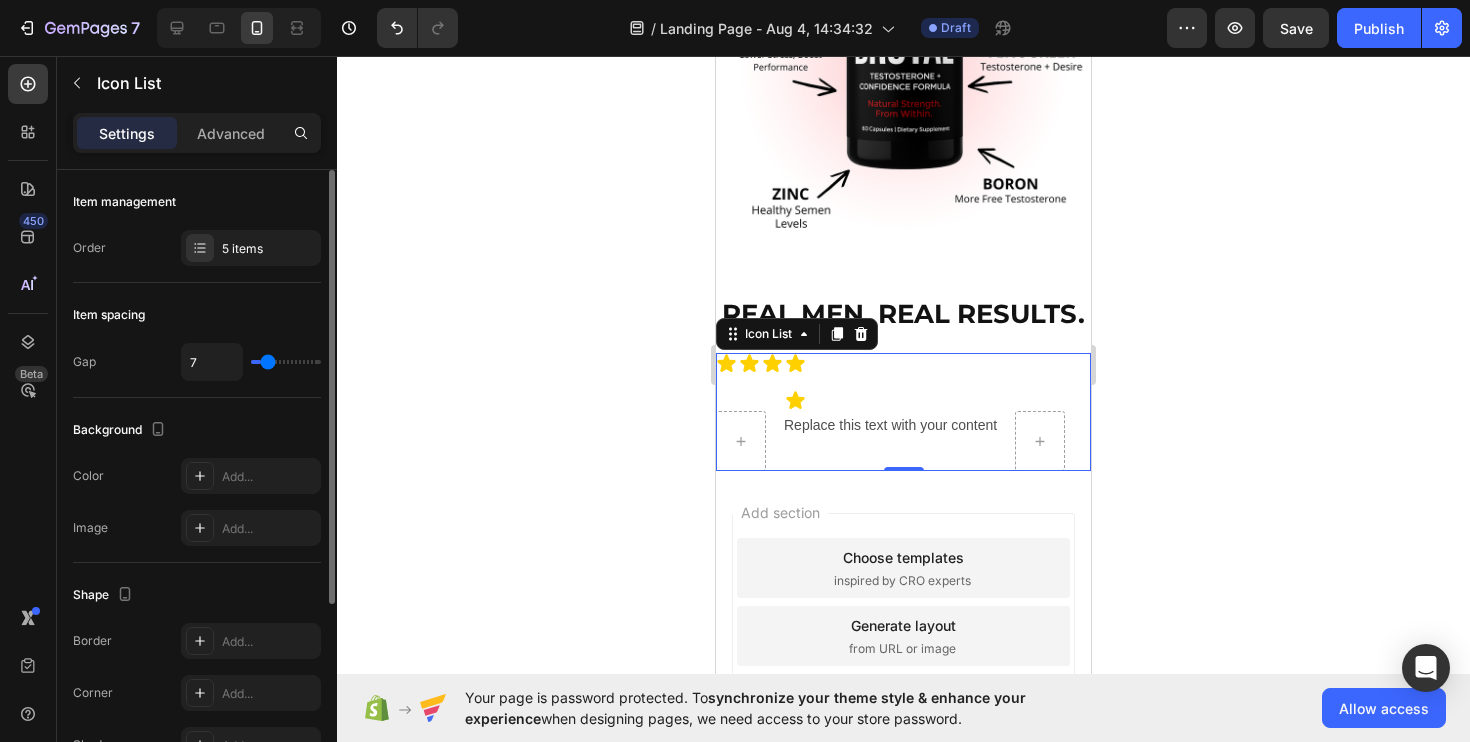 type on "10" 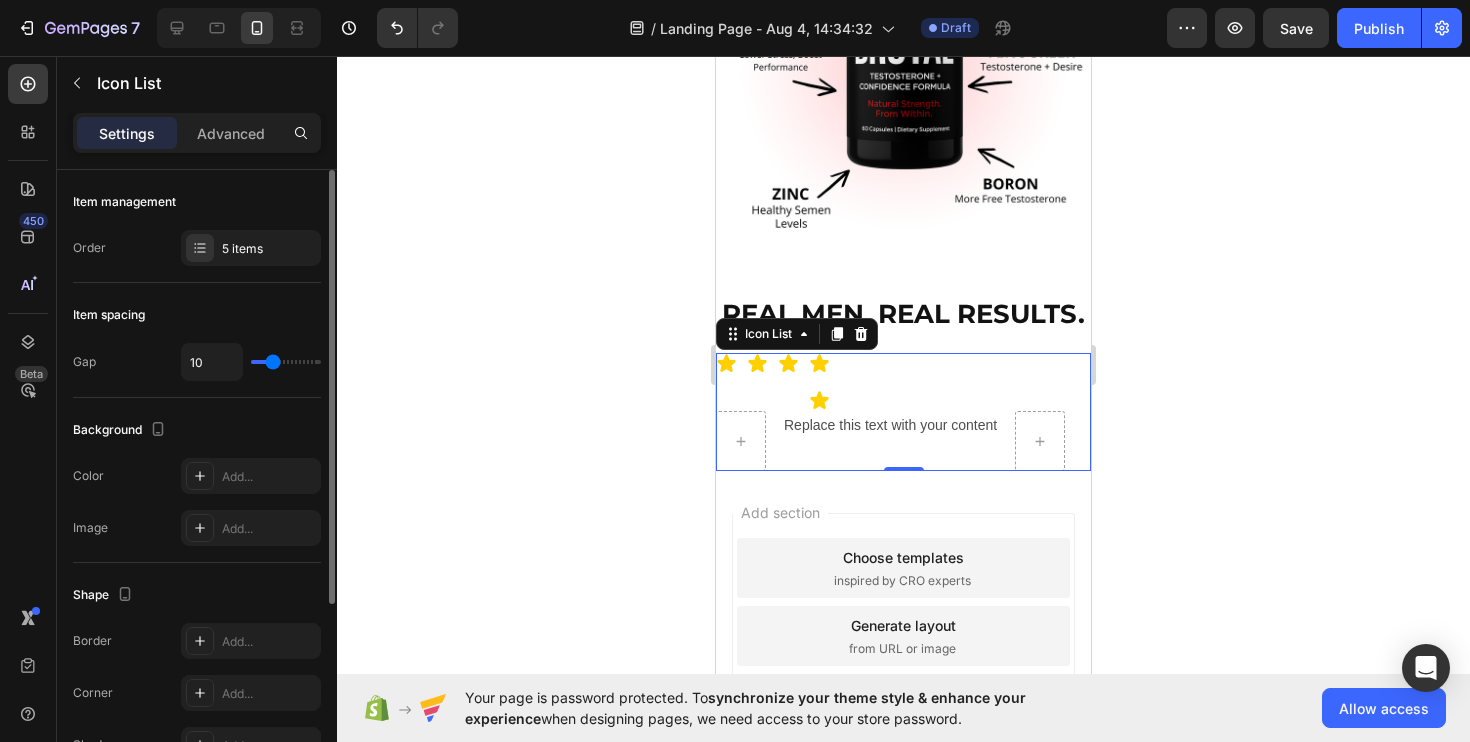 type on "9" 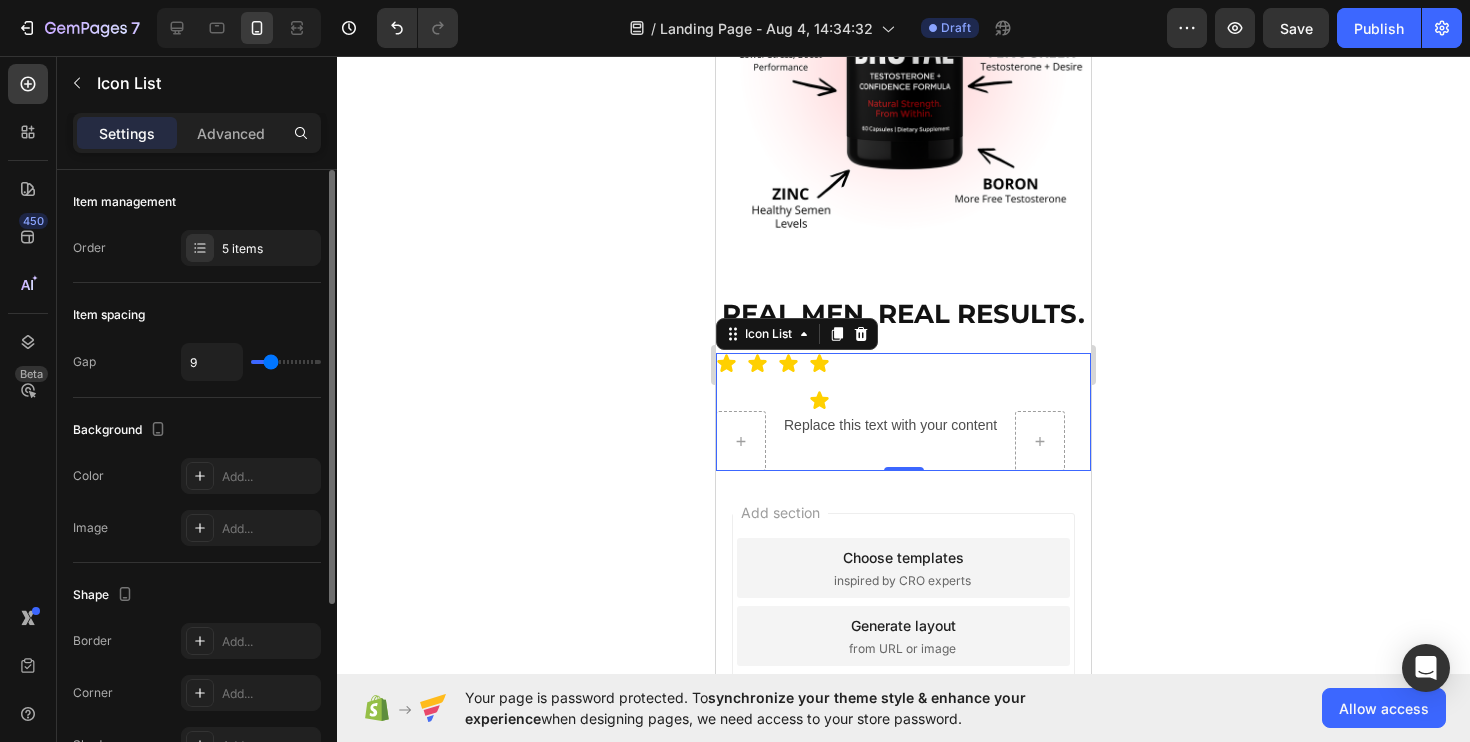 type on "8" 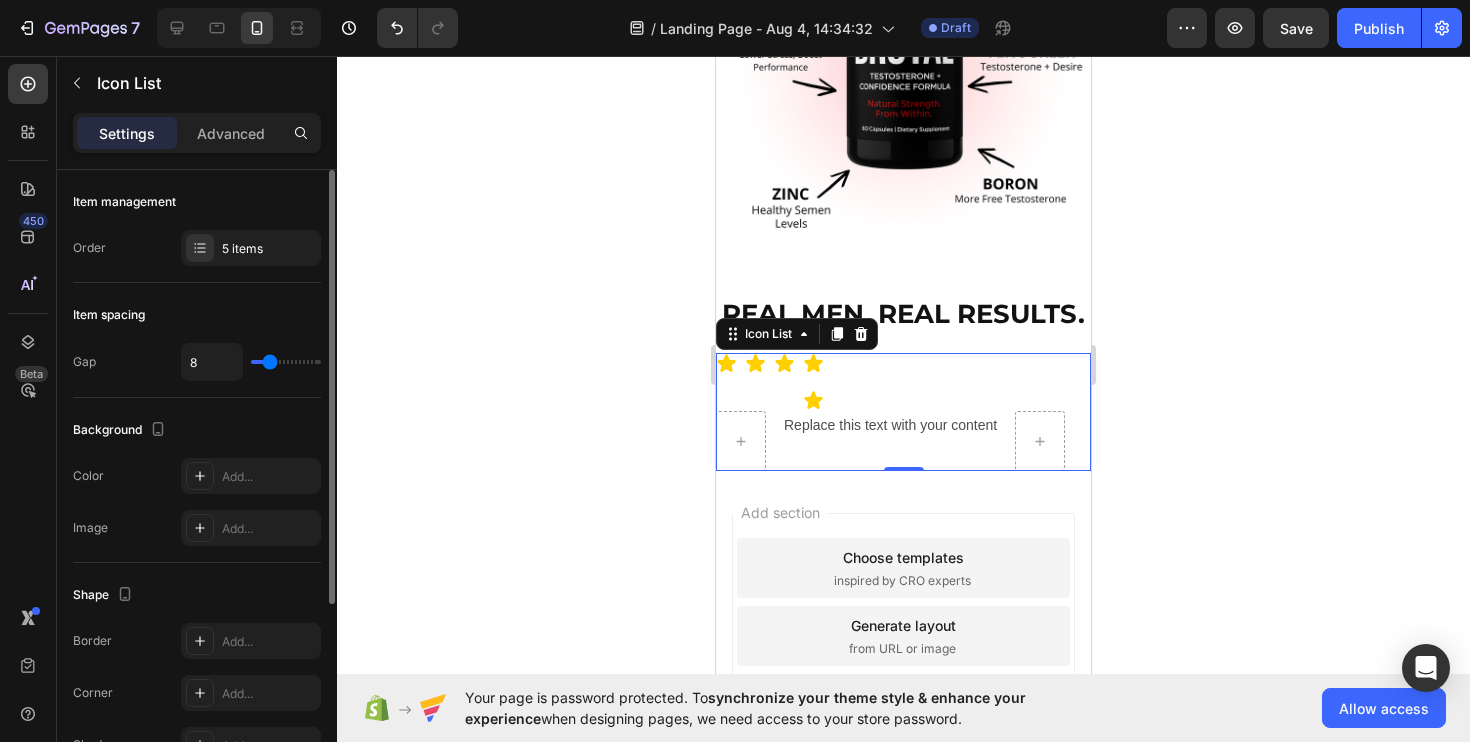 type on "7" 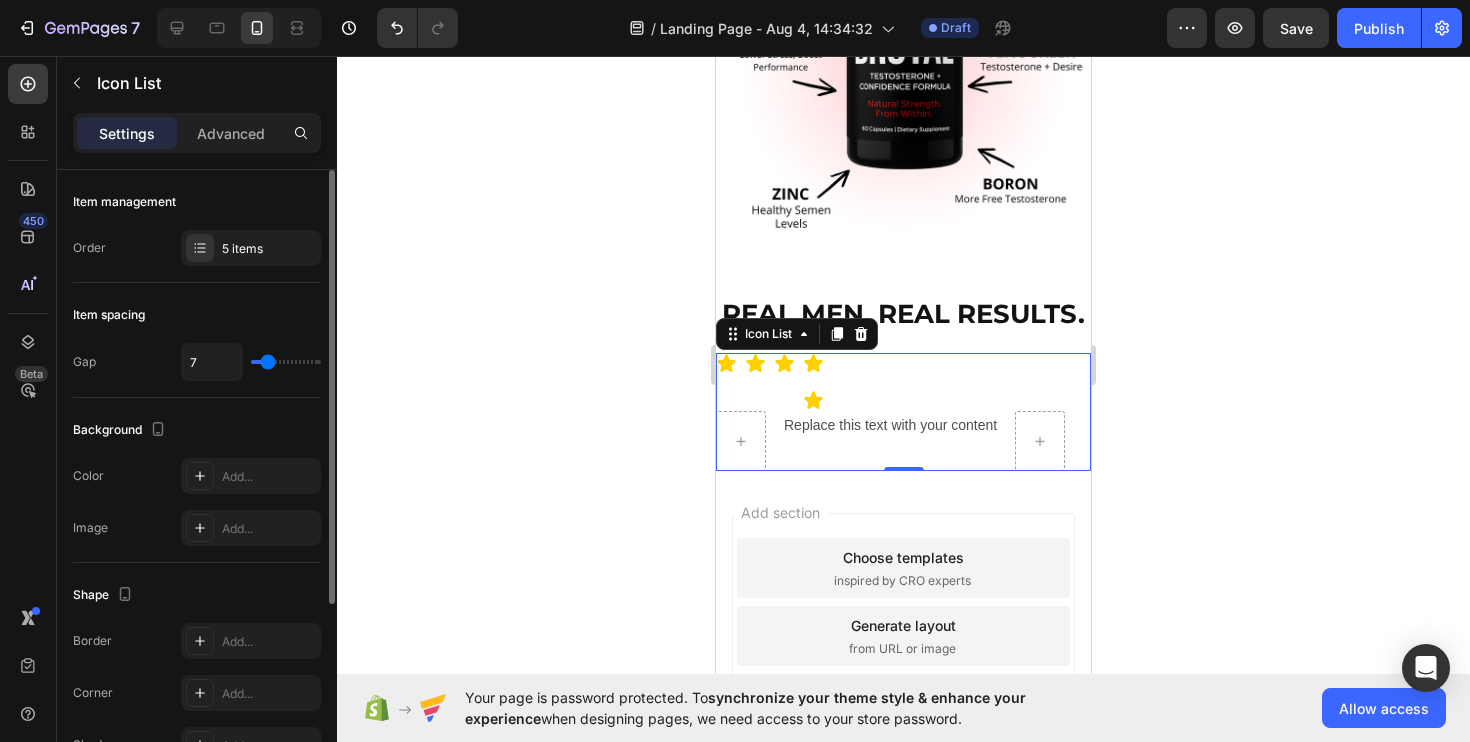 type on "6" 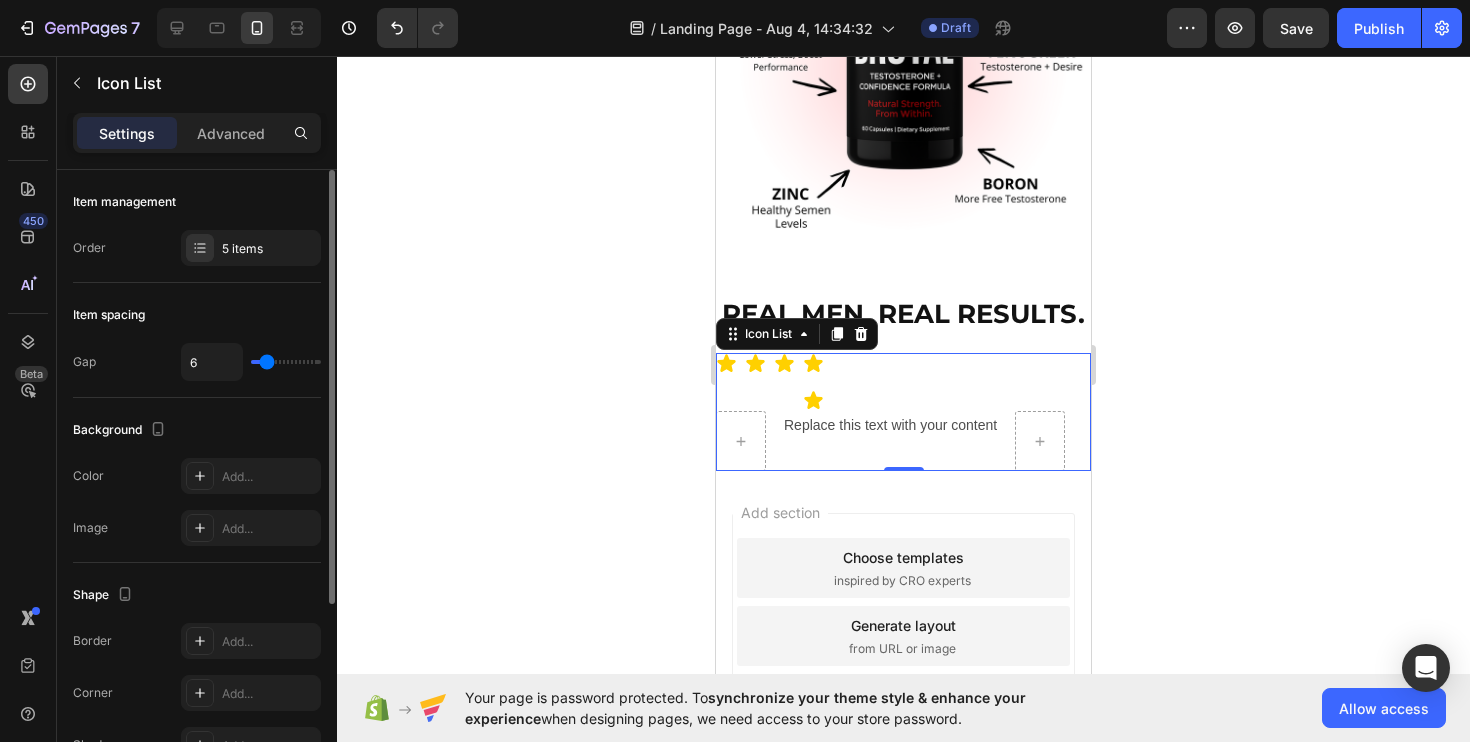 type on "5" 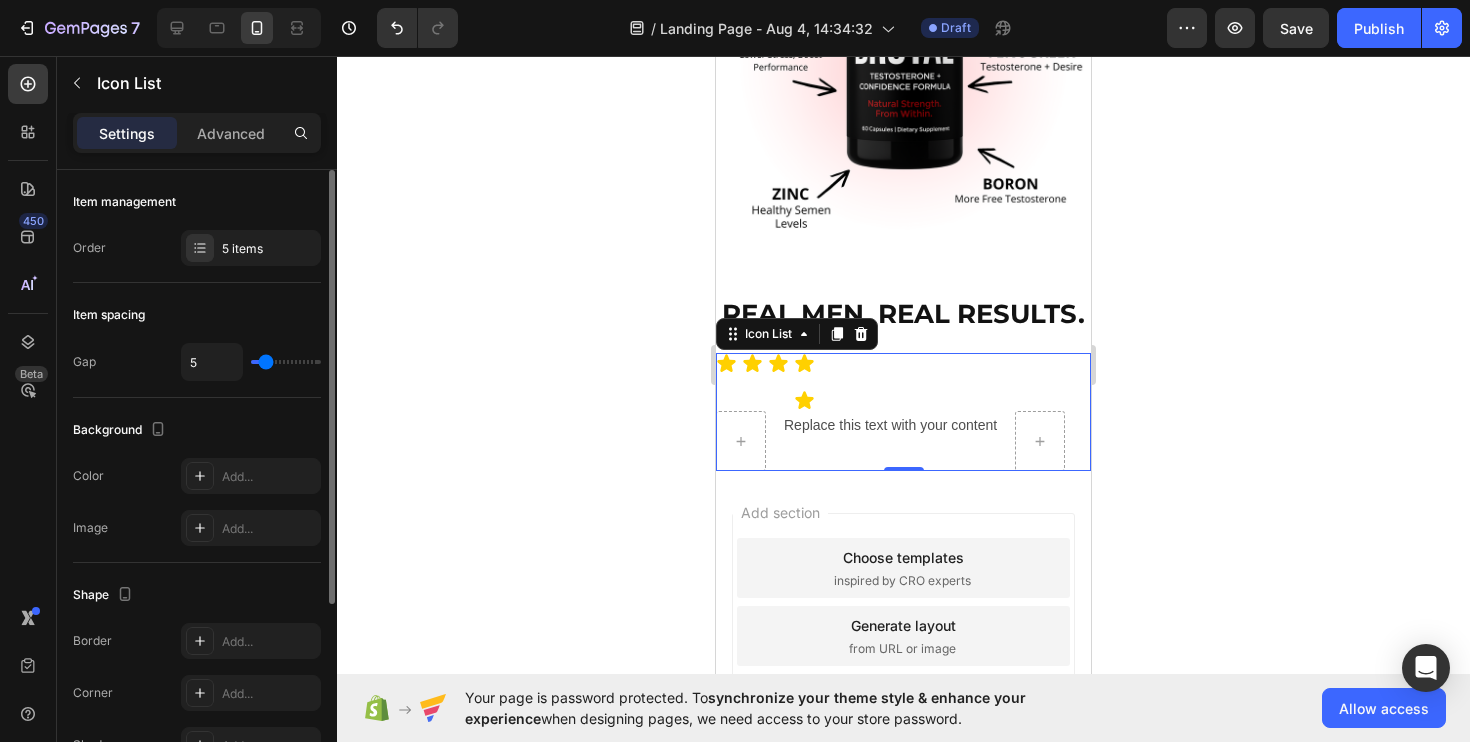type on "4" 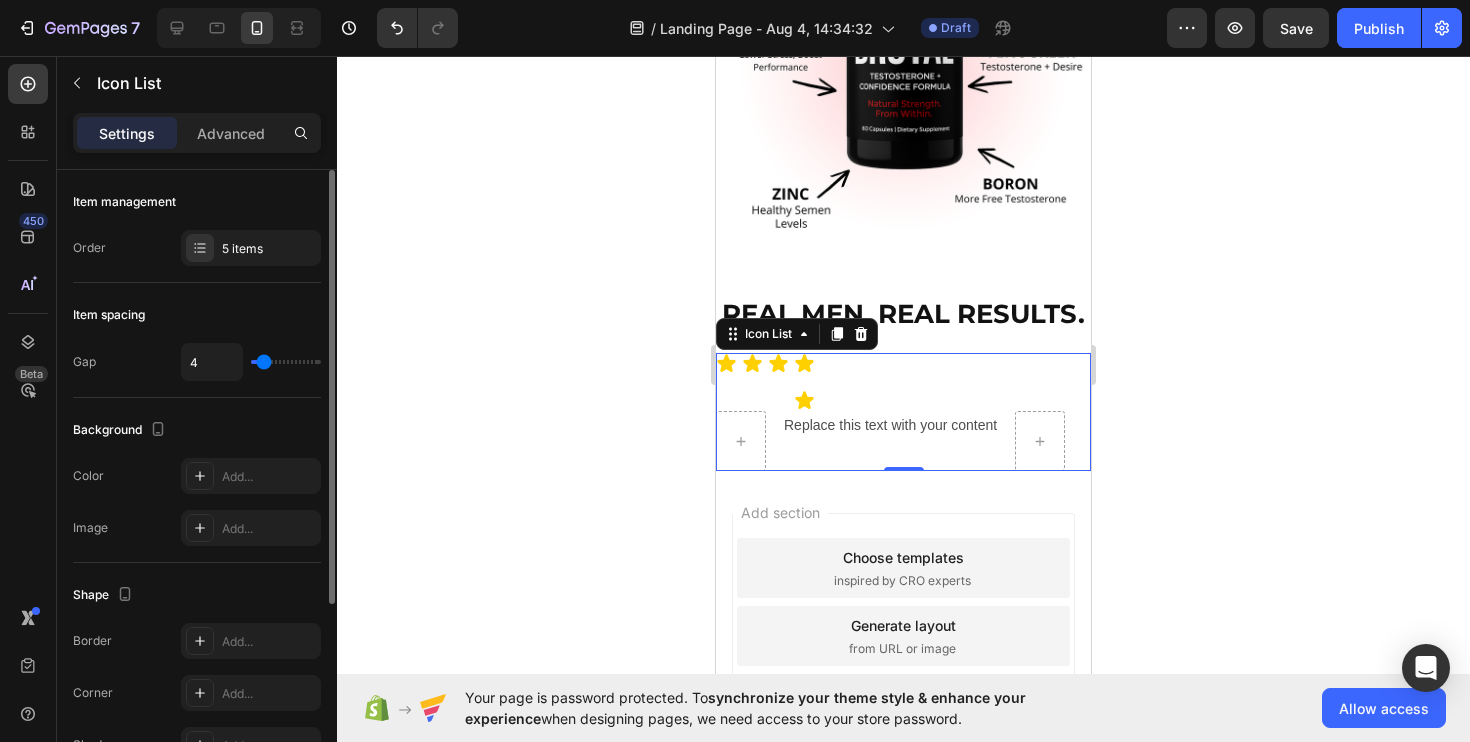 type on "3" 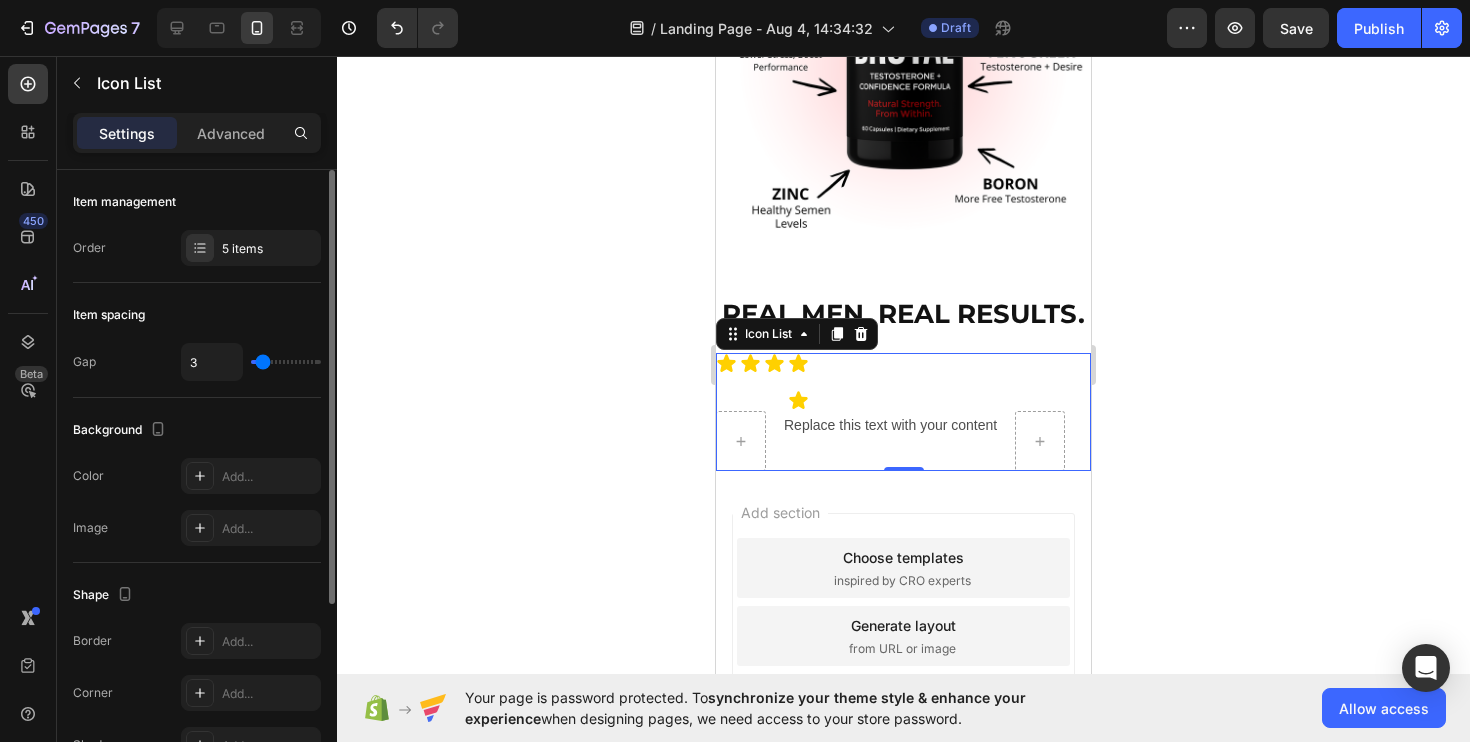 type on "3" 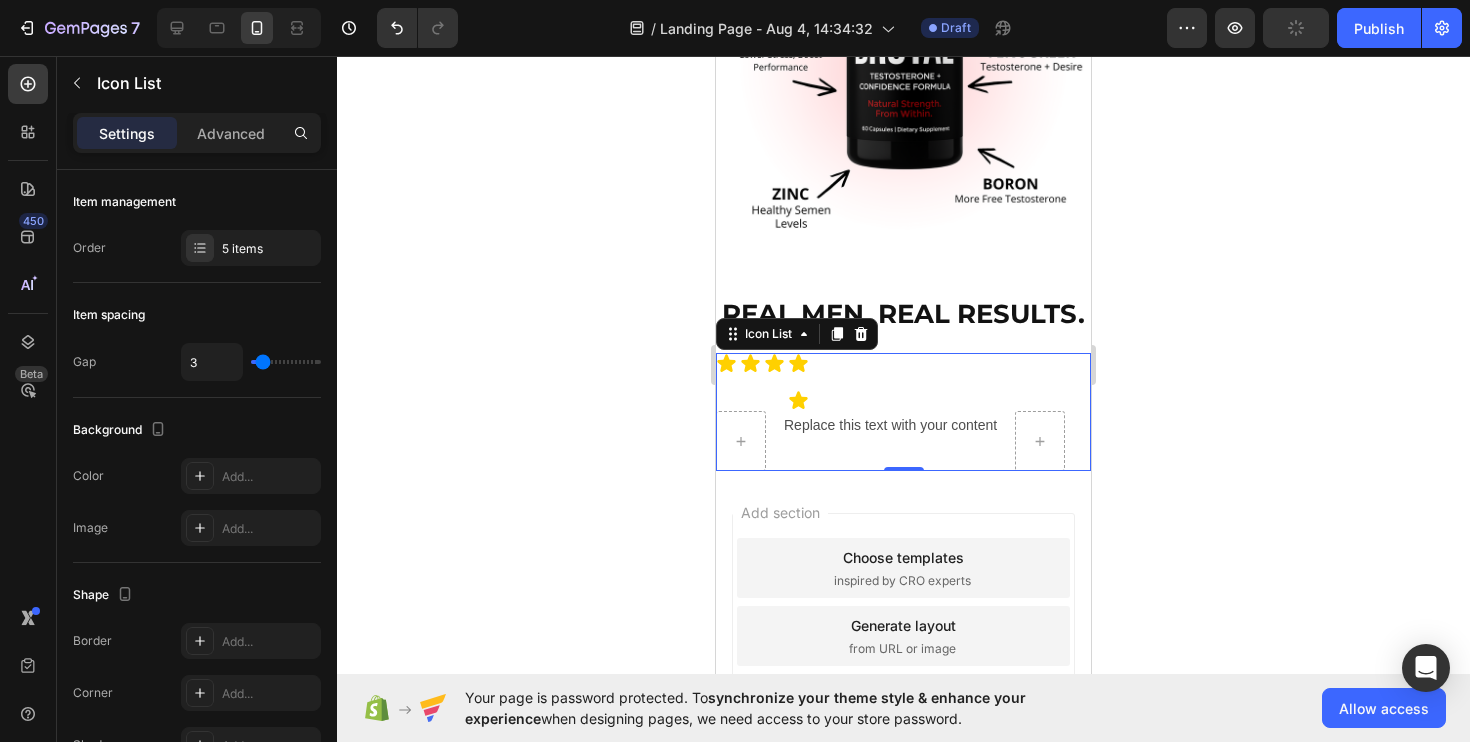 click 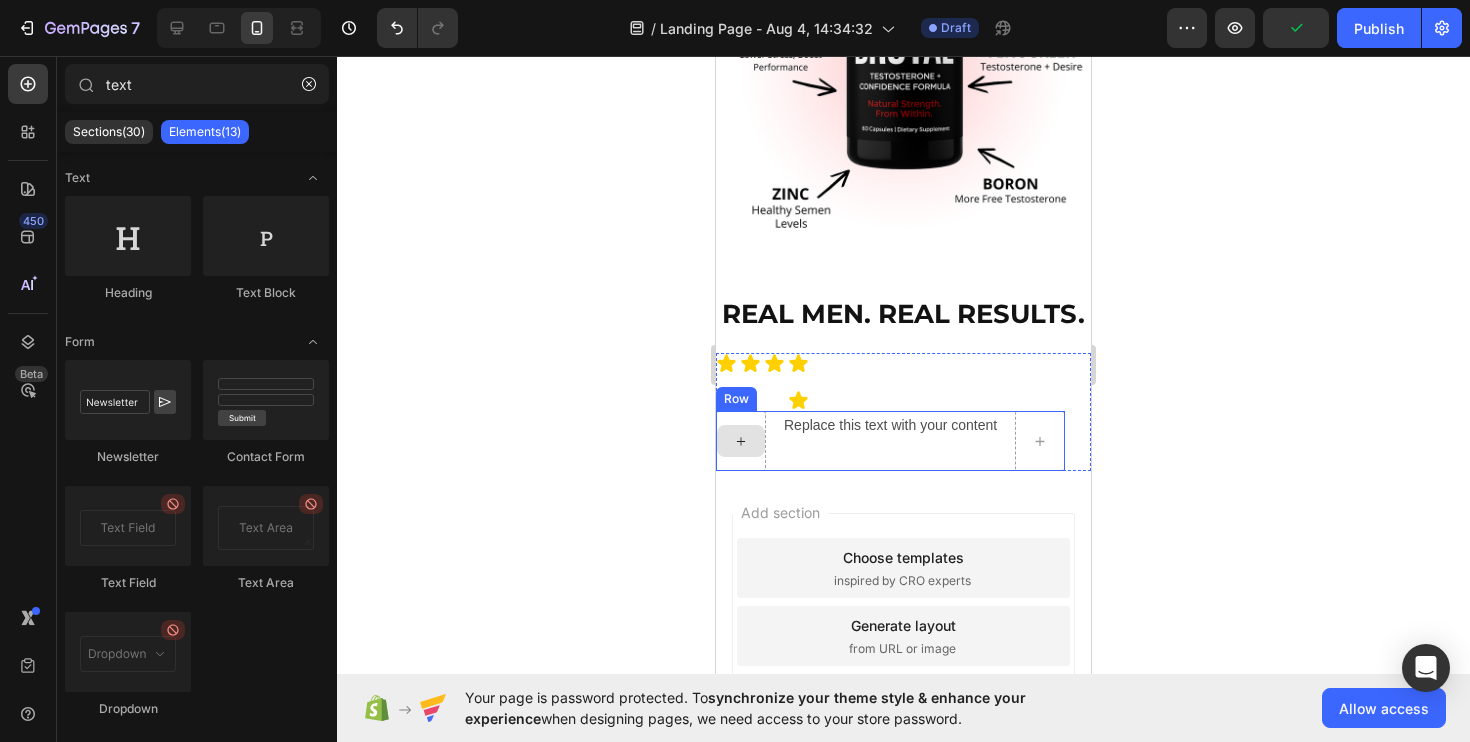 click at bounding box center (741, 441) 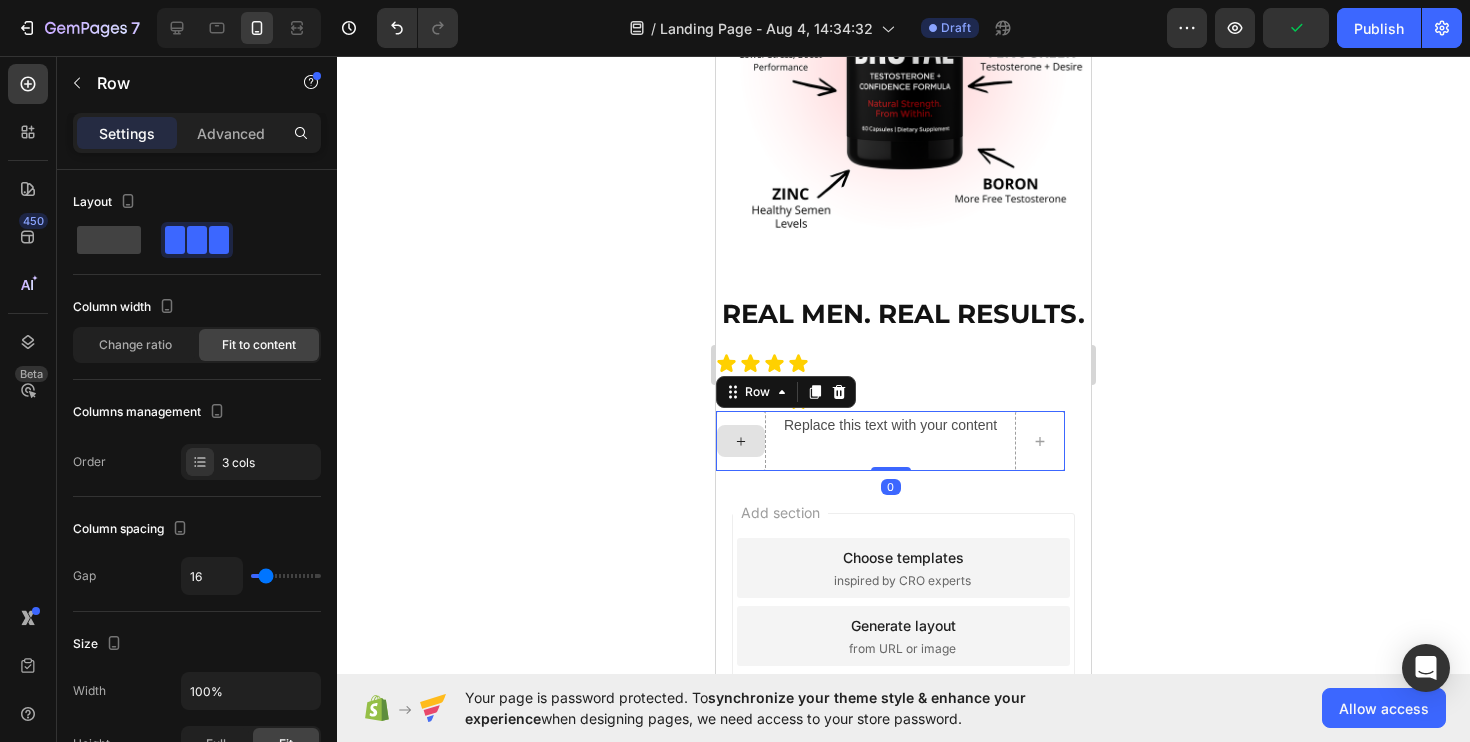 click at bounding box center (741, 441) 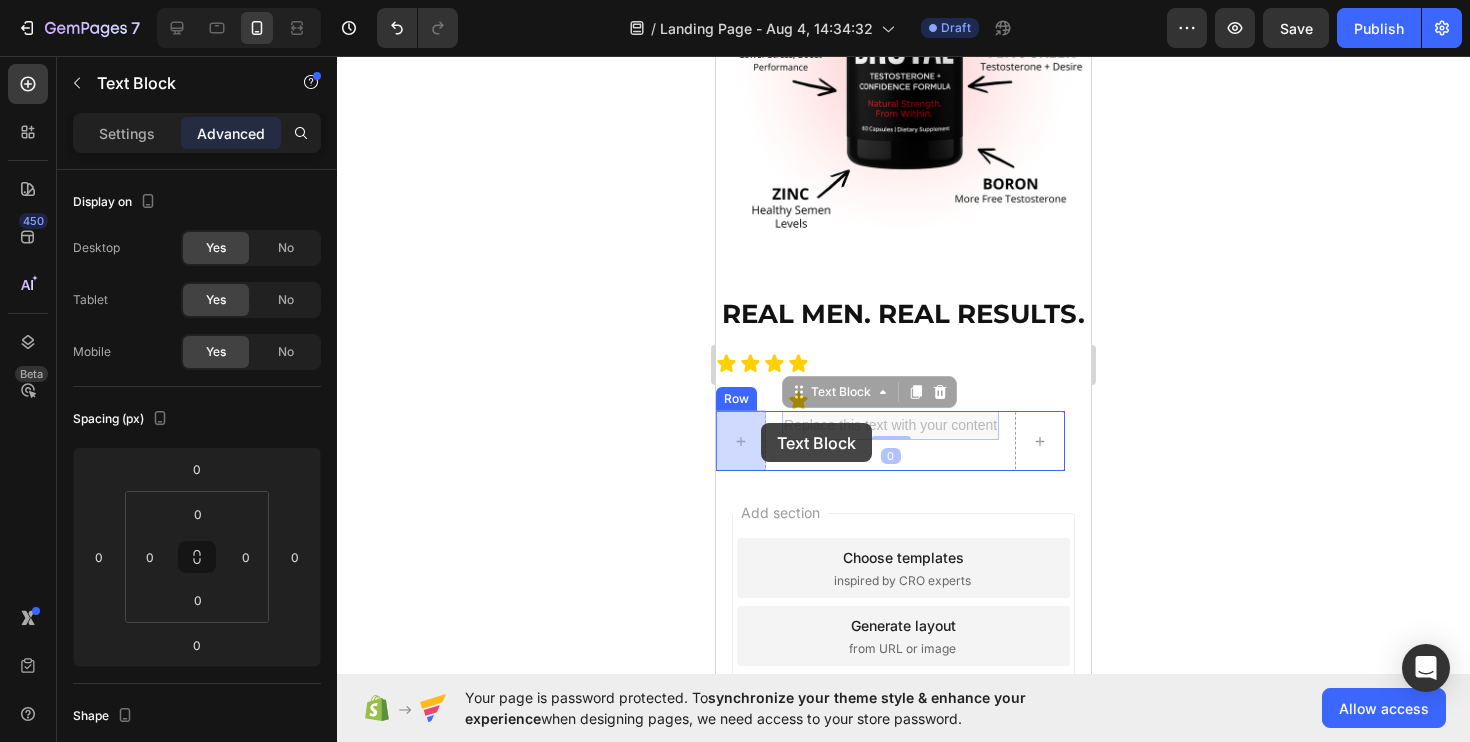 drag, startPoint x: 845, startPoint y: 425, endPoint x: 761, endPoint y: 423, distance: 84.0238 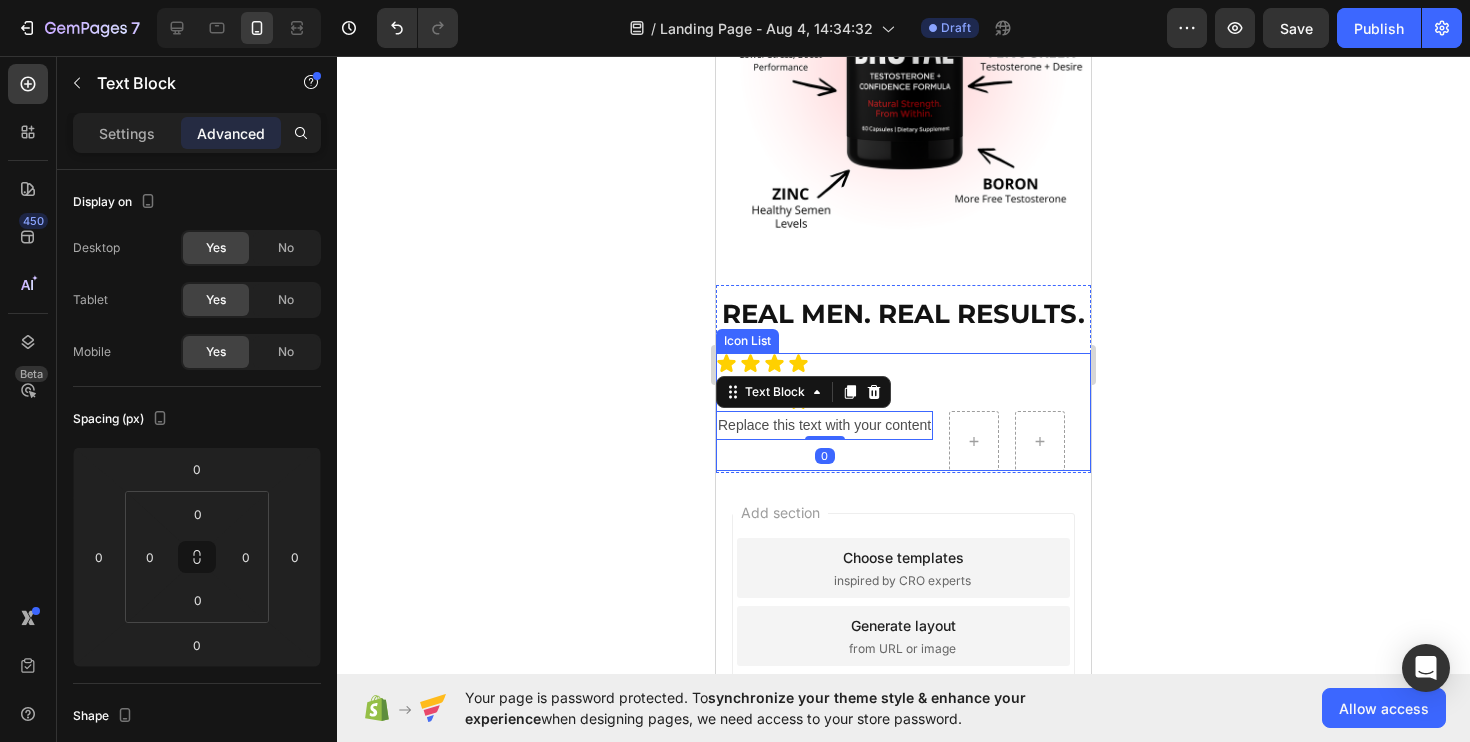 click 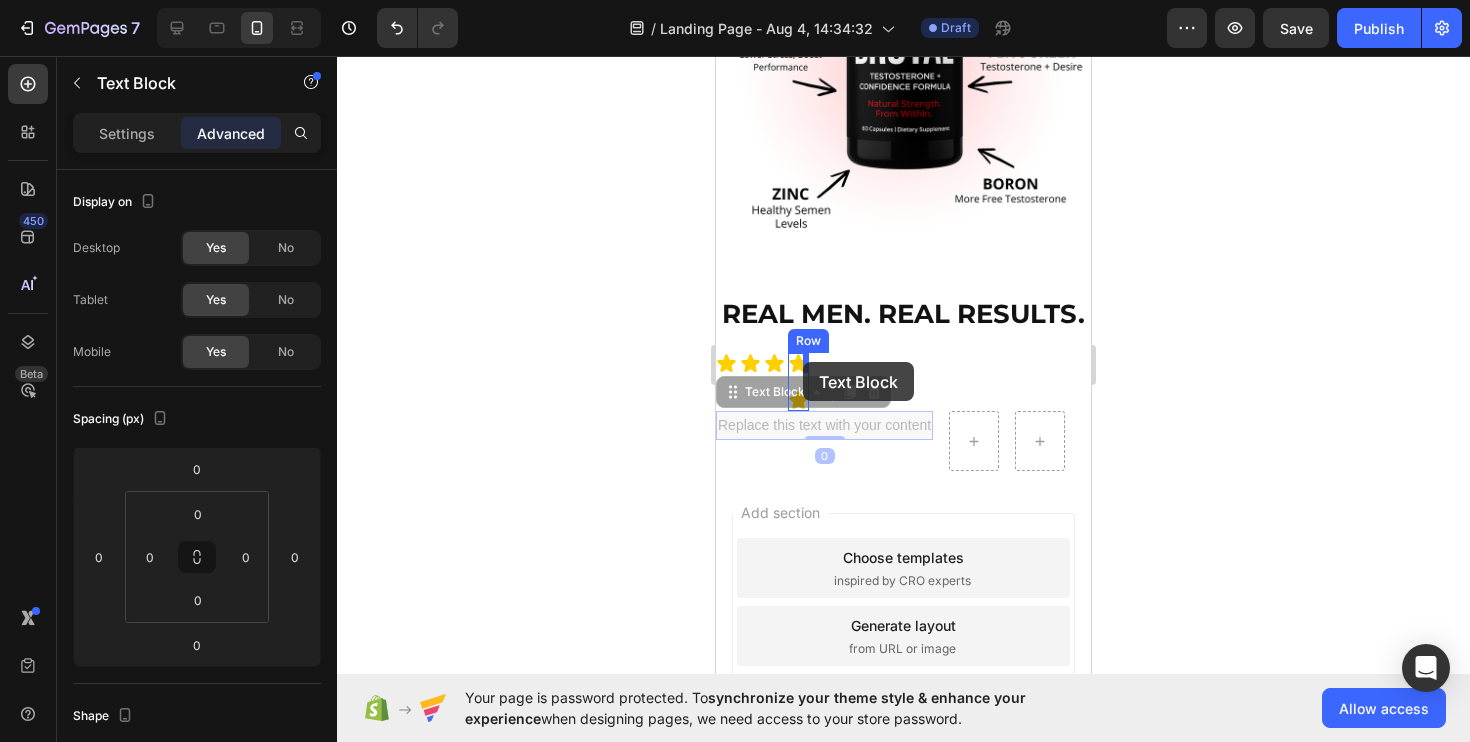 drag, startPoint x: 815, startPoint y: 419, endPoint x: 803, endPoint y: 362, distance: 58.249462 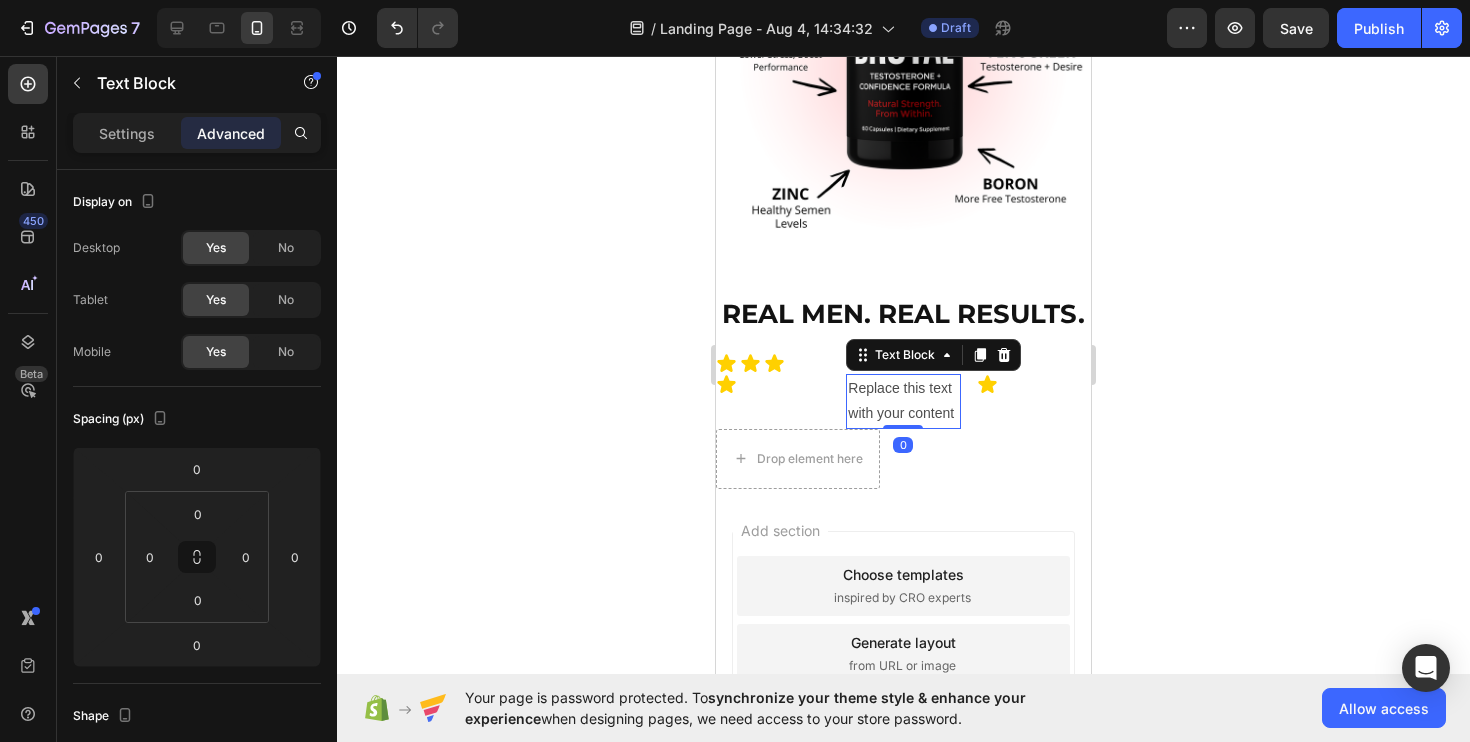 click 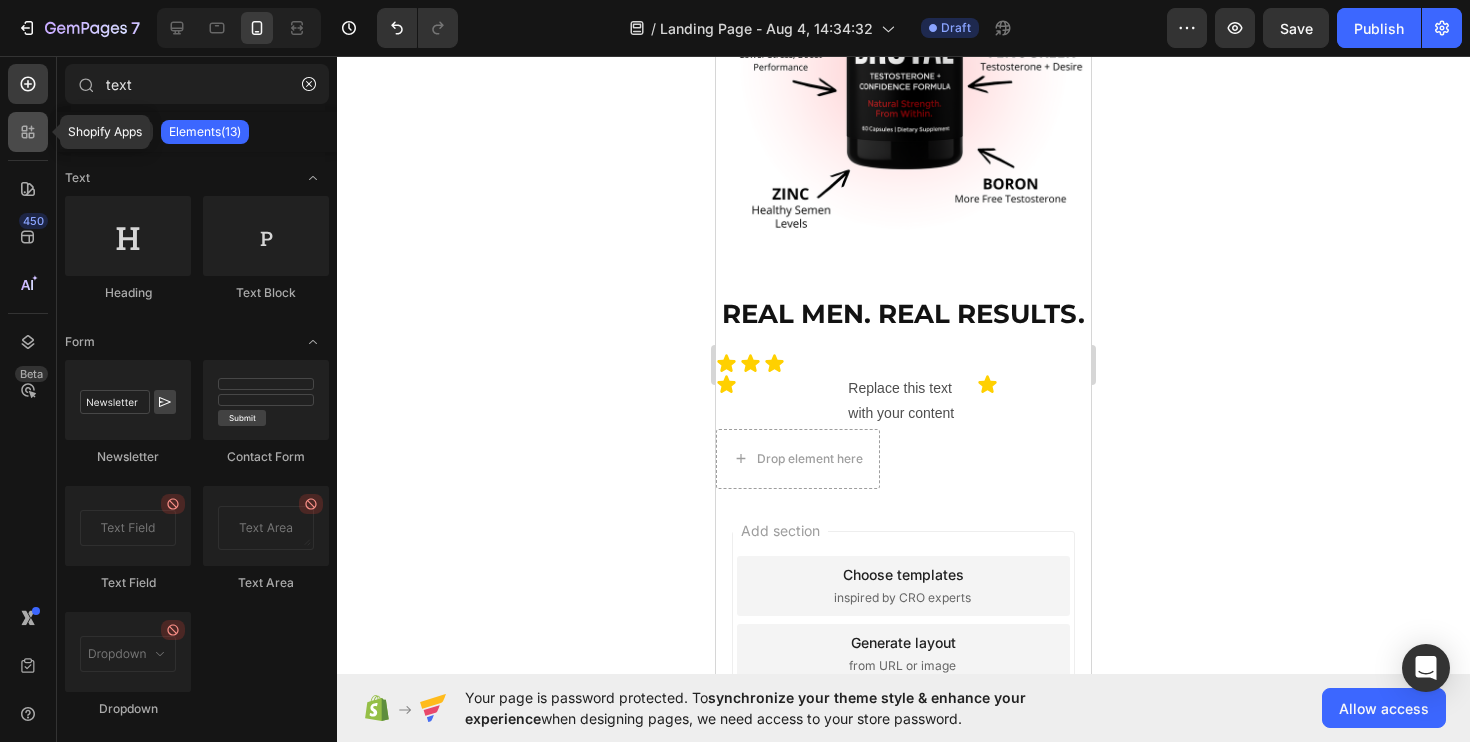 click 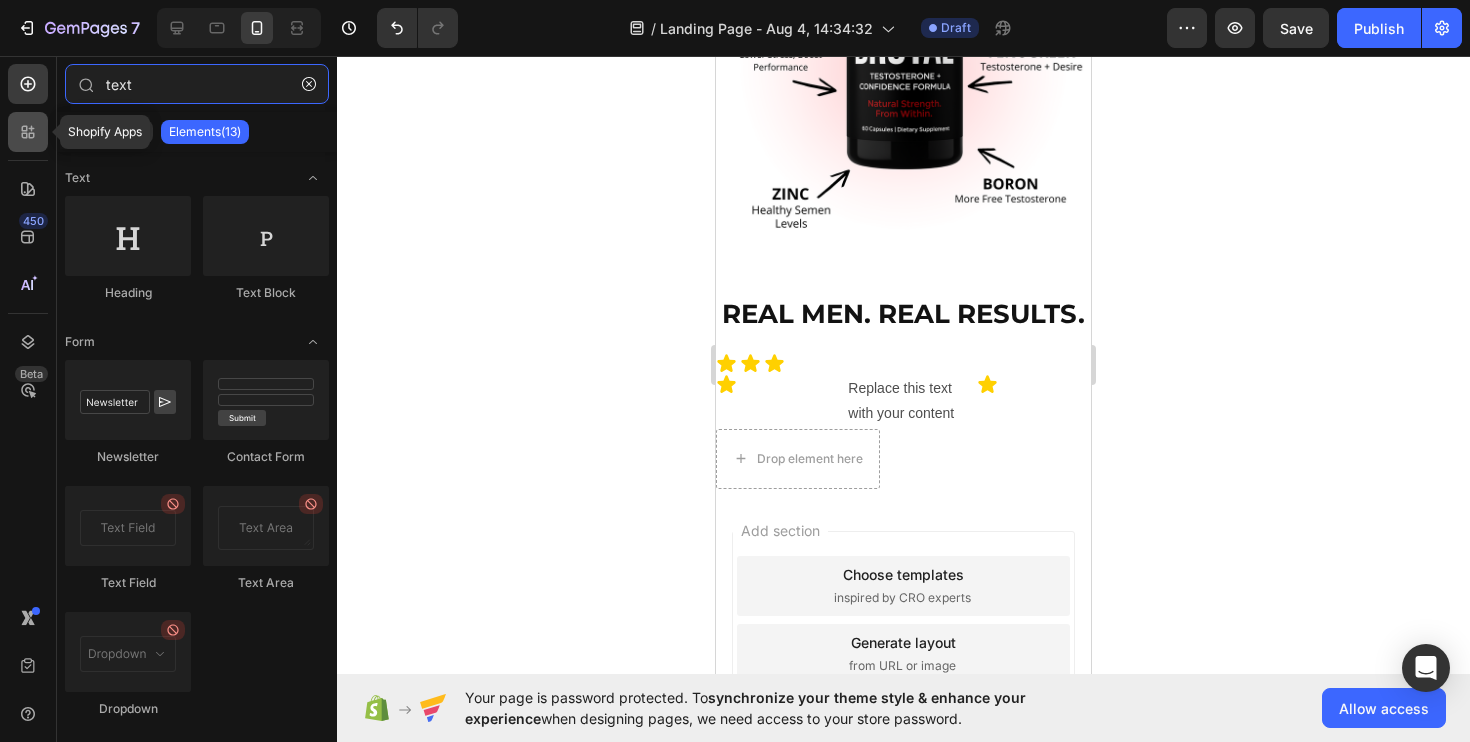 type 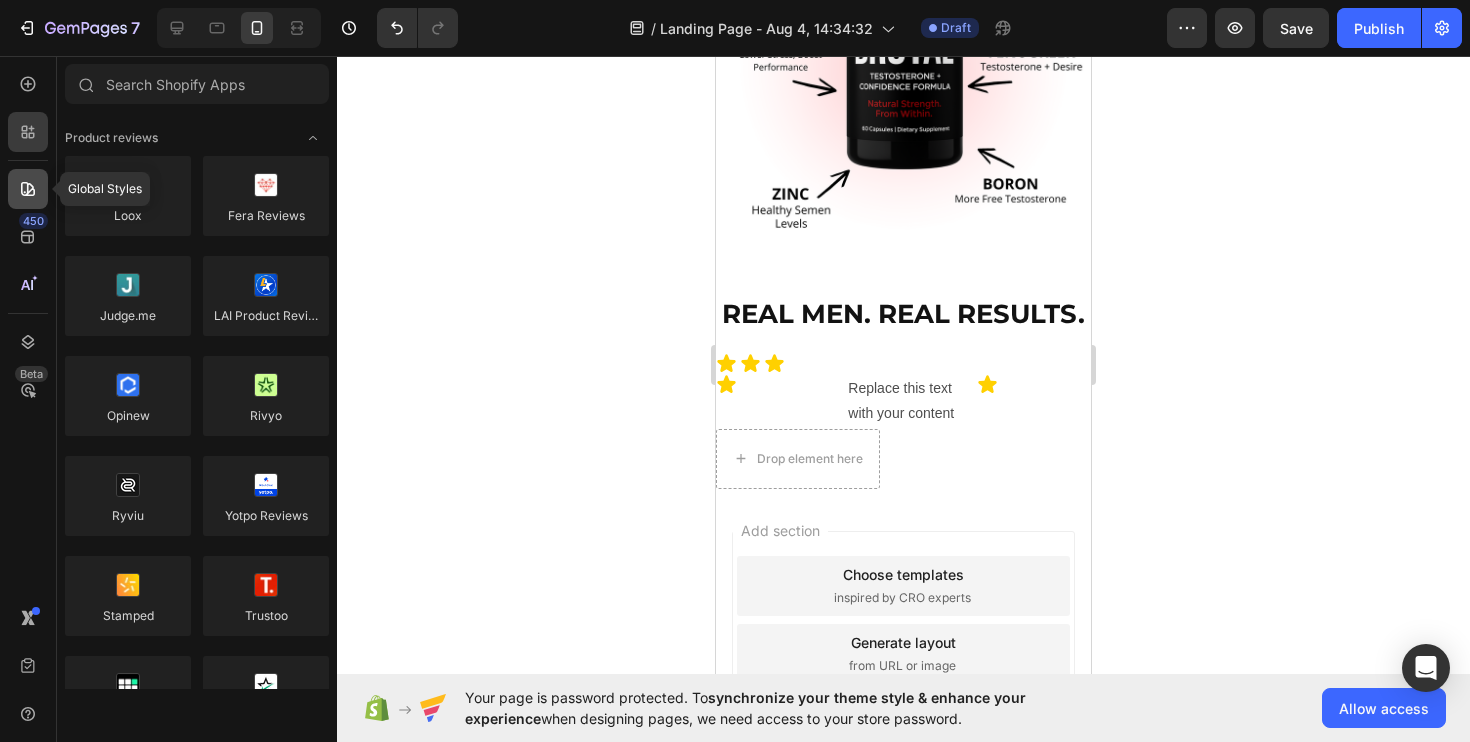 click 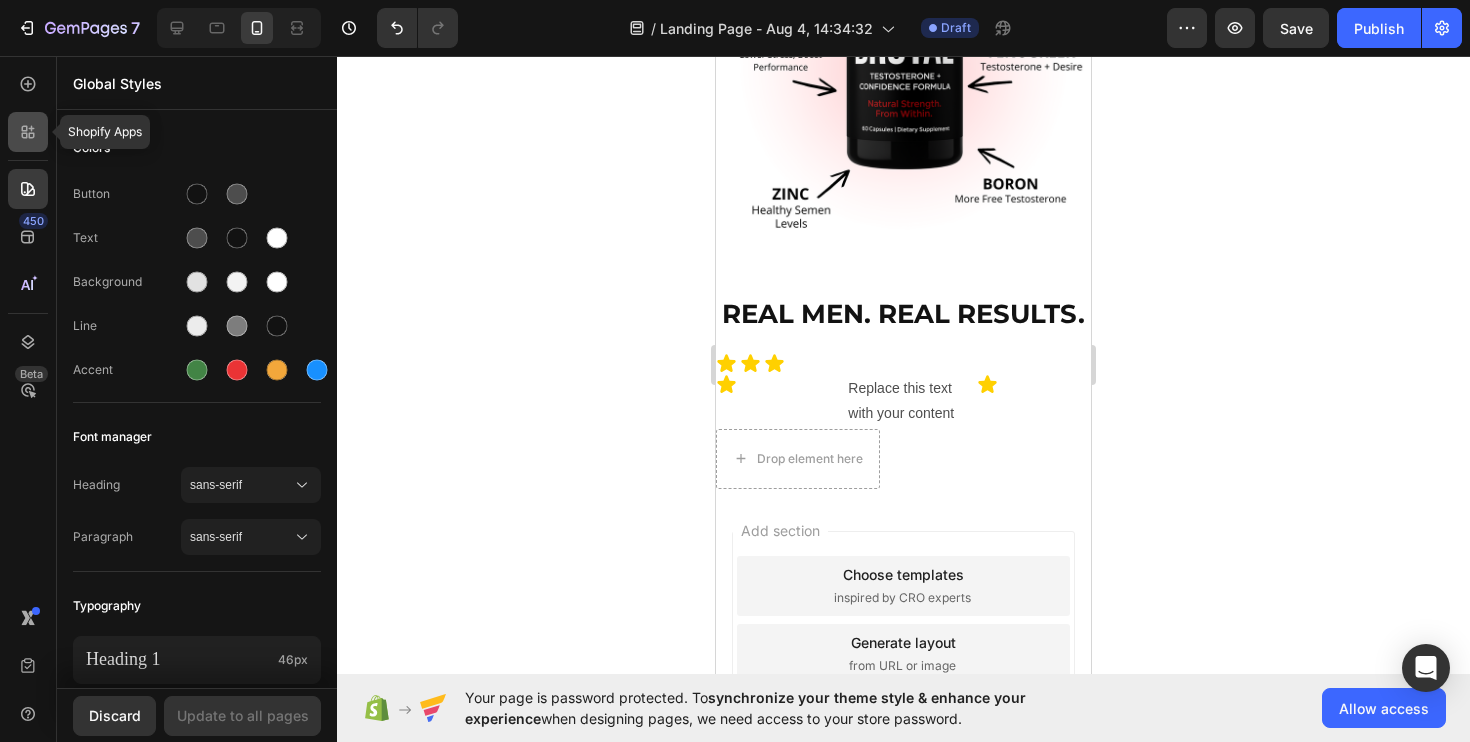 click 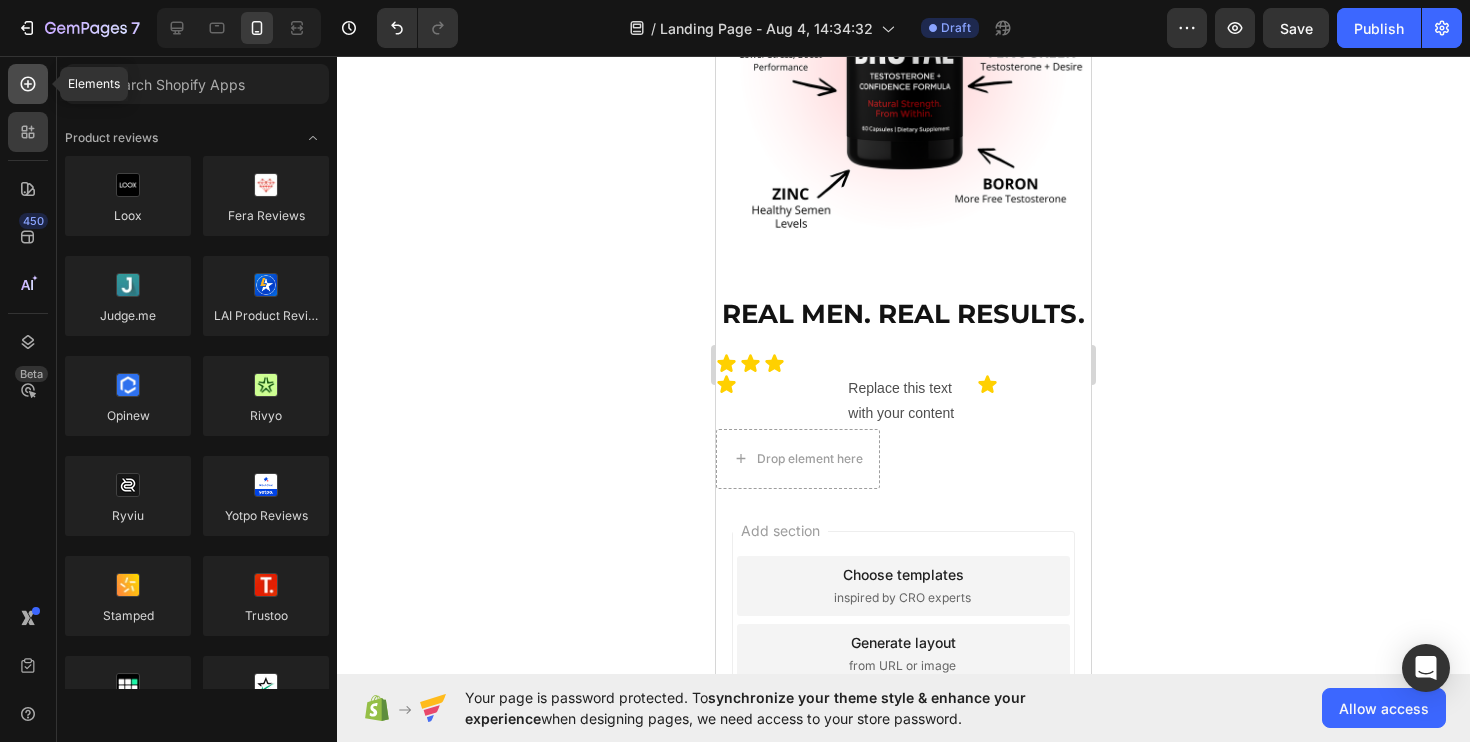 click 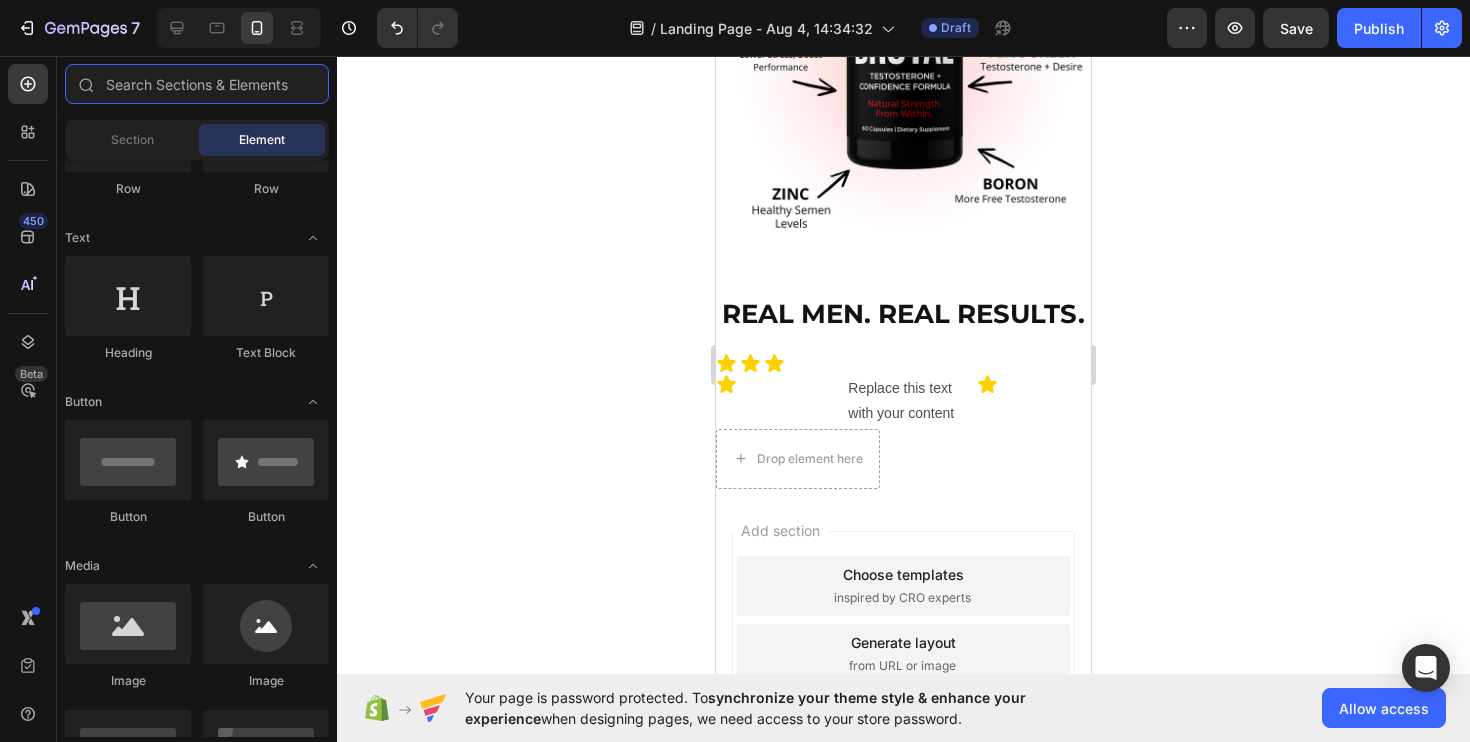 scroll, scrollTop: 0, scrollLeft: 0, axis: both 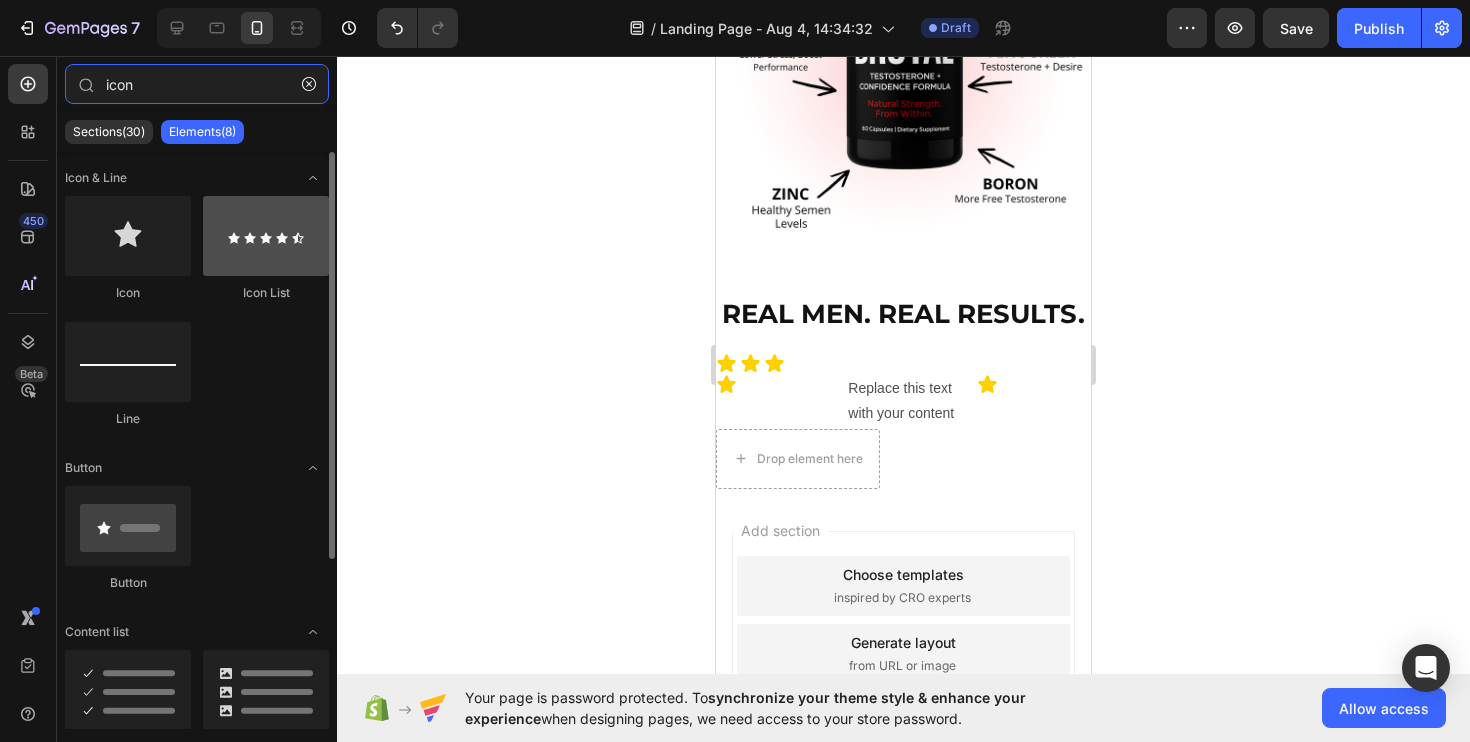 type on "icon" 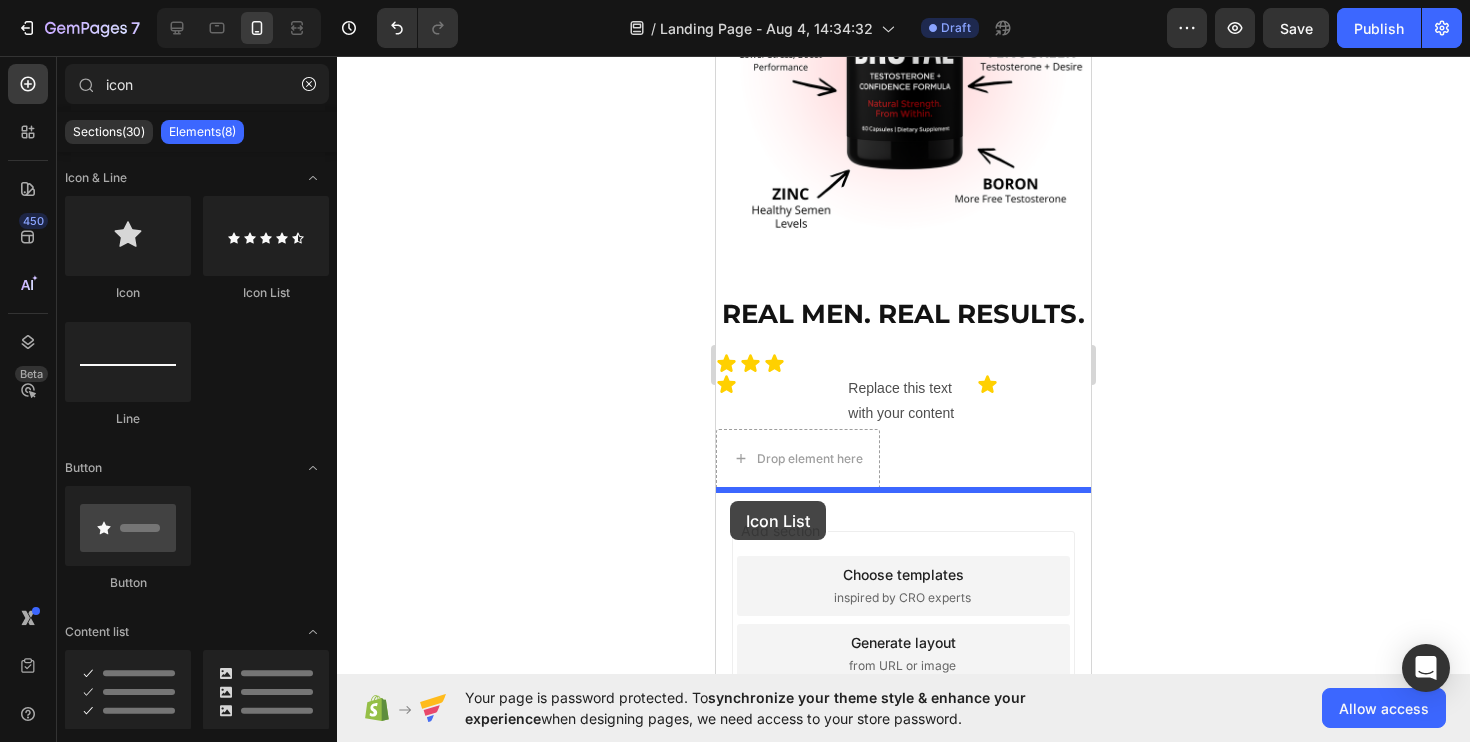 drag, startPoint x: 973, startPoint y: 292, endPoint x: 730, endPoint y: 501, distance: 320.5152 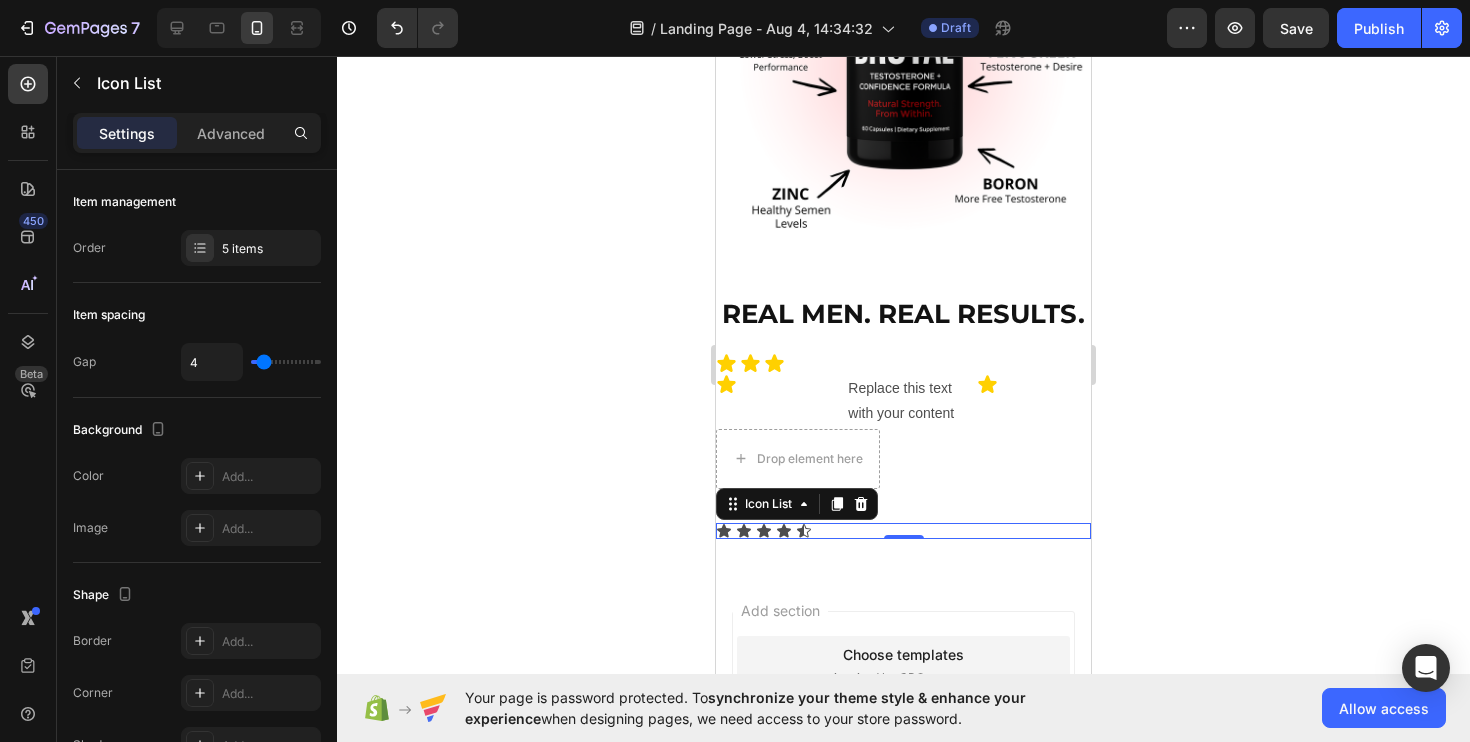 click on "7   /  Landing Page - Aug 4, 14:34:32 Draft Preview  Save   Publish" 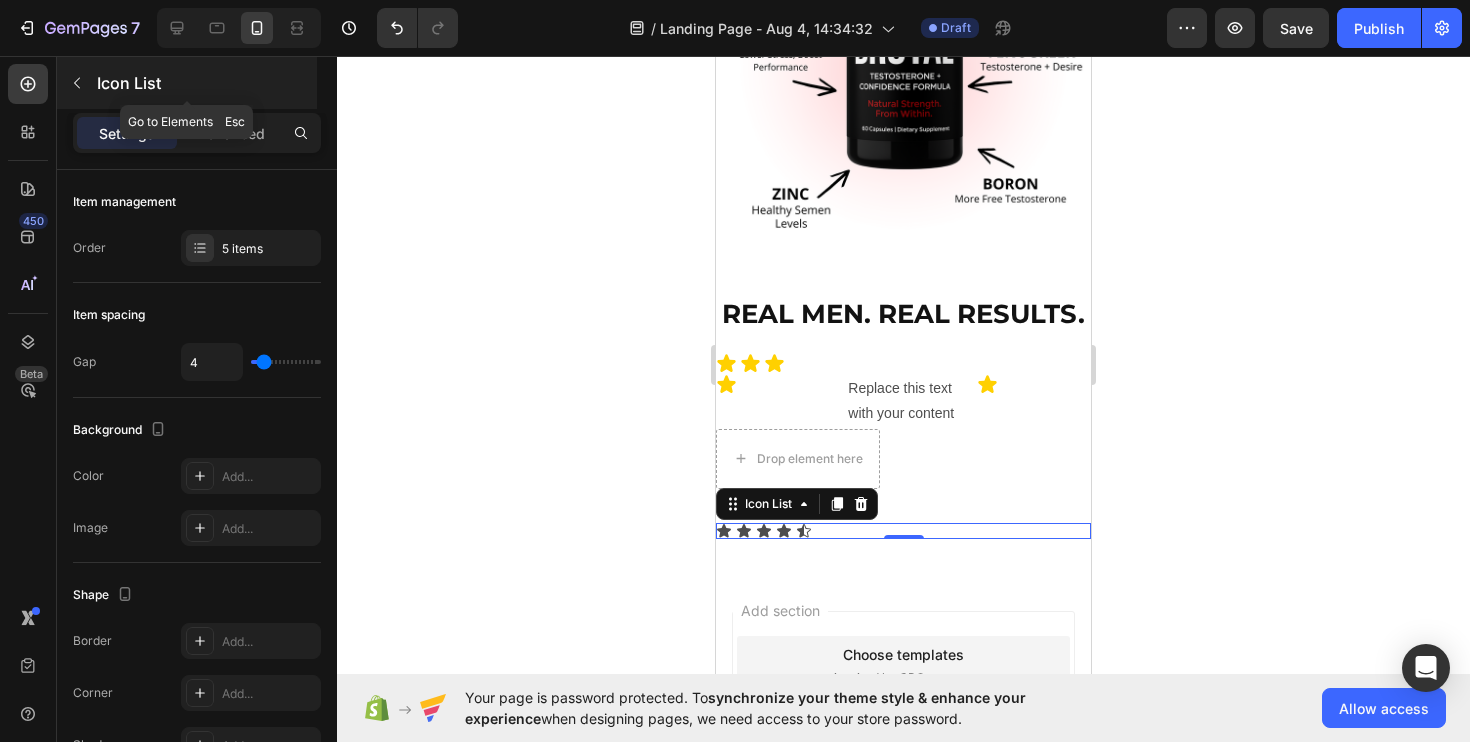click 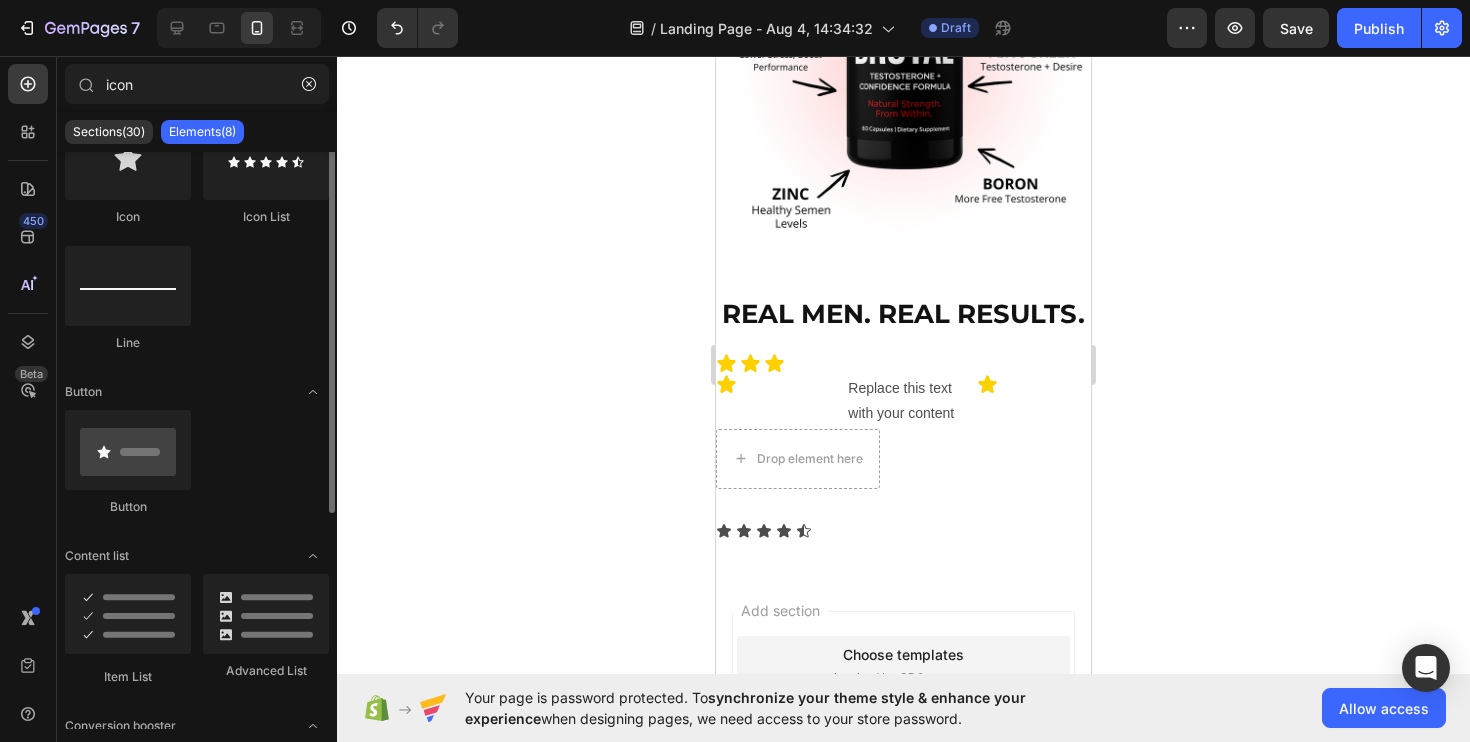 scroll, scrollTop: 0, scrollLeft: 0, axis: both 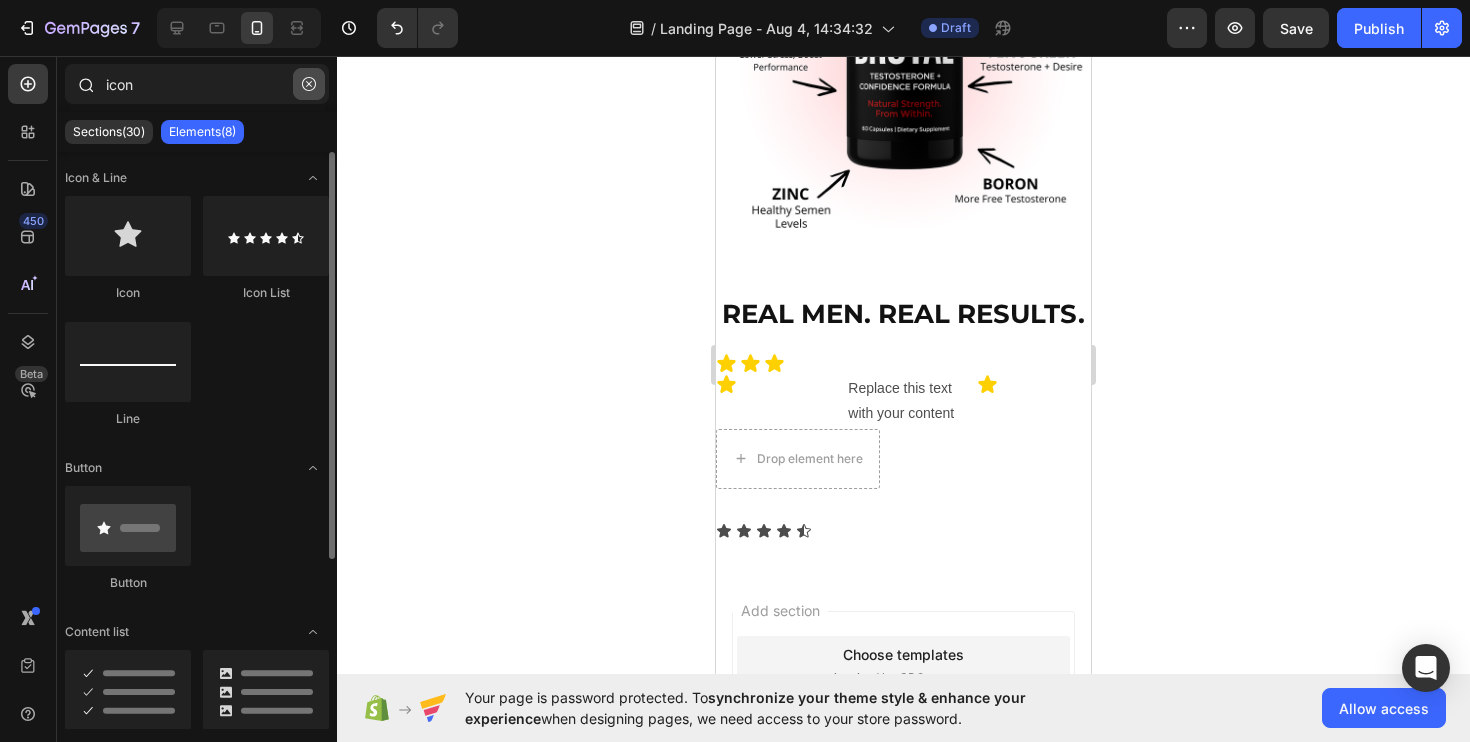 click at bounding box center [309, 84] 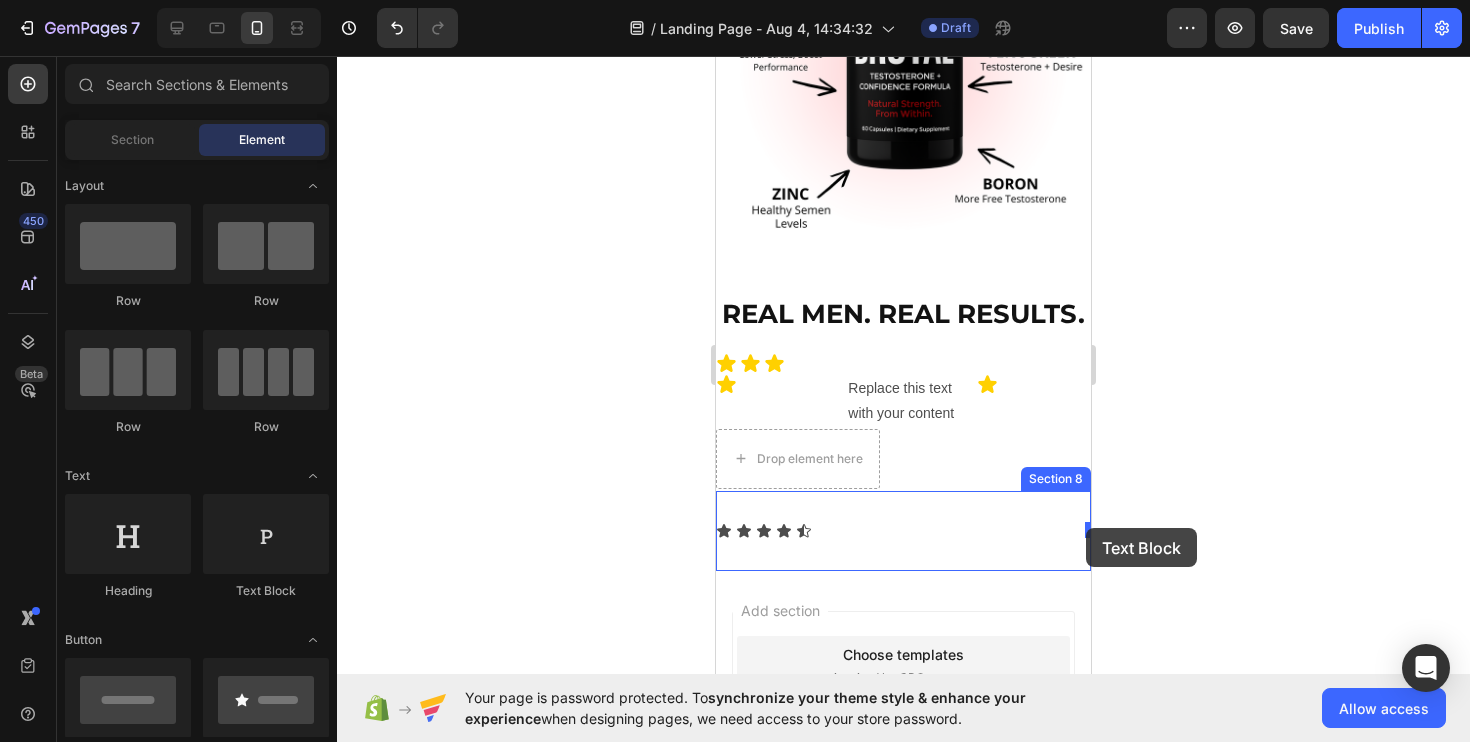 drag, startPoint x: 968, startPoint y: 612, endPoint x: 1086, endPoint y: 528, distance: 144.84474 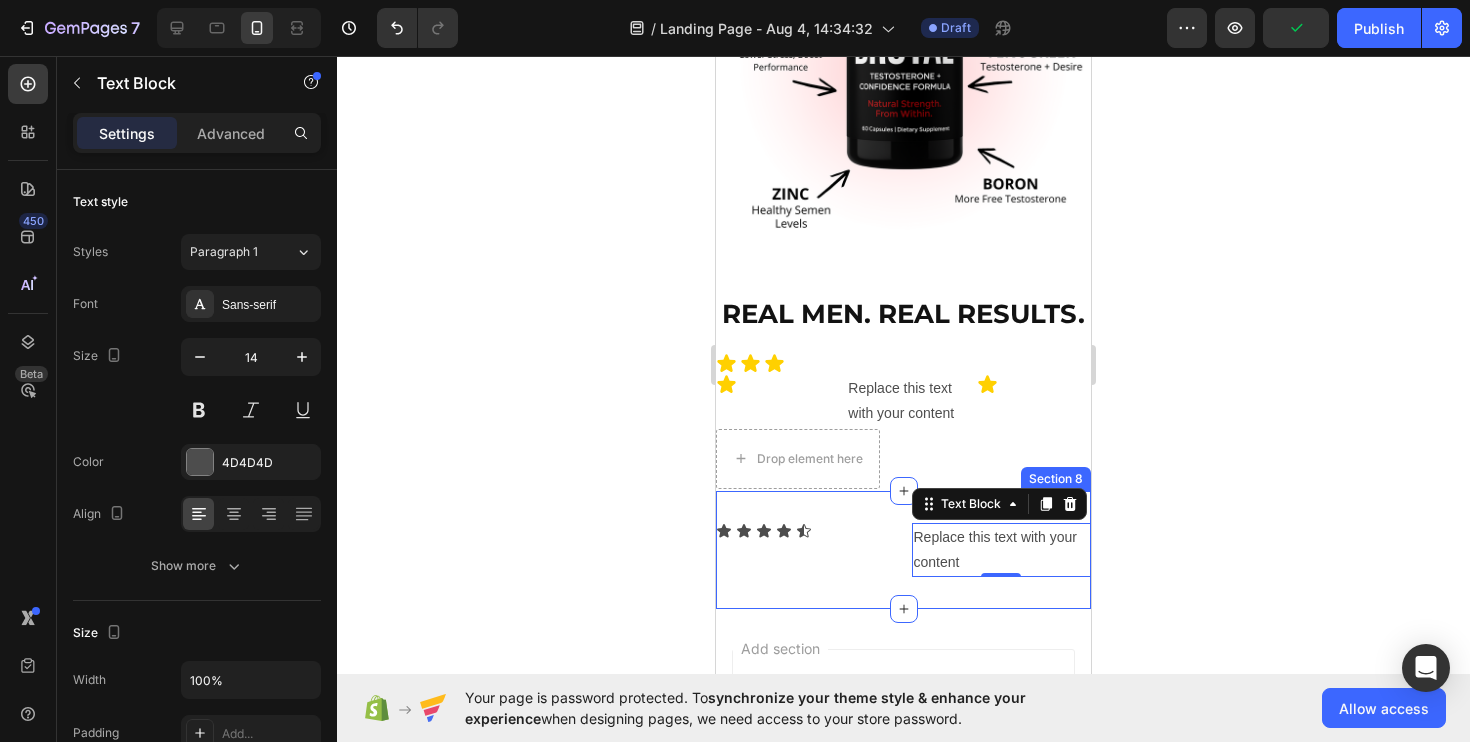 click on "Icon Icon Icon Icon Icon Icon List" at bounding box center [806, 550] 